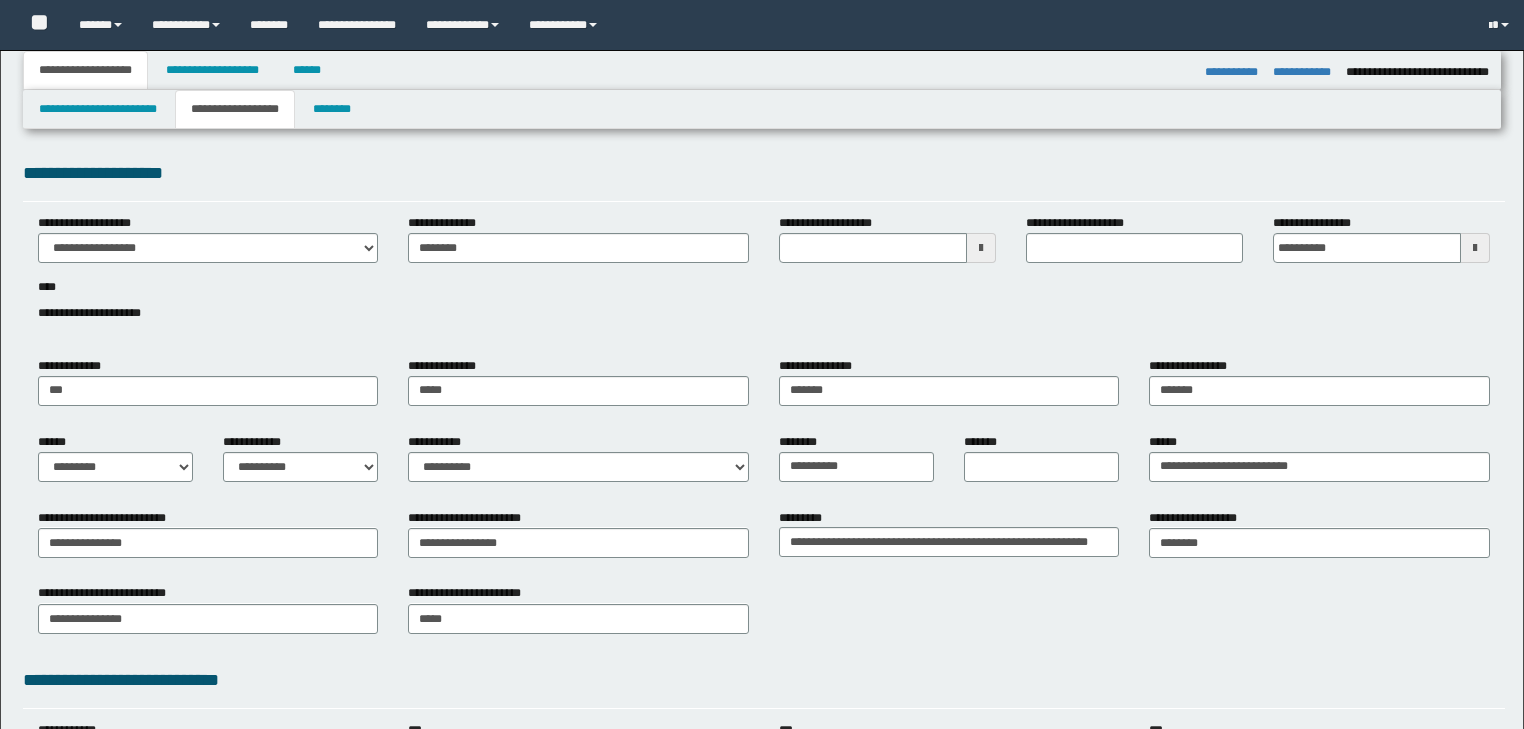 select on "*" 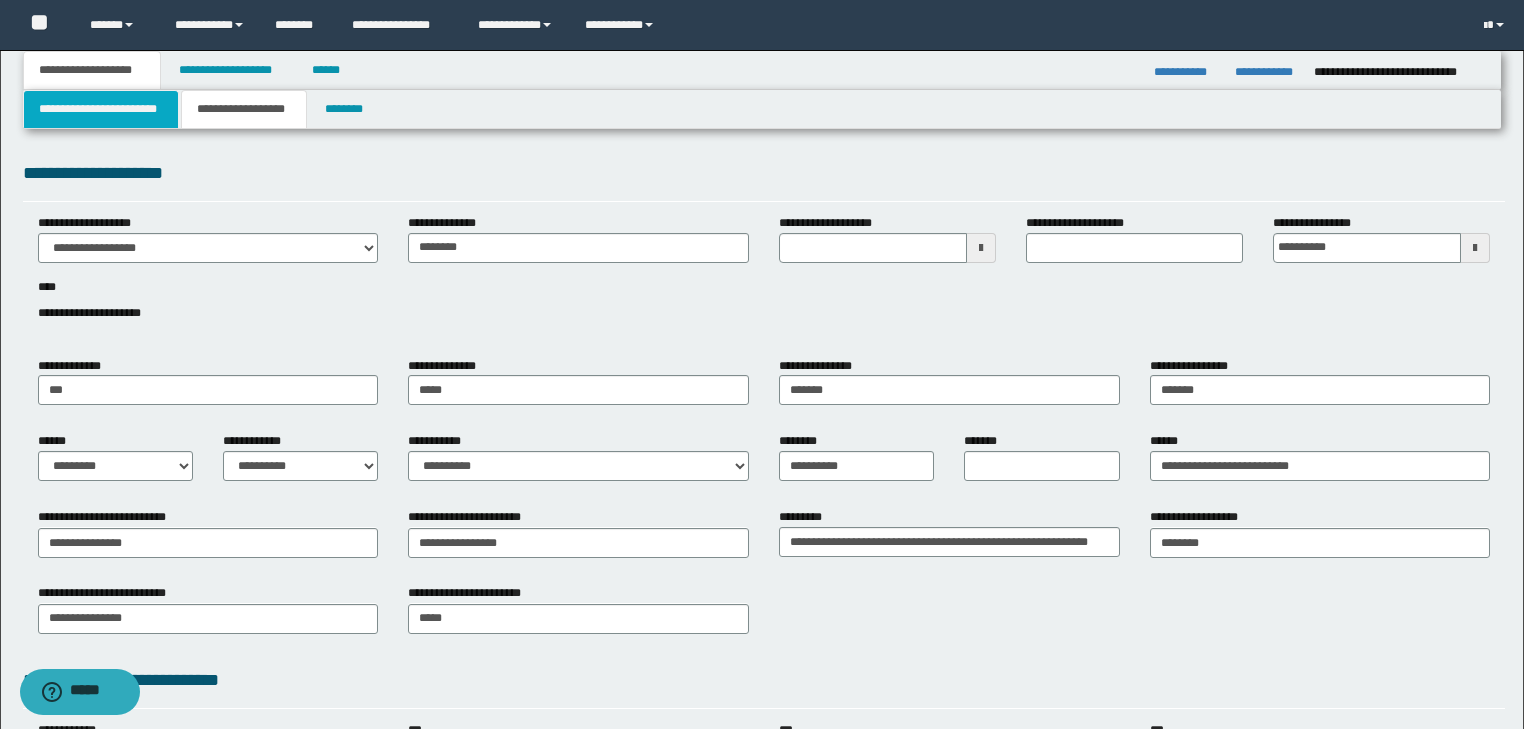scroll, scrollTop: 0, scrollLeft: 0, axis: both 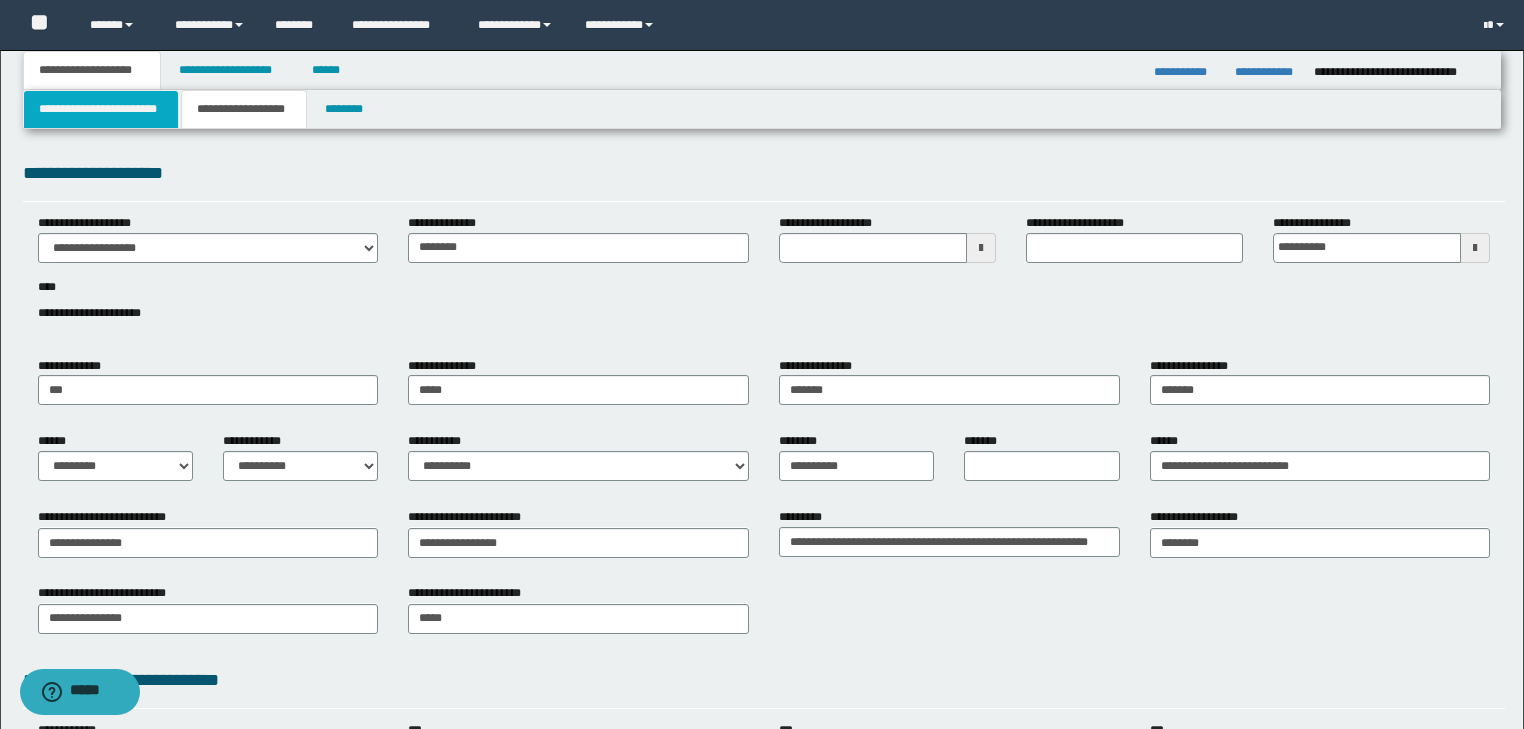 click on "**********" at bounding box center [101, 109] 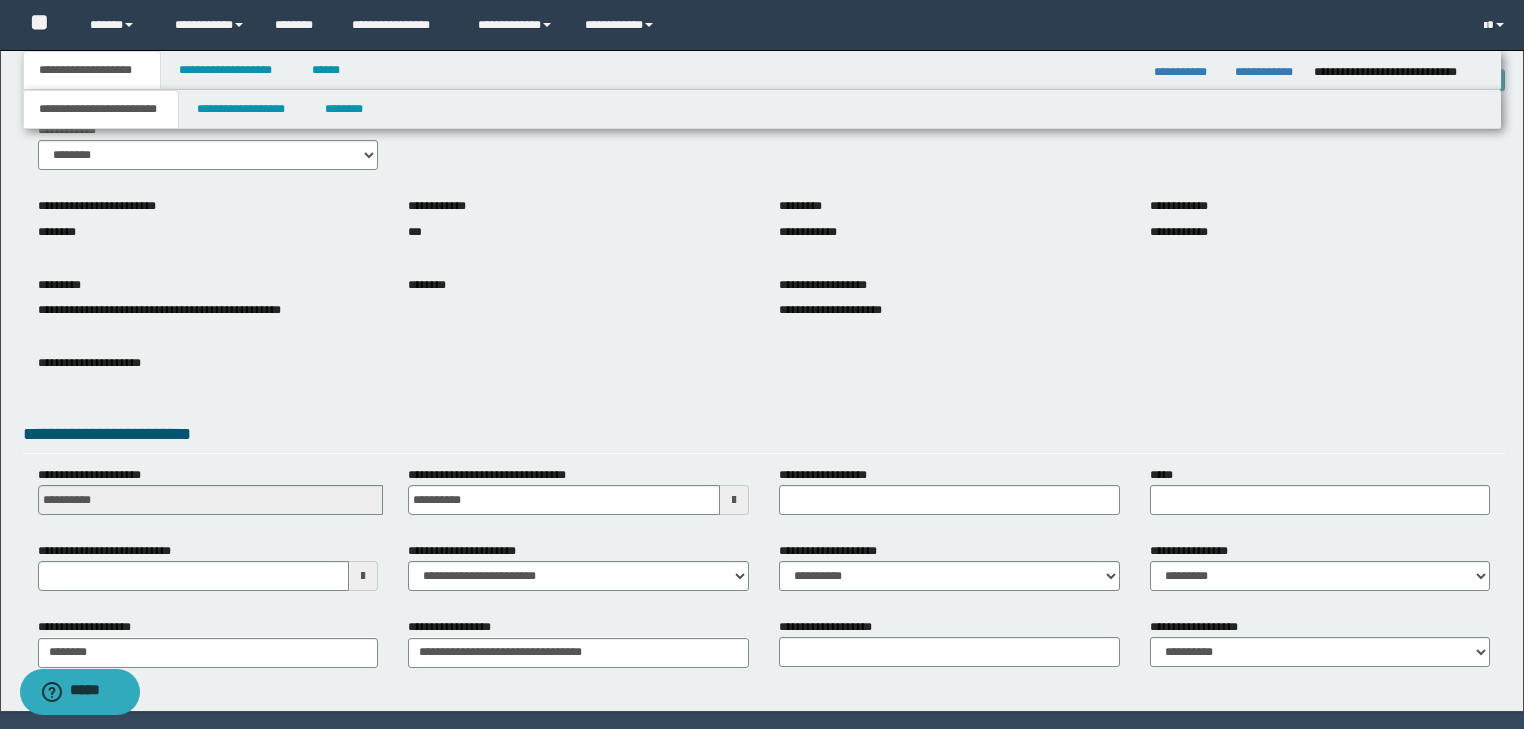 scroll, scrollTop: 0, scrollLeft: 0, axis: both 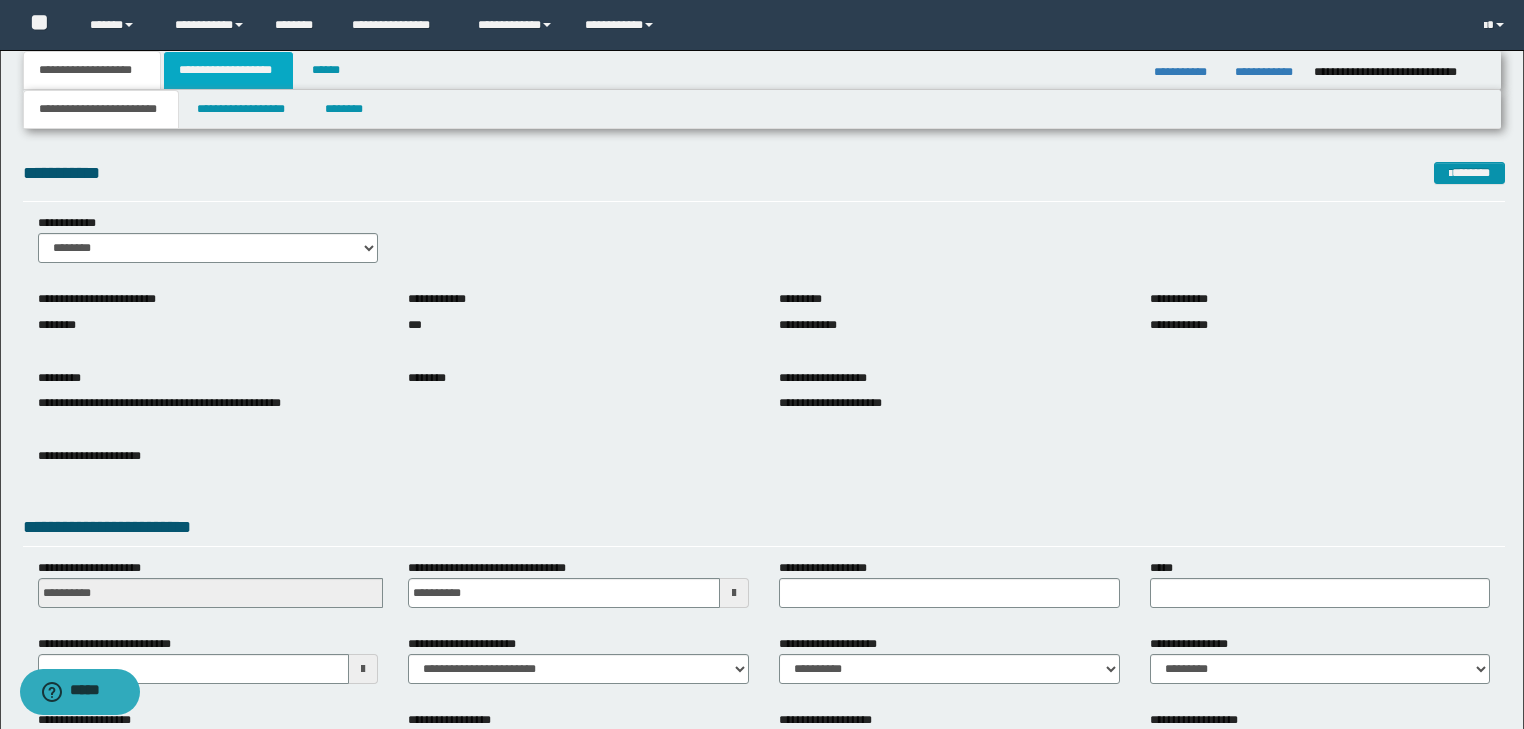 click on "**********" at bounding box center [228, 70] 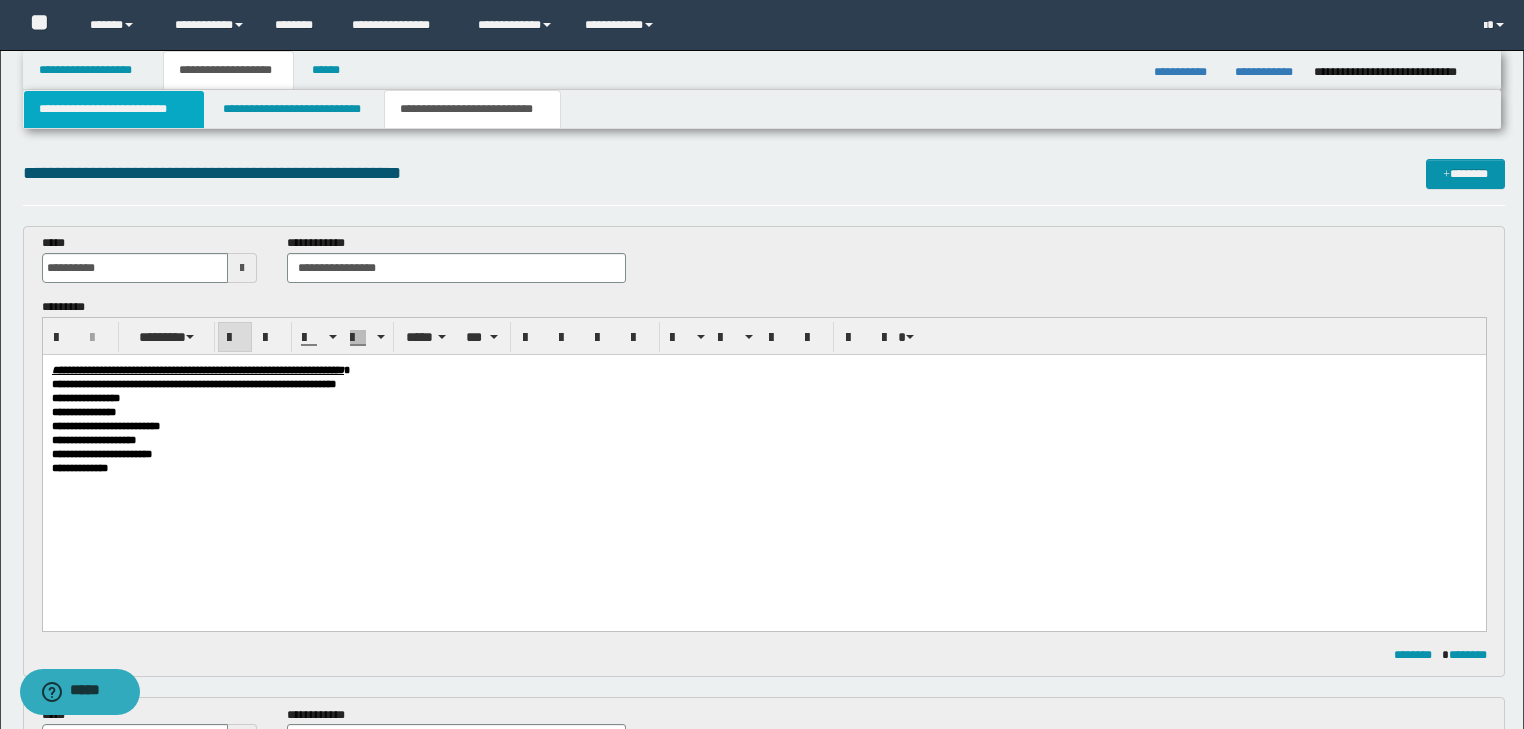 click on "**********" at bounding box center (114, 109) 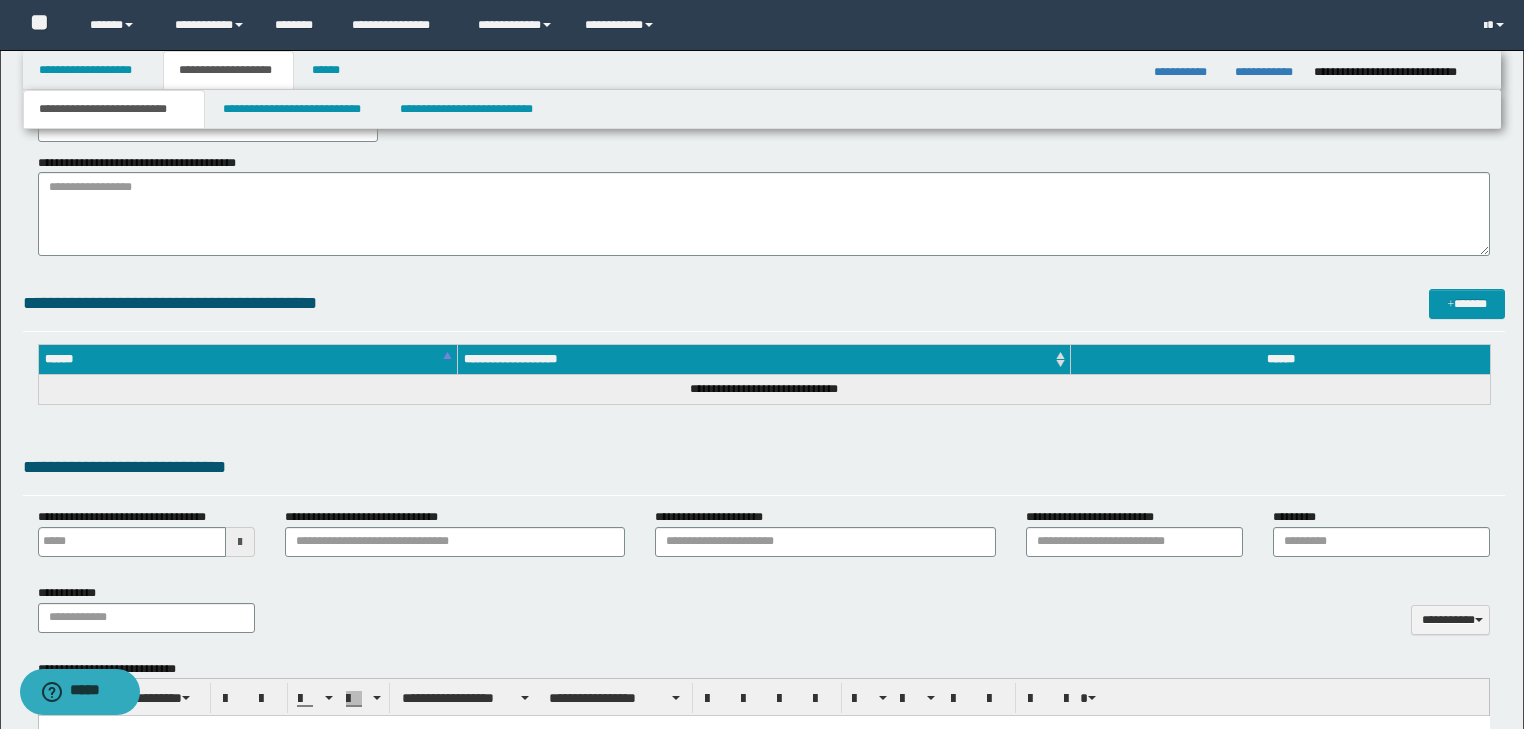 scroll, scrollTop: 560, scrollLeft: 0, axis: vertical 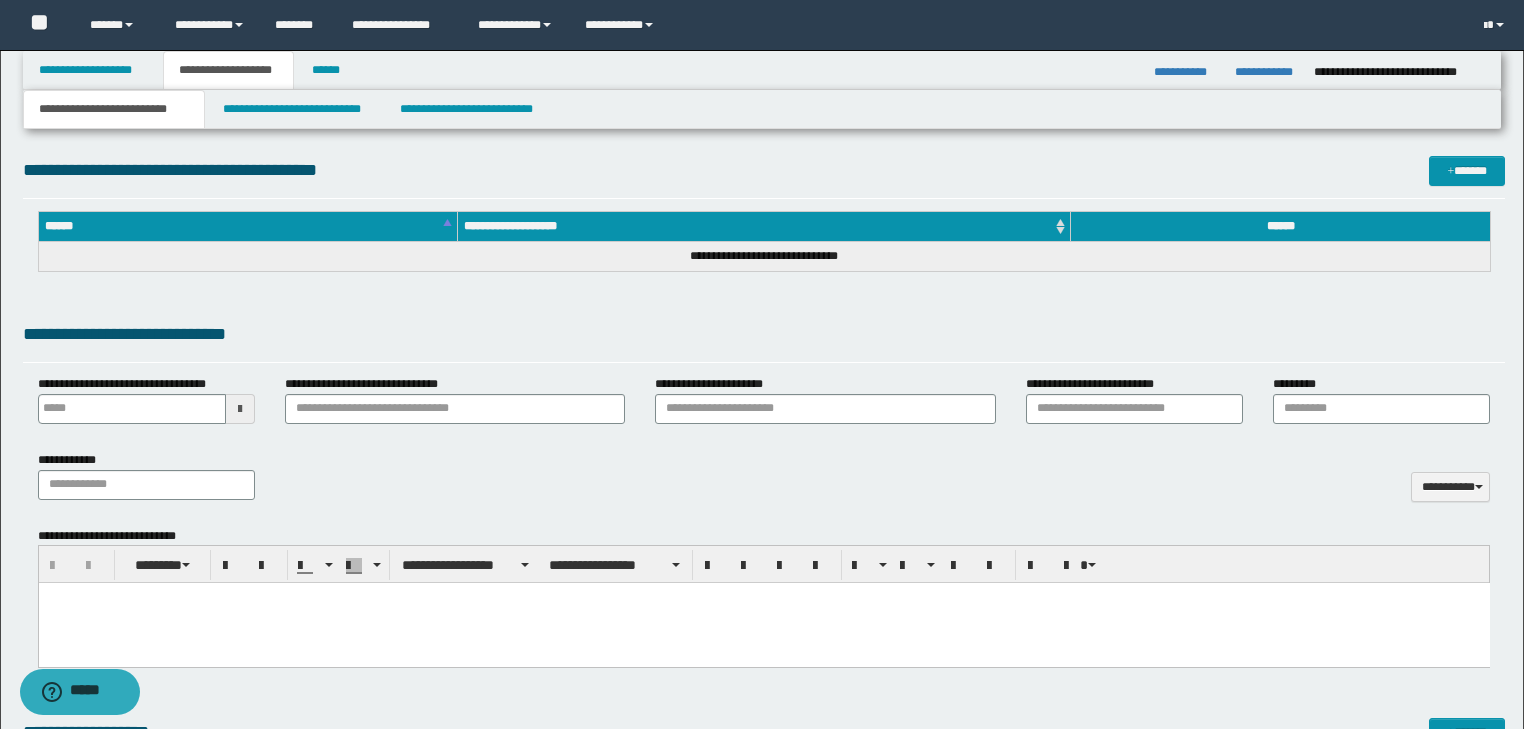 click at bounding box center [763, 598] 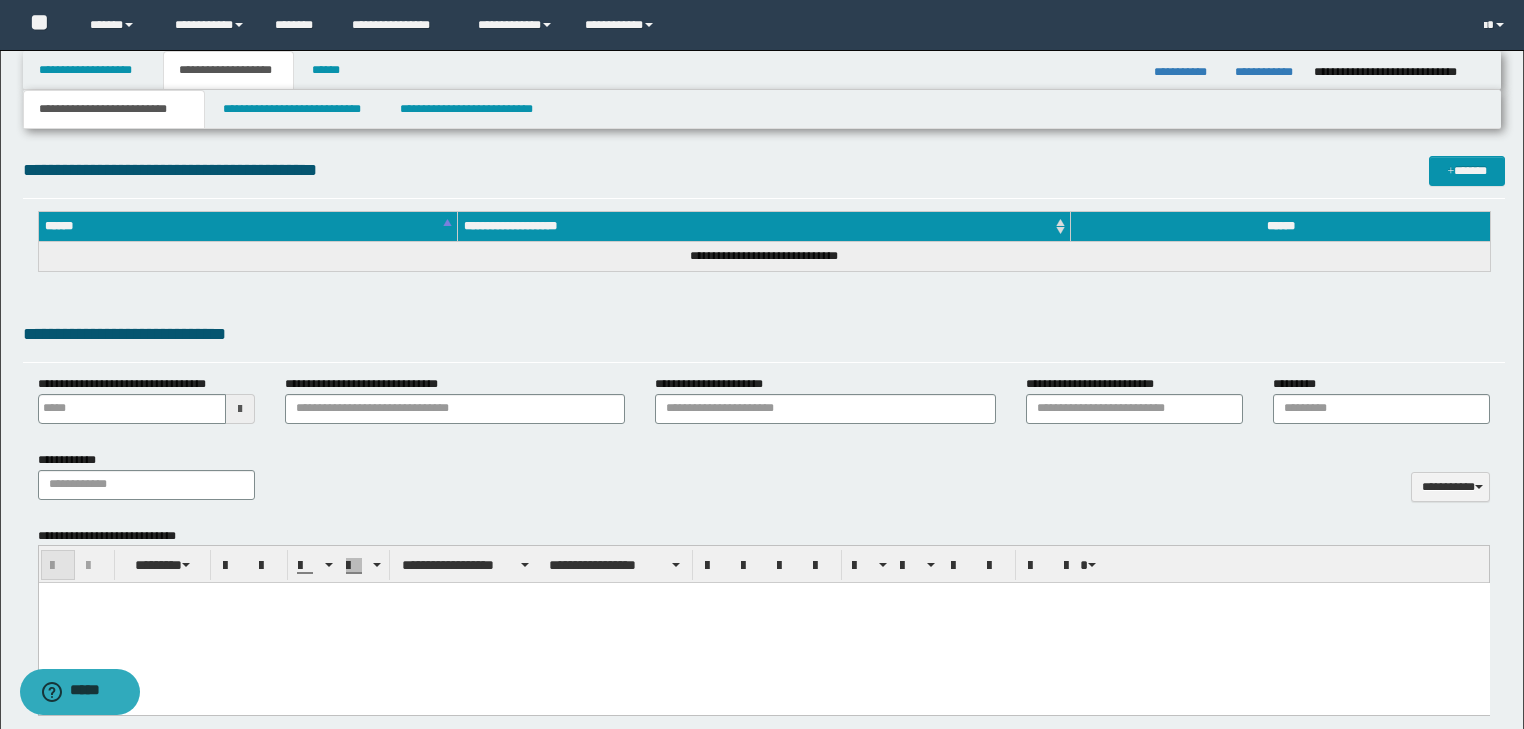 type 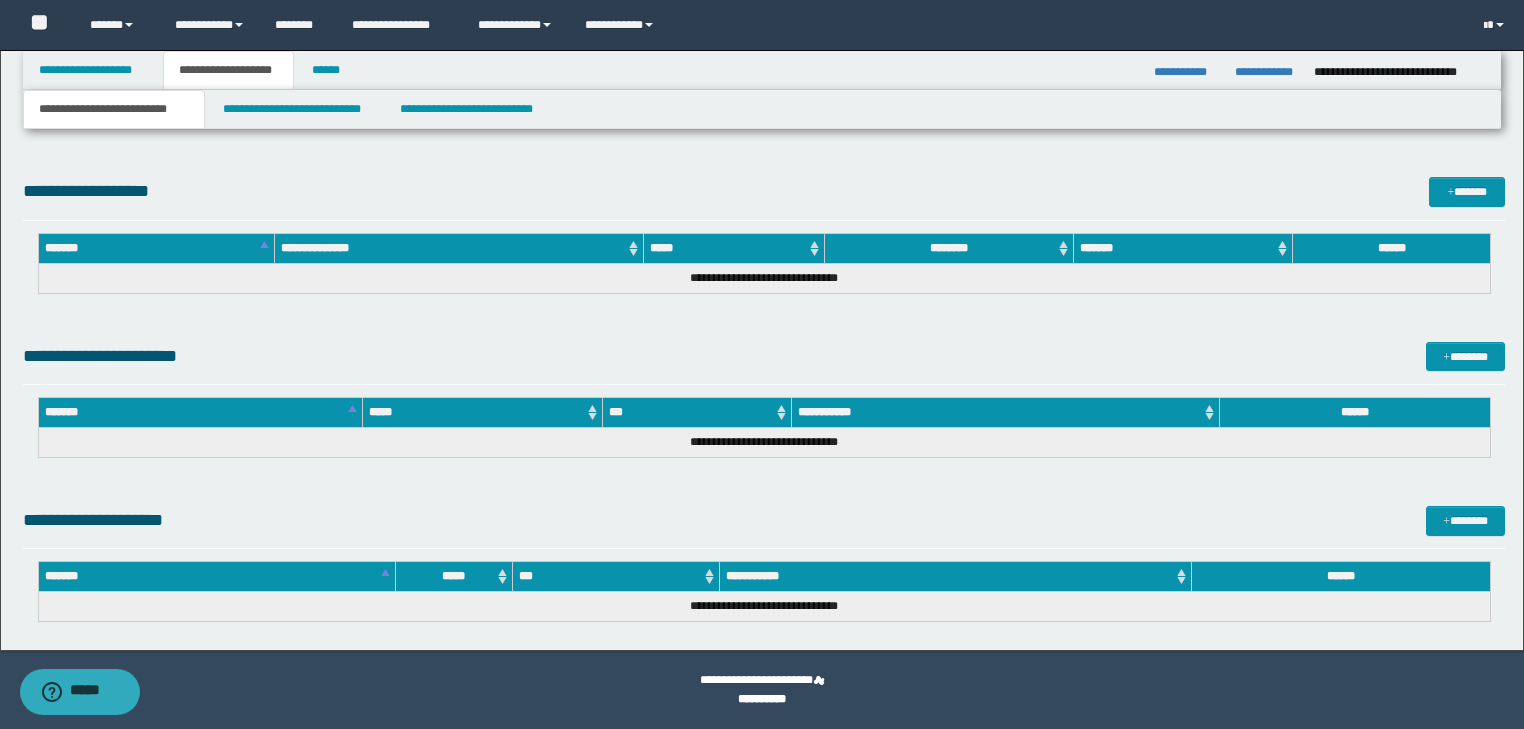 drag, startPoint x: 47, startPoint y: -5130, endPoint x: 587, endPoint y: 730, distance: 5884.828 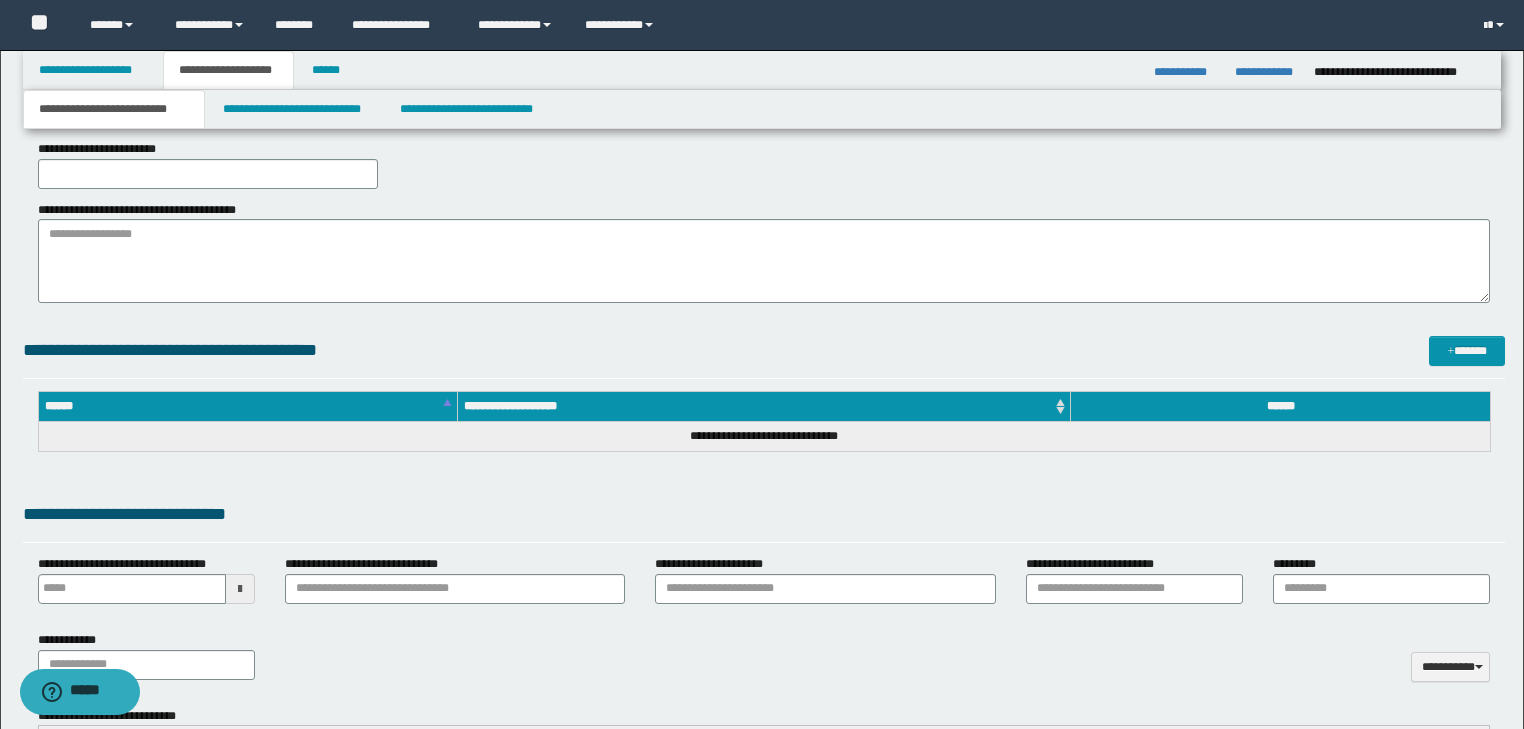 scroll, scrollTop: 525, scrollLeft: 0, axis: vertical 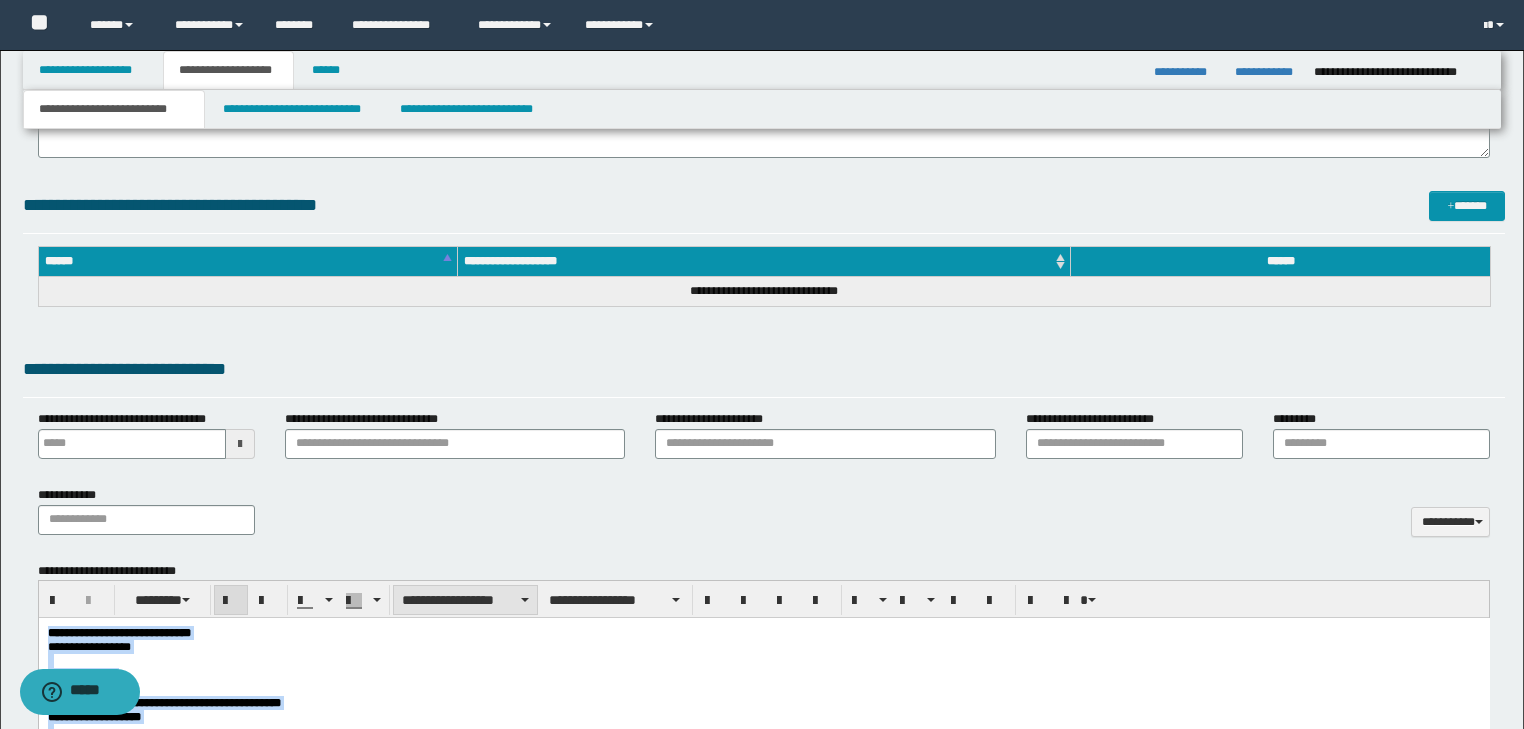 click on "**********" at bounding box center [465, 600] 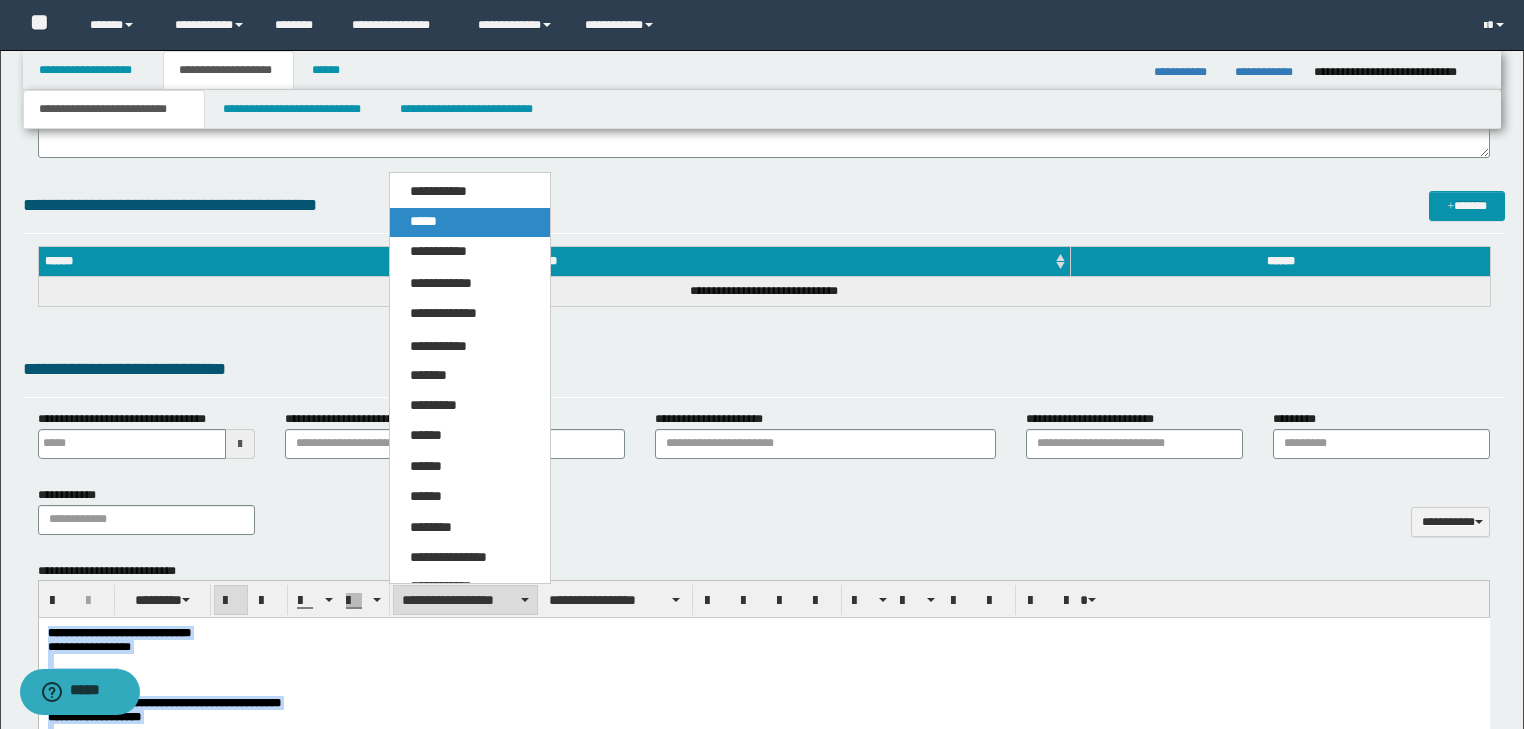 click on "*****" at bounding box center (423, 221) 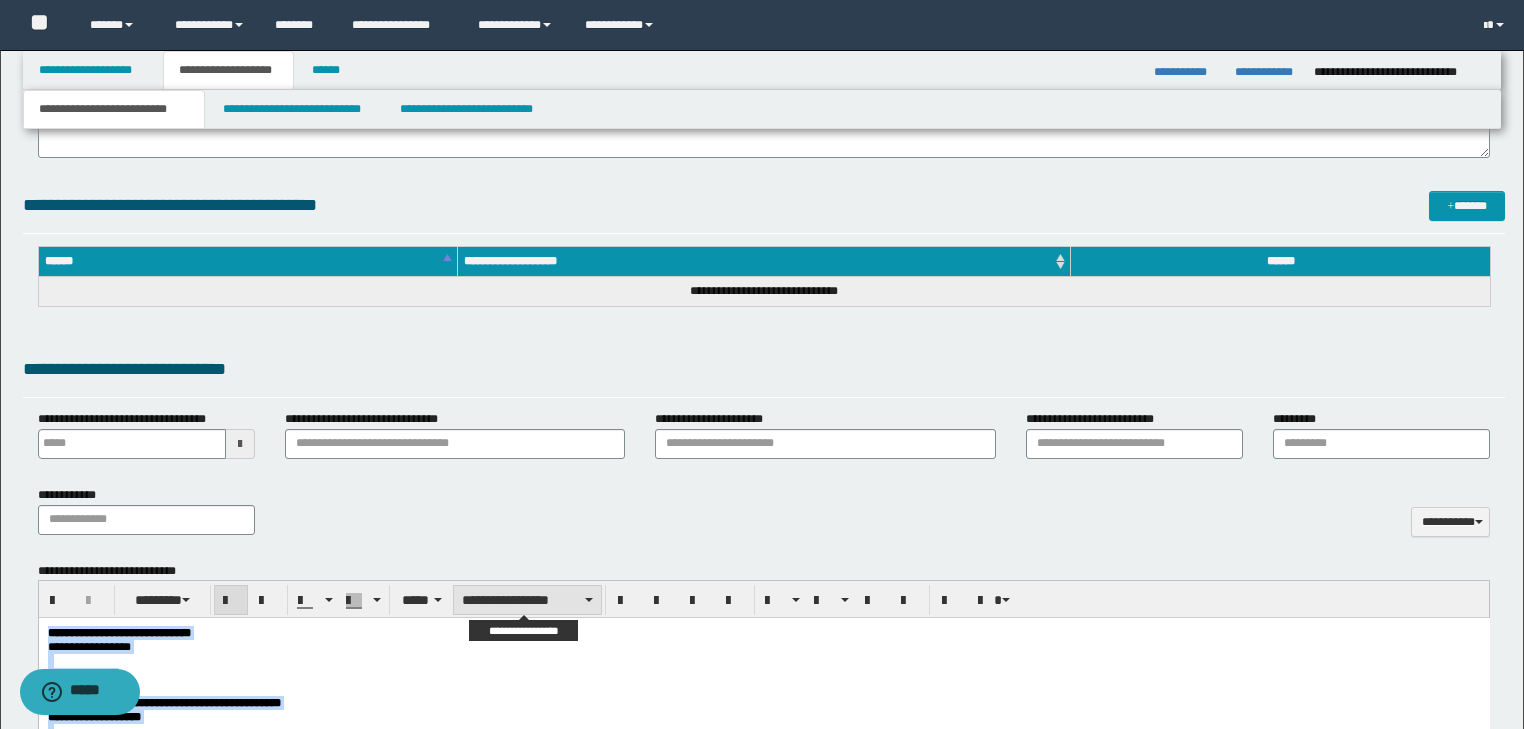 click on "**********" at bounding box center (527, 600) 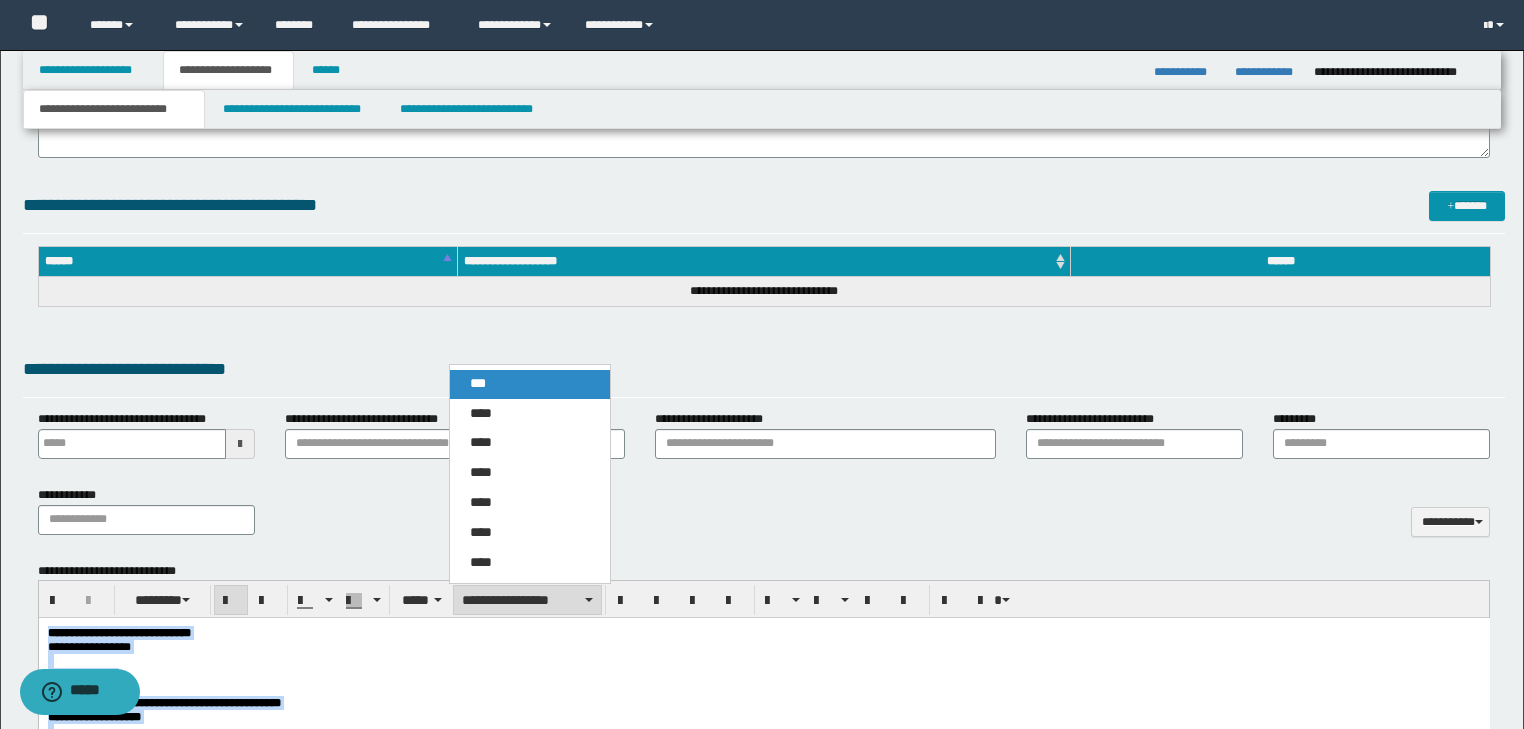 click on "***" at bounding box center (478, 383) 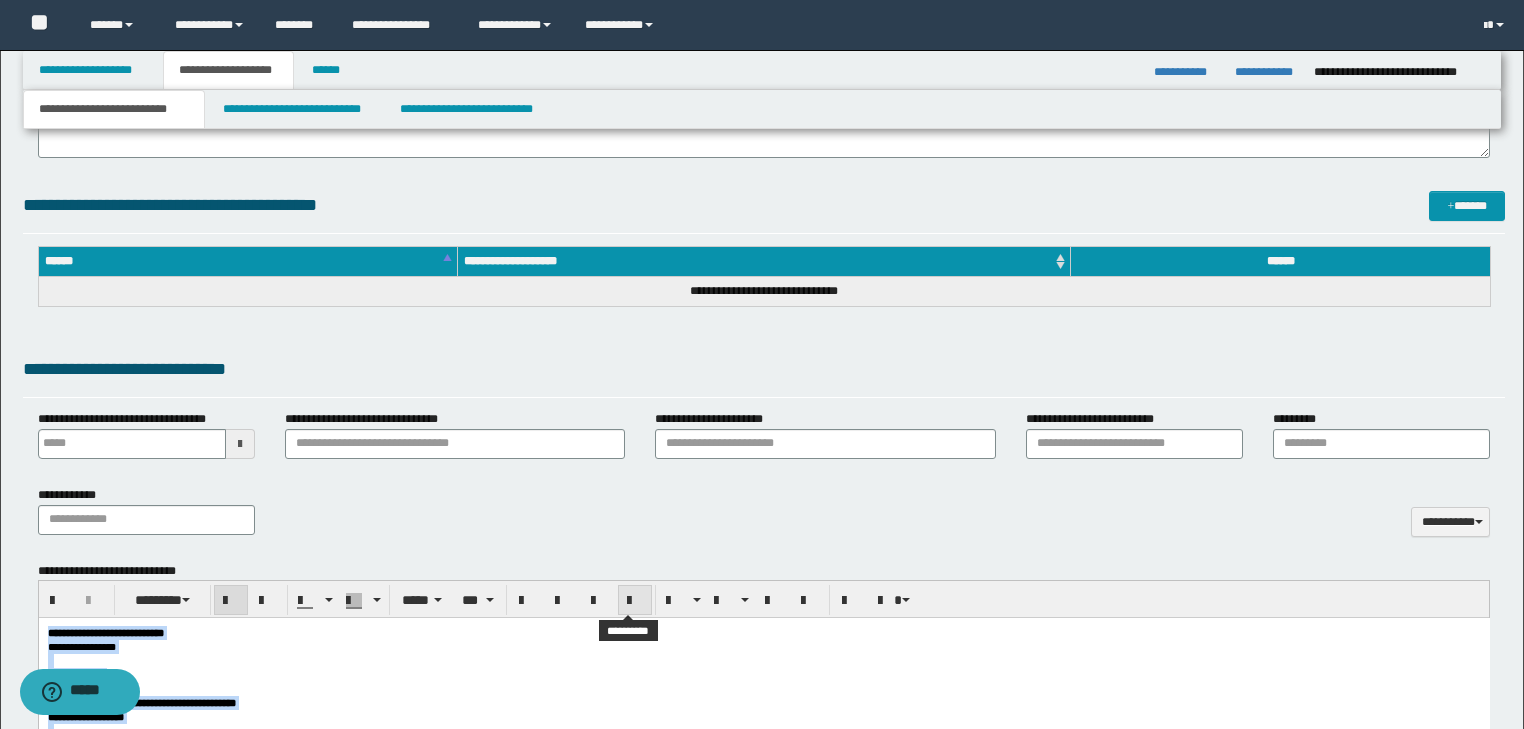 click at bounding box center [635, 601] 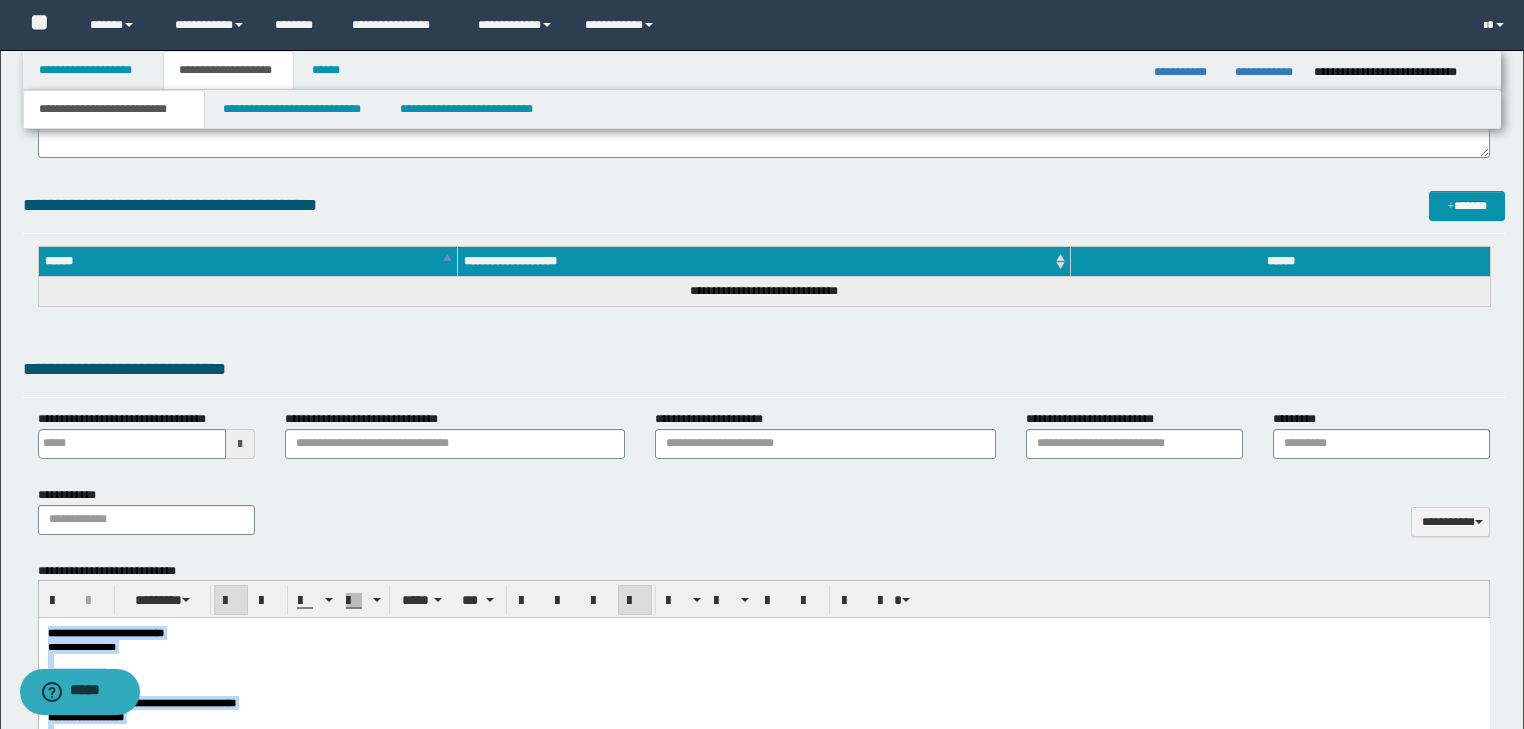 drag, startPoint x: 535, startPoint y: 635, endPoint x: 433, endPoint y: 653, distance: 103.57606 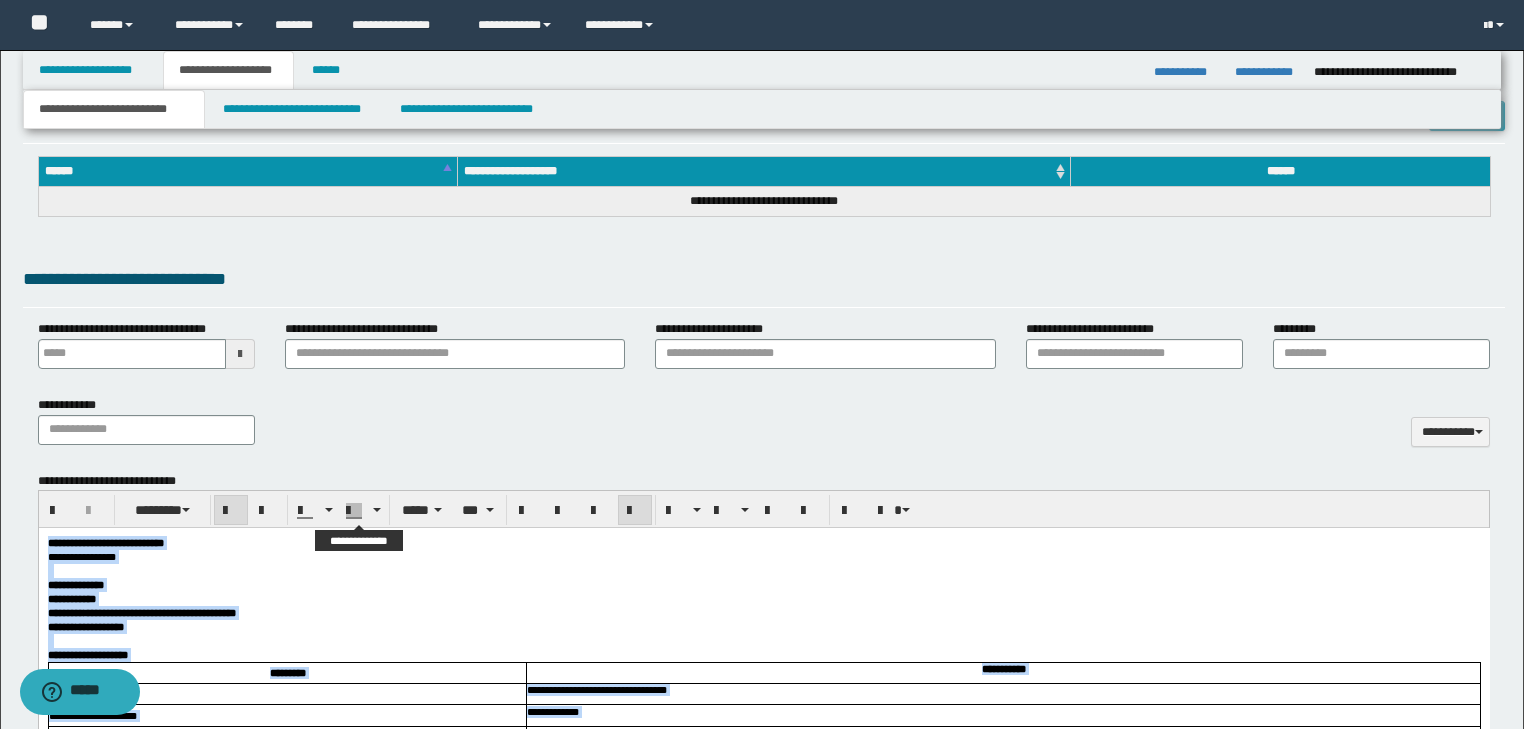 scroll, scrollTop: 765, scrollLeft: 0, axis: vertical 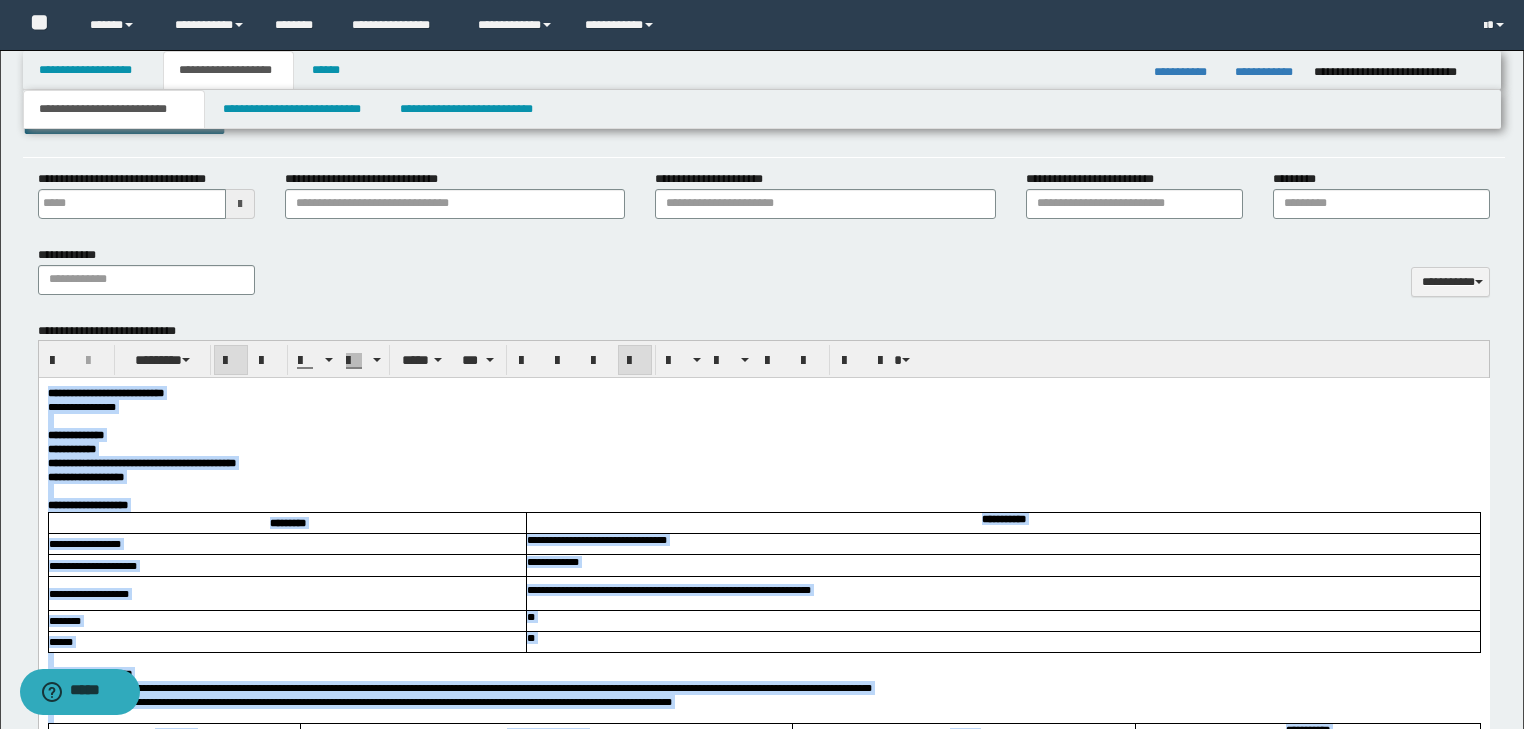 click at bounding box center (763, 421) 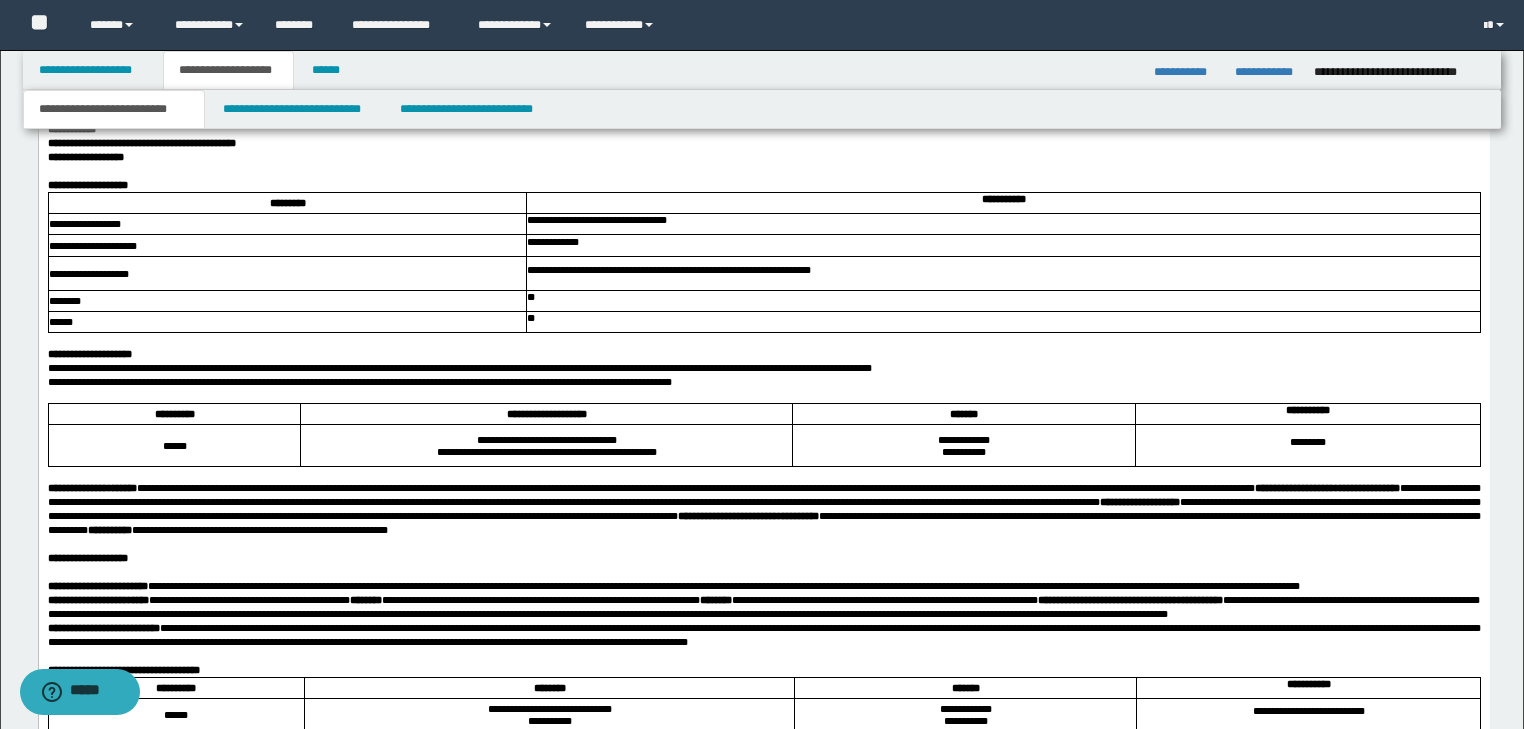 scroll, scrollTop: 1165, scrollLeft: 0, axis: vertical 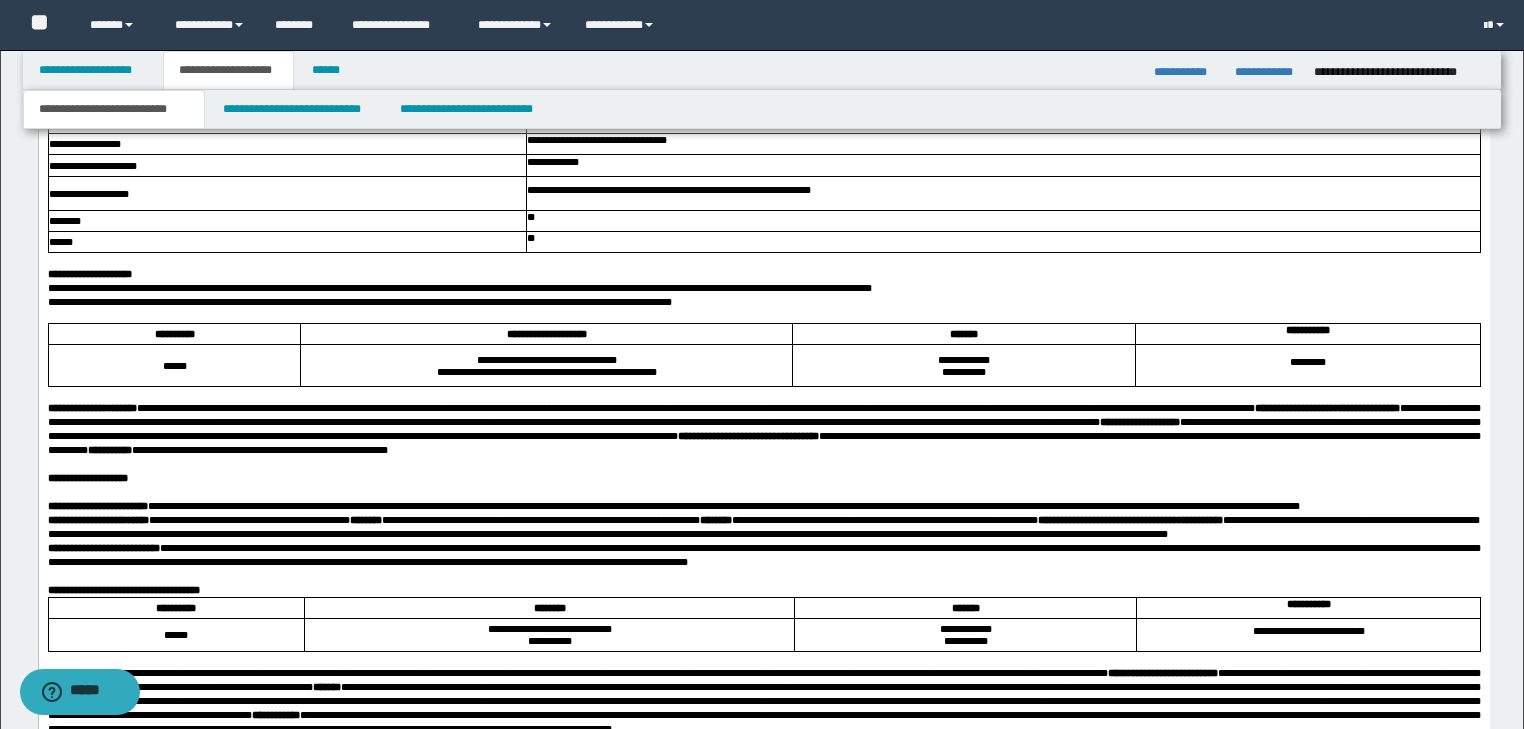 click at bounding box center [763, 317] 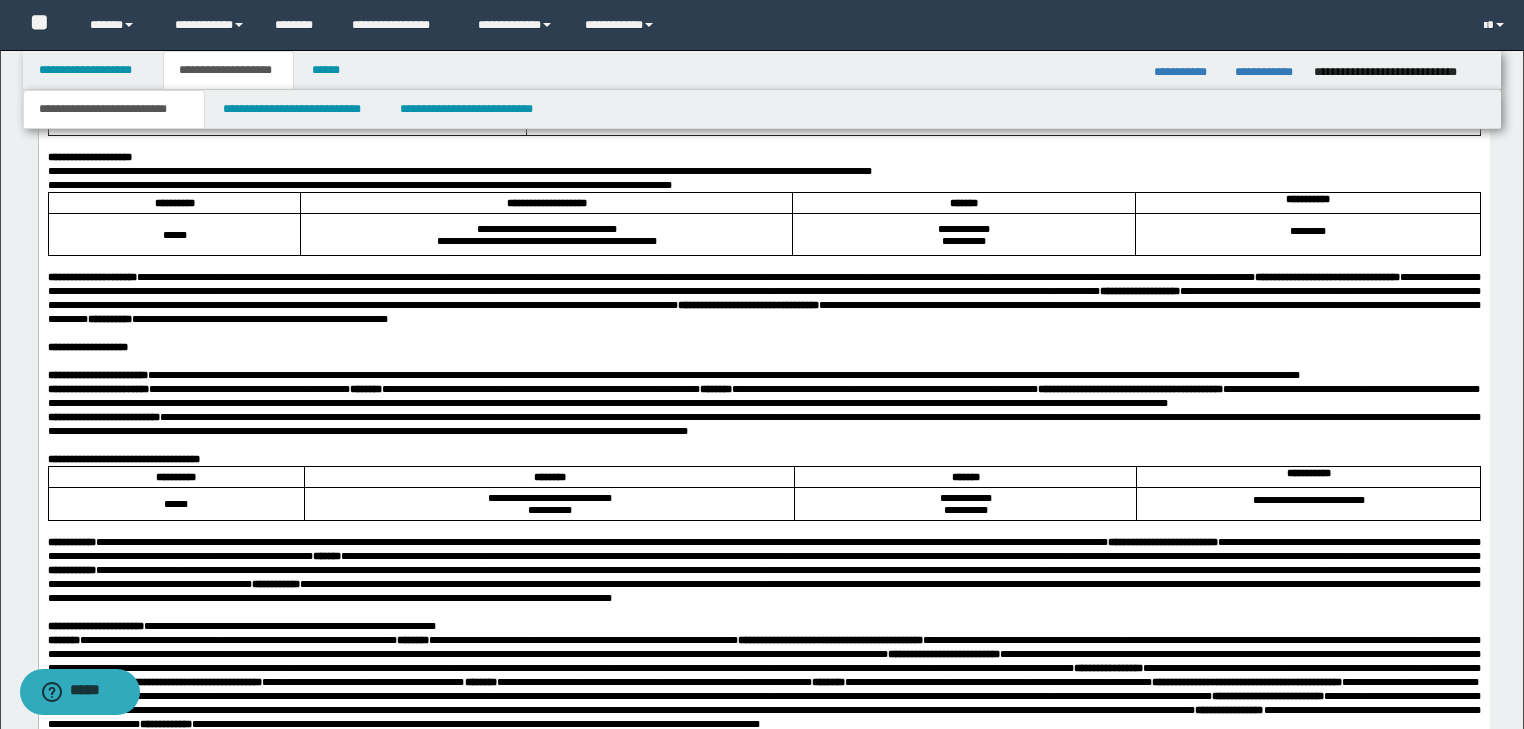 scroll, scrollTop: 1405, scrollLeft: 0, axis: vertical 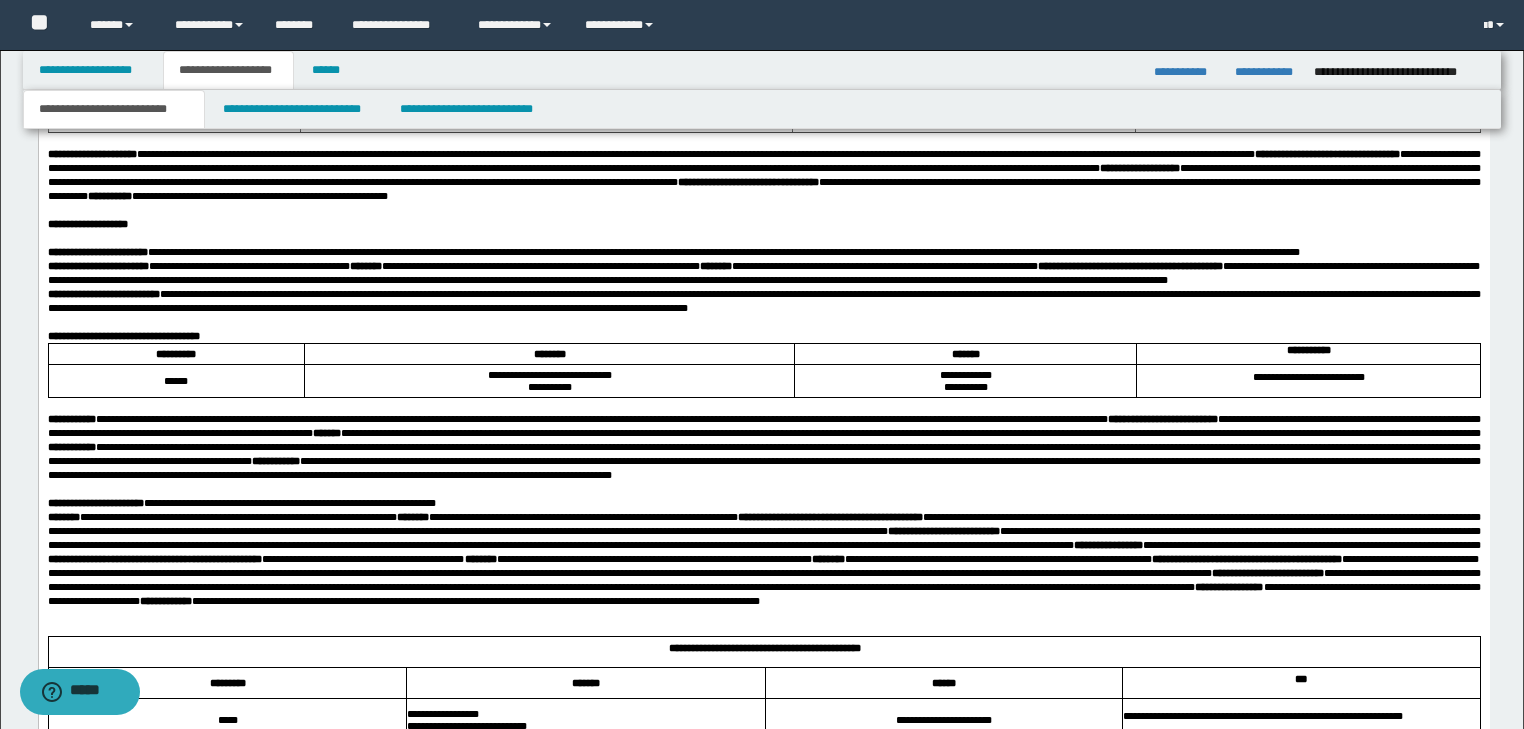 click on "**********" at bounding box center (763, 302) 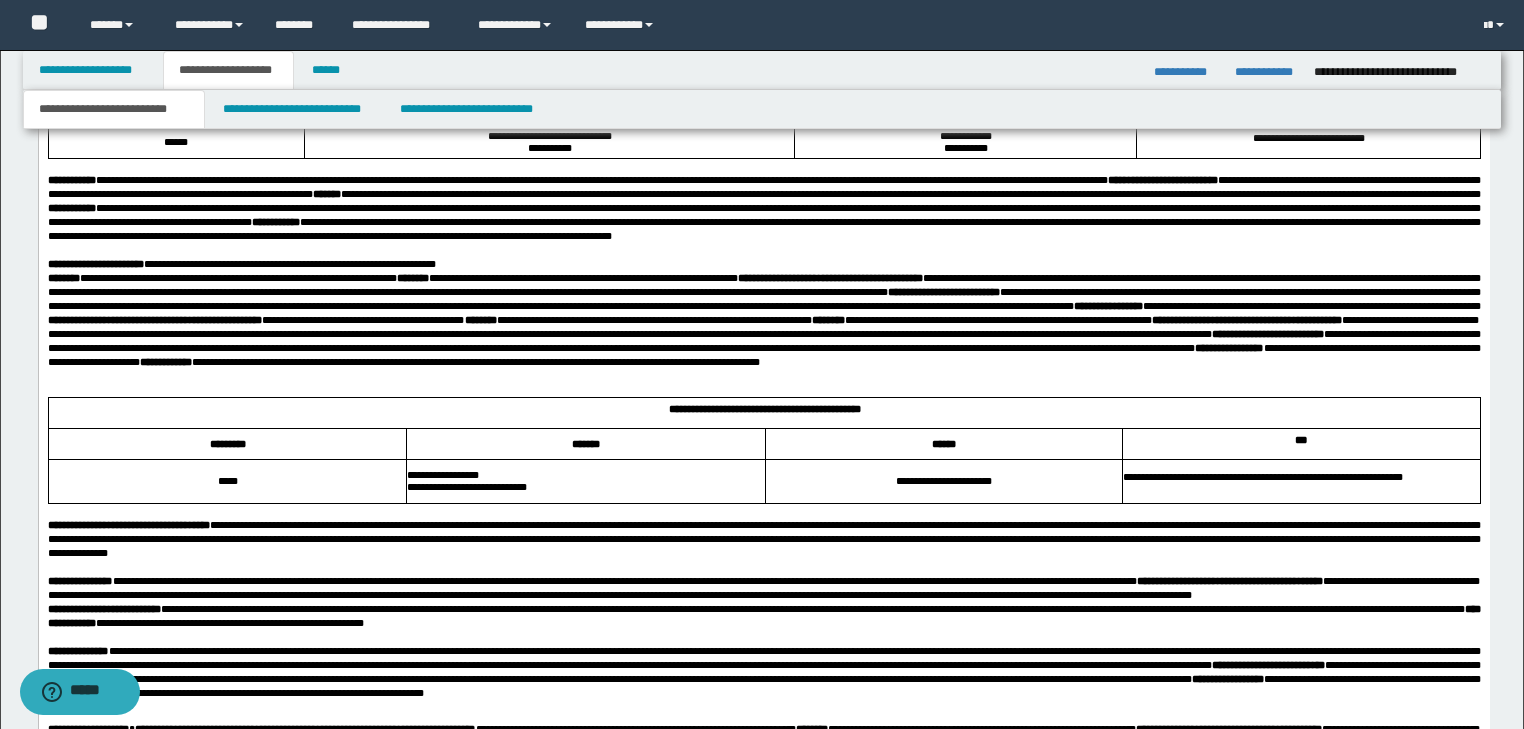 scroll, scrollTop: 1645, scrollLeft: 0, axis: vertical 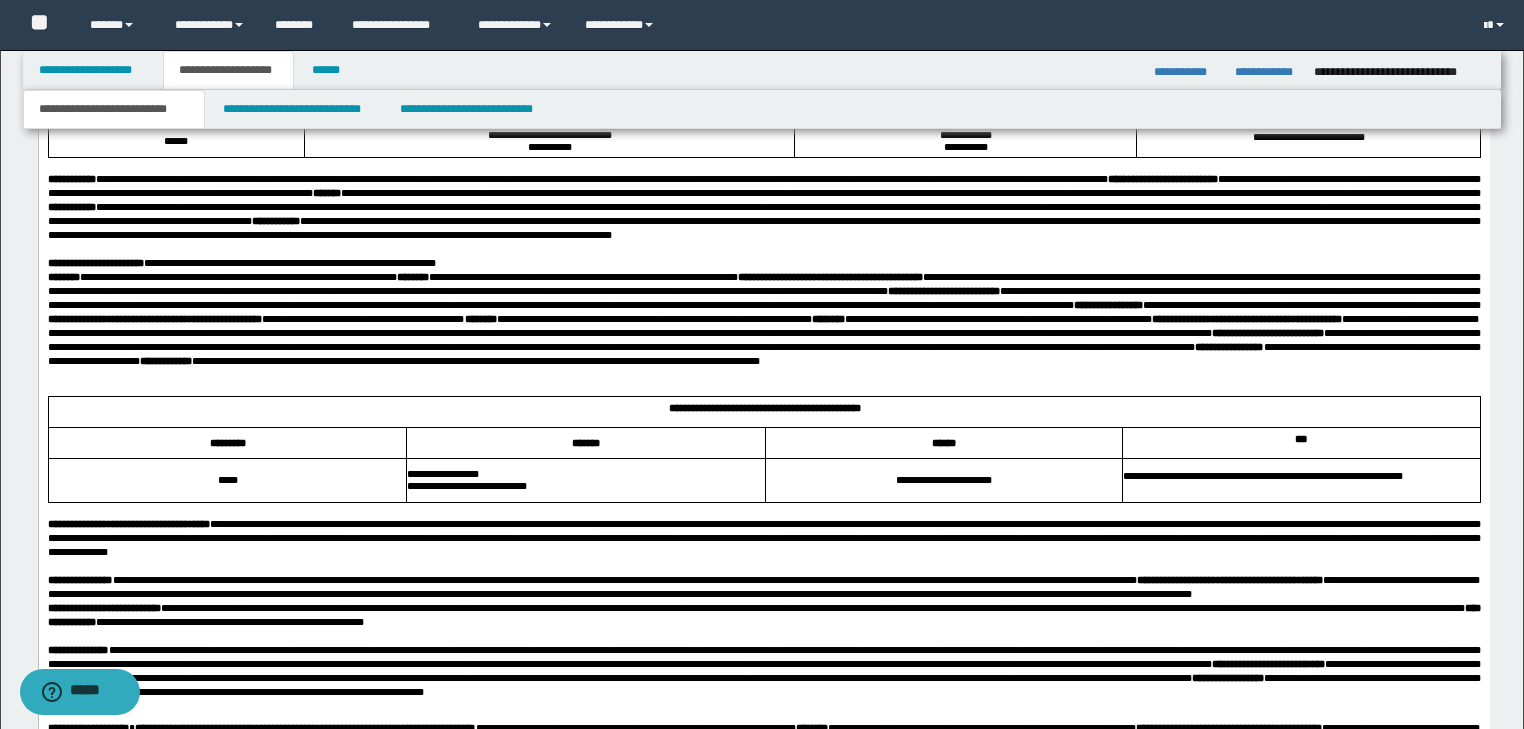 click on "**********" at bounding box center [763, 264] 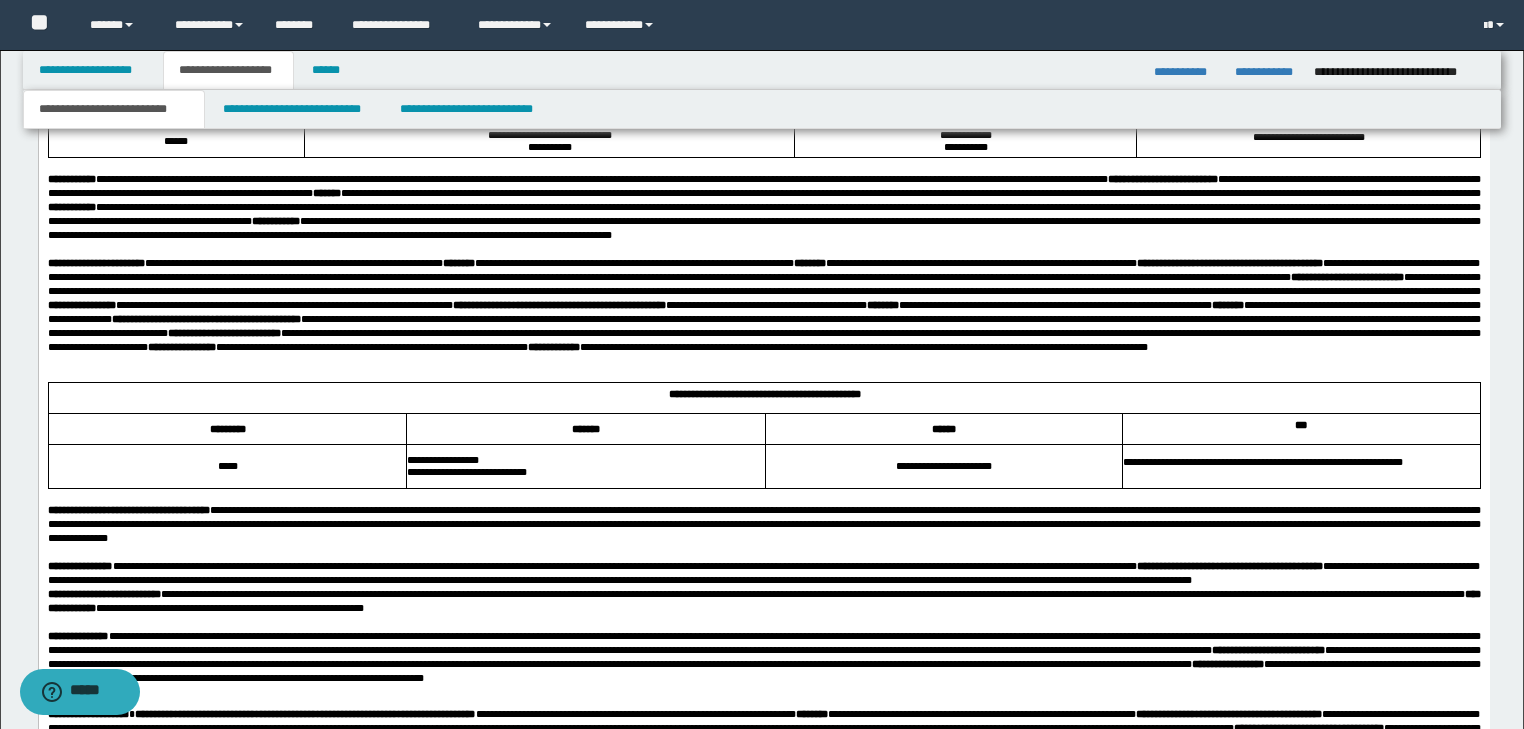 click on "**********" at bounding box center (763, 306) 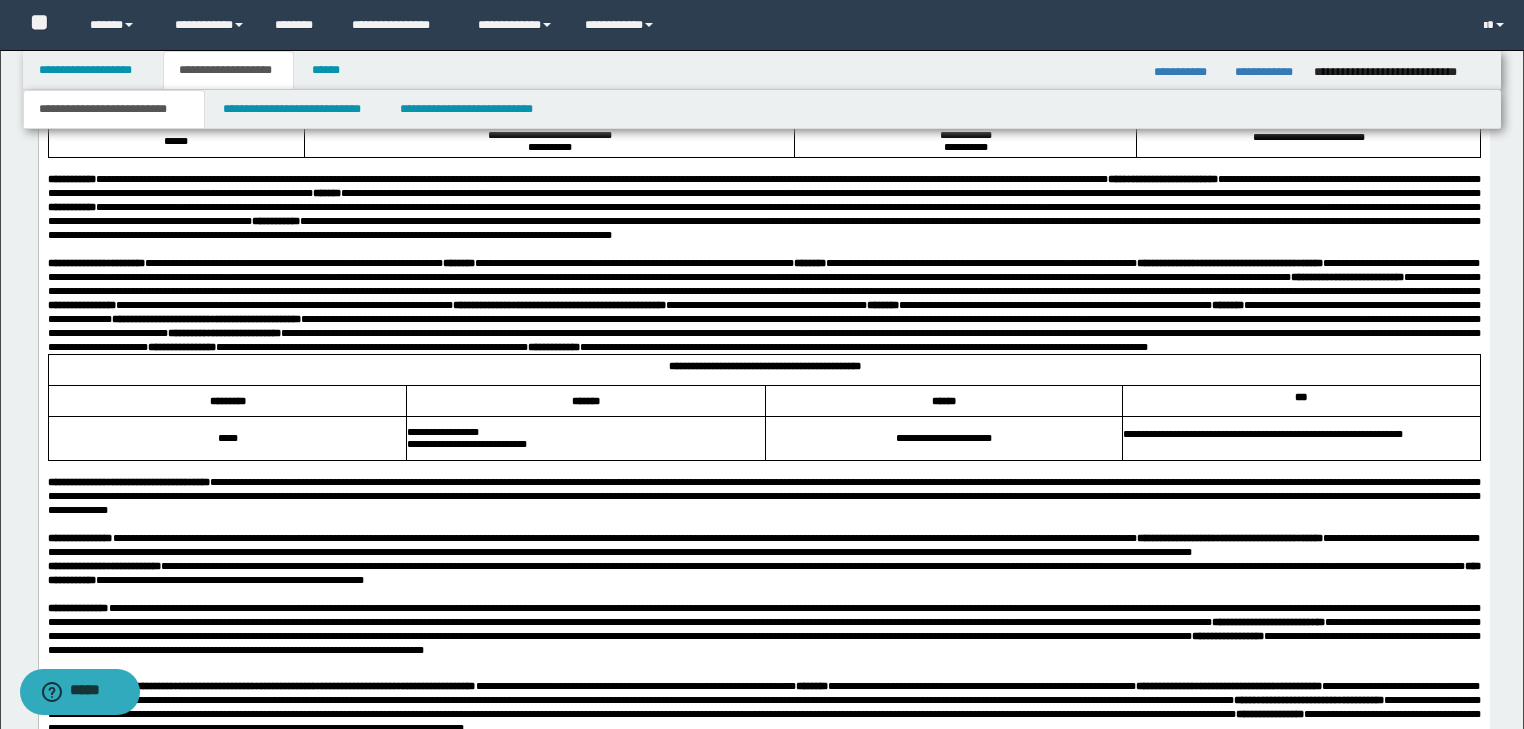 click on "**********" at bounding box center (584, 433) 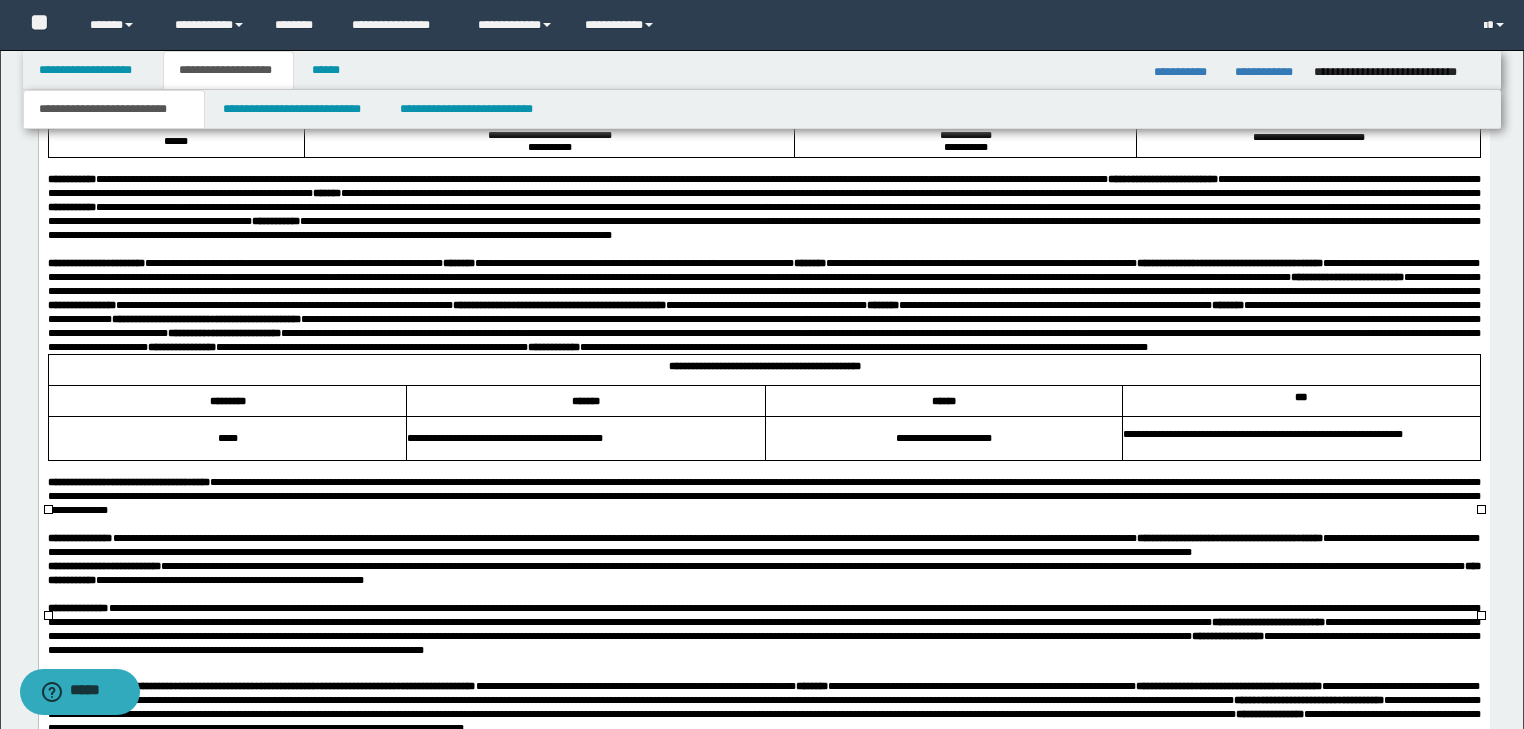 scroll, scrollTop: 1805, scrollLeft: 0, axis: vertical 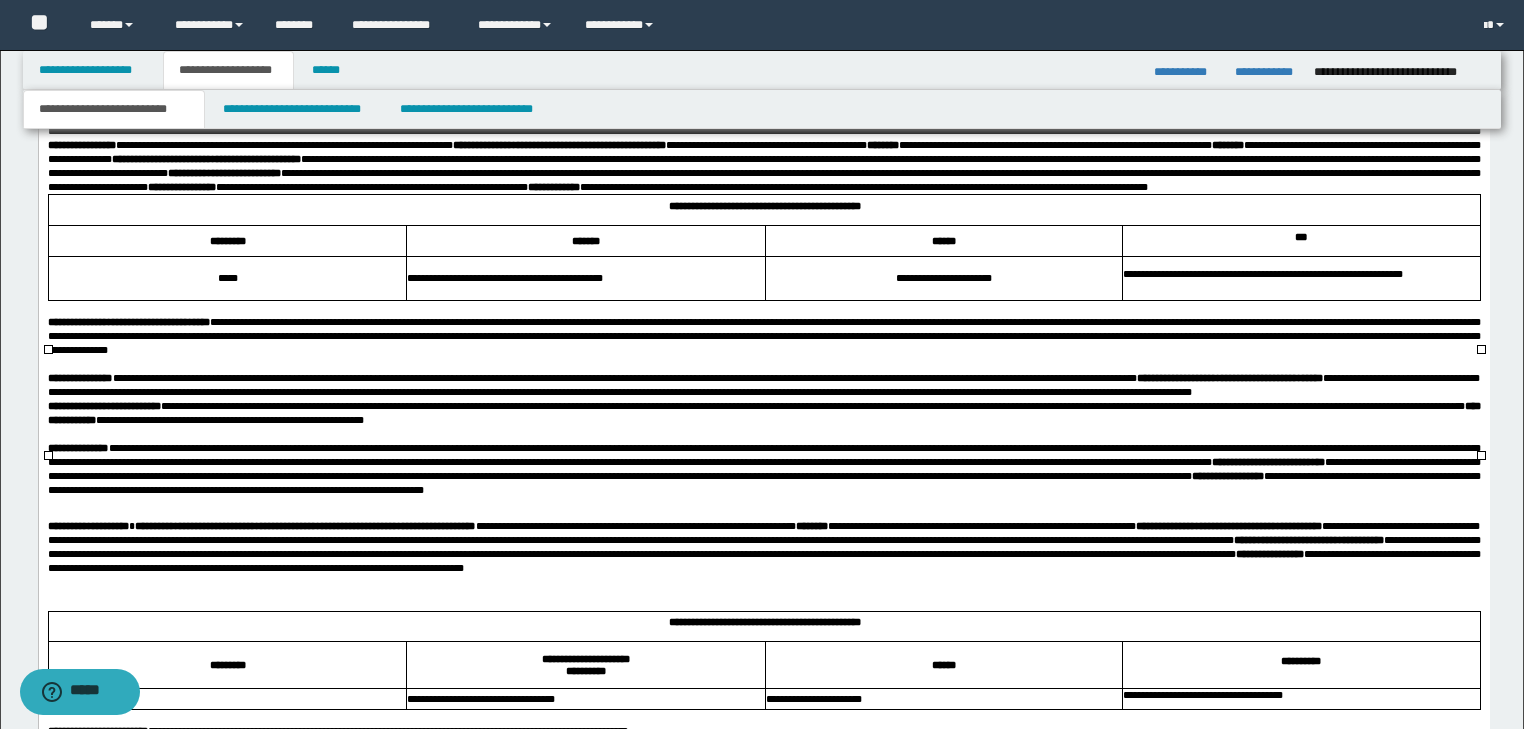 click on "**********" at bounding box center [763, 337] 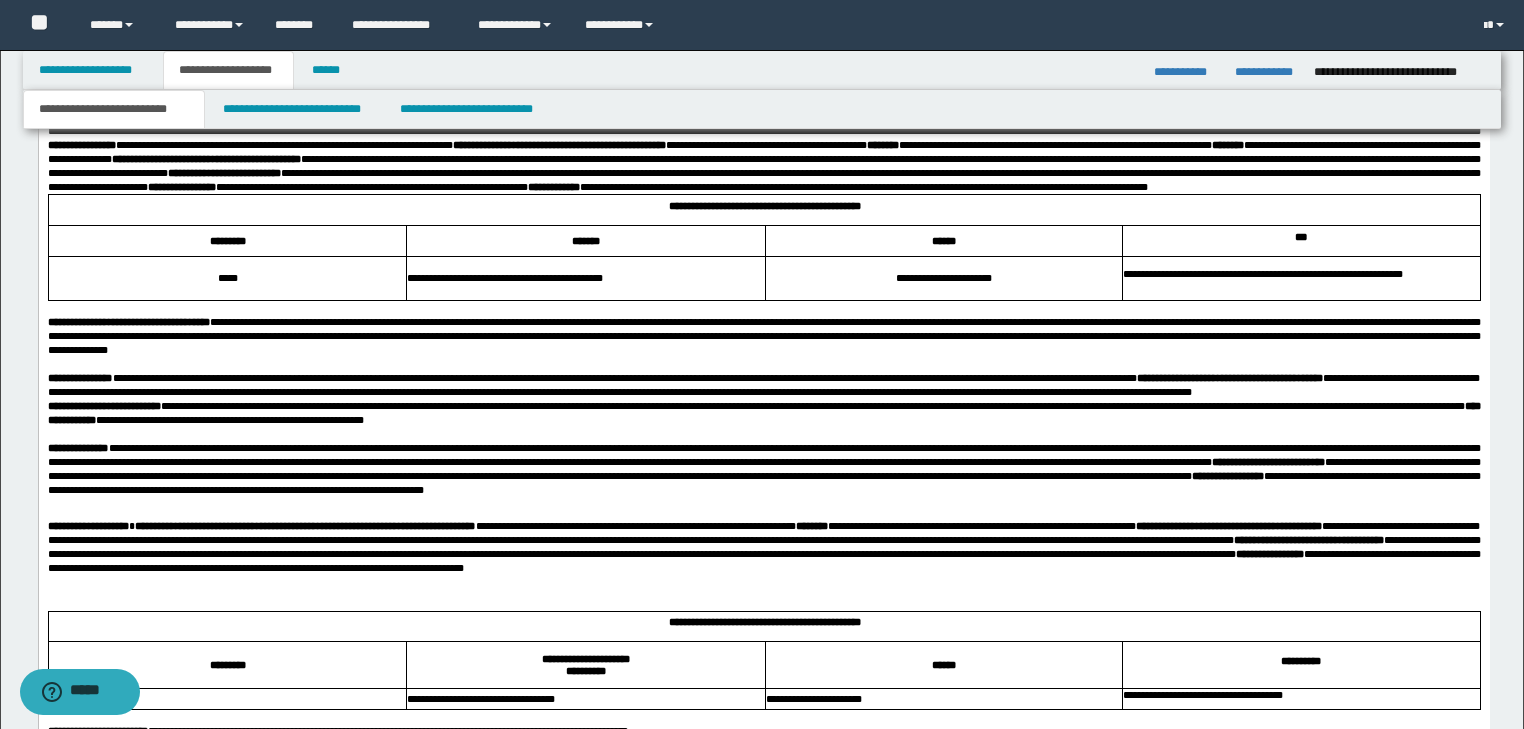 scroll, scrollTop: 2045, scrollLeft: 0, axis: vertical 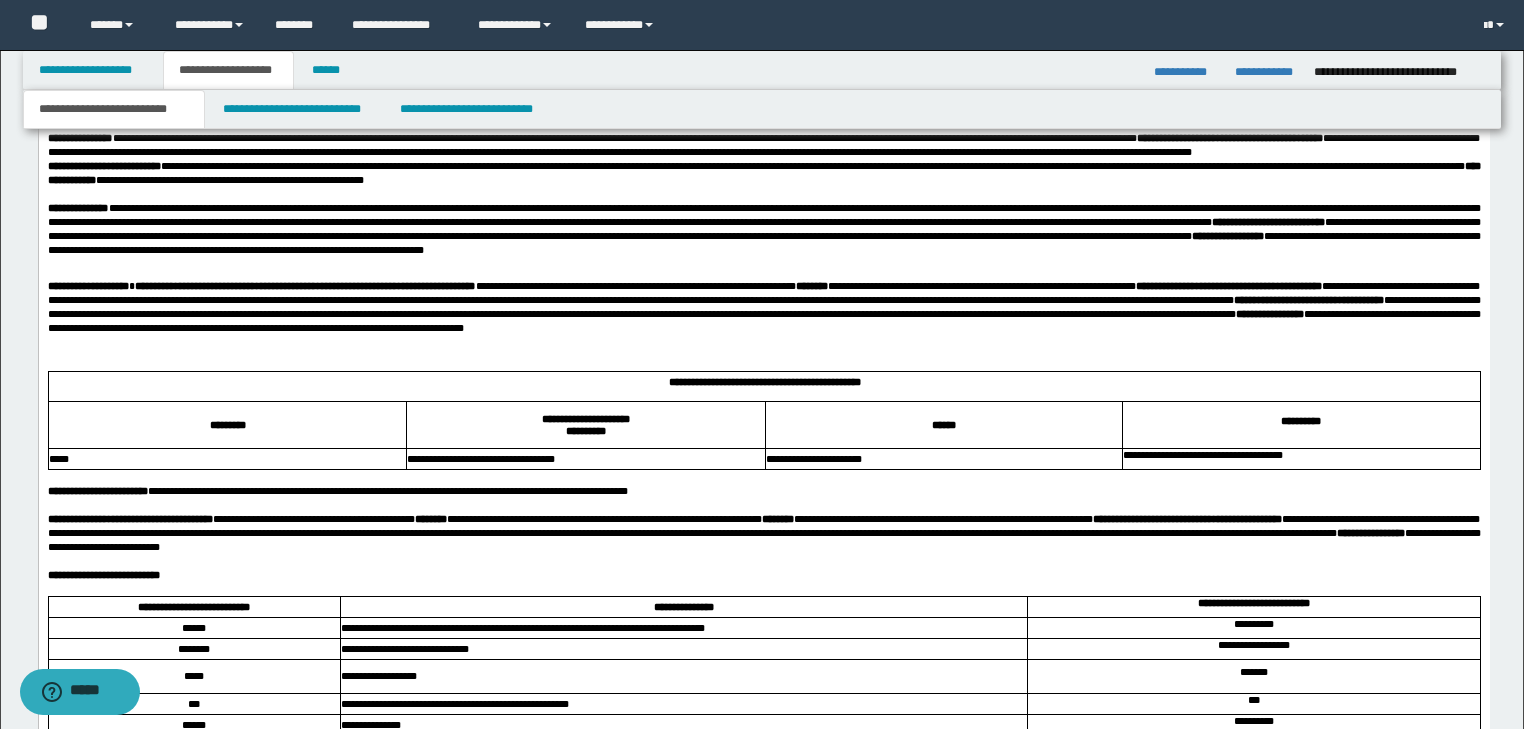 click on "**********" at bounding box center (763, 312) 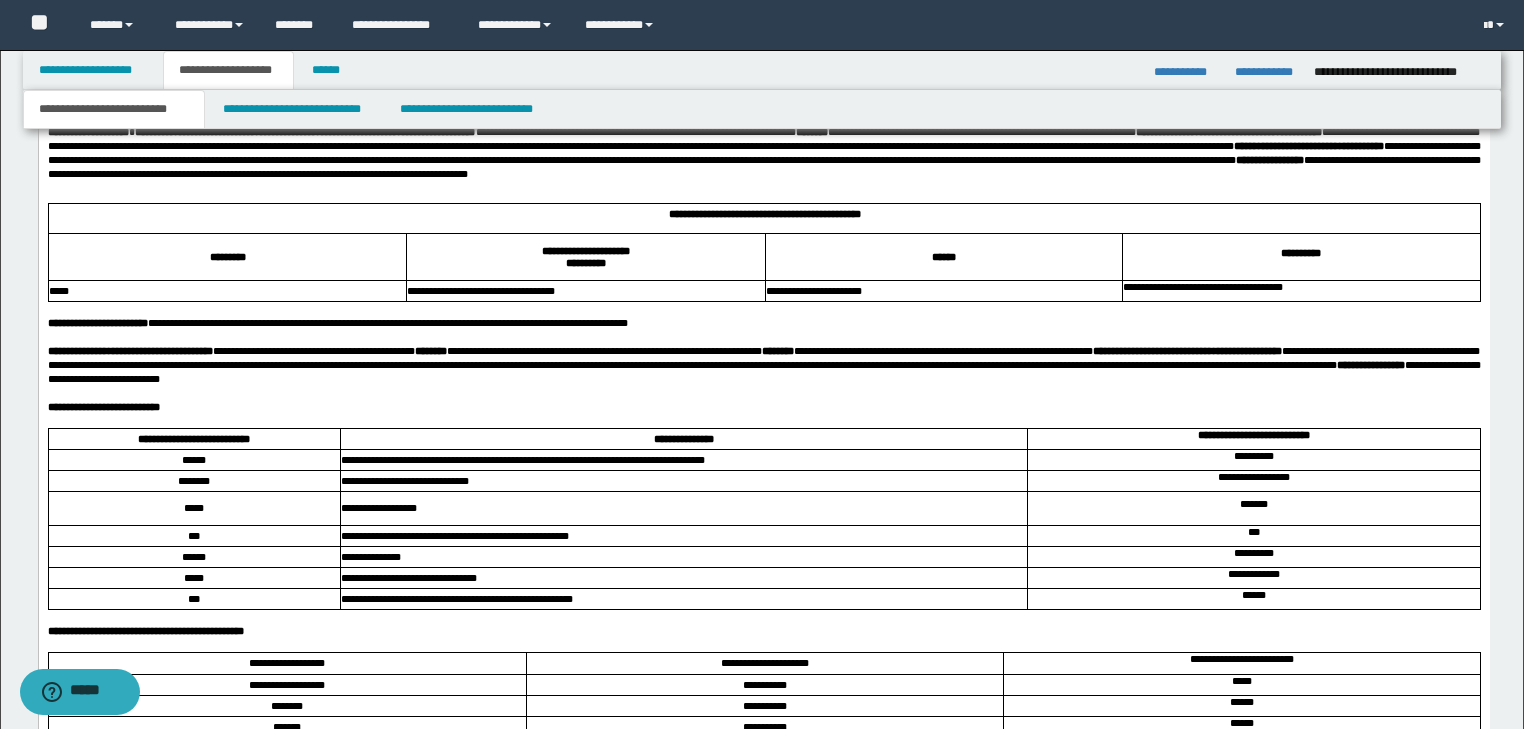 scroll, scrollTop: 2285, scrollLeft: 0, axis: vertical 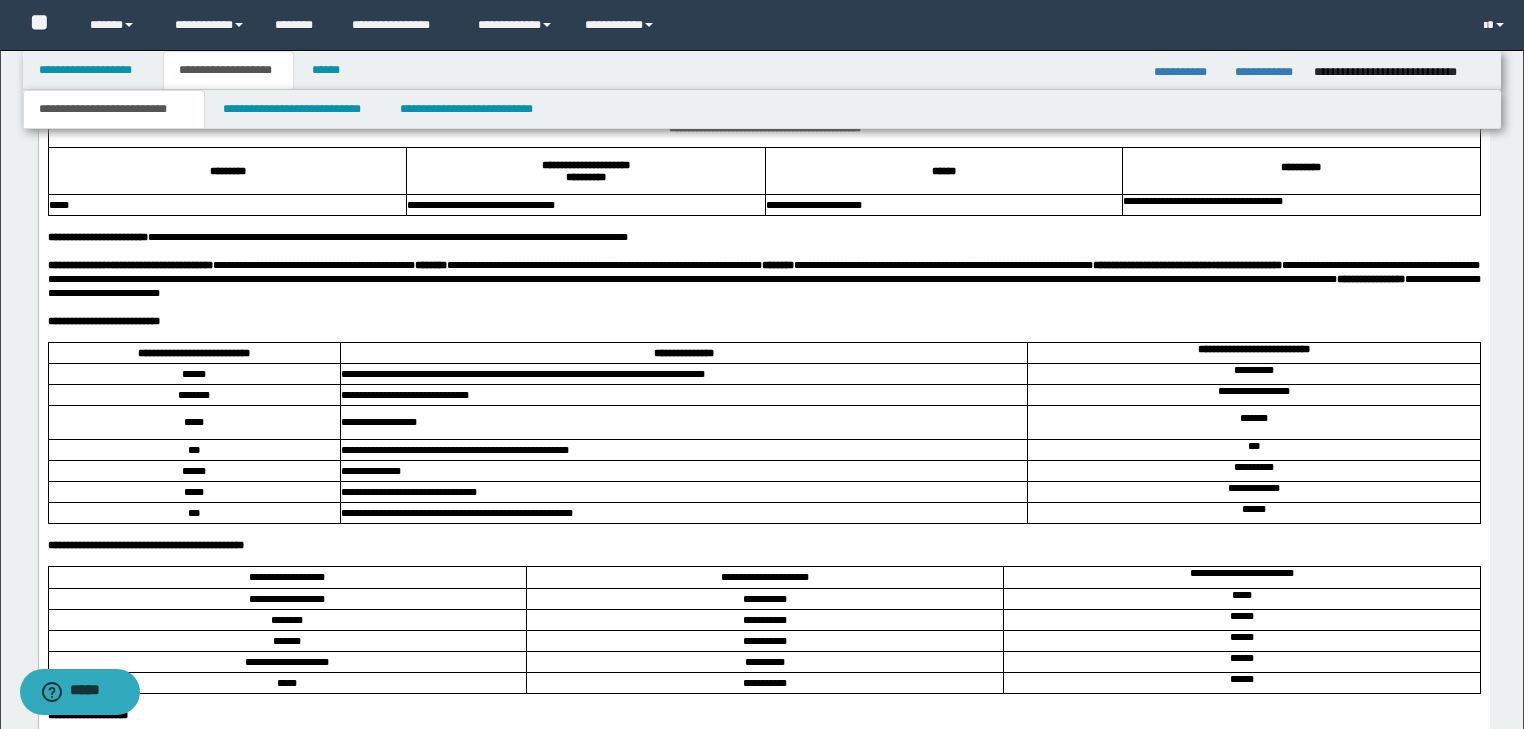 click on "**********" at bounding box center [763, 238] 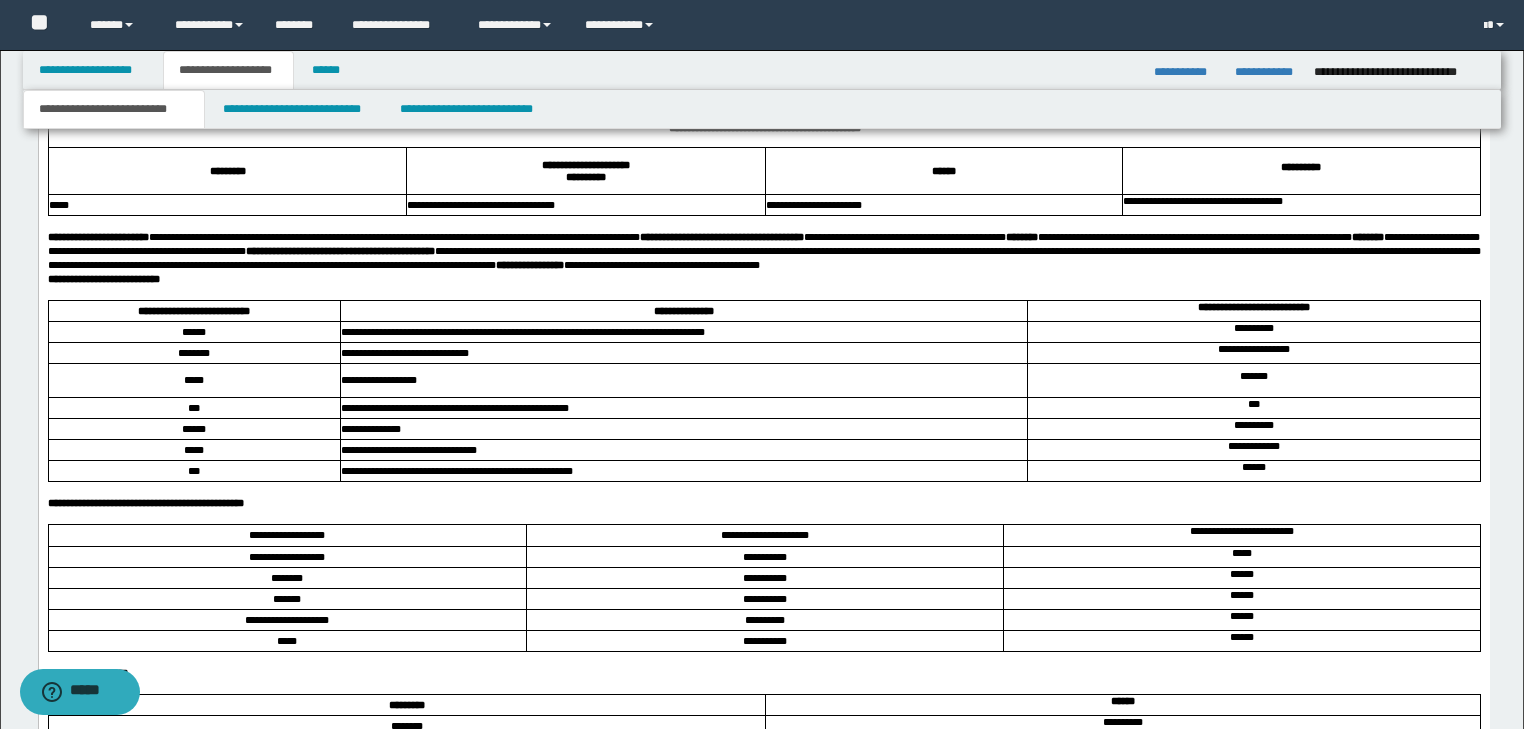 click on "**********" at bounding box center (763, 252) 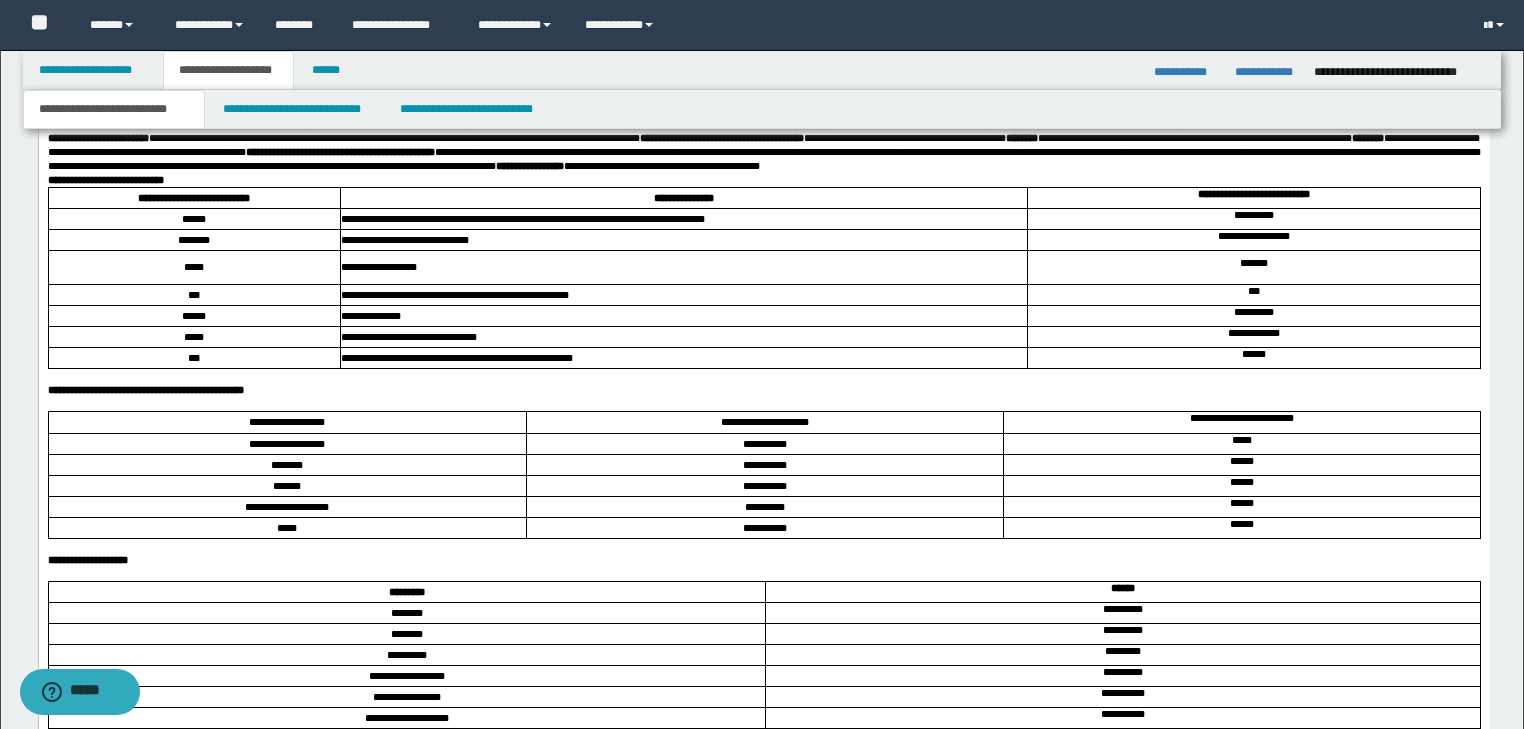 scroll, scrollTop: 2525, scrollLeft: 0, axis: vertical 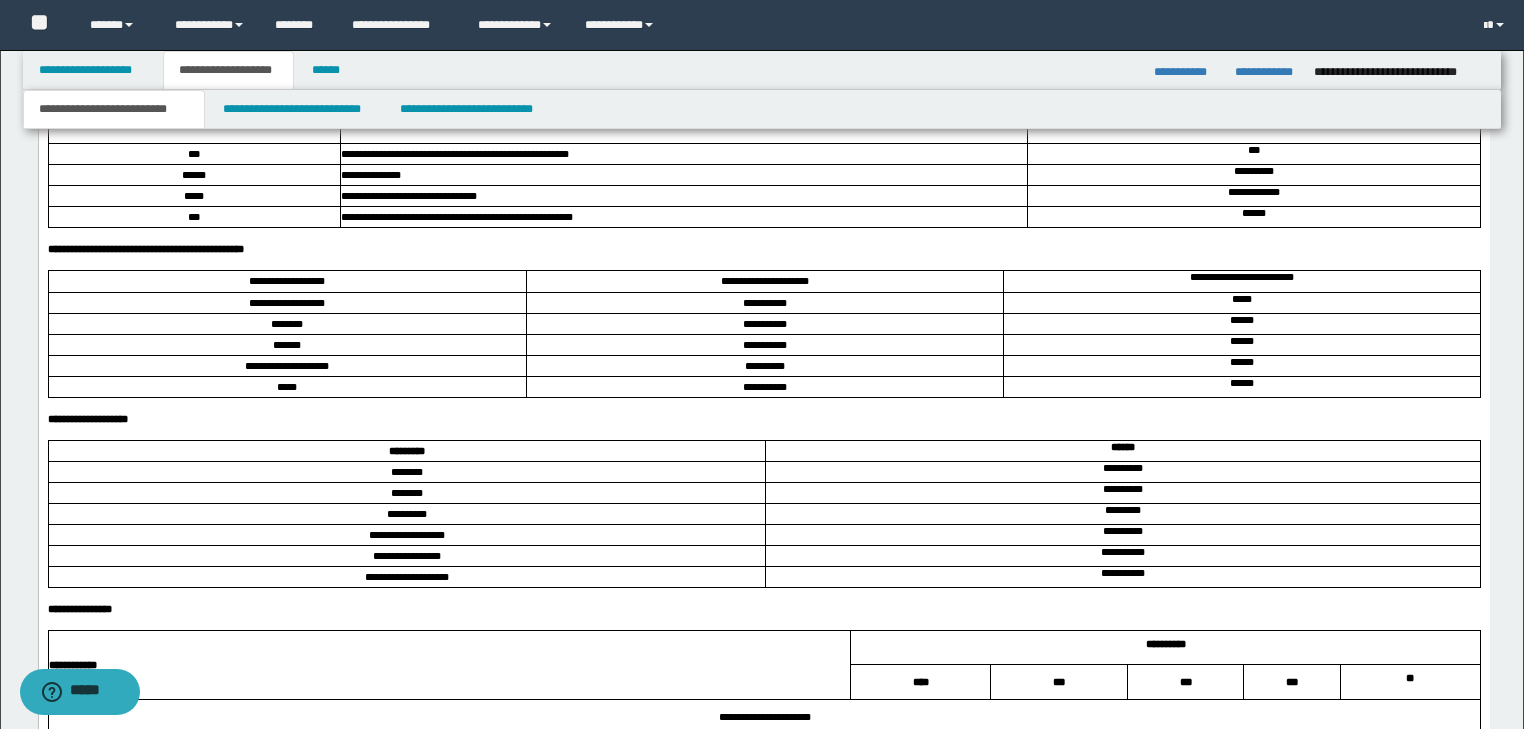 click at bounding box center (763, 264) 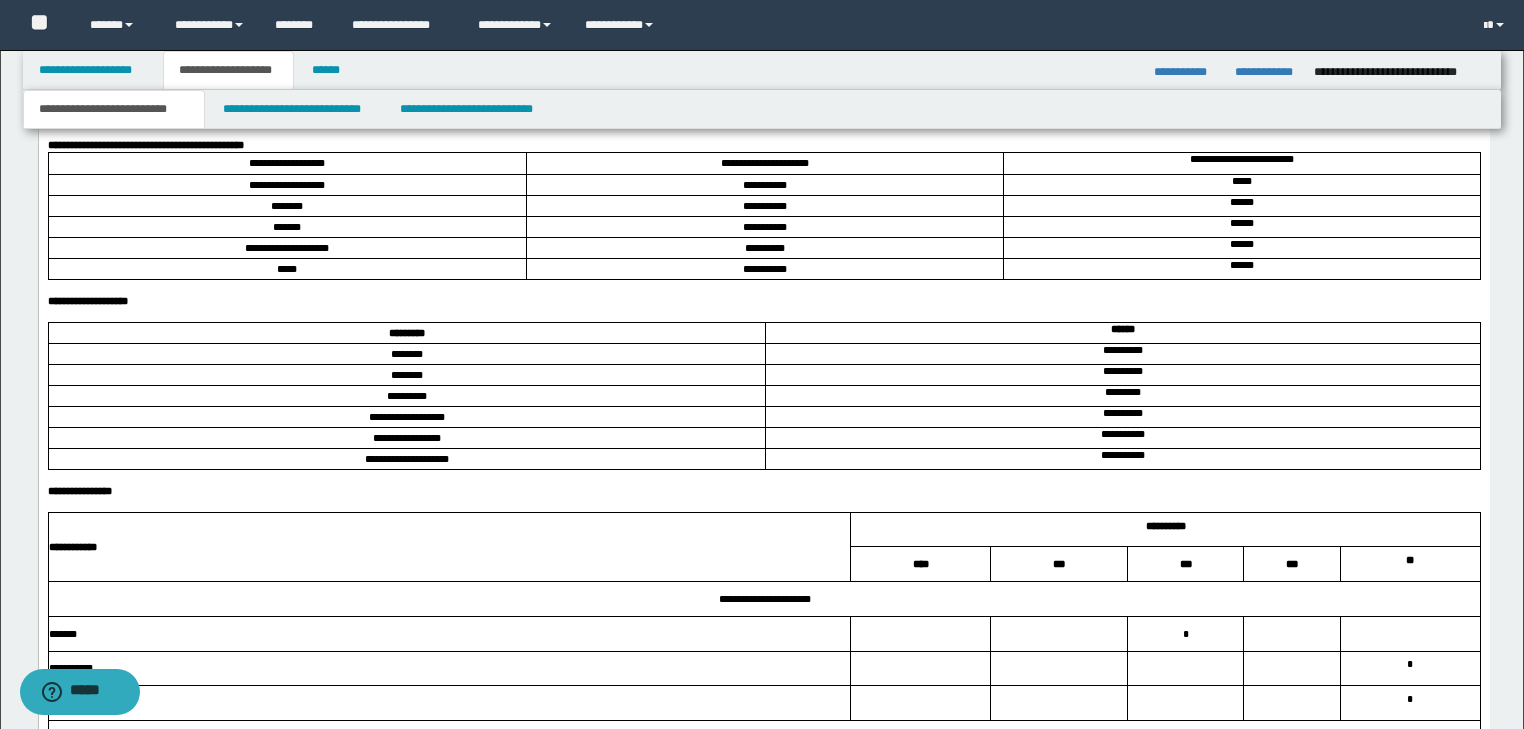 scroll, scrollTop: 2765, scrollLeft: 0, axis: vertical 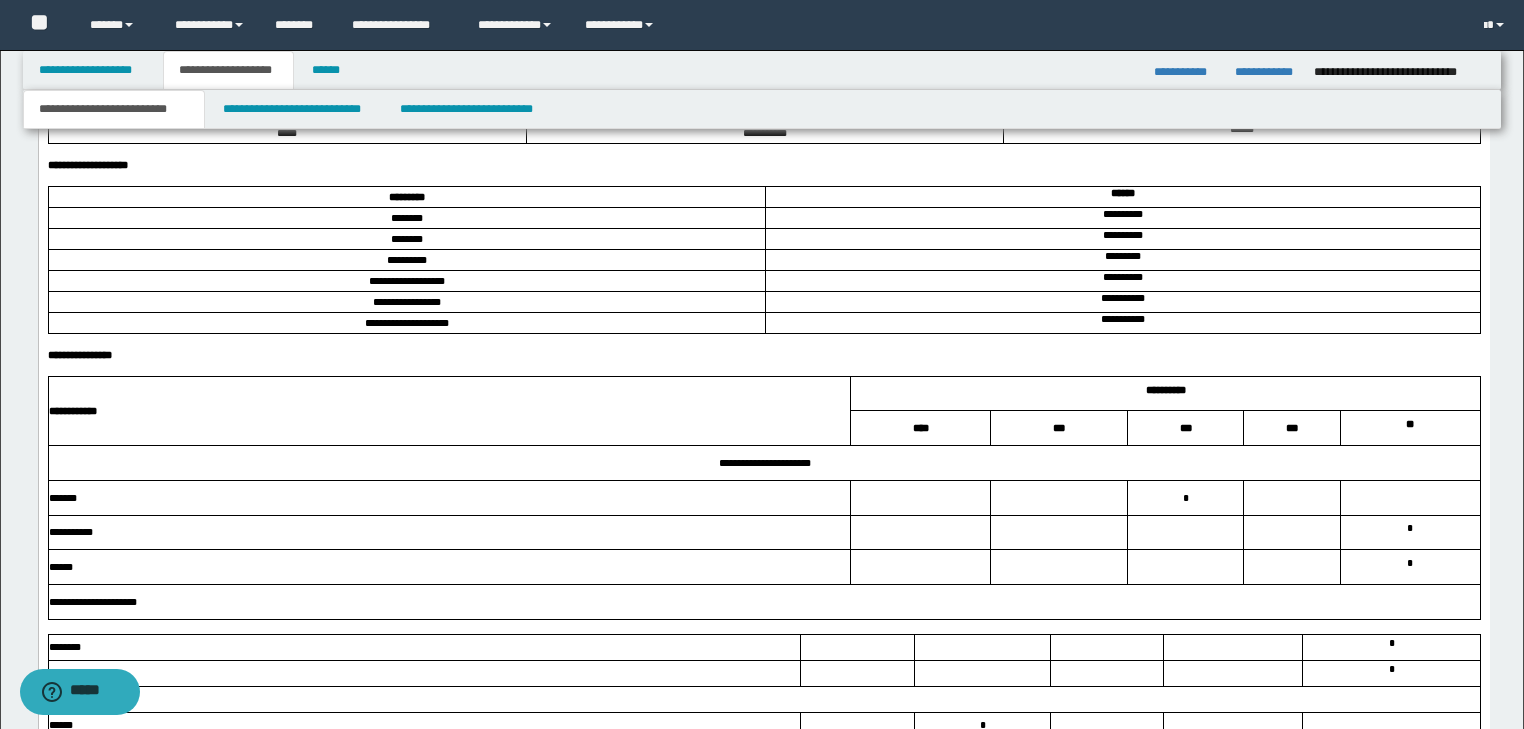 click on "**********" at bounding box center [763, 166] 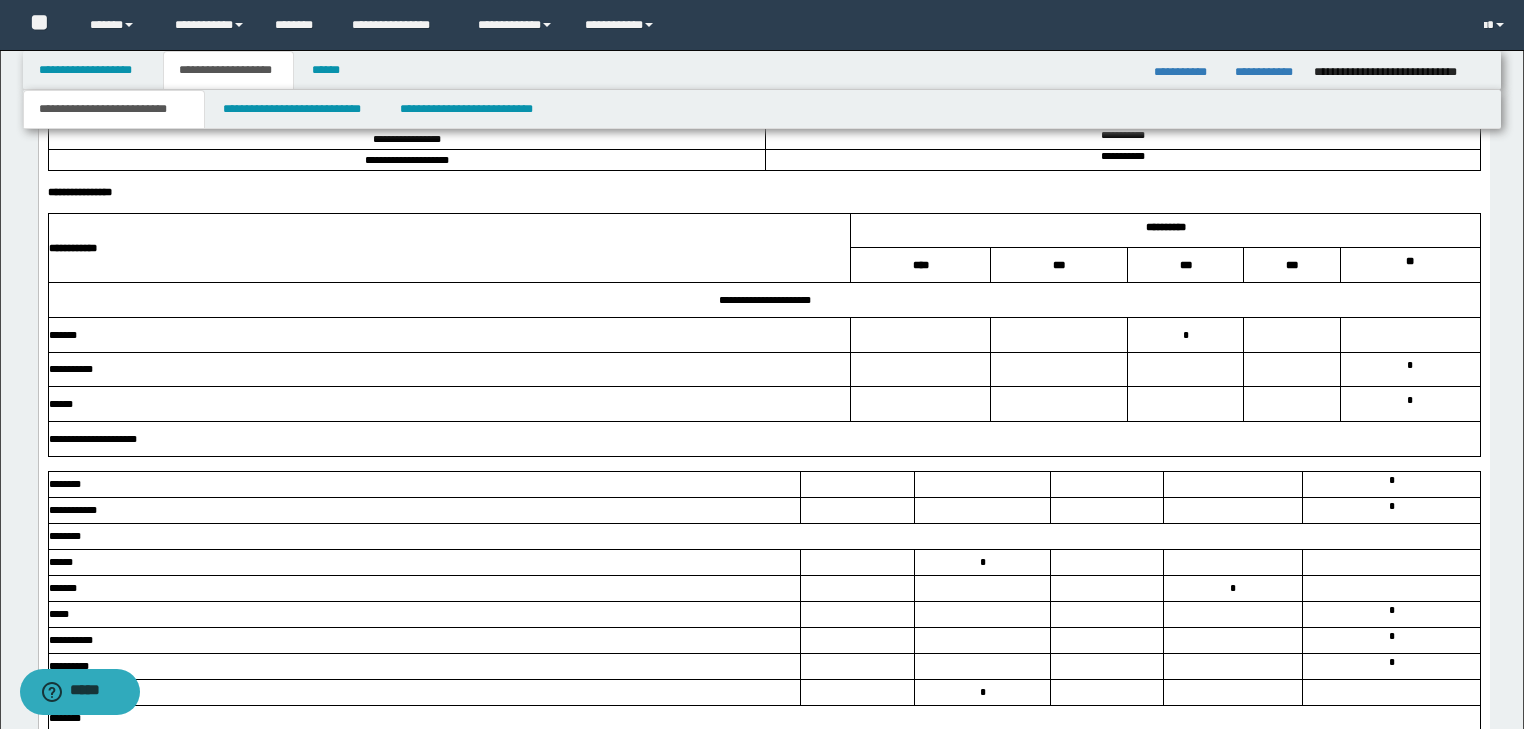 scroll, scrollTop: 3005, scrollLeft: 0, axis: vertical 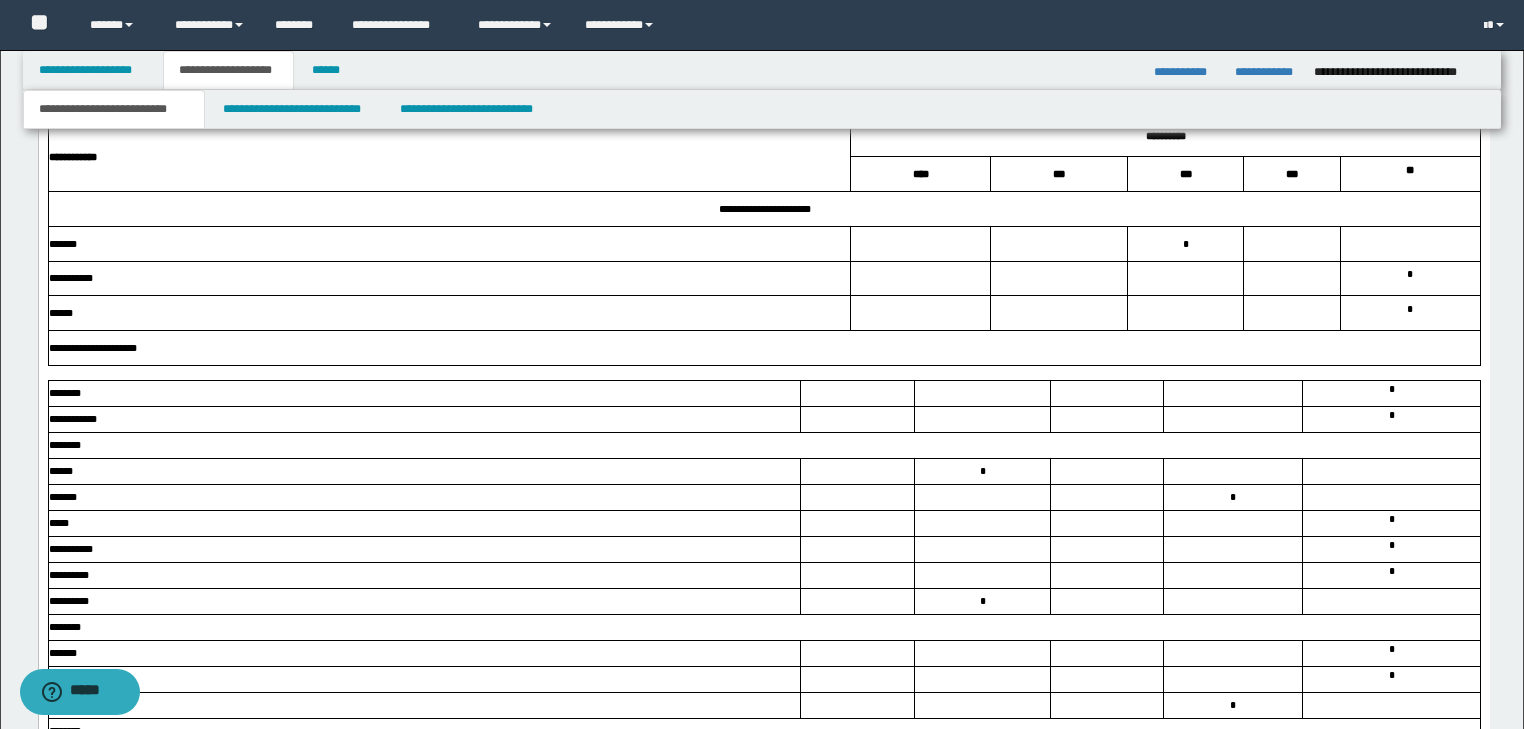 click at bounding box center (763, 116) 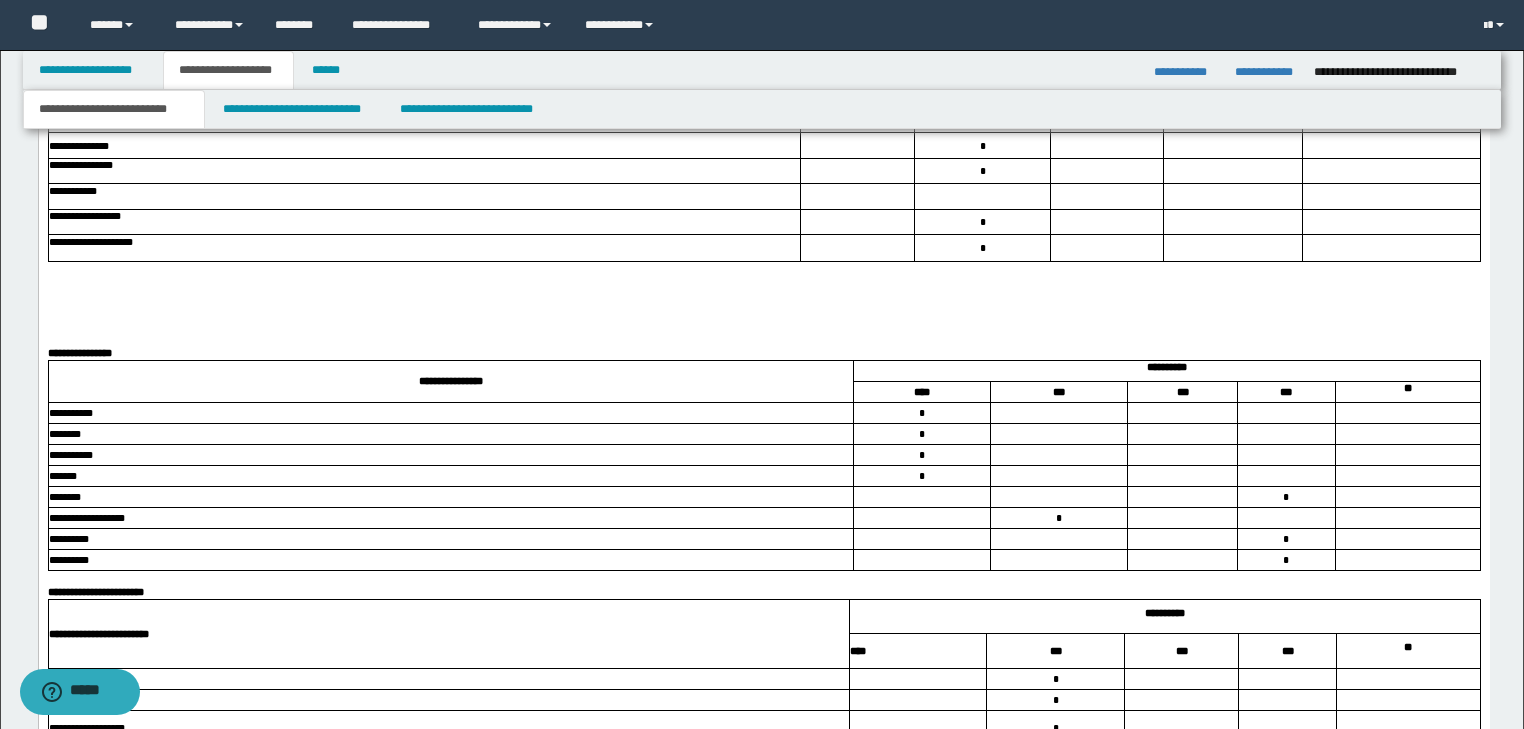 scroll, scrollTop: 3965, scrollLeft: 0, axis: vertical 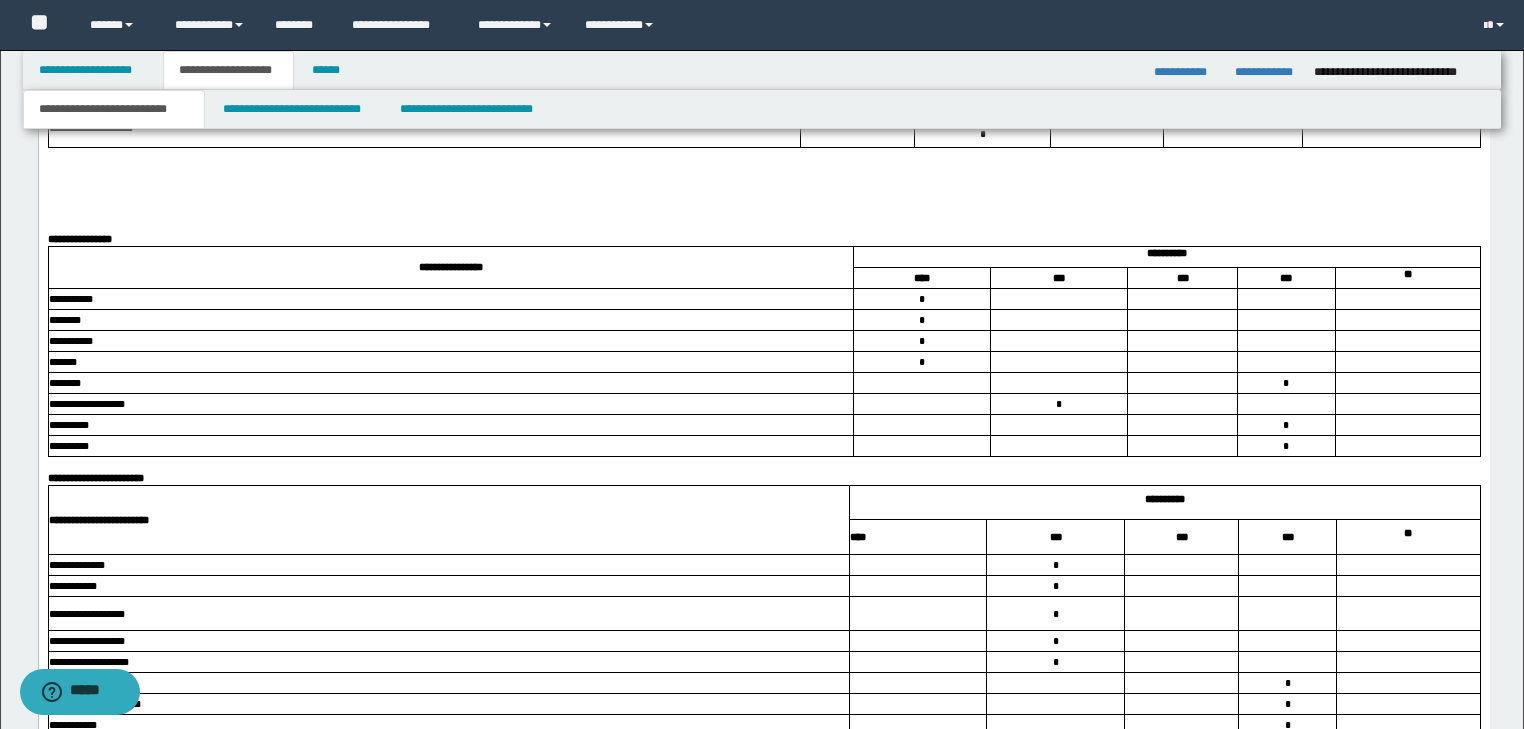 click at bounding box center (763, 156) 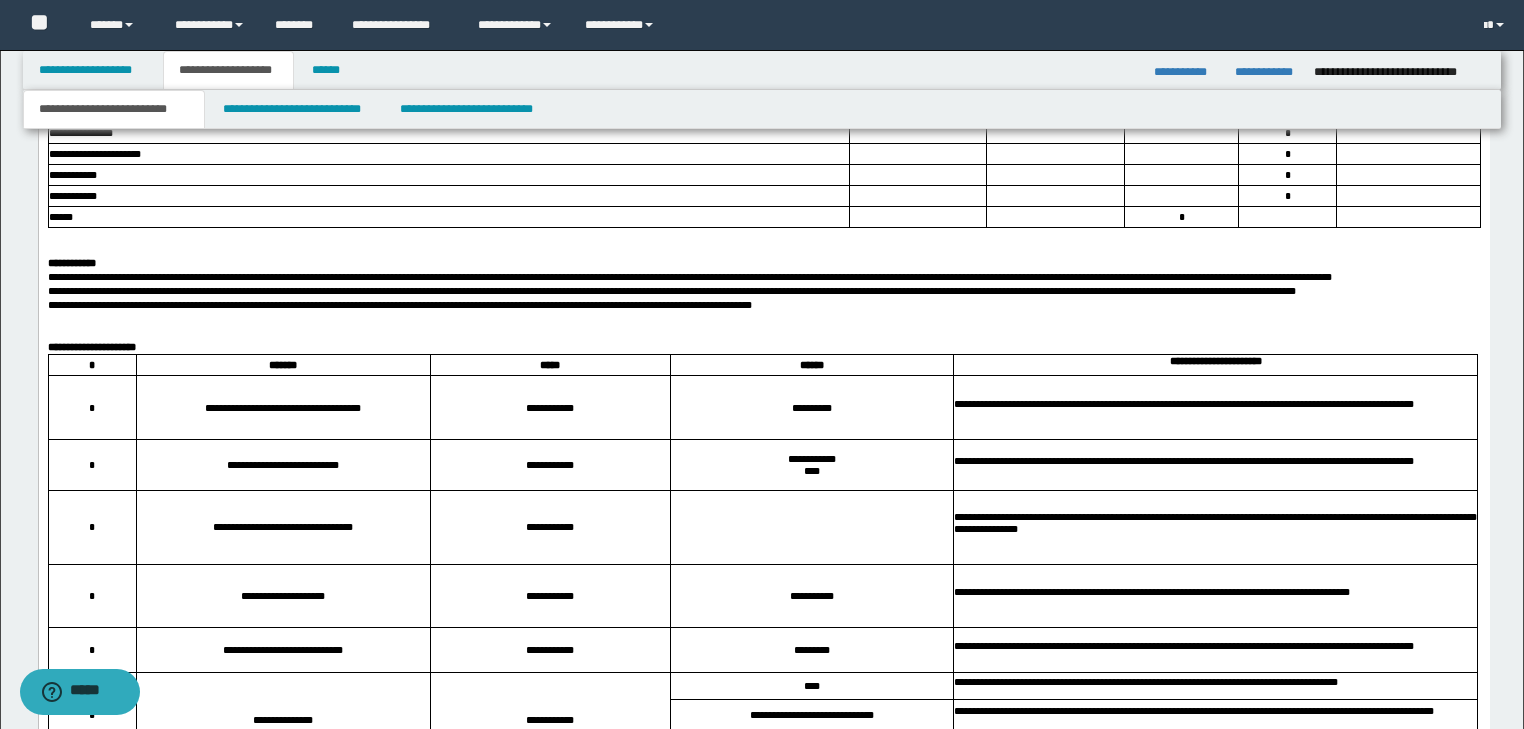 scroll, scrollTop: 4525, scrollLeft: 0, axis: vertical 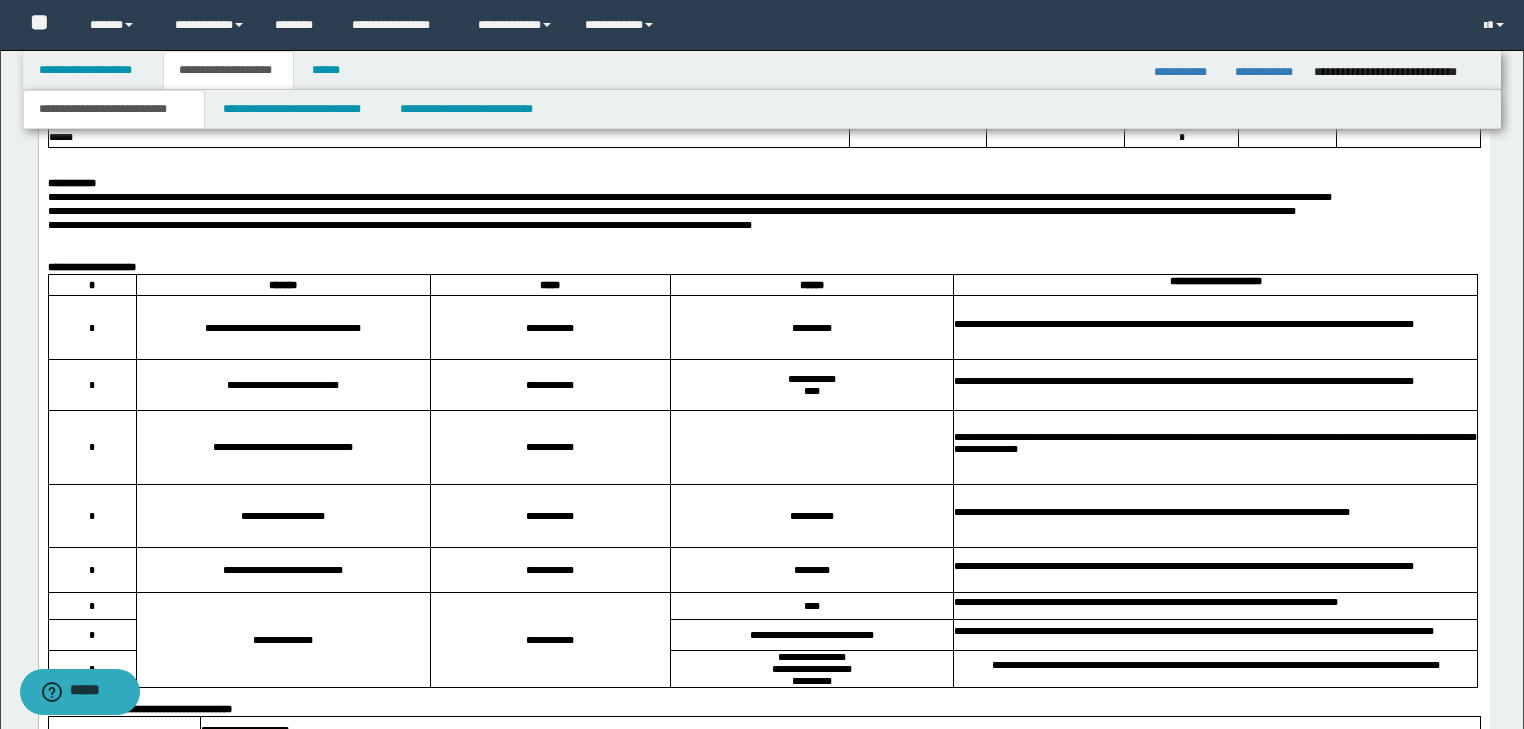 click on "**********" at bounding box center [763, 198] 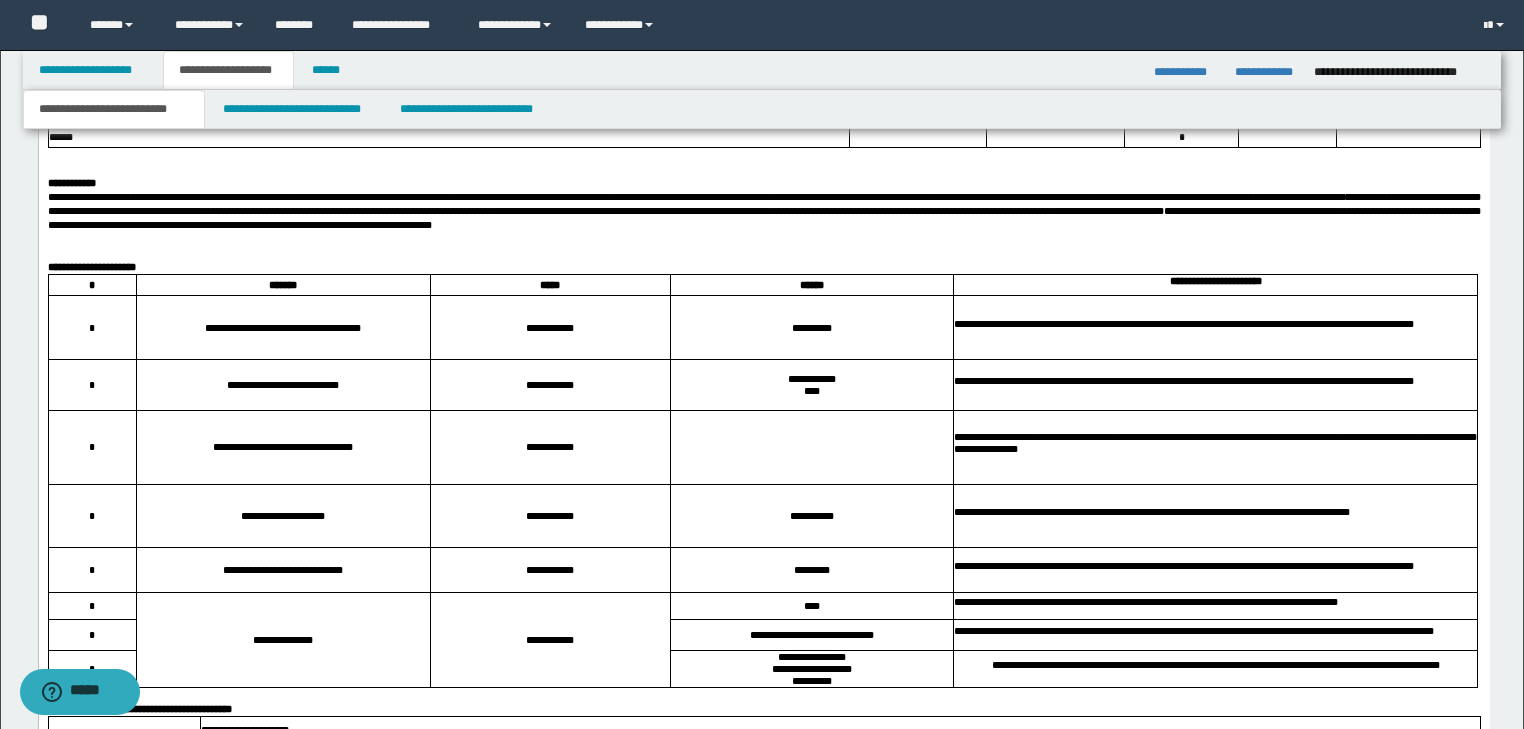 click on "**********" at bounding box center (763, 212) 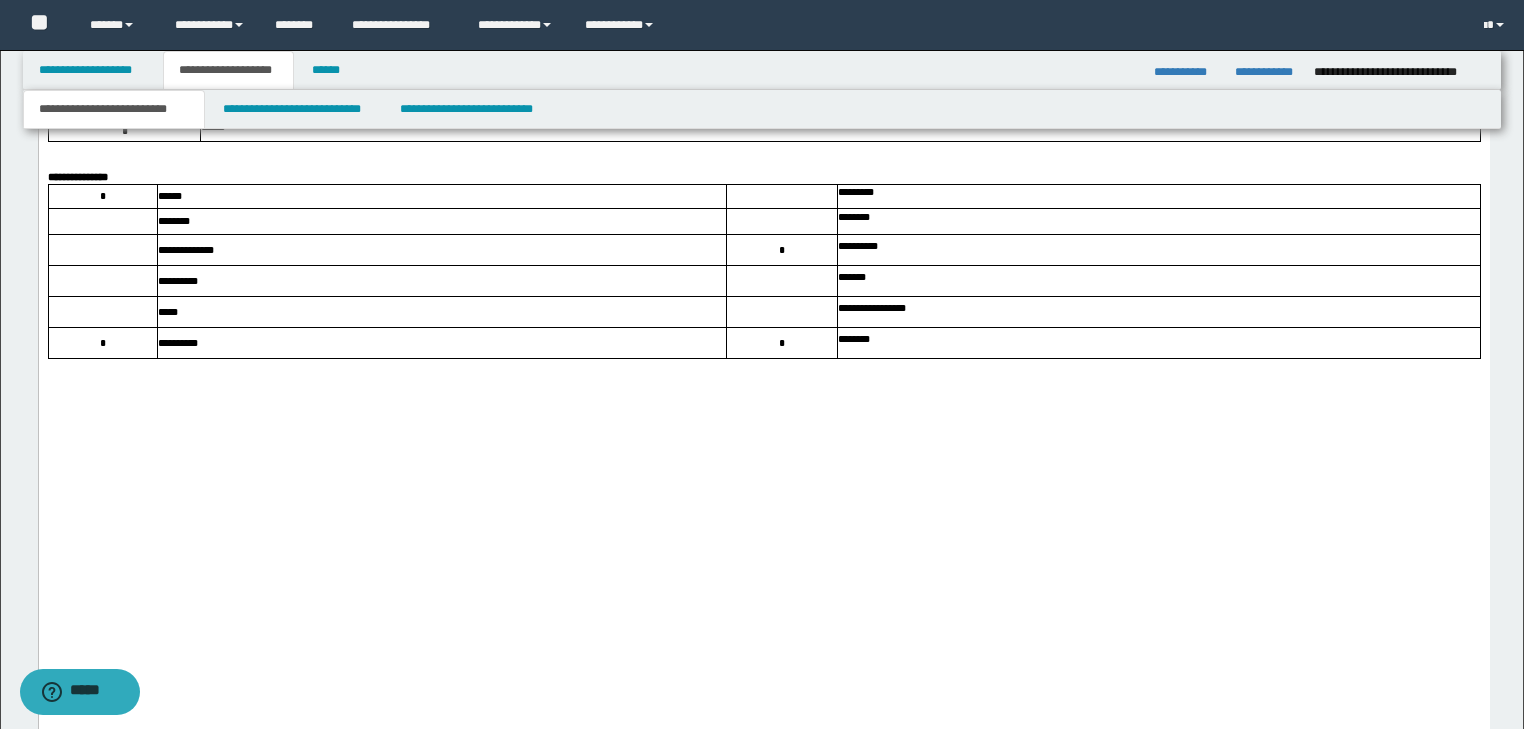 scroll, scrollTop: 5325, scrollLeft: 0, axis: vertical 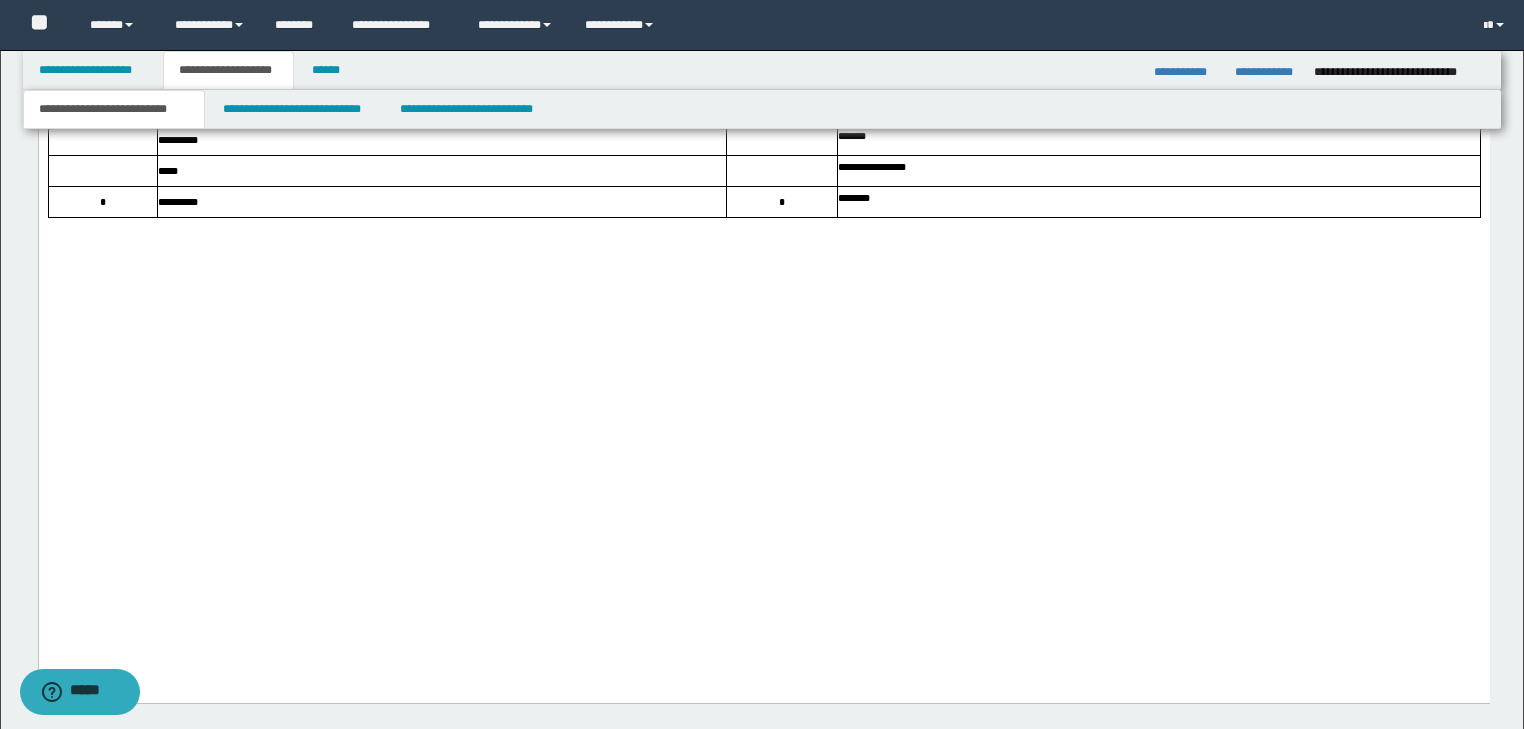 click at bounding box center (763, 9) 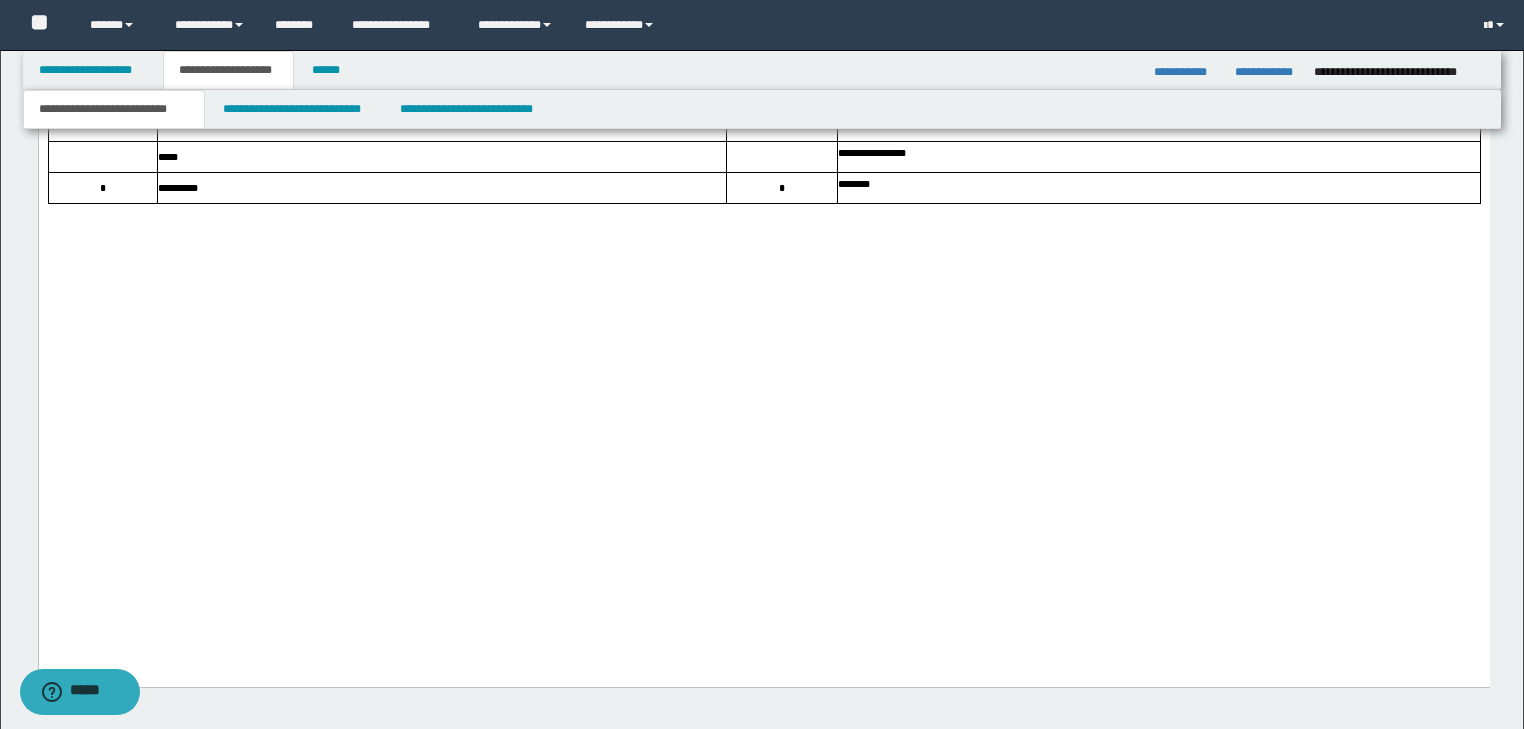 click at bounding box center (763, 212) 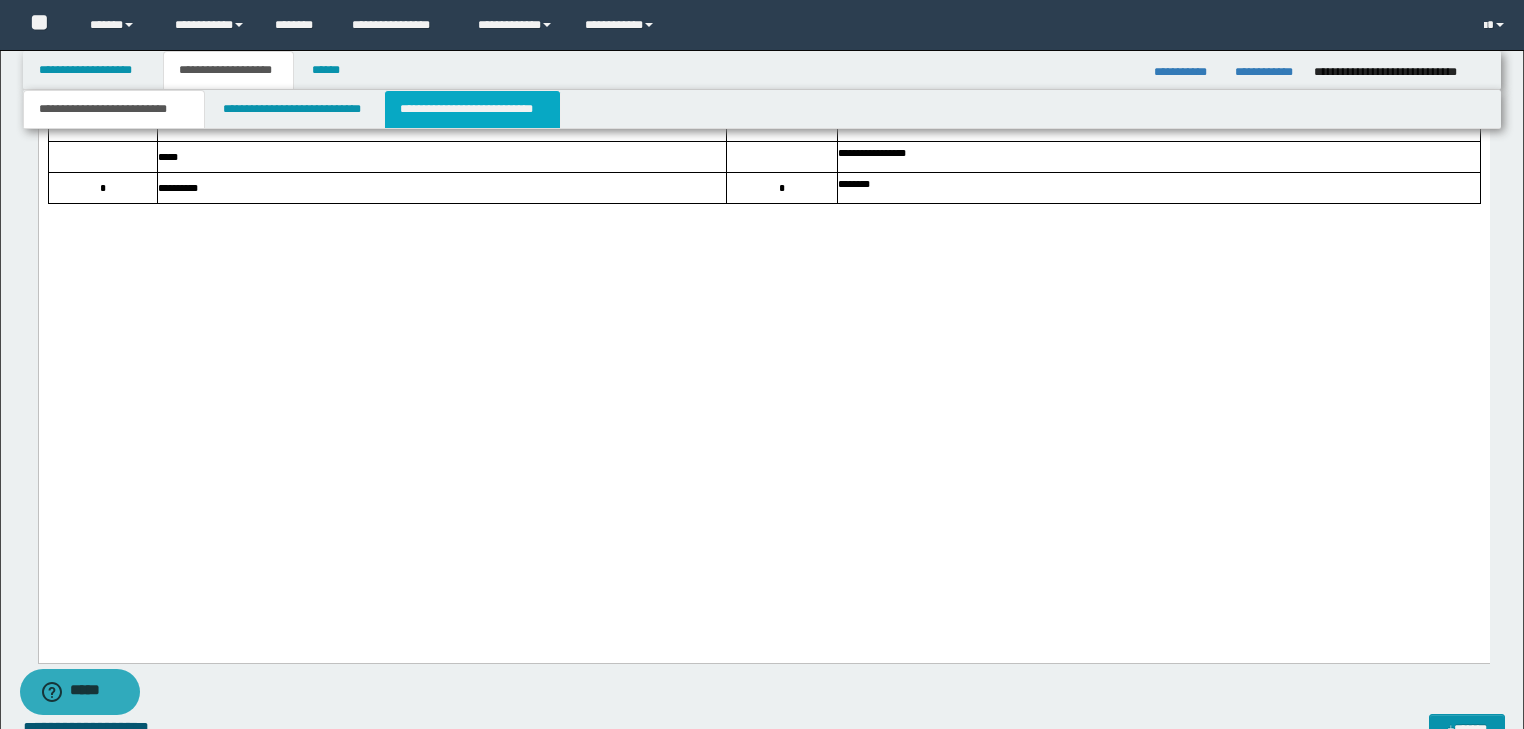 click on "**********" at bounding box center (472, 109) 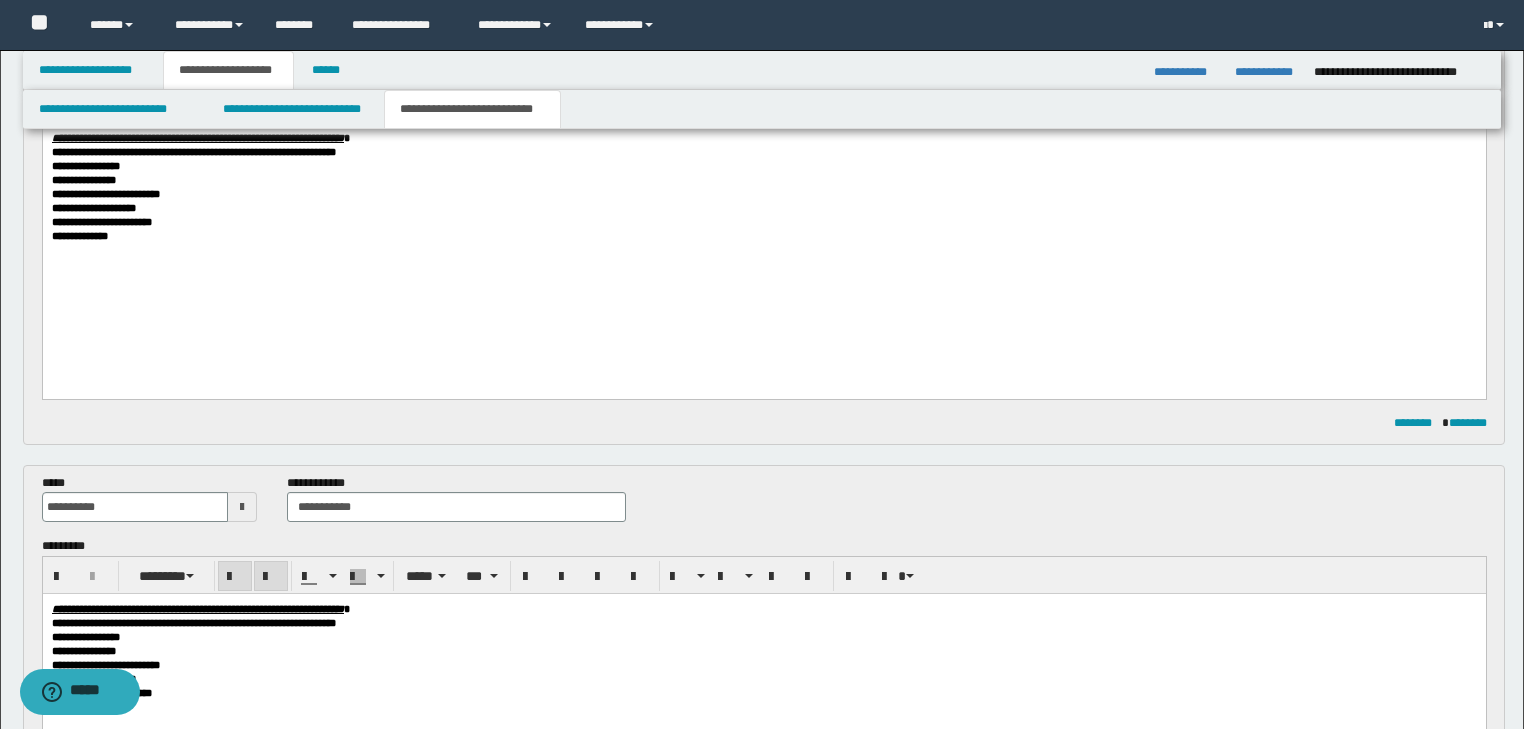scroll, scrollTop: 0, scrollLeft: 0, axis: both 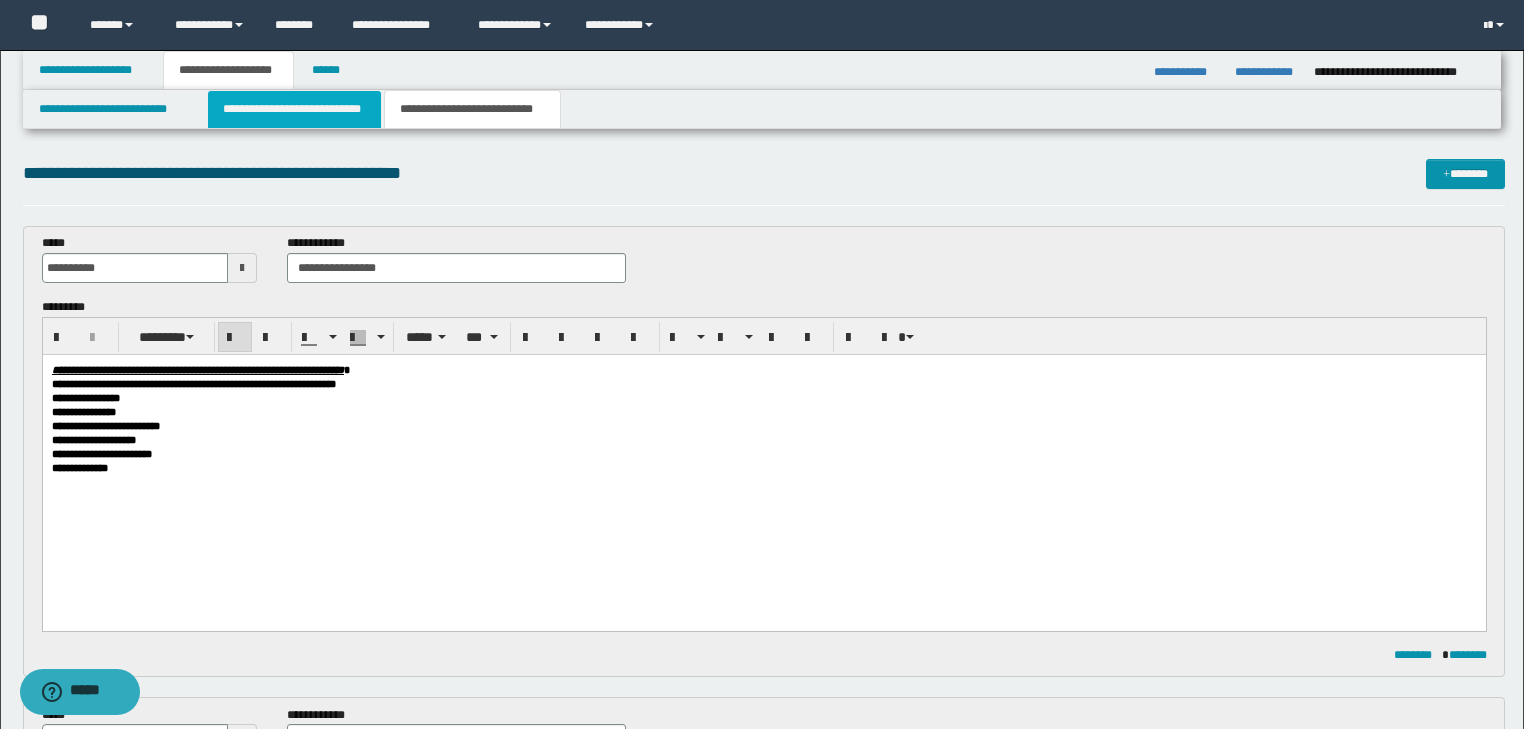 click on "**********" at bounding box center (294, 109) 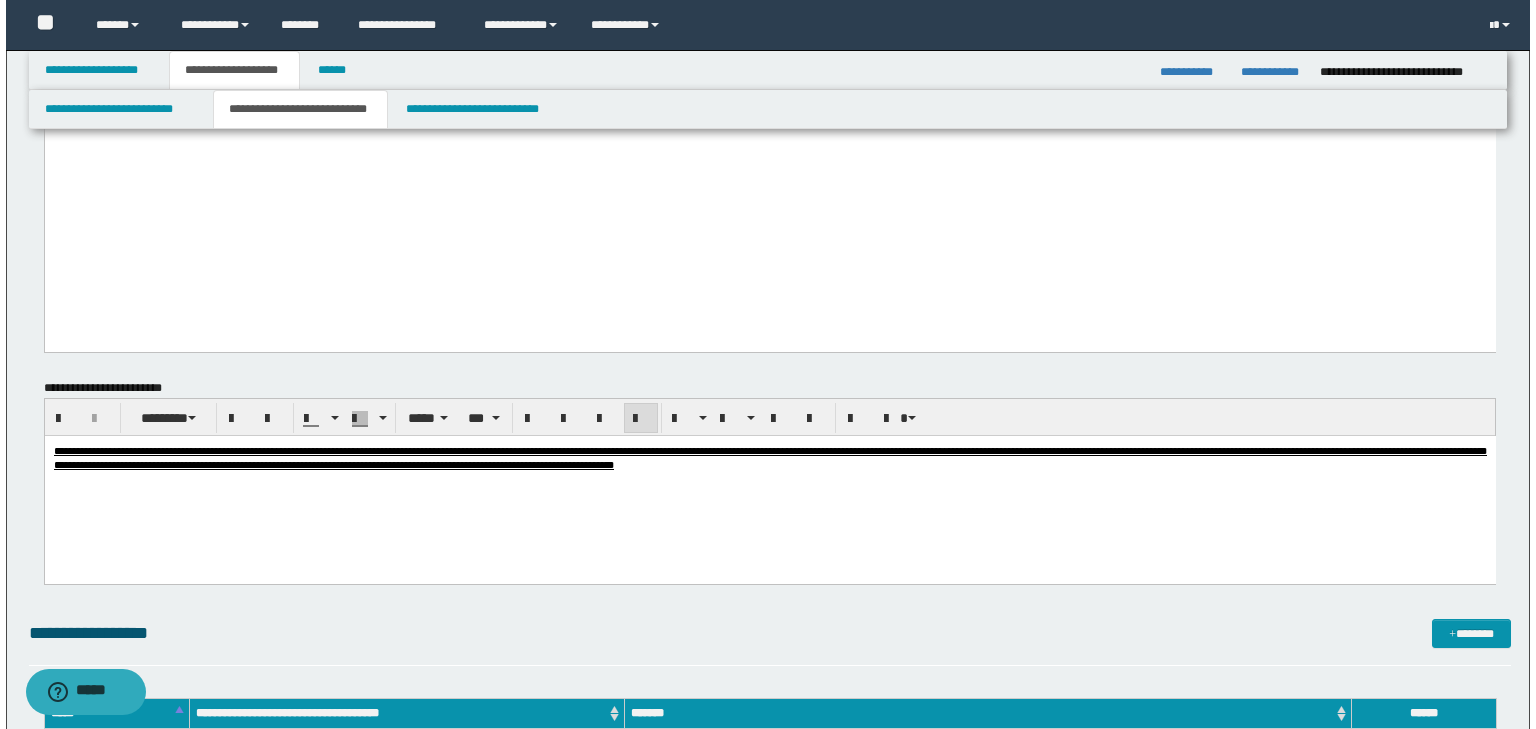 scroll, scrollTop: 1200, scrollLeft: 0, axis: vertical 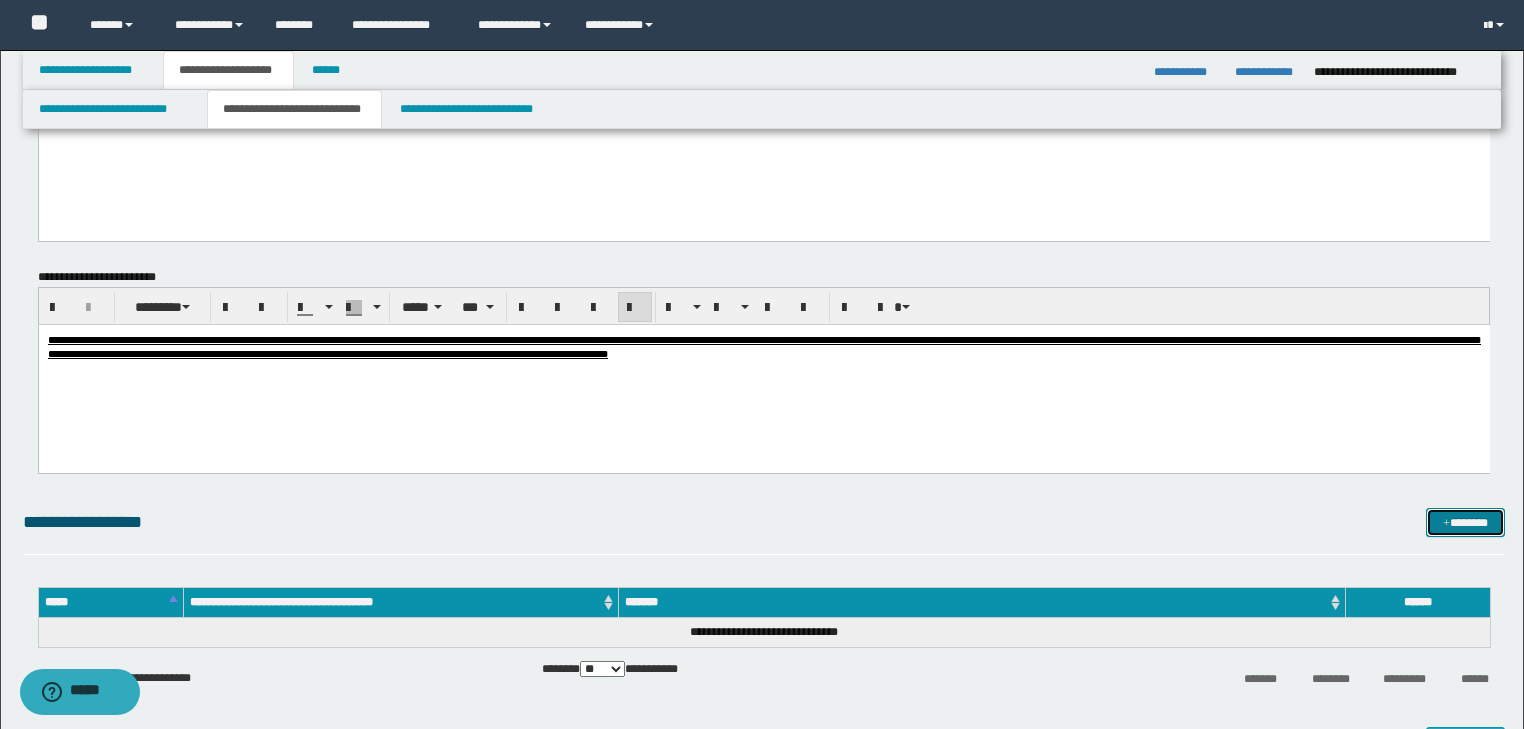 click on "*******" at bounding box center [1465, 523] 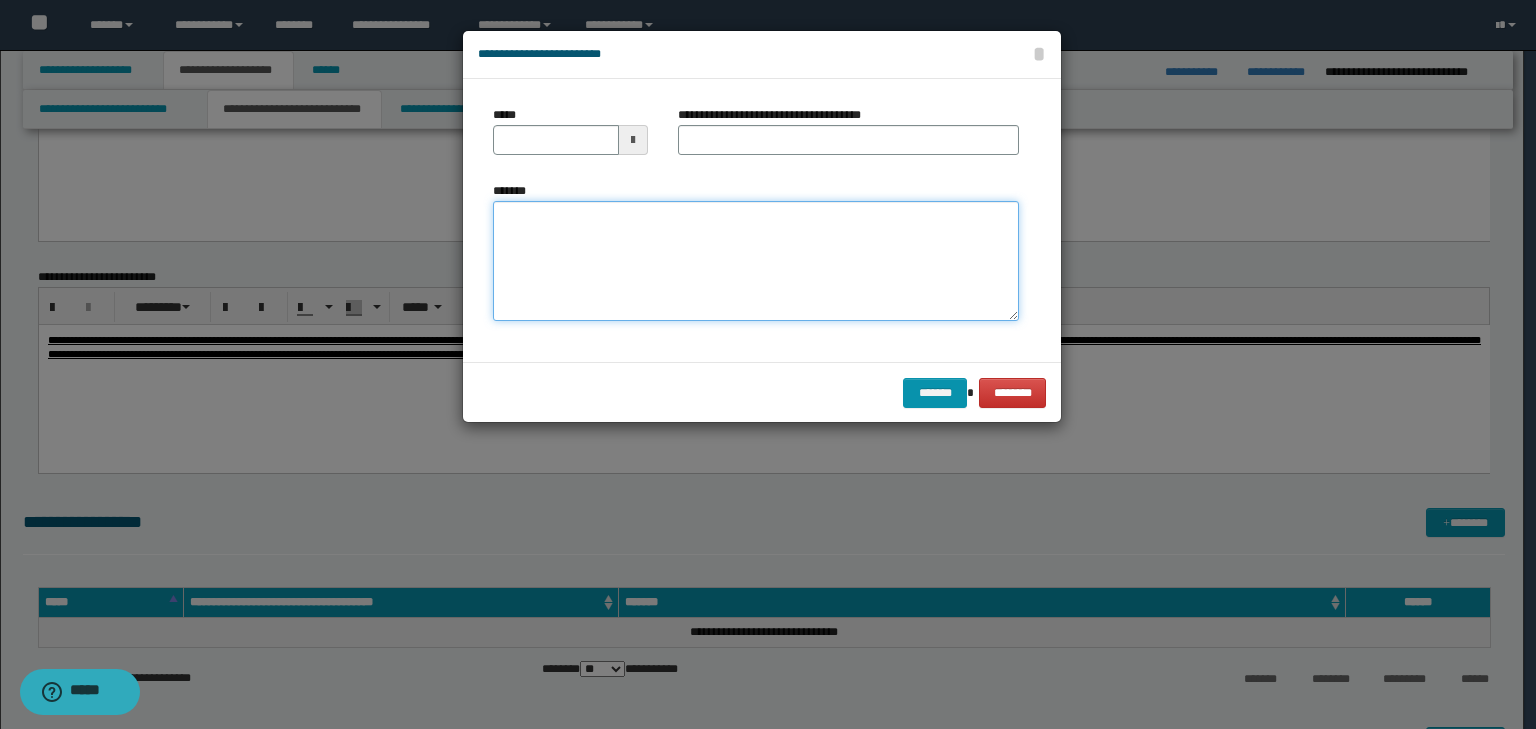 click on "*******" at bounding box center [756, 261] 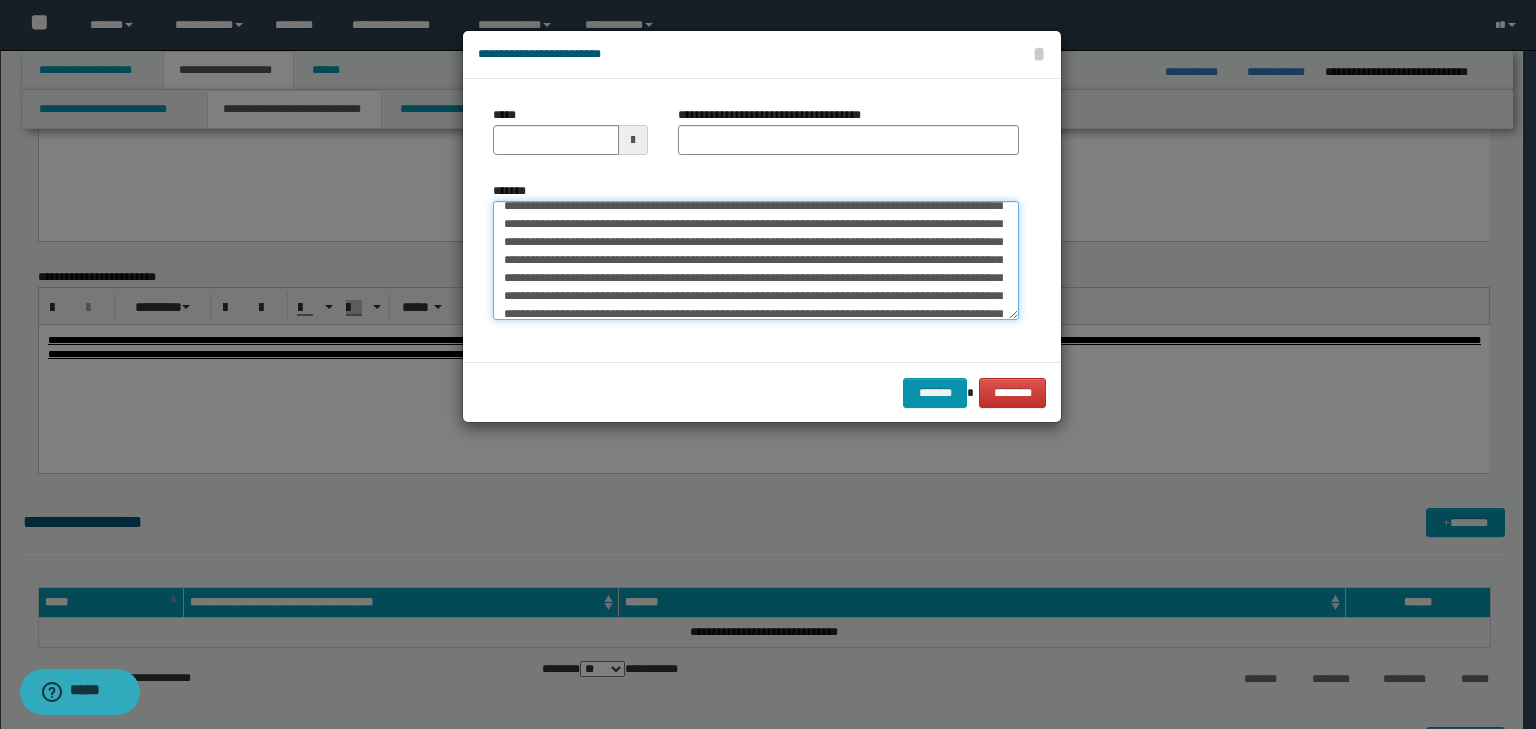 scroll, scrollTop: 0, scrollLeft: 0, axis: both 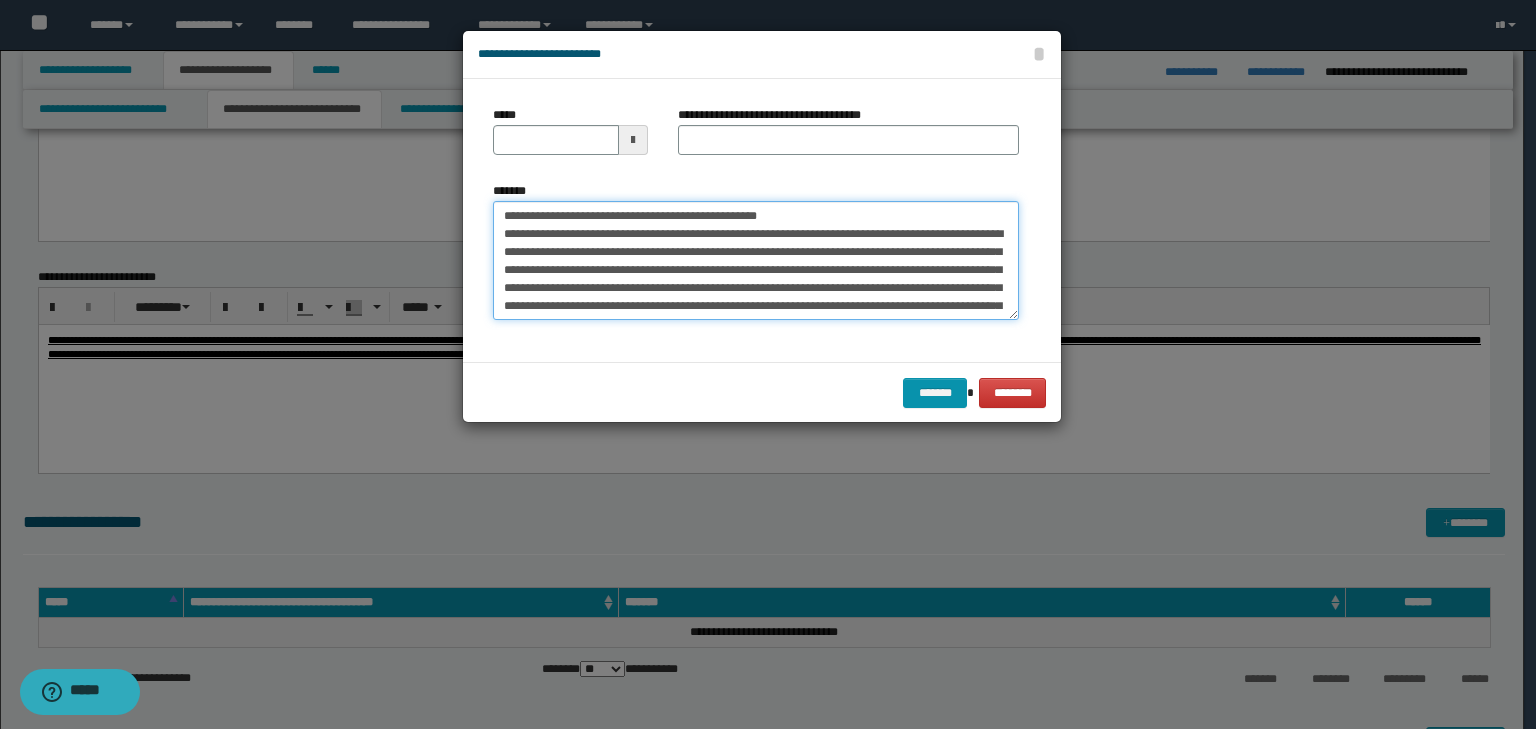 drag, startPoint x: 565, startPoint y: 213, endPoint x: 468, endPoint y: 211, distance: 97.020615 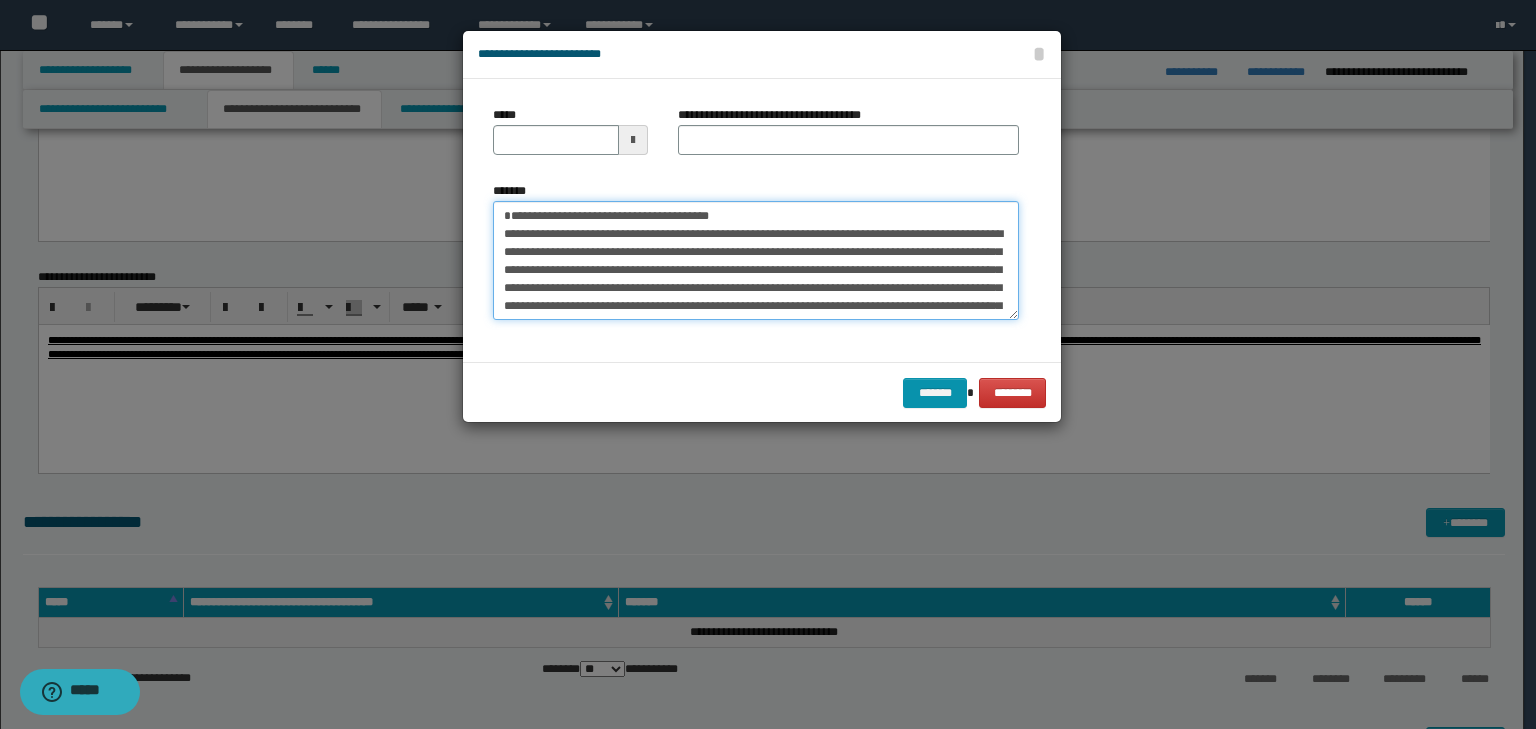 type on "**********" 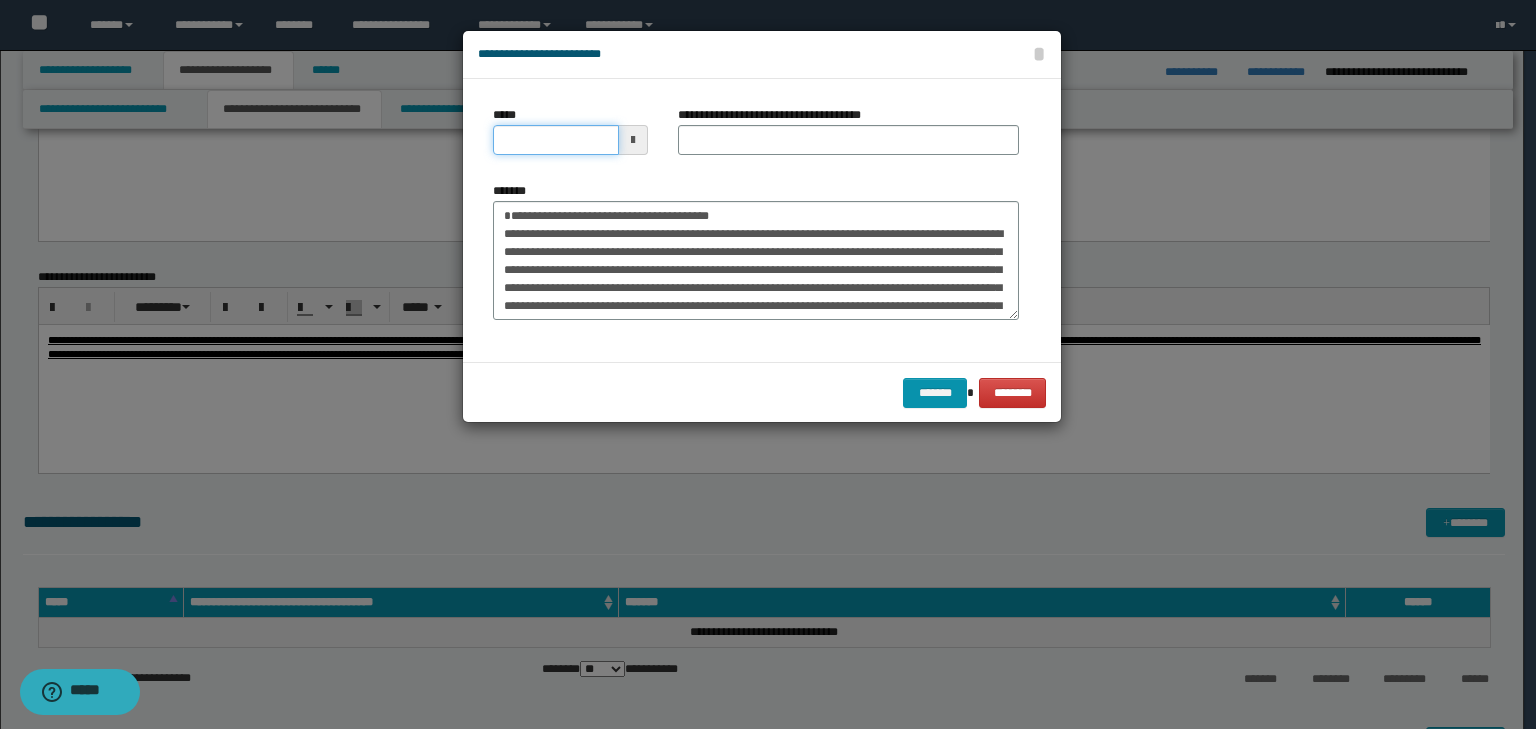 click on "*****" at bounding box center [556, 140] 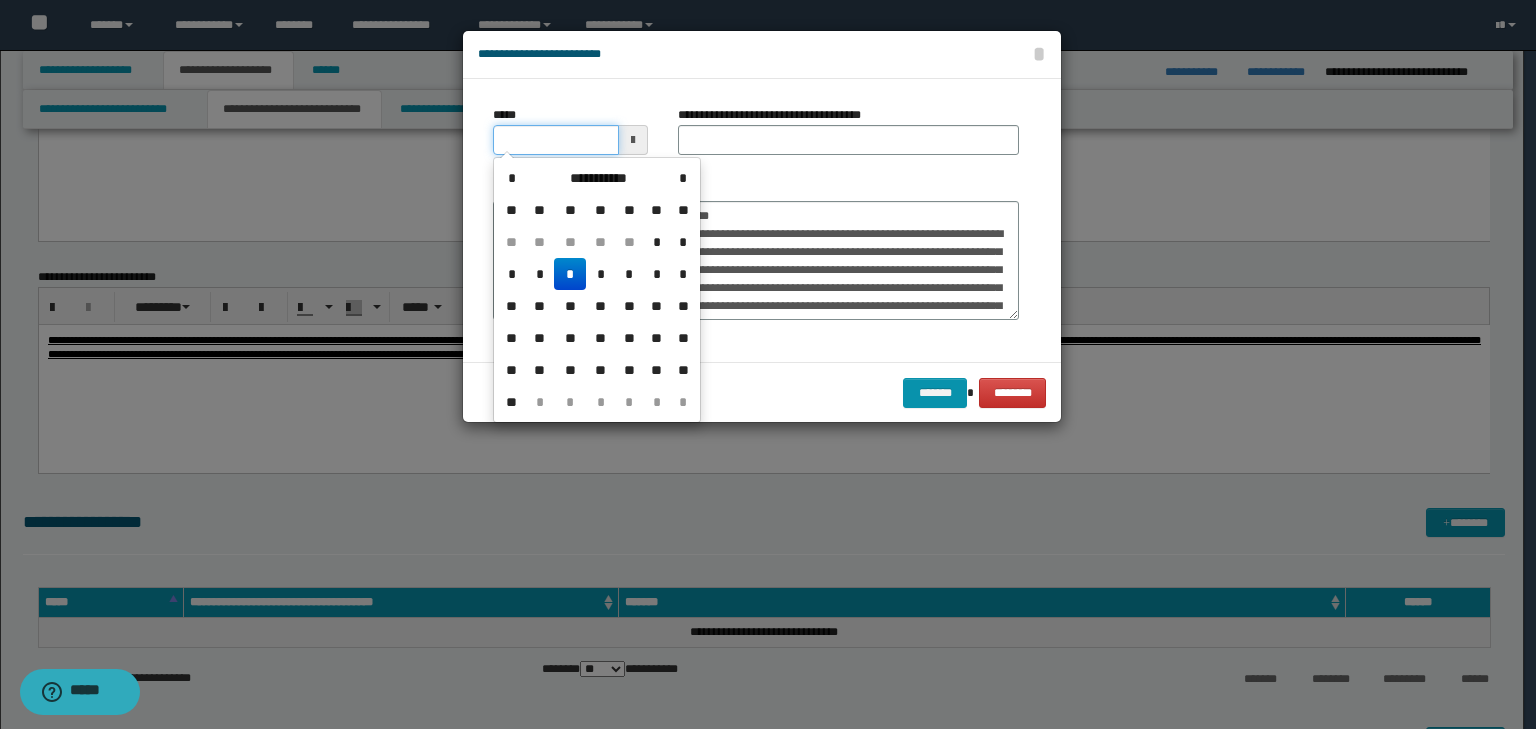 type on "**********" 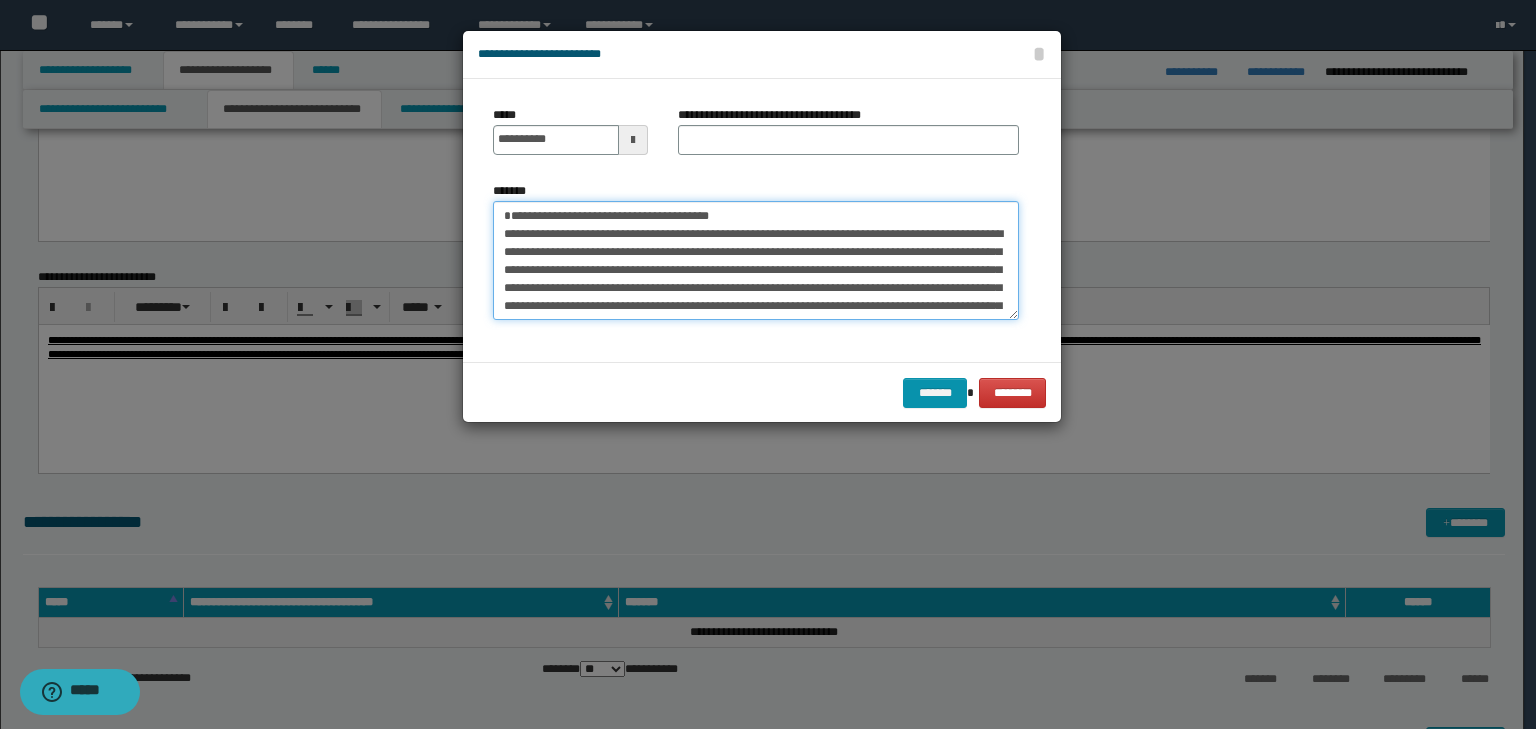 drag, startPoint x: 775, startPoint y: 216, endPoint x: 358, endPoint y: 201, distance: 417.26968 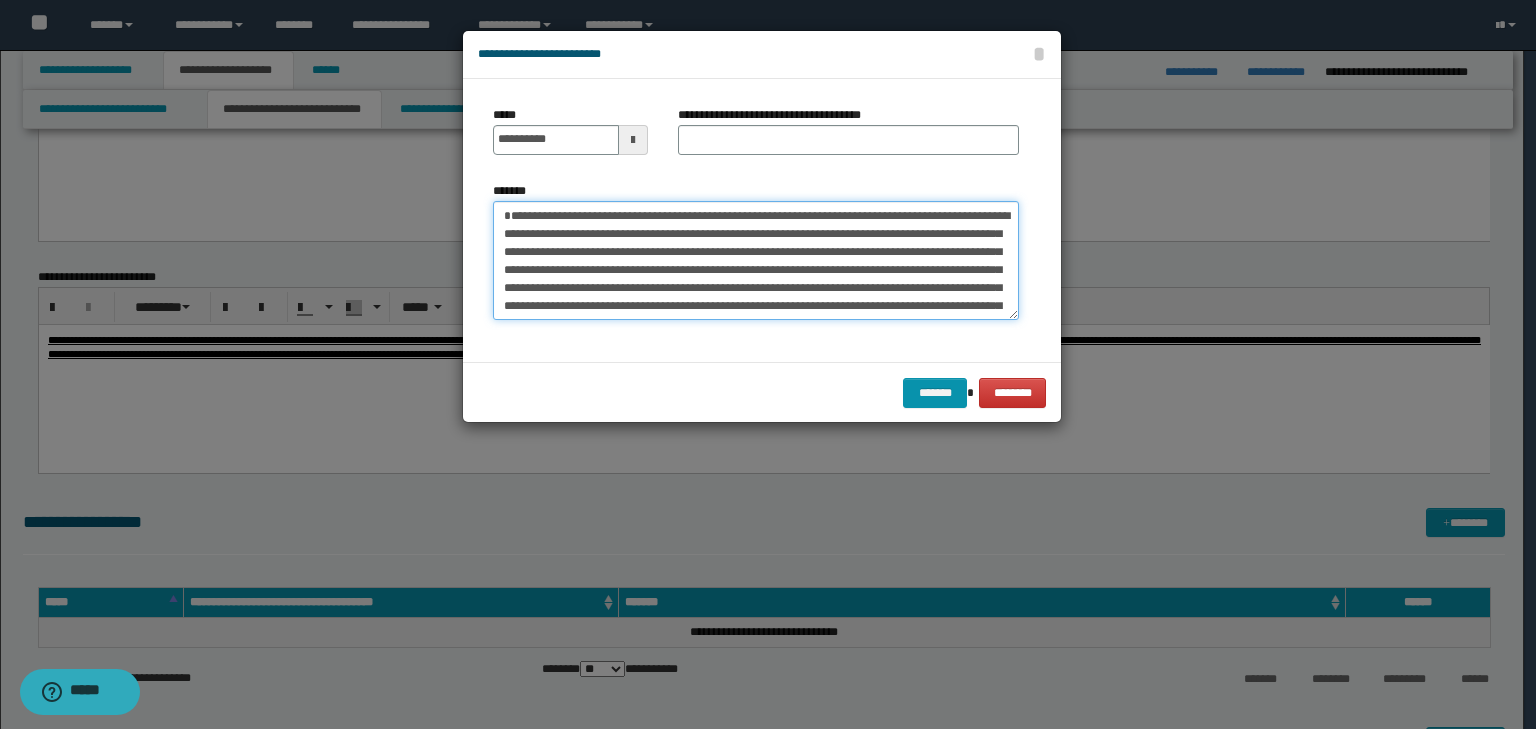 type on "**********" 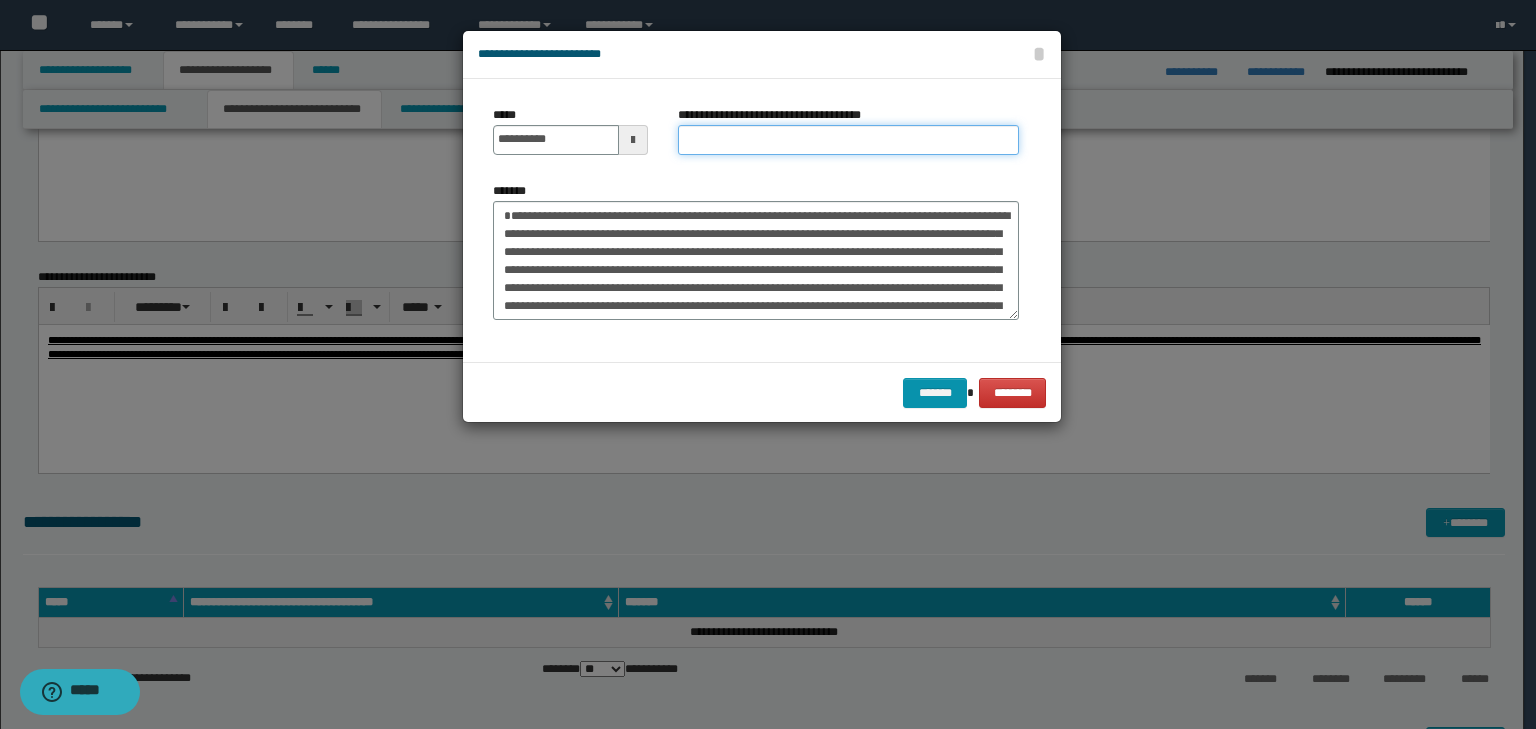 click on "**********" at bounding box center (848, 140) 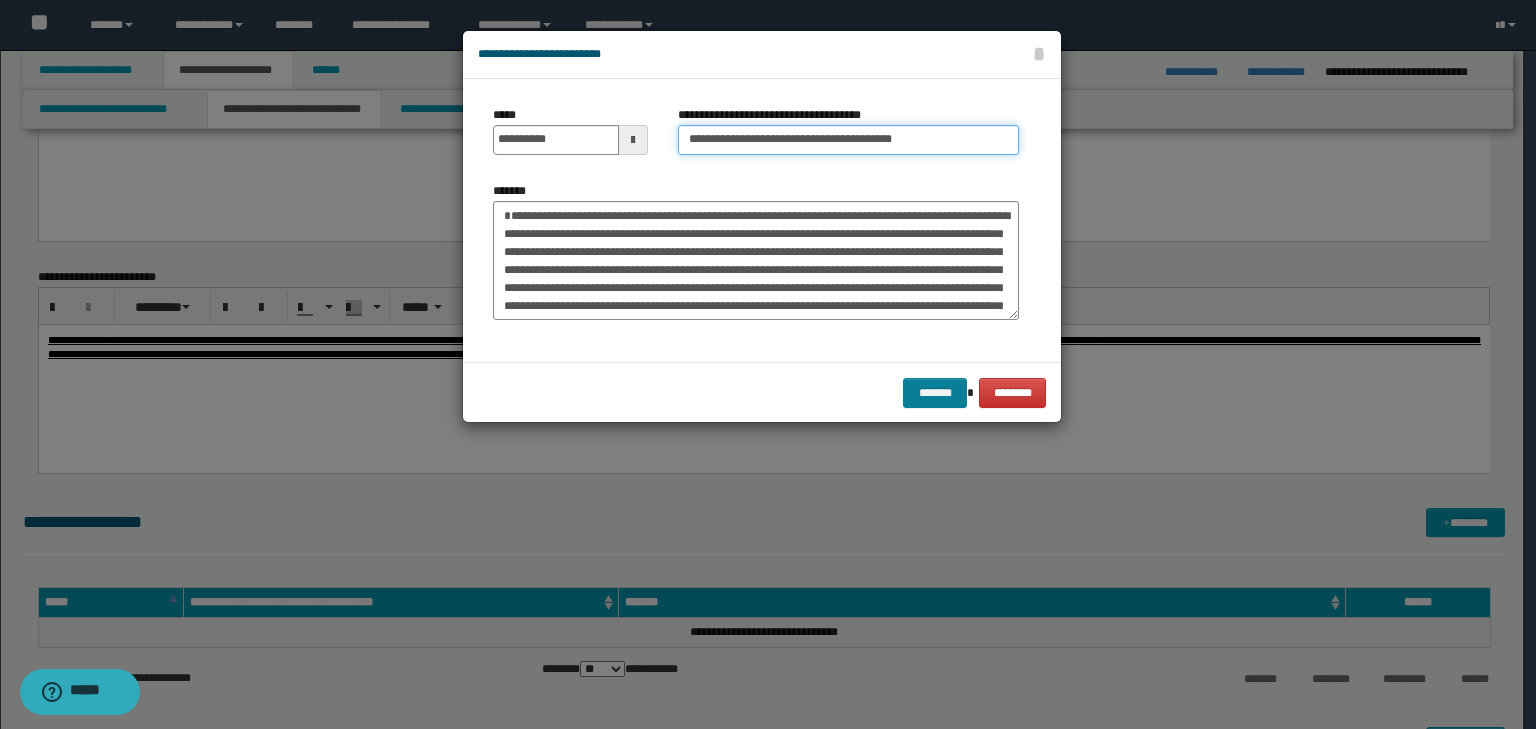 type on "**********" 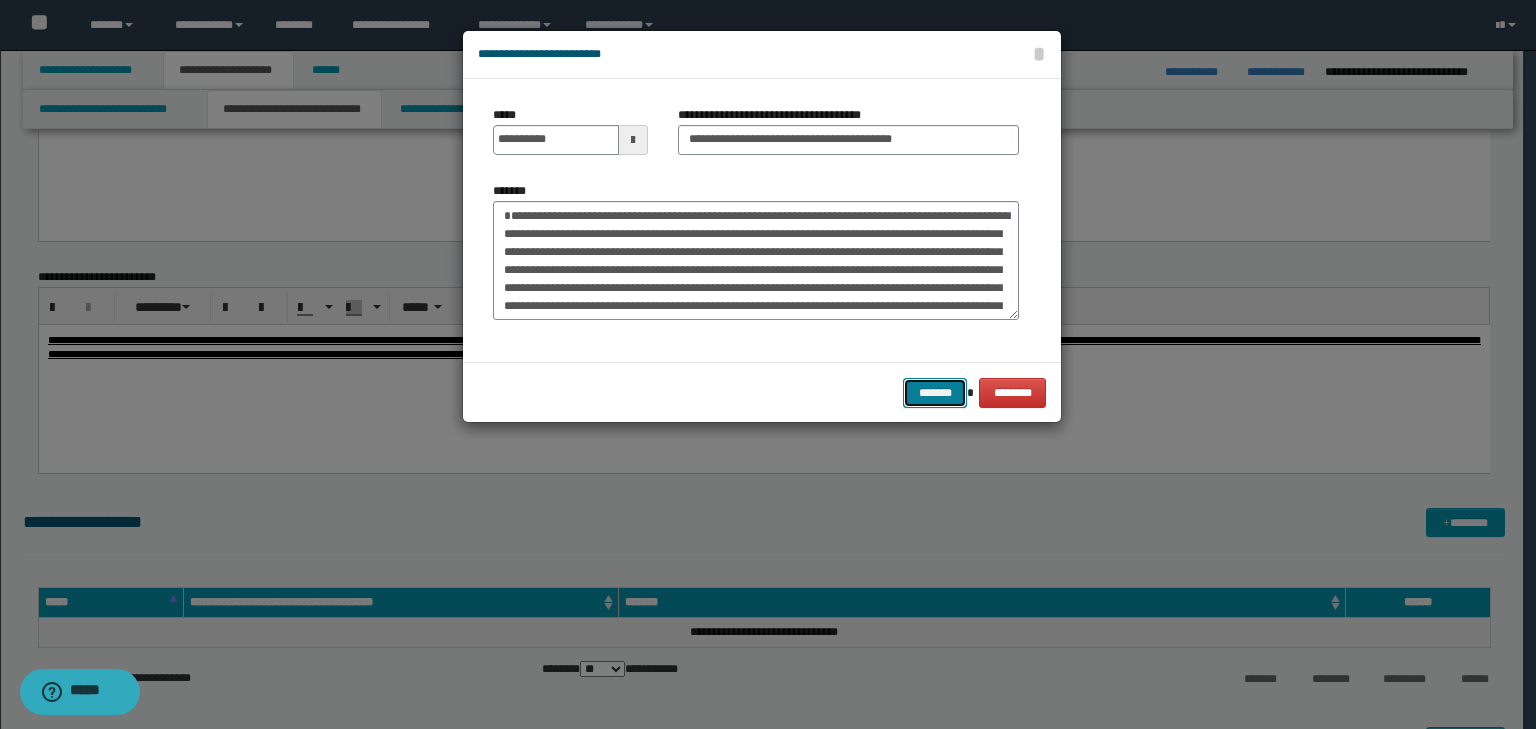 click on "*******" at bounding box center (935, 393) 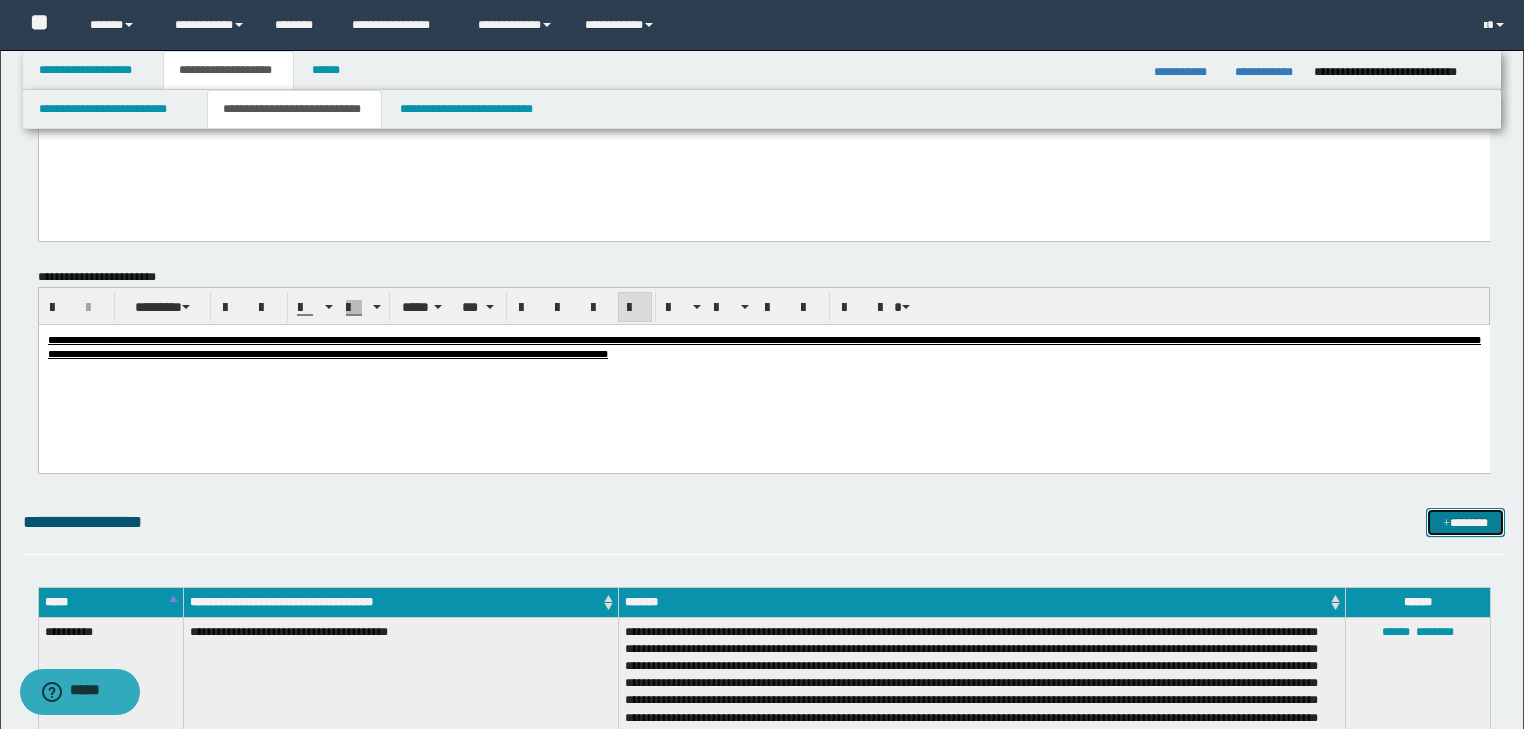 click at bounding box center (1446, 524) 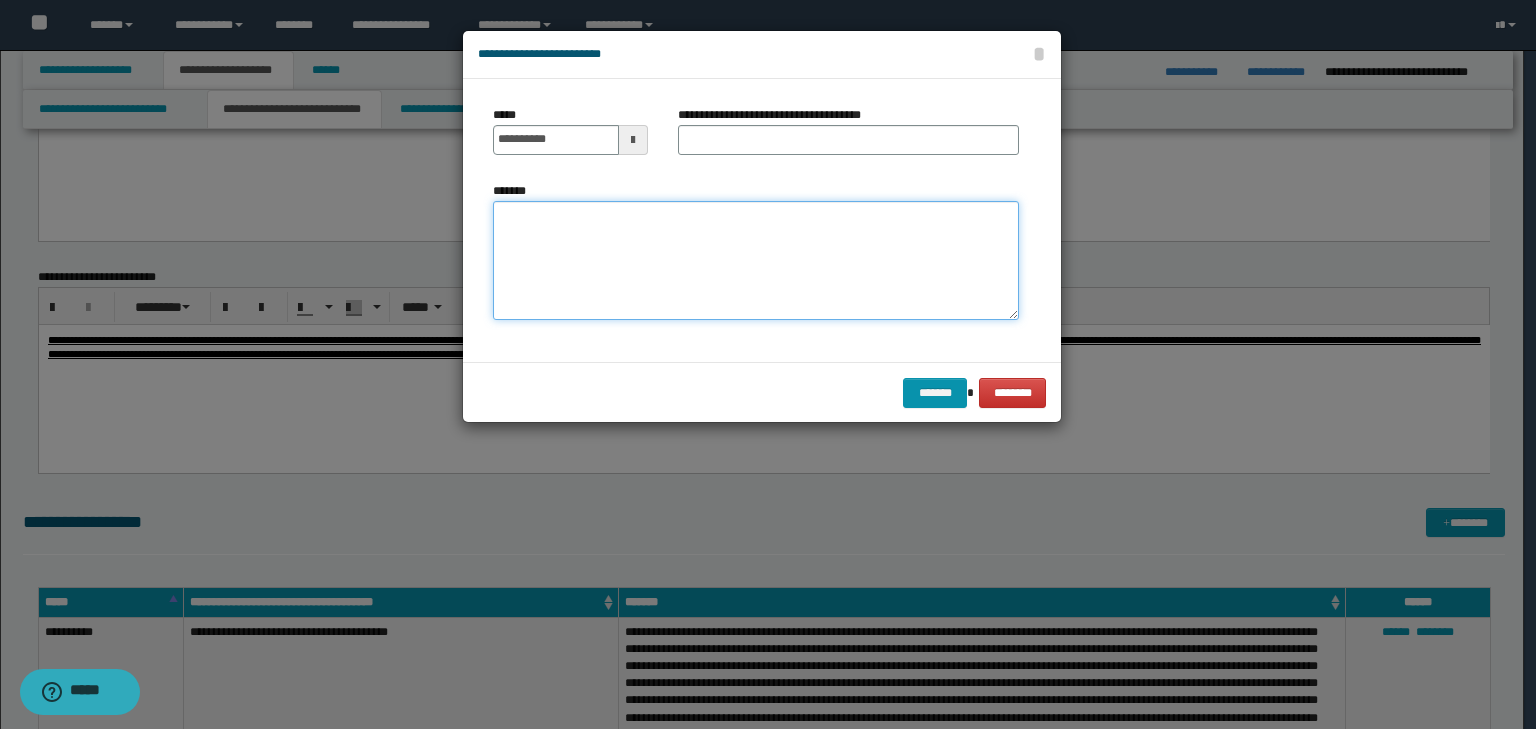 click on "*******" at bounding box center [756, 261] 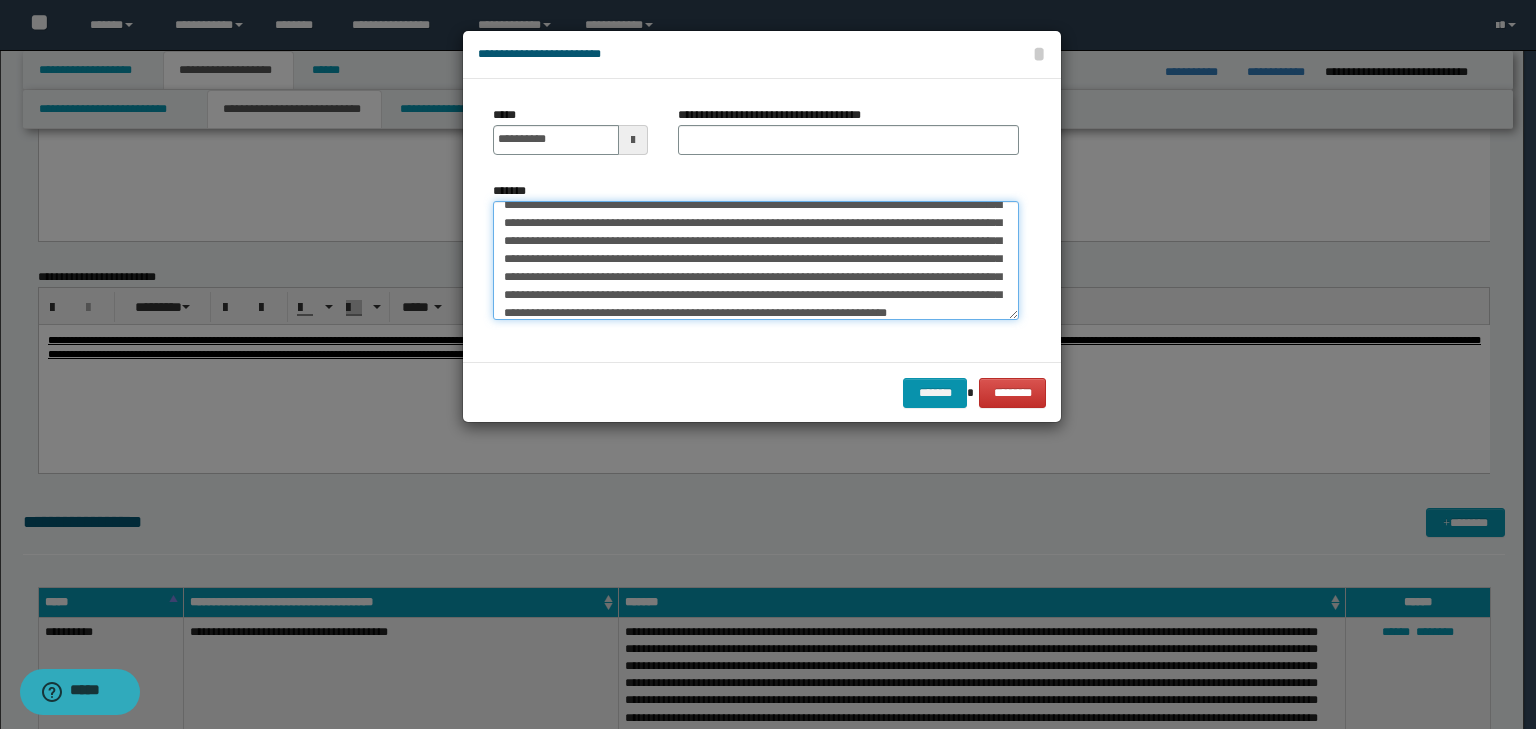scroll, scrollTop: 0, scrollLeft: 0, axis: both 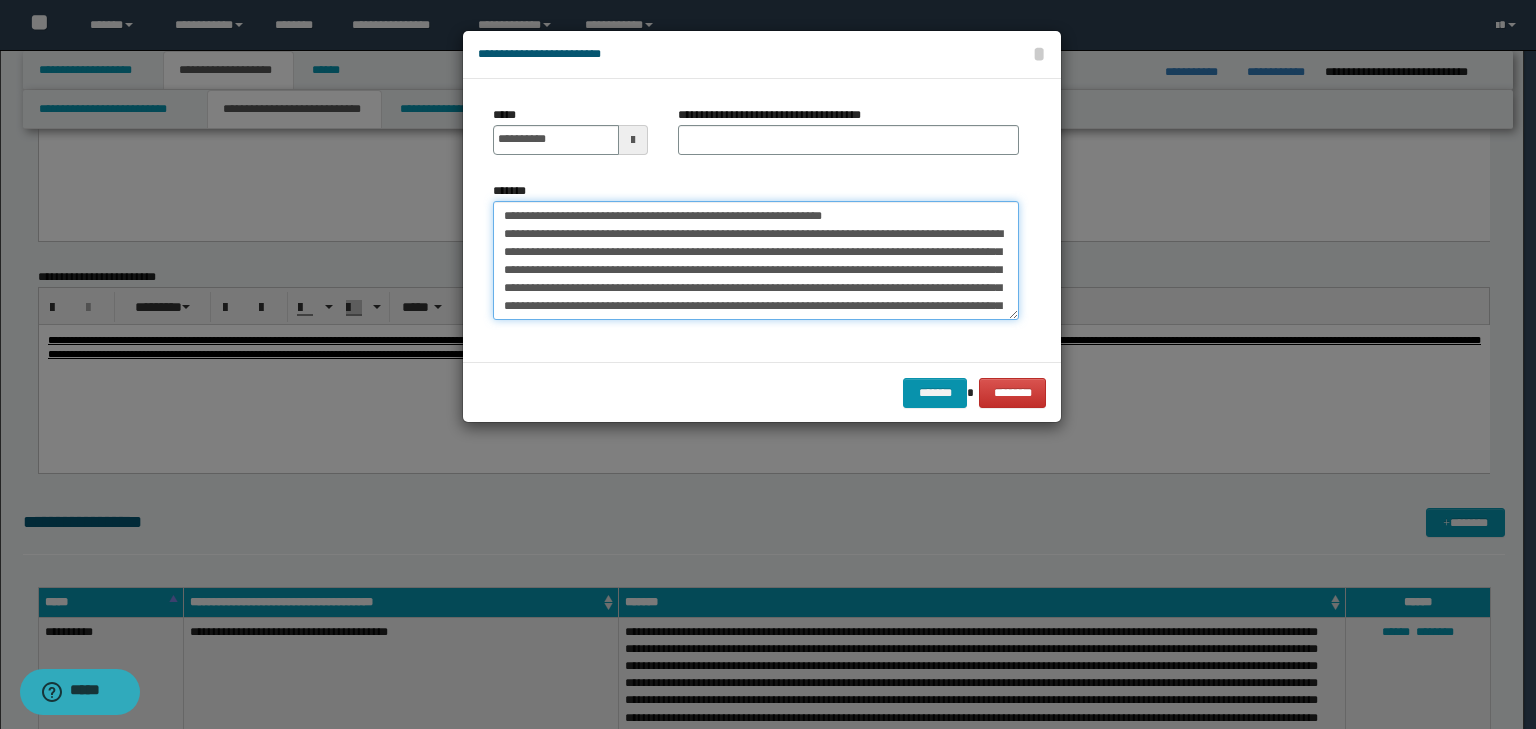 drag, startPoint x: 566, startPoint y: 214, endPoint x: 443, endPoint y: 212, distance: 123.01626 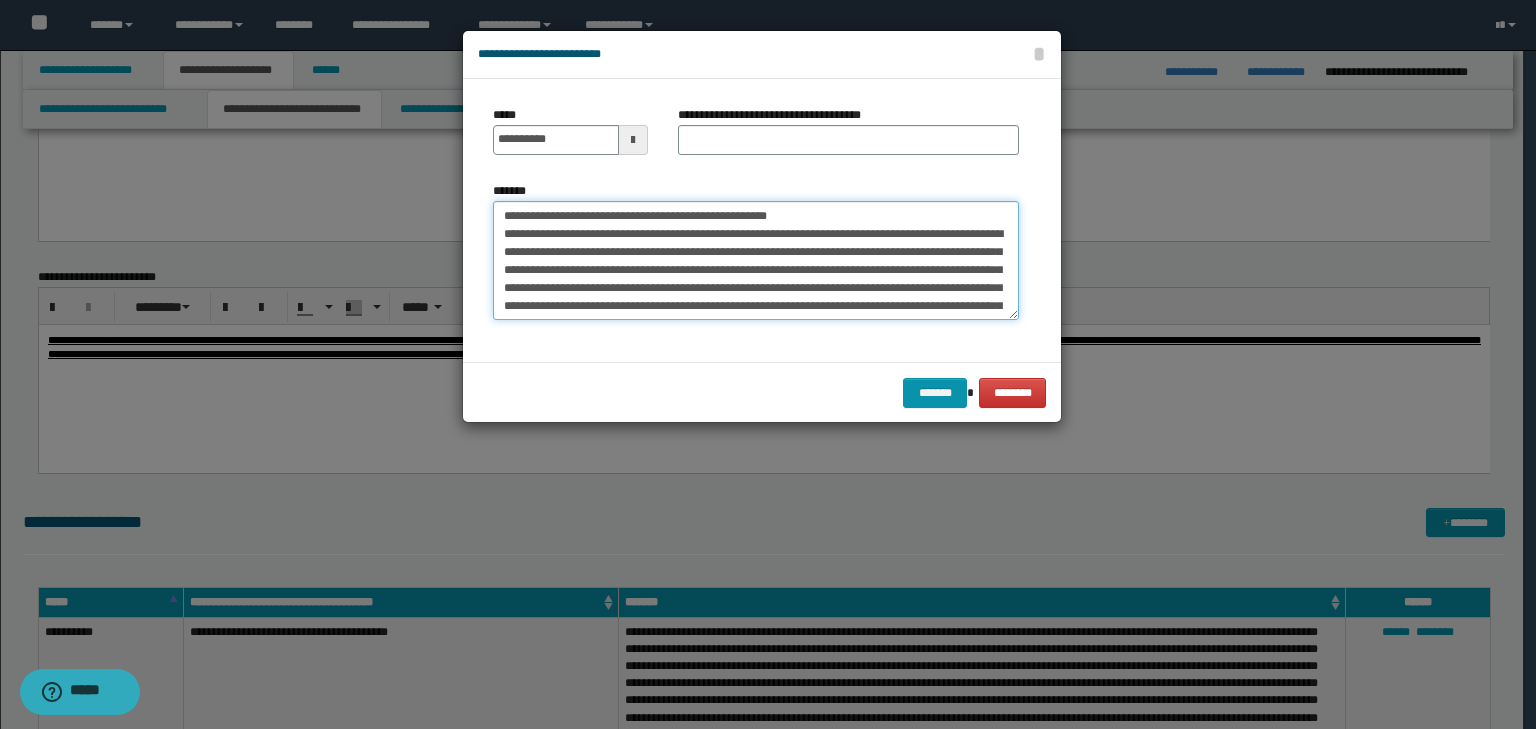 type on "**********" 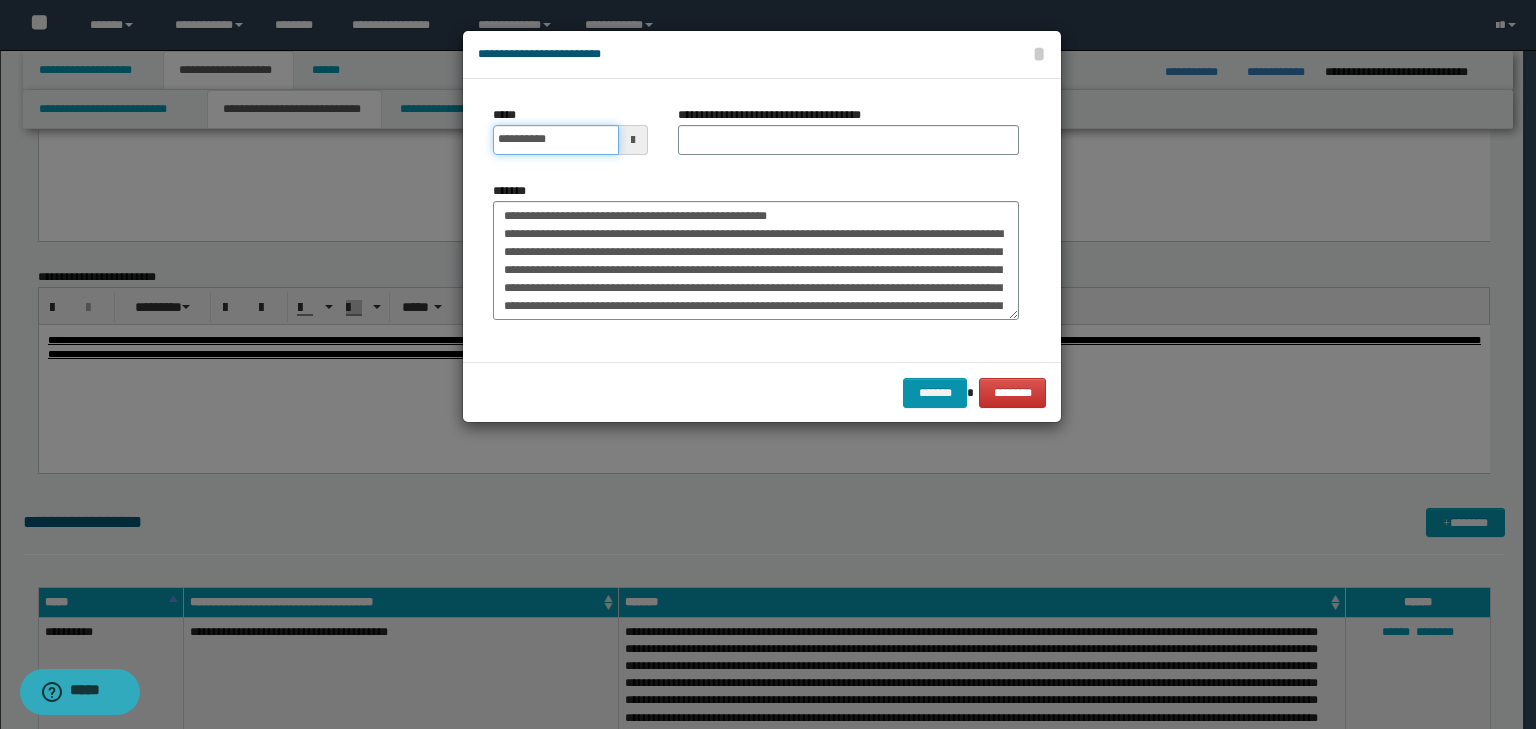 click on "**********" at bounding box center (556, 140) 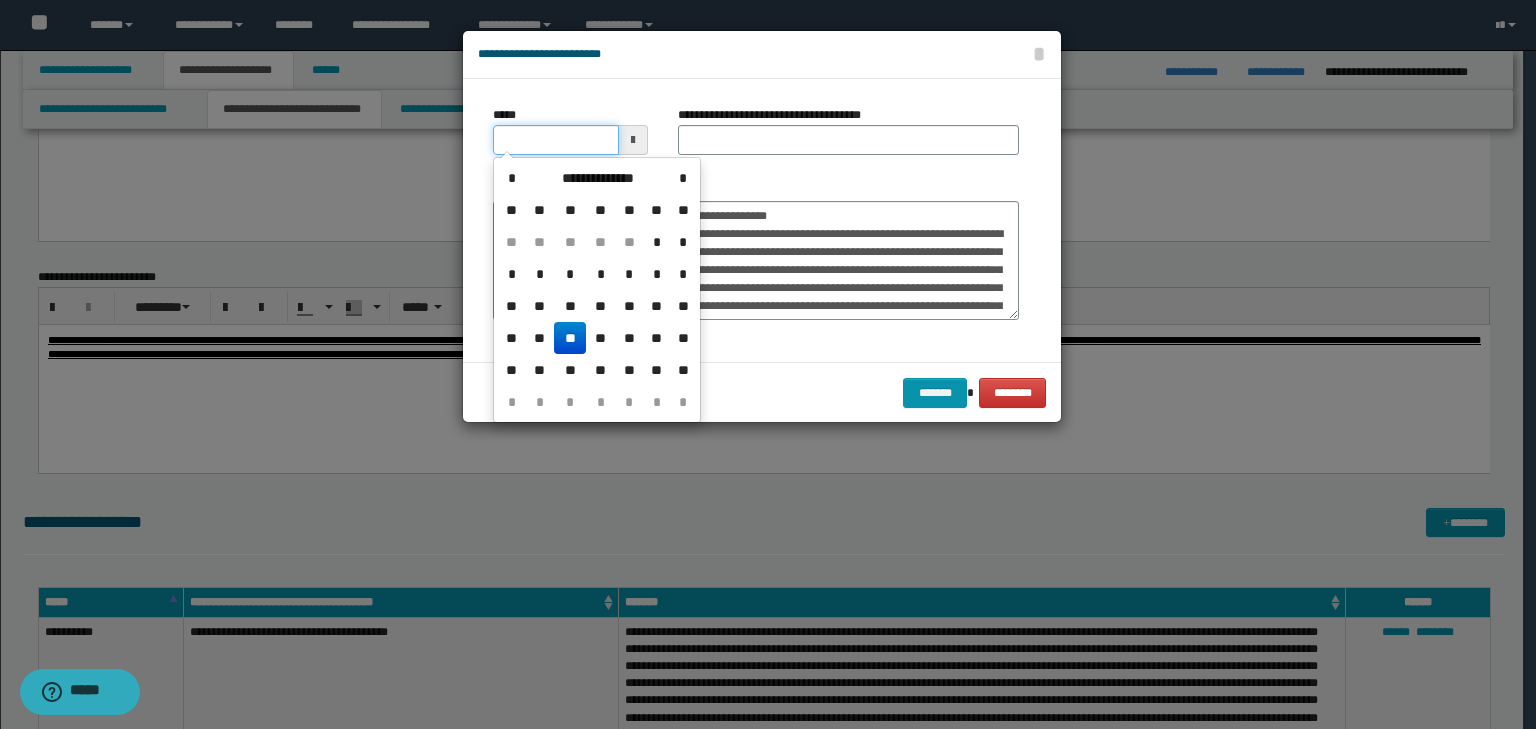 type on "**********" 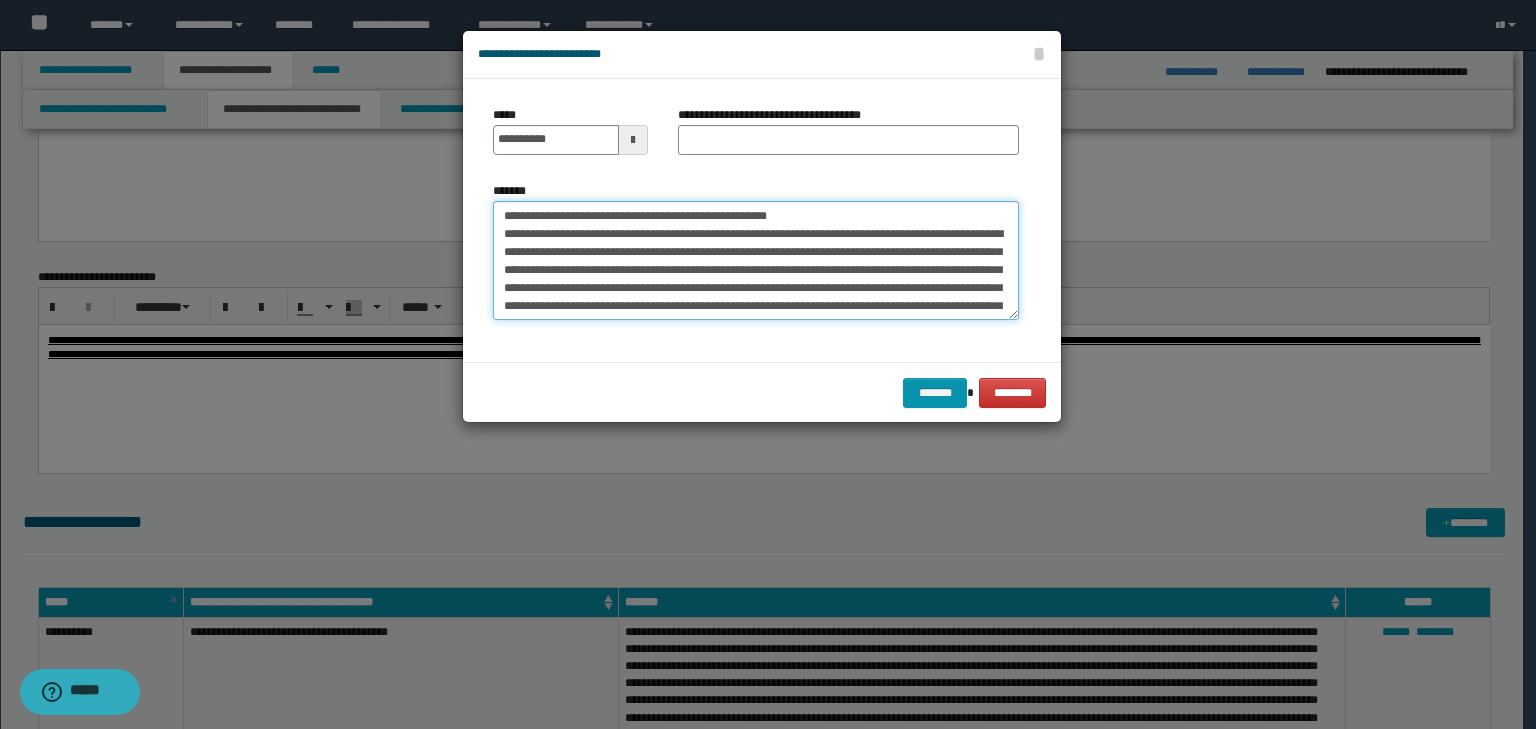 drag, startPoint x: 875, startPoint y: 208, endPoint x: 274, endPoint y: 196, distance: 601.1198 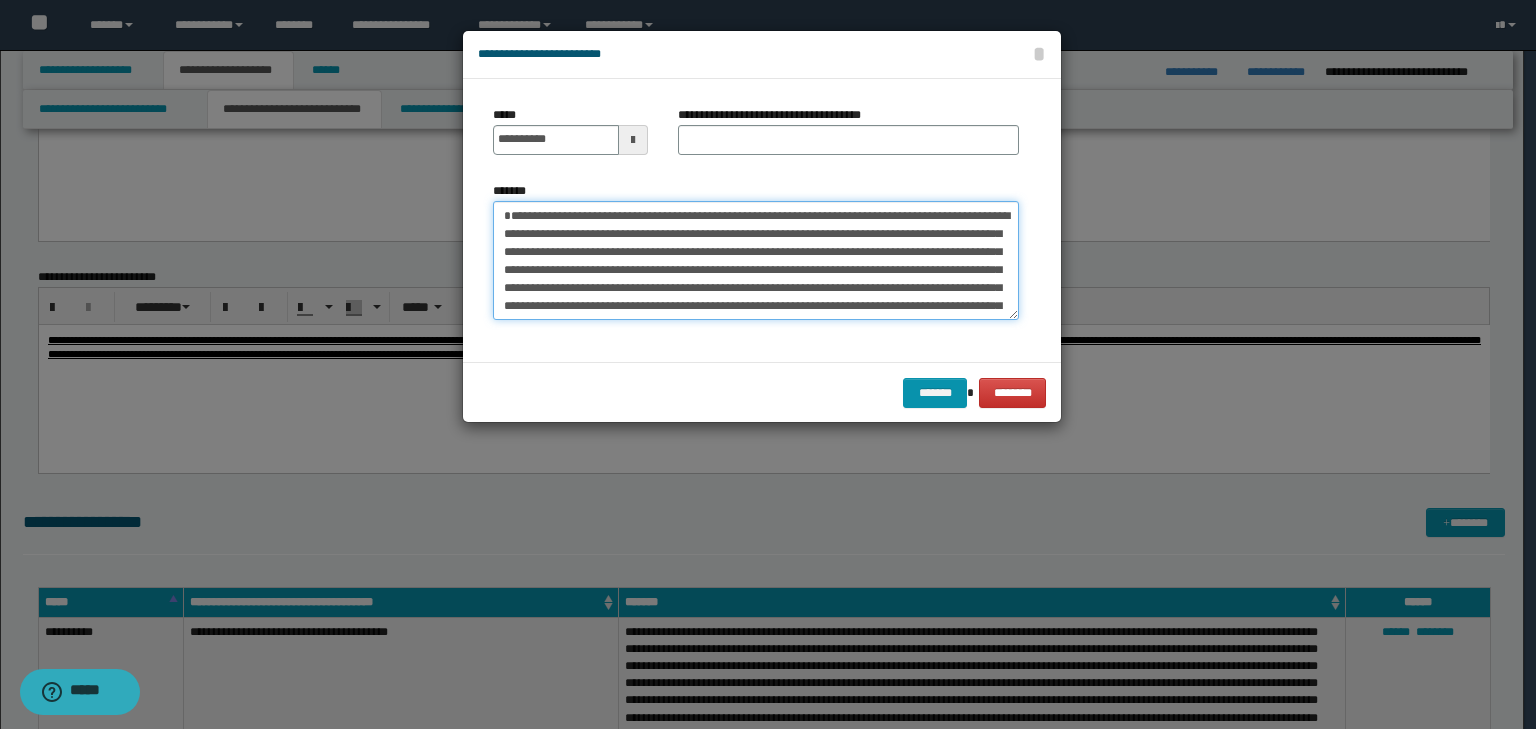type on "**********" 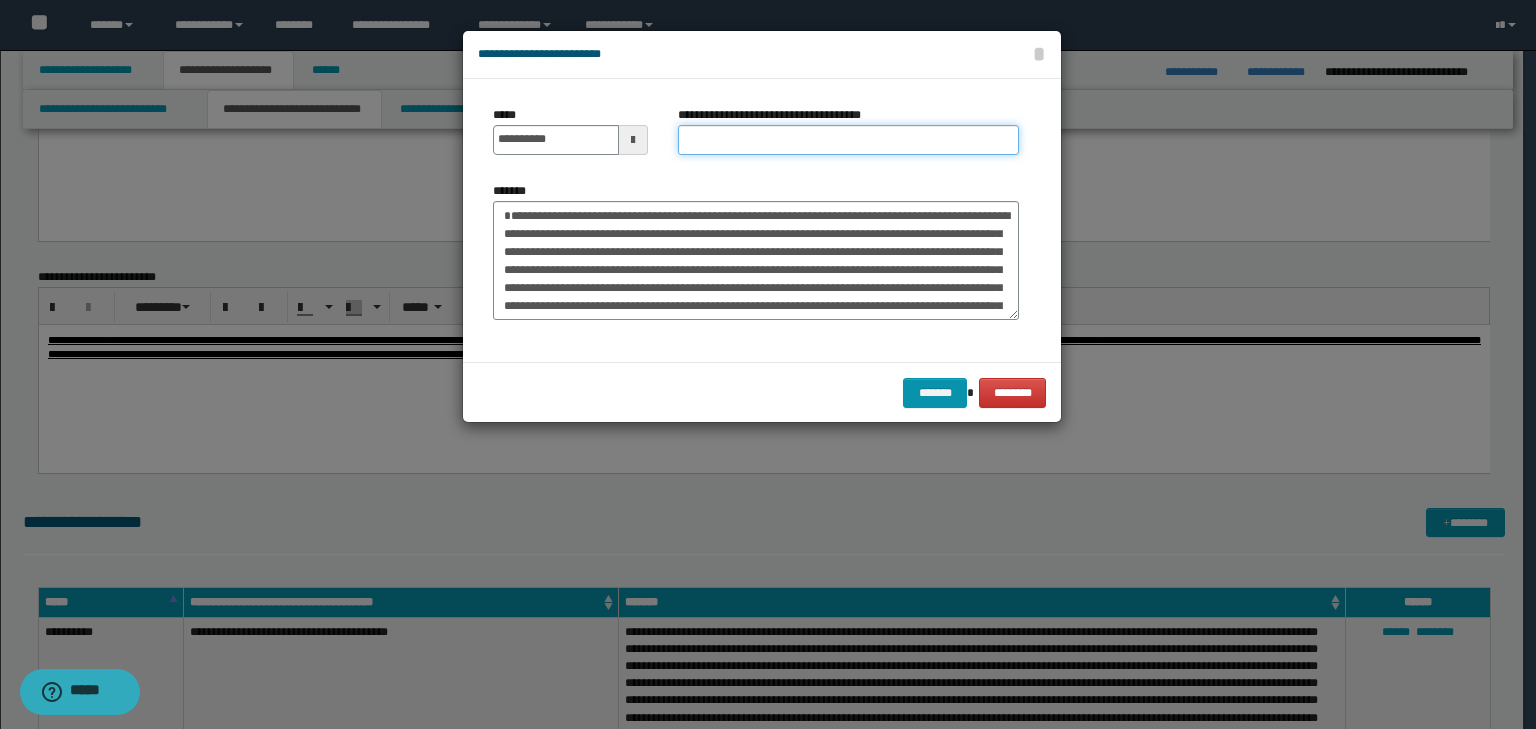 click on "**********" at bounding box center [848, 140] 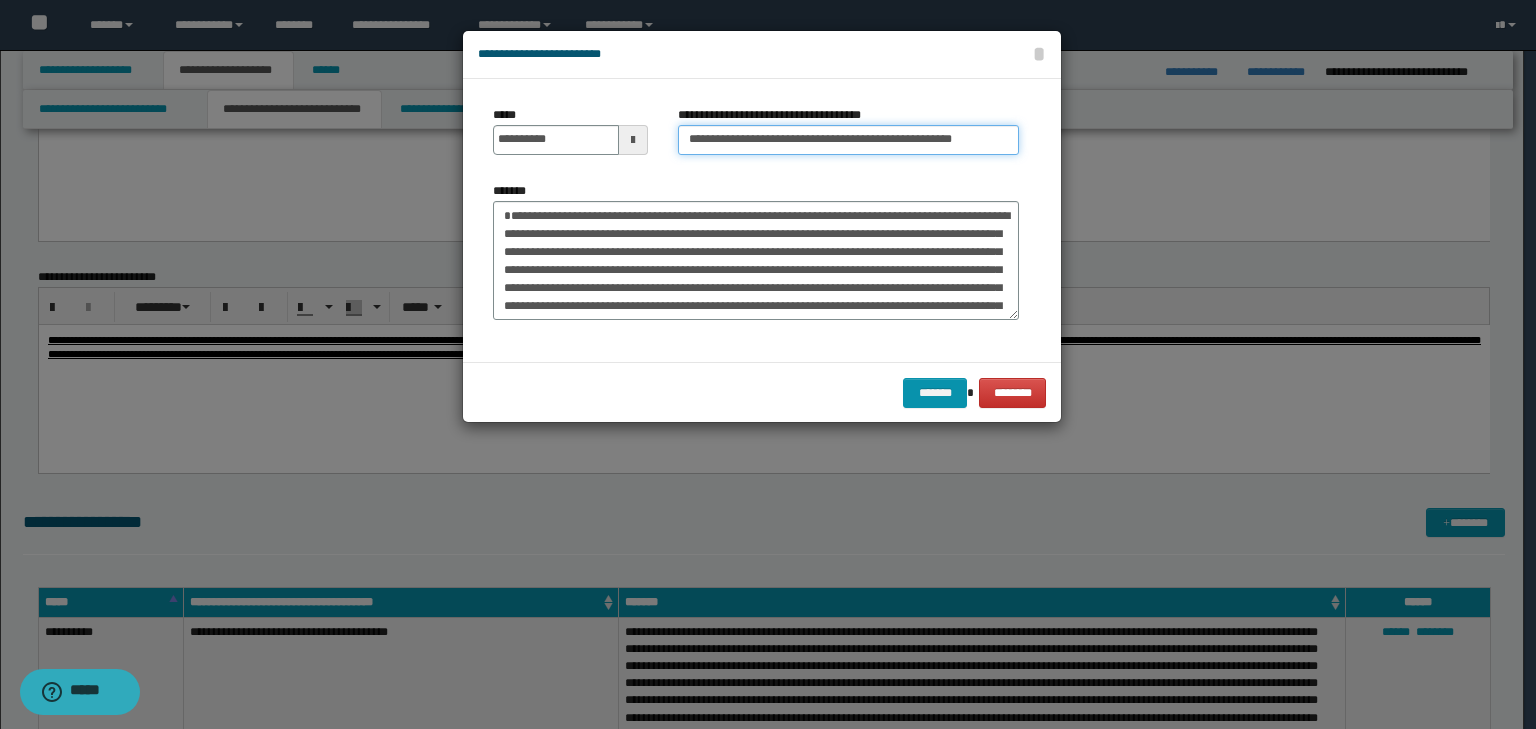 scroll, scrollTop: 0, scrollLeft: 26, axis: horizontal 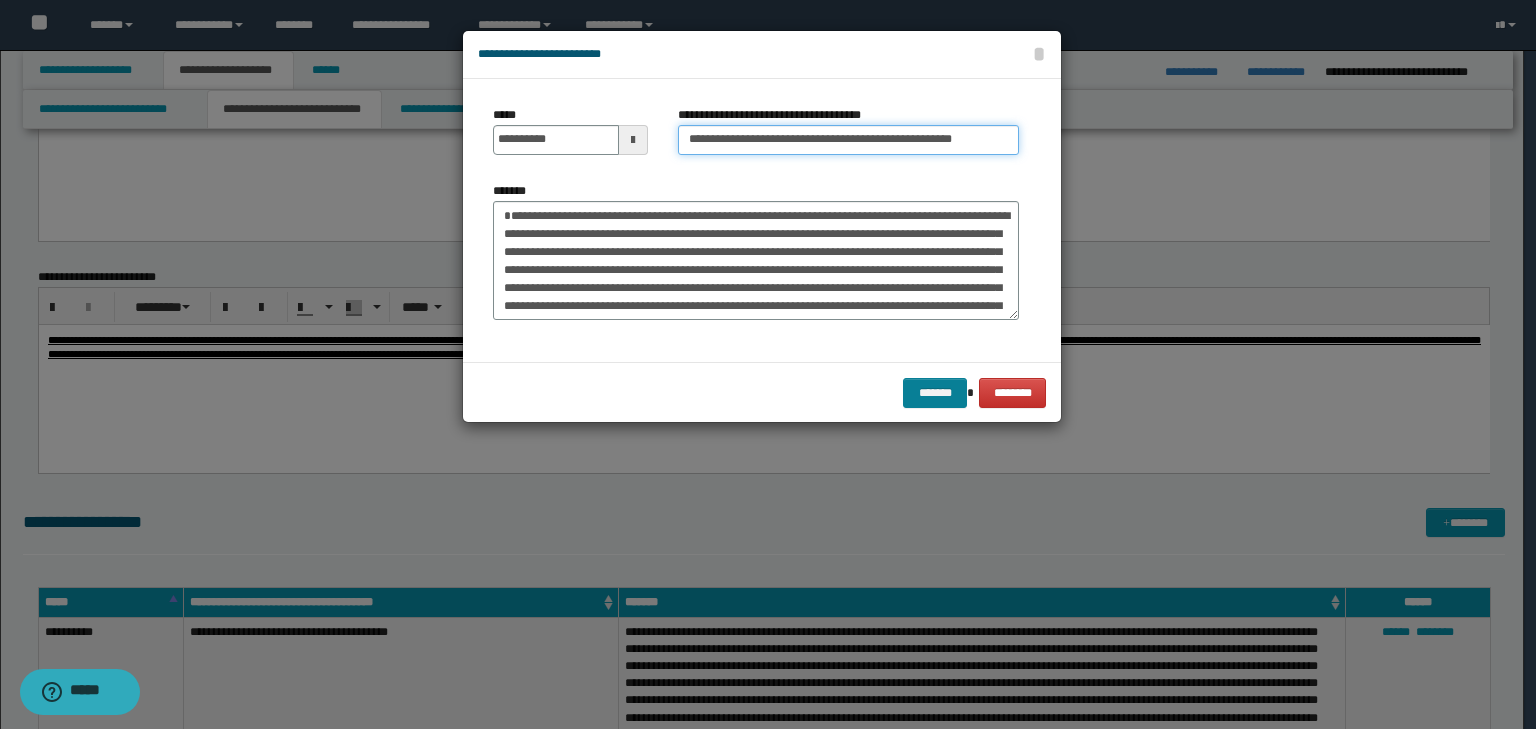 type on "**********" 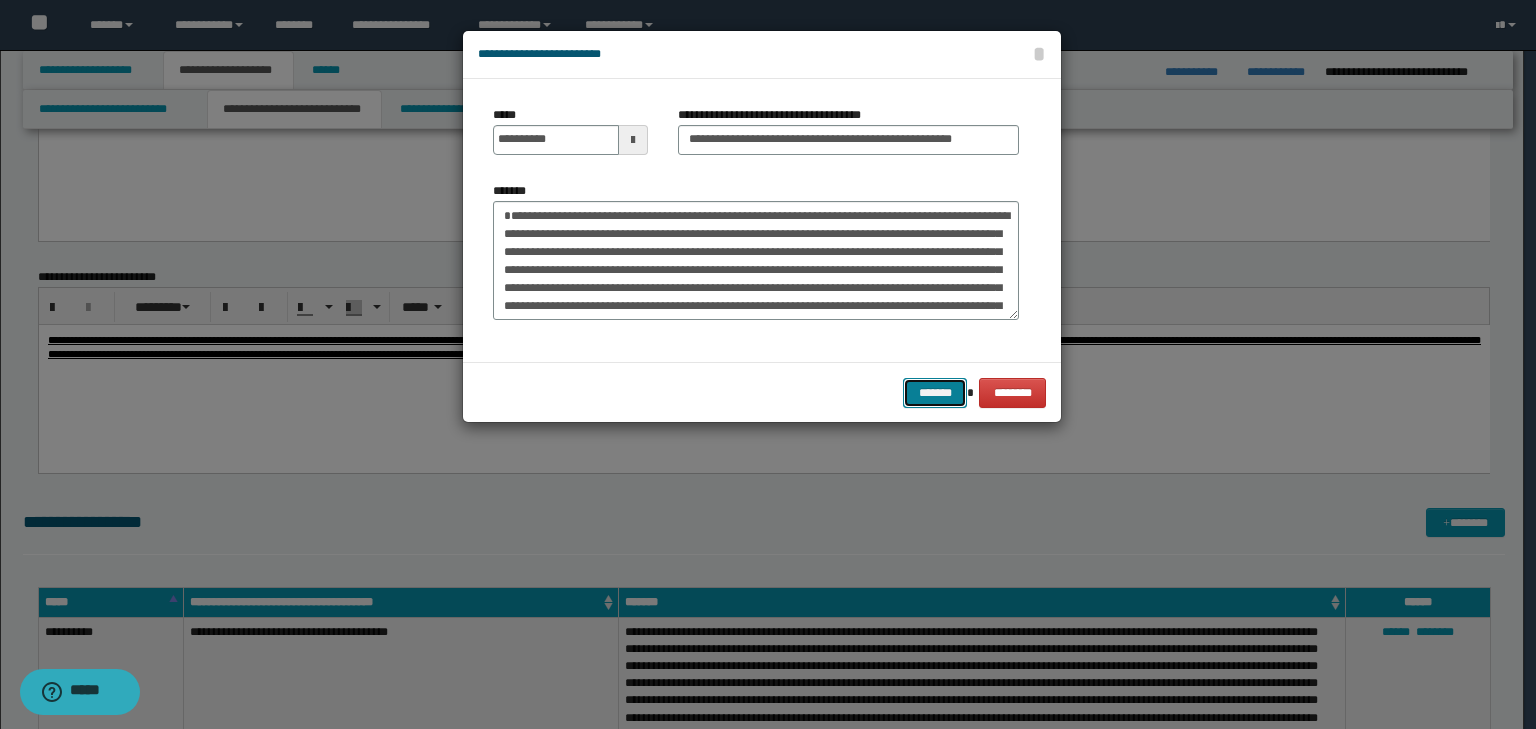 click on "*******" at bounding box center (935, 393) 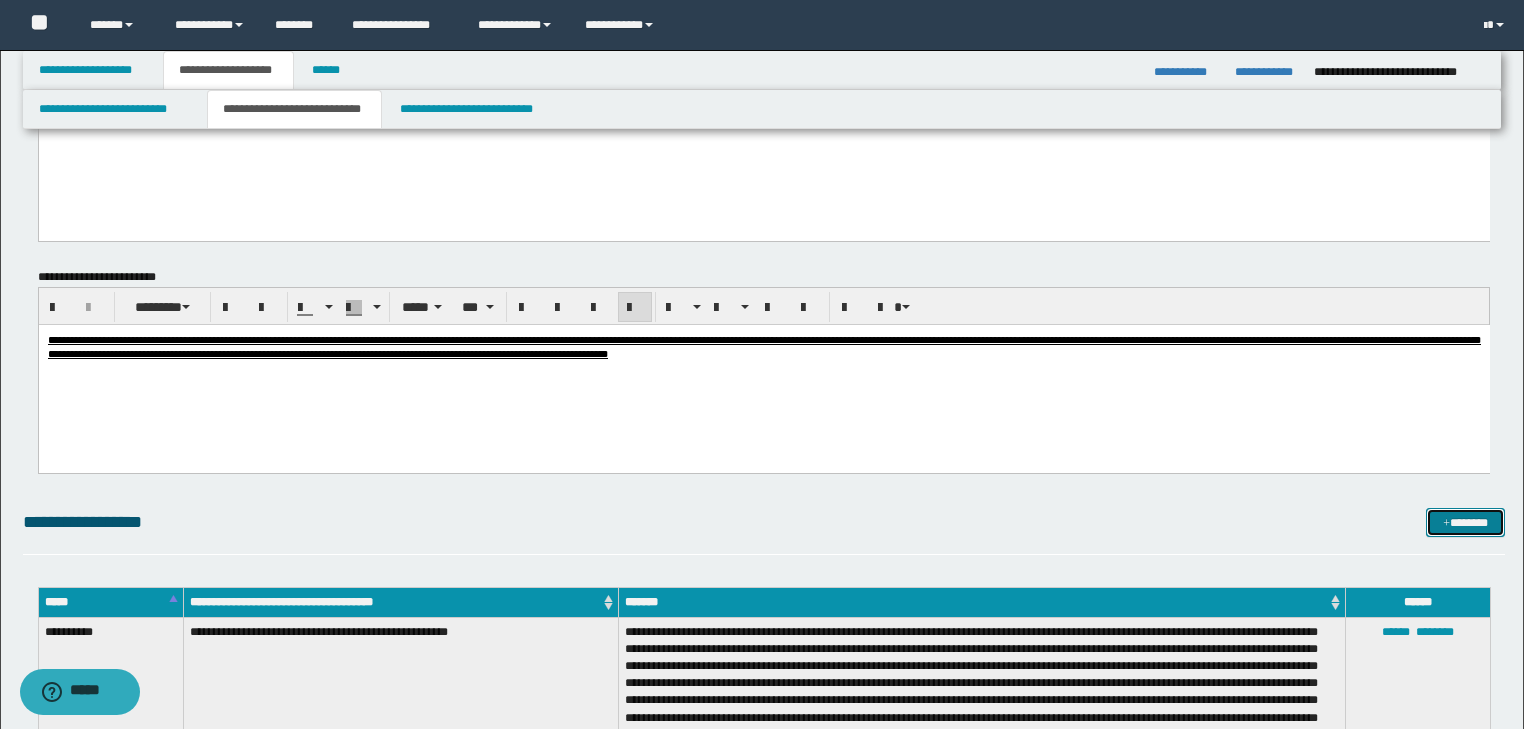 click on "*******" at bounding box center [1465, 523] 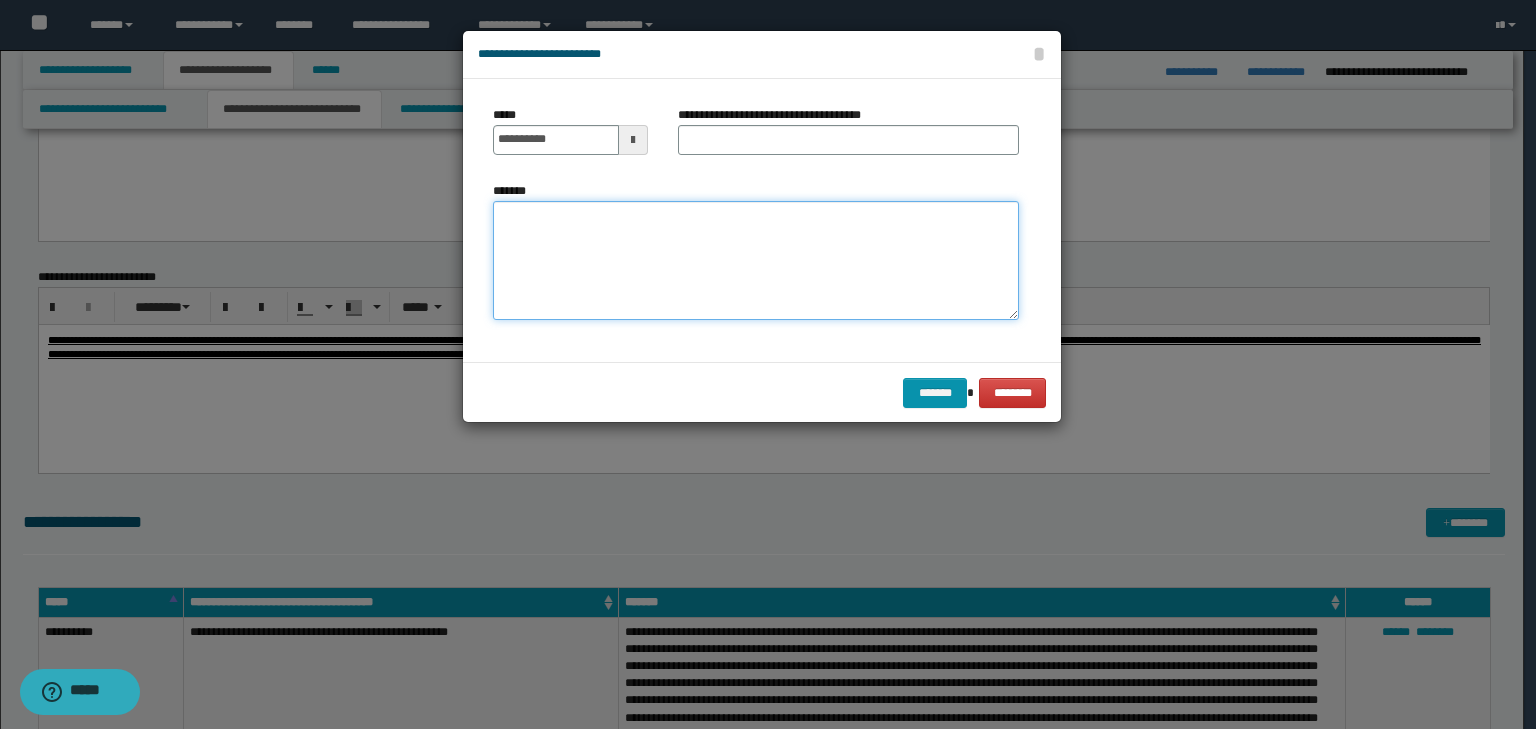 click on "*******" at bounding box center [756, 261] 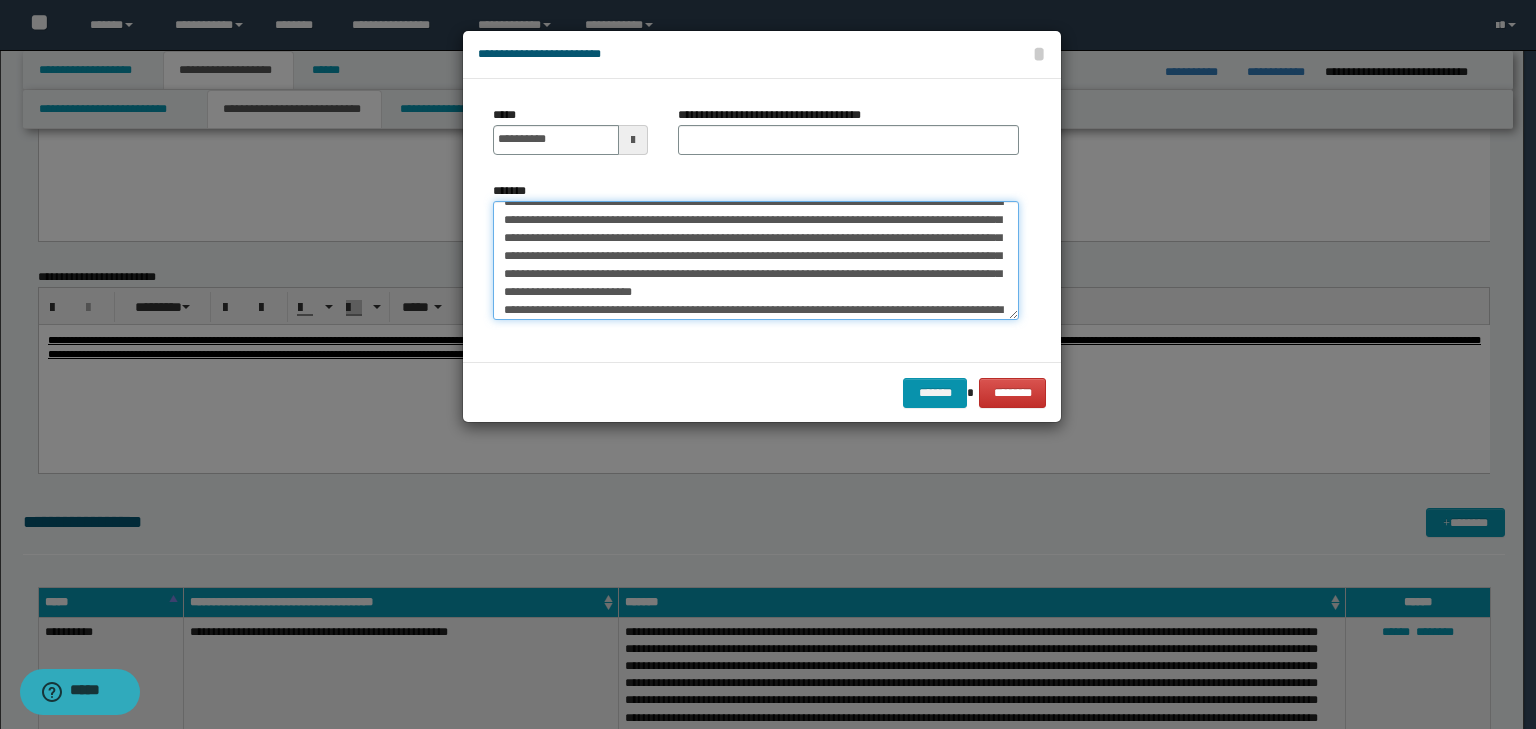 scroll, scrollTop: 0, scrollLeft: 0, axis: both 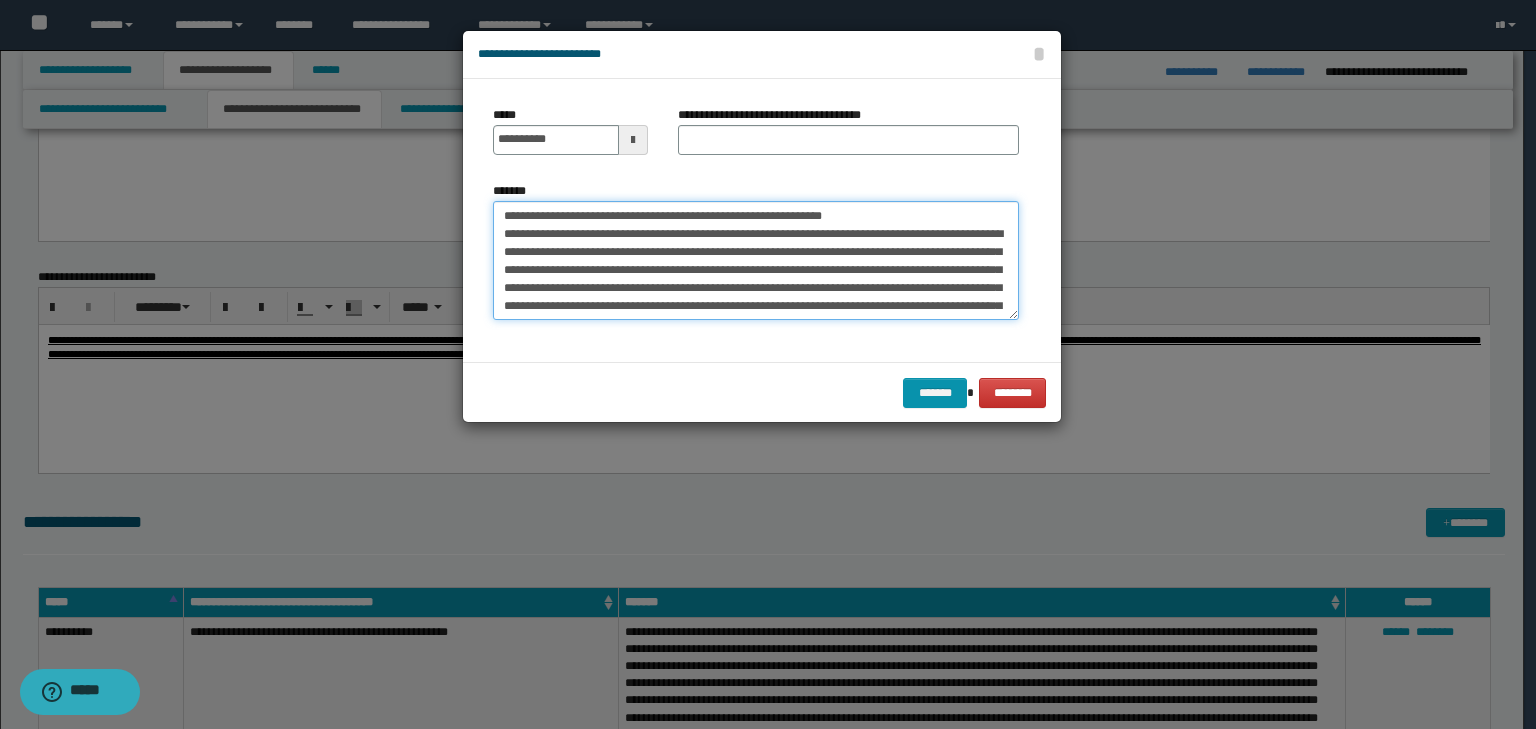 drag, startPoint x: 564, startPoint y: 218, endPoint x: 460, endPoint y: 207, distance: 104.58012 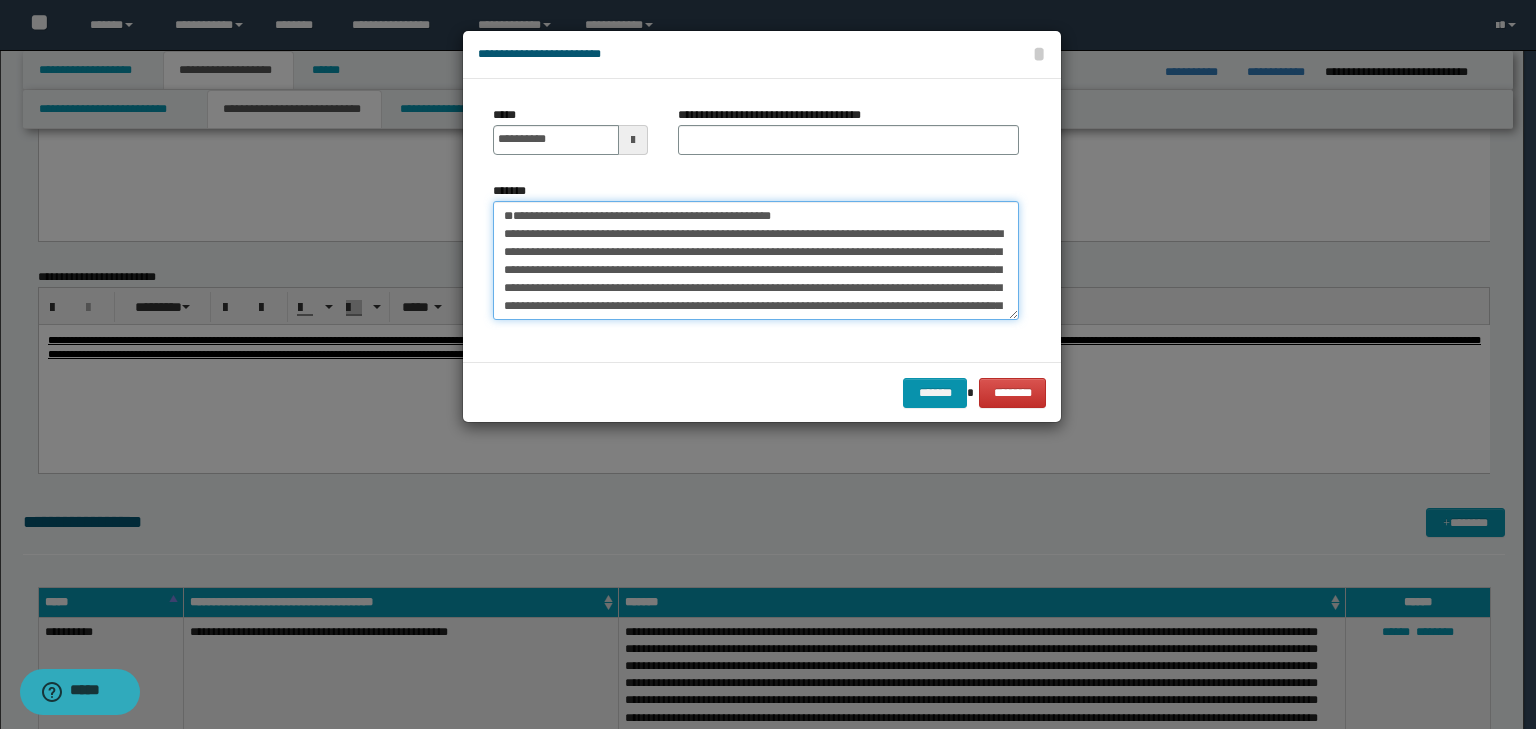 type on "**********" 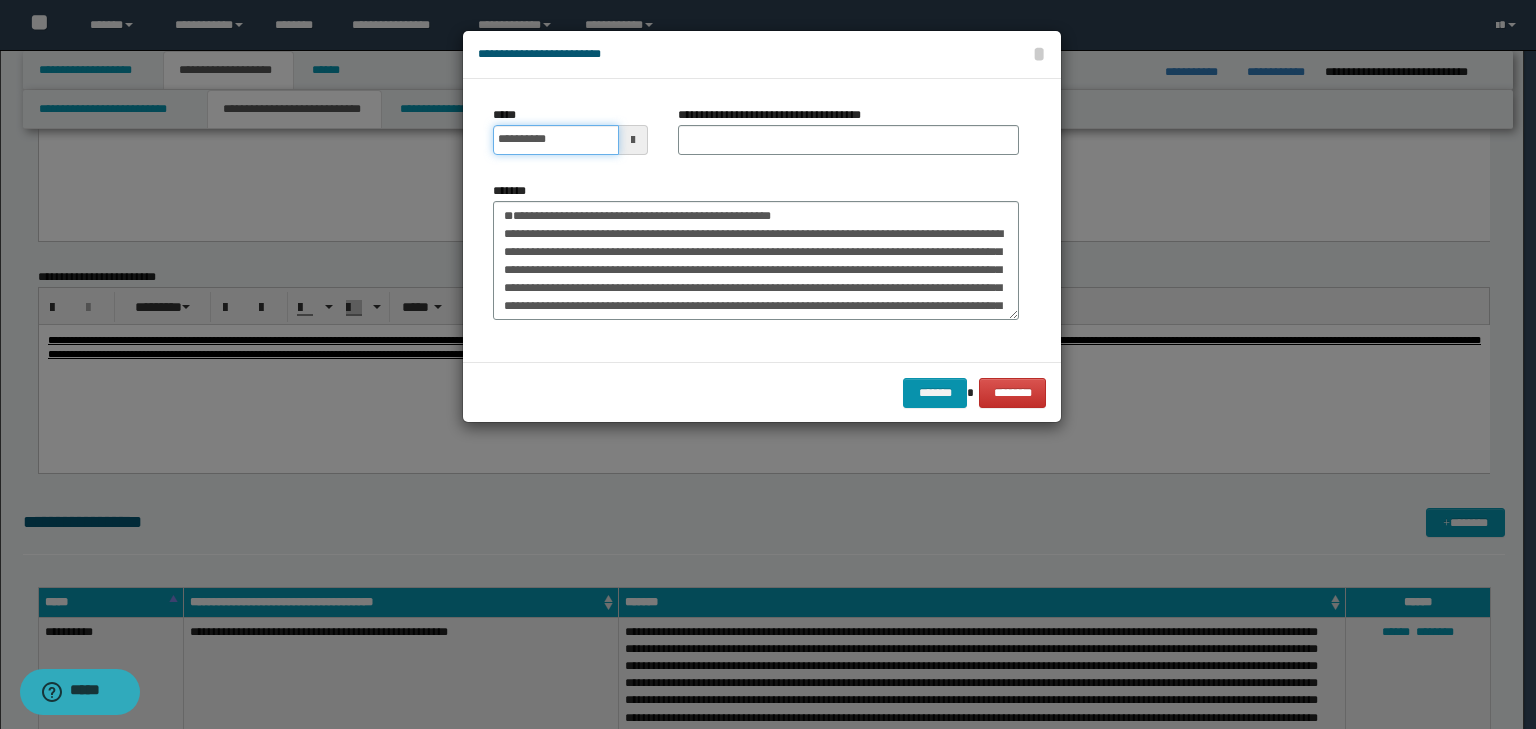 click on "**********" at bounding box center [556, 140] 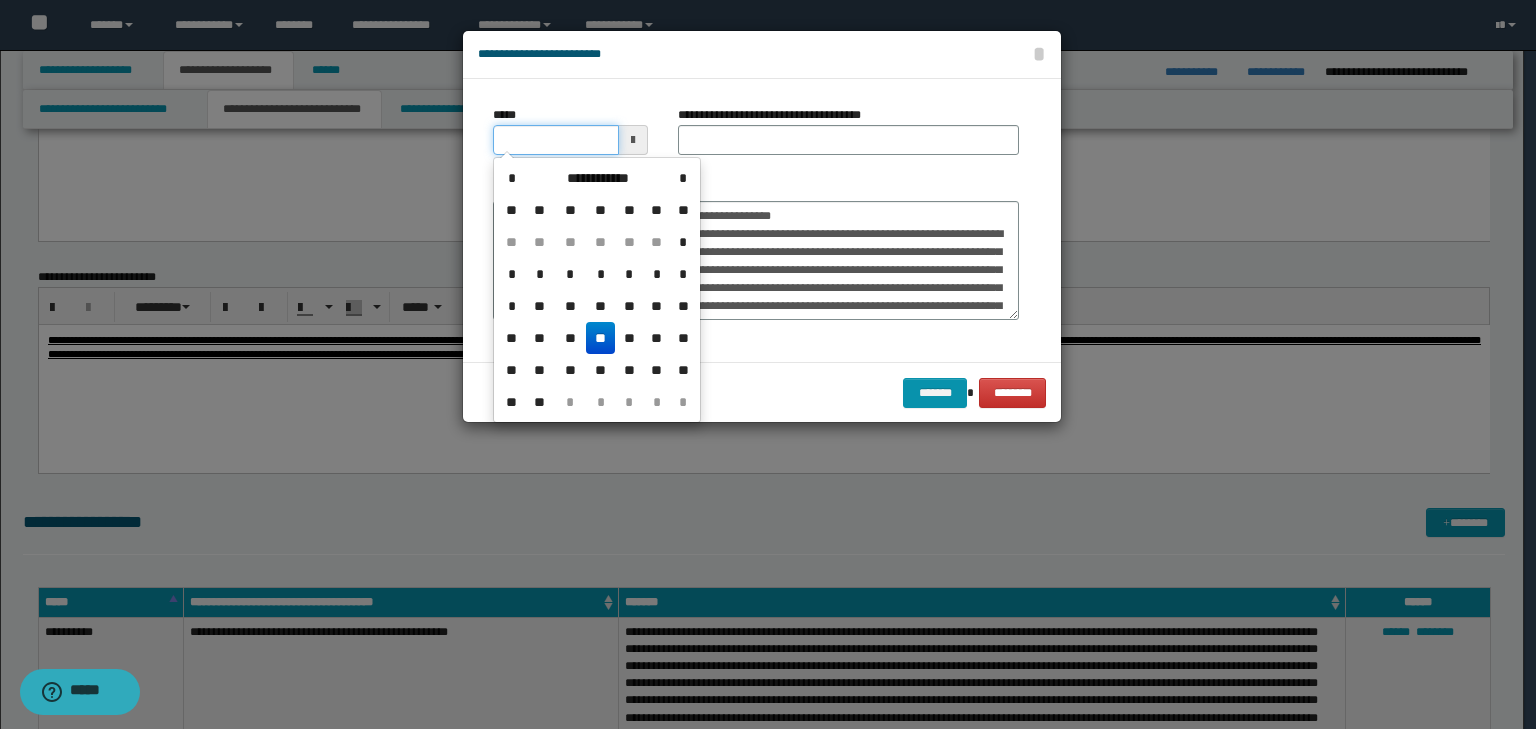 type on "**********" 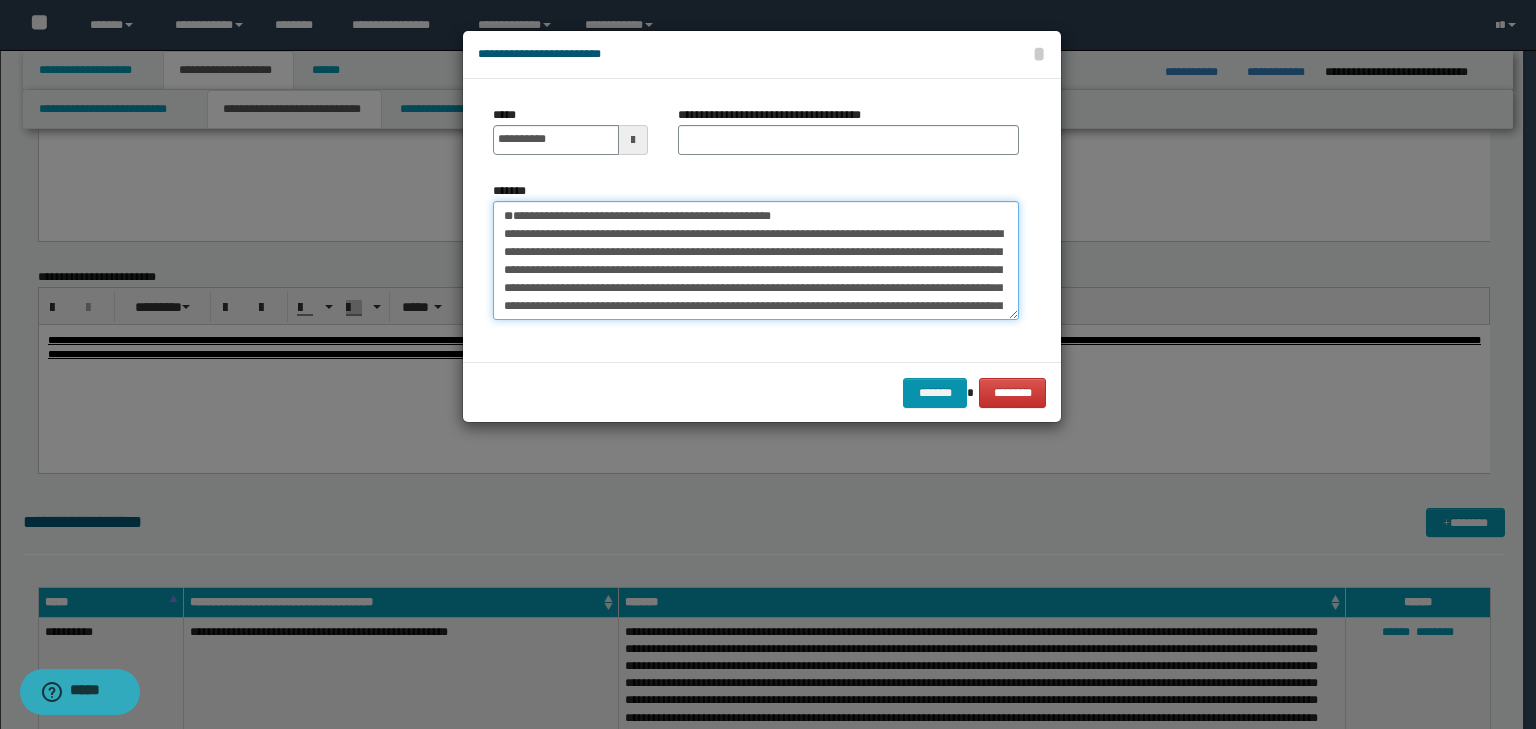 drag, startPoint x: 889, startPoint y: 209, endPoint x: 362, endPoint y: 184, distance: 527.59265 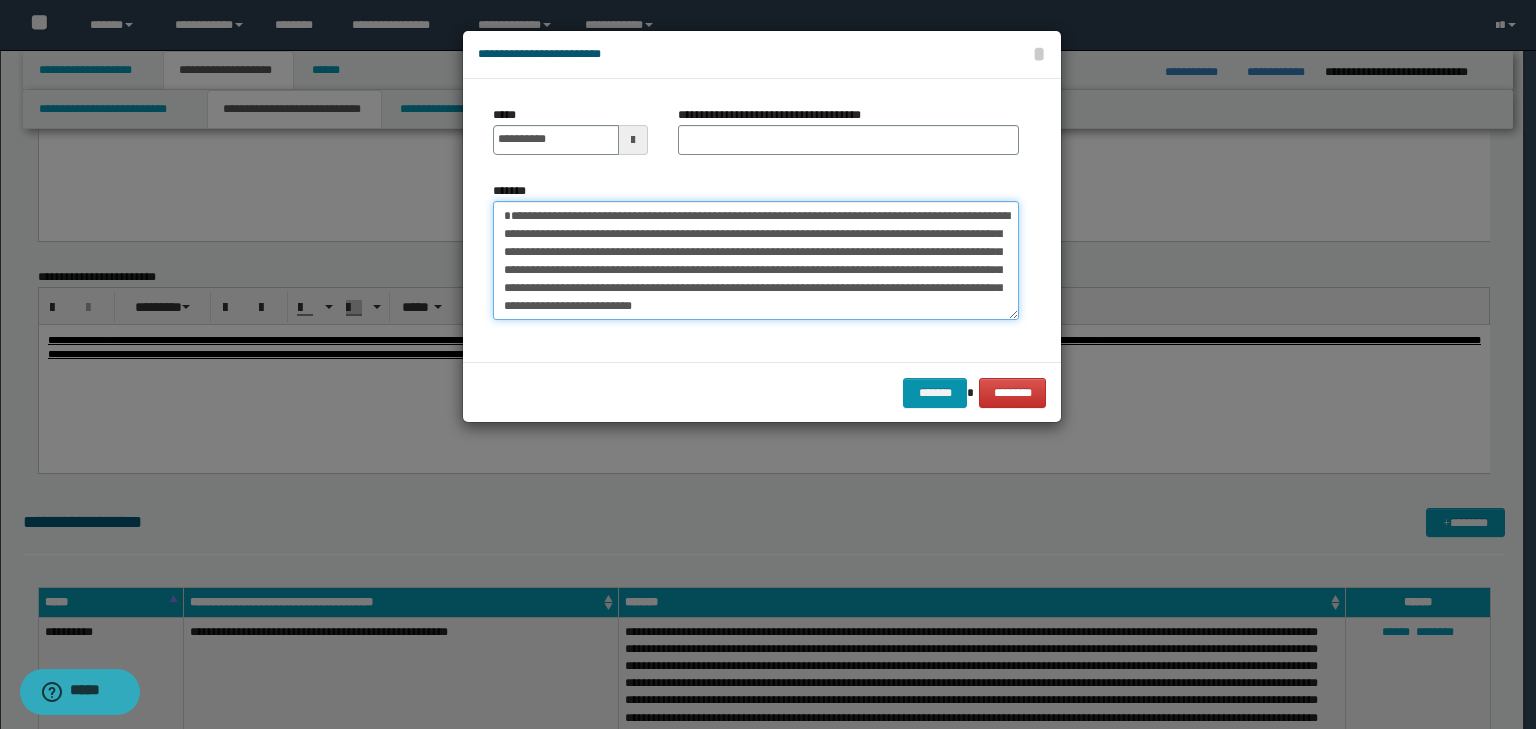 type on "**********" 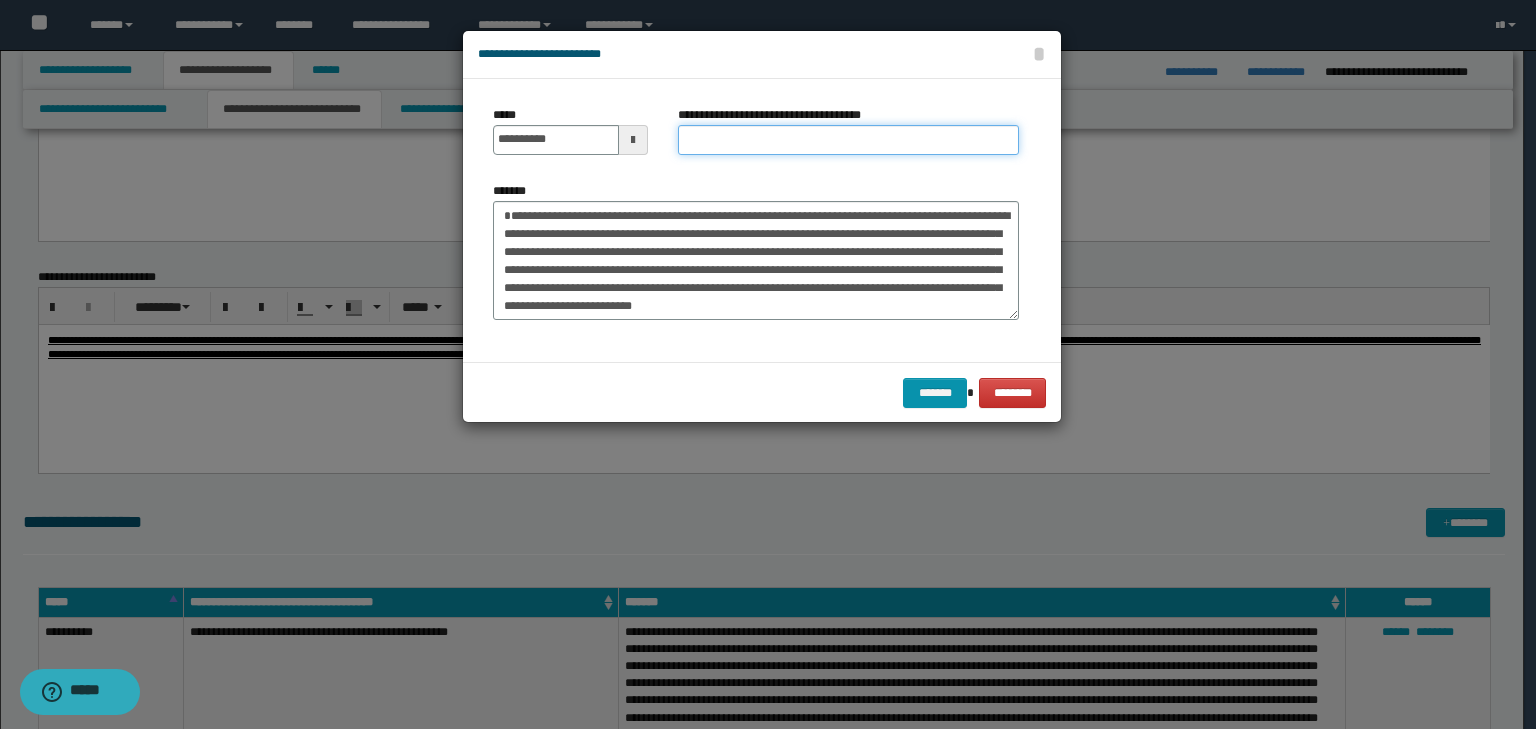 click on "**********" at bounding box center [848, 140] 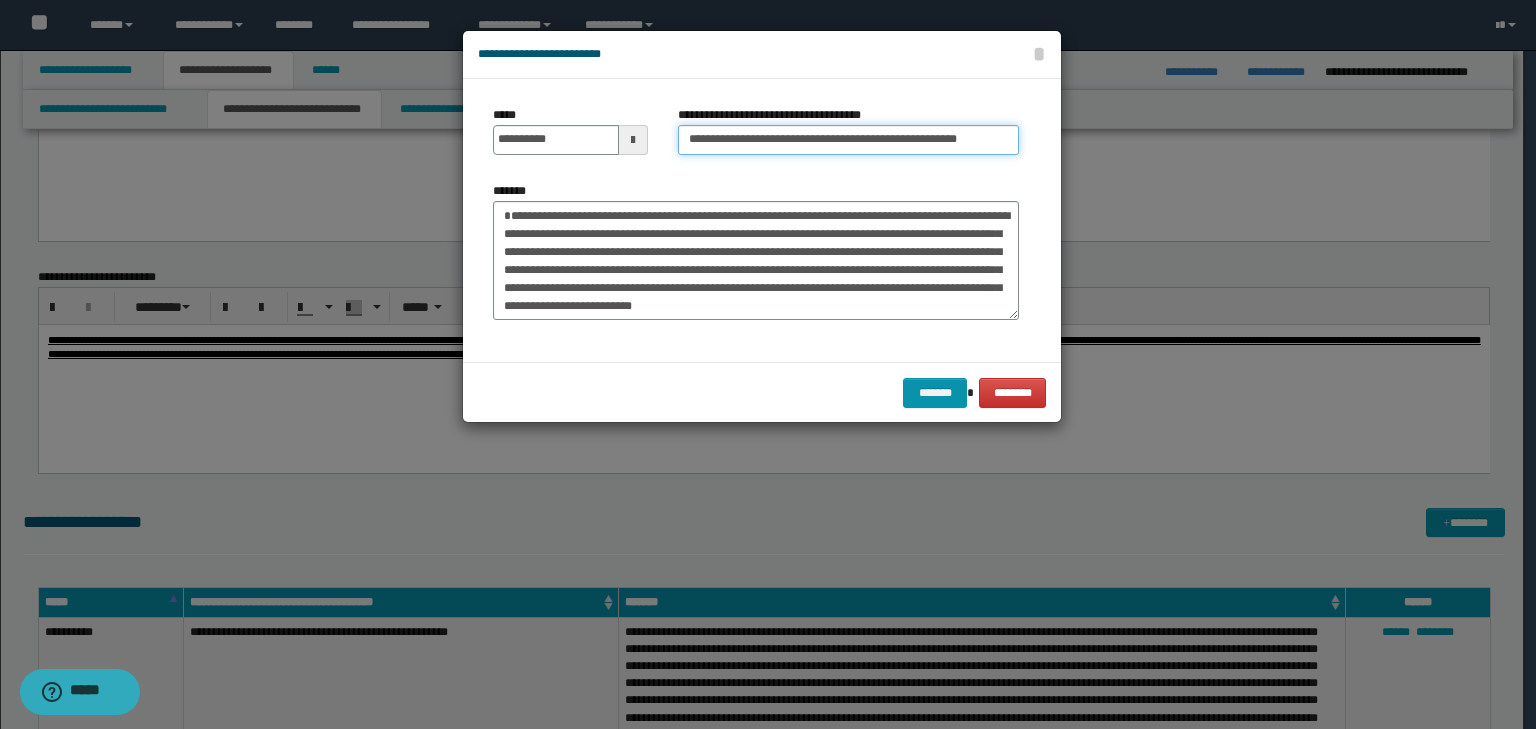 scroll, scrollTop: 0, scrollLeft: 29, axis: horizontal 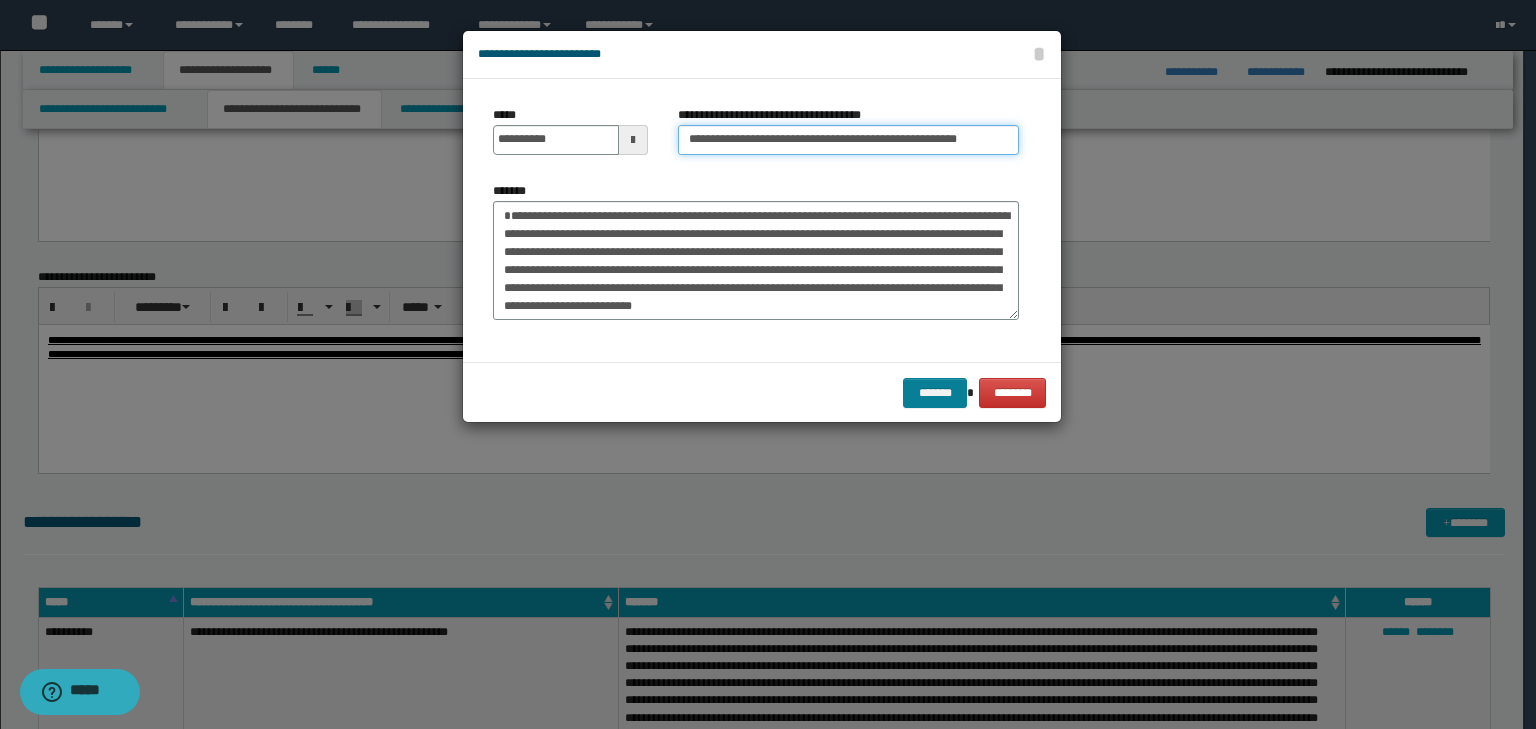 type on "**********" 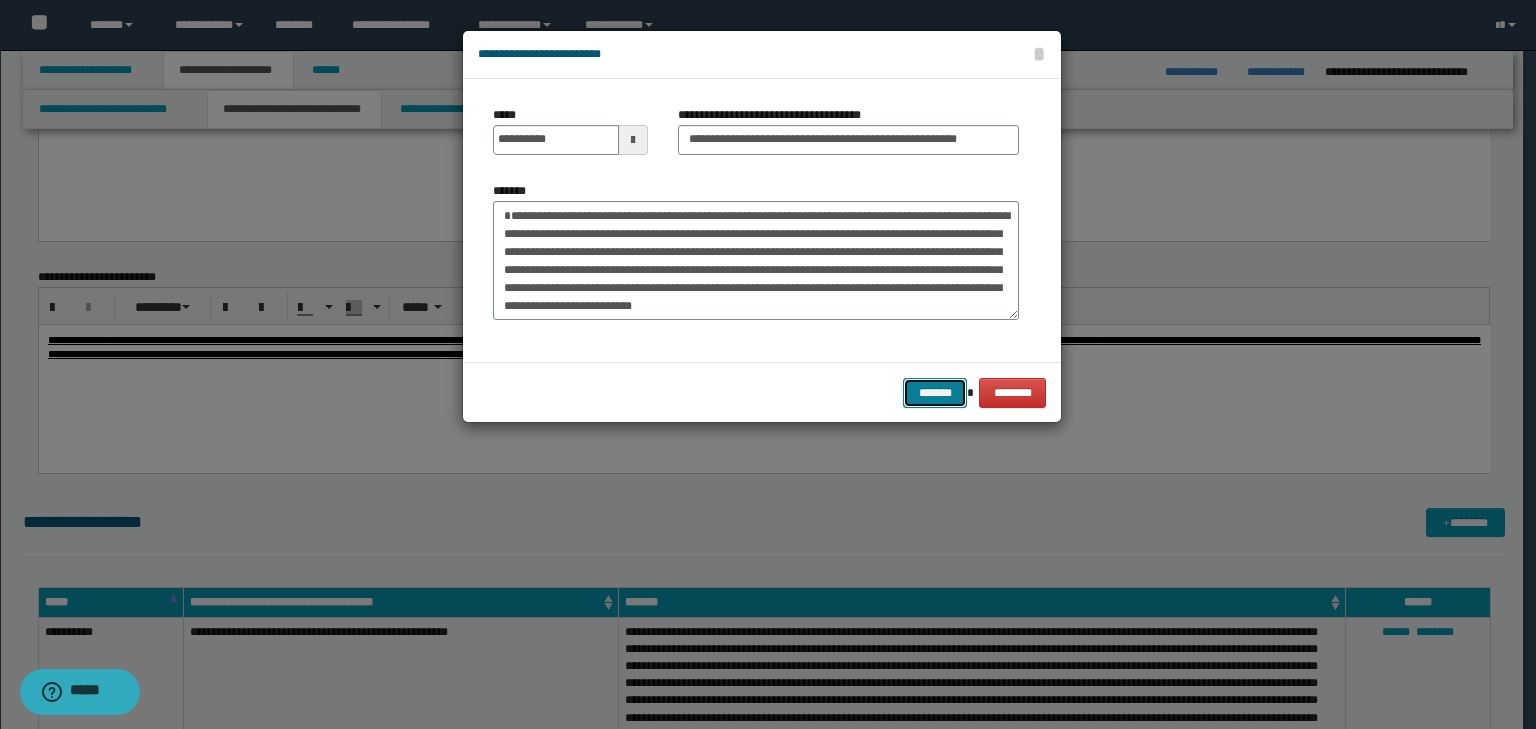 click on "*******" at bounding box center (935, 393) 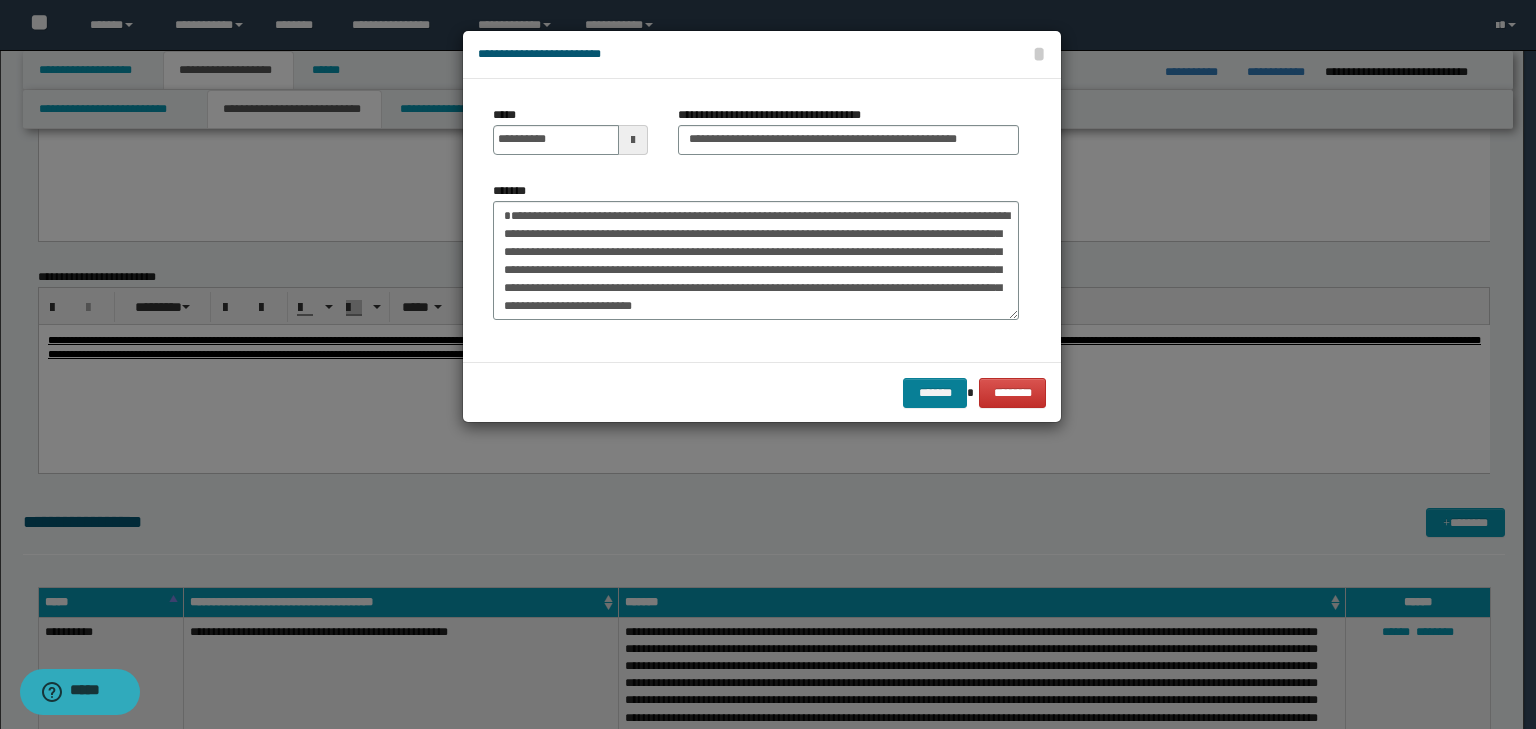 scroll, scrollTop: 0, scrollLeft: 0, axis: both 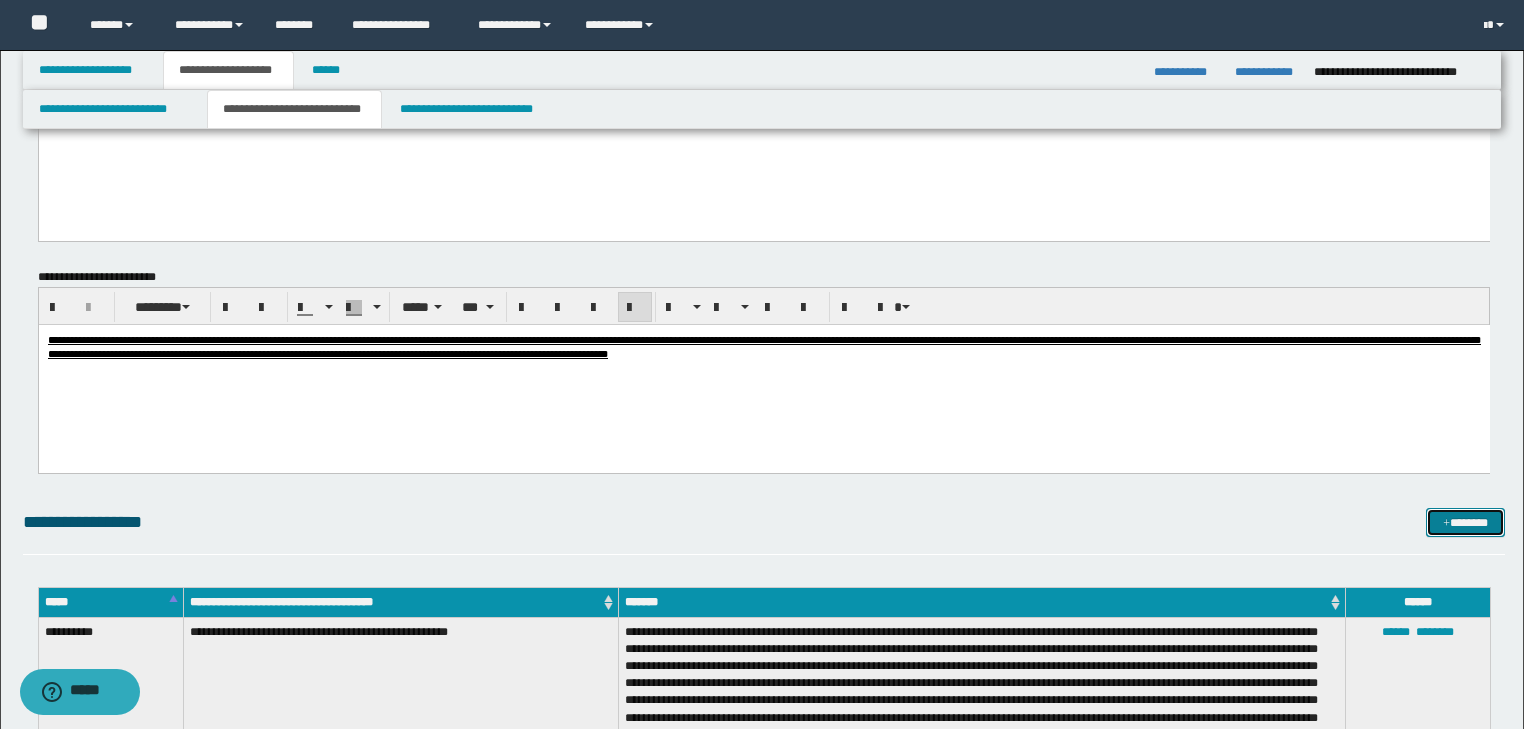 click on "*******" at bounding box center [1465, 523] 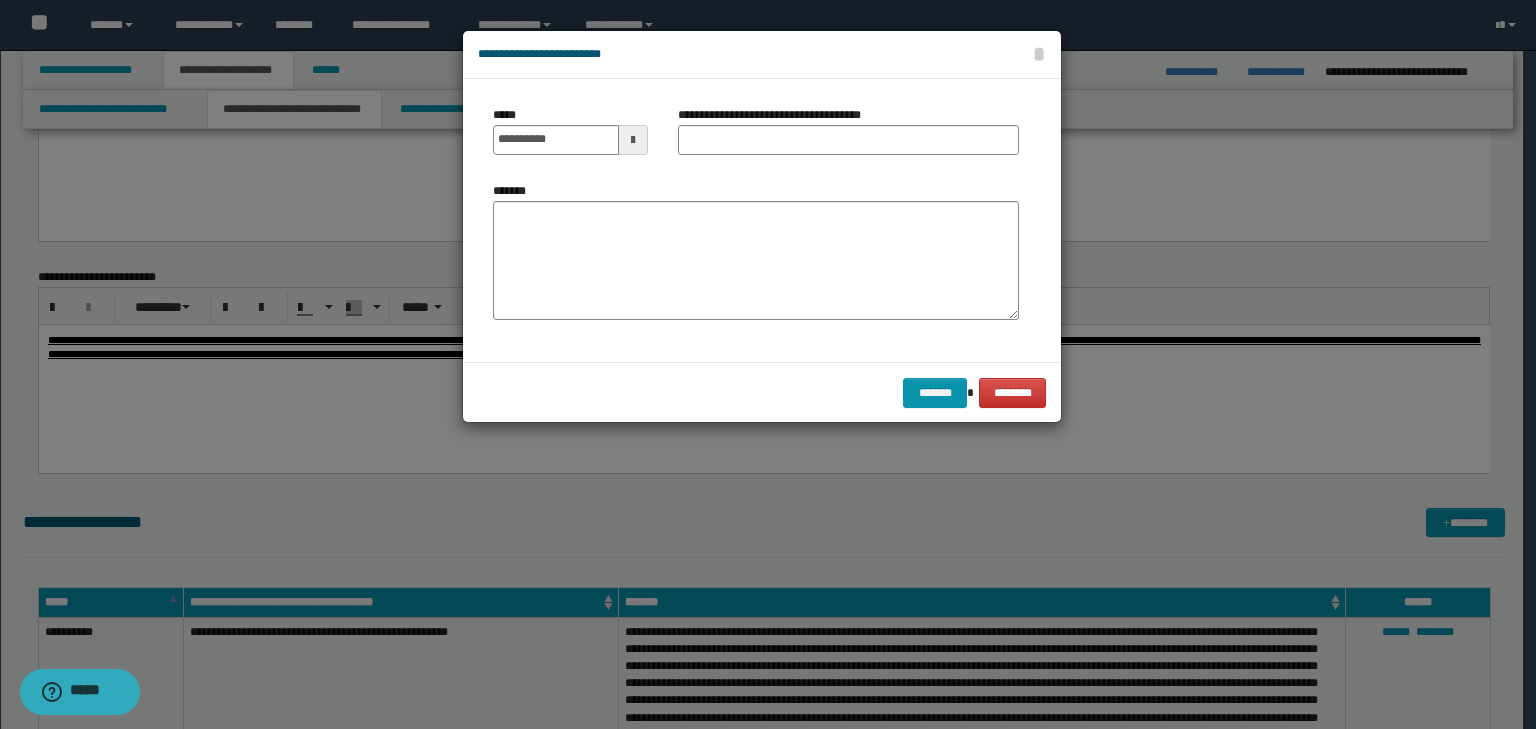 drag, startPoint x: 516, startPoint y: 195, endPoint x: 521, endPoint y: 210, distance: 15.811388 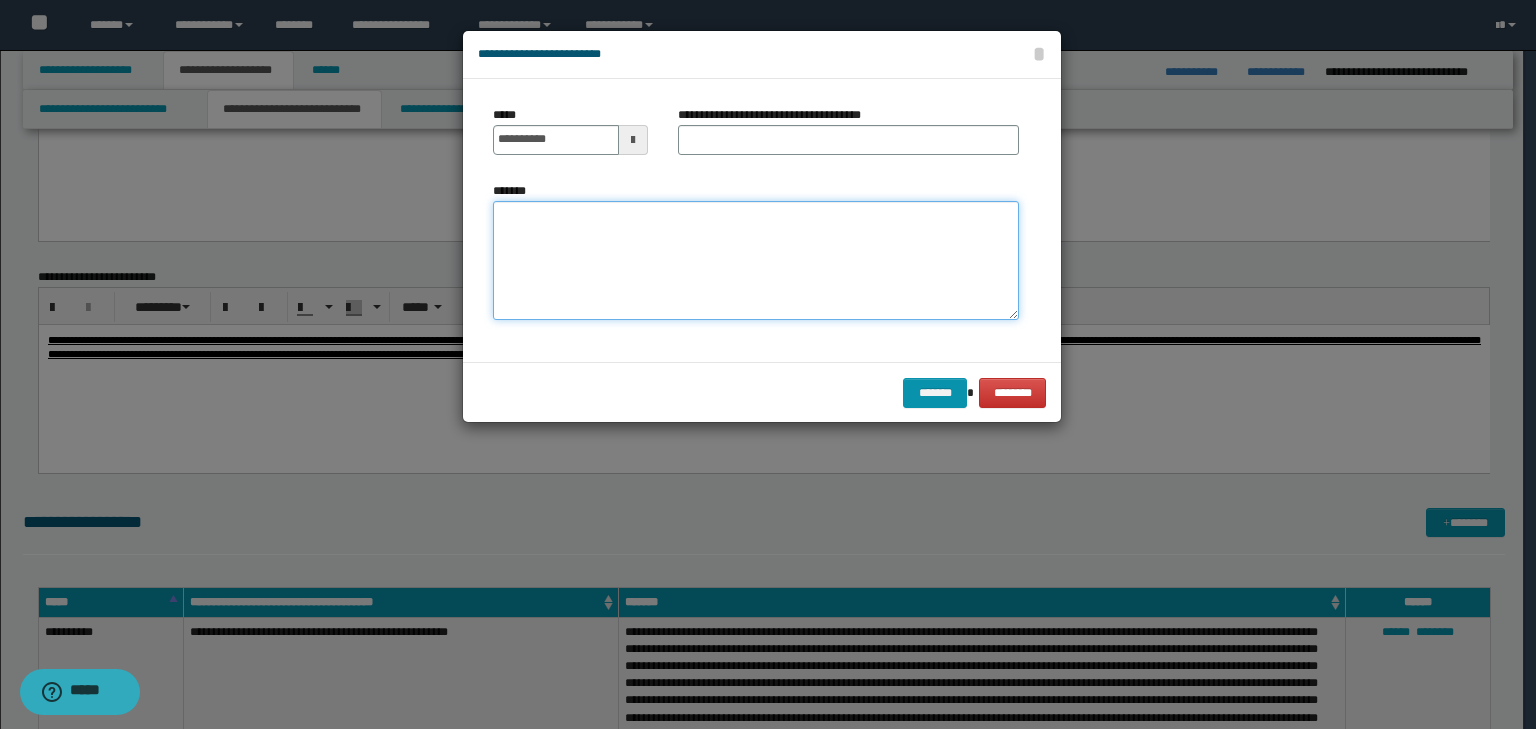 click on "*******" at bounding box center (756, 261) 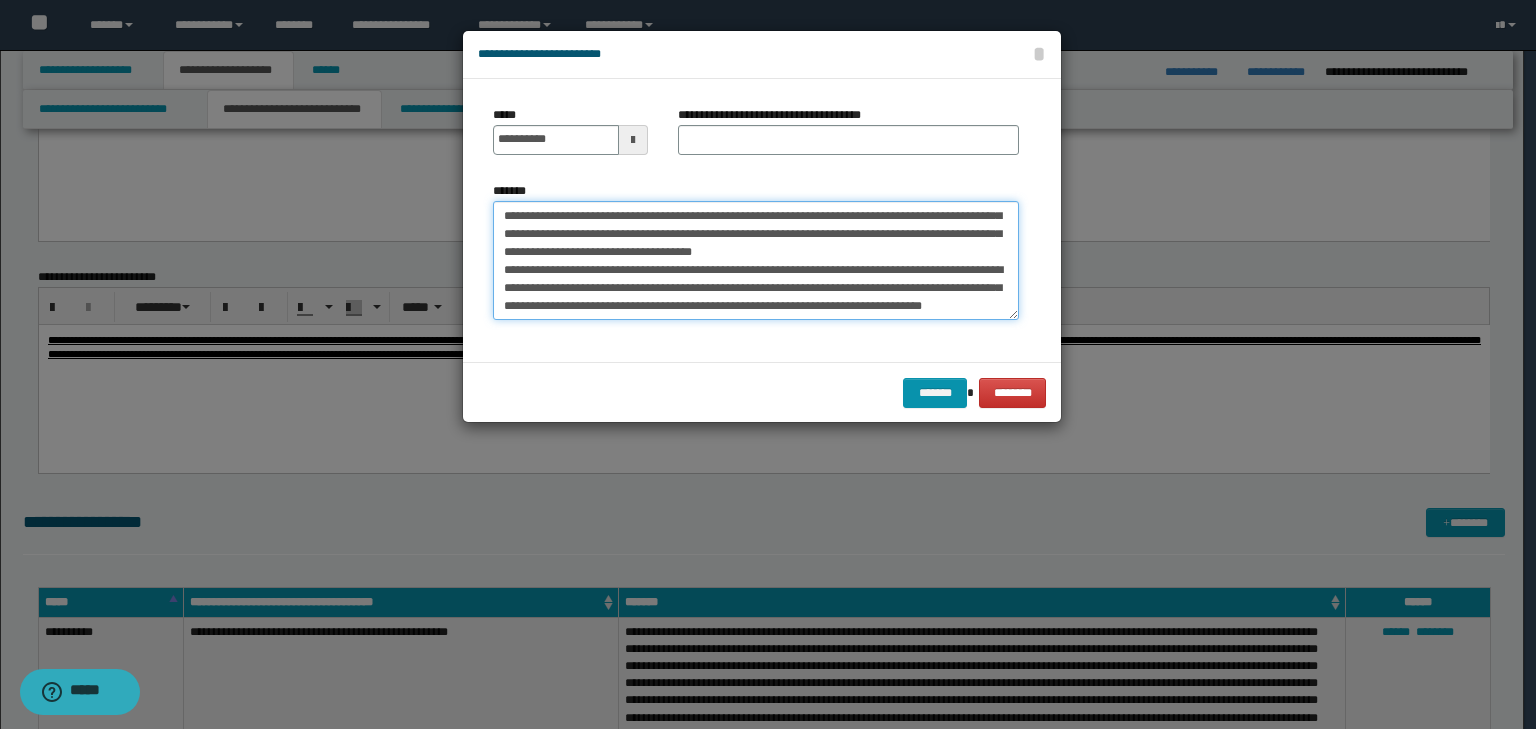 scroll, scrollTop: 0, scrollLeft: 0, axis: both 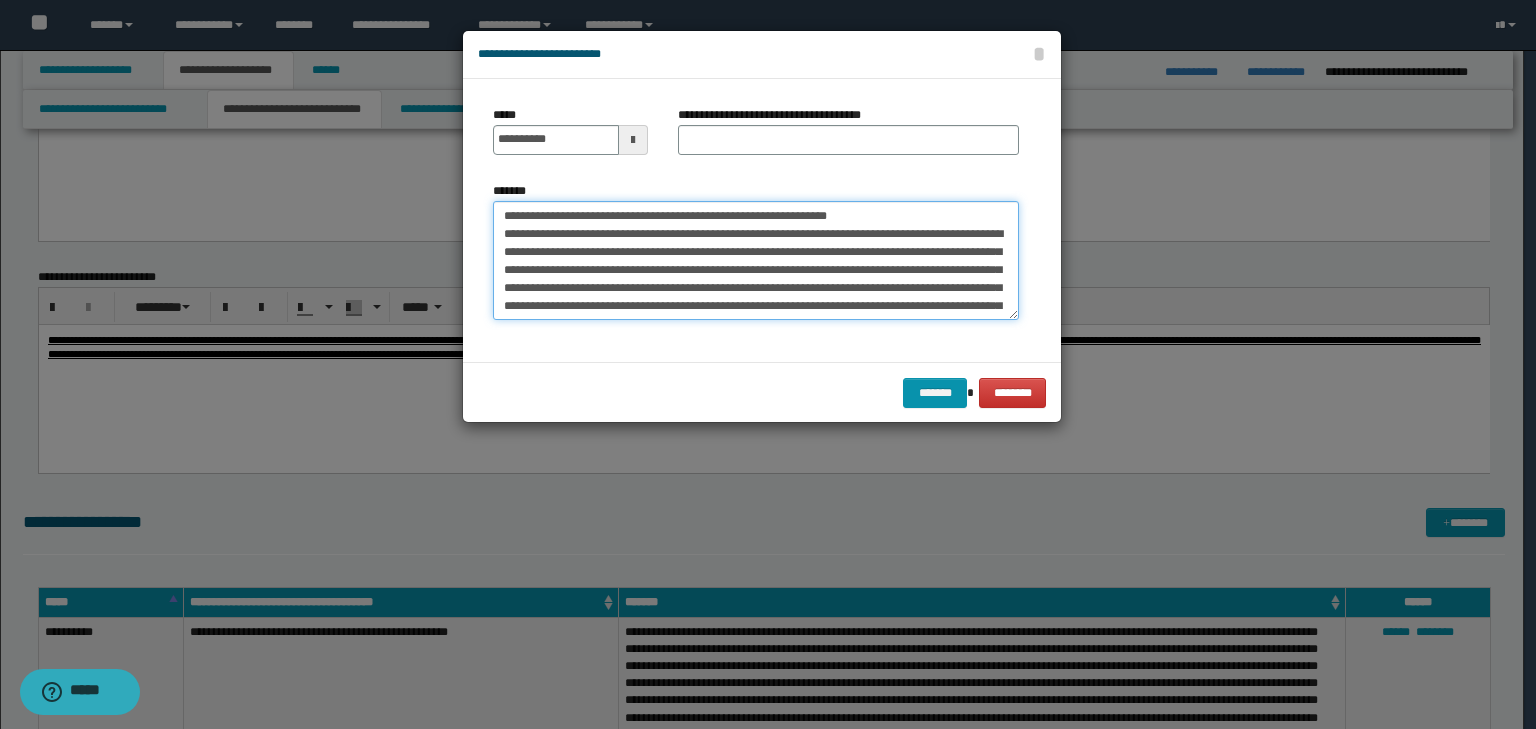 drag, startPoint x: 565, startPoint y: 214, endPoint x: 445, endPoint y: 201, distance: 120.70211 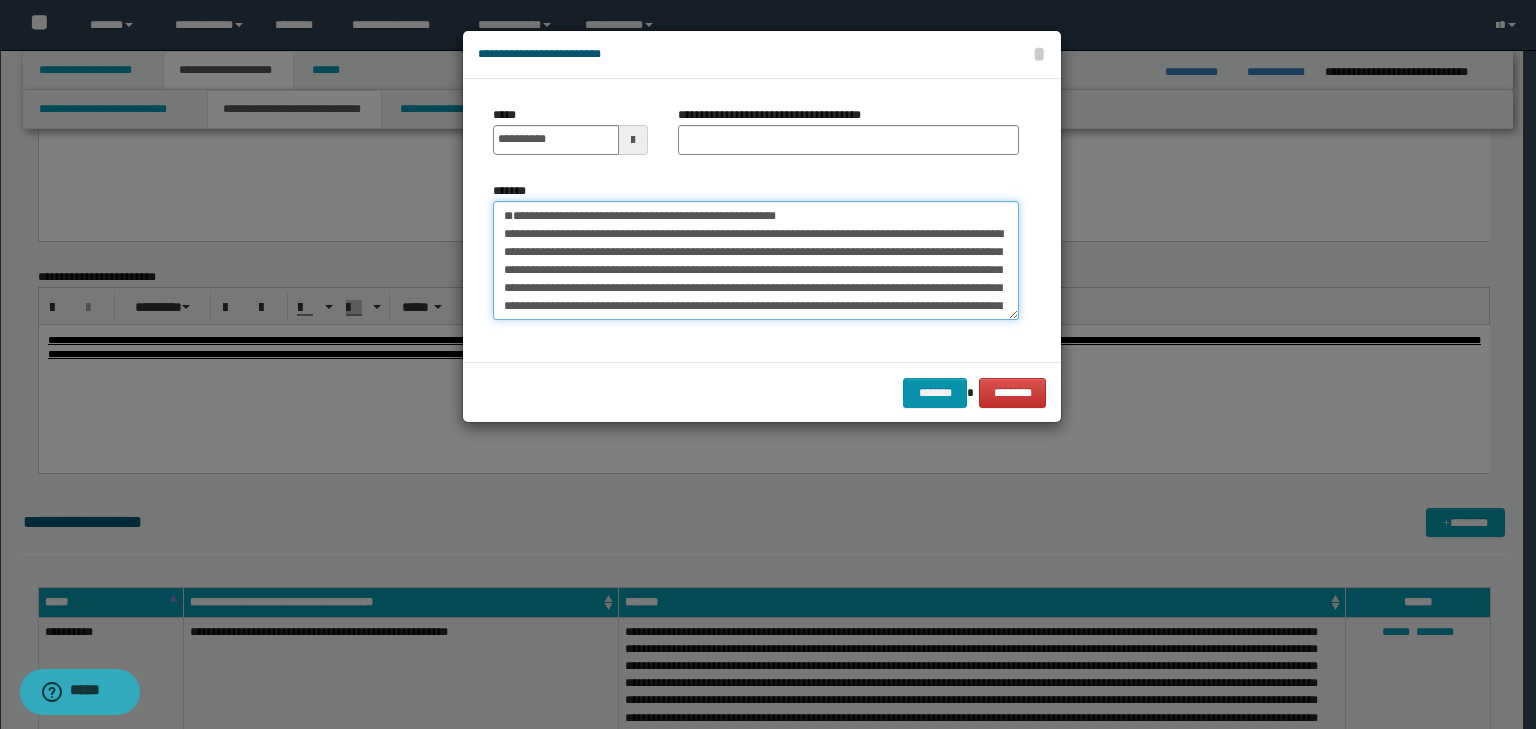 type on "**********" 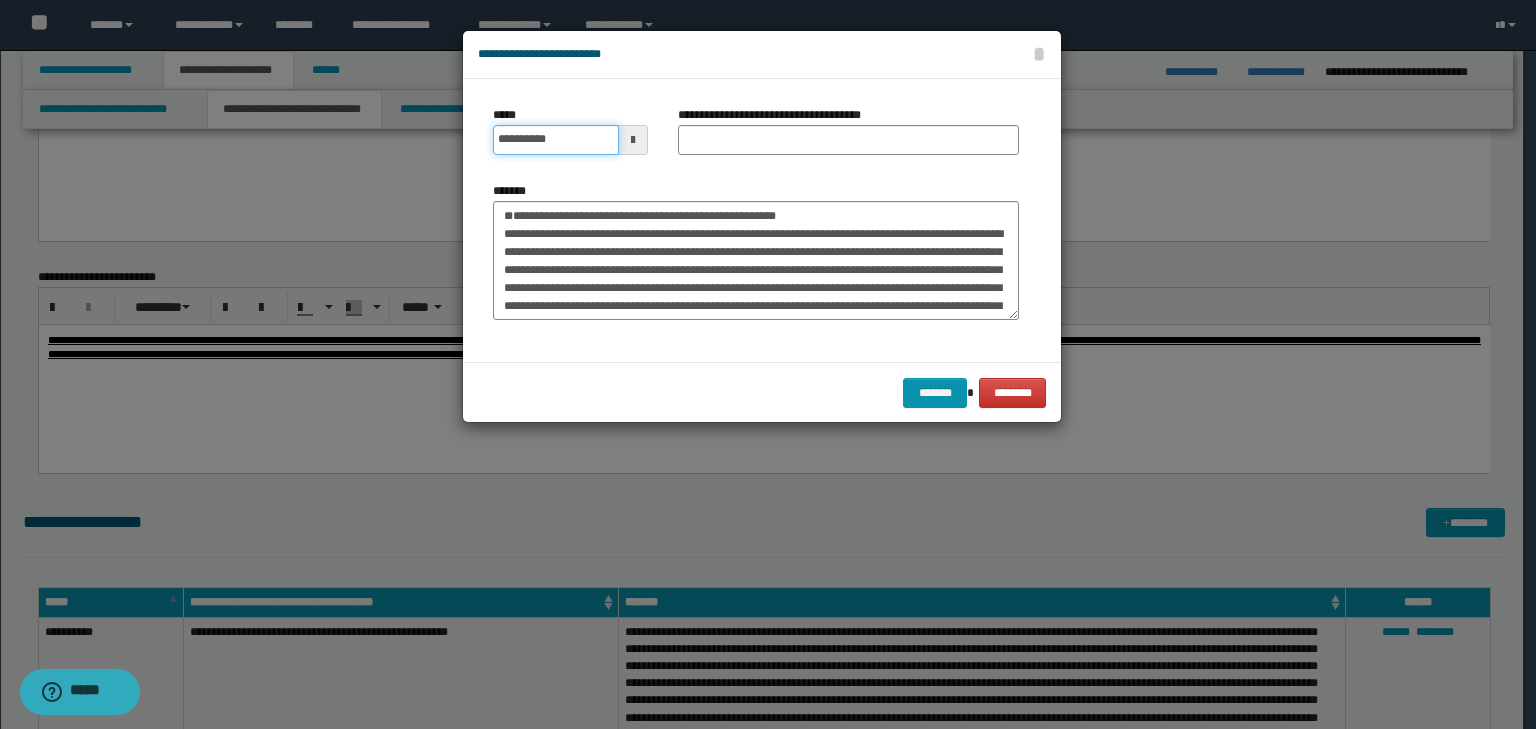 click on "**********" at bounding box center [556, 140] 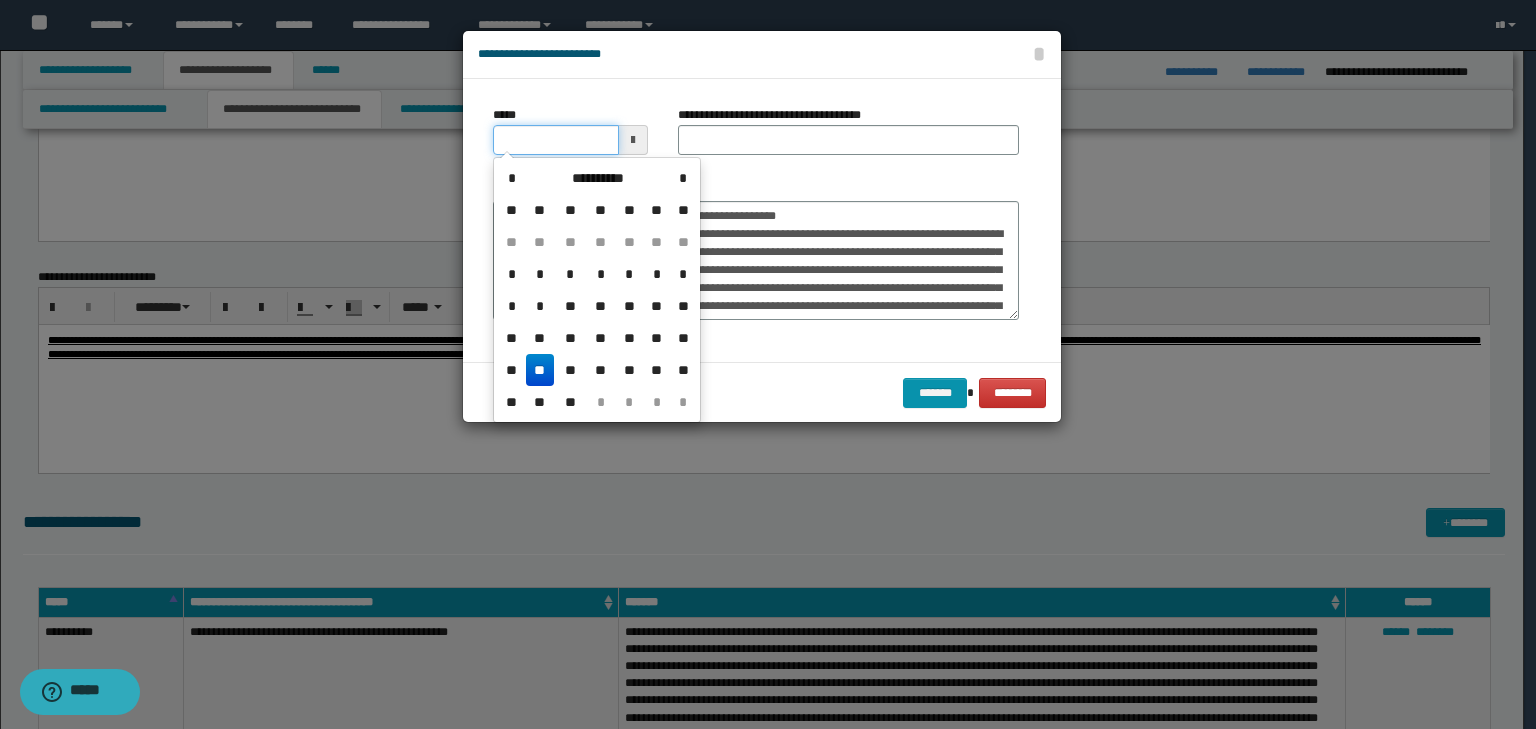 type on "**********" 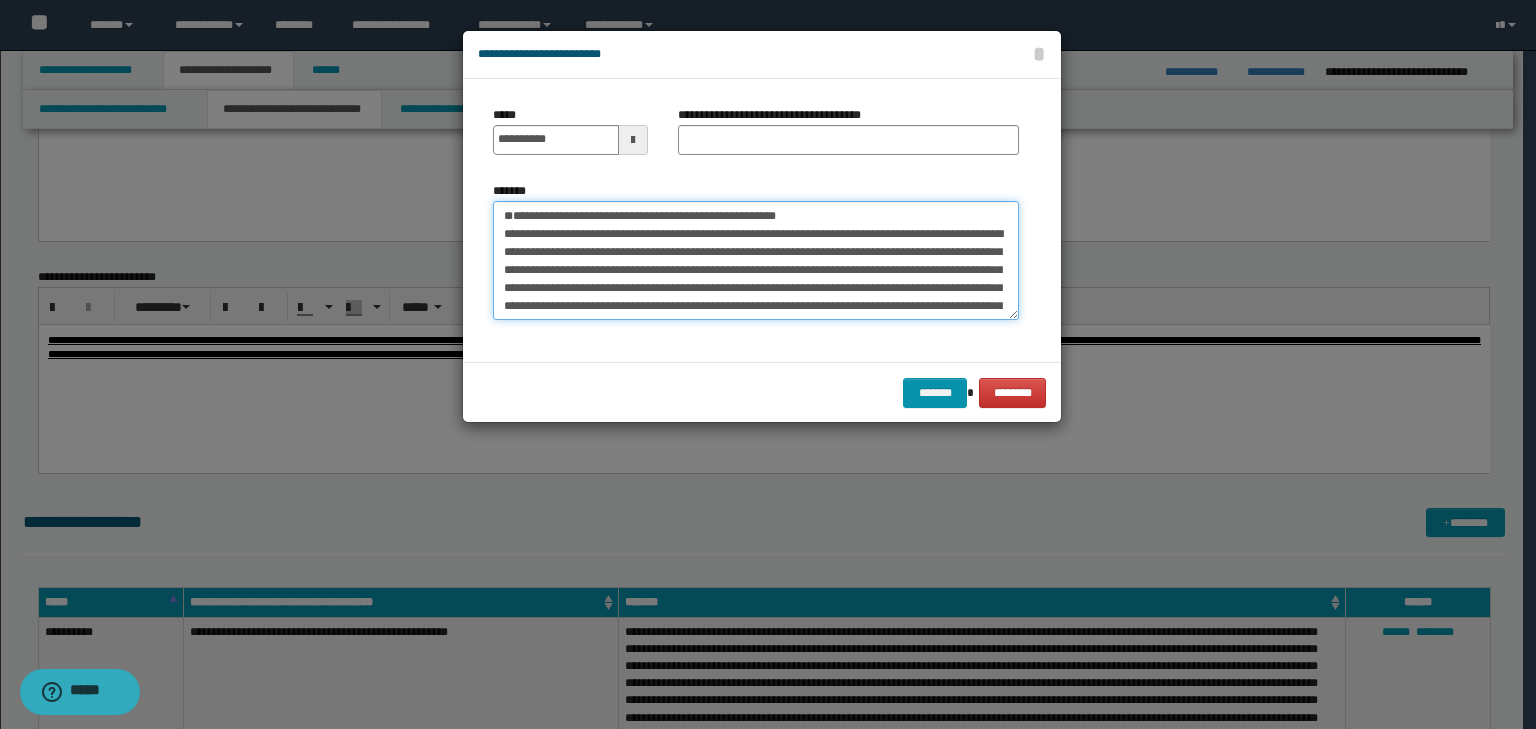drag, startPoint x: 860, startPoint y: 212, endPoint x: 394, endPoint y: 199, distance: 466.1813 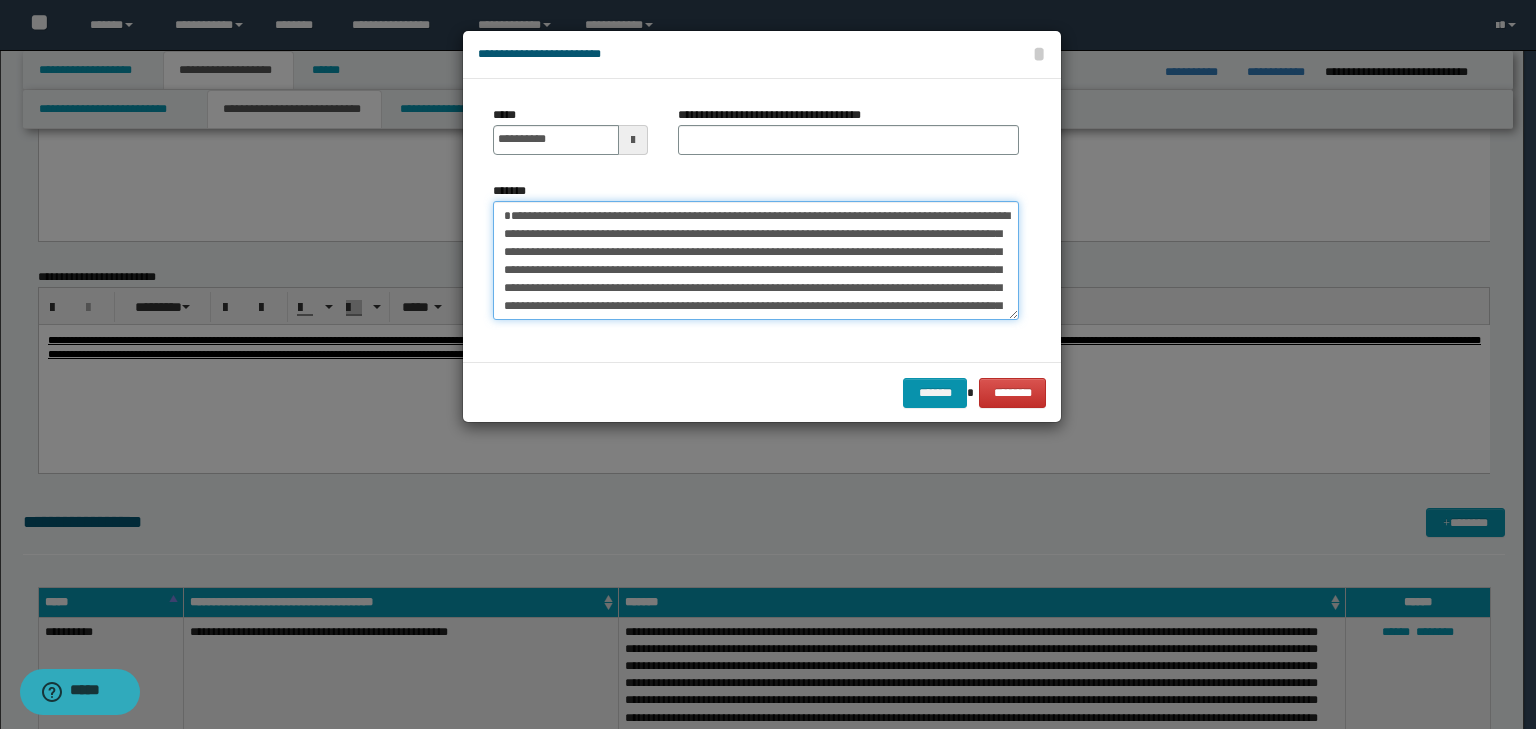 type on "**********" 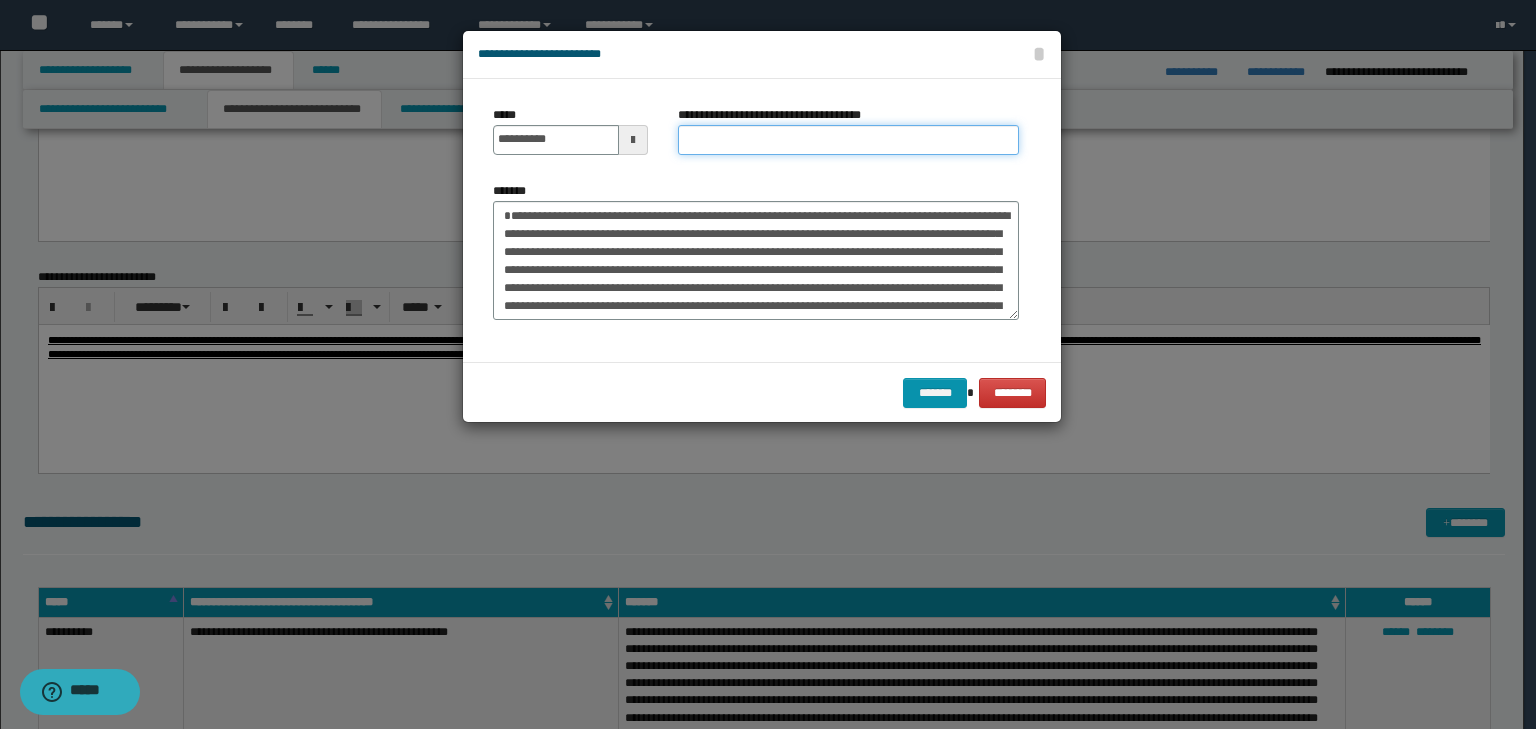 click on "**********" at bounding box center (848, 140) 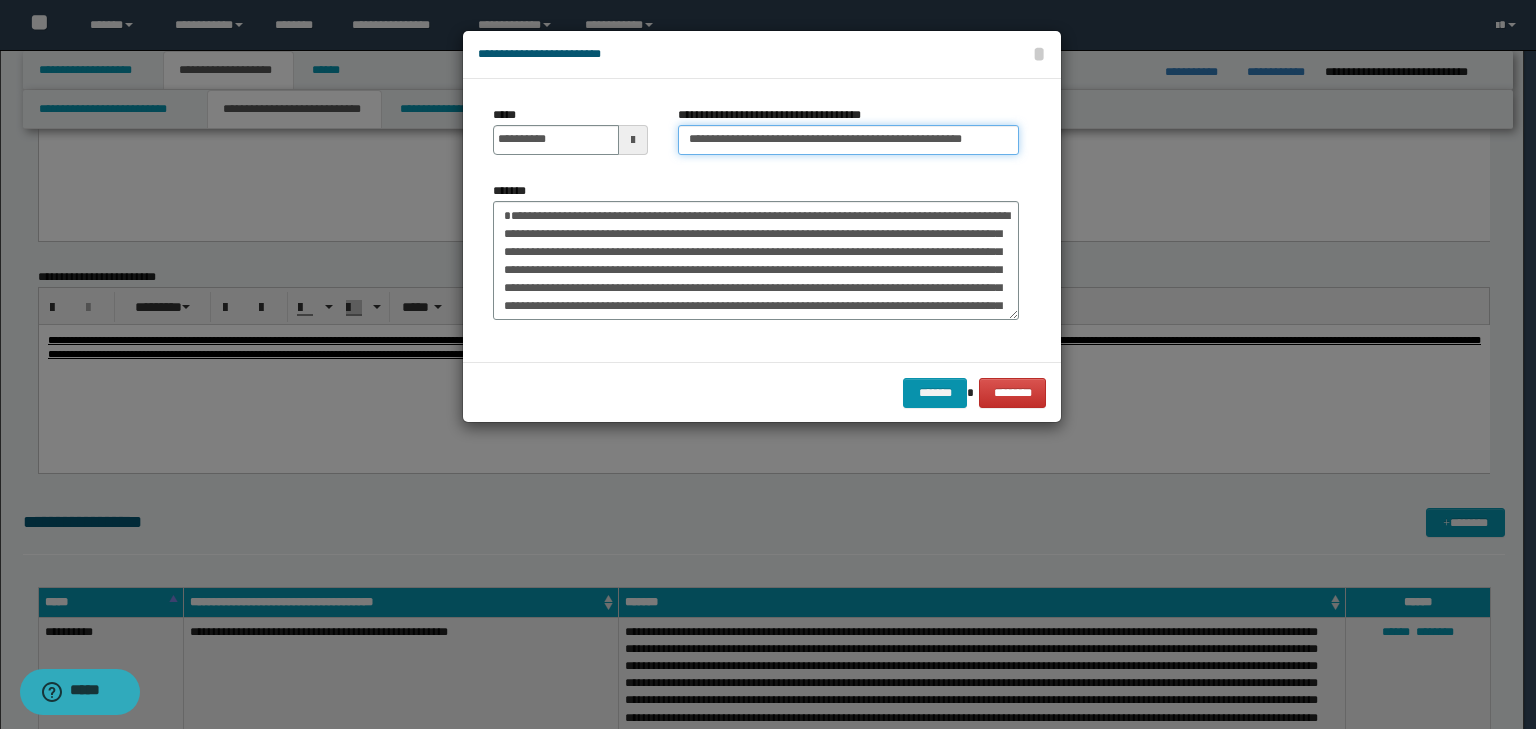 scroll, scrollTop: 0, scrollLeft: 30, axis: horizontal 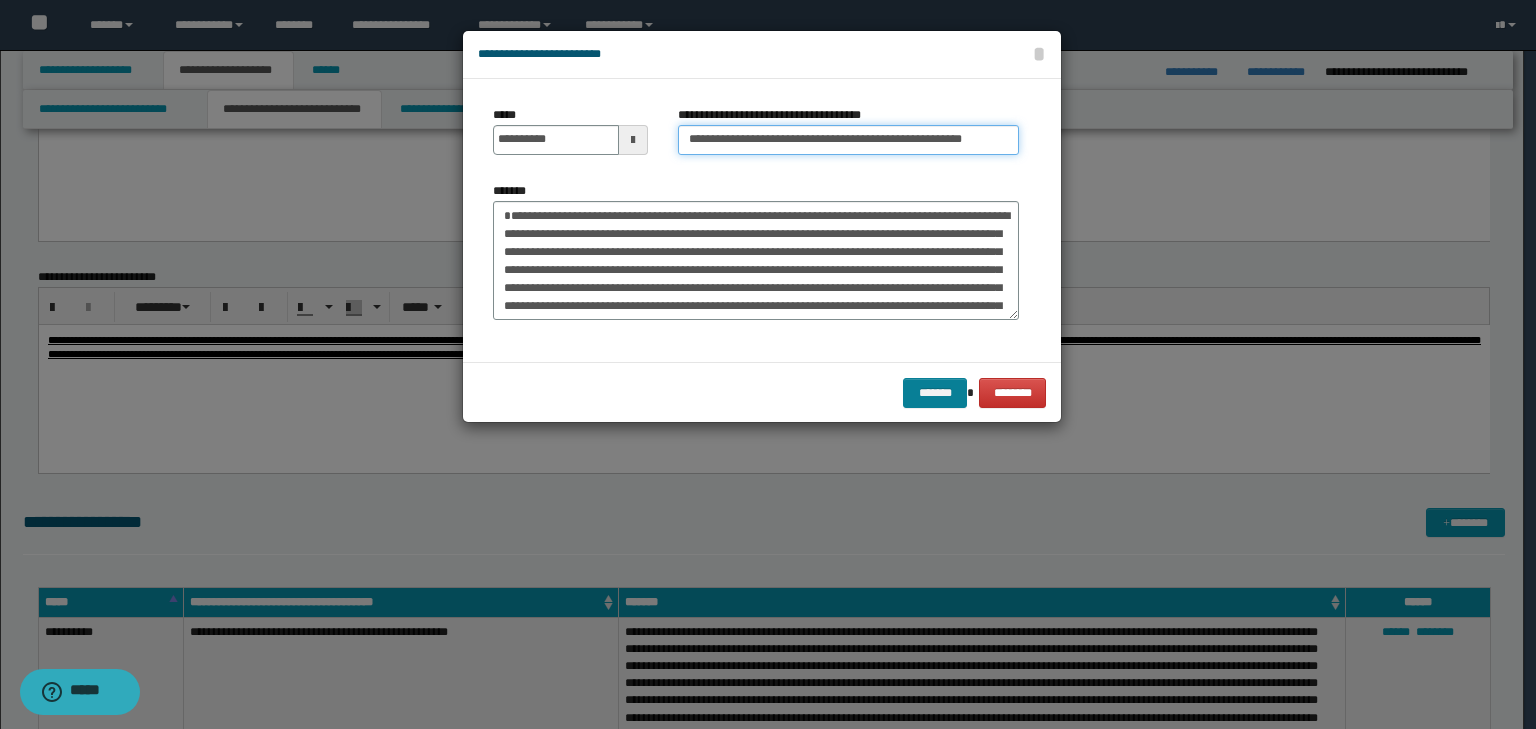 type on "**********" 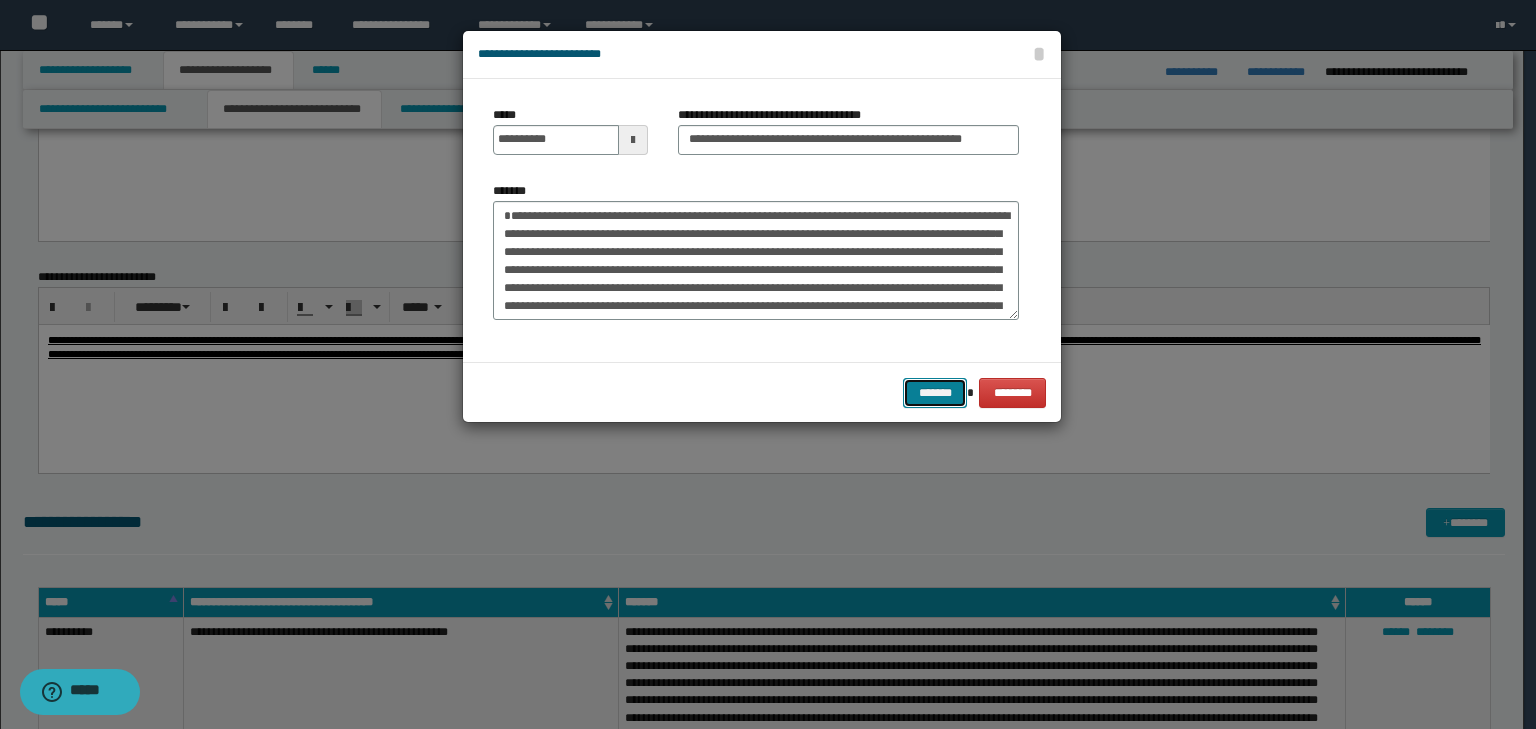 click on "*******" at bounding box center [935, 393] 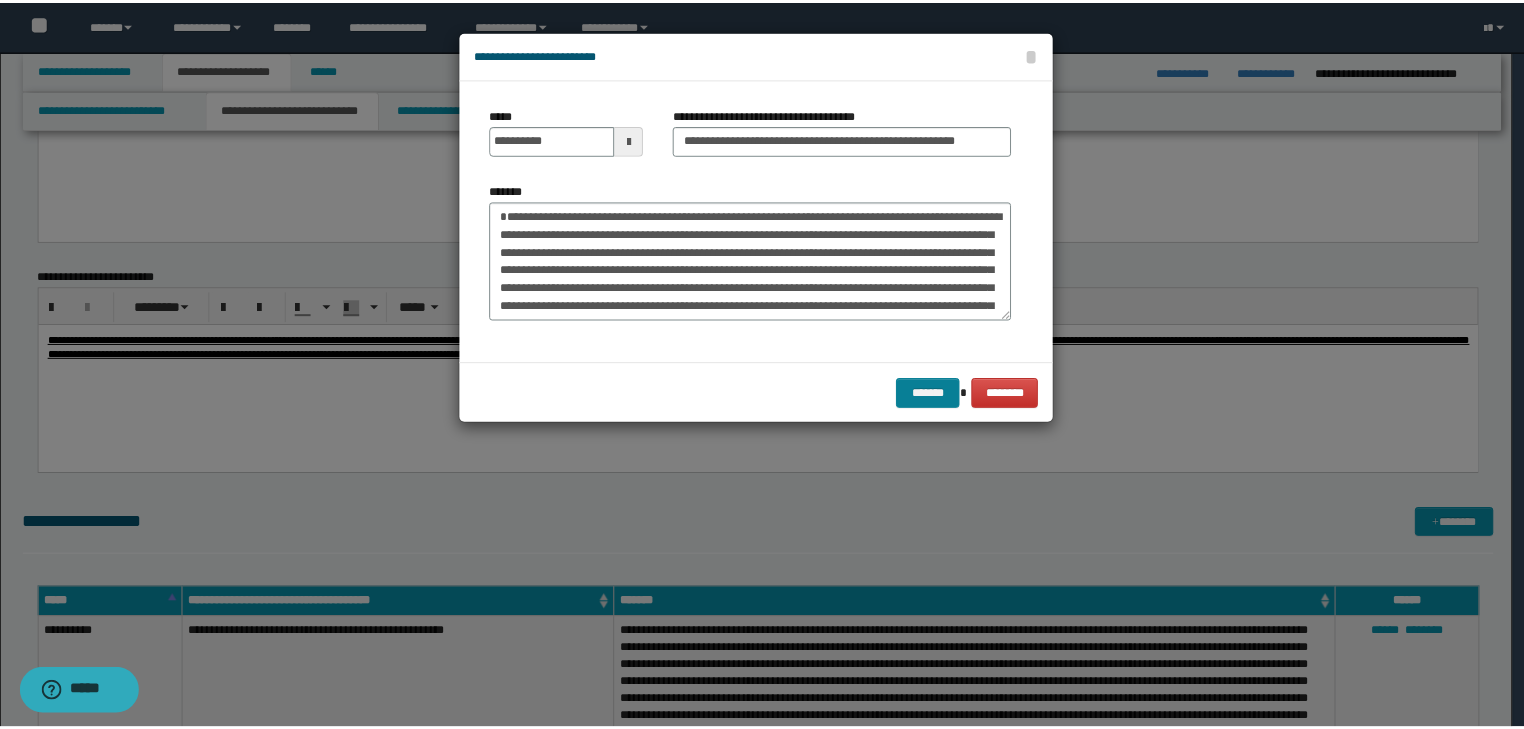 scroll, scrollTop: 0, scrollLeft: 0, axis: both 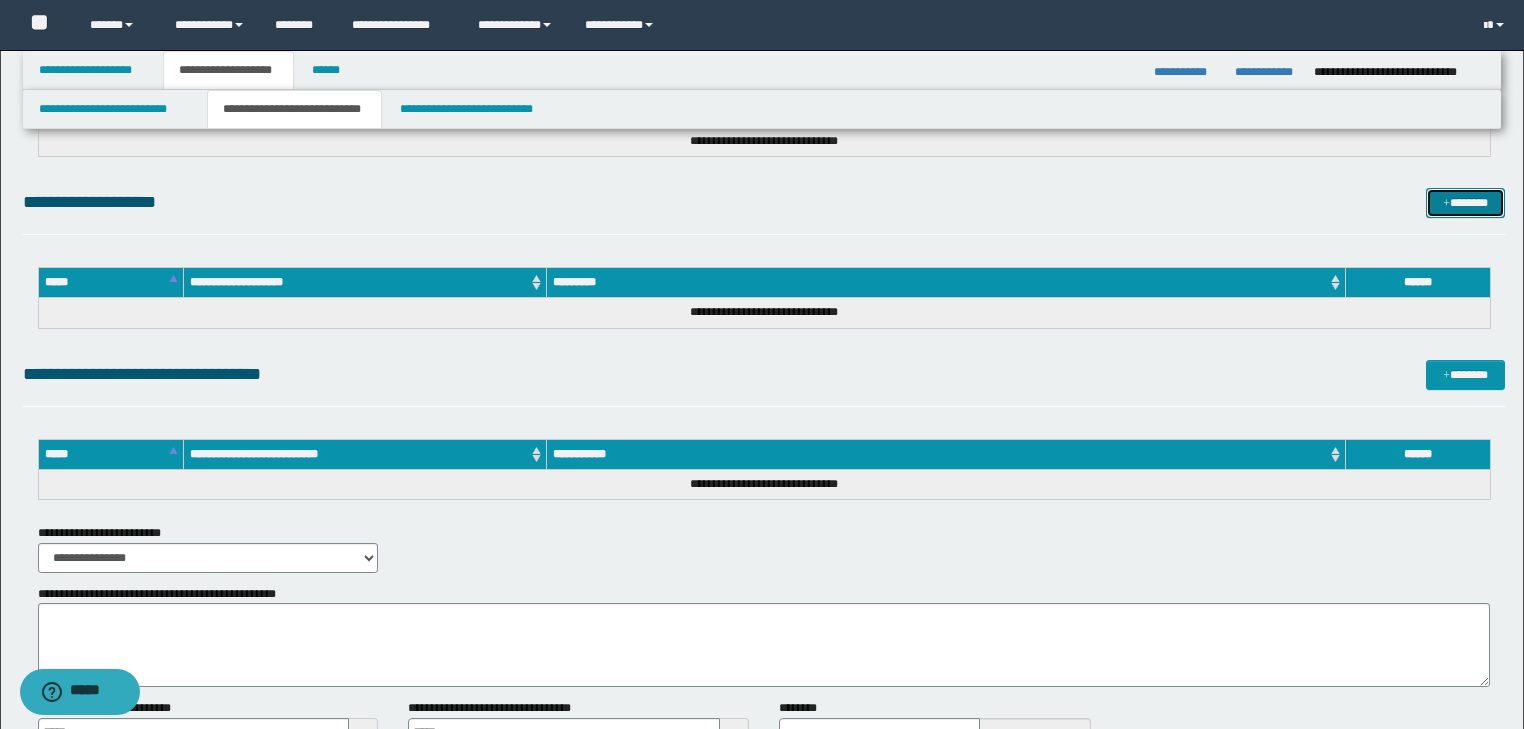 click on "*******" at bounding box center (1465, 203) 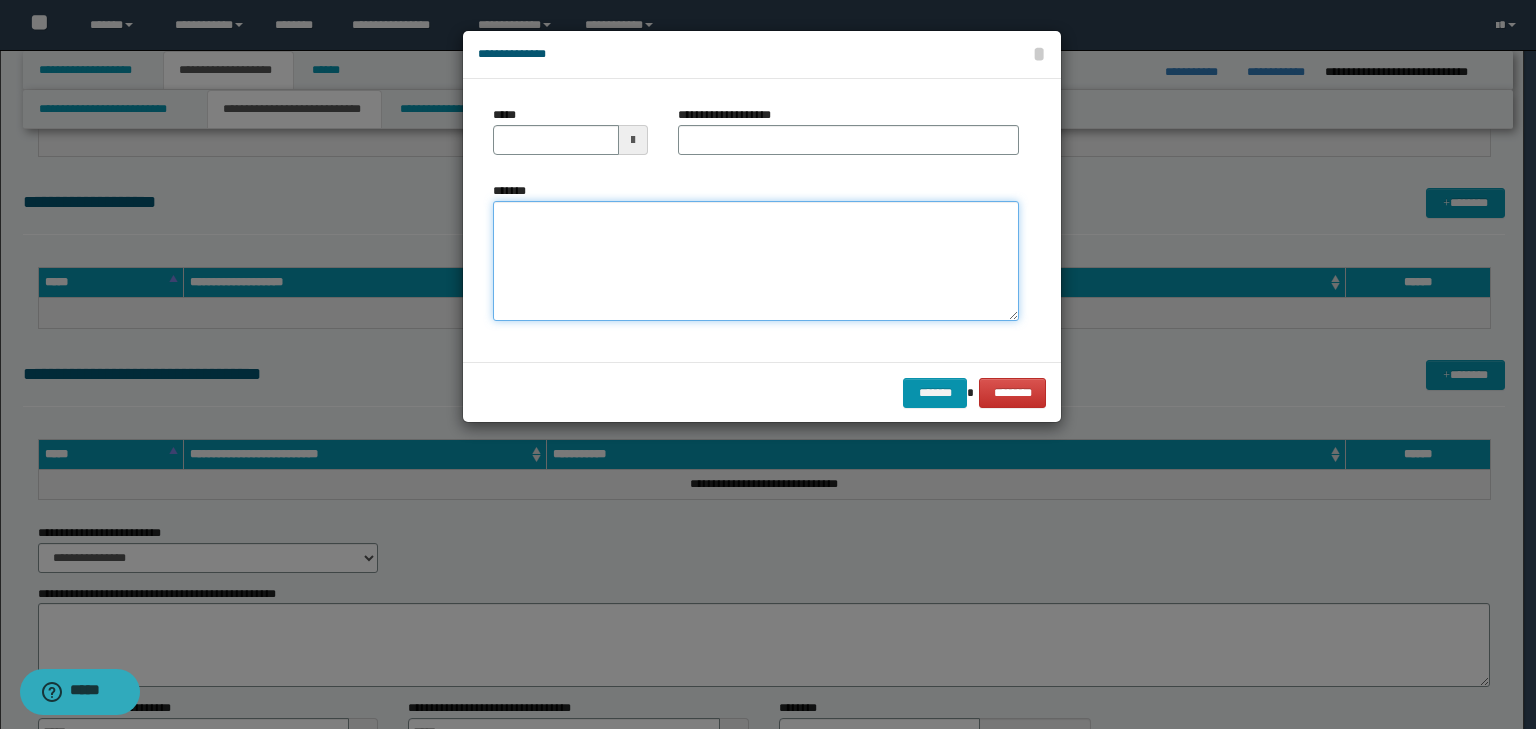click on "*******" at bounding box center [756, 261] 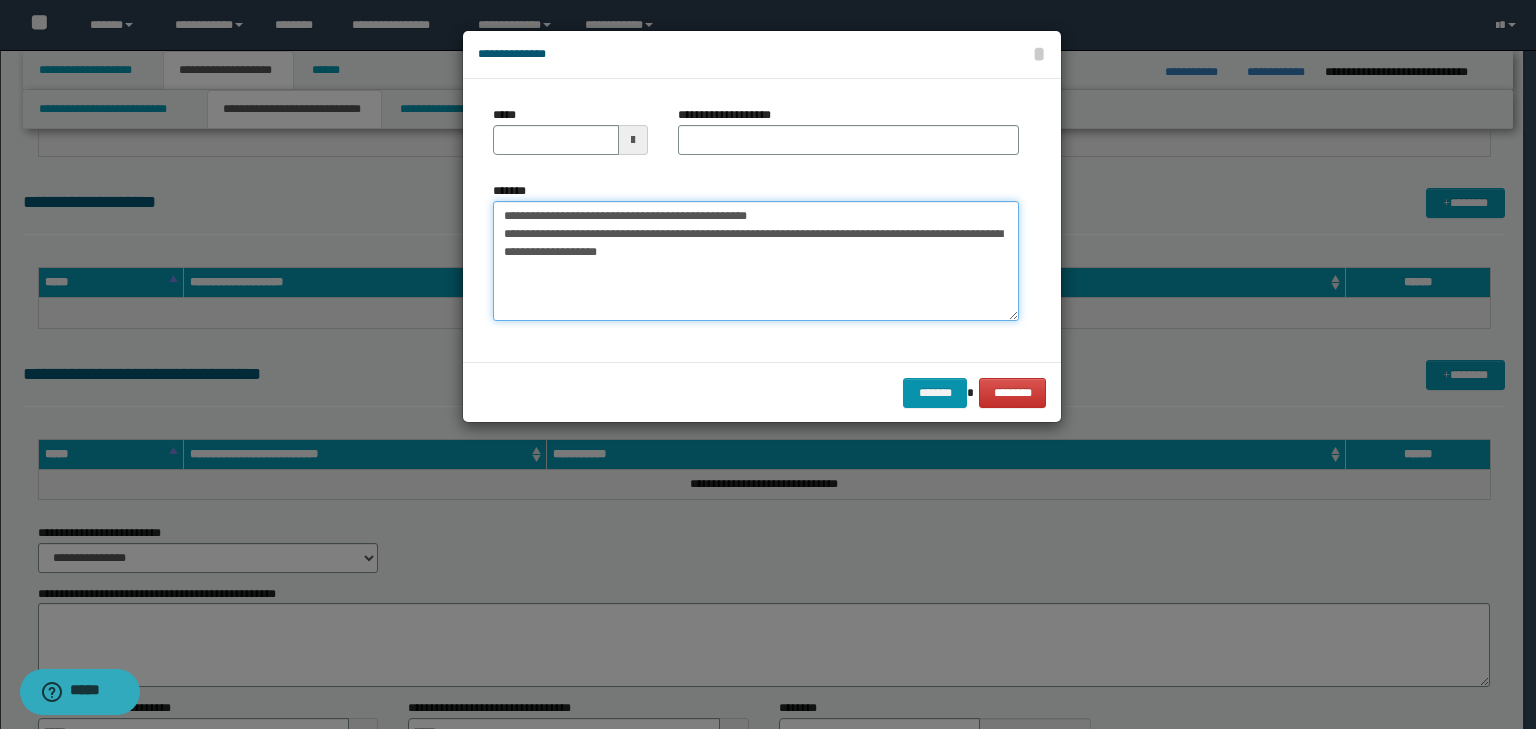 drag, startPoint x: 564, startPoint y: 212, endPoint x: 486, endPoint y: 196, distance: 79.624115 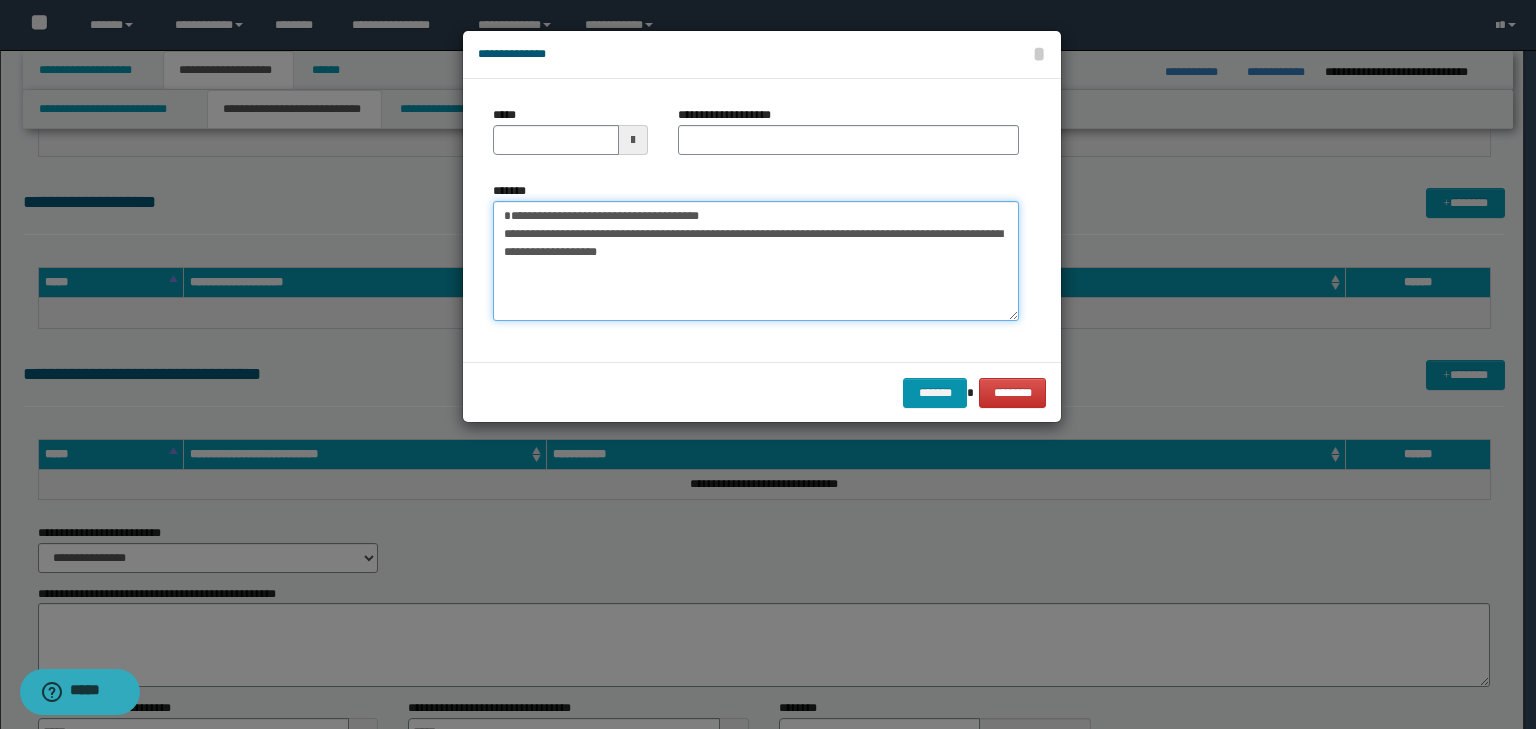type on "**********" 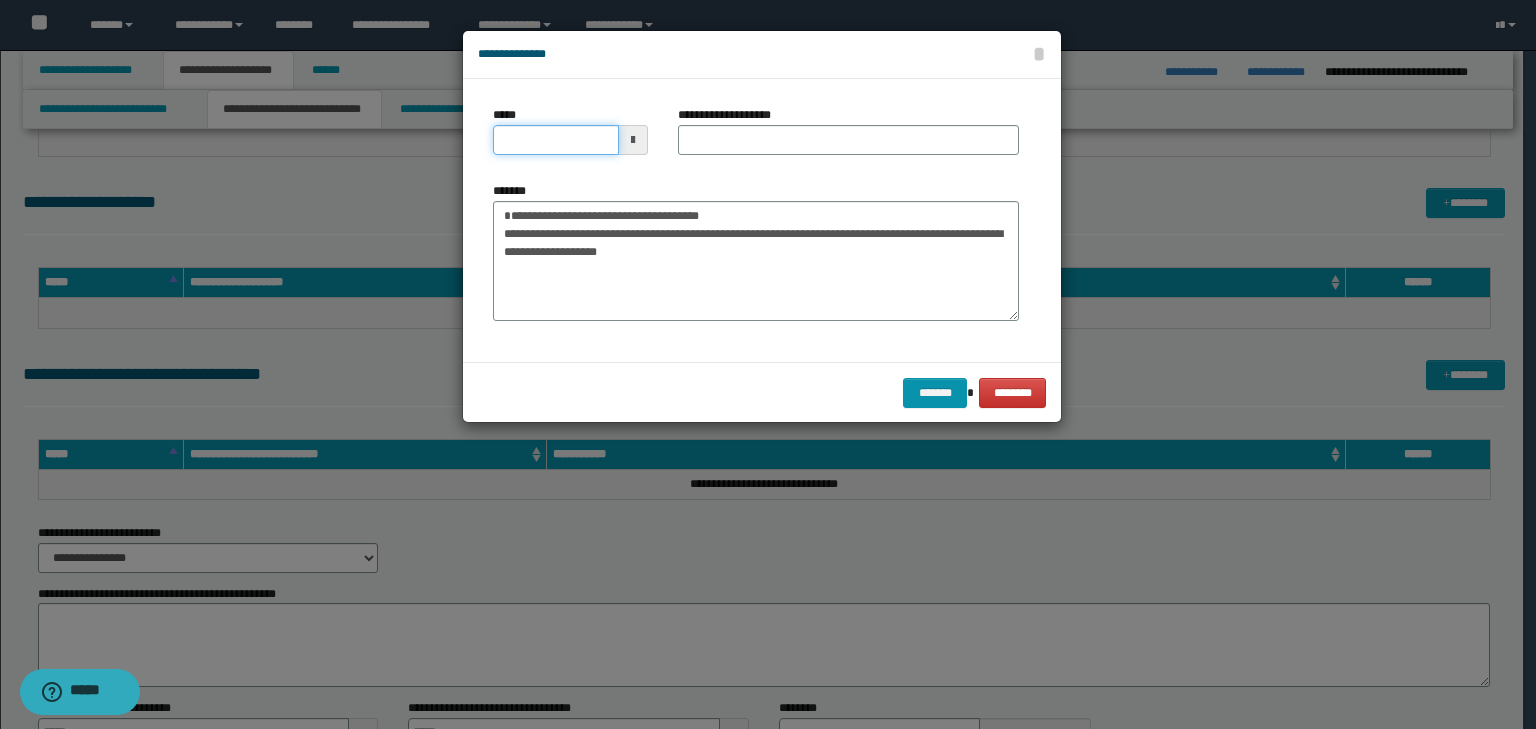 click on "*****" at bounding box center (556, 140) 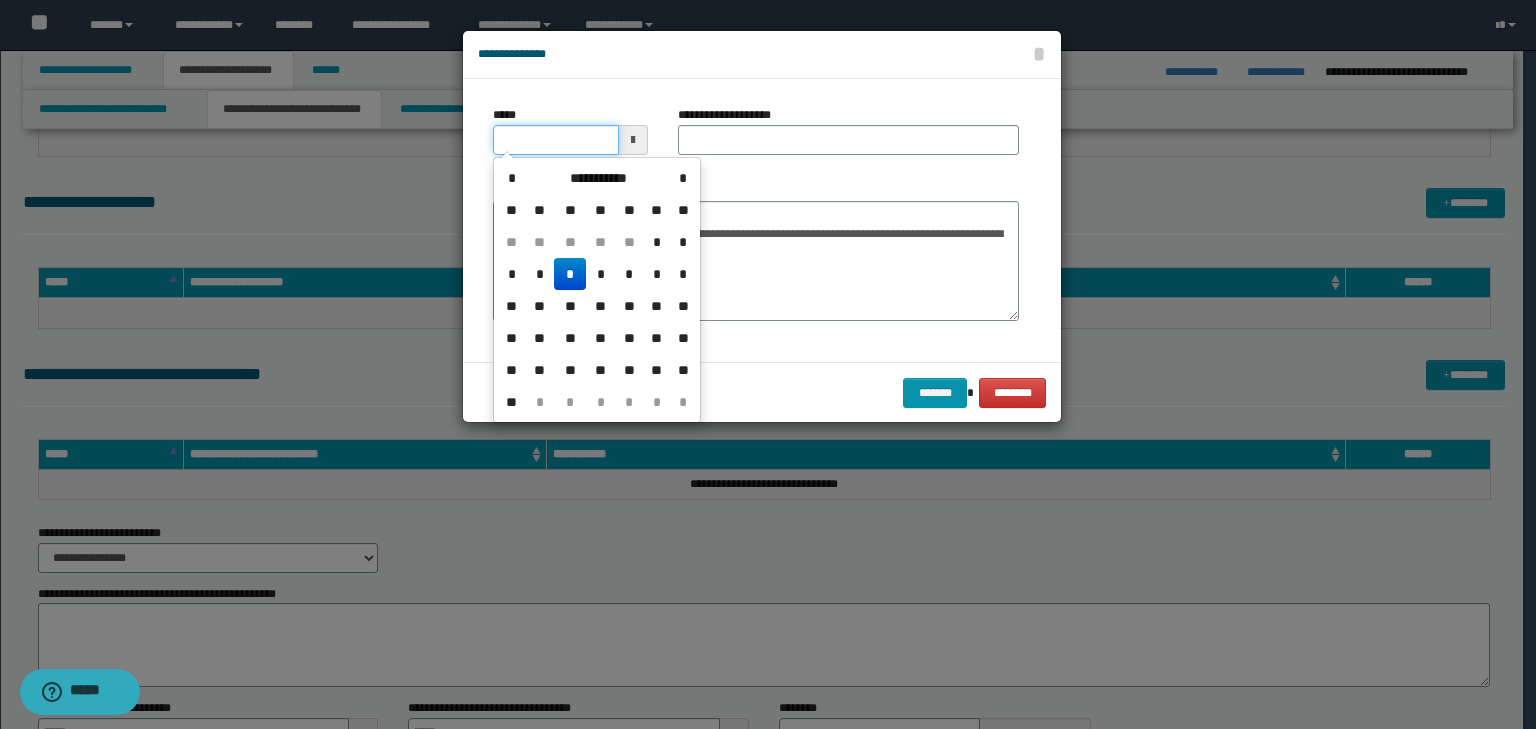 type on "**********" 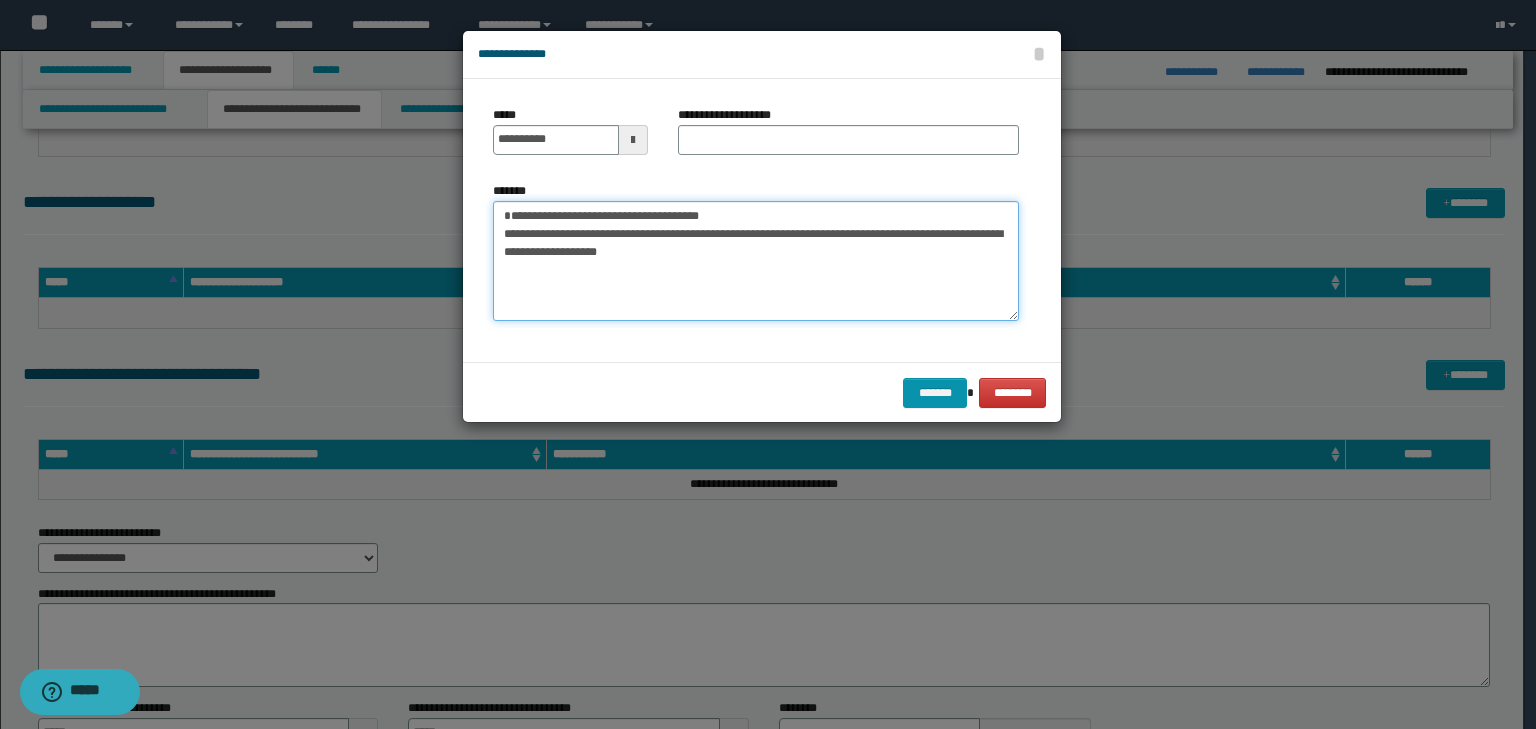 drag, startPoint x: 654, startPoint y: 192, endPoint x: 295, endPoint y: 154, distance: 361.00555 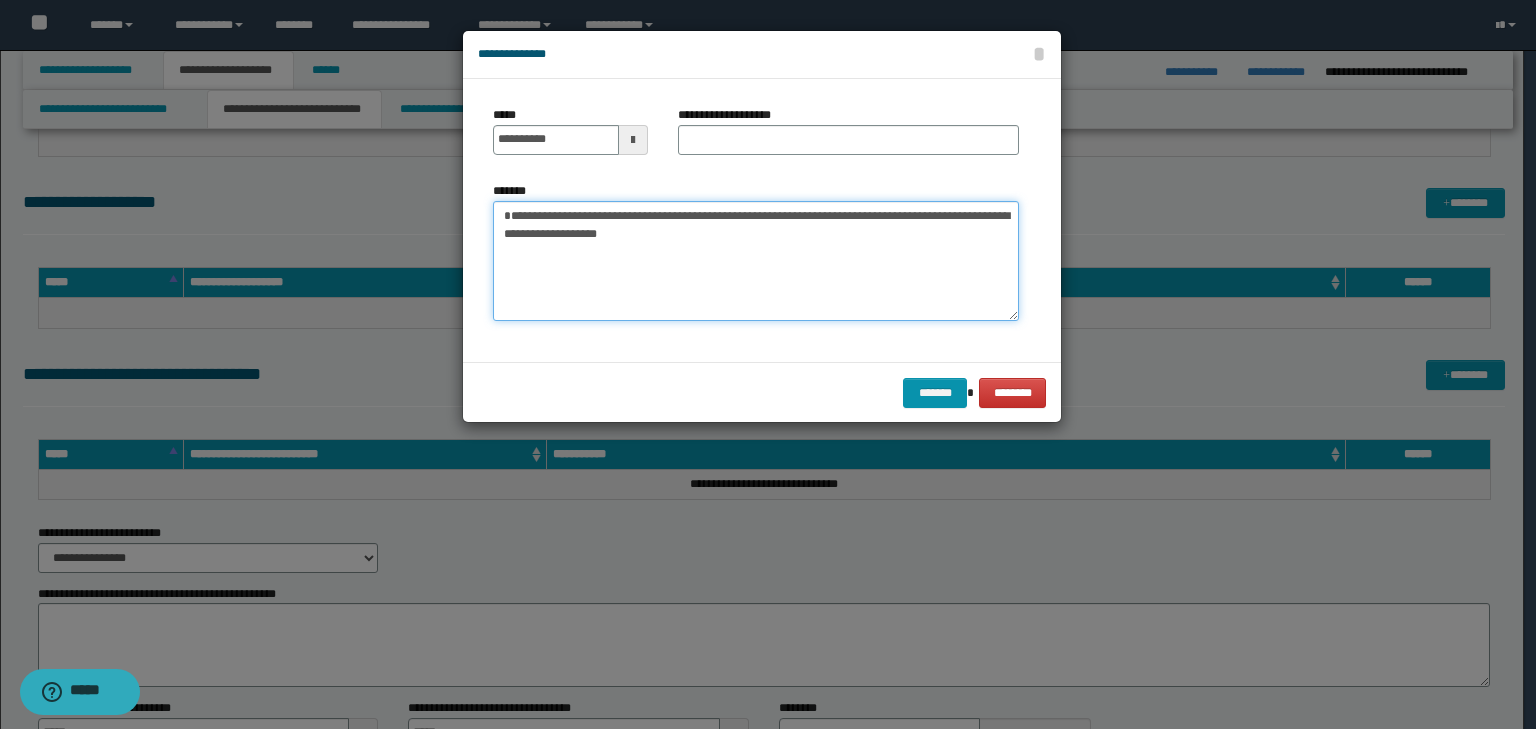 type on "**********" 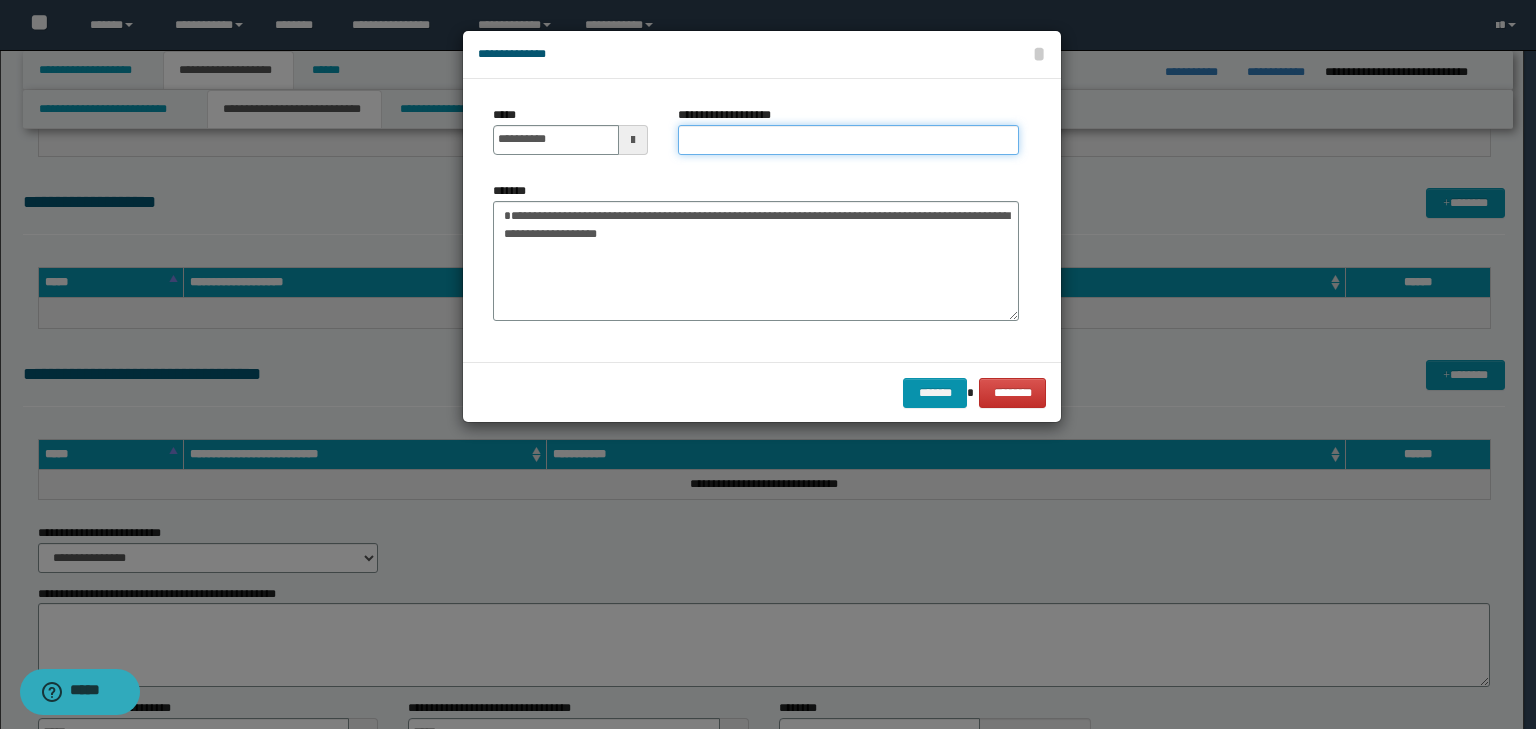 click on "**********" at bounding box center [848, 140] 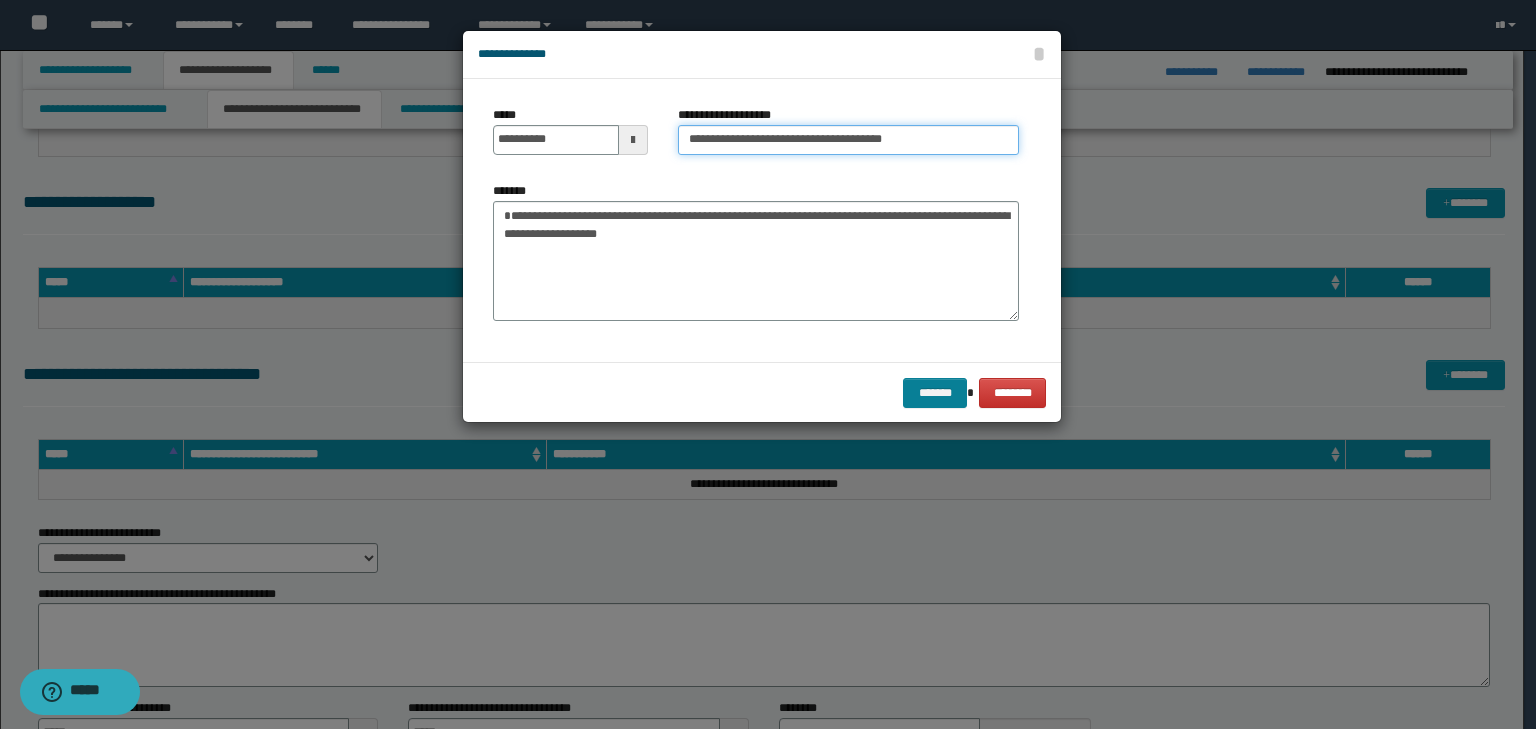 type on "**********" 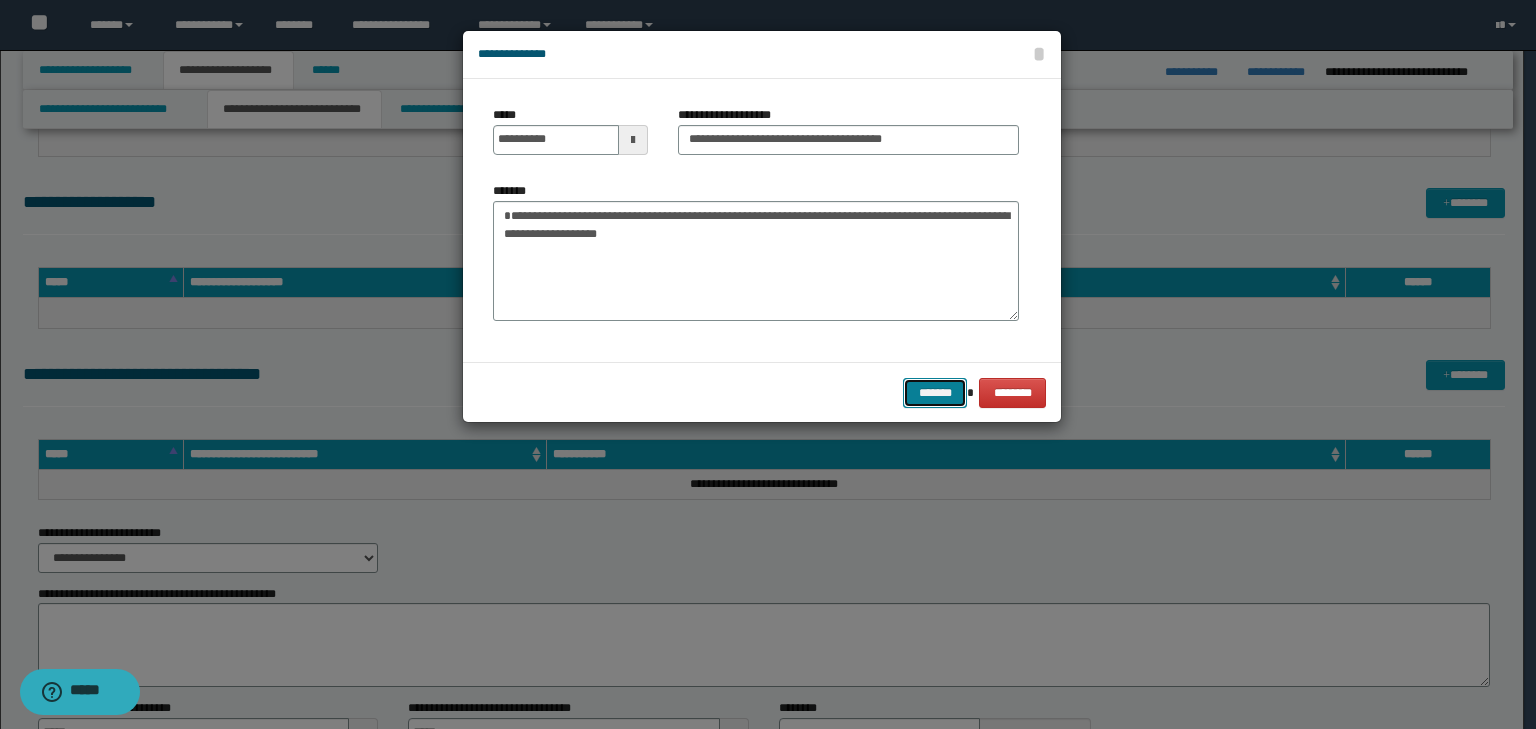 click on "*******" at bounding box center [935, 393] 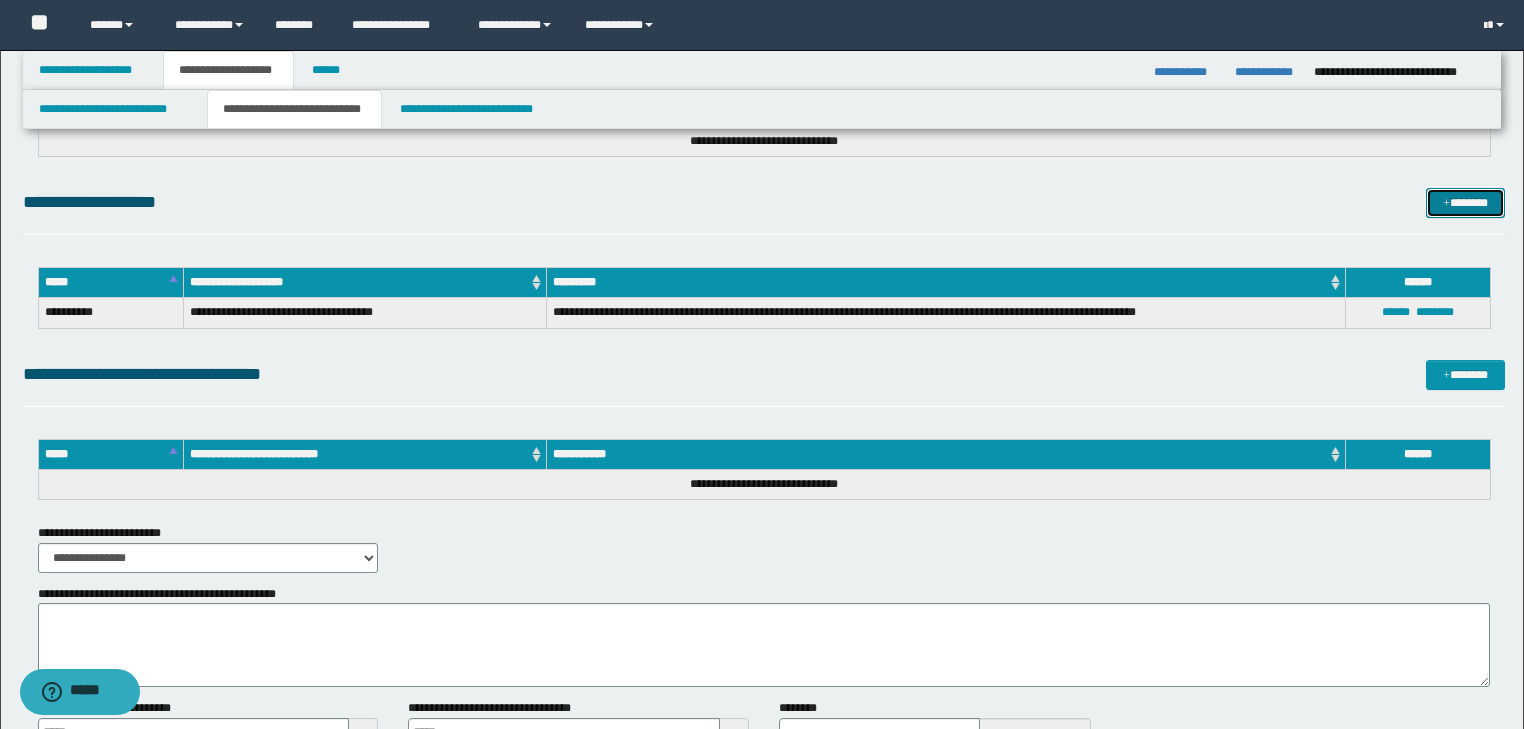 click on "*******" at bounding box center [1465, 203] 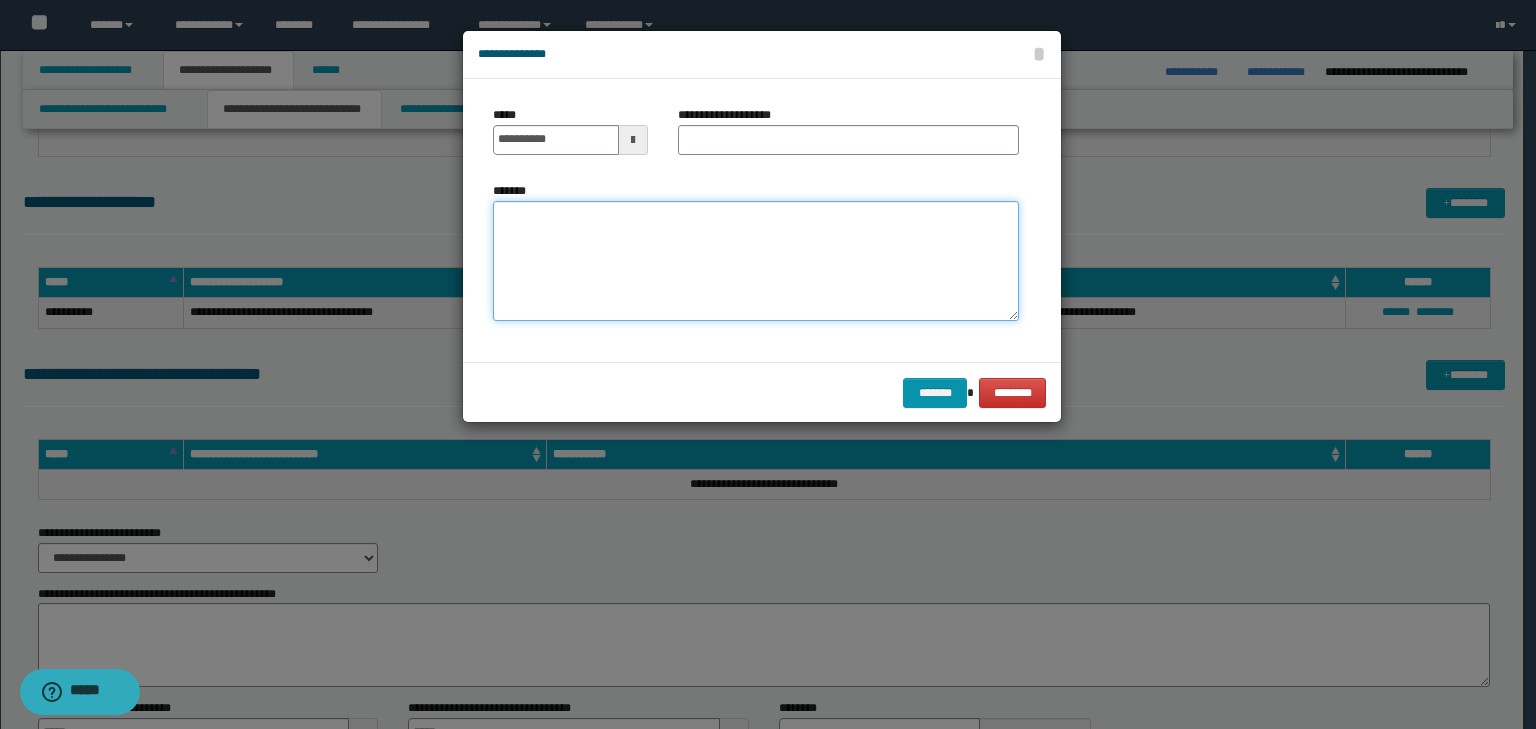 click on "*******" at bounding box center (756, 261) 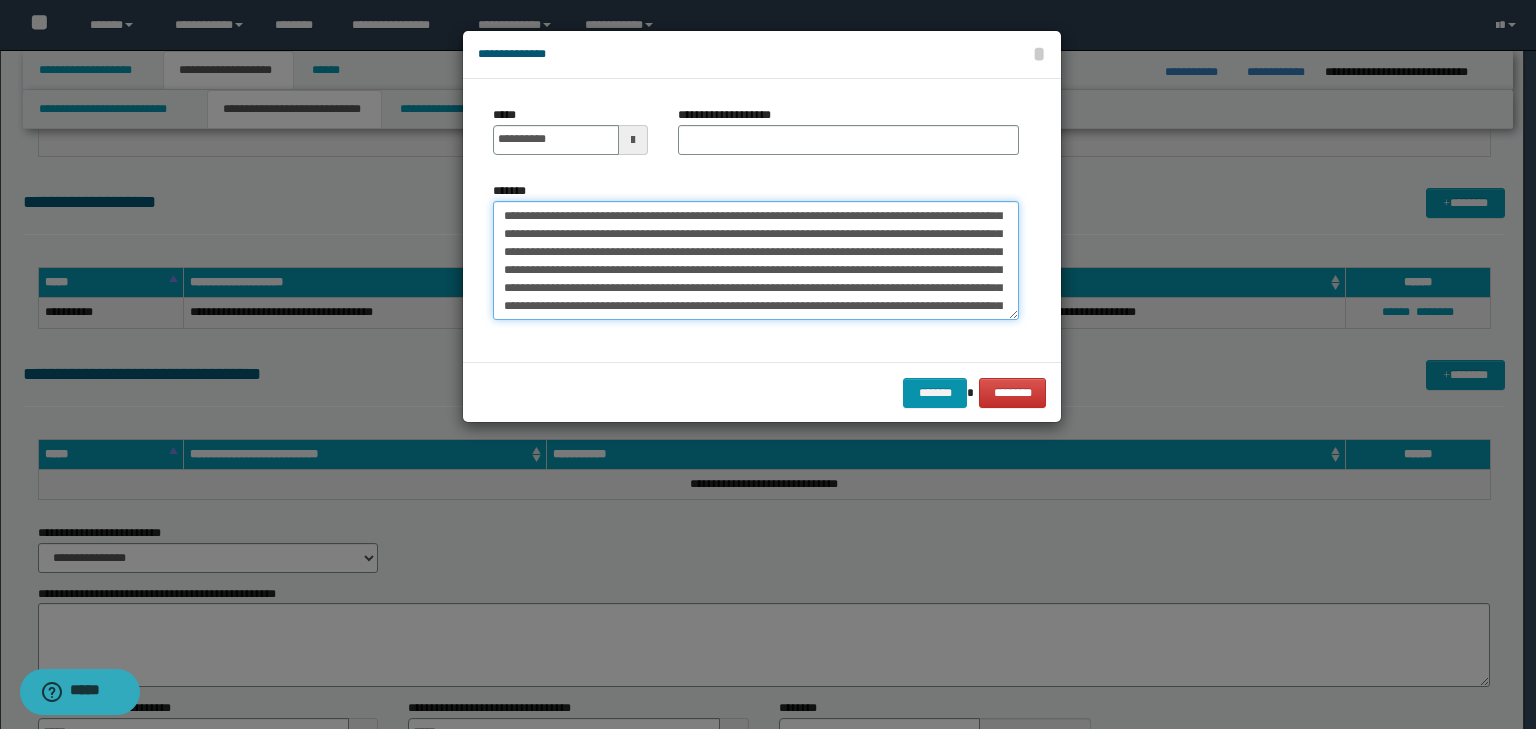 scroll, scrollTop: 0, scrollLeft: 0, axis: both 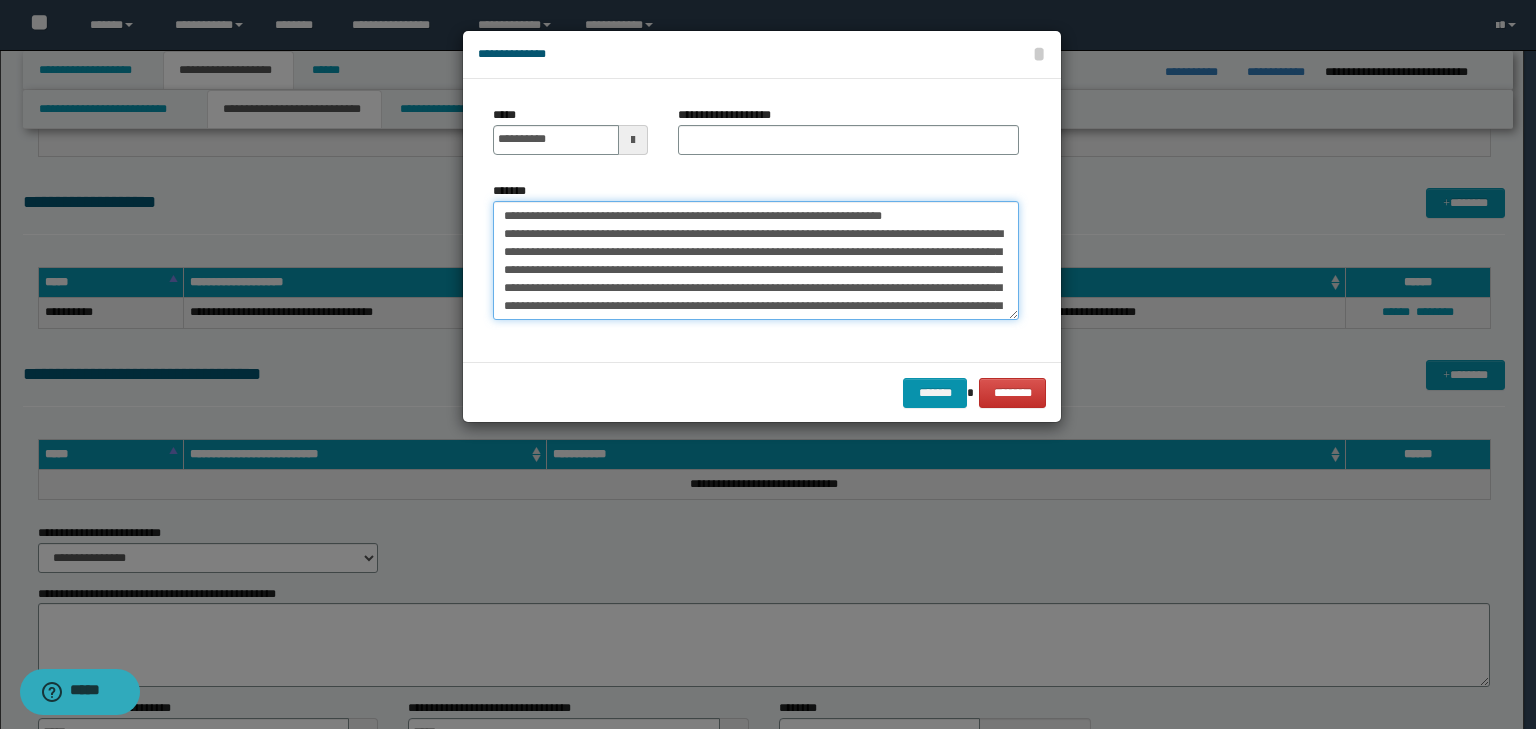 drag, startPoint x: 566, startPoint y: 212, endPoint x: 447, endPoint y: 205, distance: 119.2057 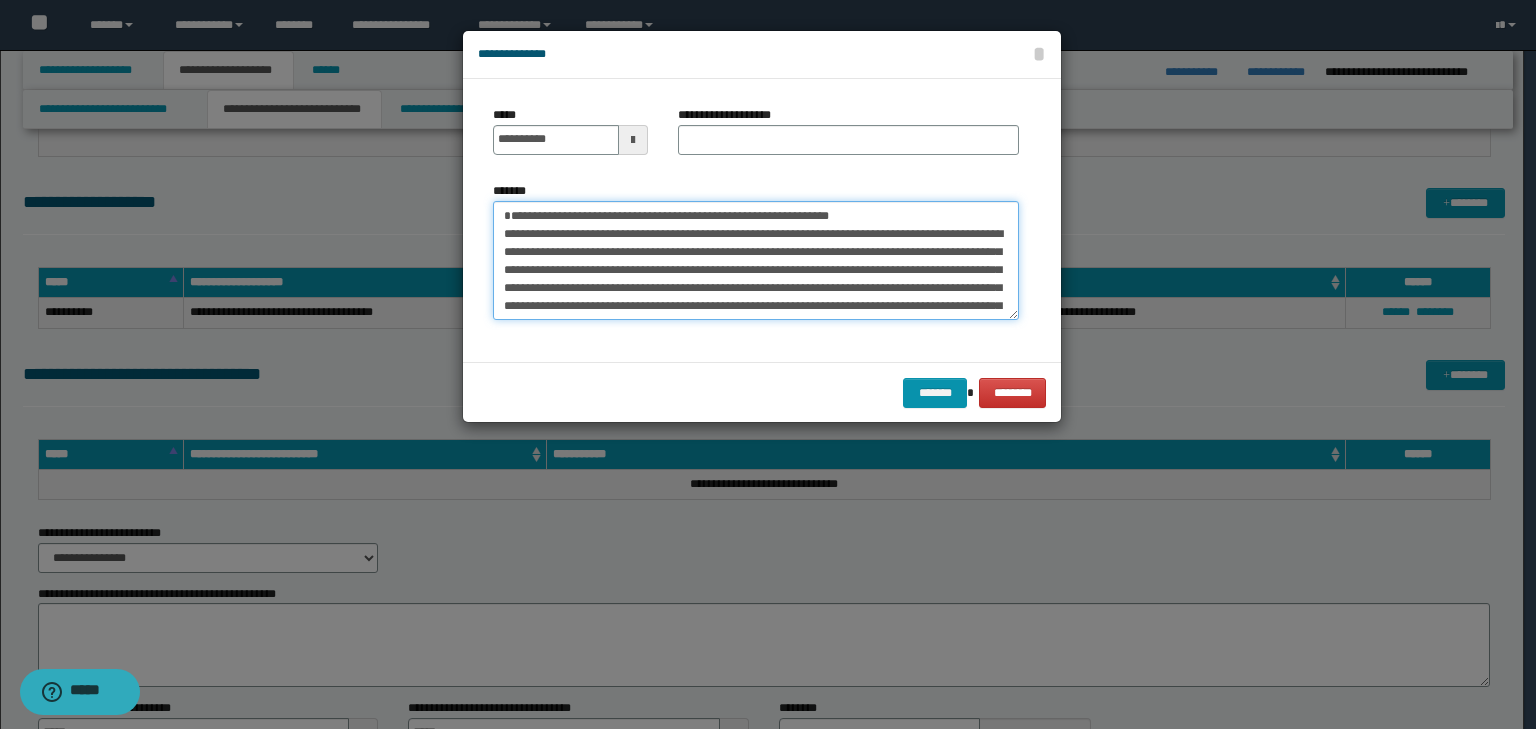 type on "**********" 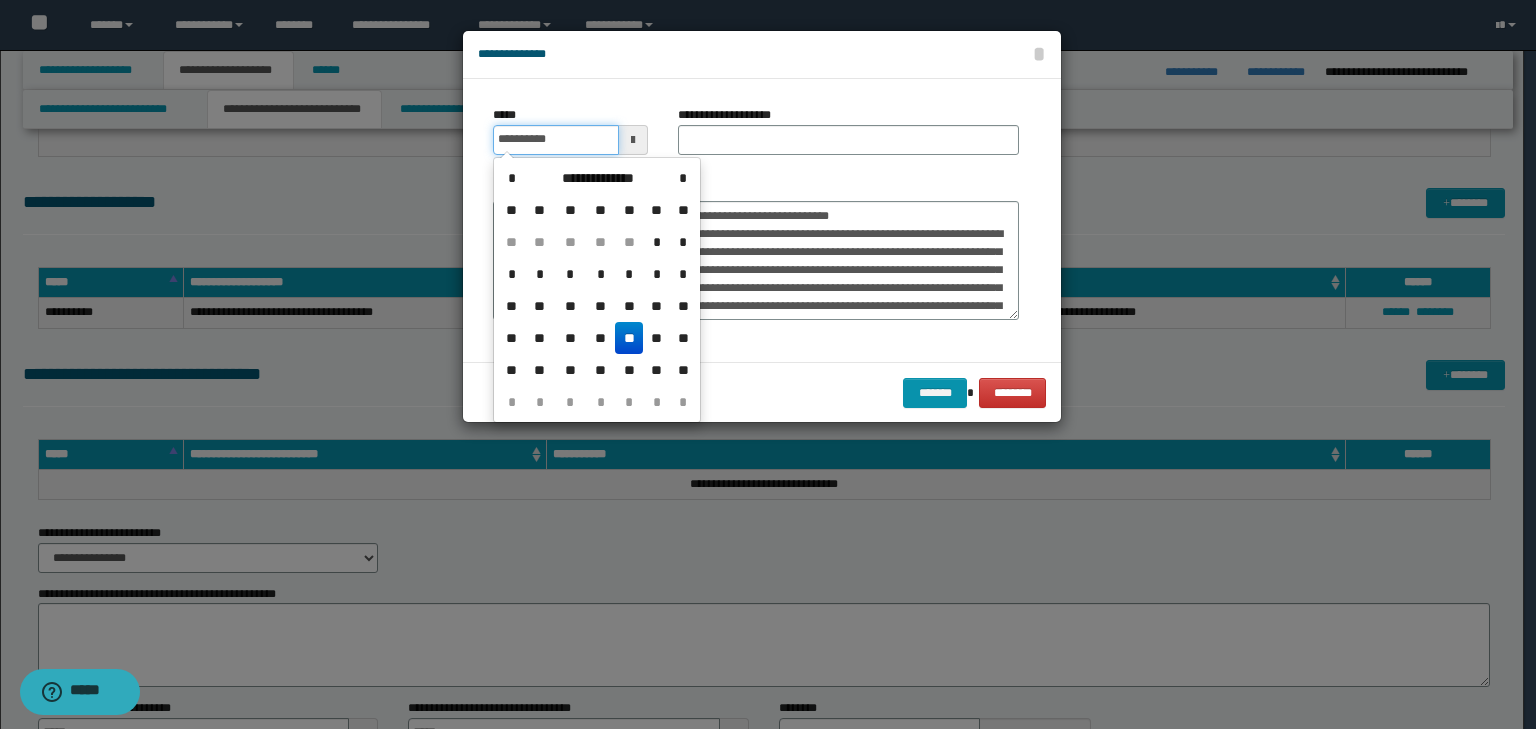 click on "**********" at bounding box center (556, 140) 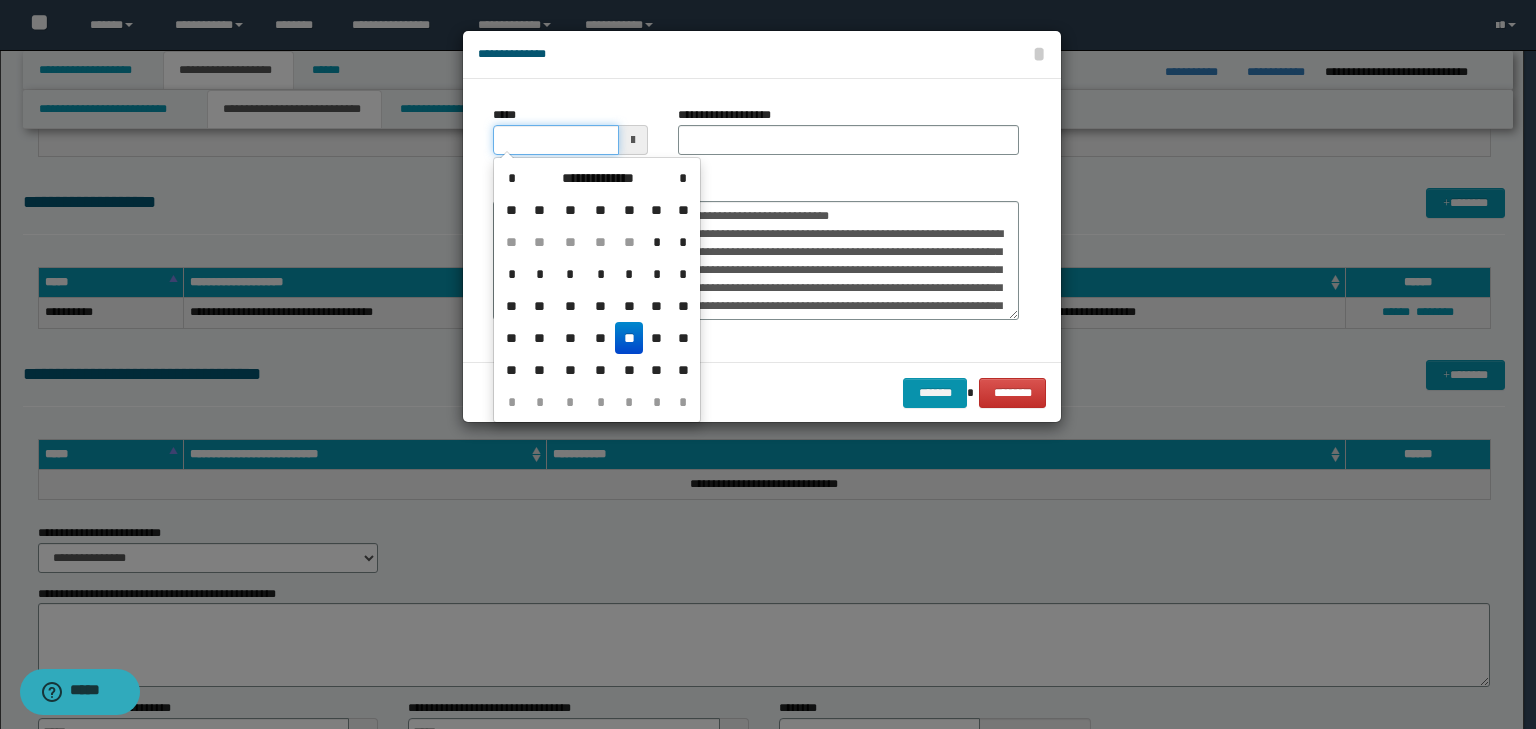 type on "**********" 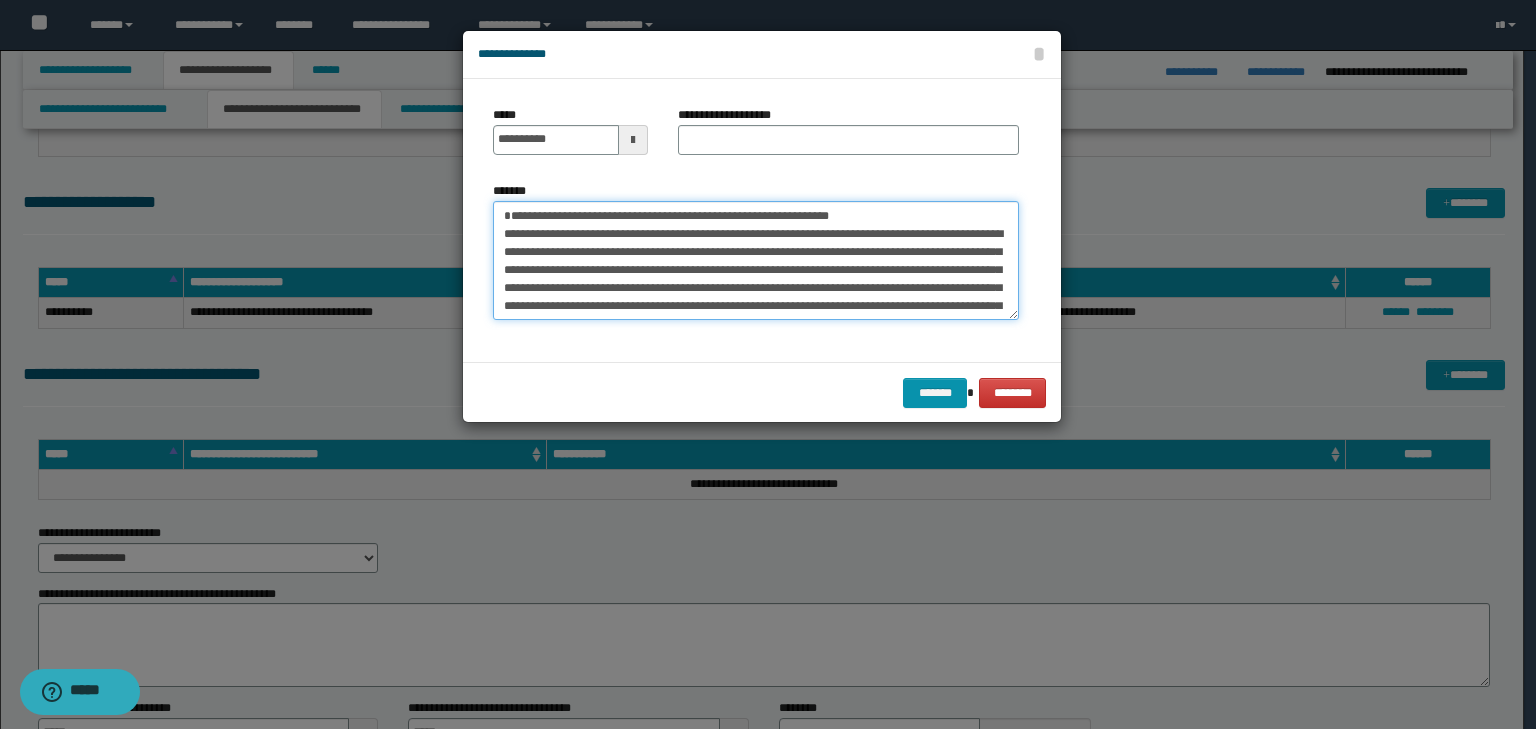 drag, startPoint x: 936, startPoint y: 220, endPoint x: 288, endPoint y: 181, distance: 649.17255 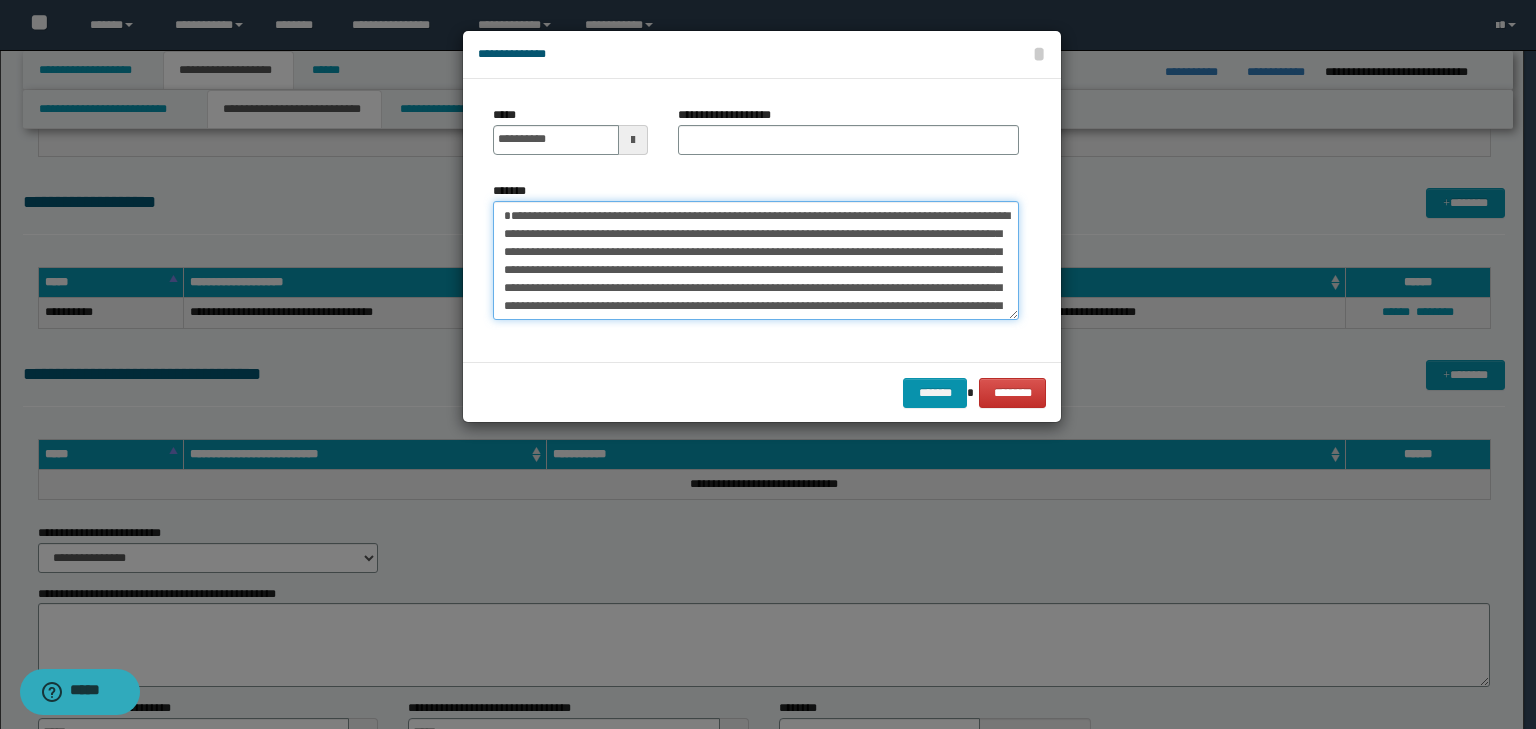 type on "**********" 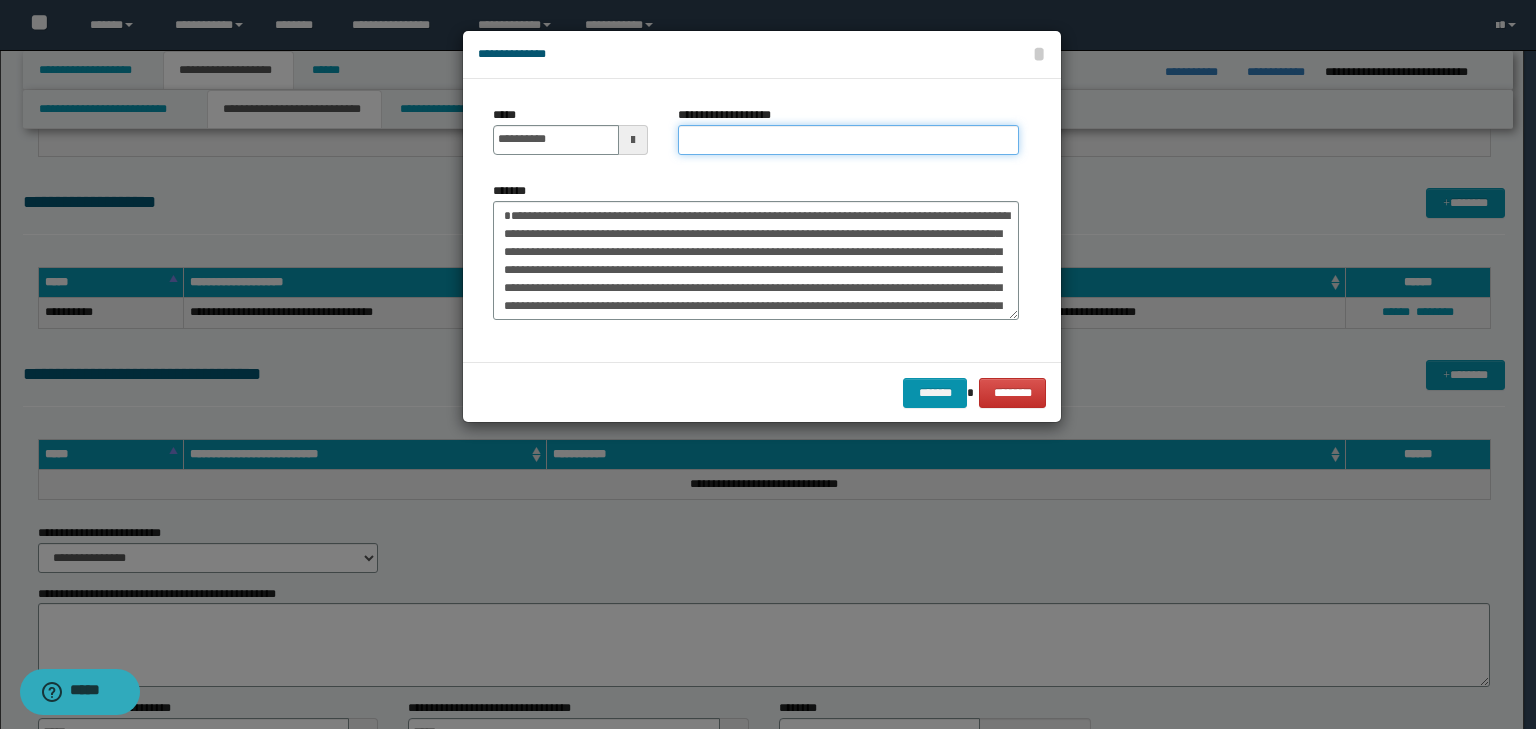 click on "**********" at bounding box center [848, 140] 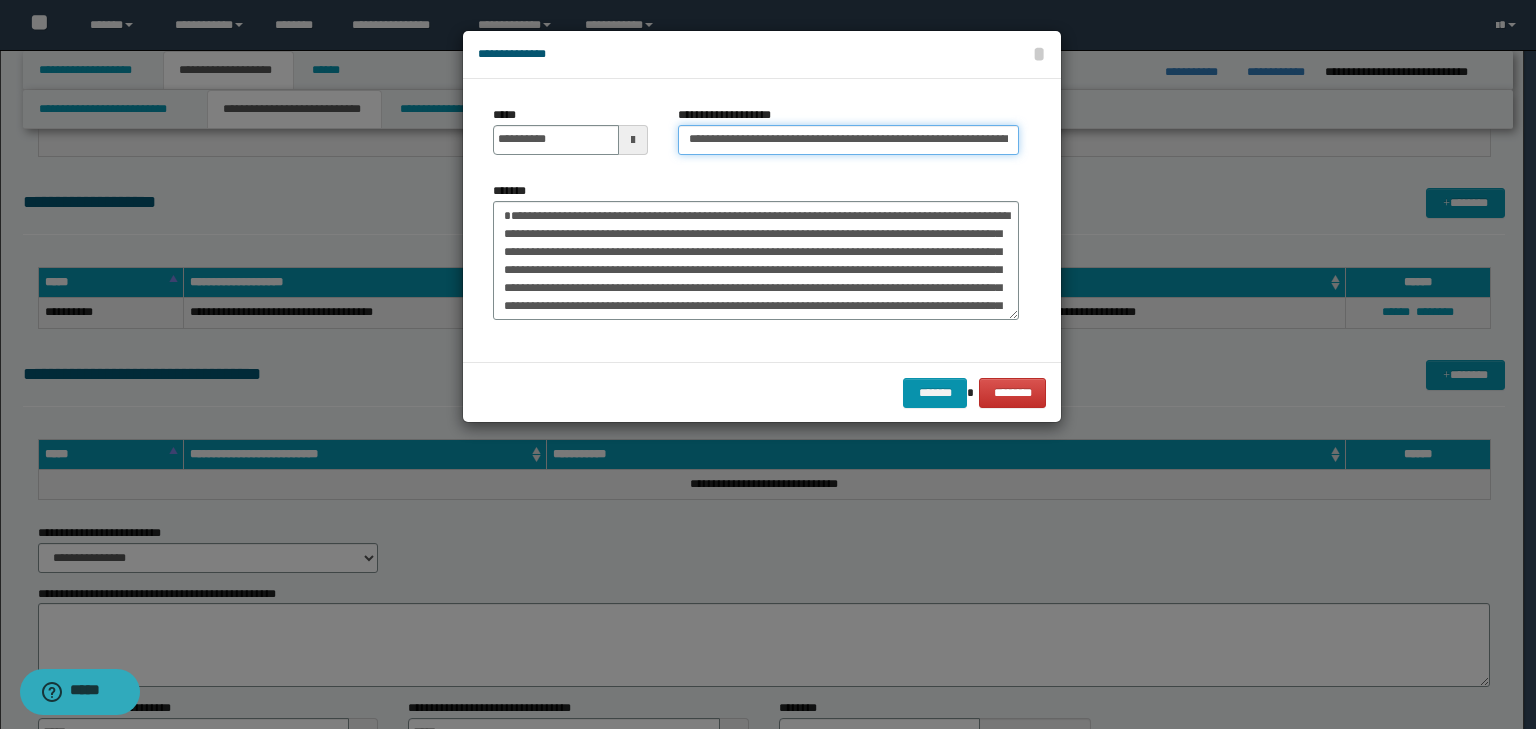 scroll, scrollTop: 0, scrollLeft: 101, axis: horizontal 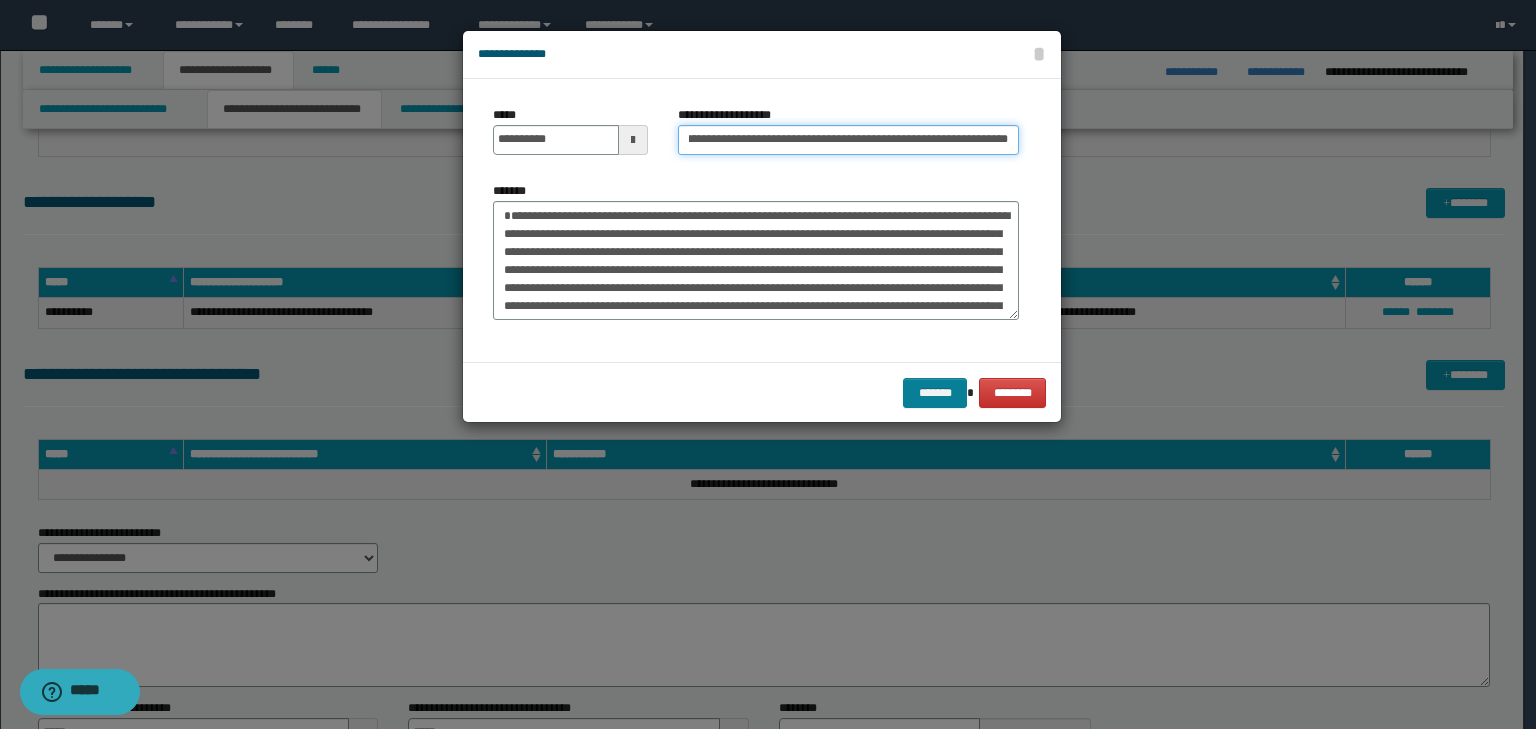 type on "**********" 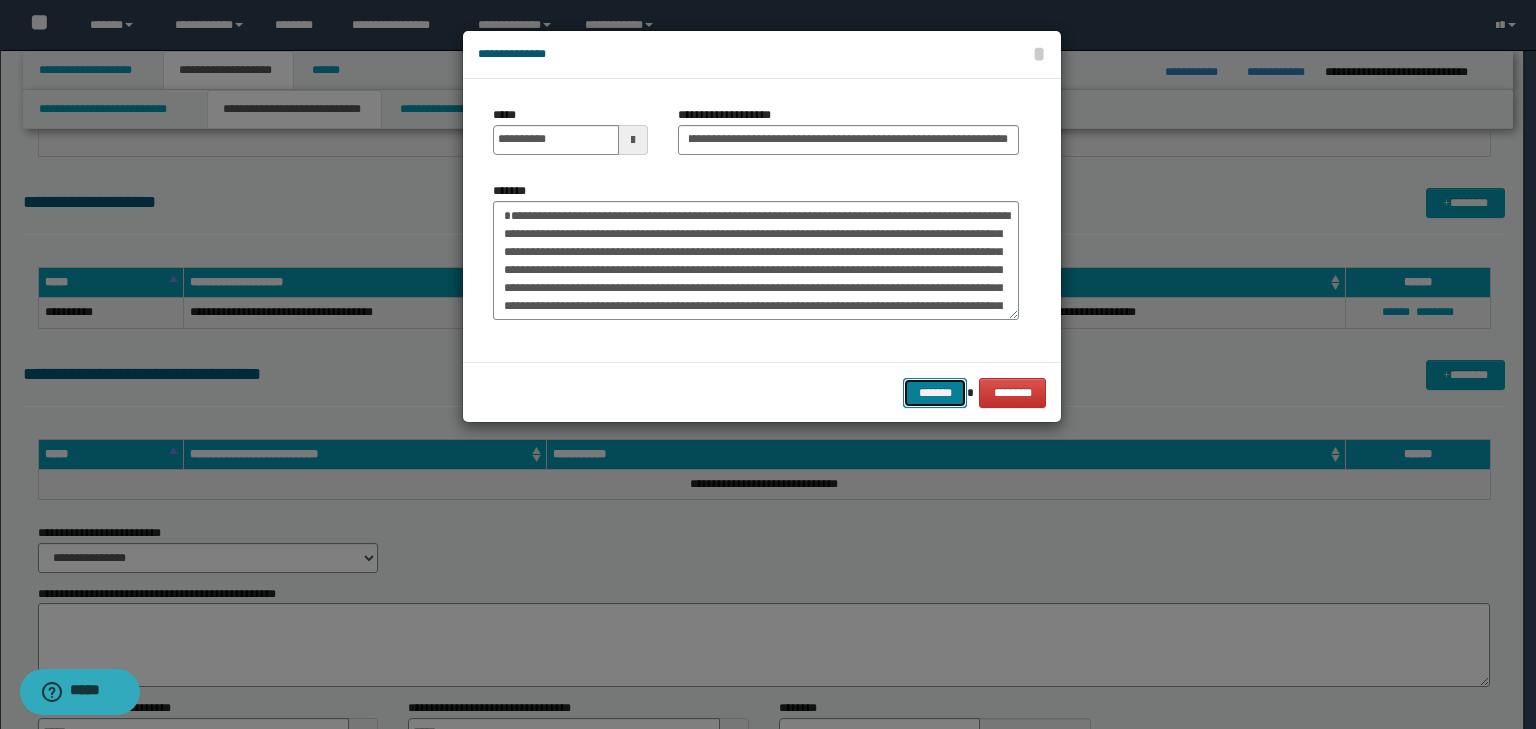 click on "*******" at bounding box center [935, 393] 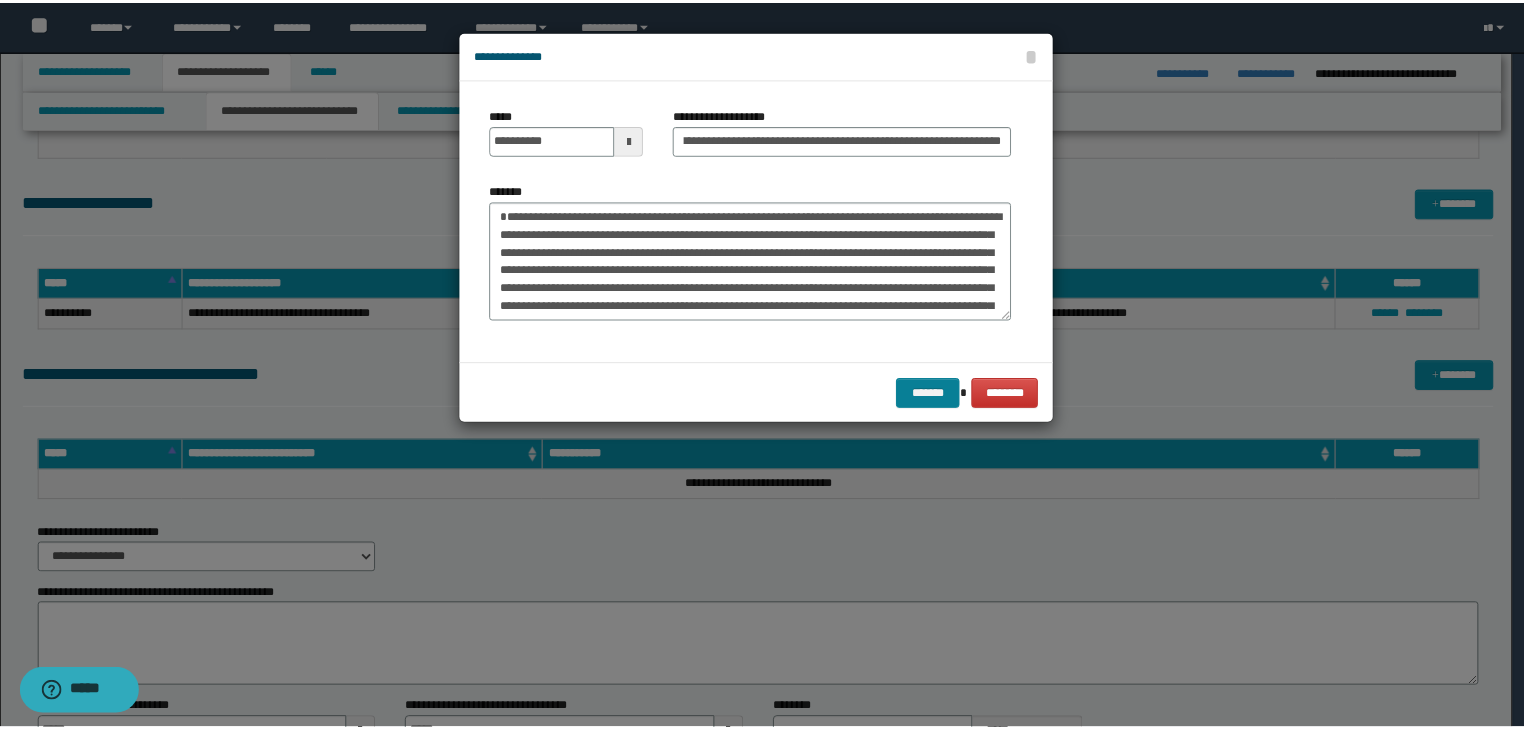 scroll, scrollTop: 0, scrollLeft: 0, axis: both 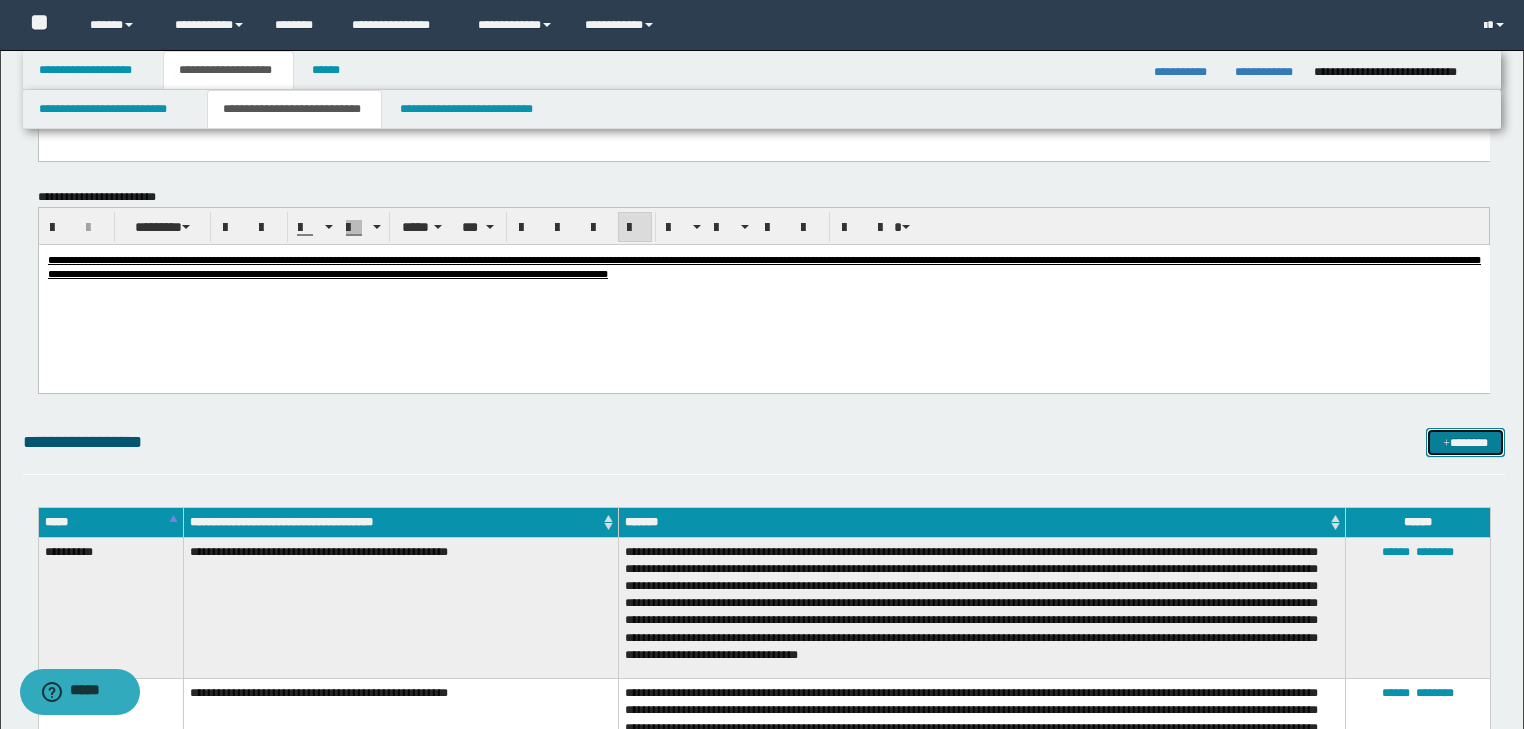 click on "*******" at bounding box center [1465, 443] 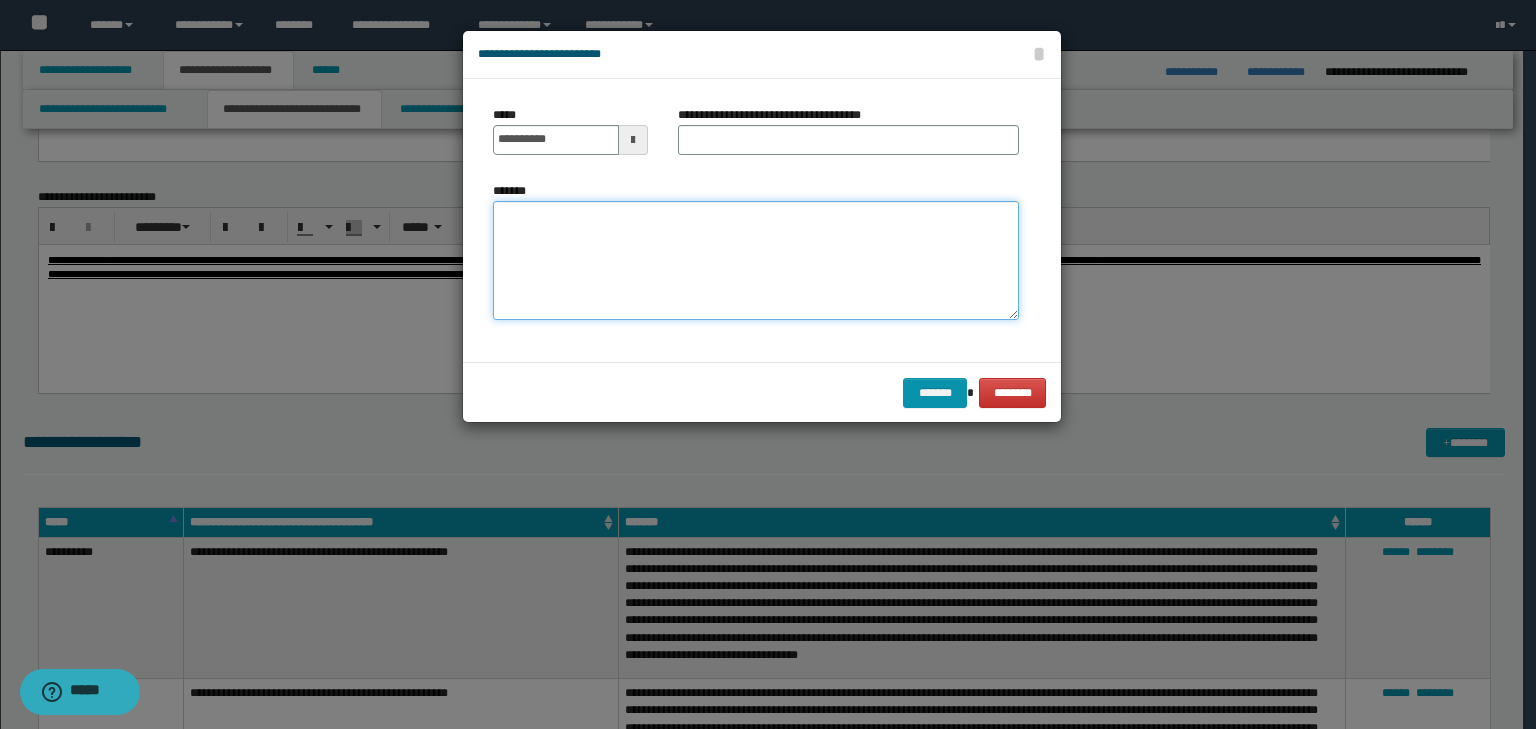 click on "*******" at bounding box center [756, 261] 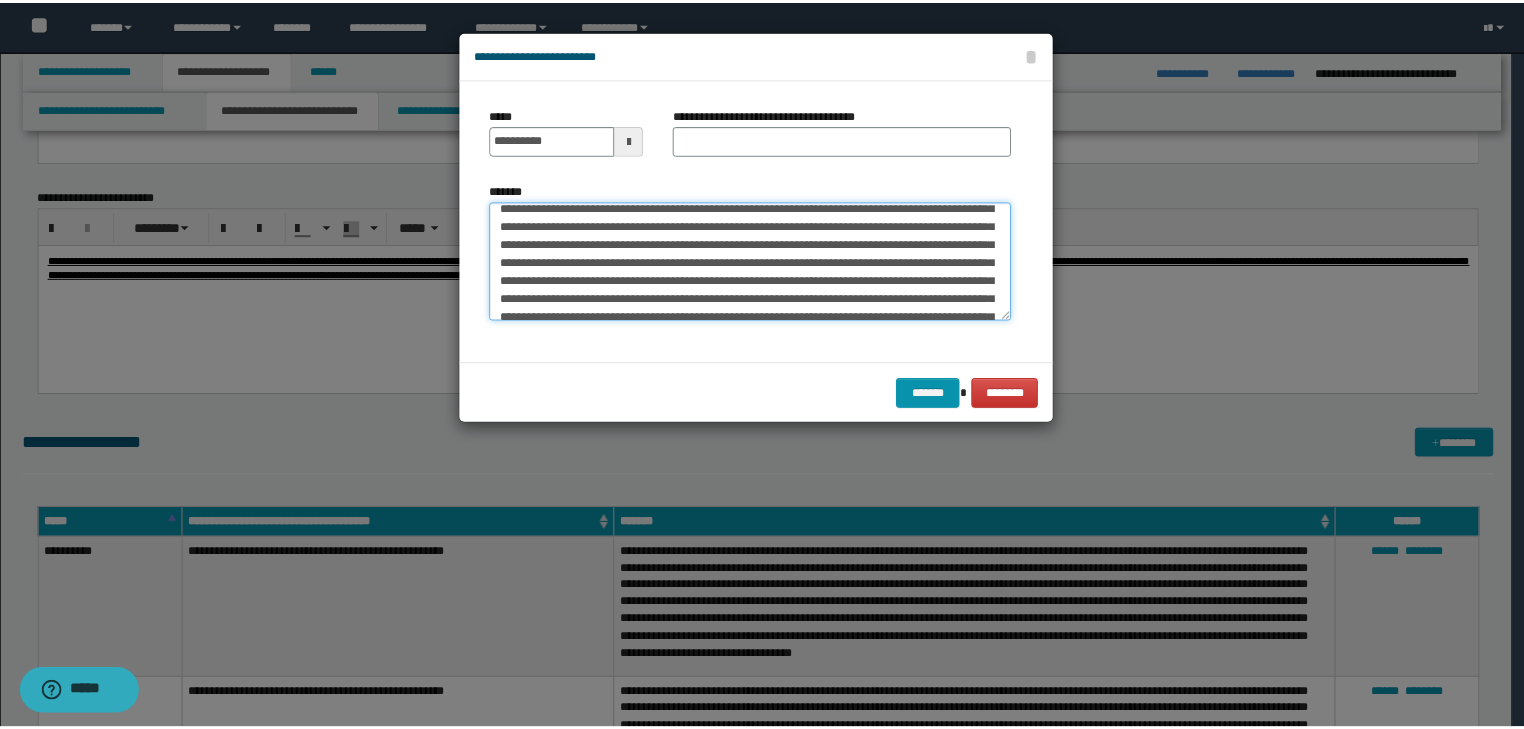 scroll, scrollTop: 0, scrollLeft: 0, axis: both 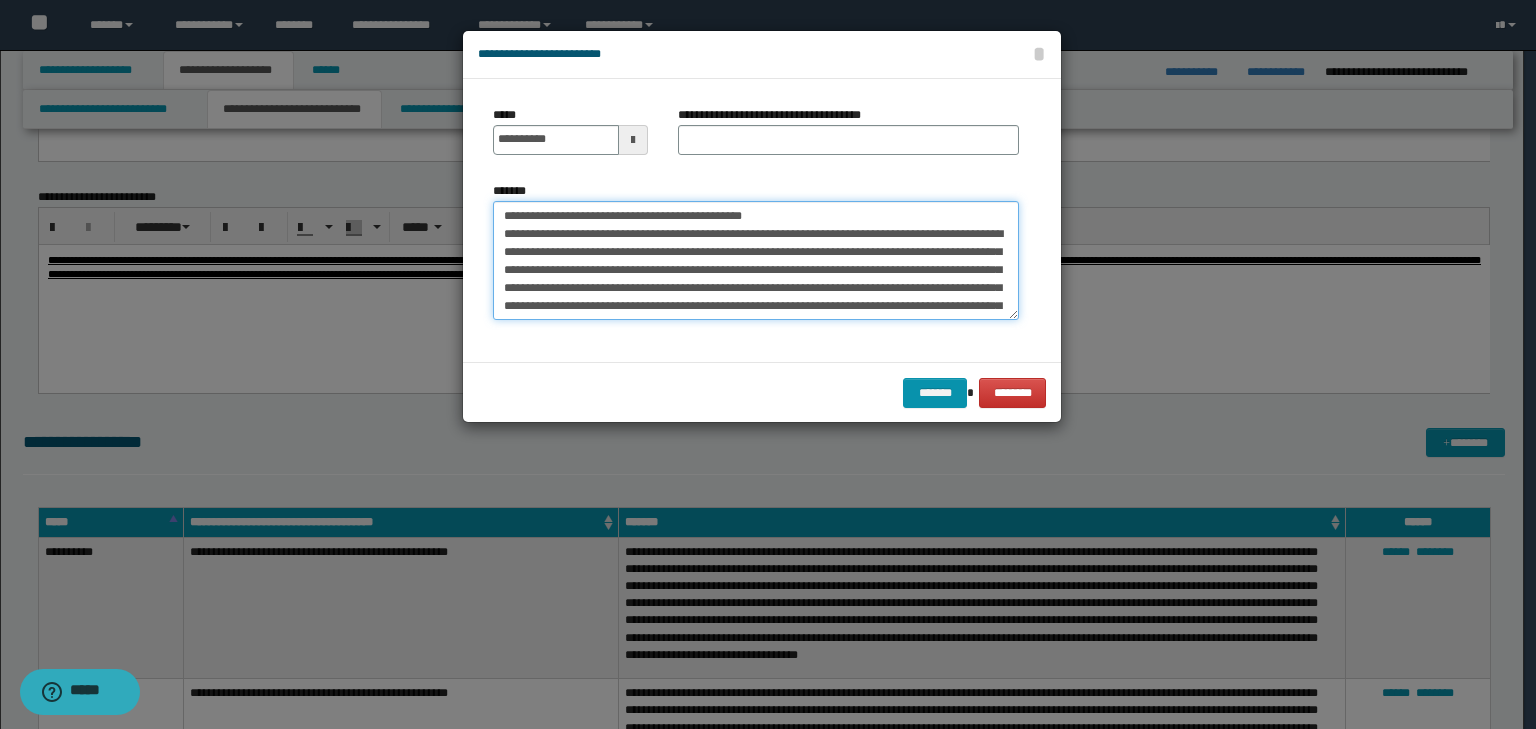 drag, startPoint x: 568, startPoint y: 208, endPoint x: 445, endPoint y: 207, distance: 123.00407 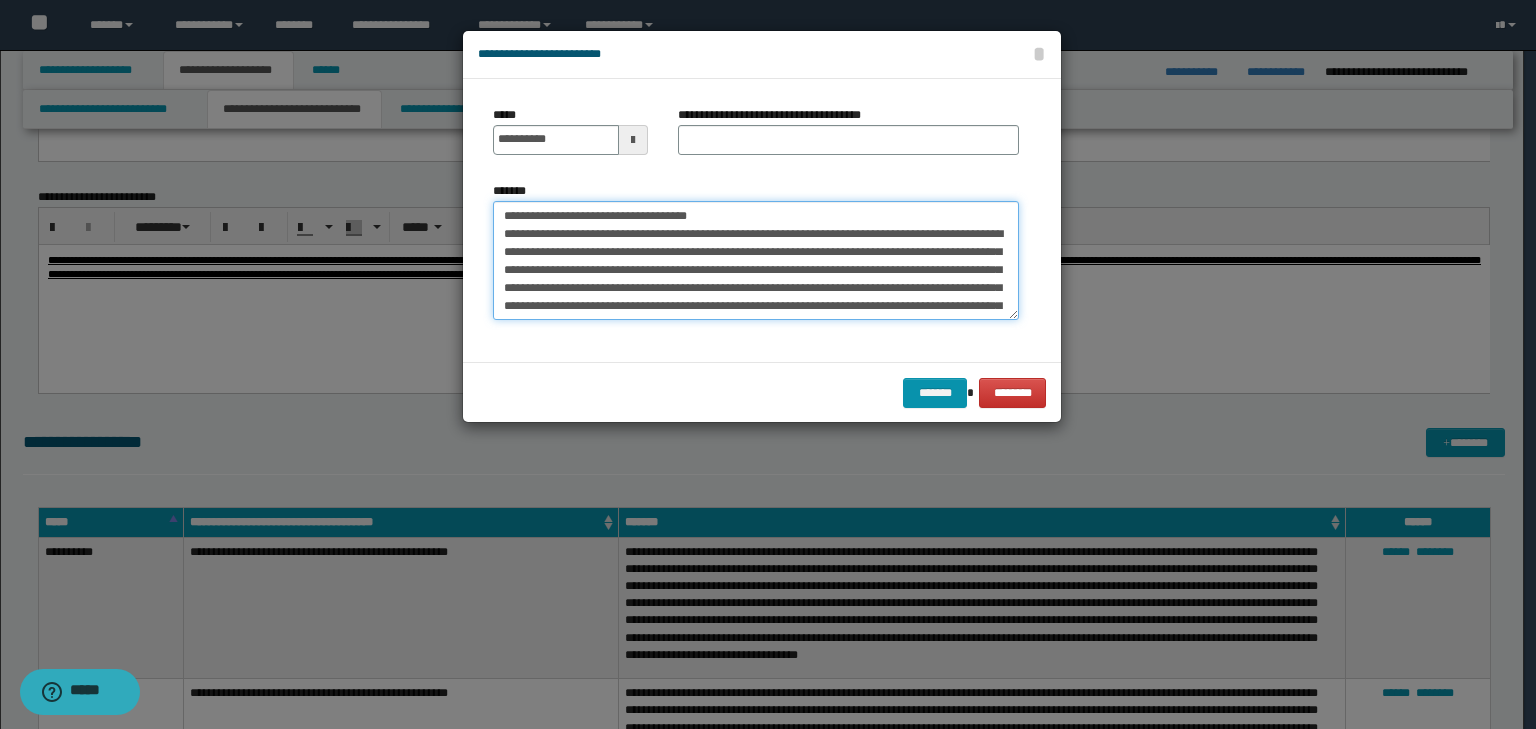 type on "**********" 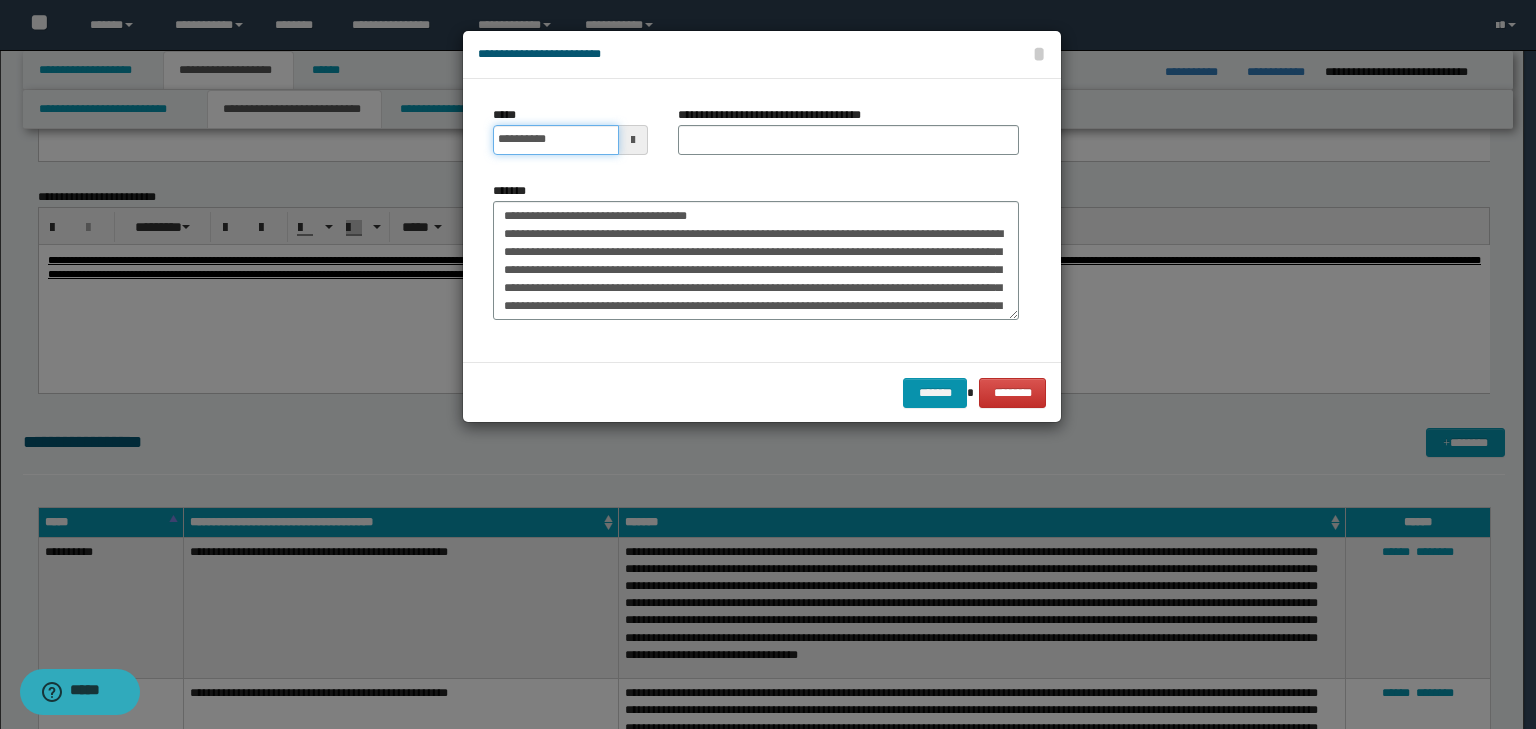click on "**********" at bounding box center (556, 140) 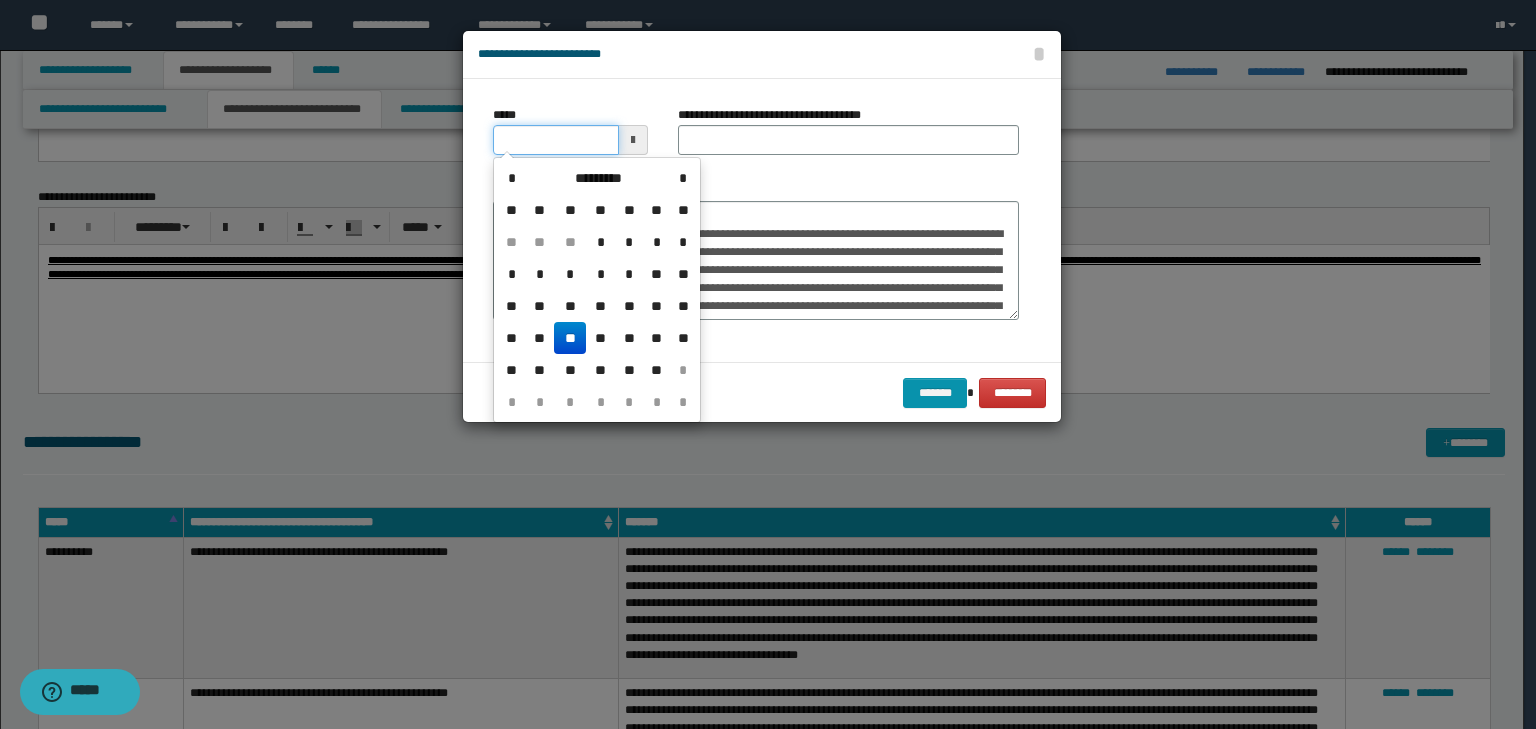 type on "**********" 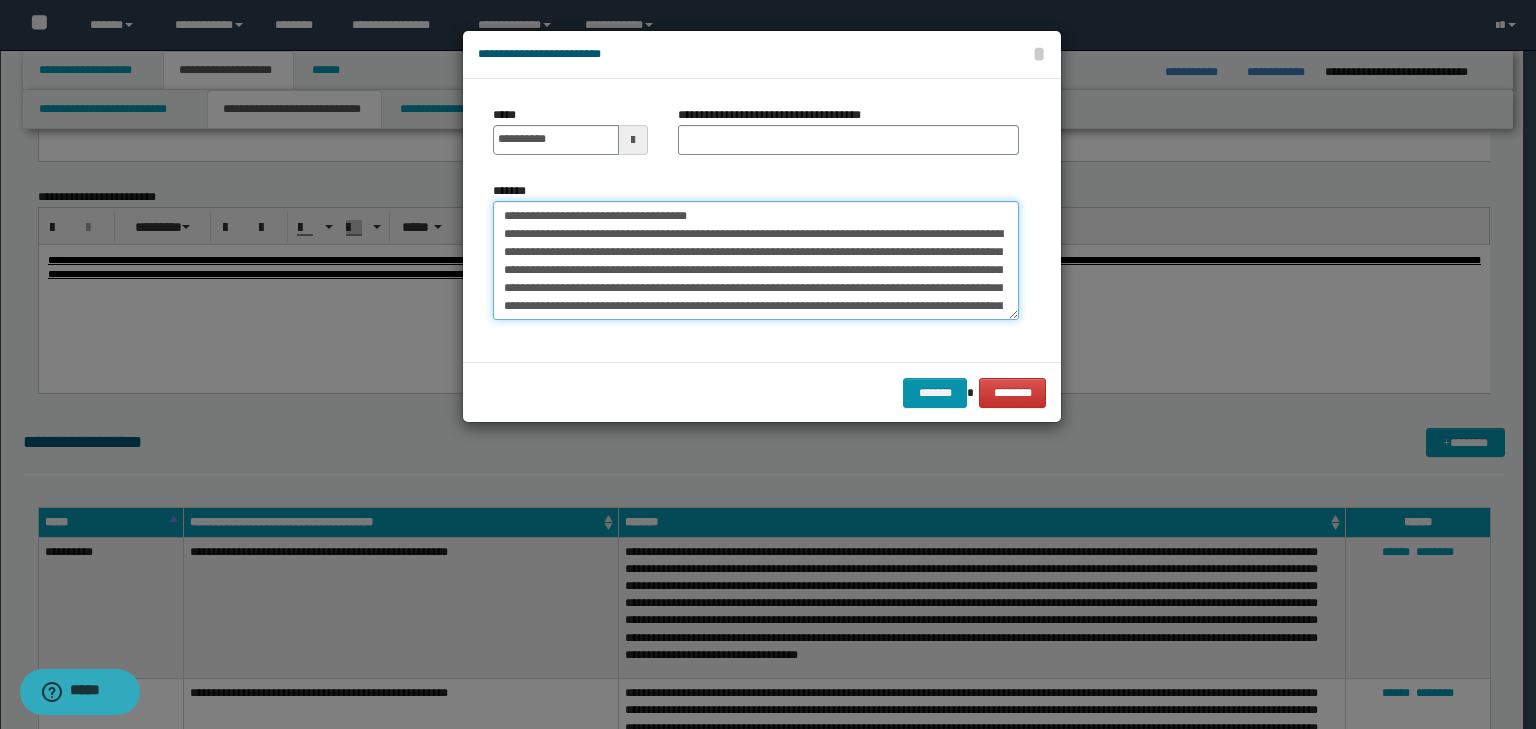drag, startPoint x: 755, startPoint y: 212, endPoint x: 308, endPoint y: 208, distance: 447.01788 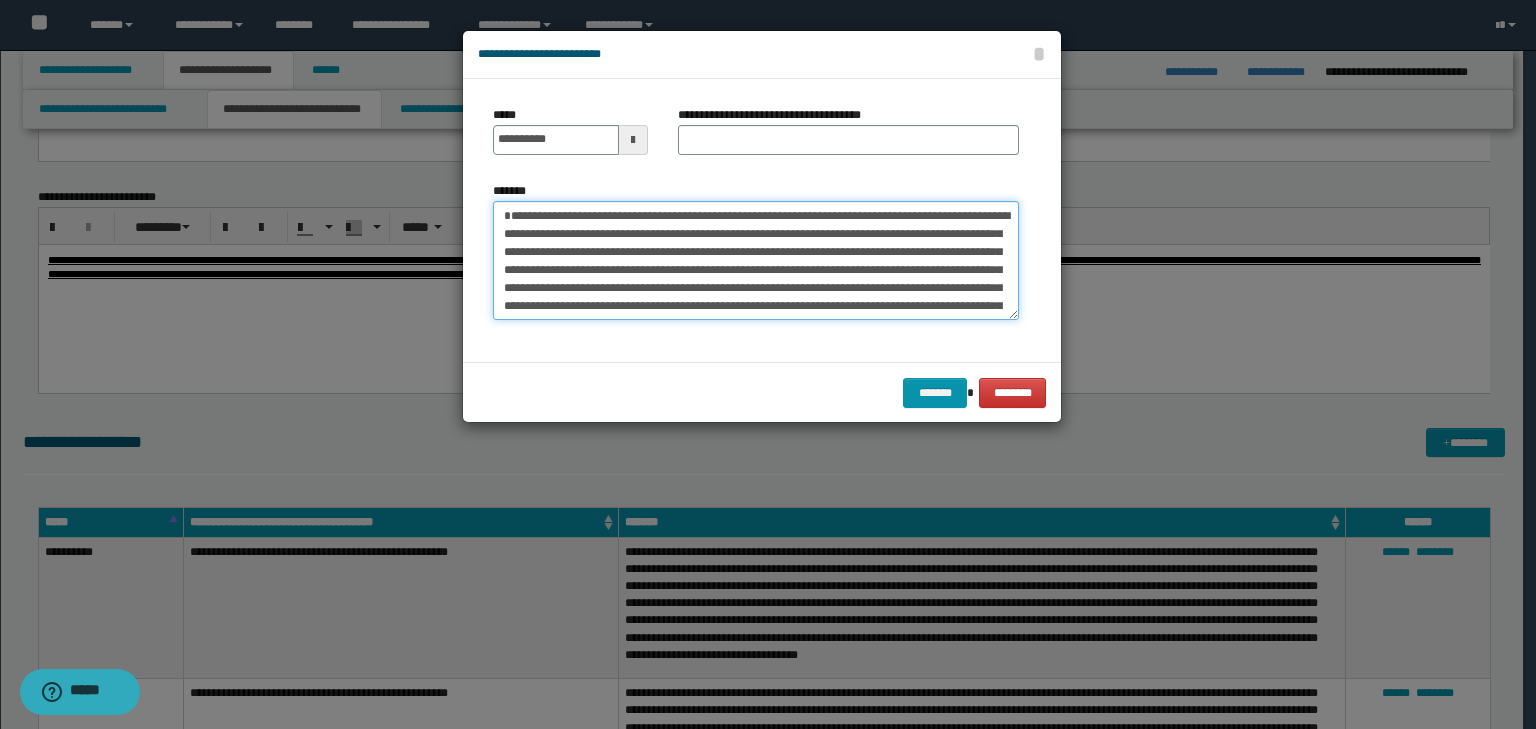 type on "**********" 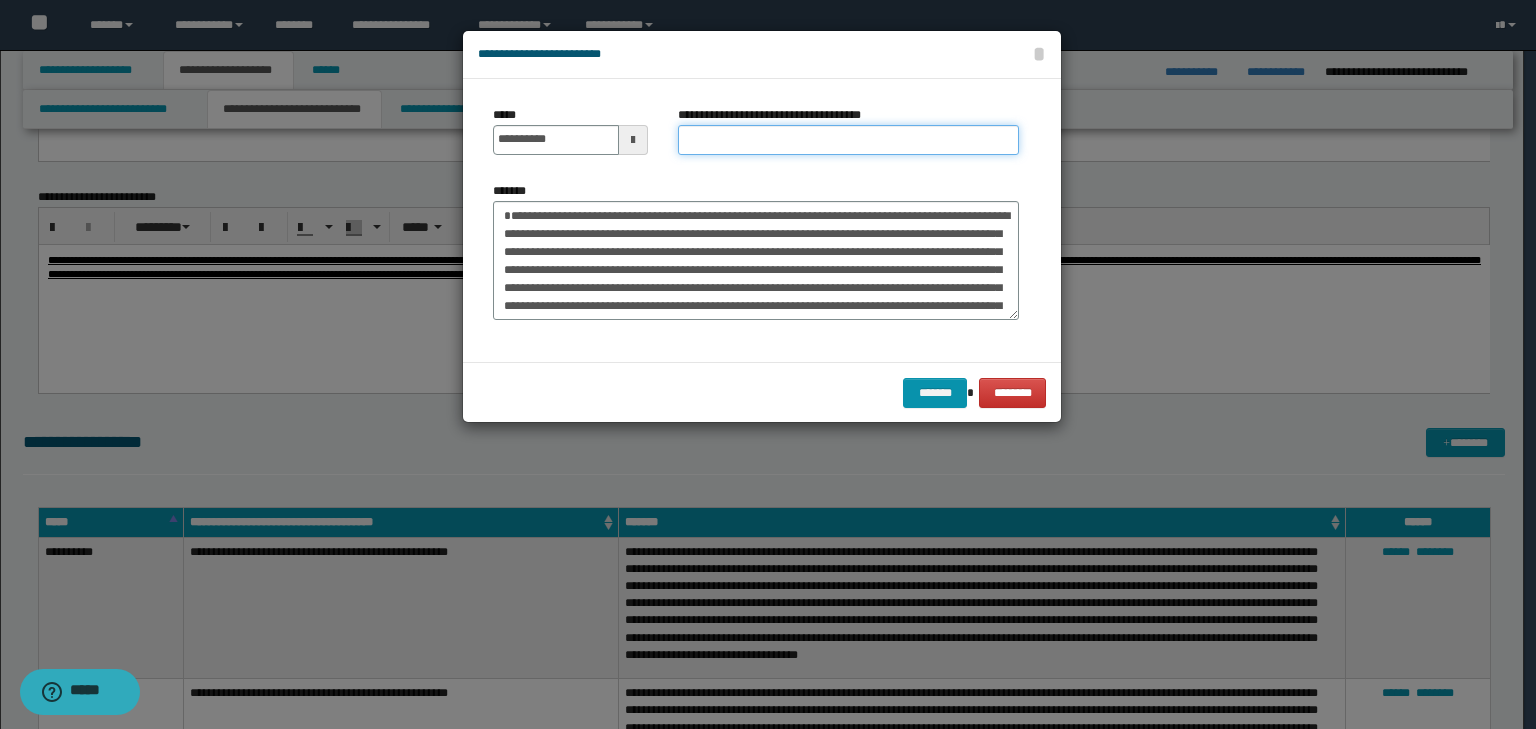 click on "**********" at bounding box center [848, 140] 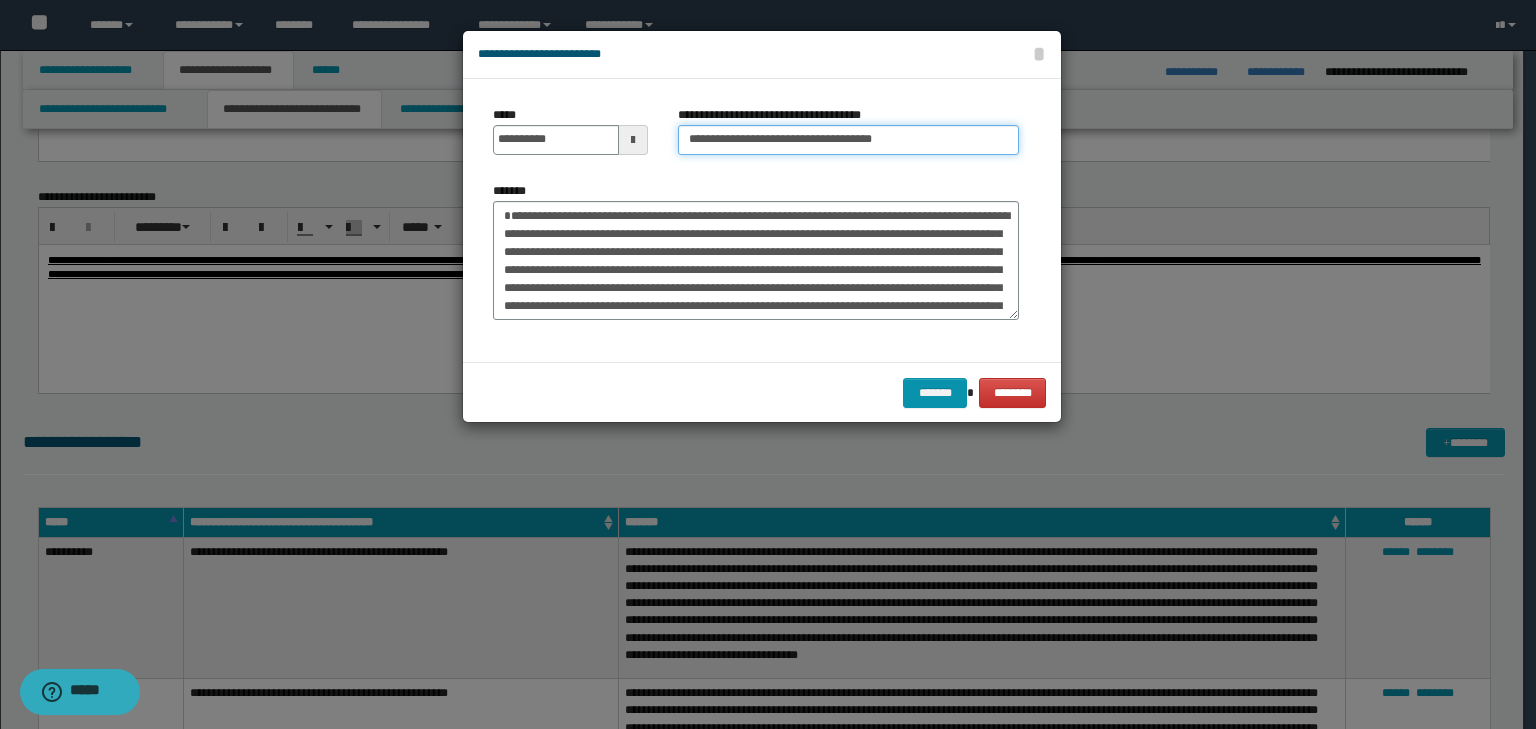 type on "**********" 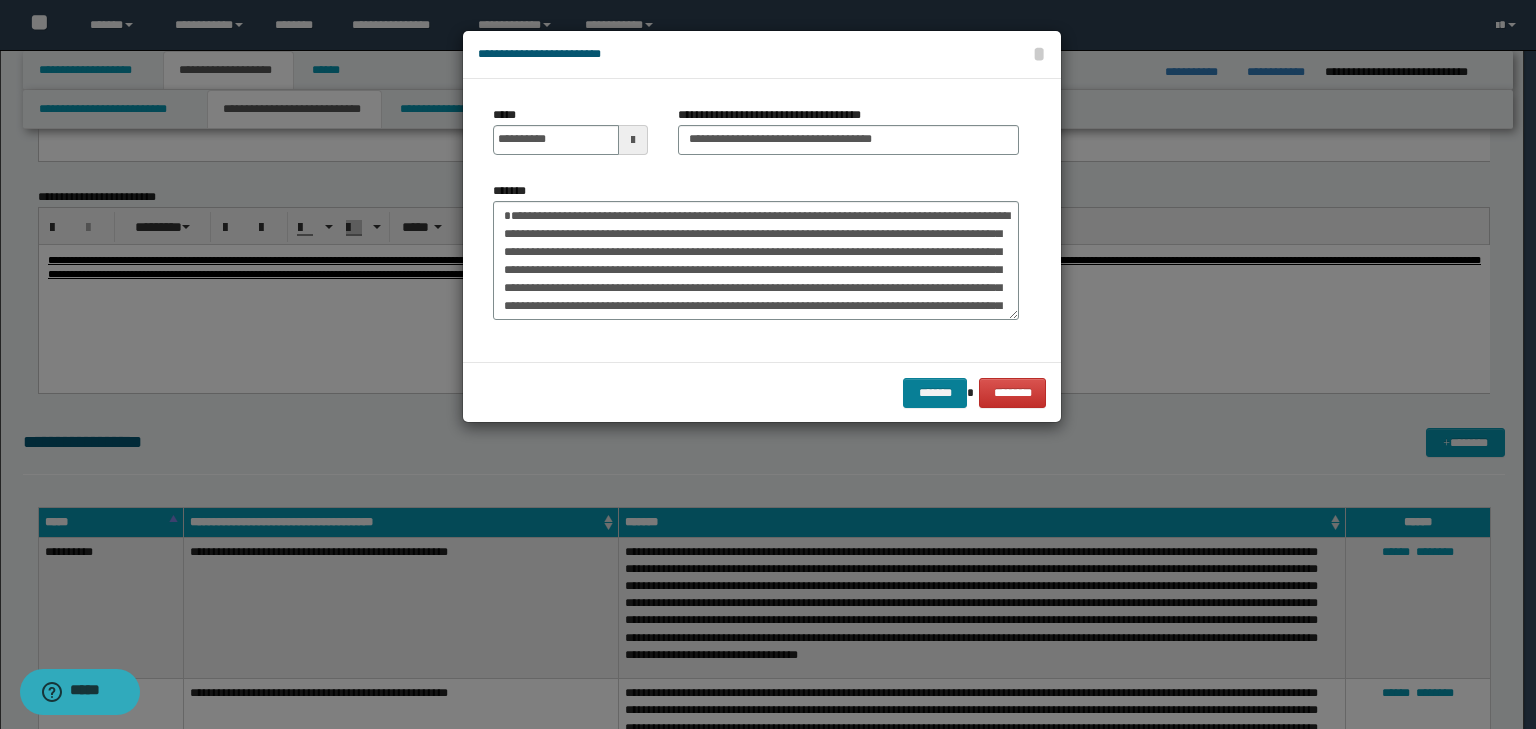 drag, startPoint x: 957, startPoint y: 415, endPoint x: 948, endPoint y: 404, distance: 14.21267 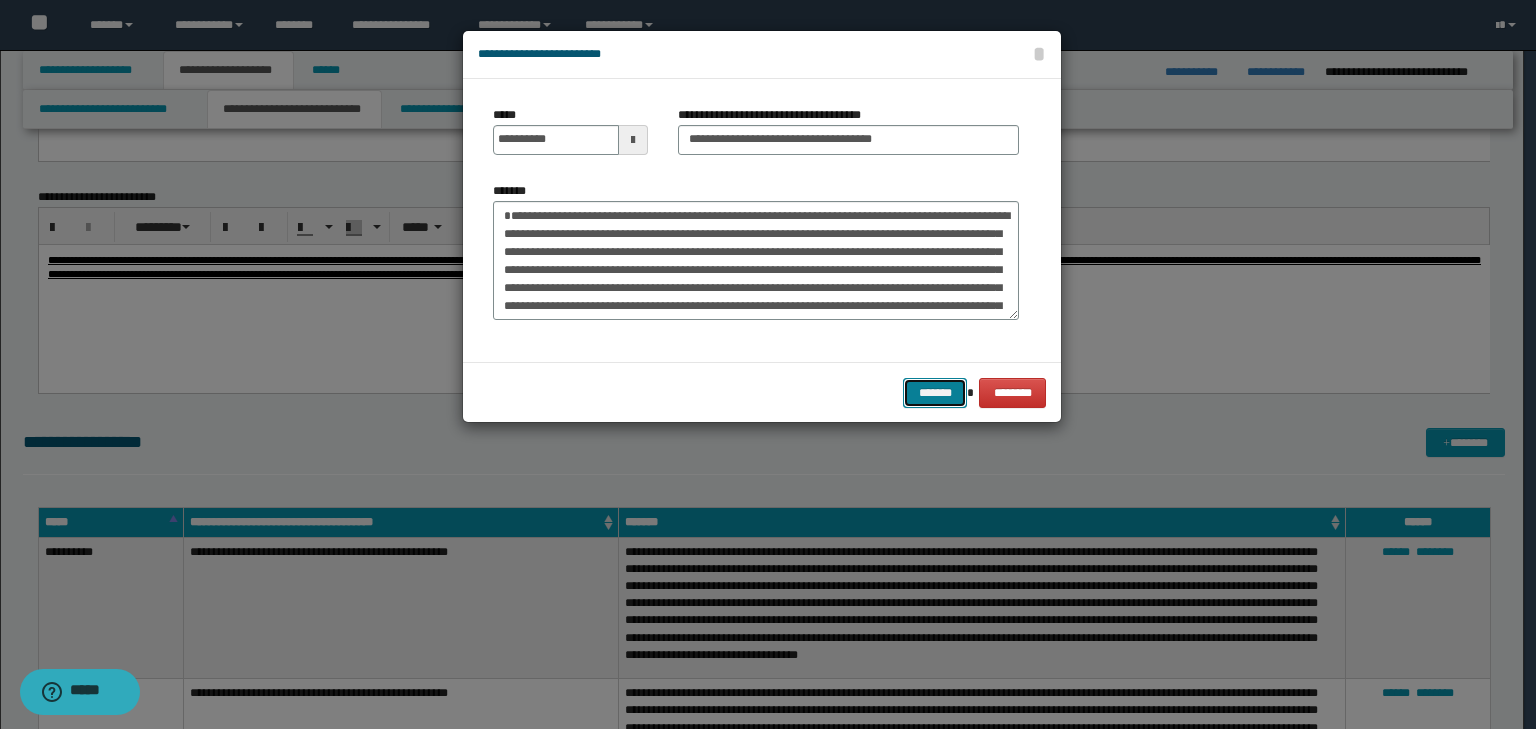 click on "*******" at bounding box center (935, 393) 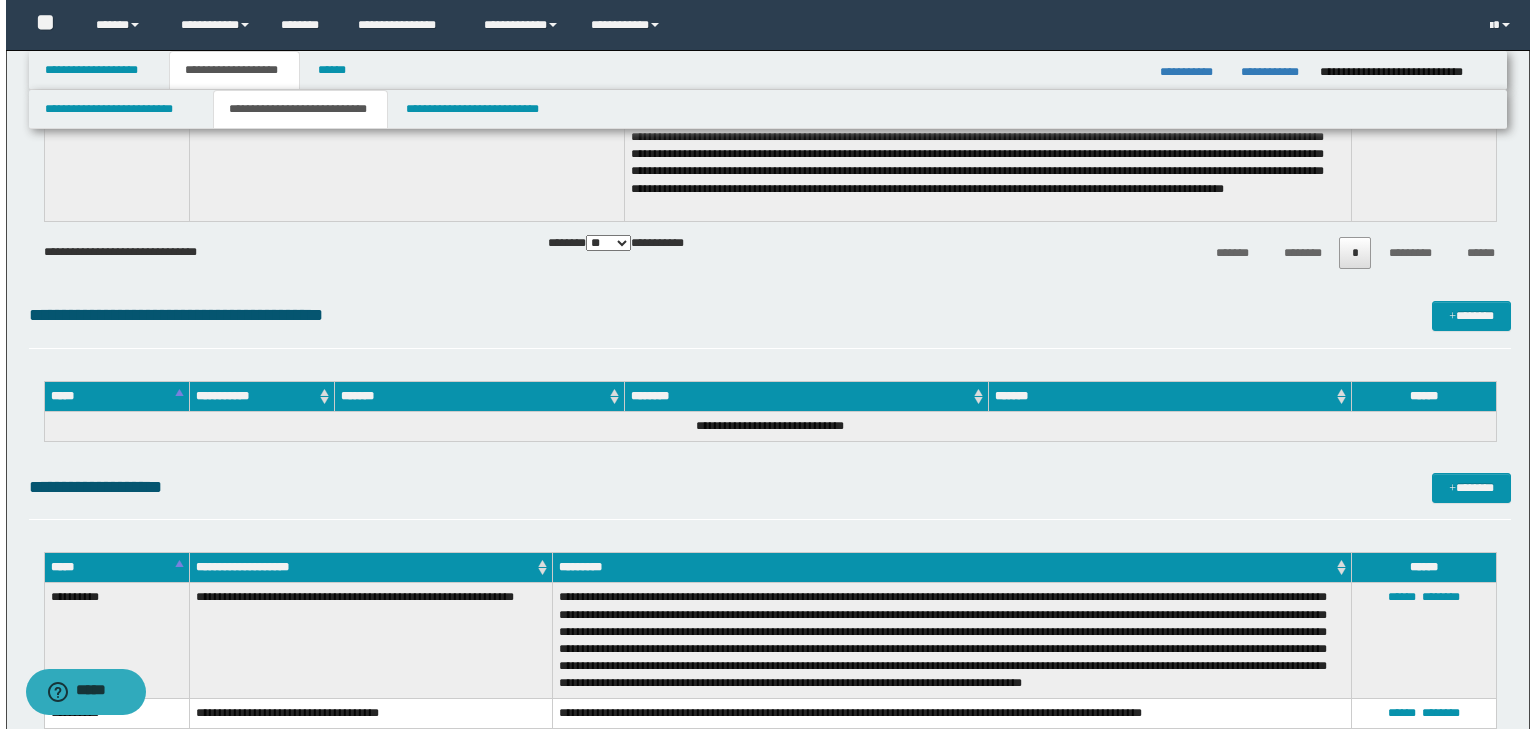 scroll, scrollTop: 2880, scrollLeft: 0, axis: vertical 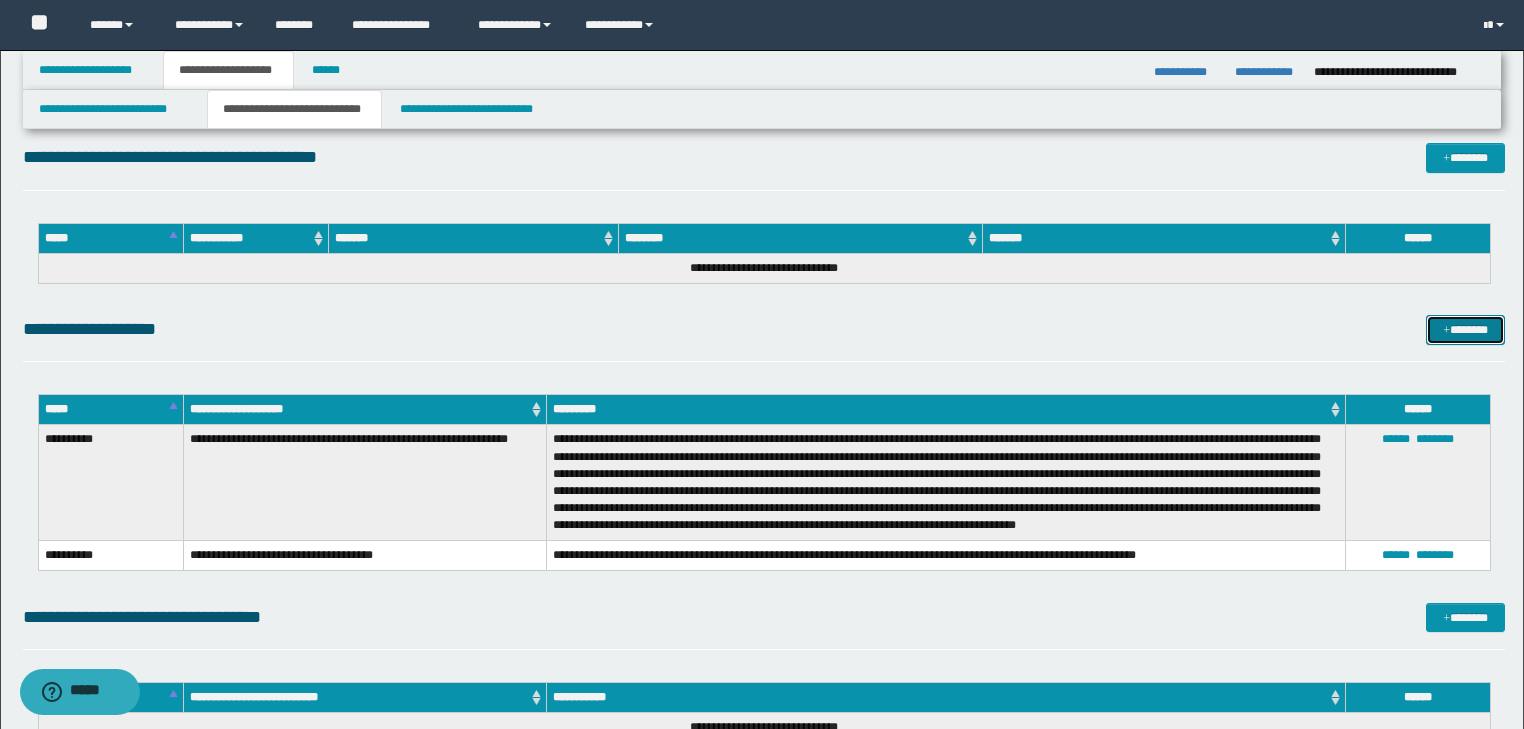 click on "*******" at bounding box center [1465, 330] 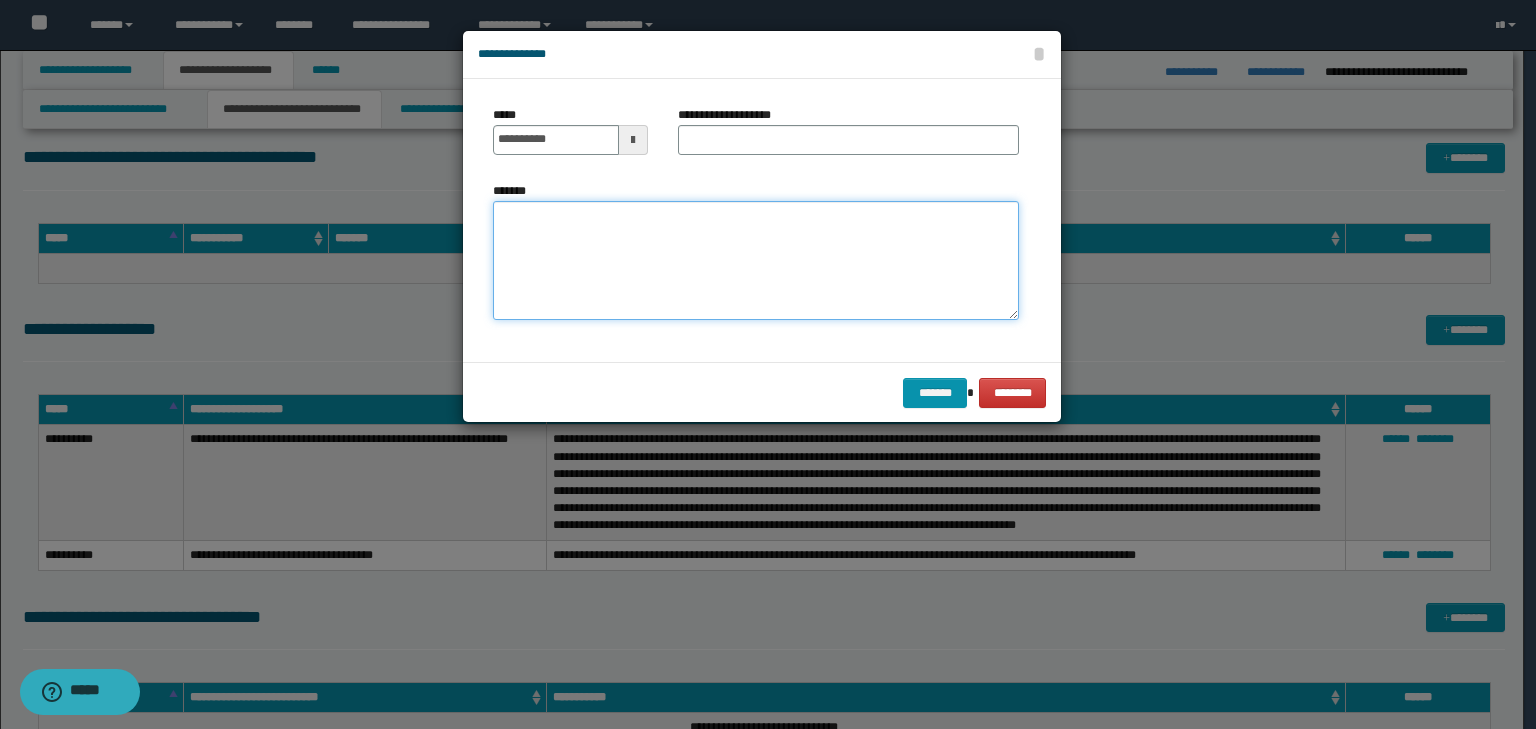 click on "*******" at bounding box center (756, 261) 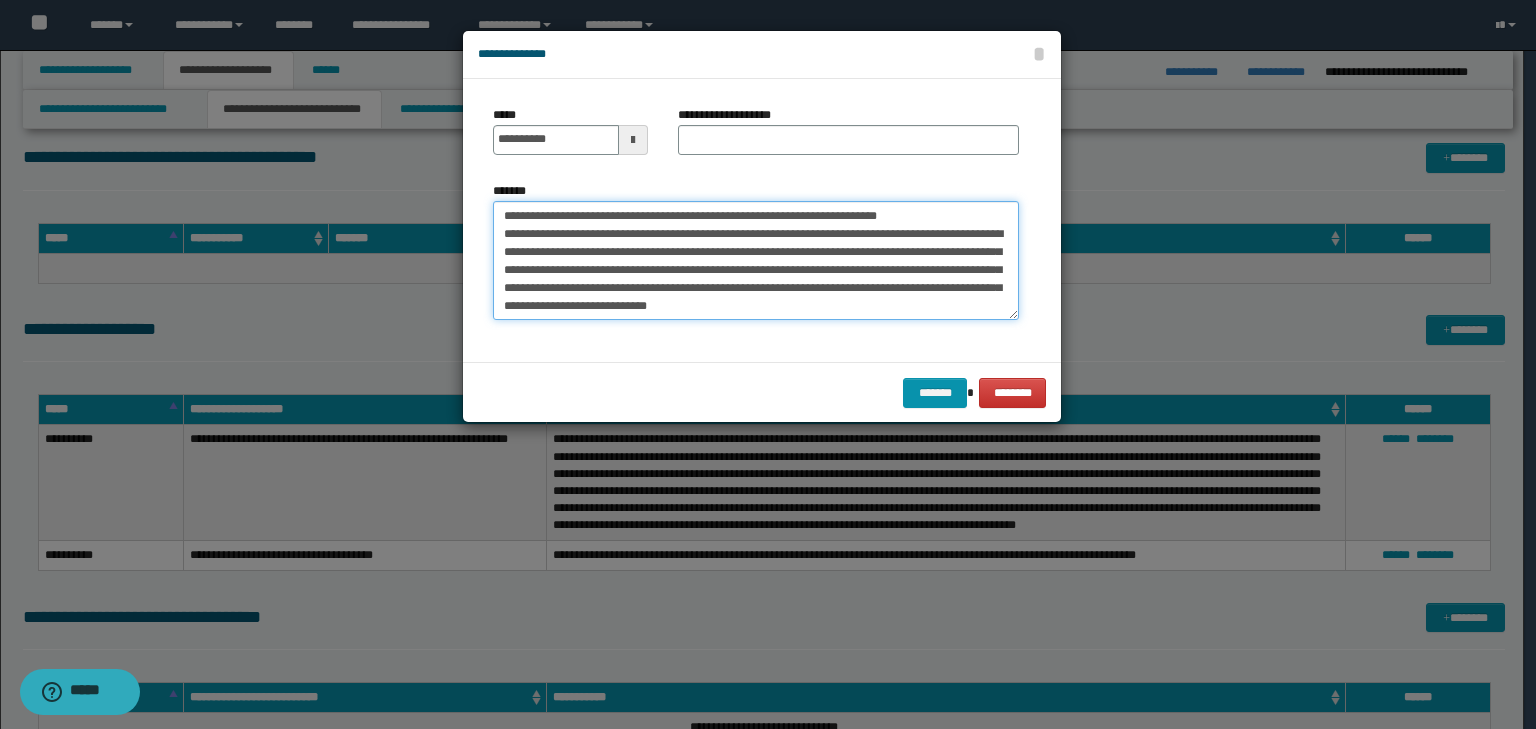 scroll, scrollTop: 0, scrollLeft: 0, axis: both 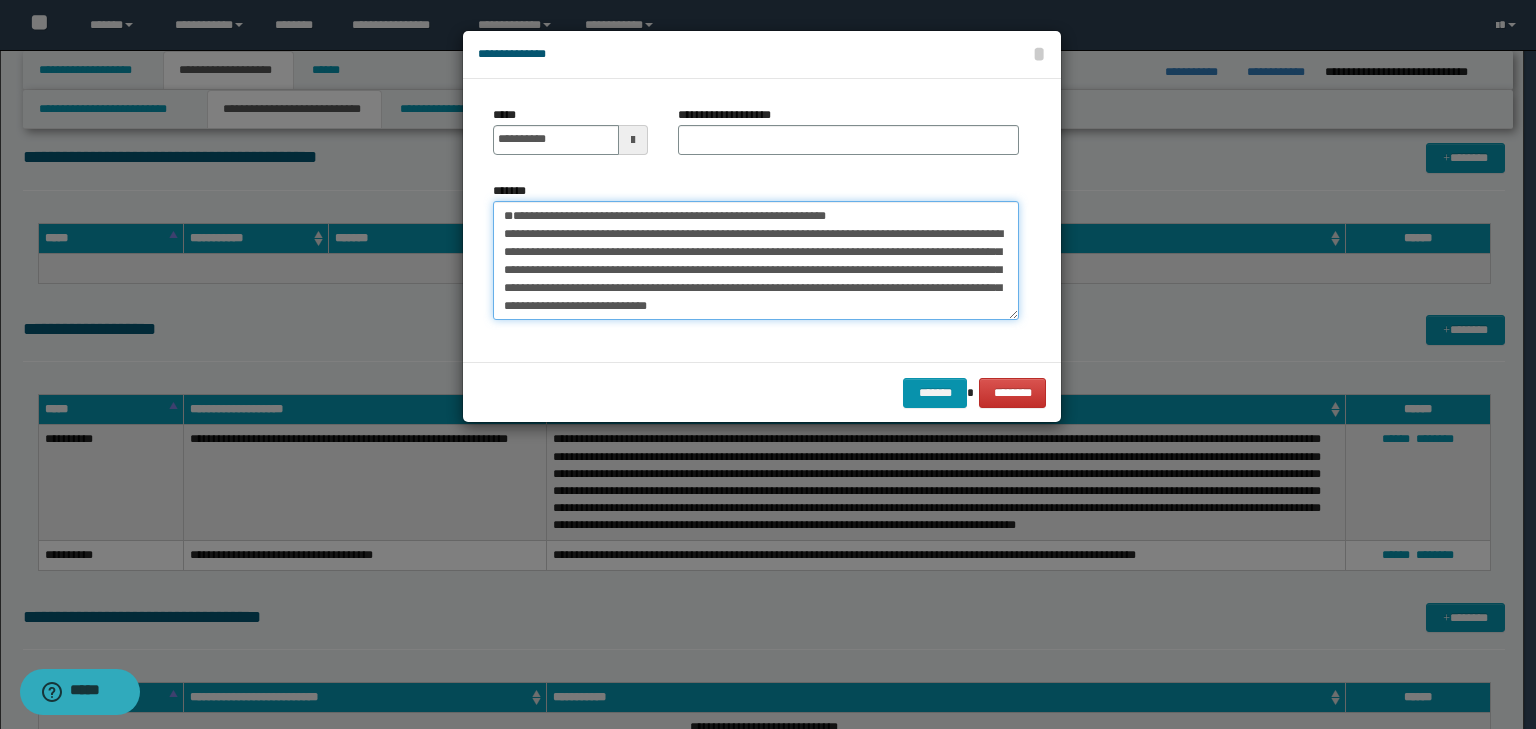 type on "**********" 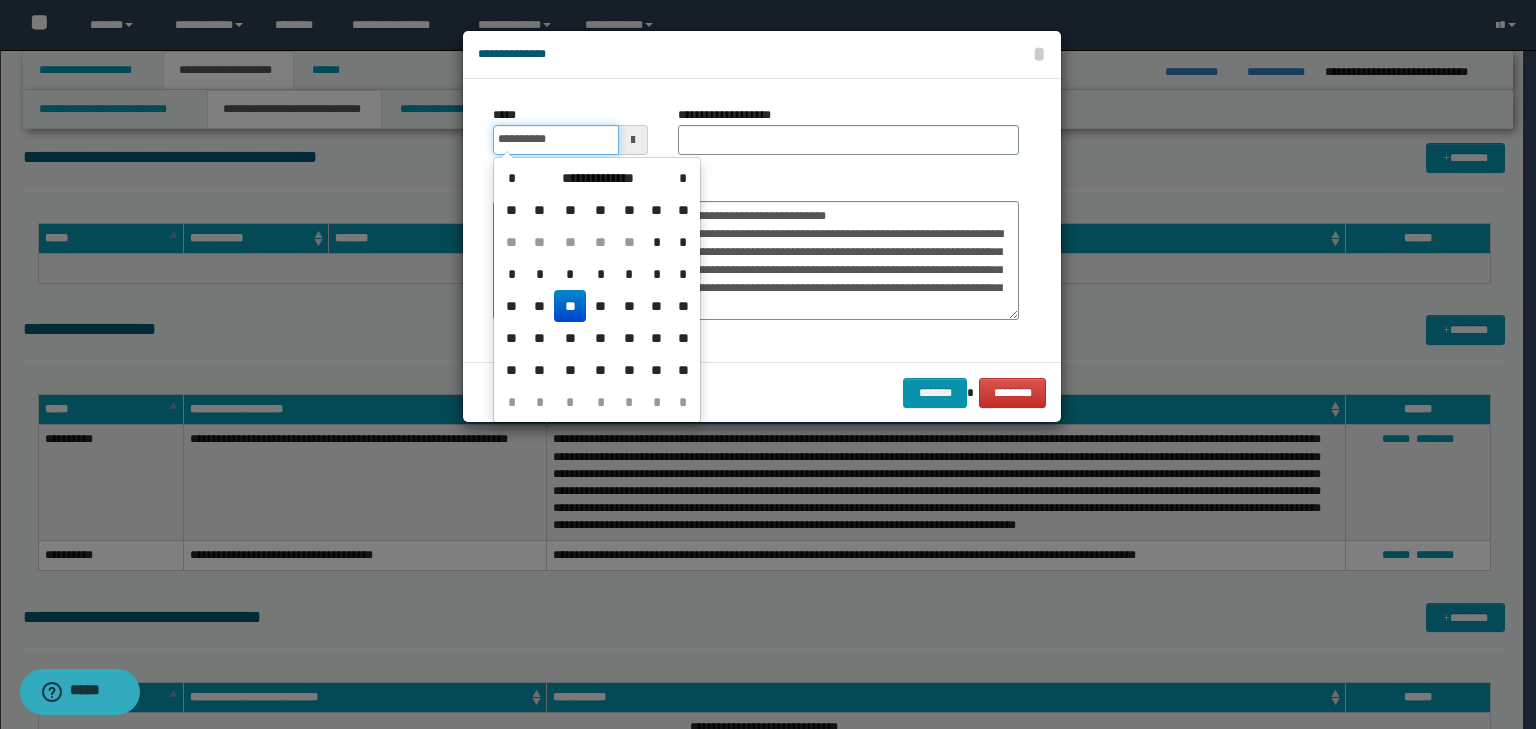 click on "**********" at bounding box center [556, 140] 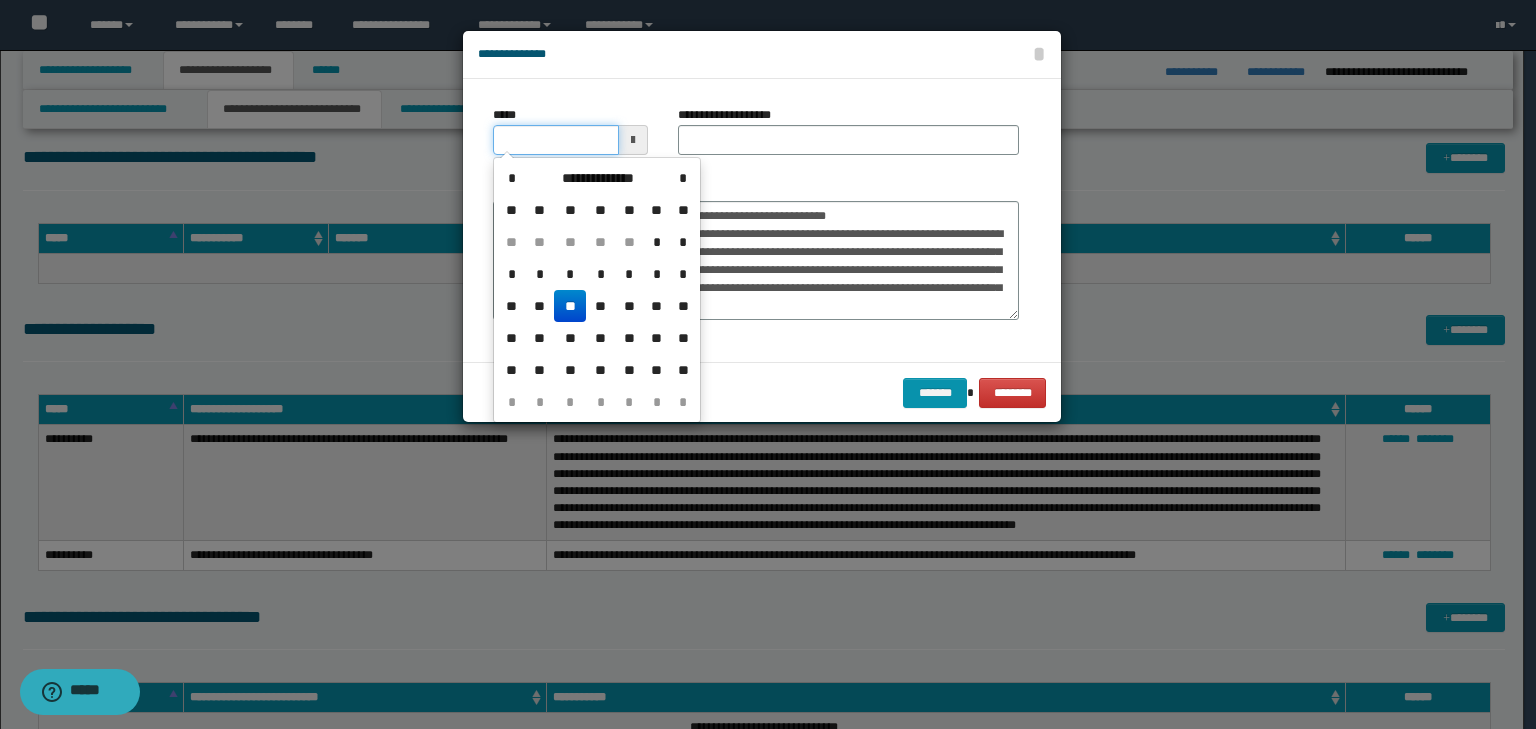type on "**********" 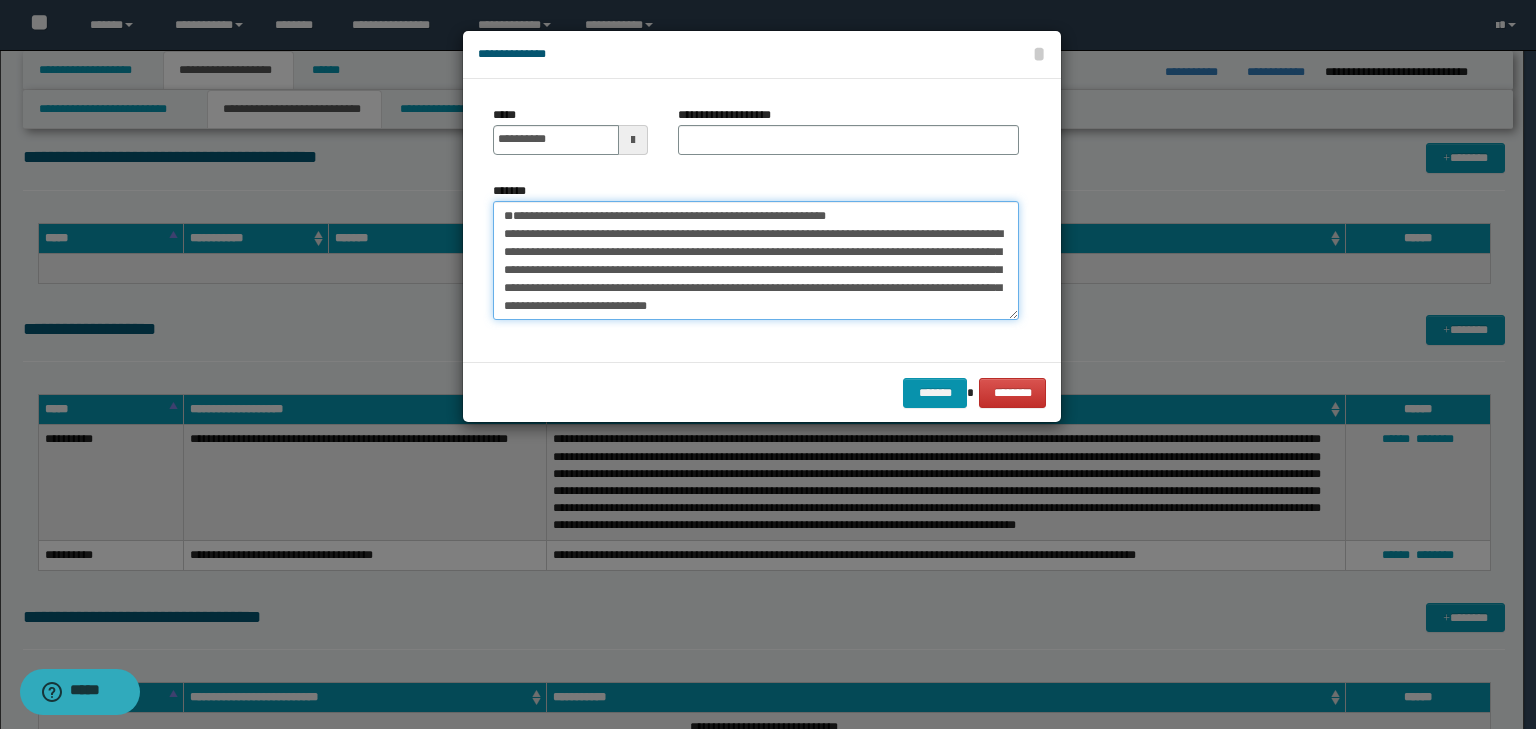 drag, startPoint x: 765, startPoint y: 206, endPoint x: 320, endPoint y: 178, distance: 445.88004 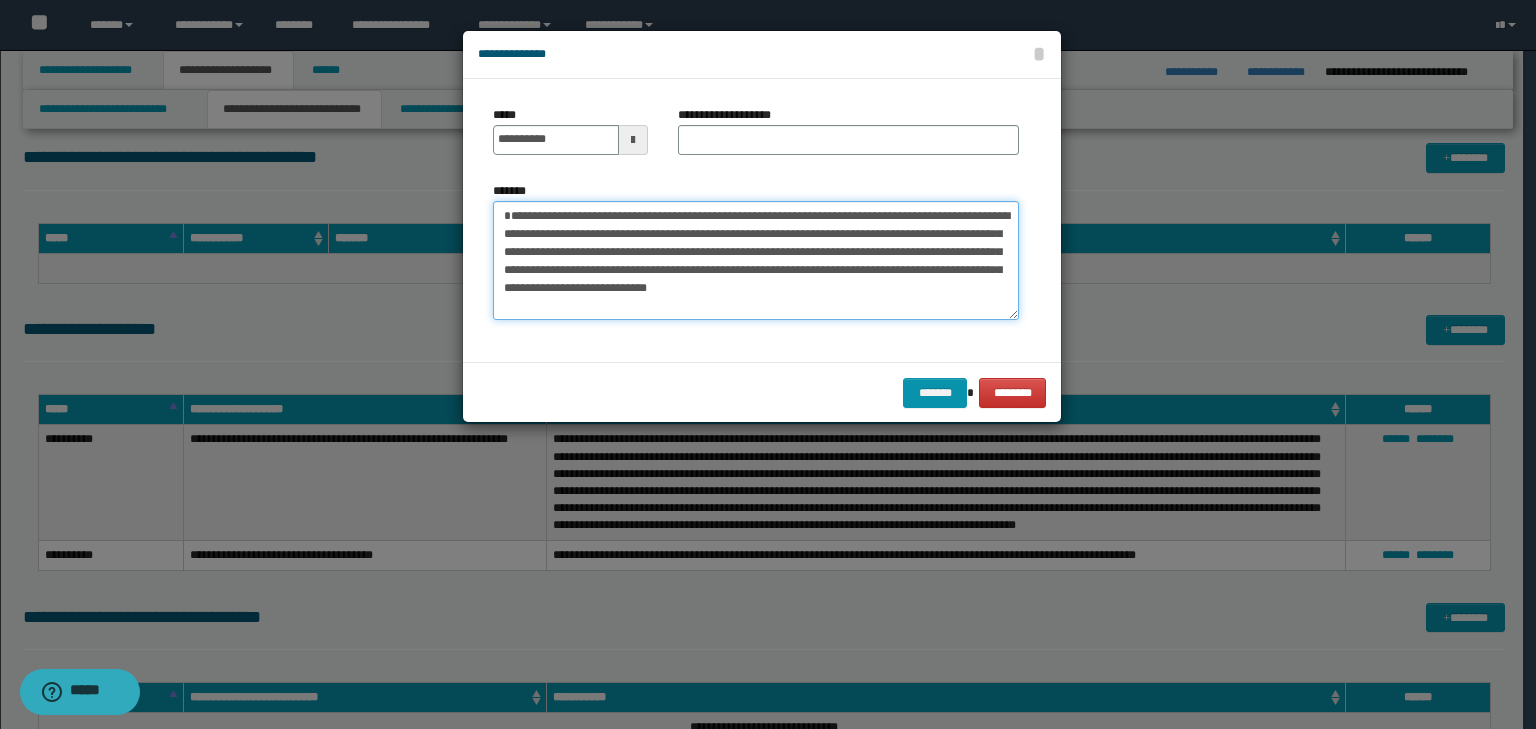 type on "**********" 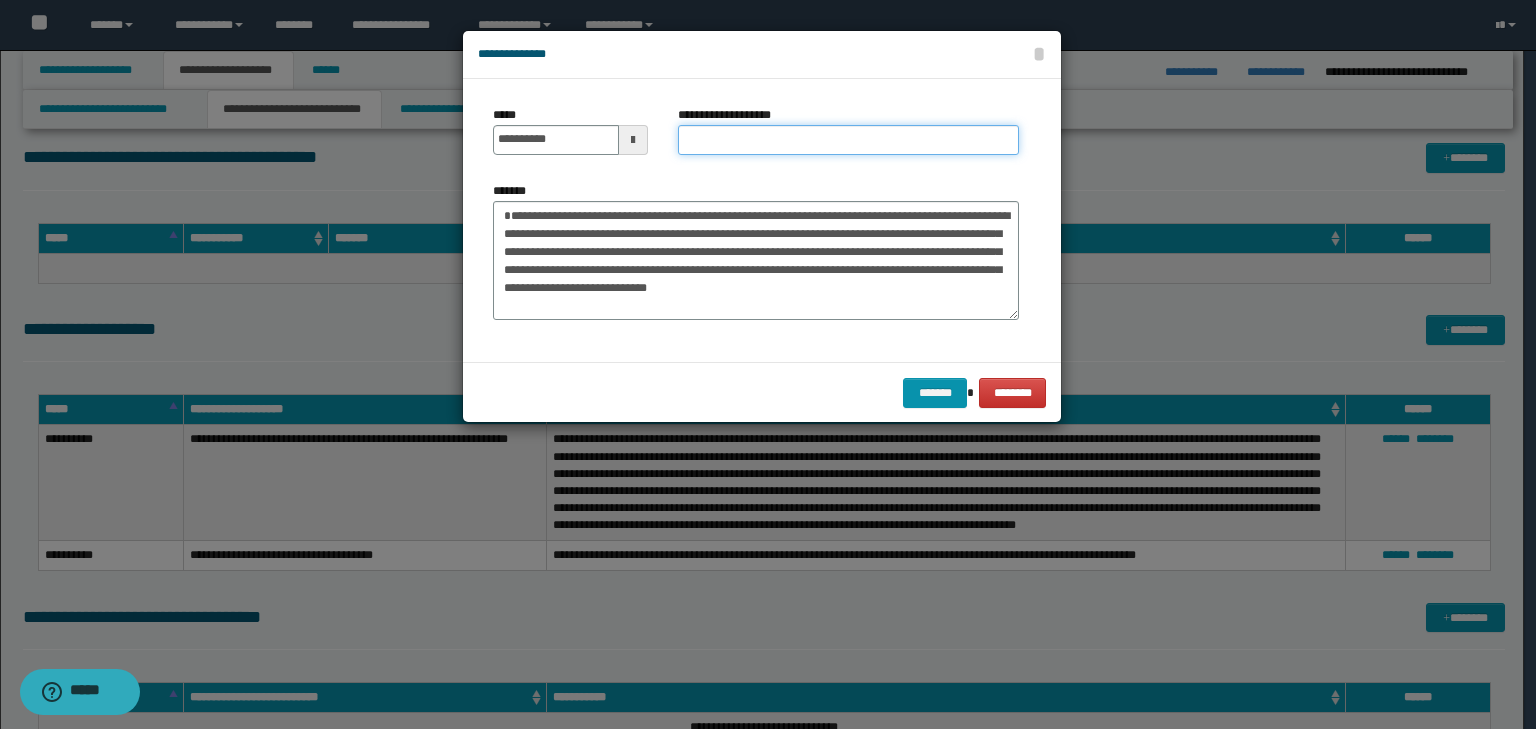 click on "**********" at bounding box center [848, 140] 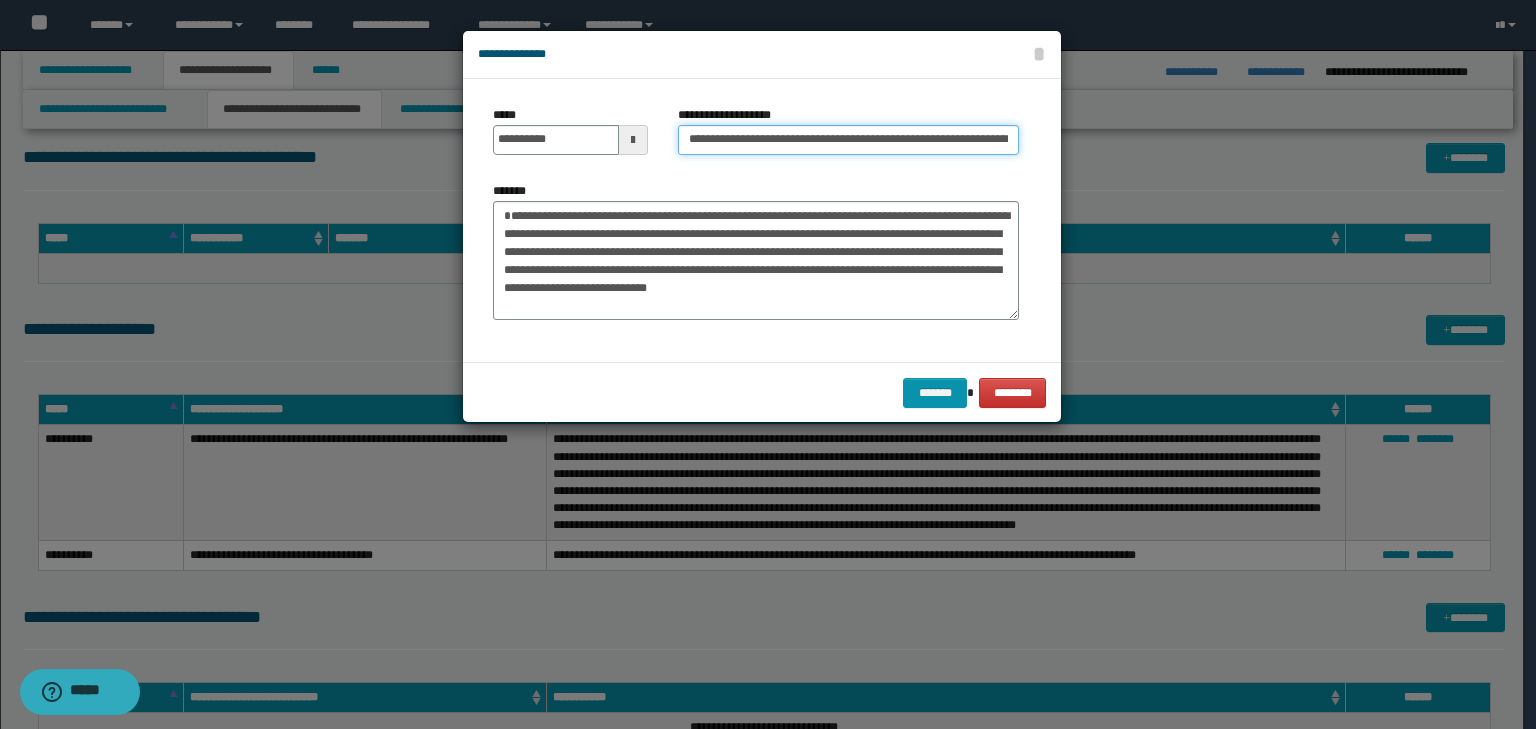 scroll, scrollTop: 0, scrollLeft: 99, axis: horizontal 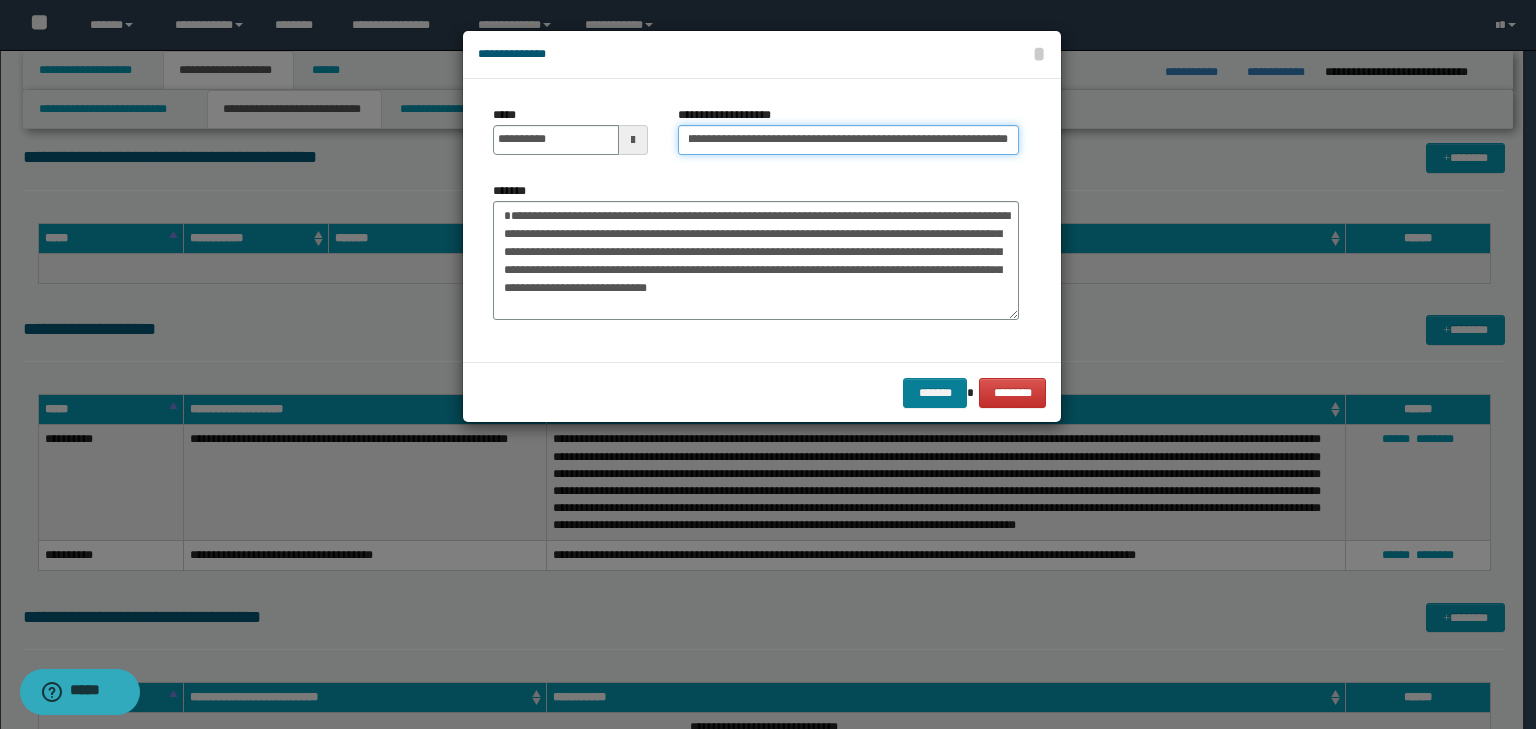 type on "**********" 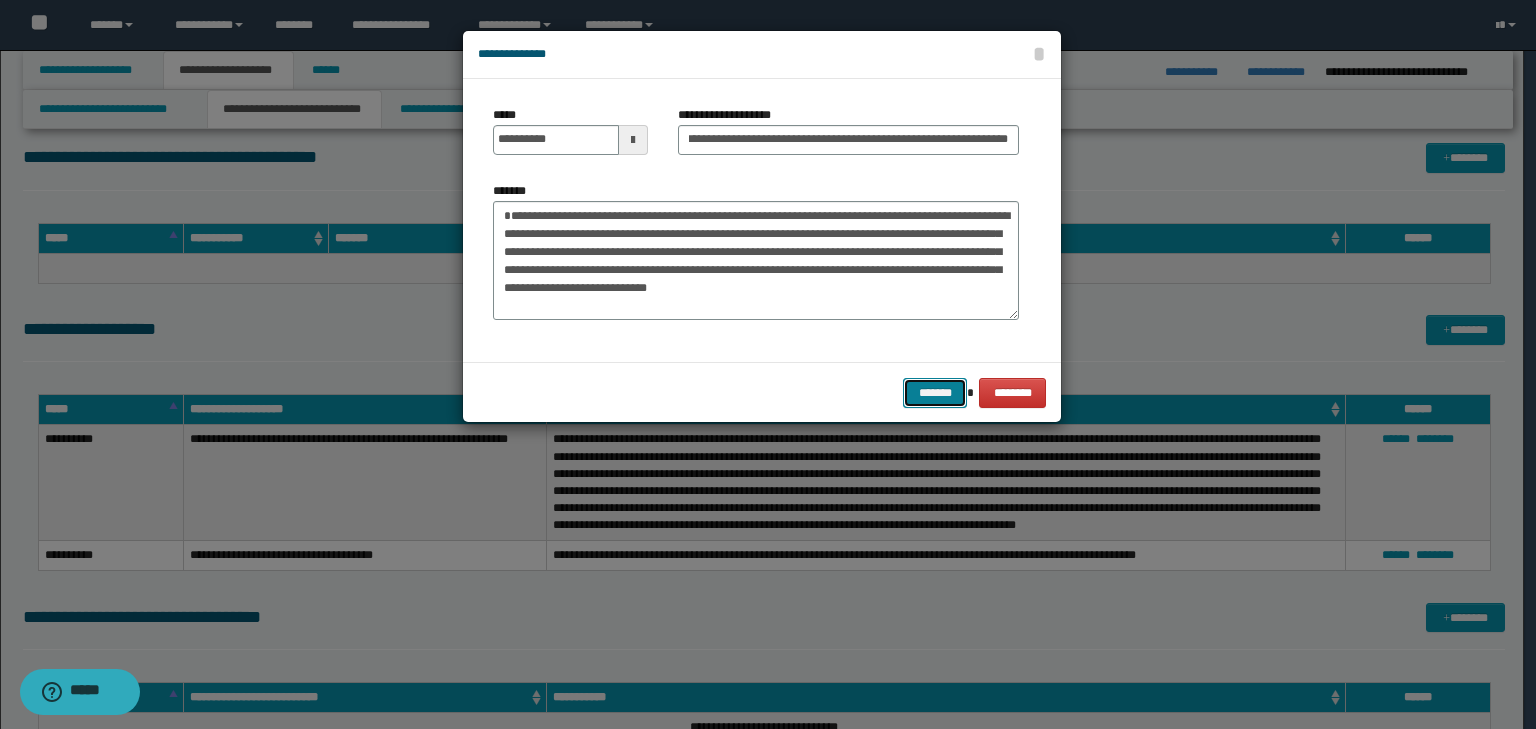 click on "*******" at bounding box center (935, 393) 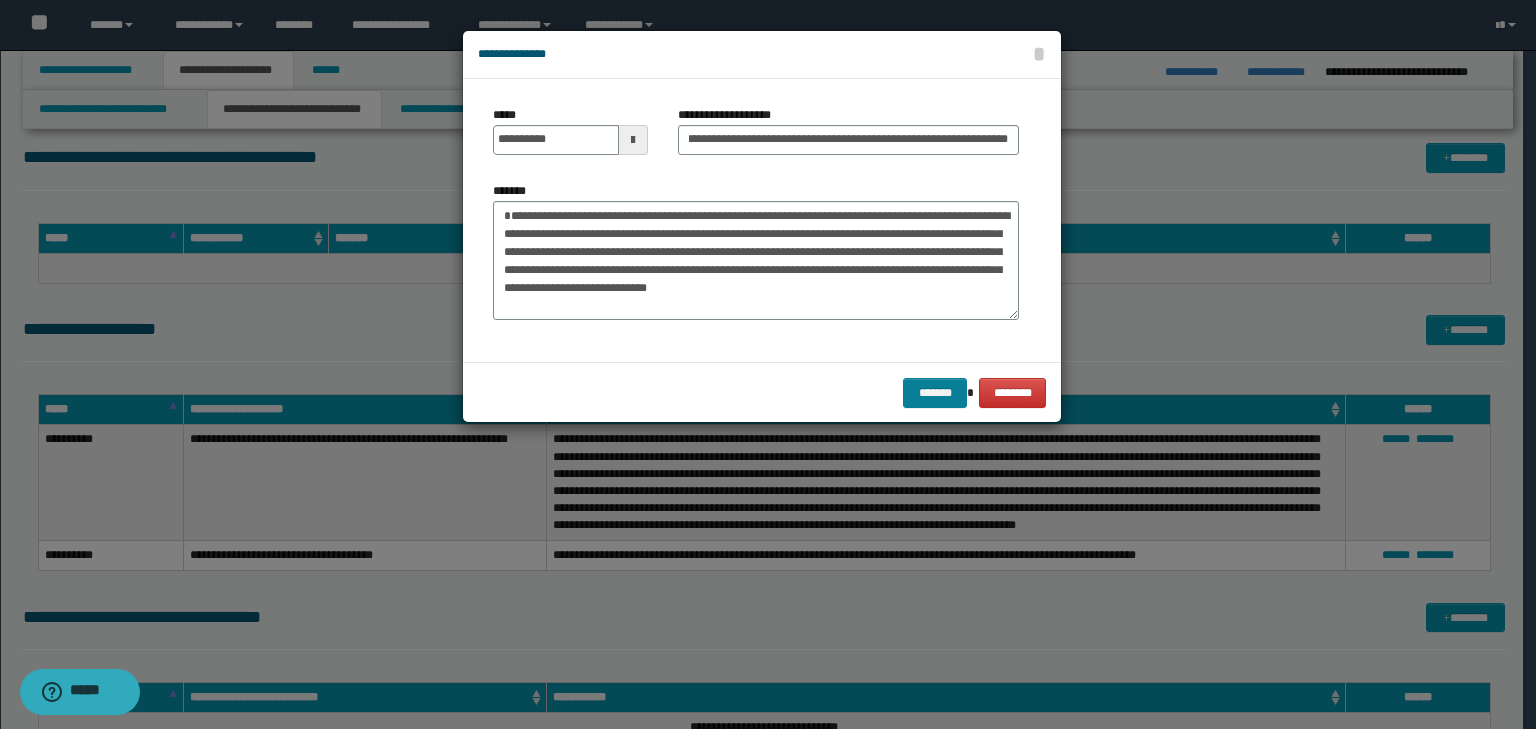 scroll, scrollTop: 0, scrollLeft: 0, axis: both 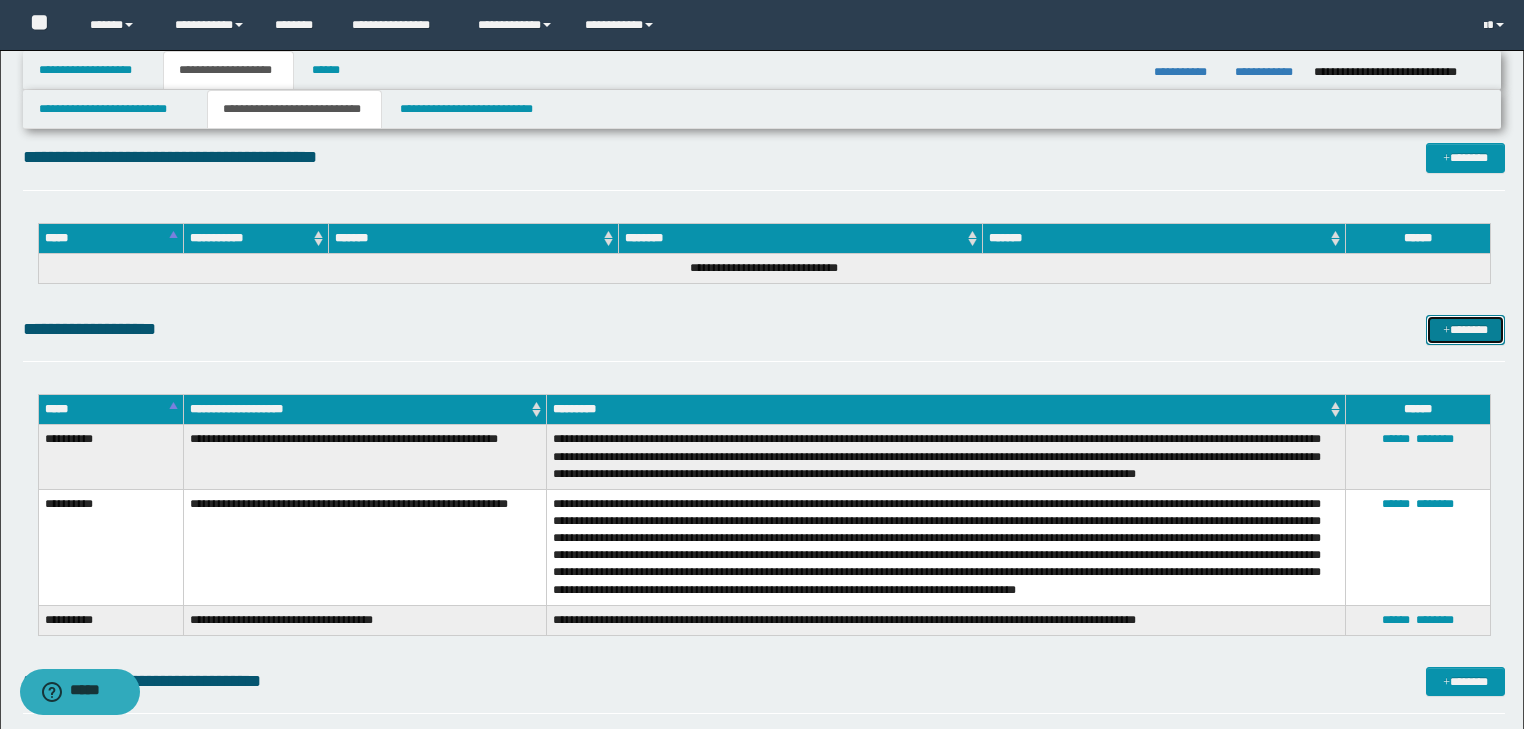 click on "*******" at bounding box center (1465, 330) 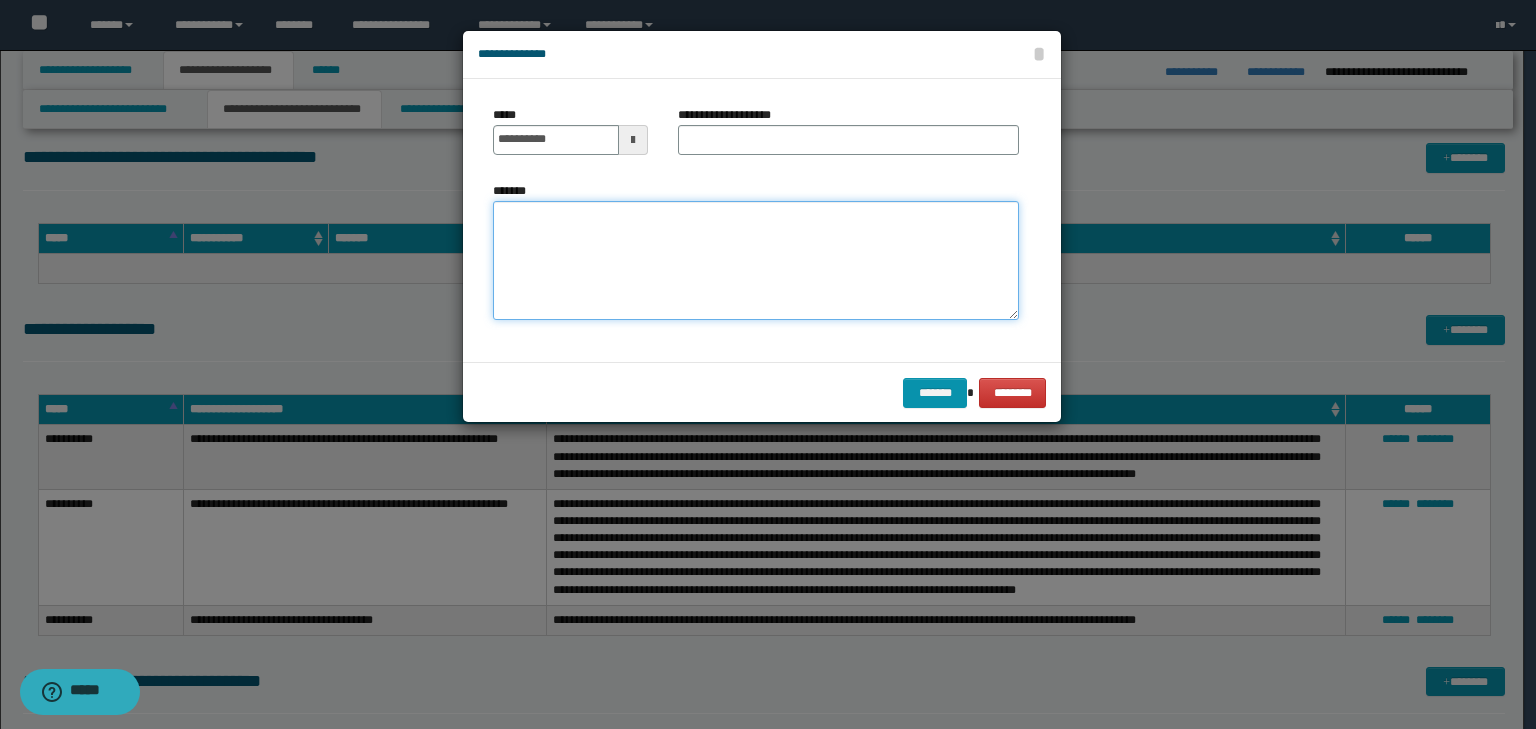 click on "*******" at bounding box center [756, 261] 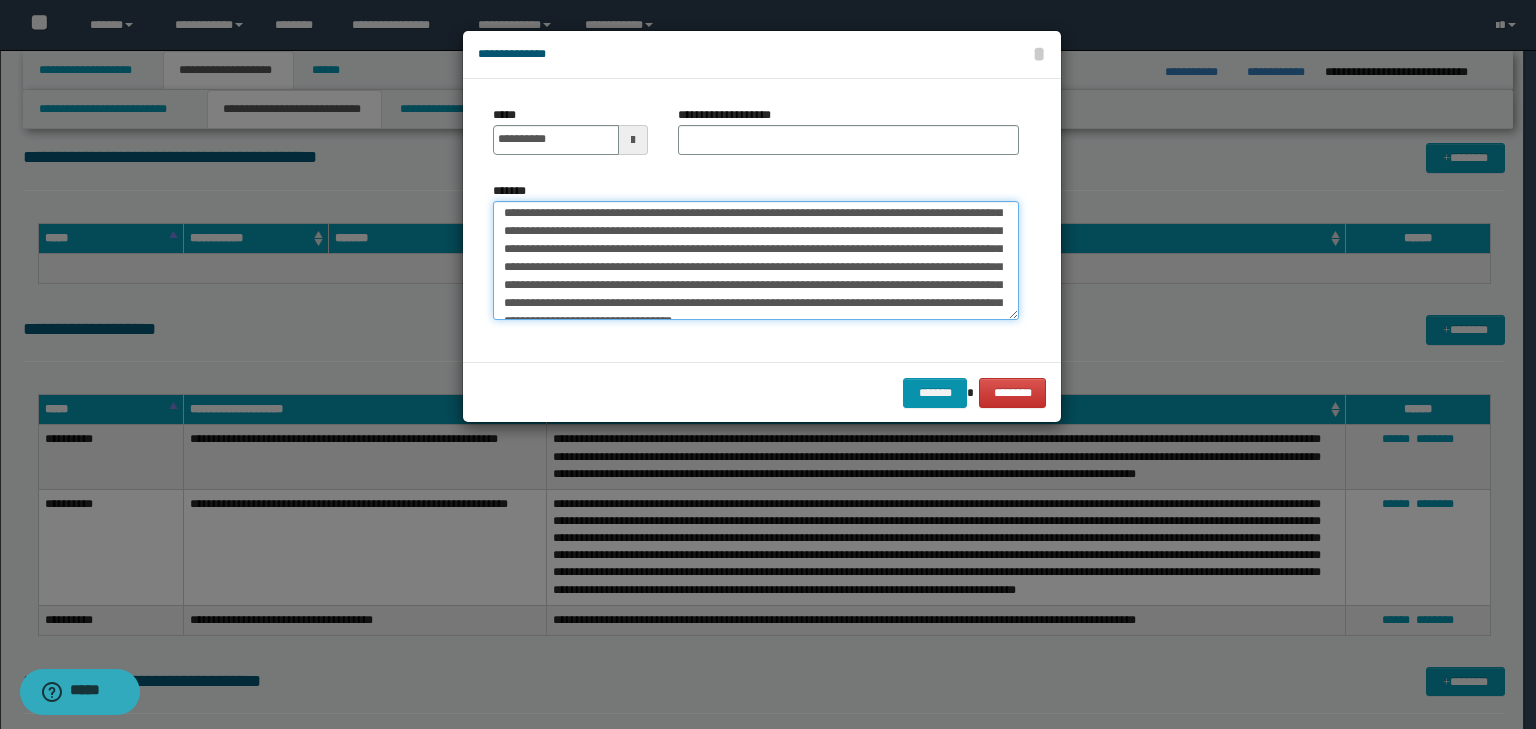 scroll, scrollTop: 0, scrollLeft: 0, axis: both 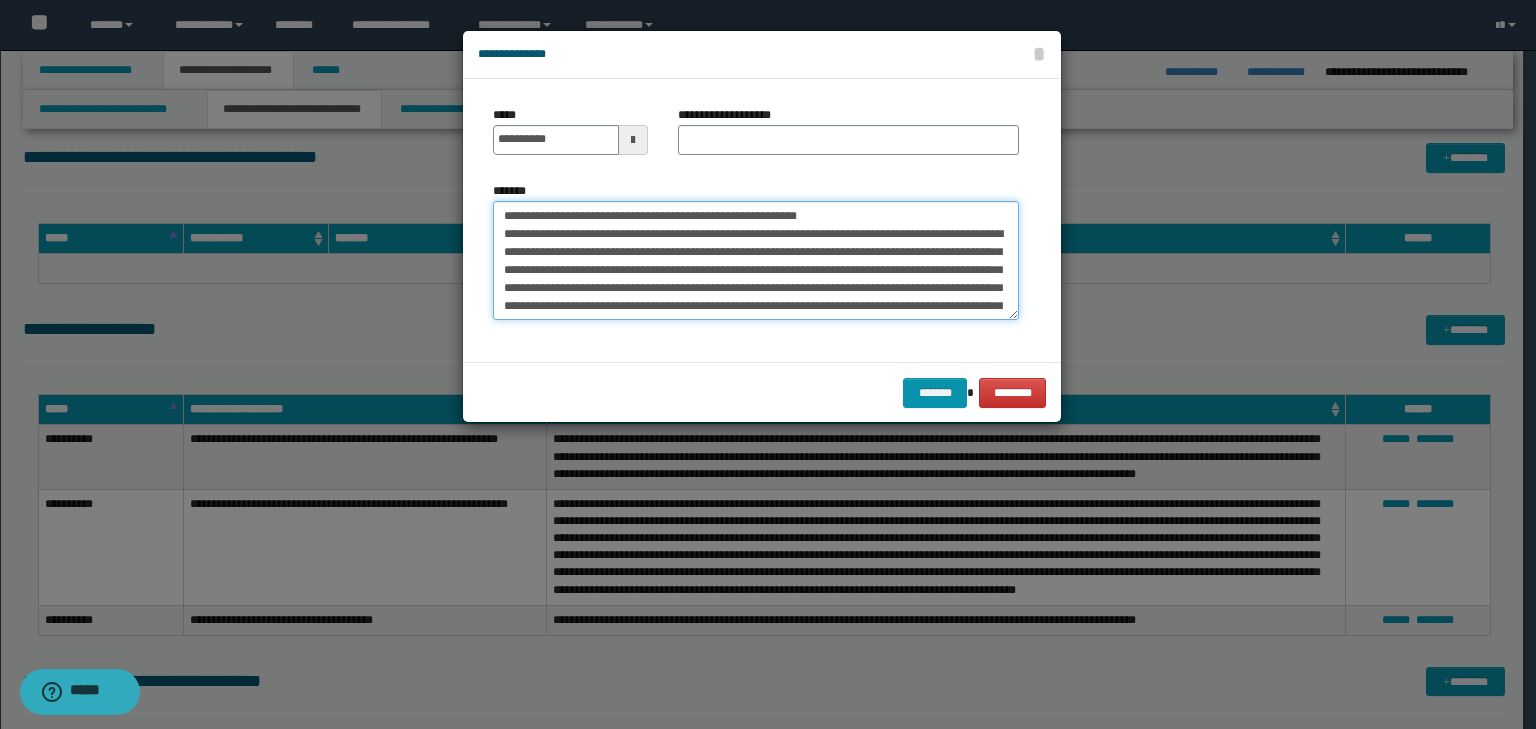 drag, startPoint x: 570, startPoint y: 209, endPoint x: 465, endPoint y: 203, distance: 105.17129 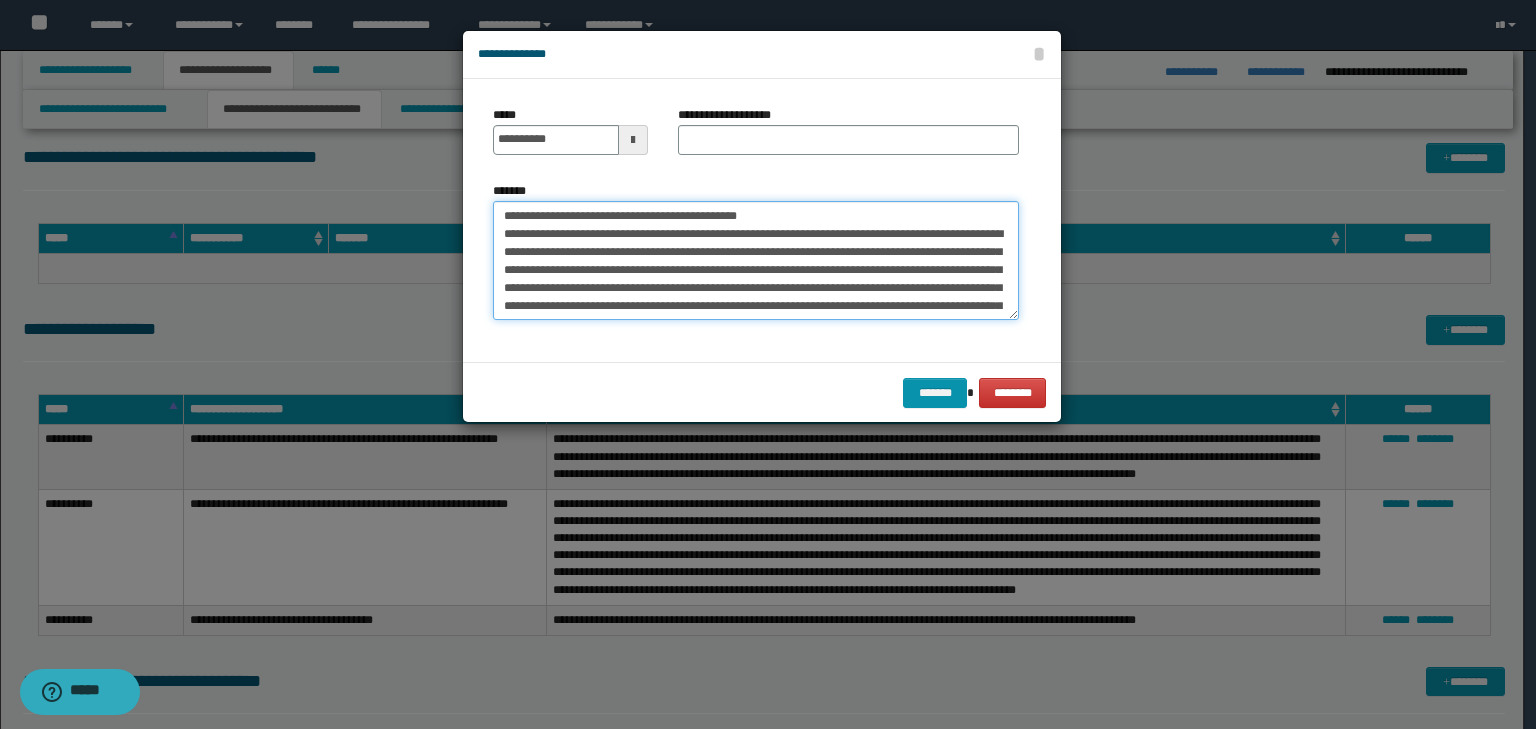 type on "**********" 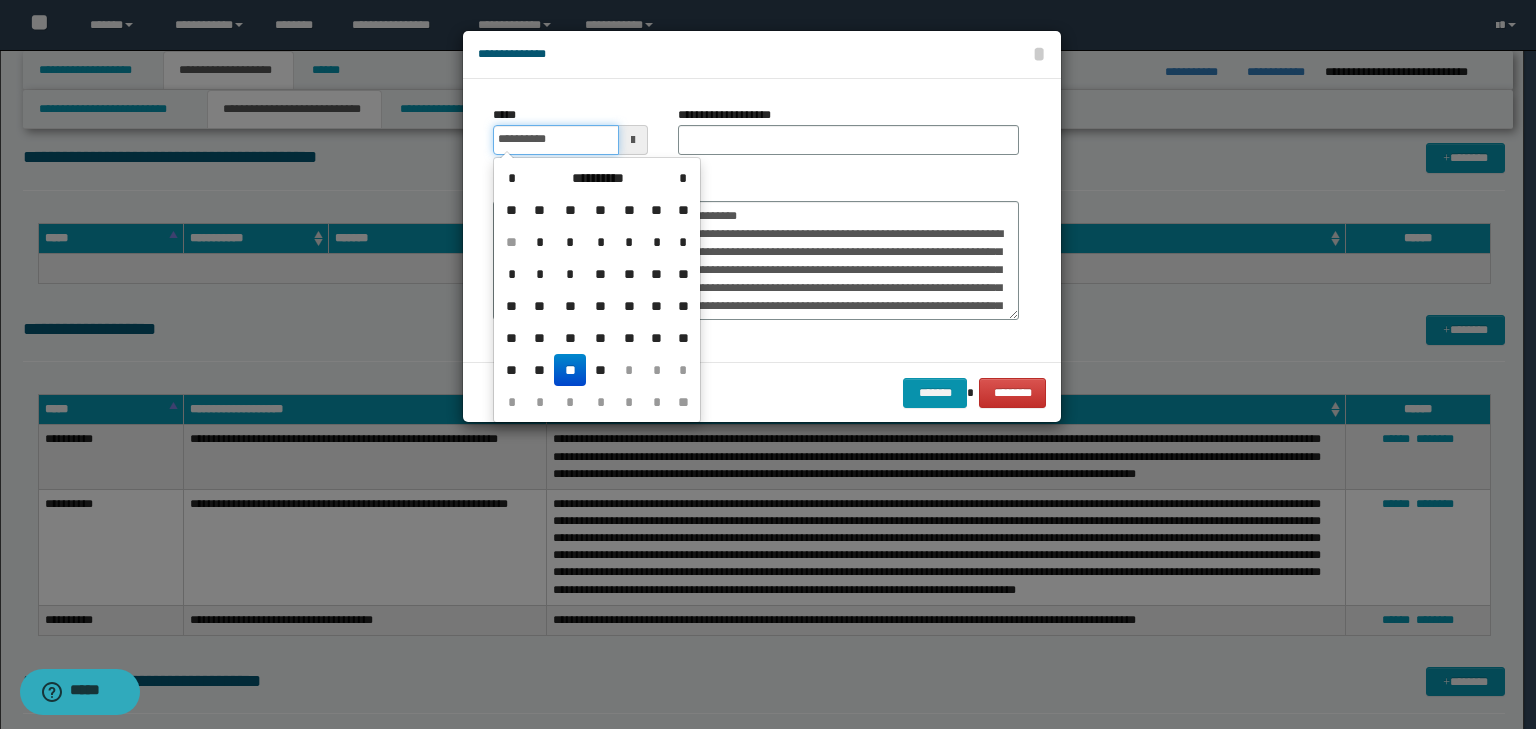 click on "**********" at bounding box center [556, 140] 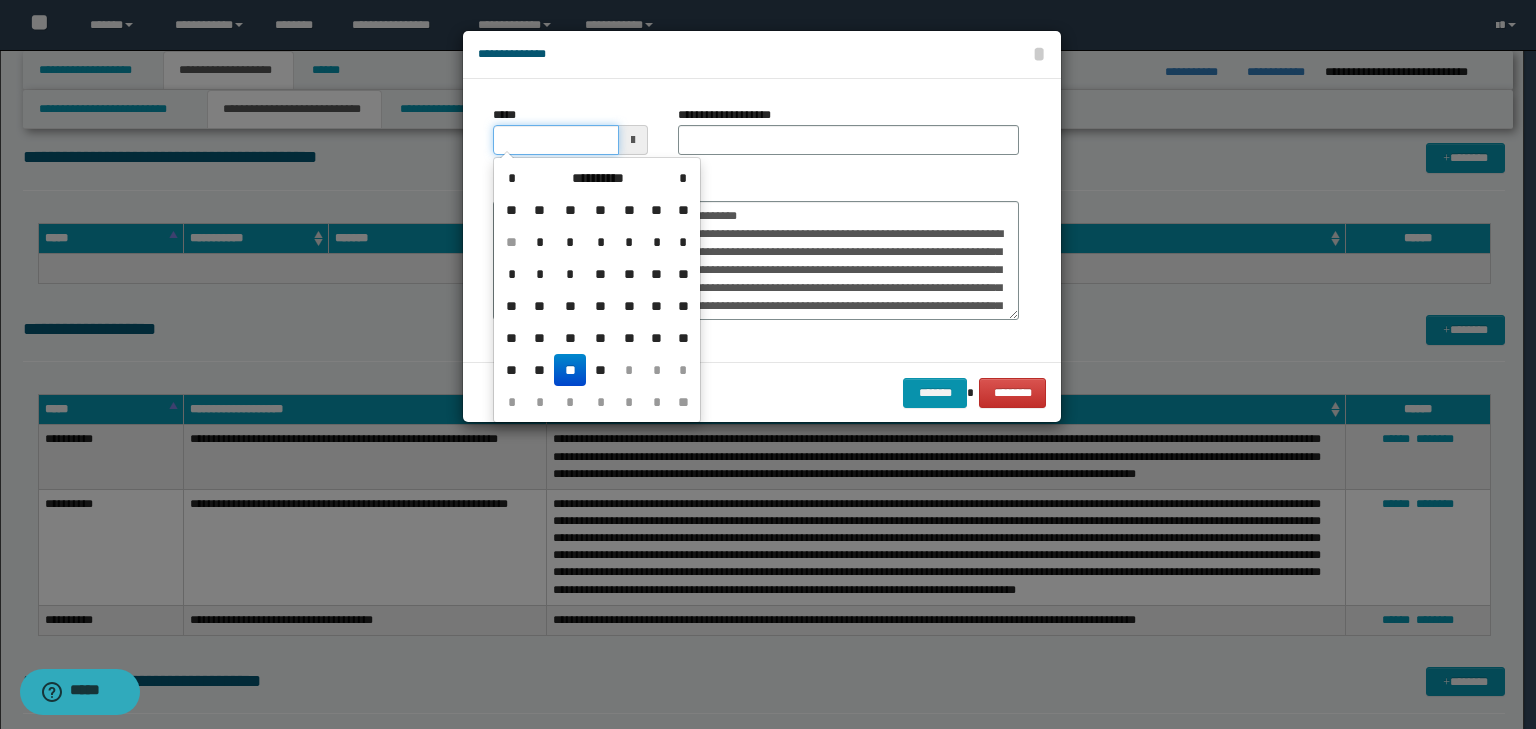 type on "**********" 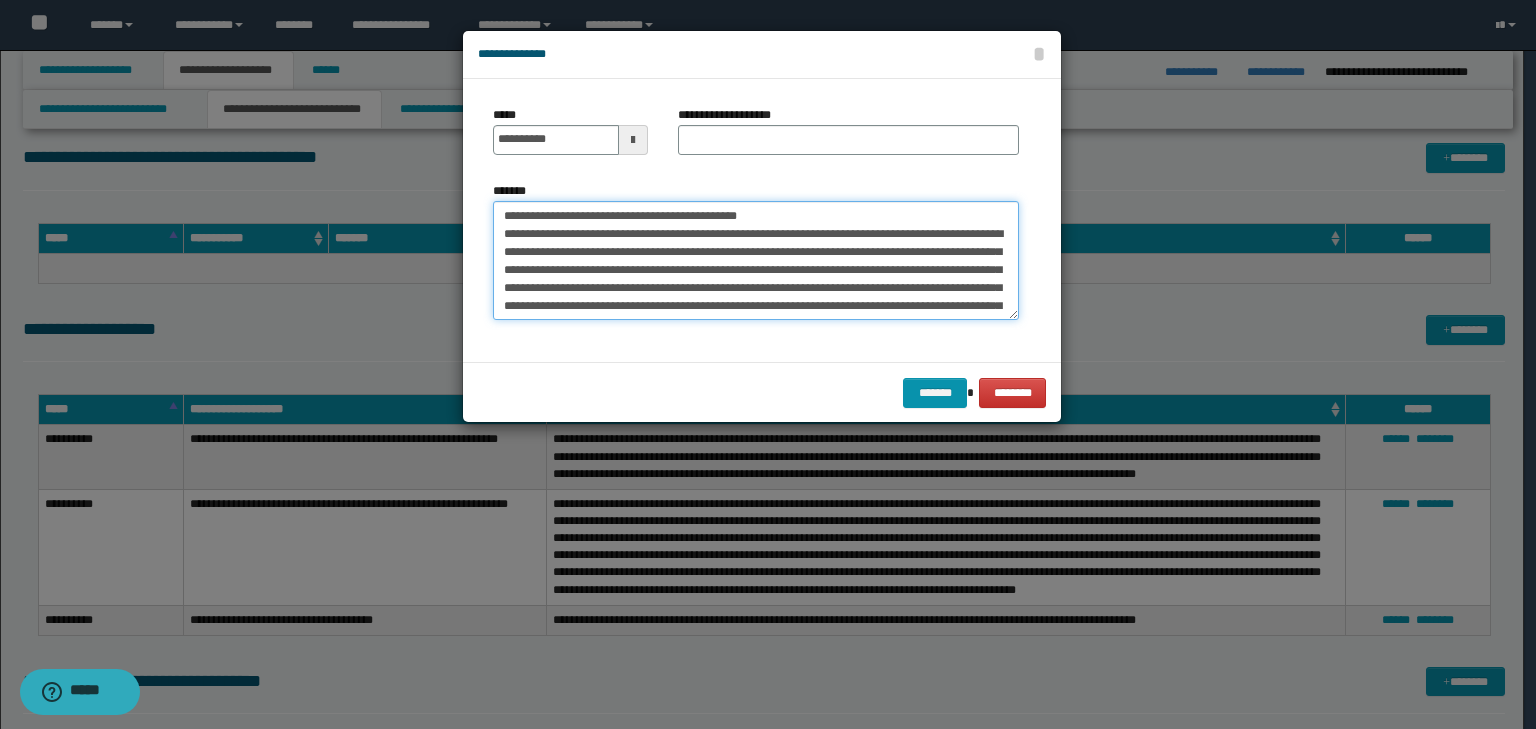 drag, startPoint x: 685, startPoint y: 209, endPoint x: 304, endPoint y: 194, distance: 381.29517 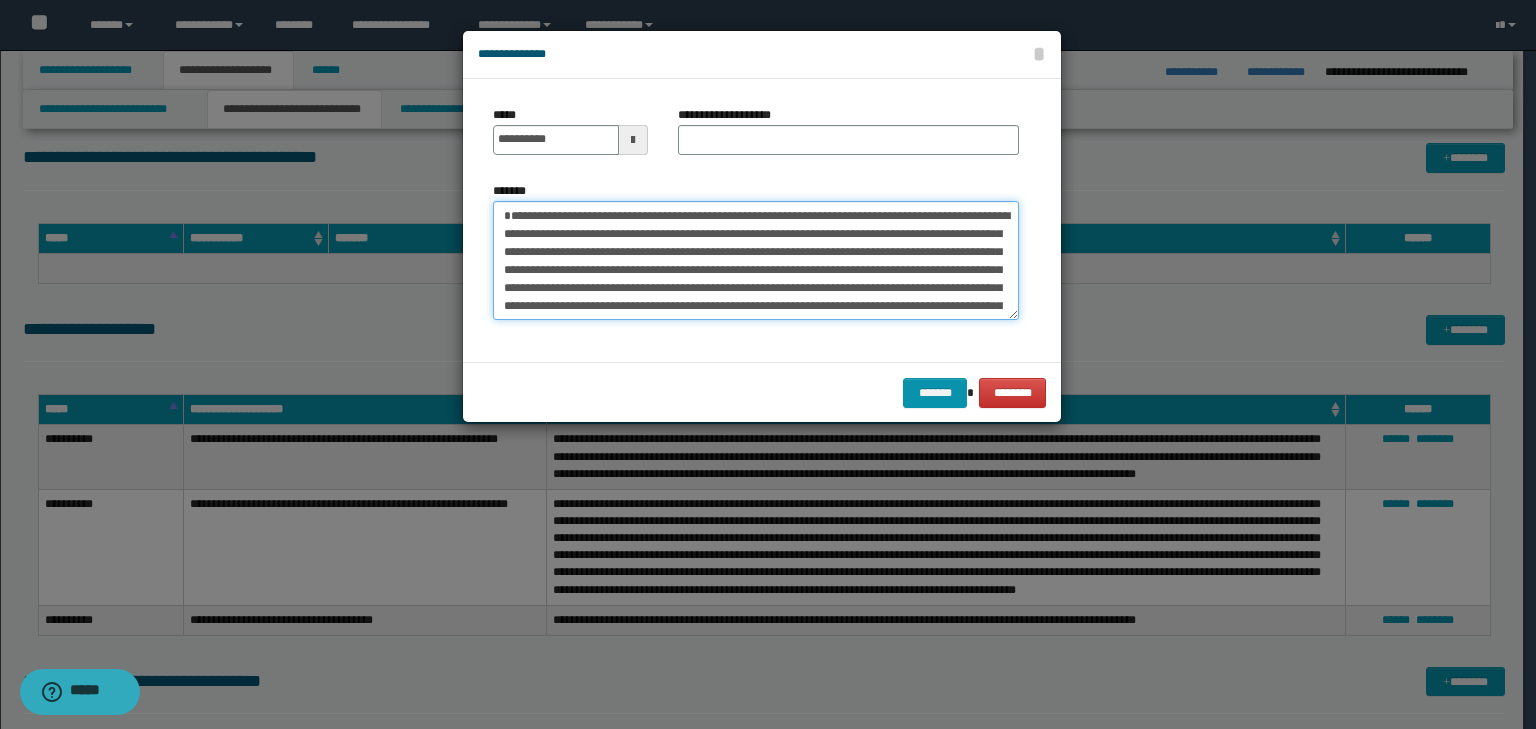 type on "**********" 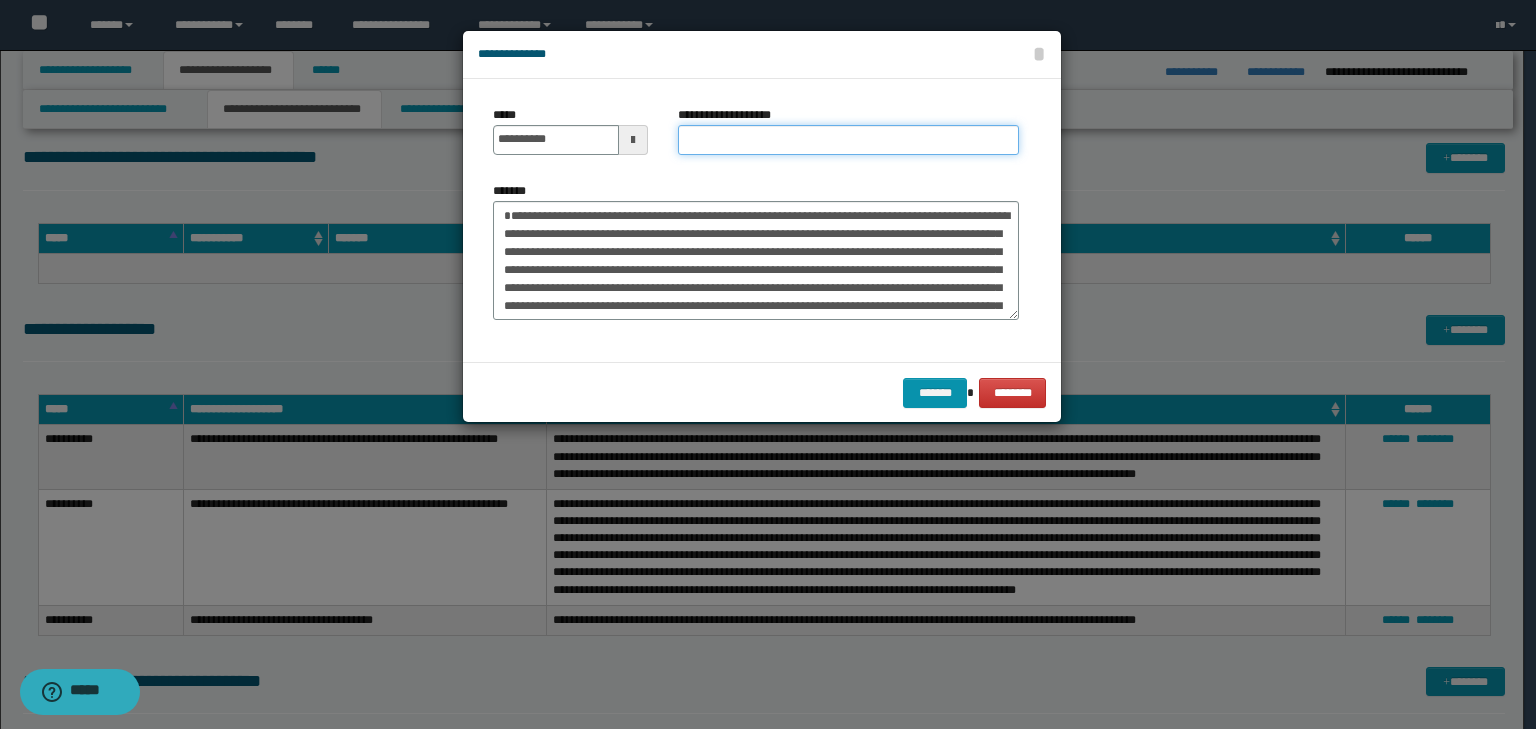 click on "**********" at bounding box center (848, 140) 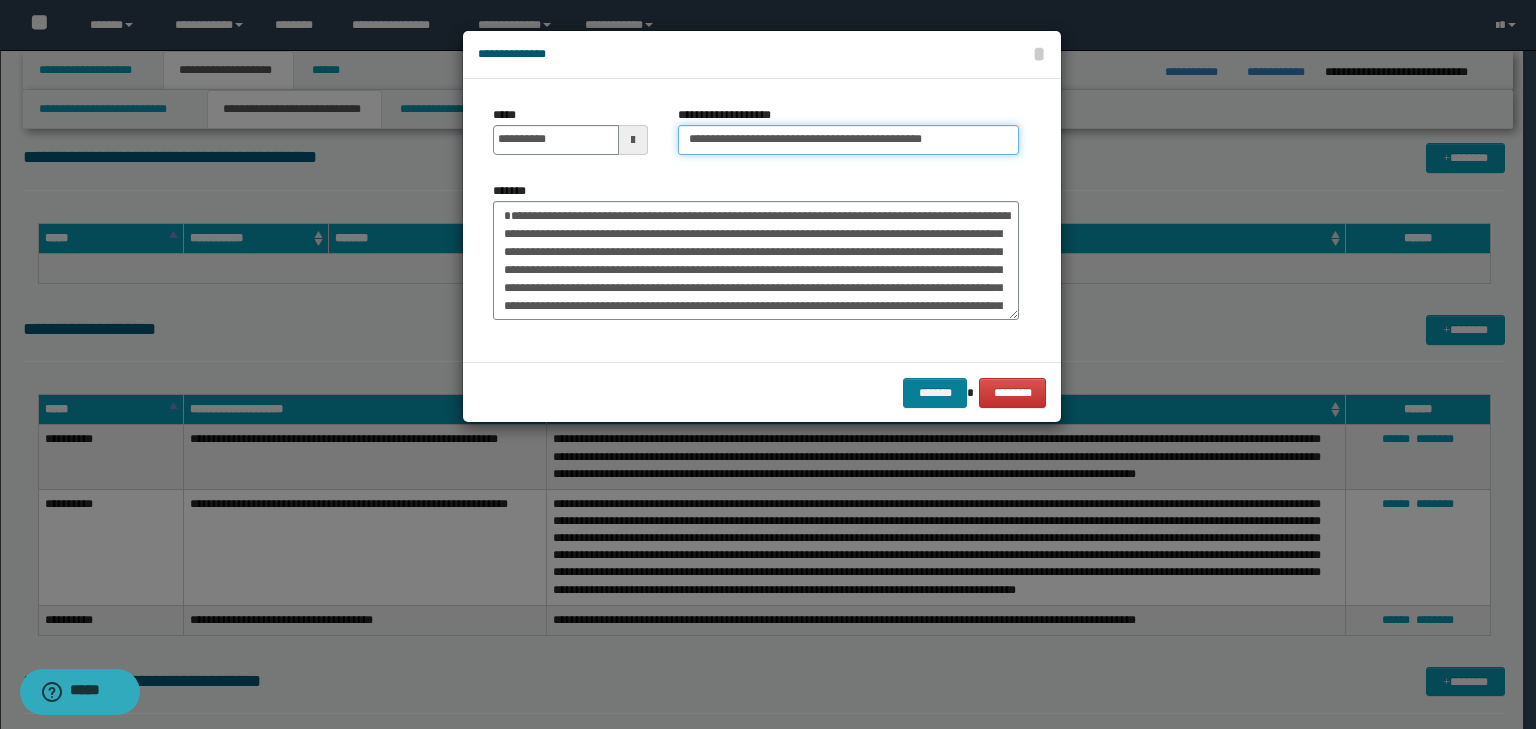 type on "**********" 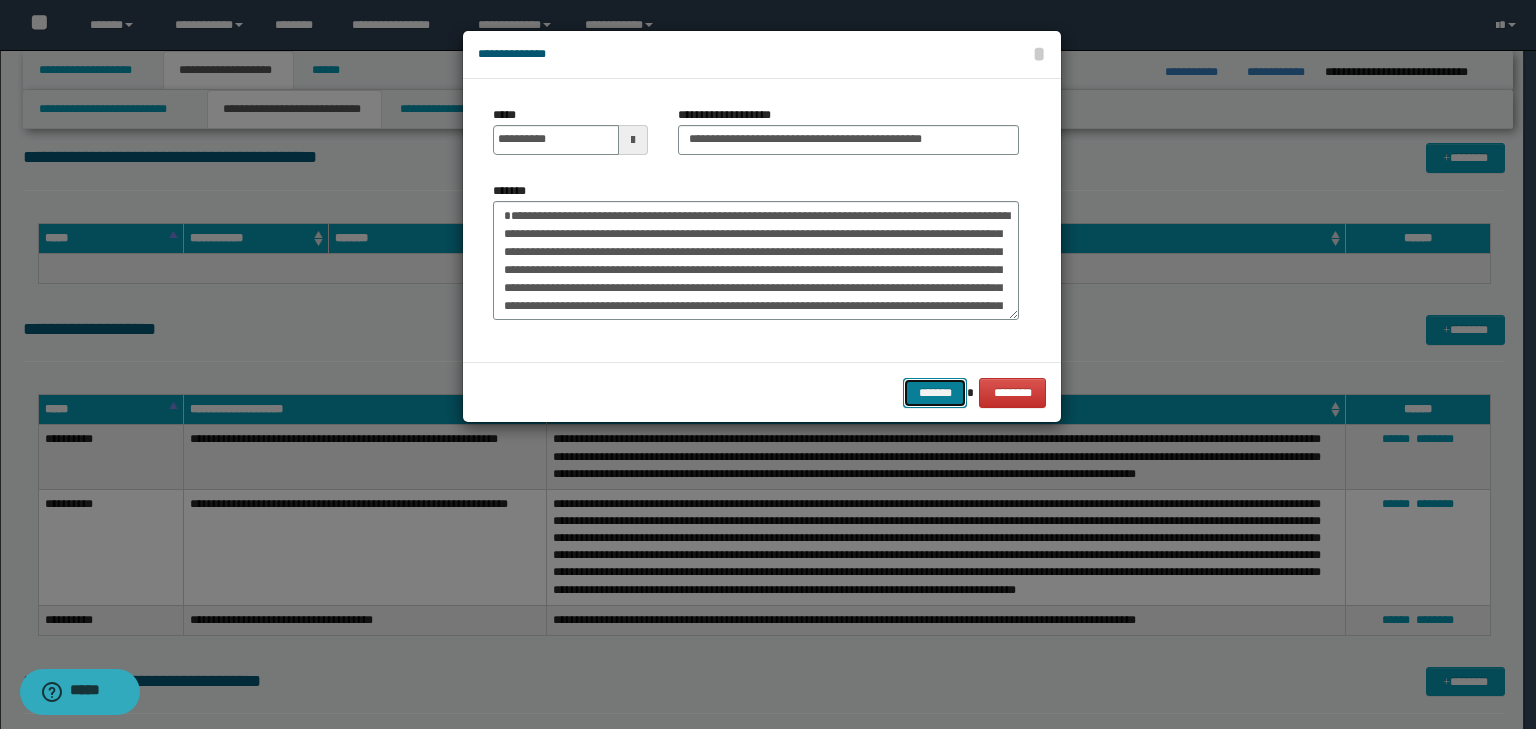 click on "*******" at bounding box center (935, 393) 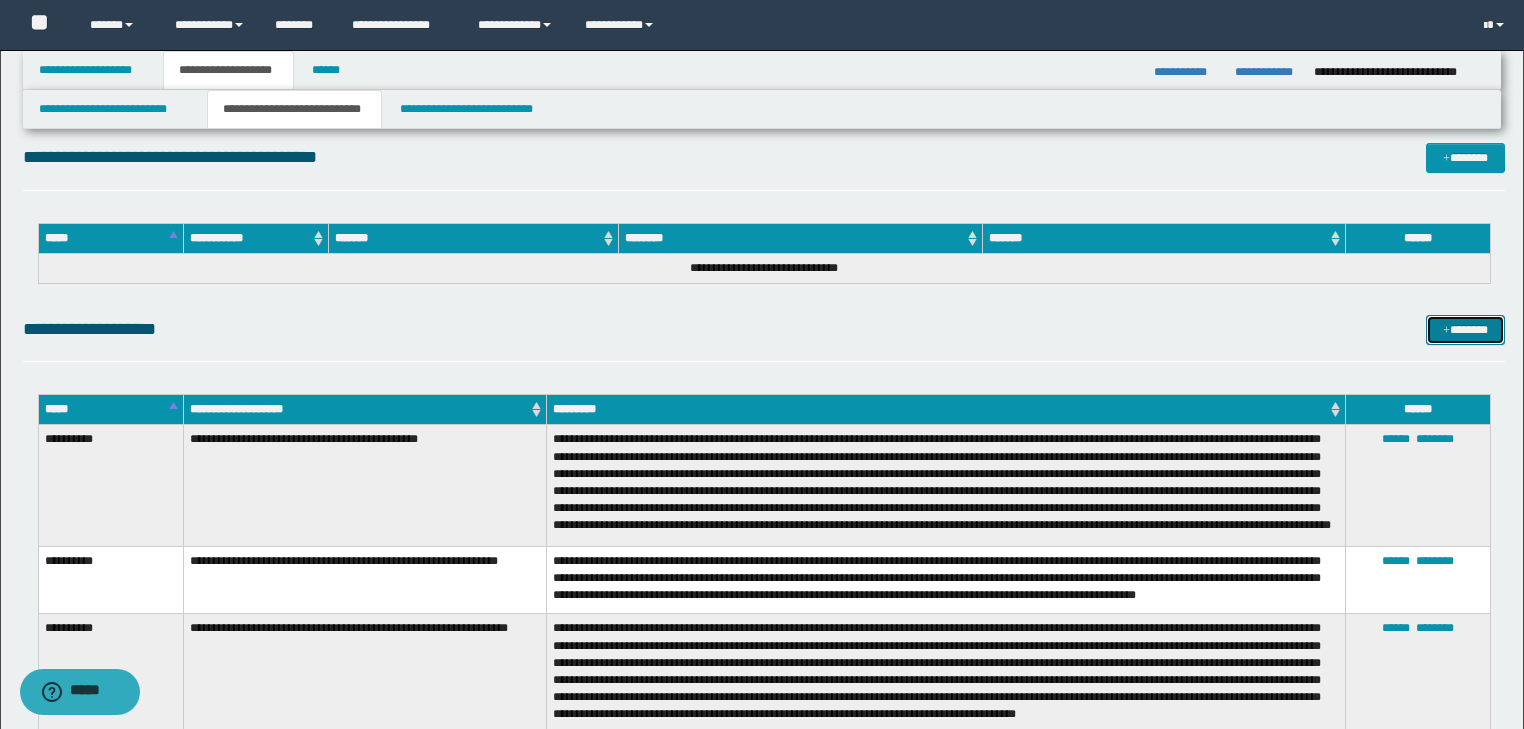 click on "*******" at bounding box center [1465, 330] 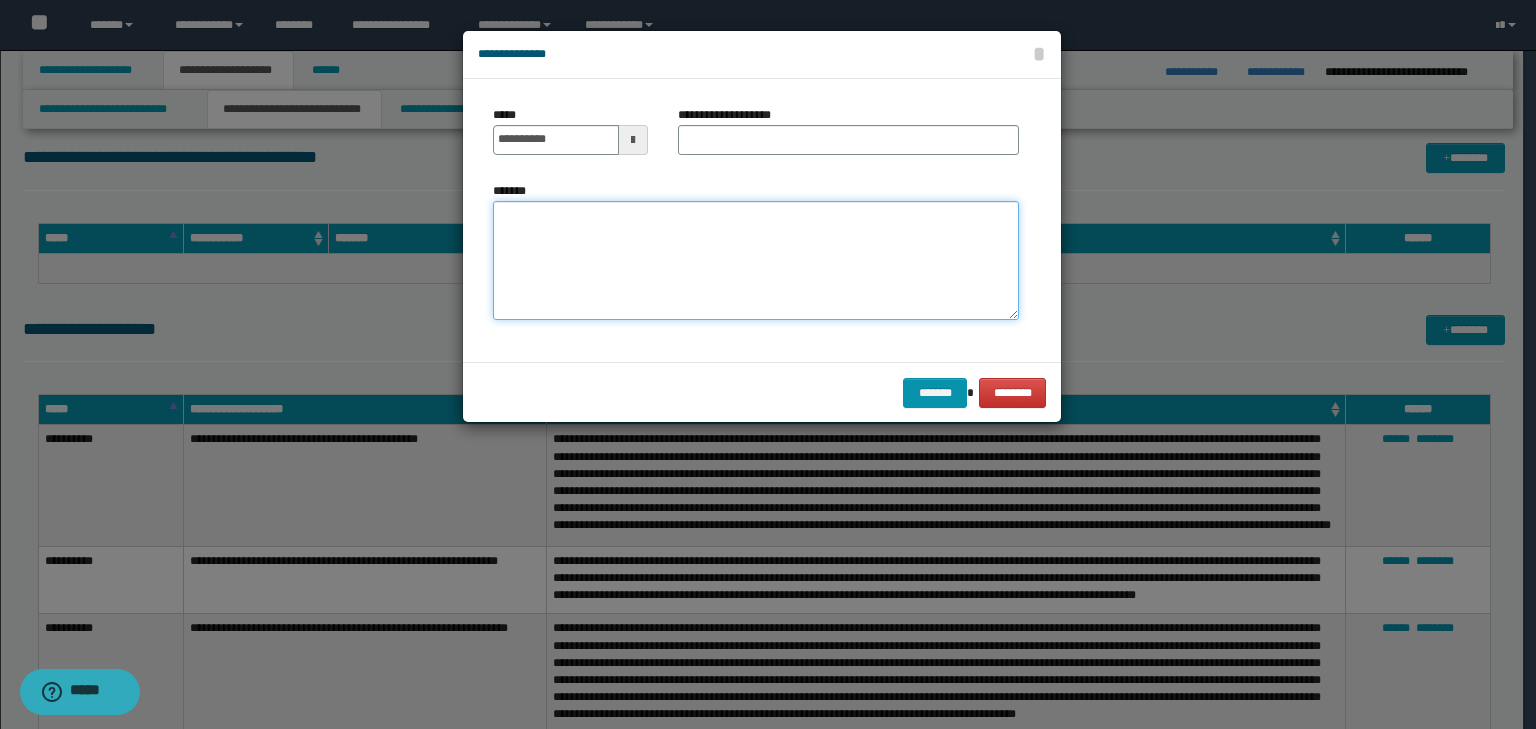 click on "*******" at bounding box center [756, 261] 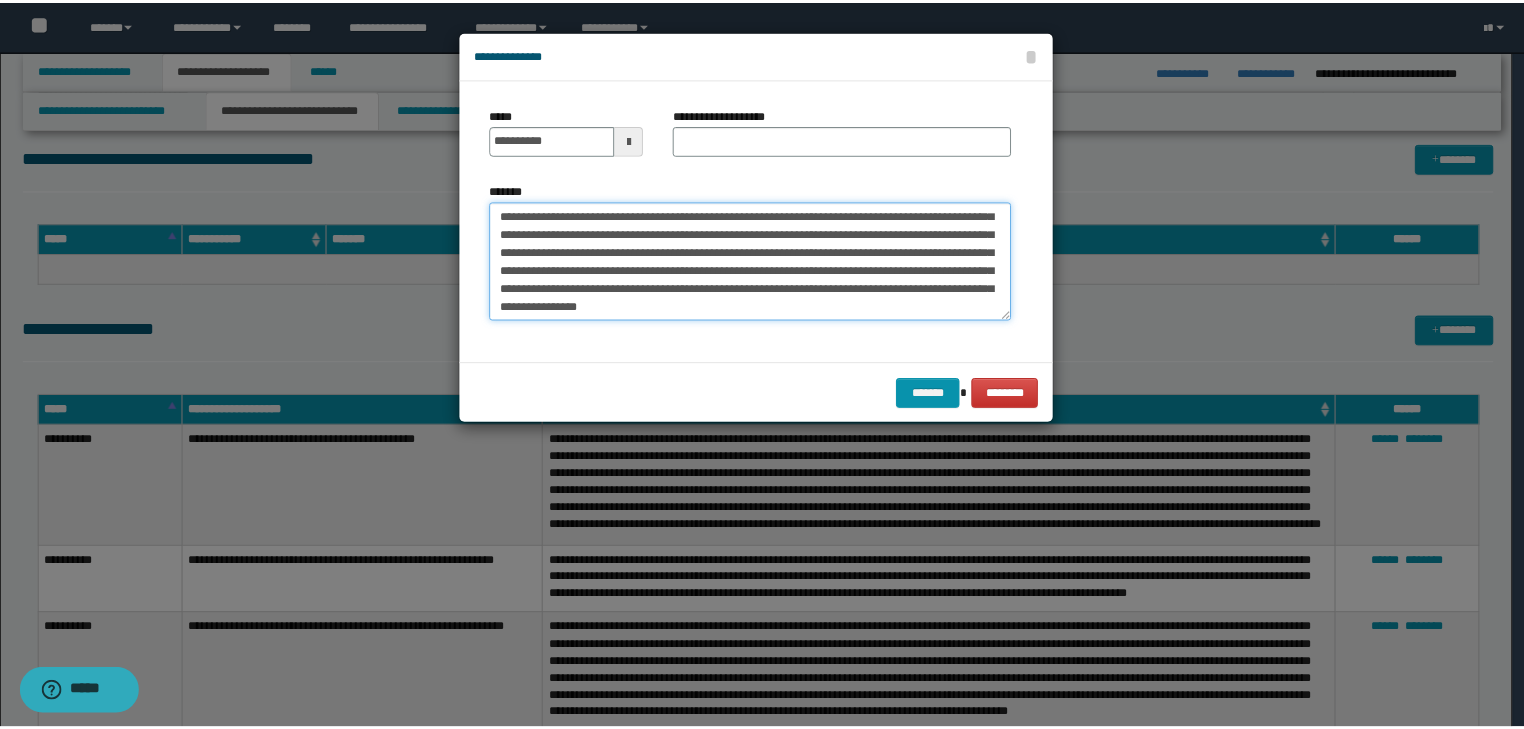 scroll, scrollTop: 0, scrollLeft: 0, axis: both 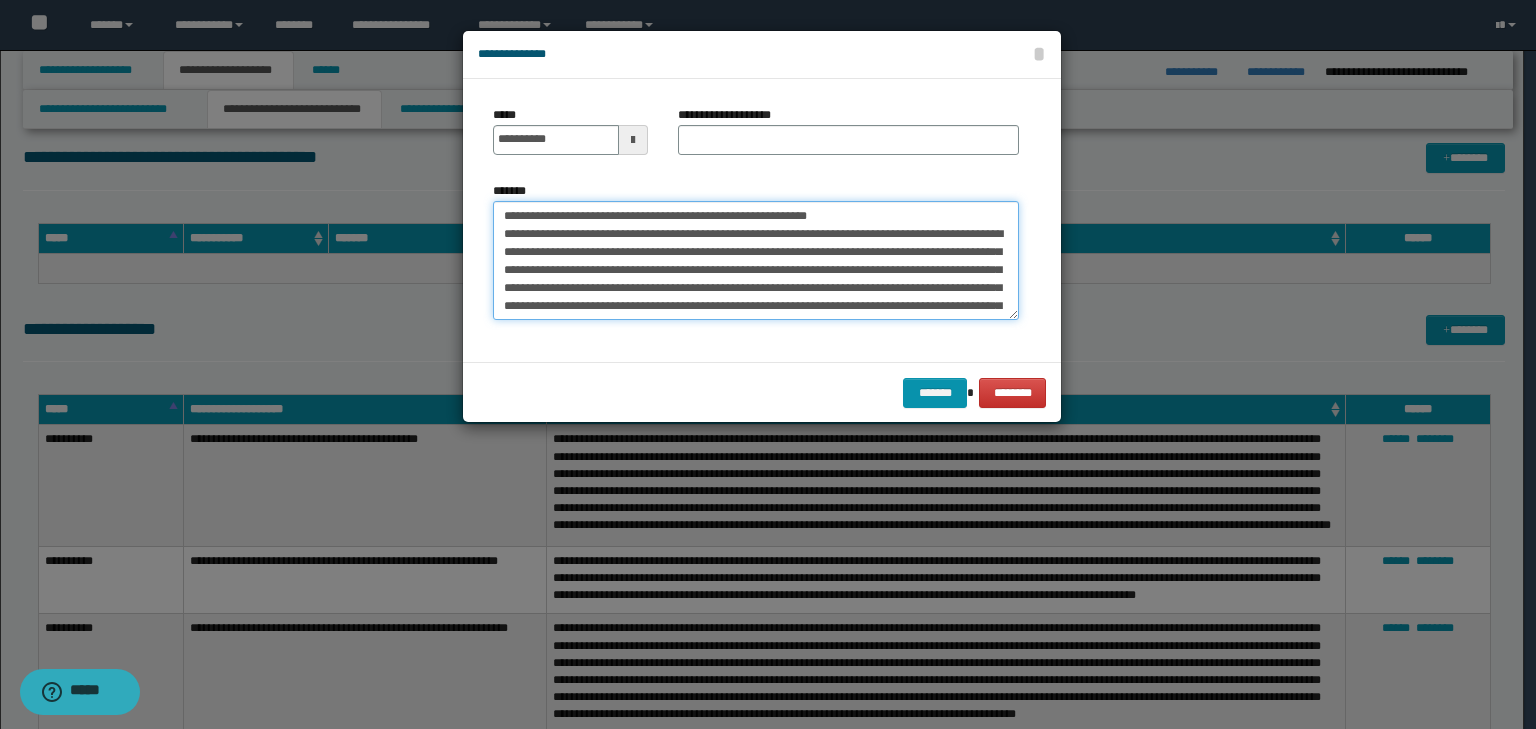 drag, startPoint x: 564, startPoint y: 217, endPoint x: 484, endPoint y: 213, distance: 80.09994 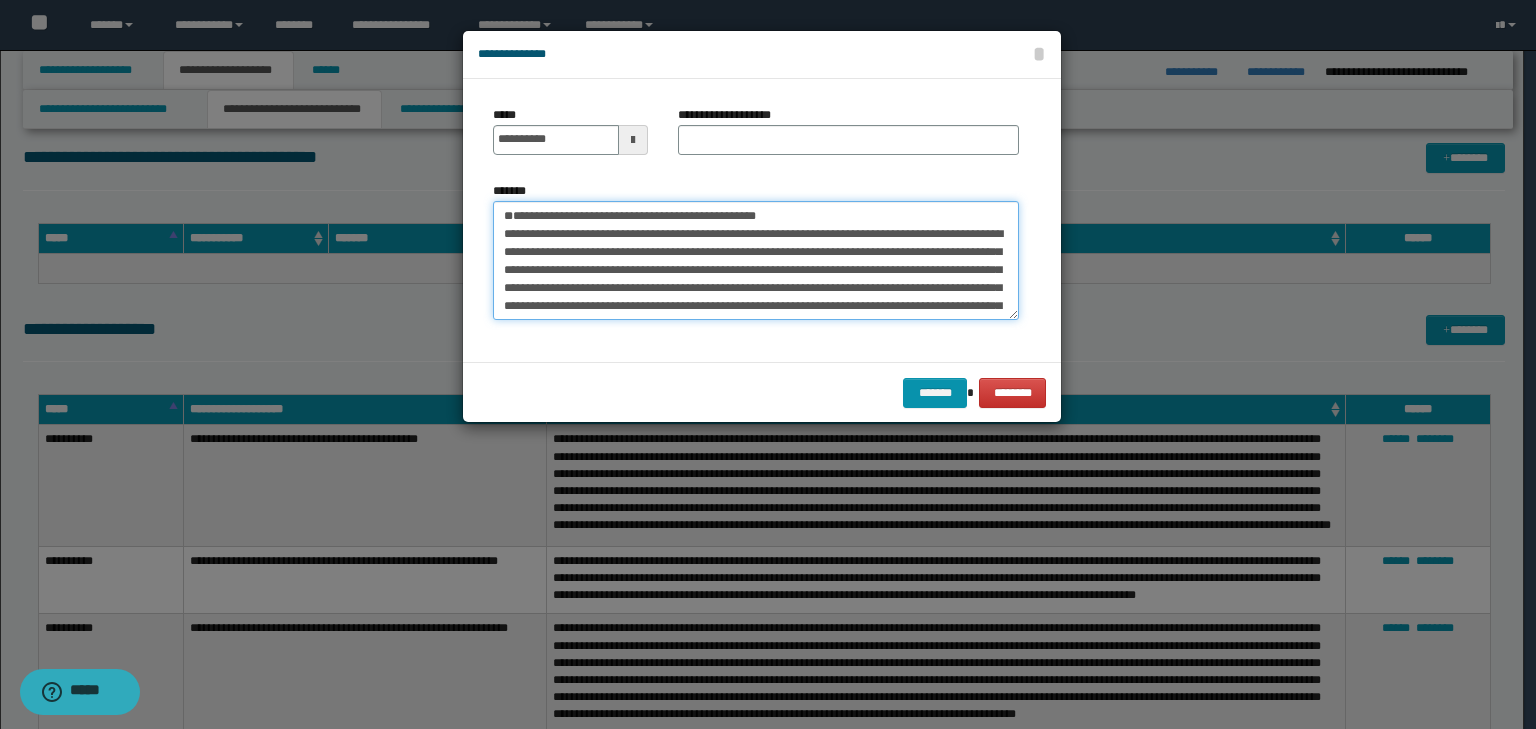 type on "**********" 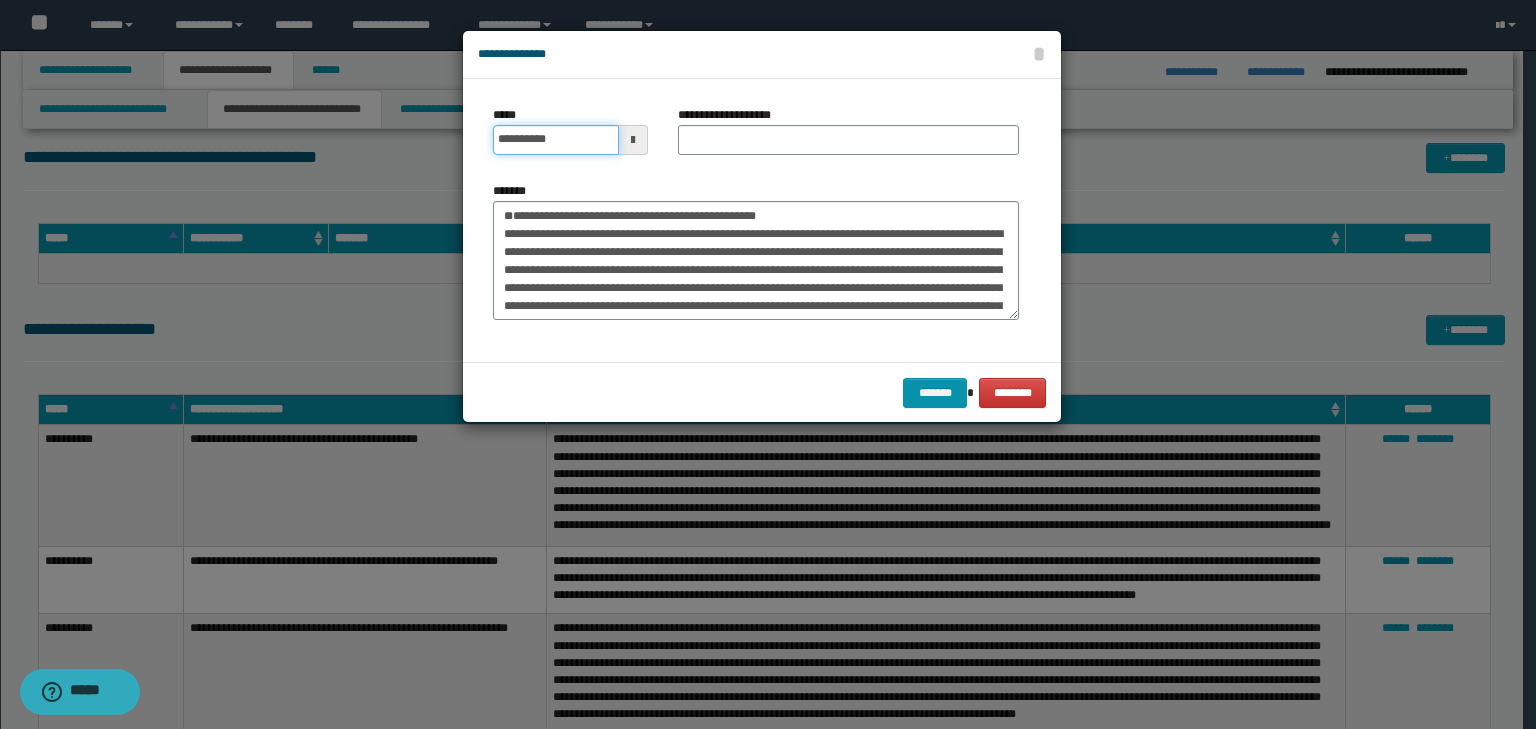 click on "**********" at bounding box center (556, 140) 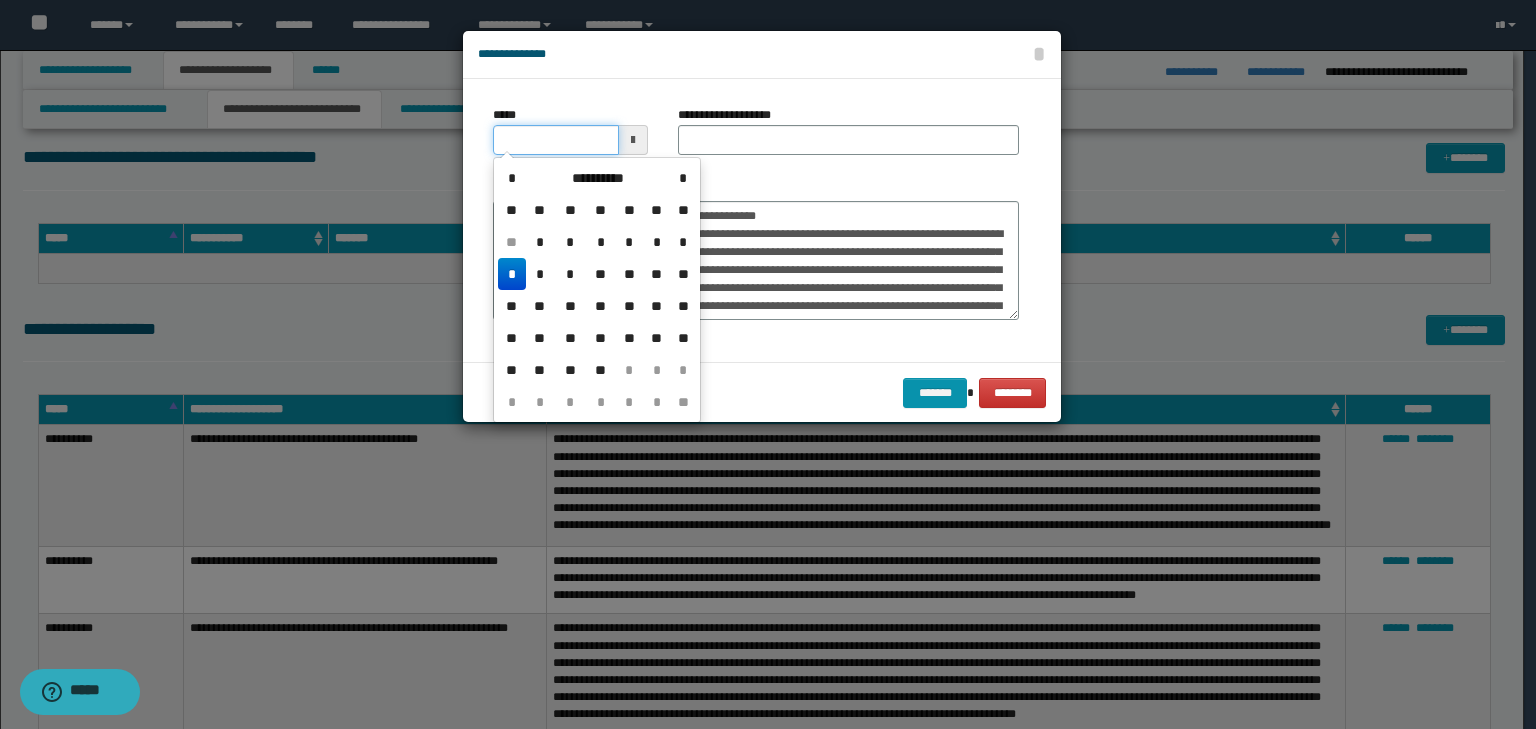 type on "**********" 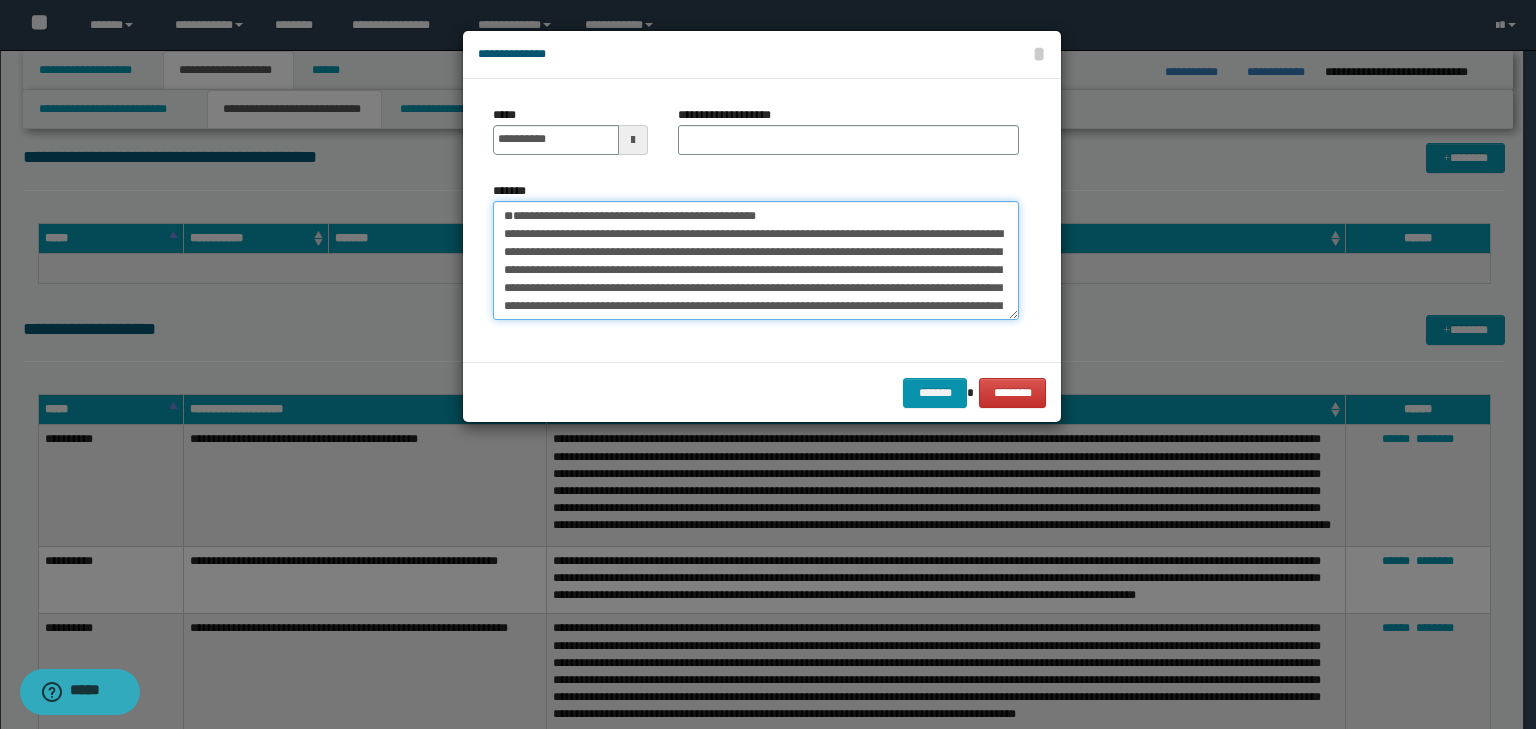 drag, startPoint x: 560, startPoint y: 217, endPoint x: 173, endPoint y: 217, distance: 387 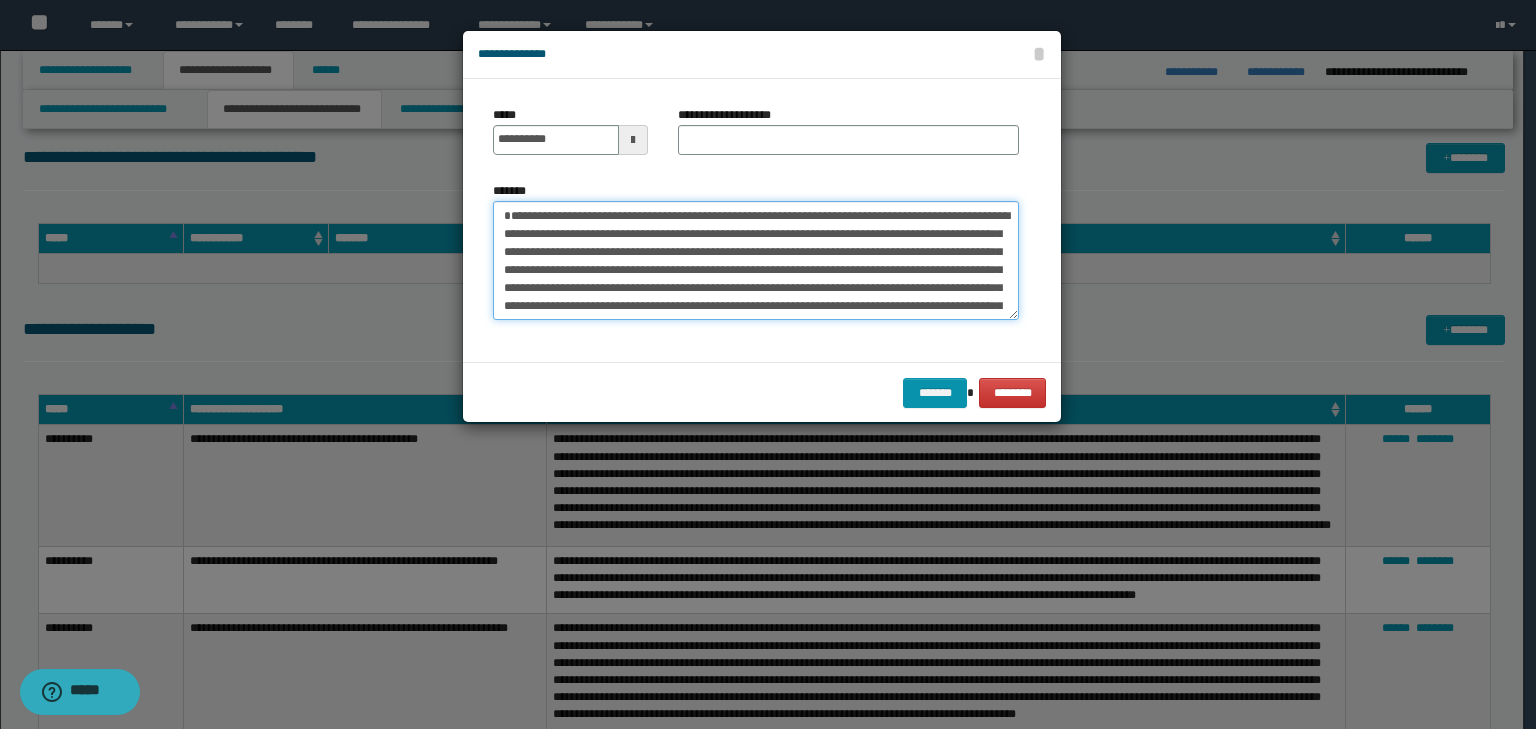 type on "**********" 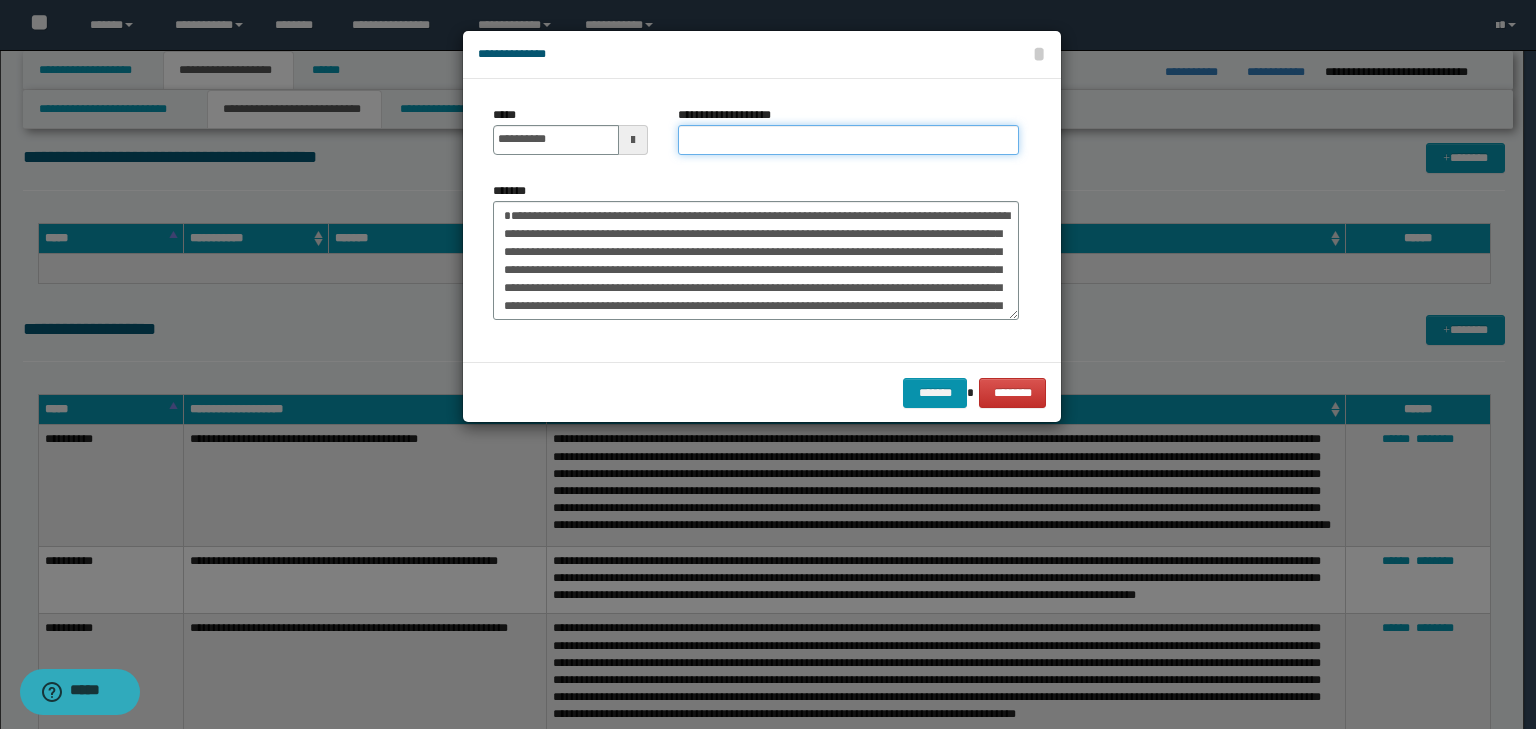 click on "**********" at bounding box center (848, 140) 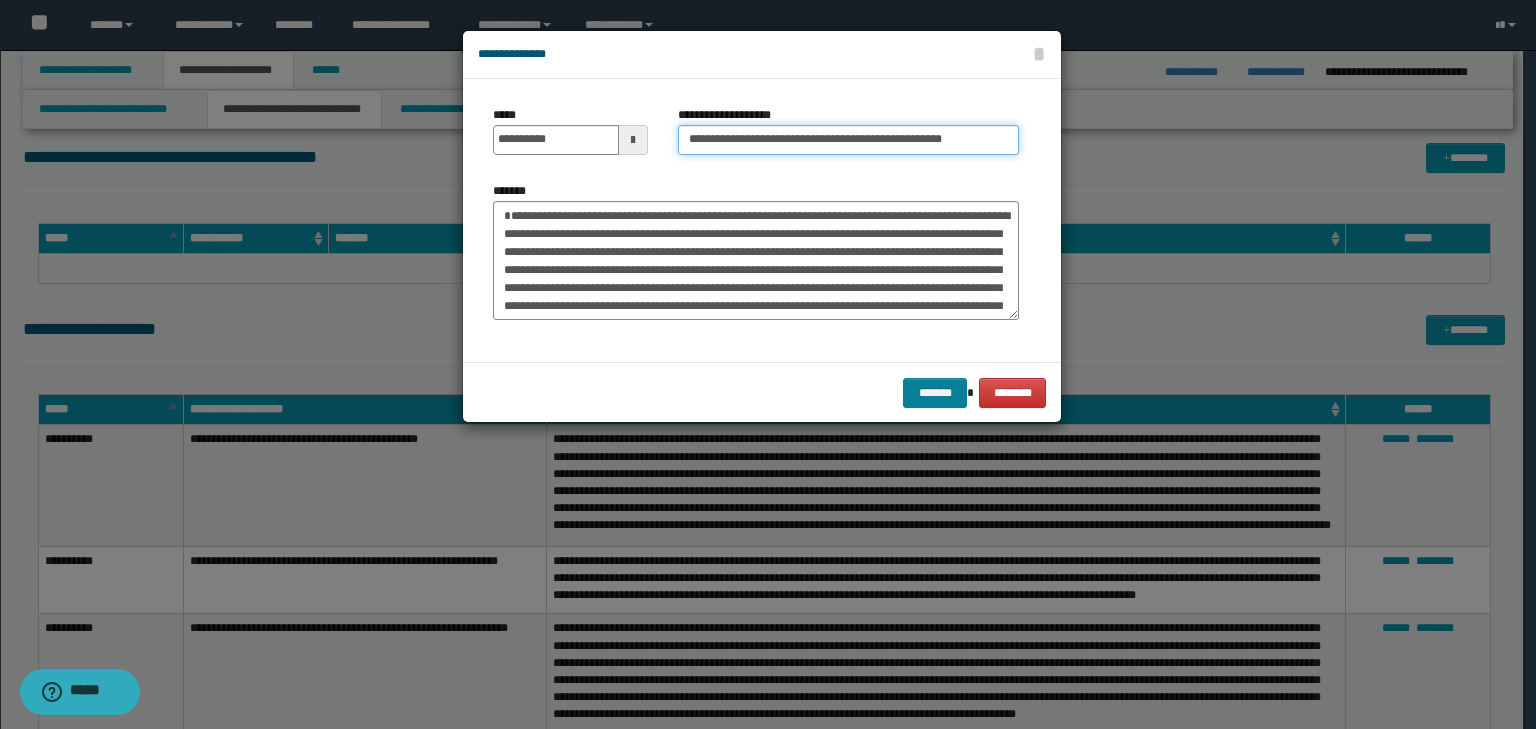 type on "**********" 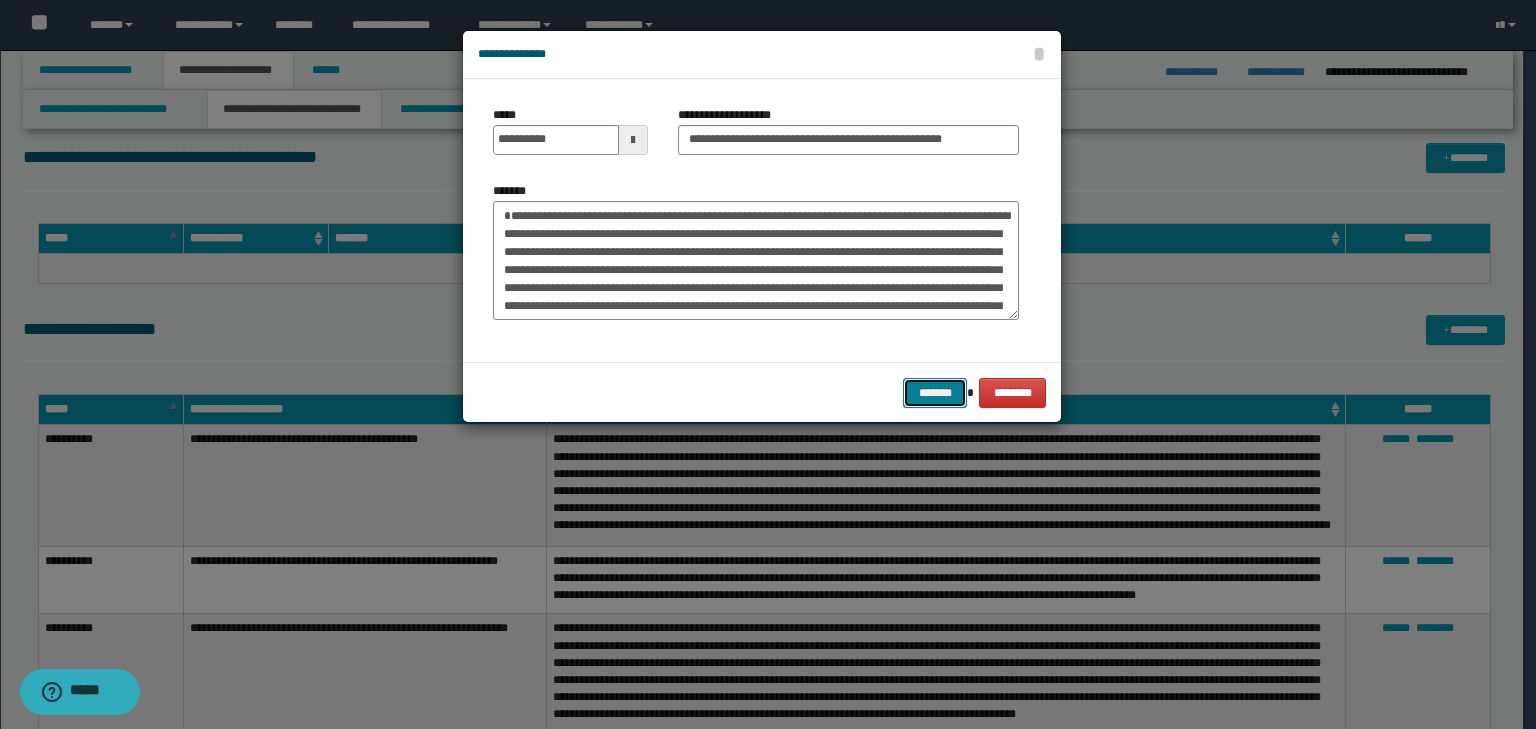 click on "*******" at bounding box center (935, 393) 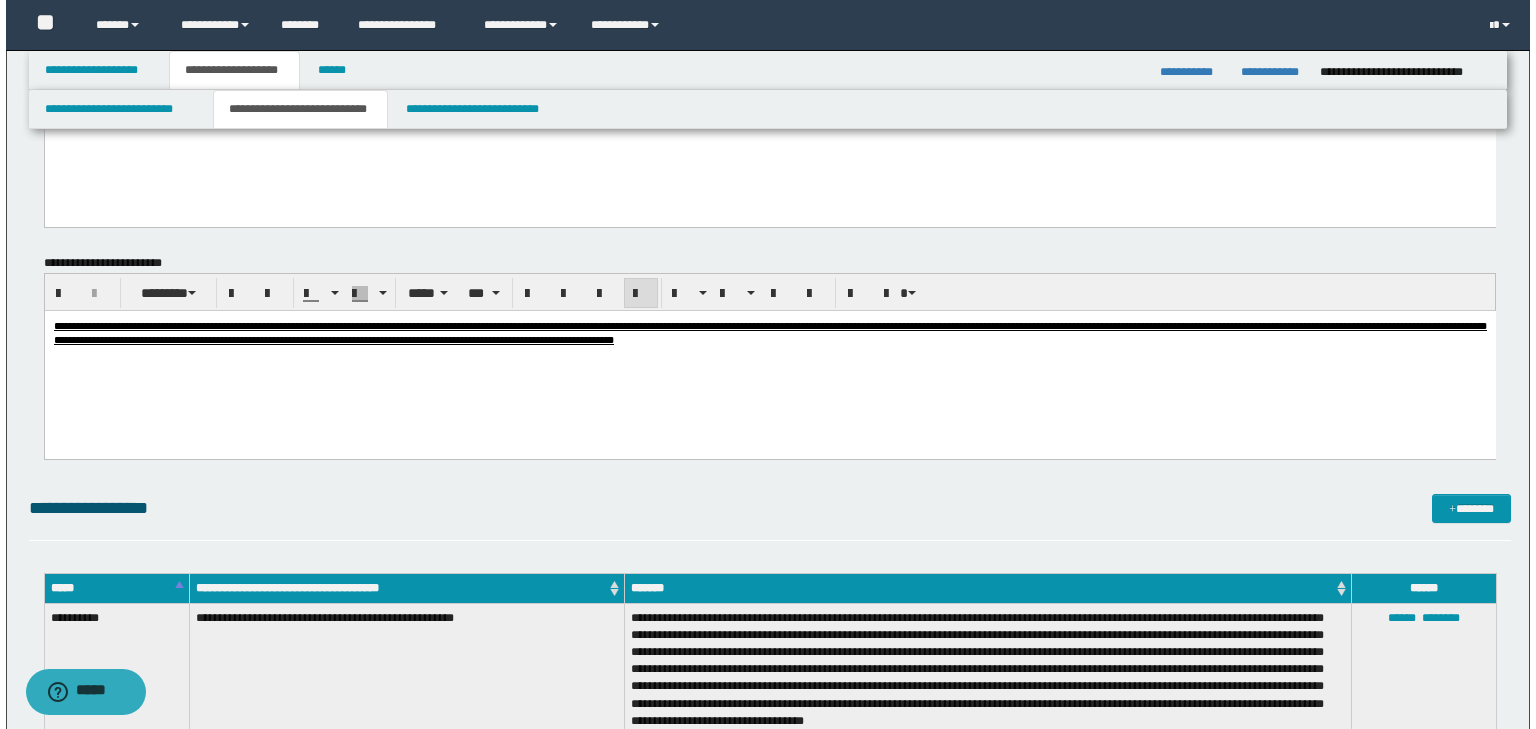 scroll, scrollTop: 1200, scrollLeft: 0, axis: vertical 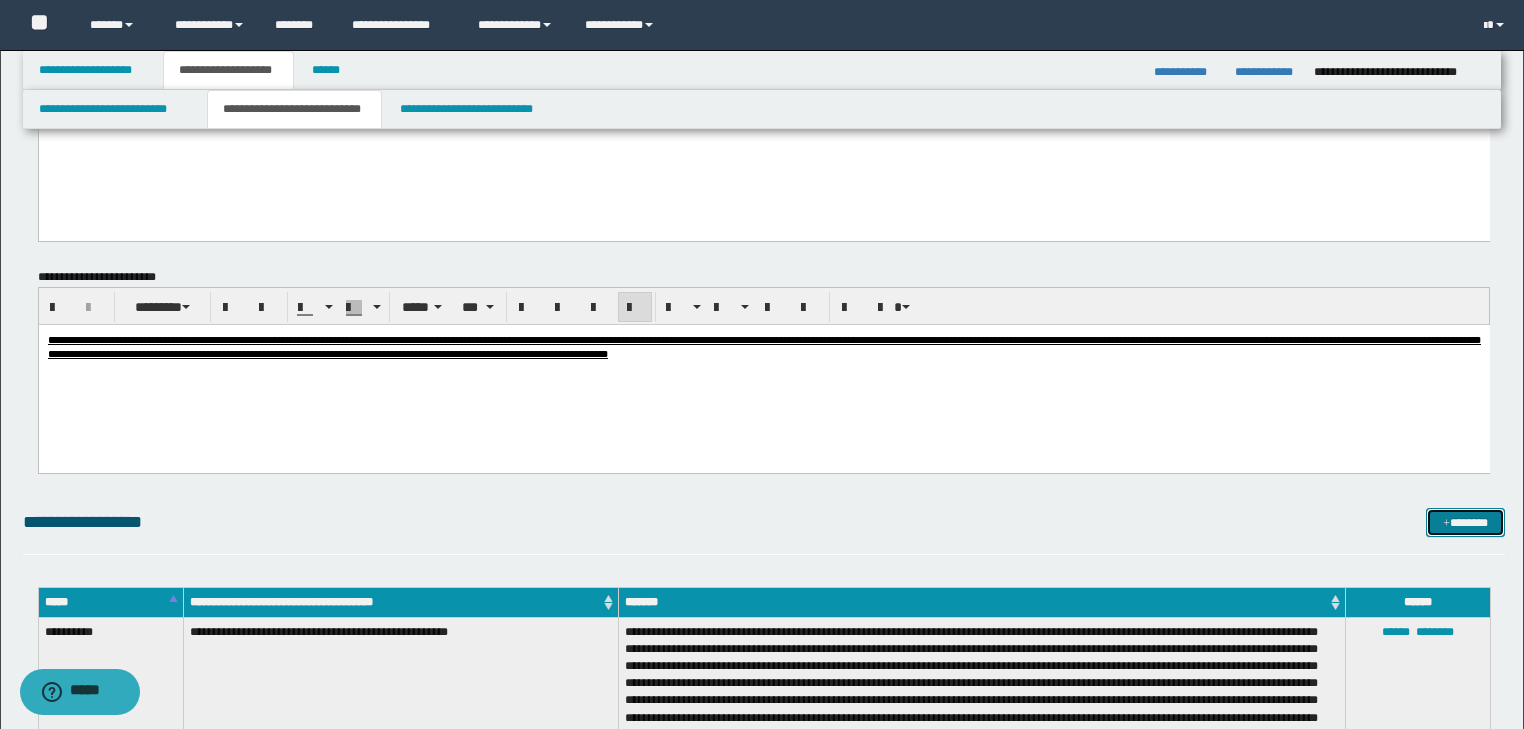 click on "*******" at bounding box center (1465, 523) 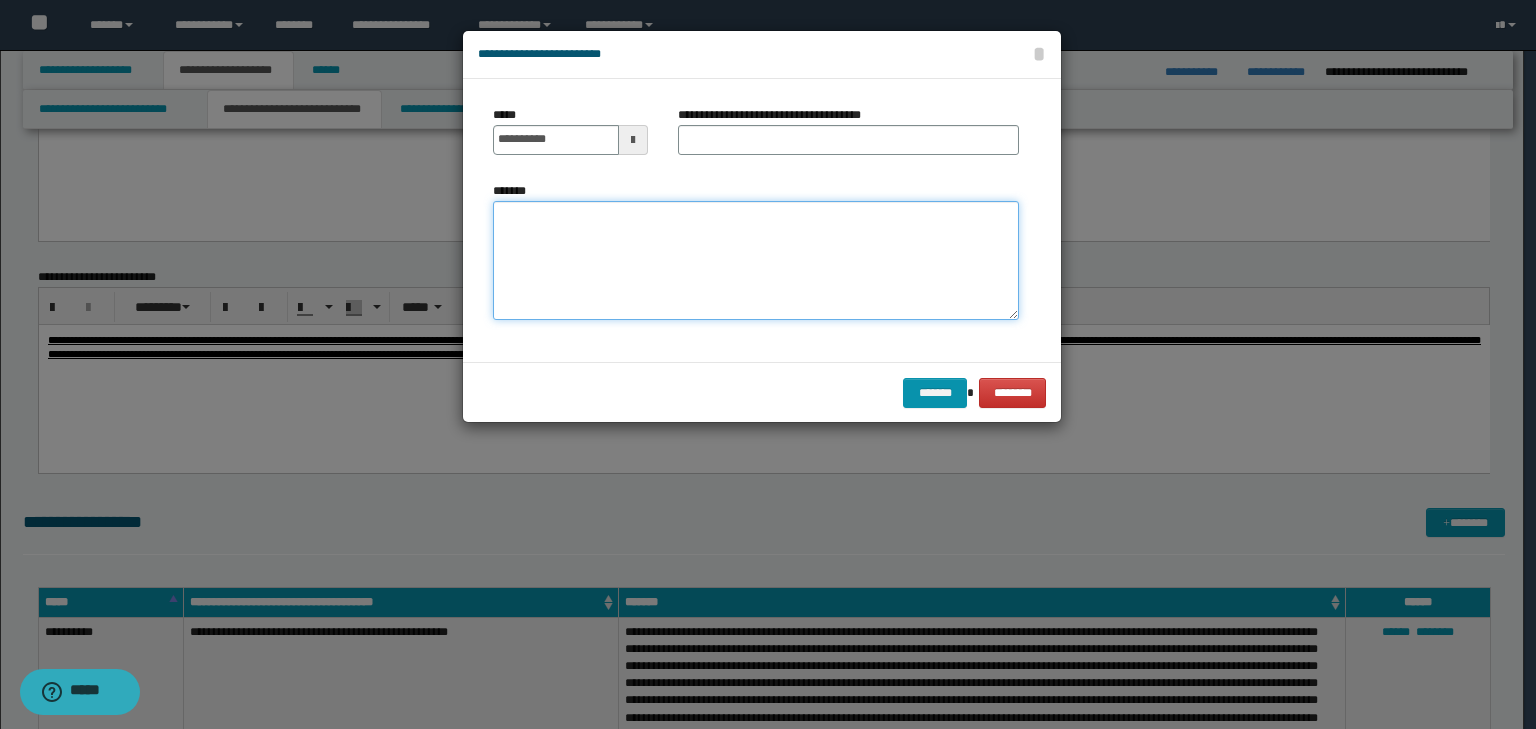 click on "*******" at bounding box center (756, 261) 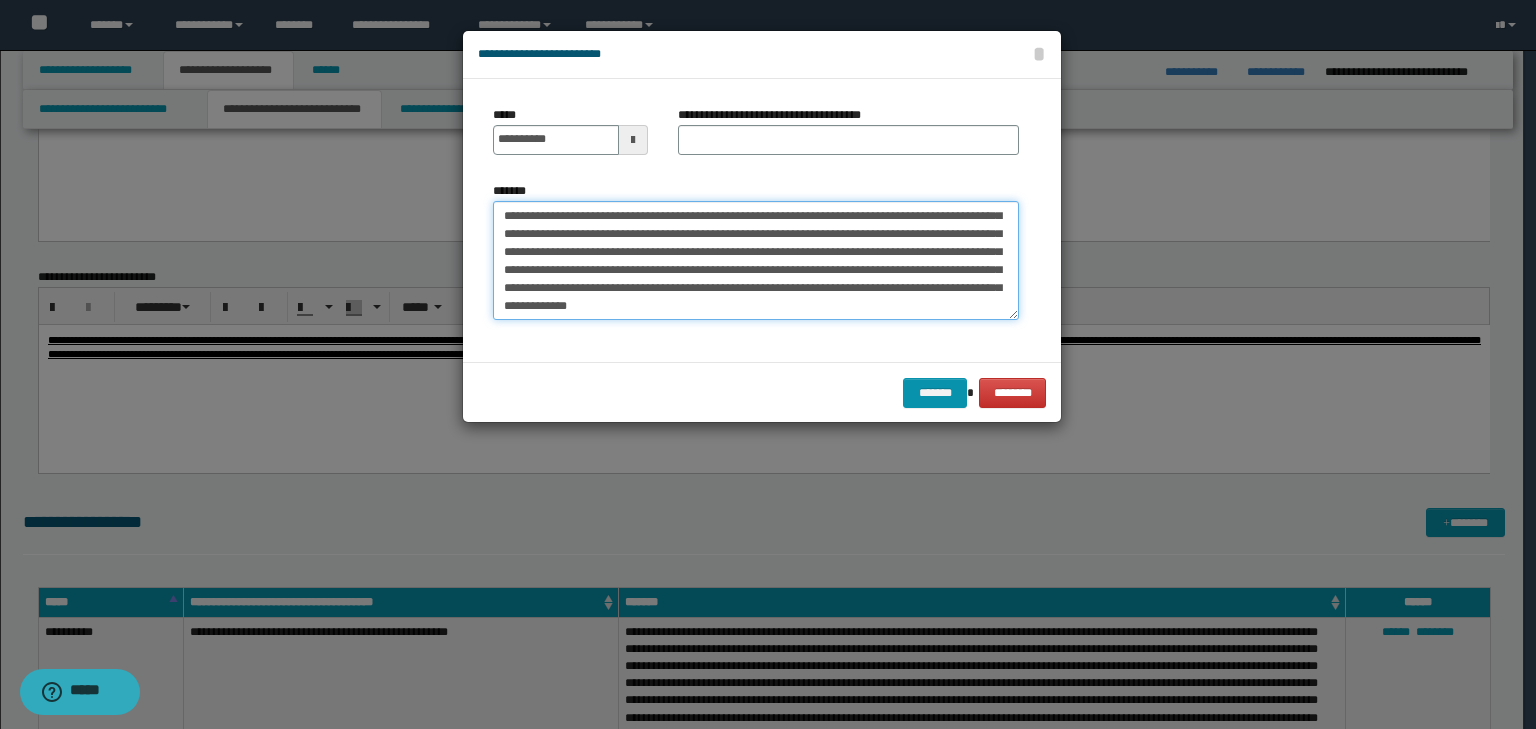 scroll, scrollTop: 0, scrollLeft: 0, axis: both 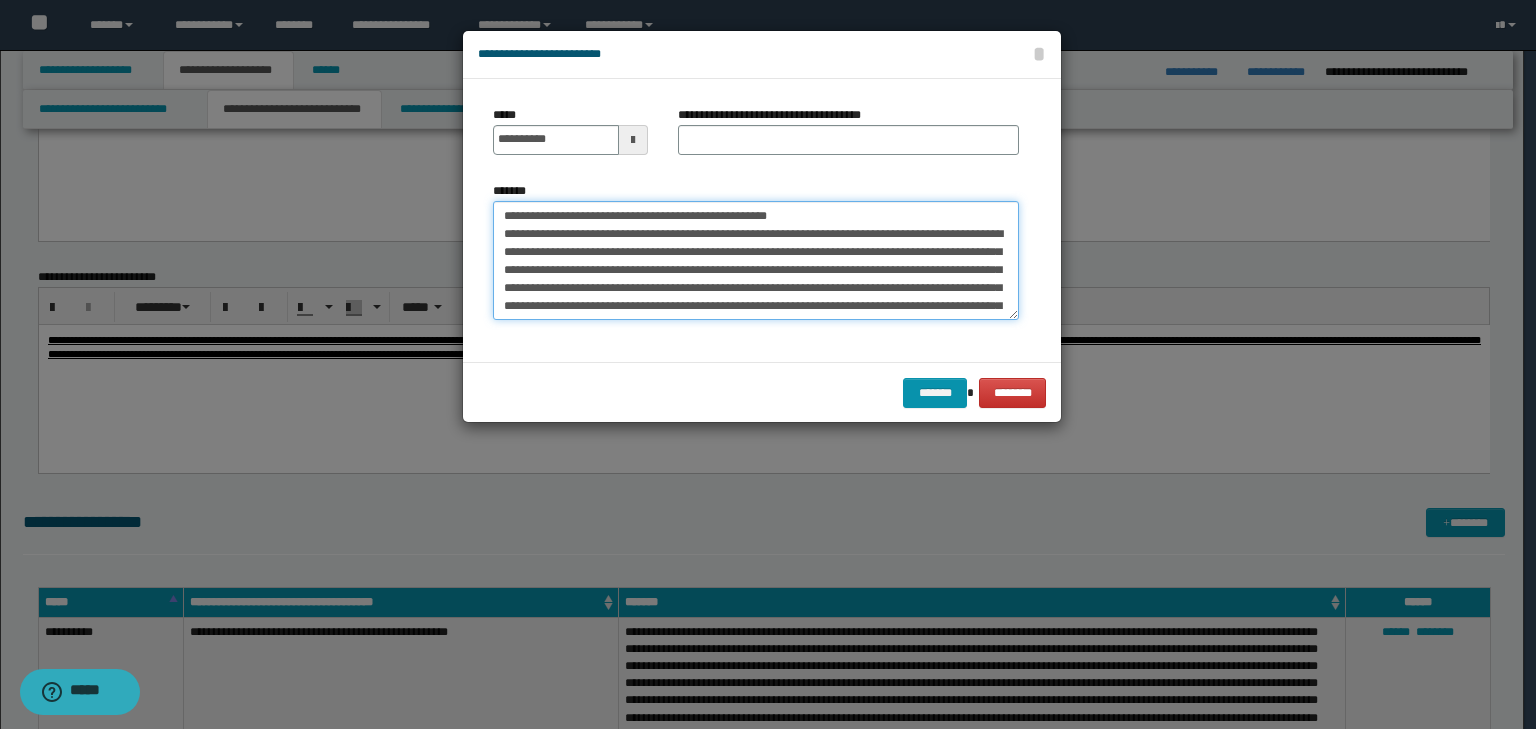 drag, startPoint x: 563, startPoint y: 216, endPoint x: 433, endPoint y: 197, distance: 131.38112 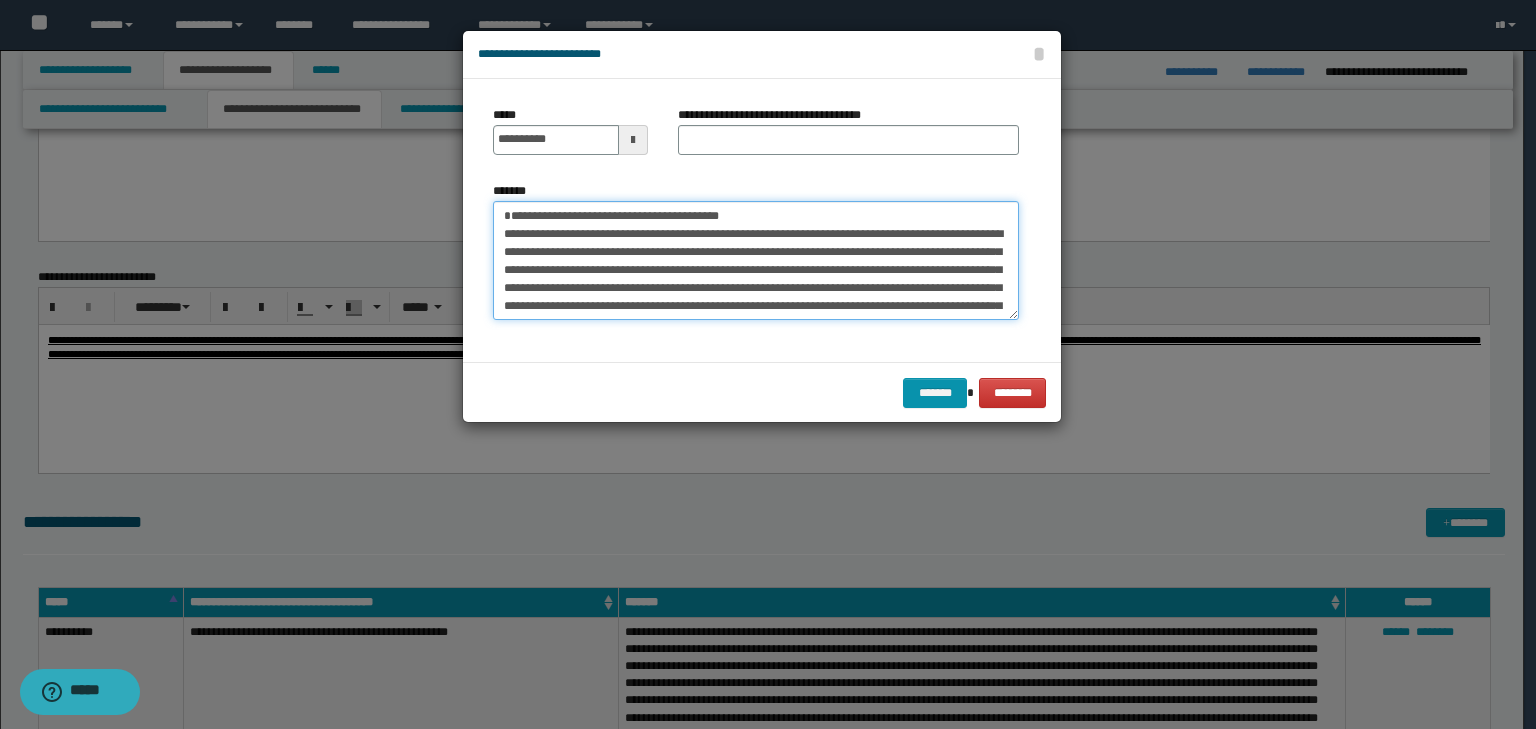type on "**********" 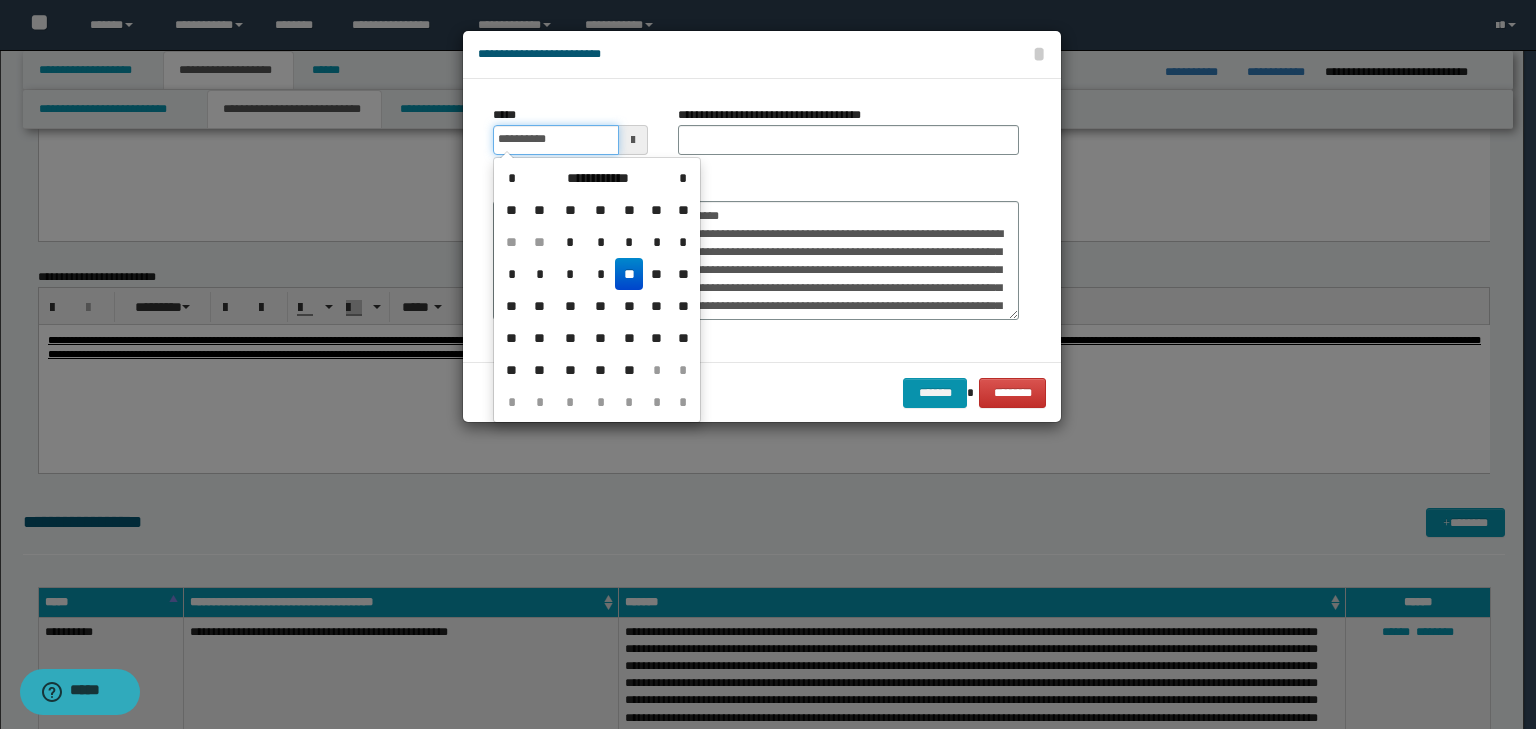 click on "**********" at bounding box center (556, 140) 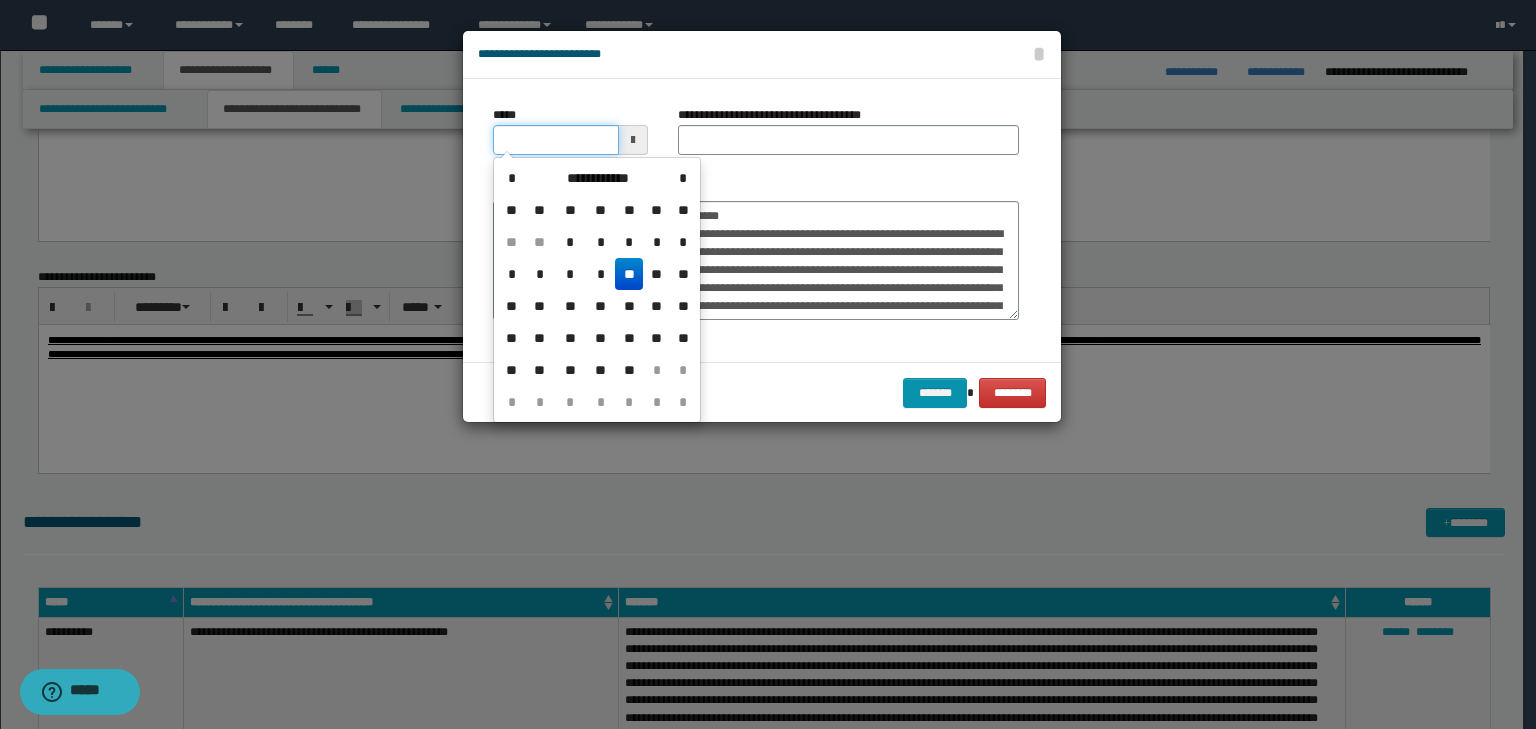 type on "**********" 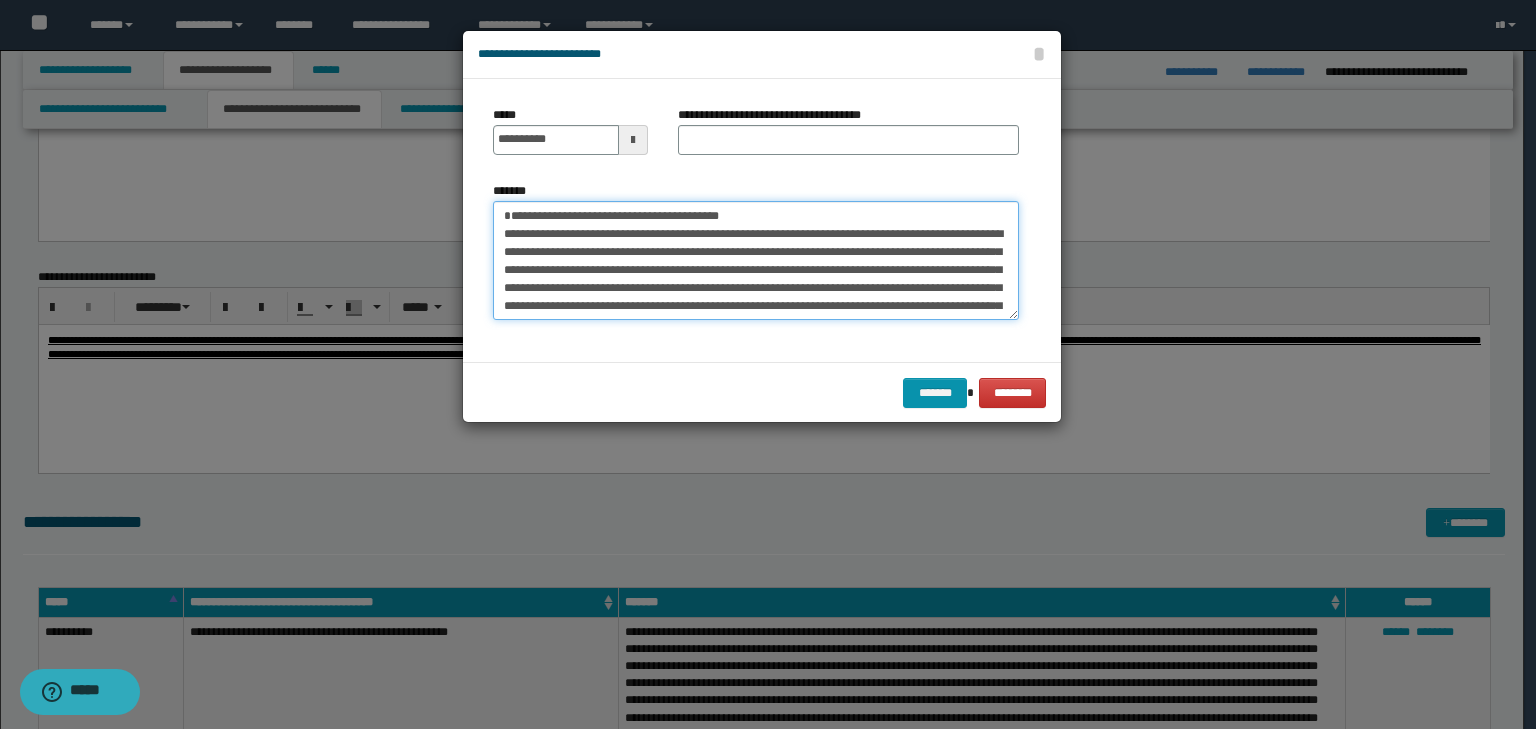 drag, startPoint x: 786, startPoint y: 209, endPoint x: 357, endPoint y: 199, distance: 429.11655 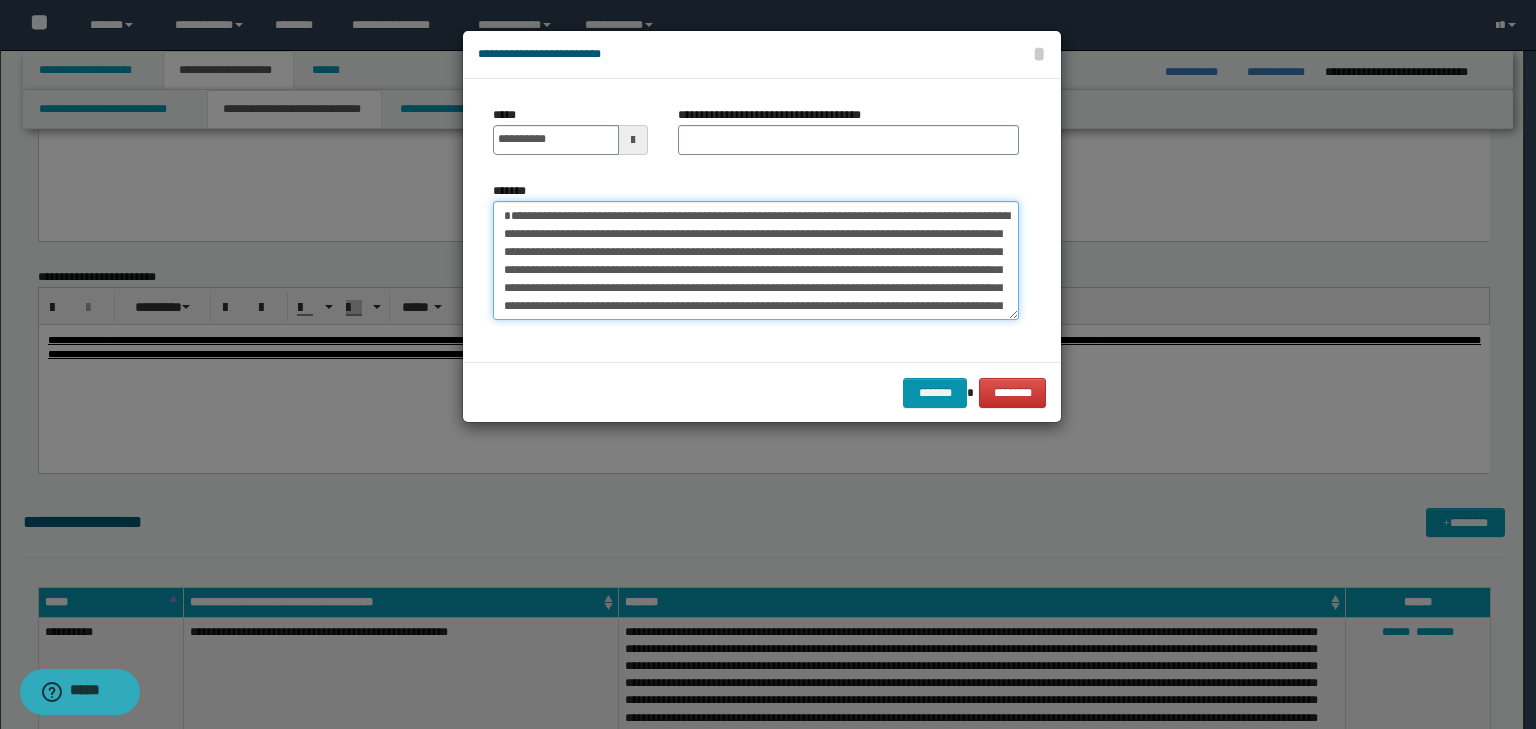 type on "**********" 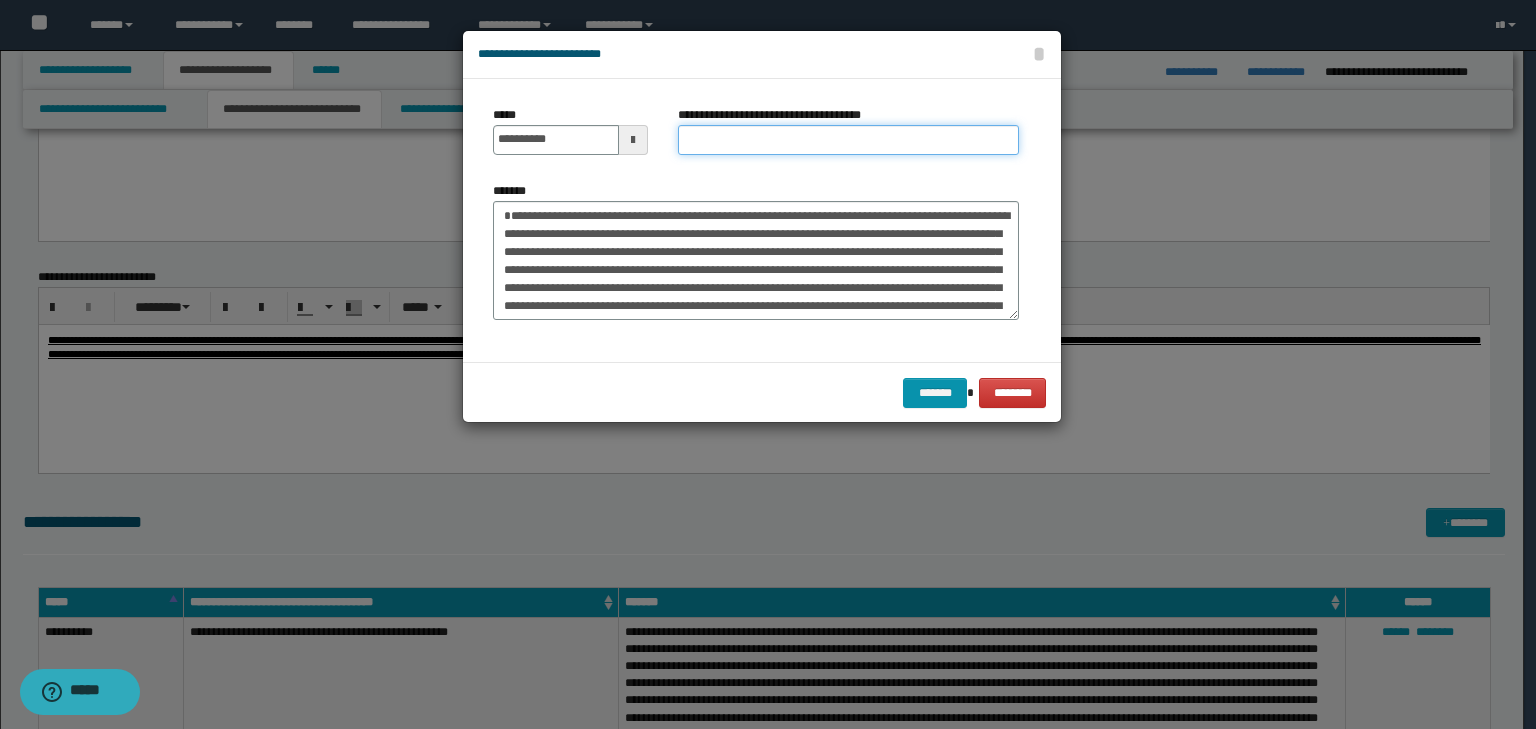 click on "**********" at bounding box center (848, 140) 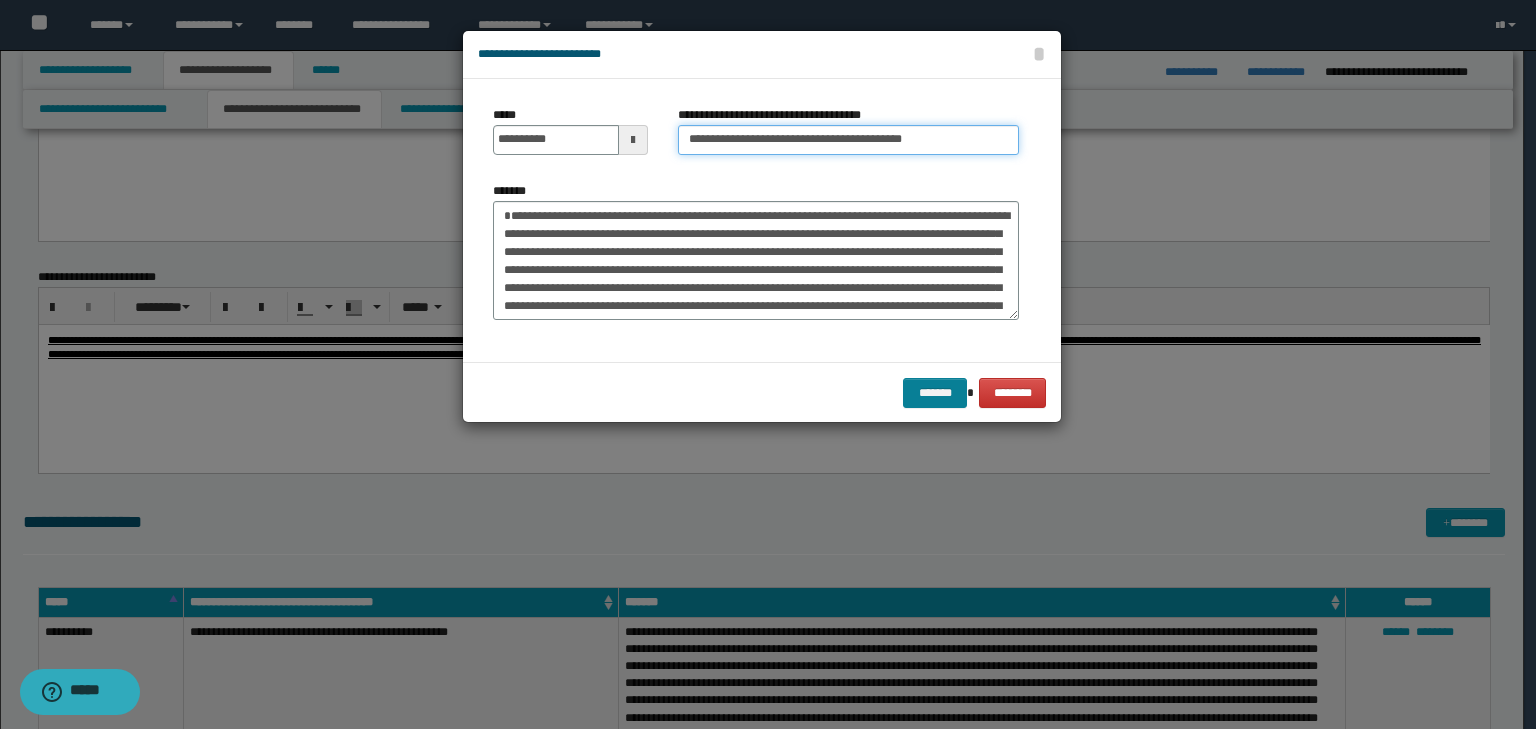 type on "**********" 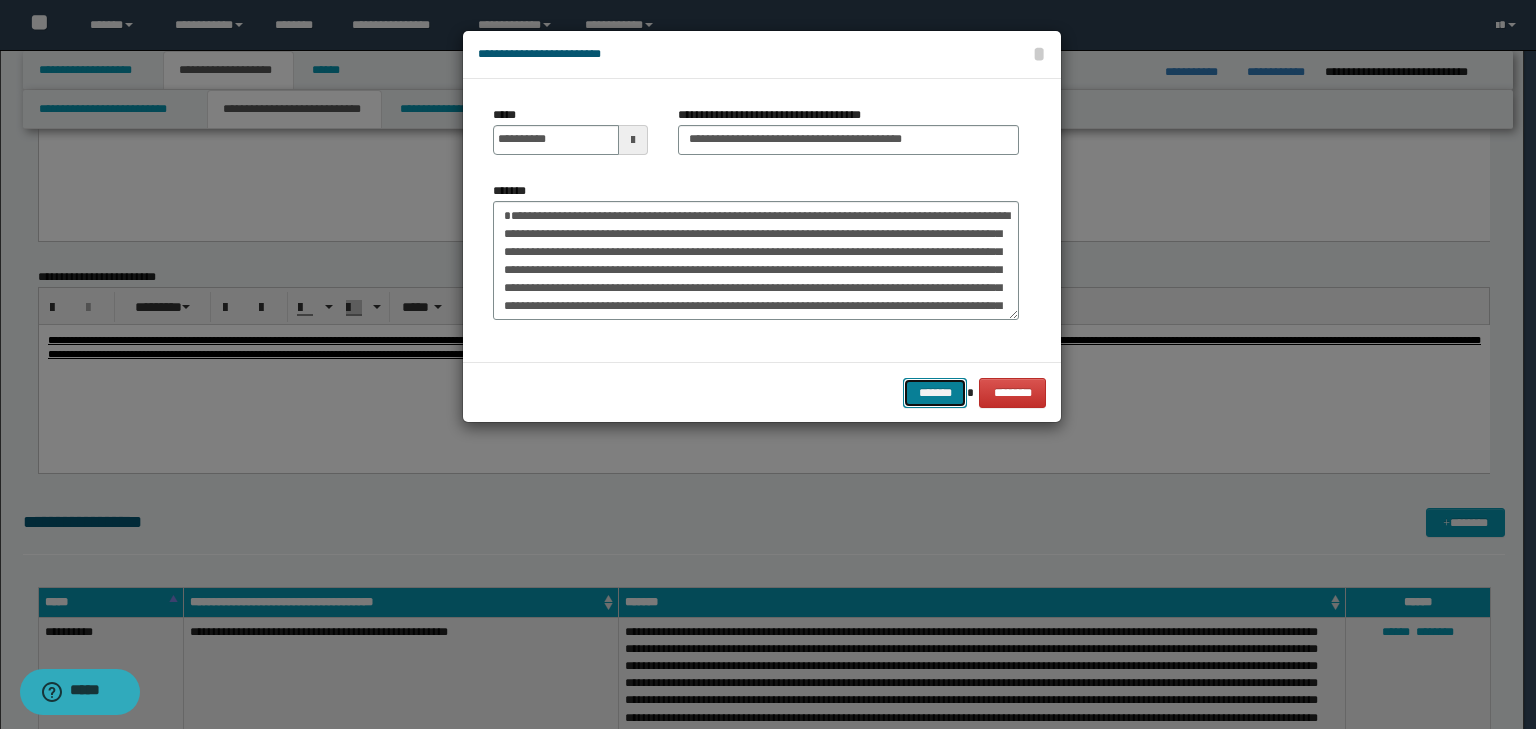 click on "*******" at bounding box center (935, 393) 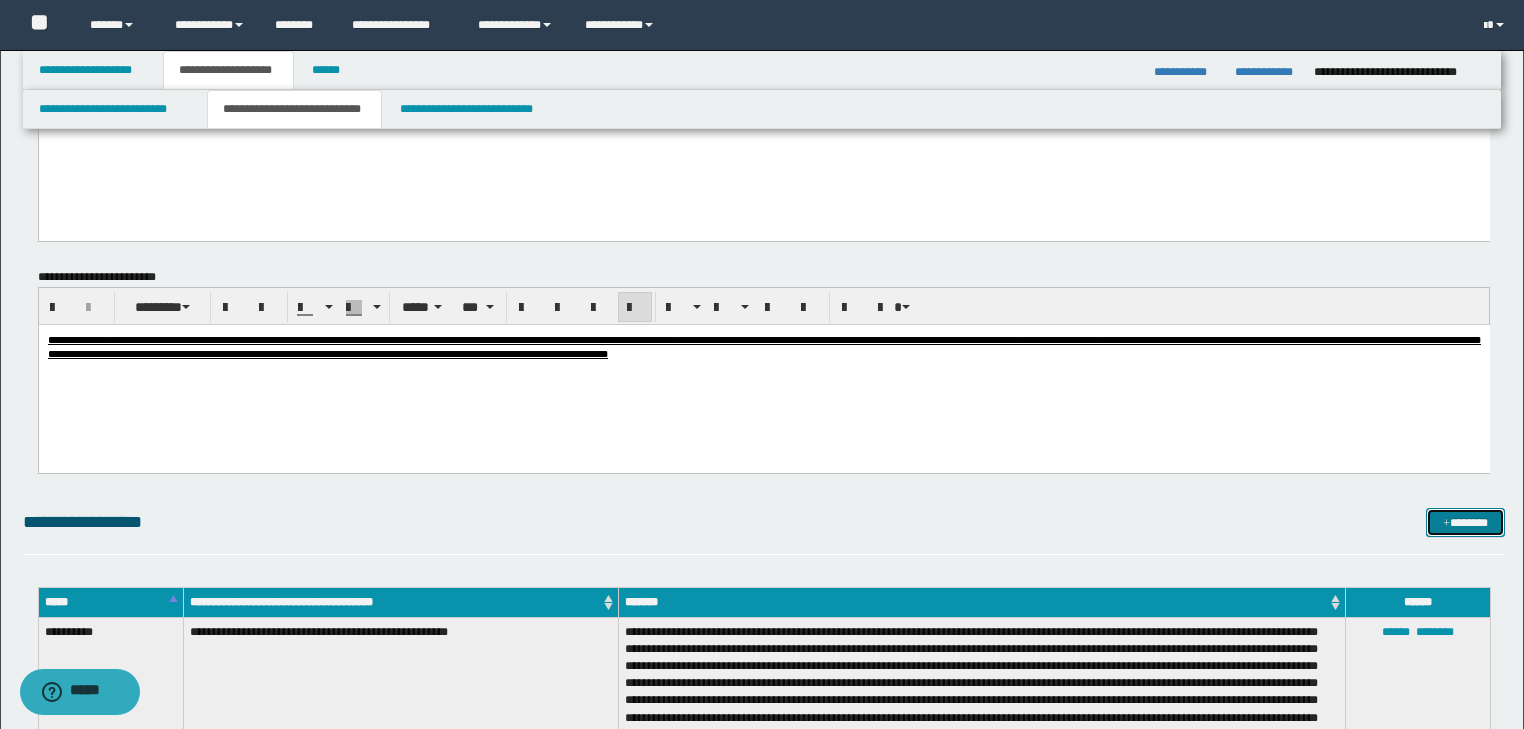 click on "*******" at bounding box center [1465, 523] 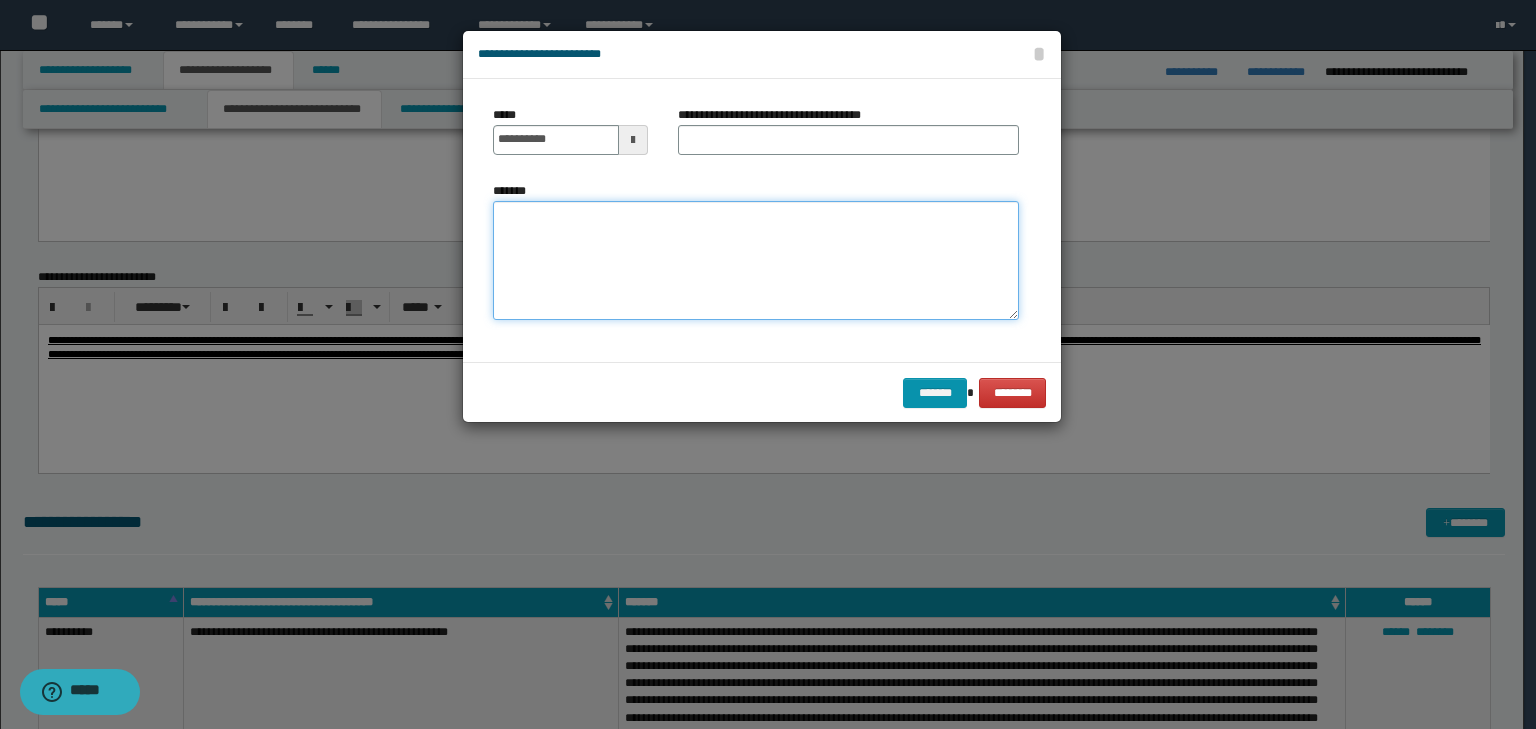 click on "*******" at bounding box center [756, 261] 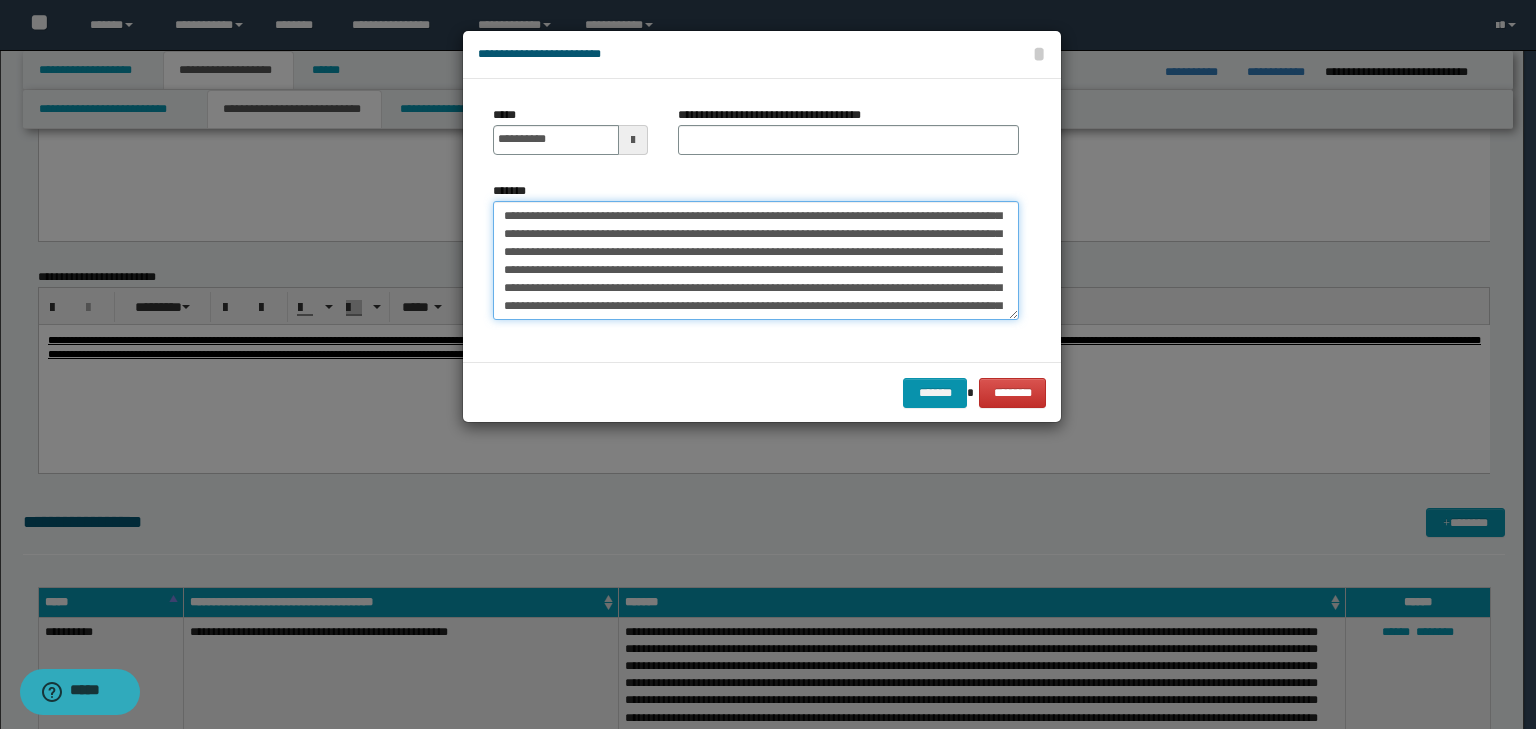 scroll, scrollTop: 0, scrollLeft: 0, axis: both 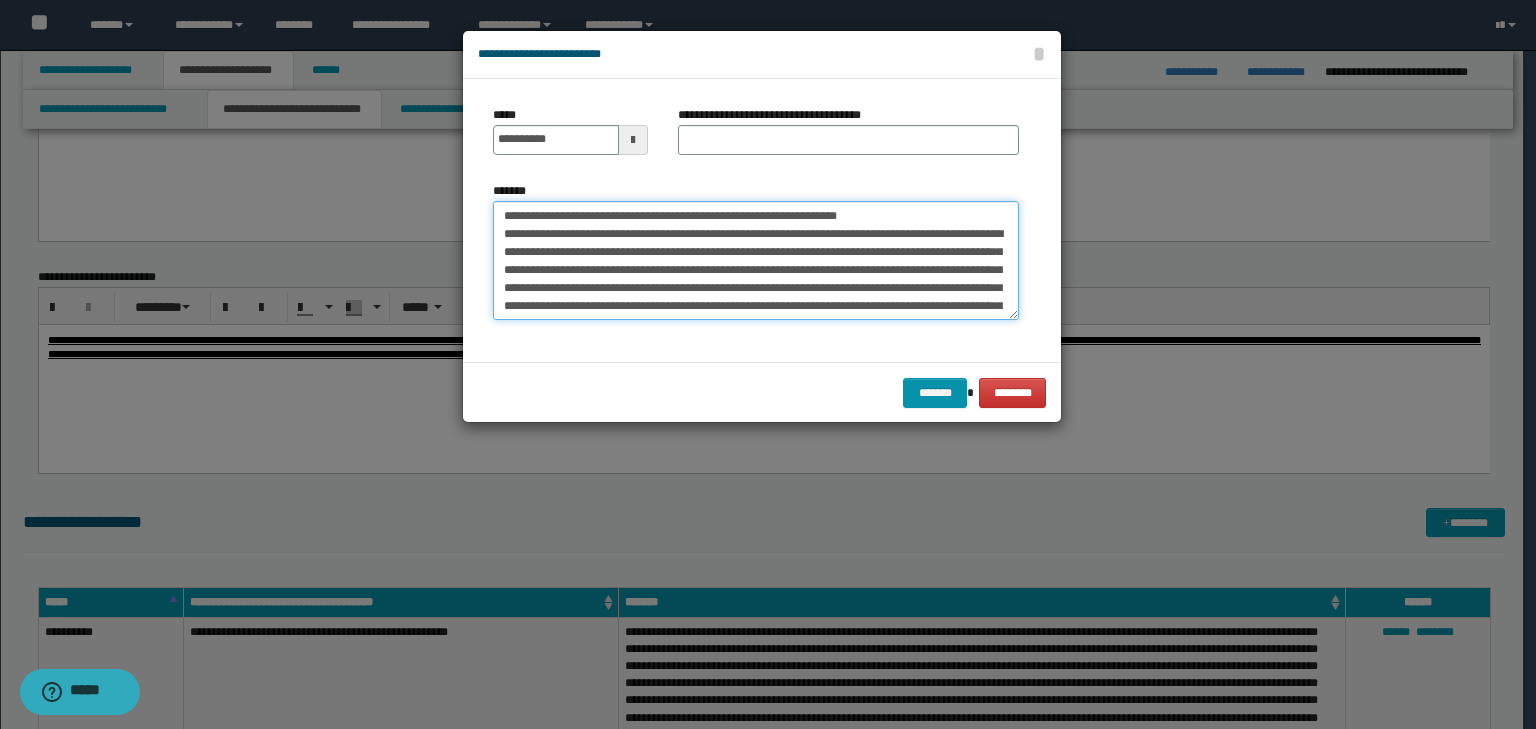 drag, startPoint x: 565, startPoint y: 214, endPoint x: 447, endPoint y: 197, distance: 119.218285 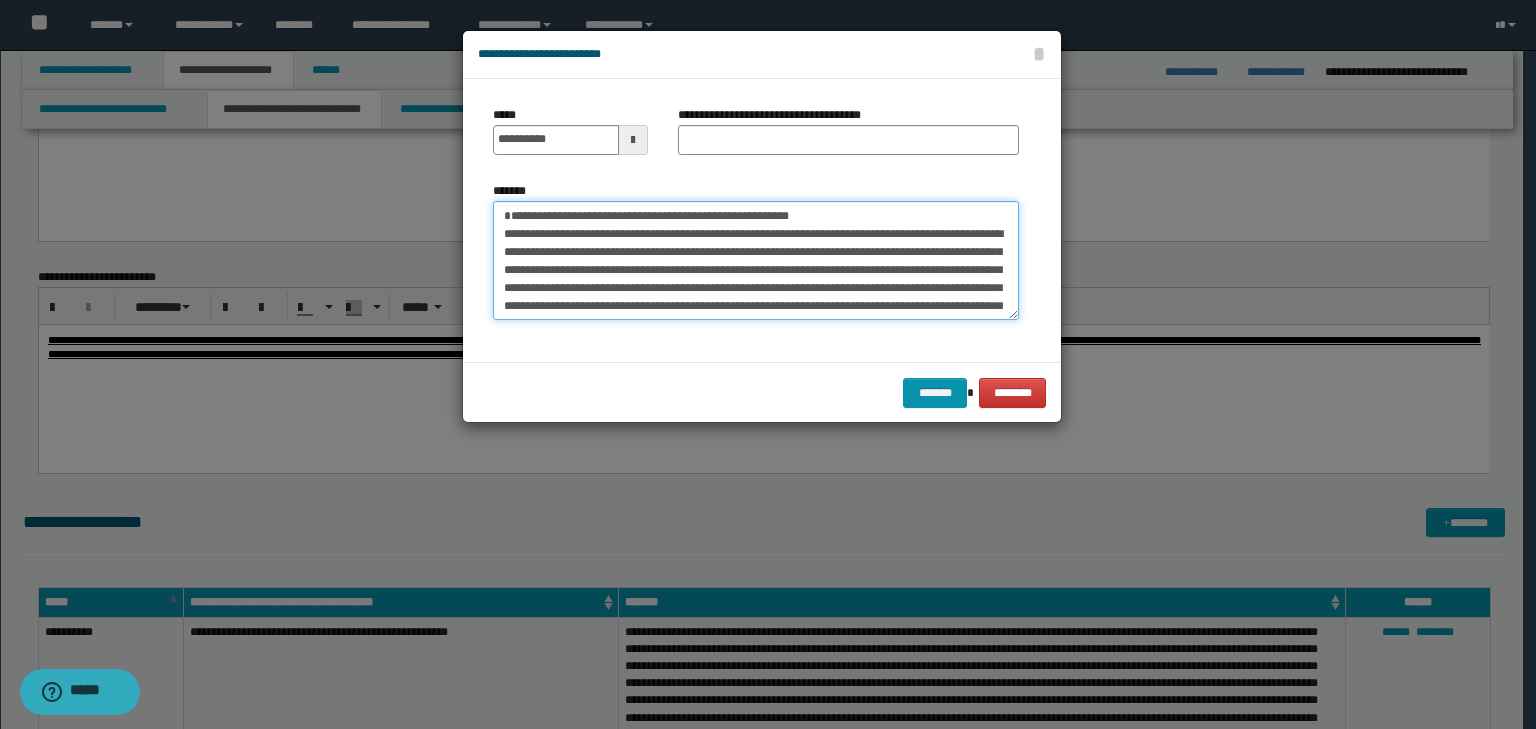 type on "**********" 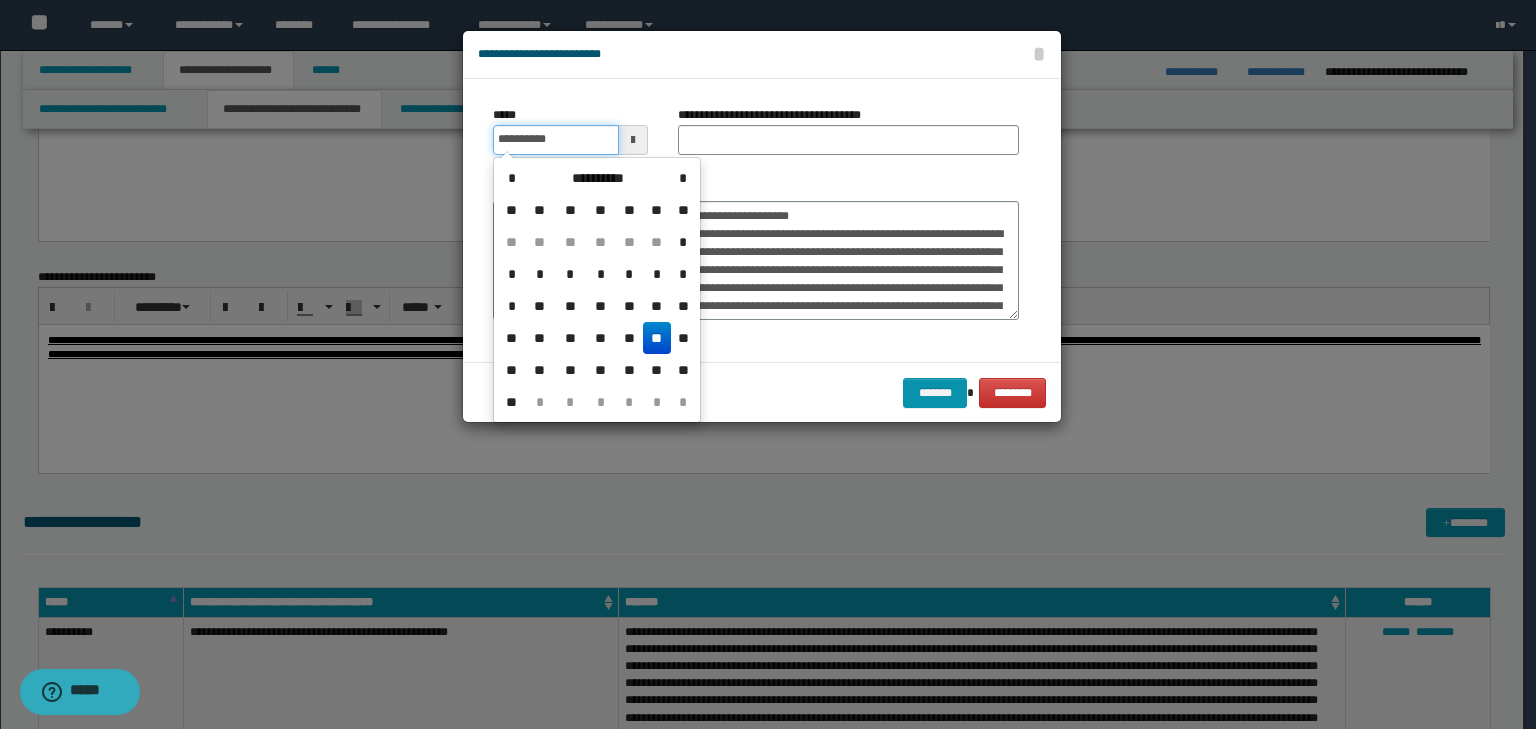 click on "**********" at bounding box center [556, 140] 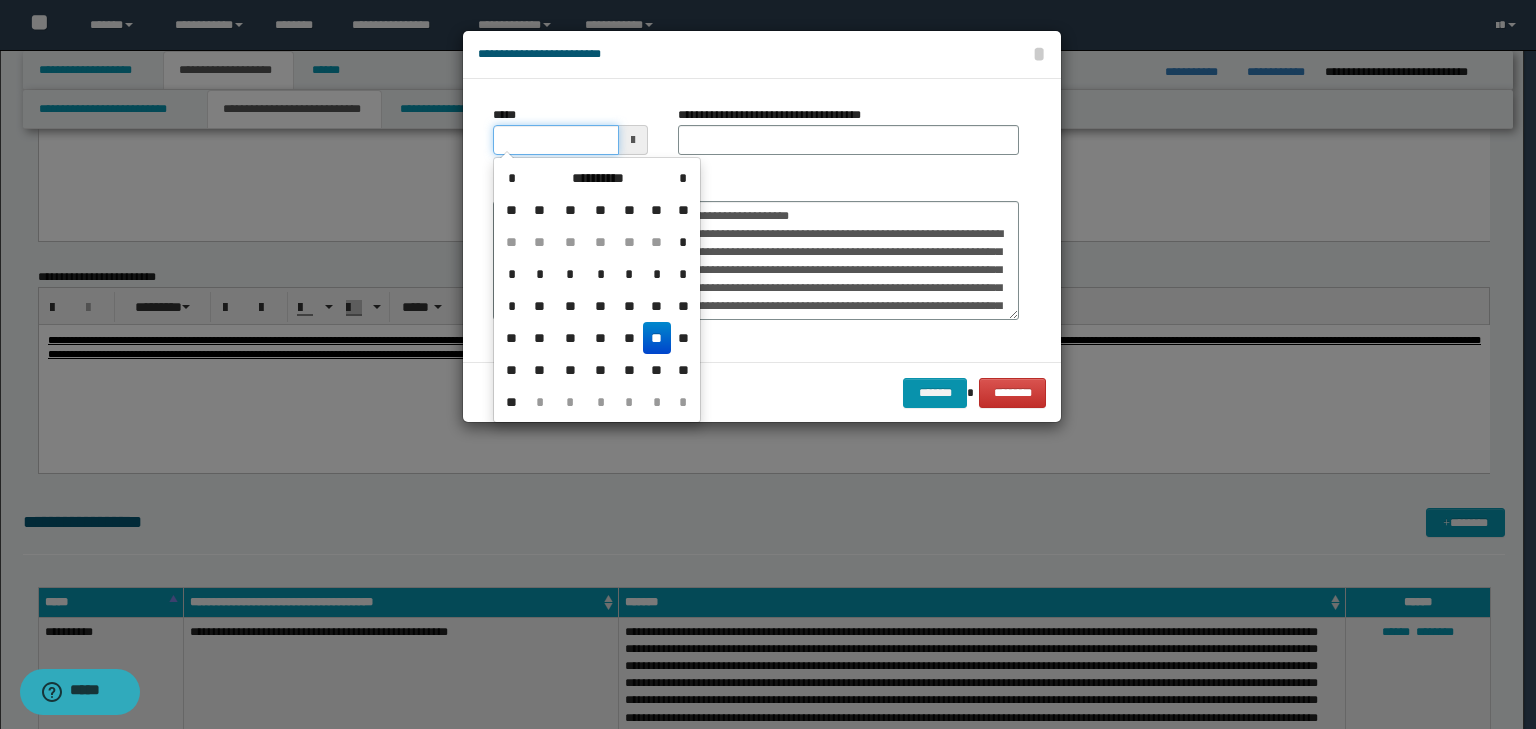 type on "**********" 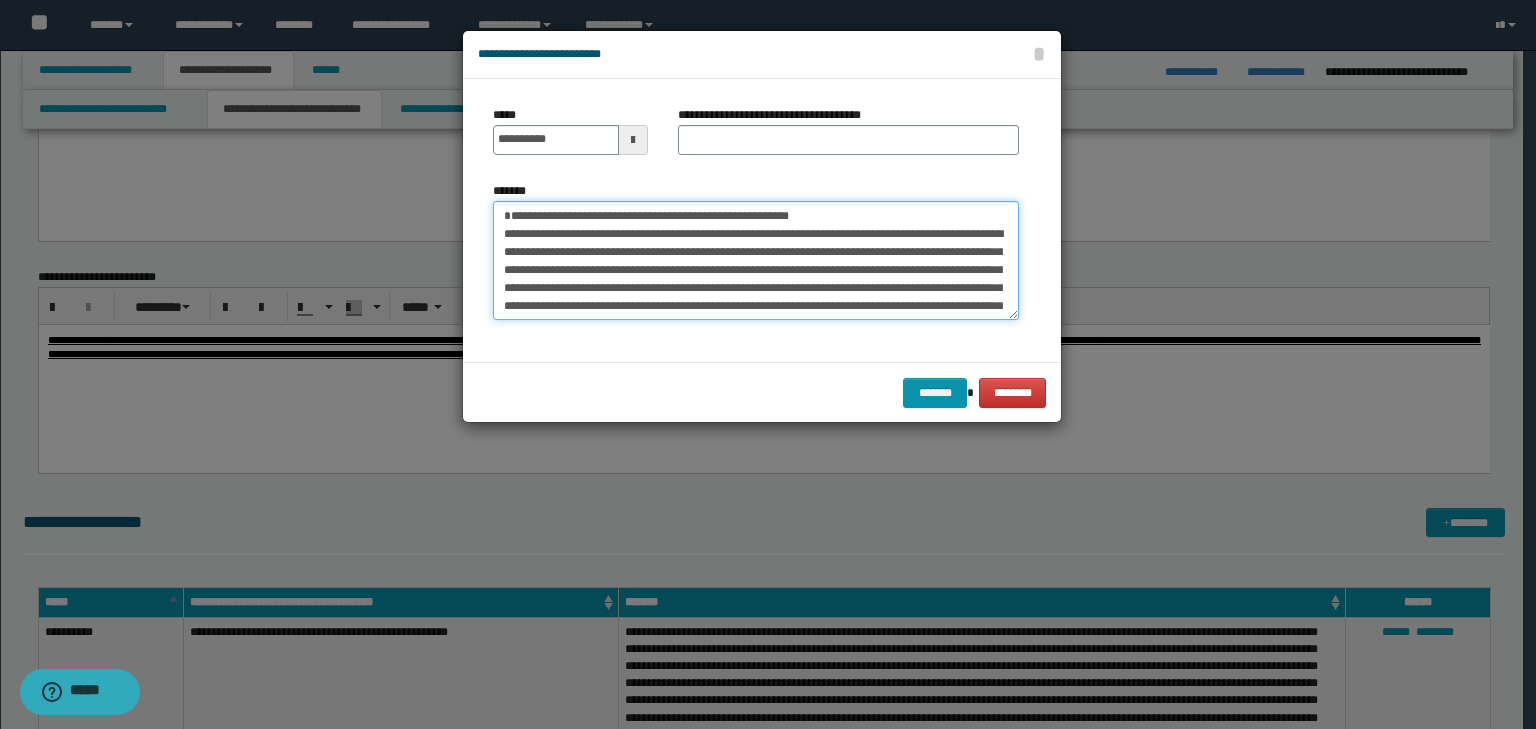 drag, startPoint x: 857, startPoint y: 218, endPoint x: 422, endPoint y: 164, distance: 438.3389 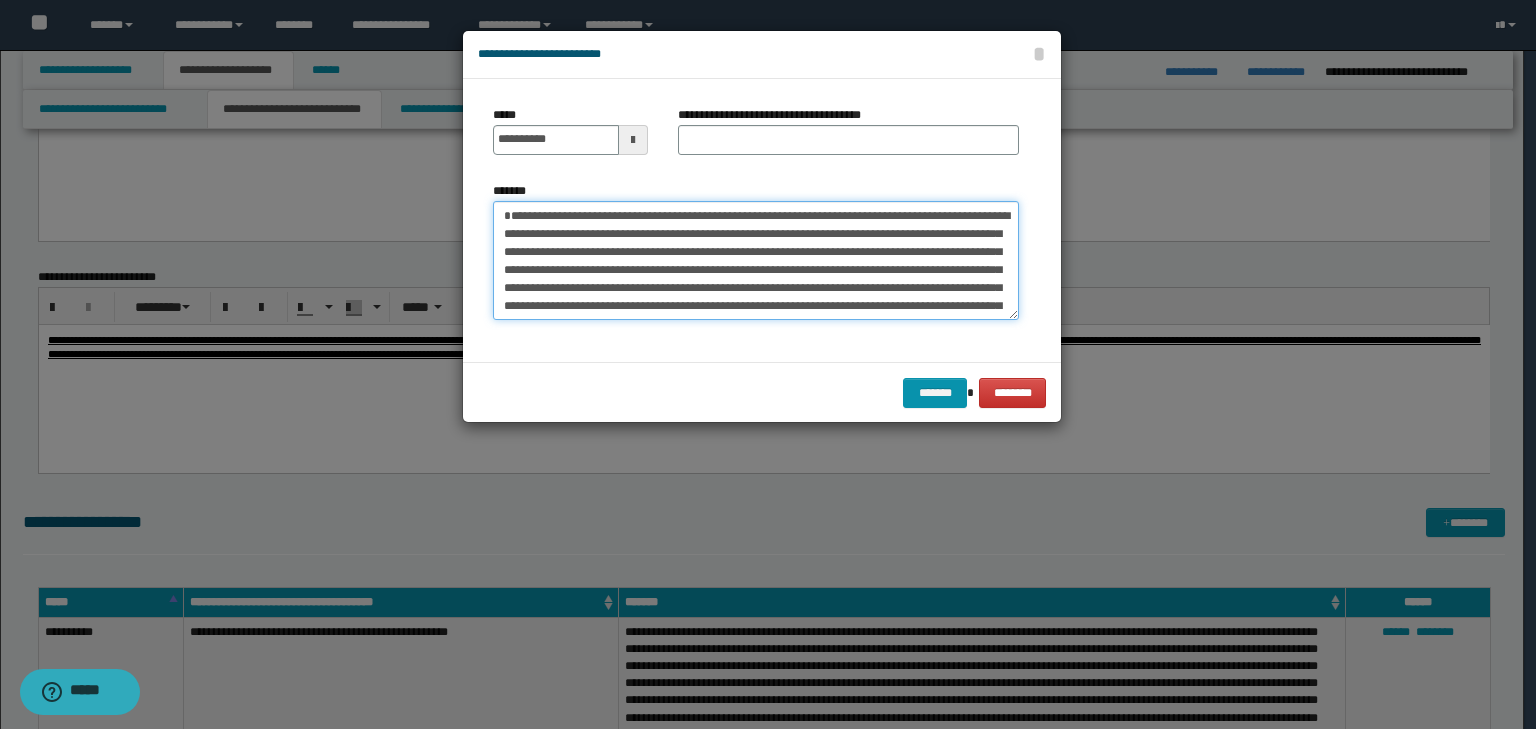 type on "**********" 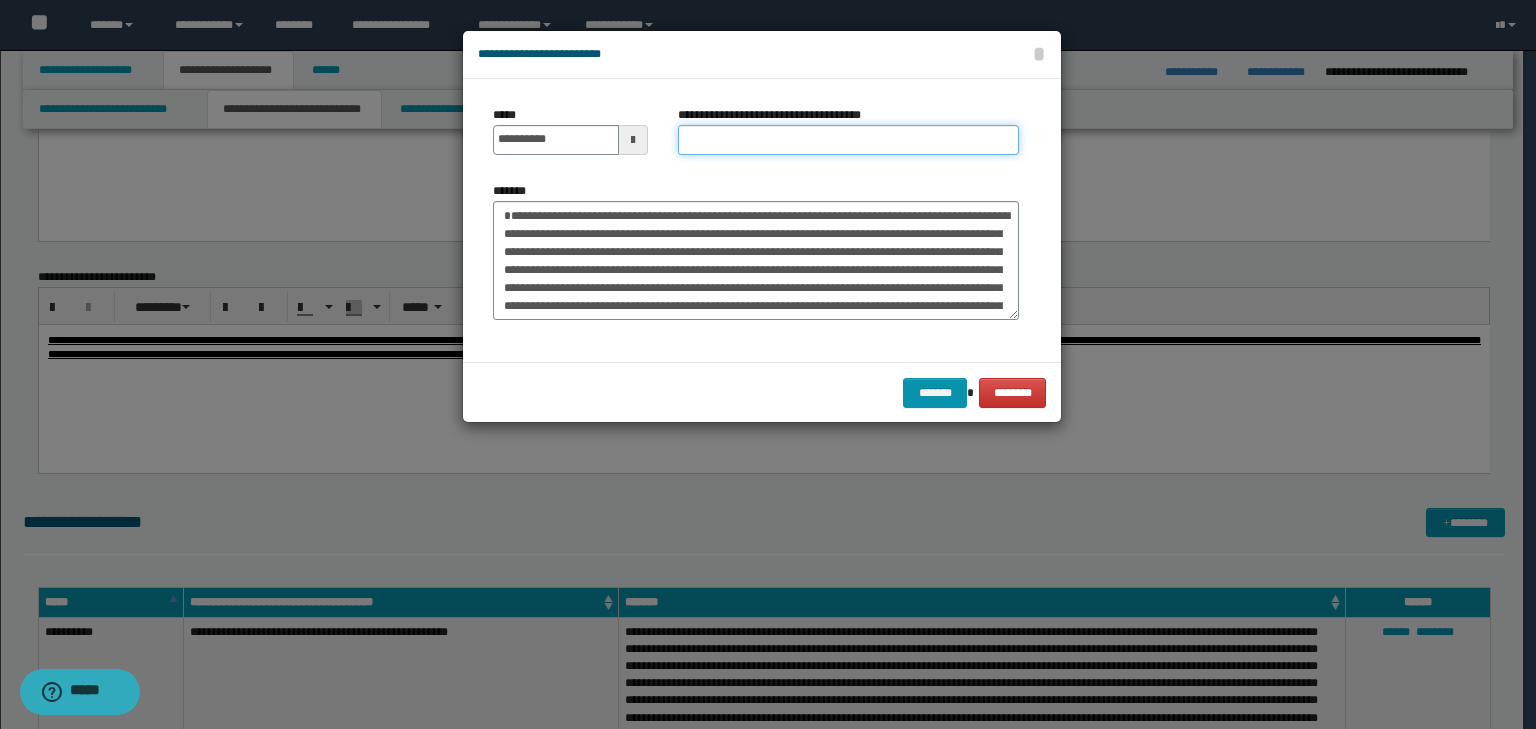 click on "**********" at bounding box center [848, 140] 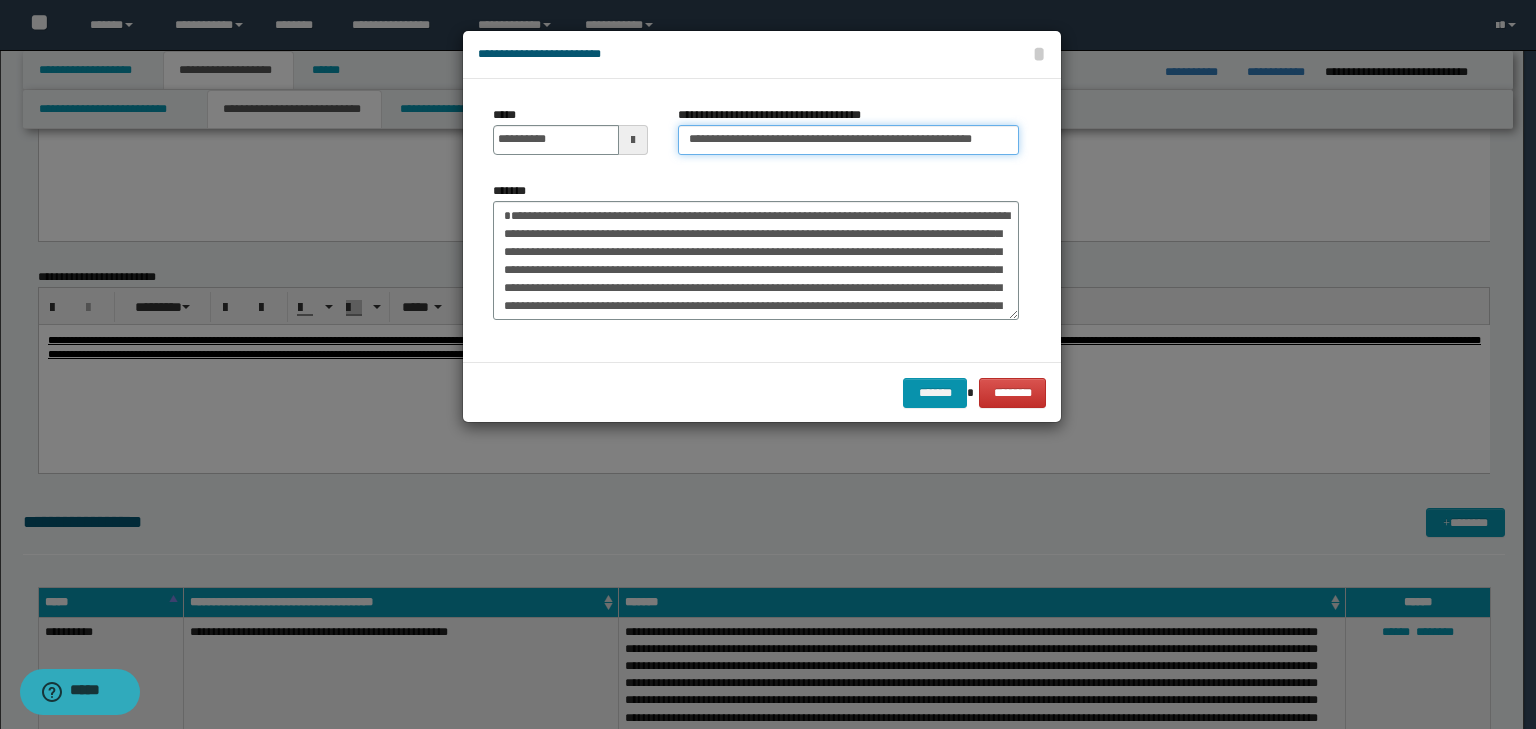 scroll, scrollTop: 0, scrollLeft: 34, axis: horizontal 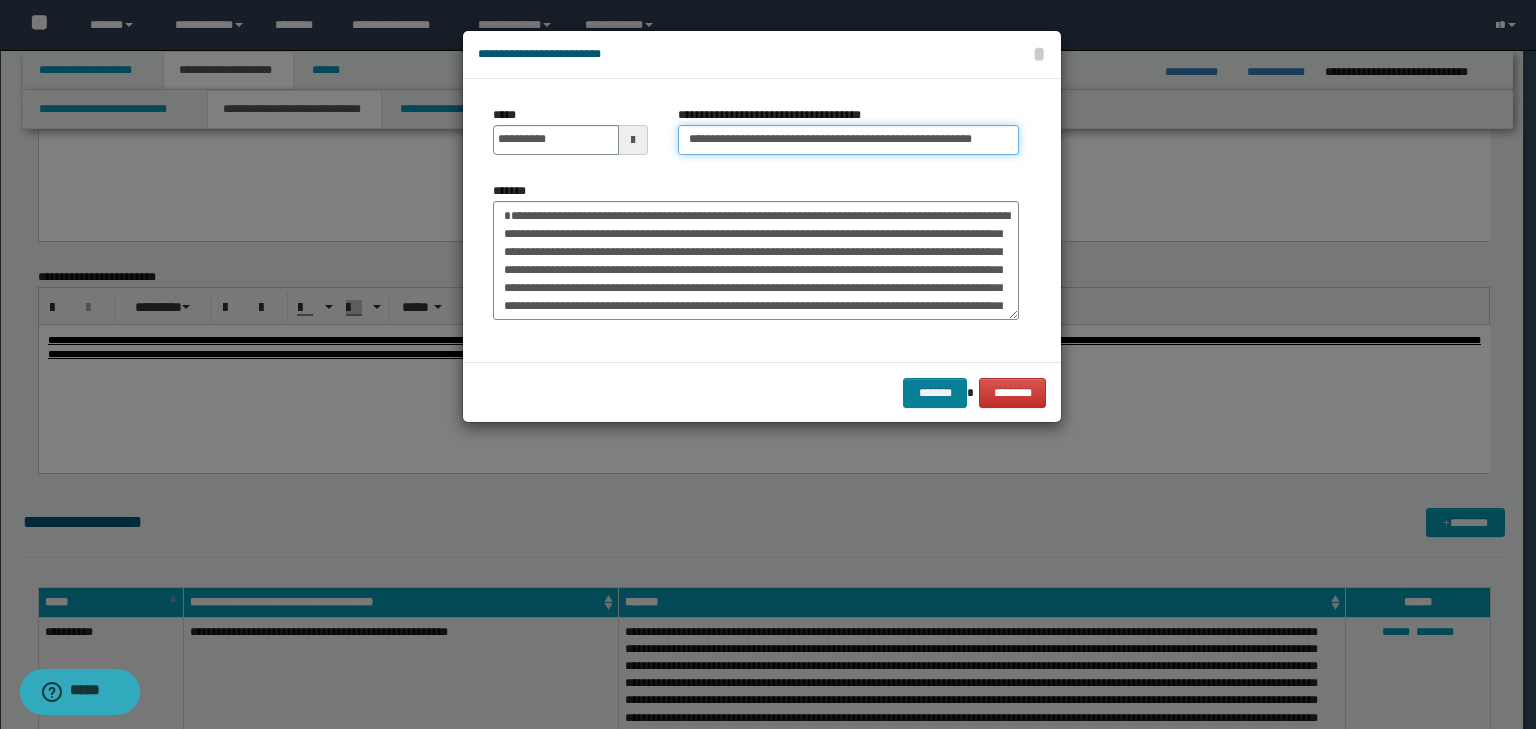type on "**********" 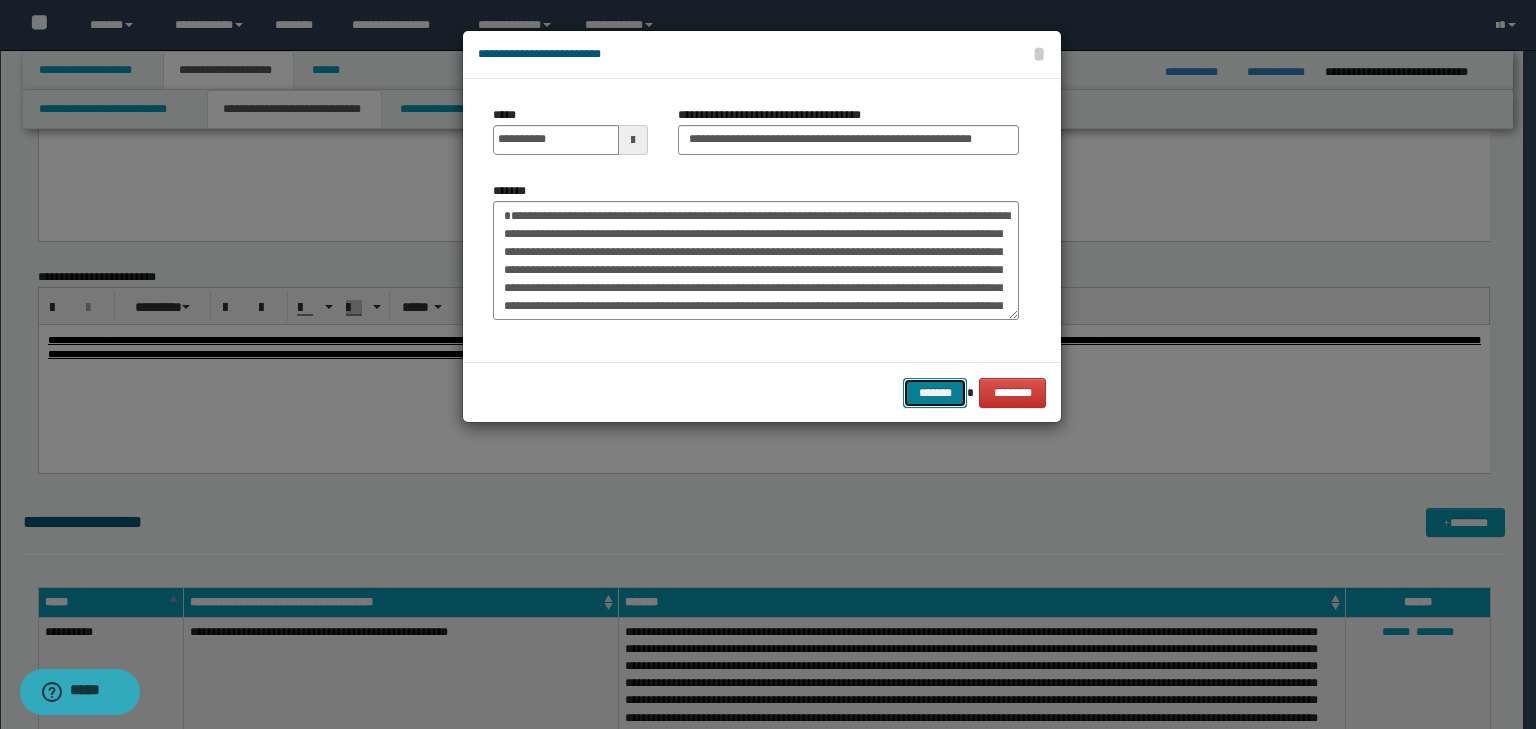 click on "*******" at bounding box center (935, 393) 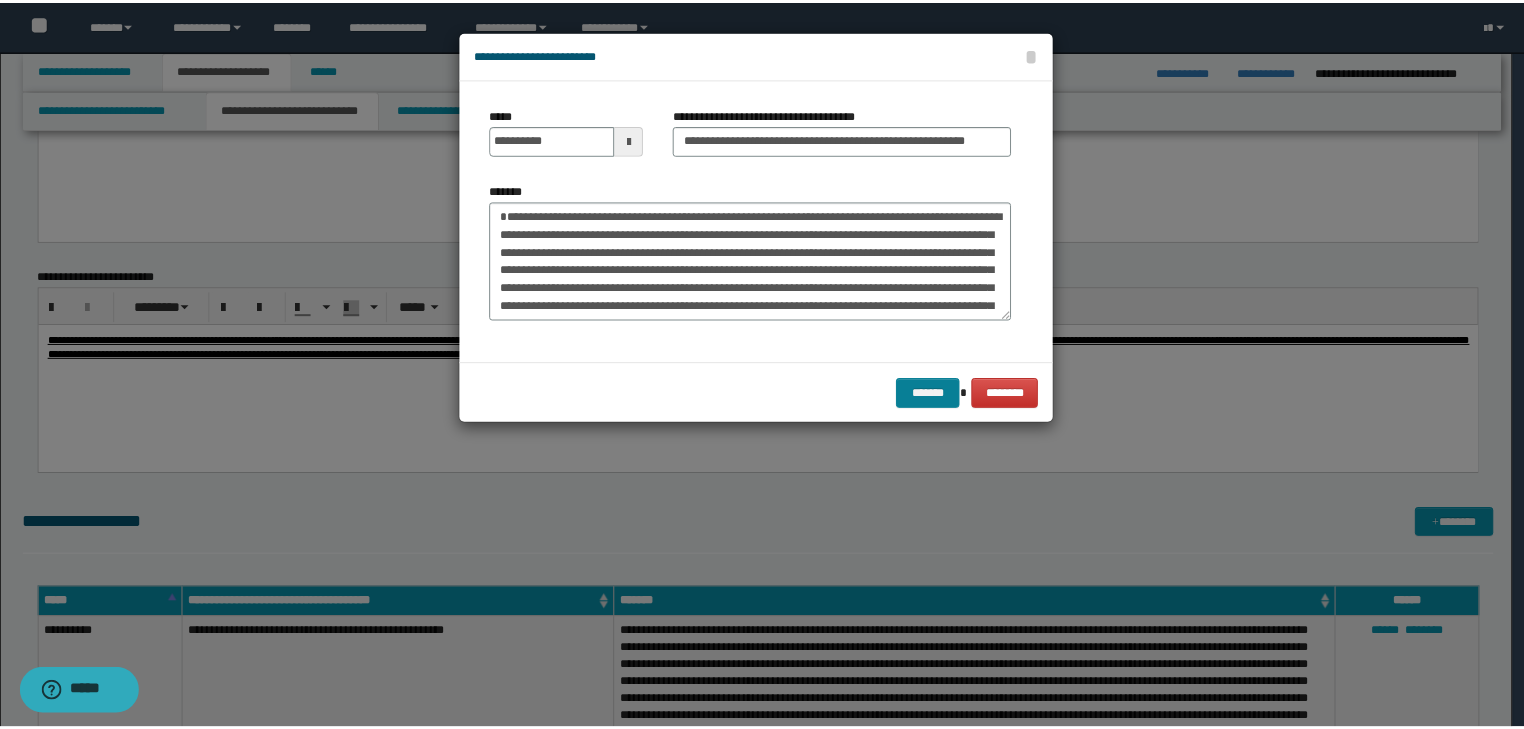 scroll, scrollTop: 0, scrollLeft: 0, axis: both 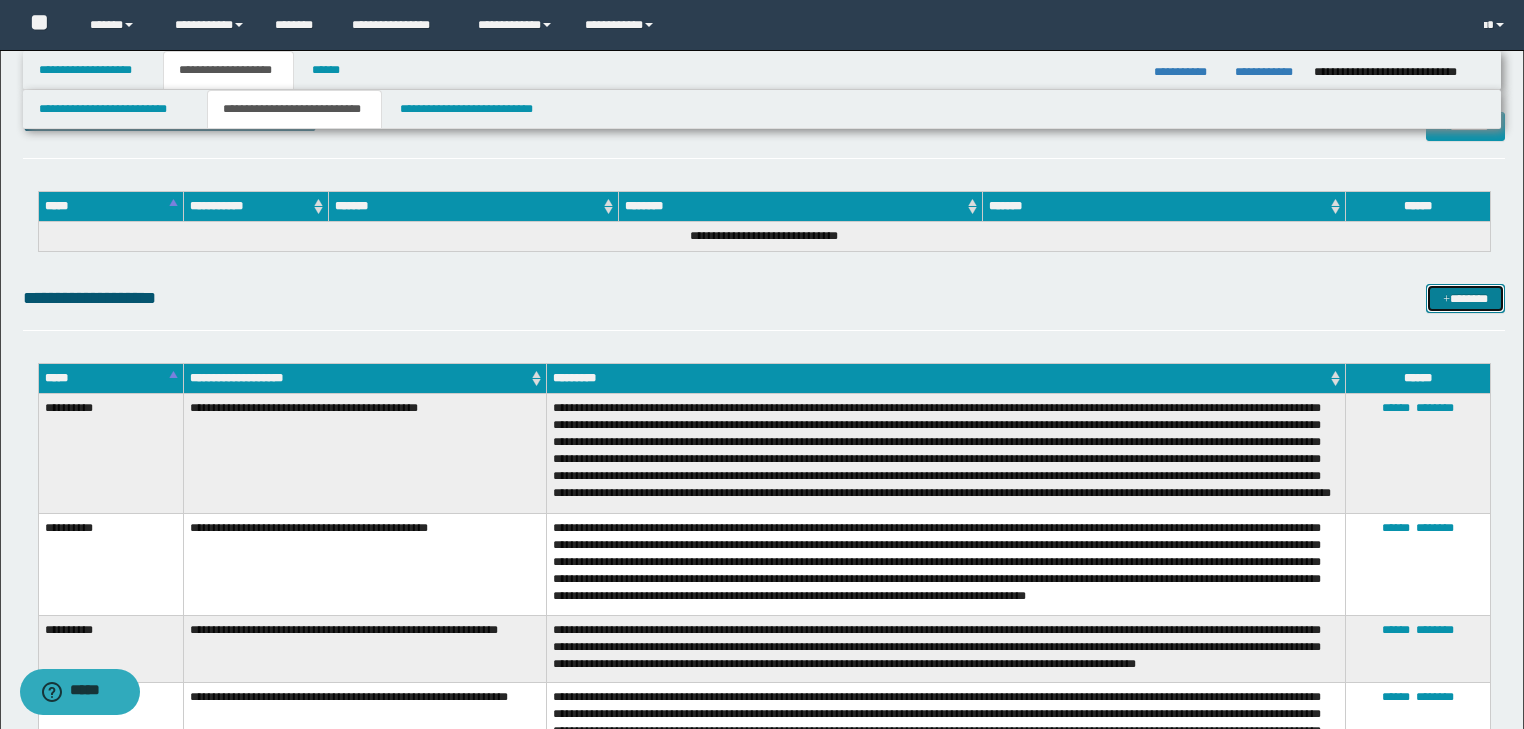 click on "*******" at bounding box center [1465, 299] 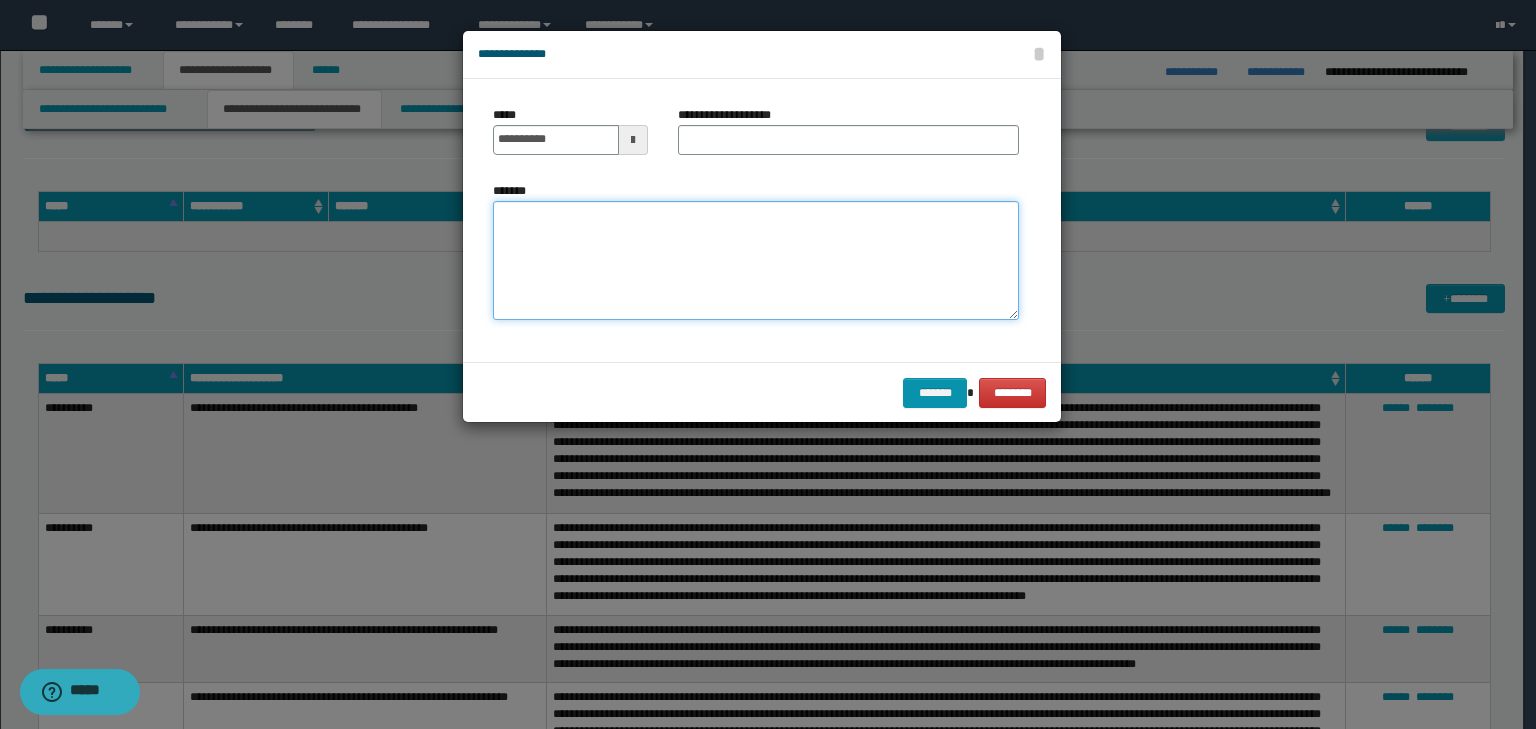 click on "*******" at bounding box center [756, 261] 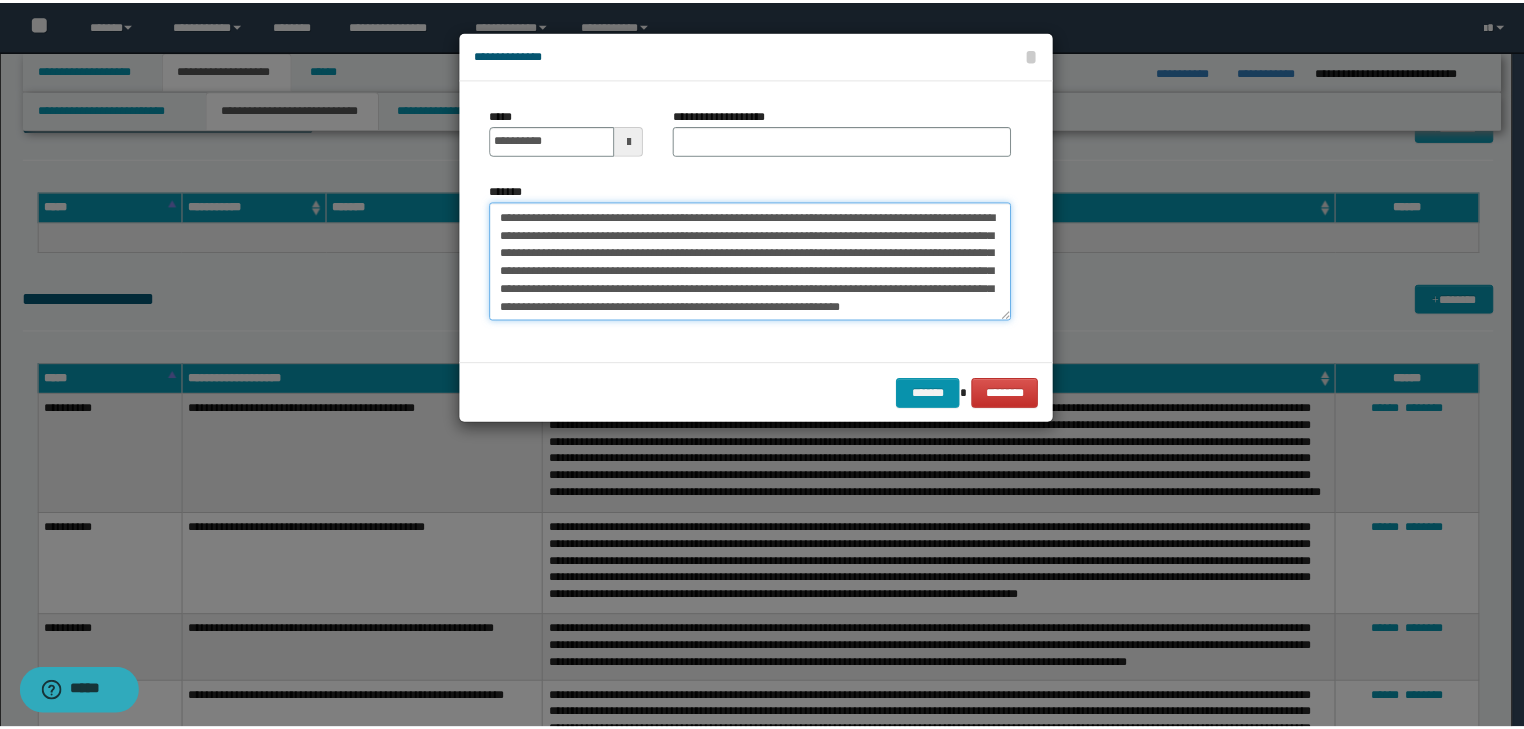 scroll, scrollTop: 0, scrollLeft: 0, axis: both 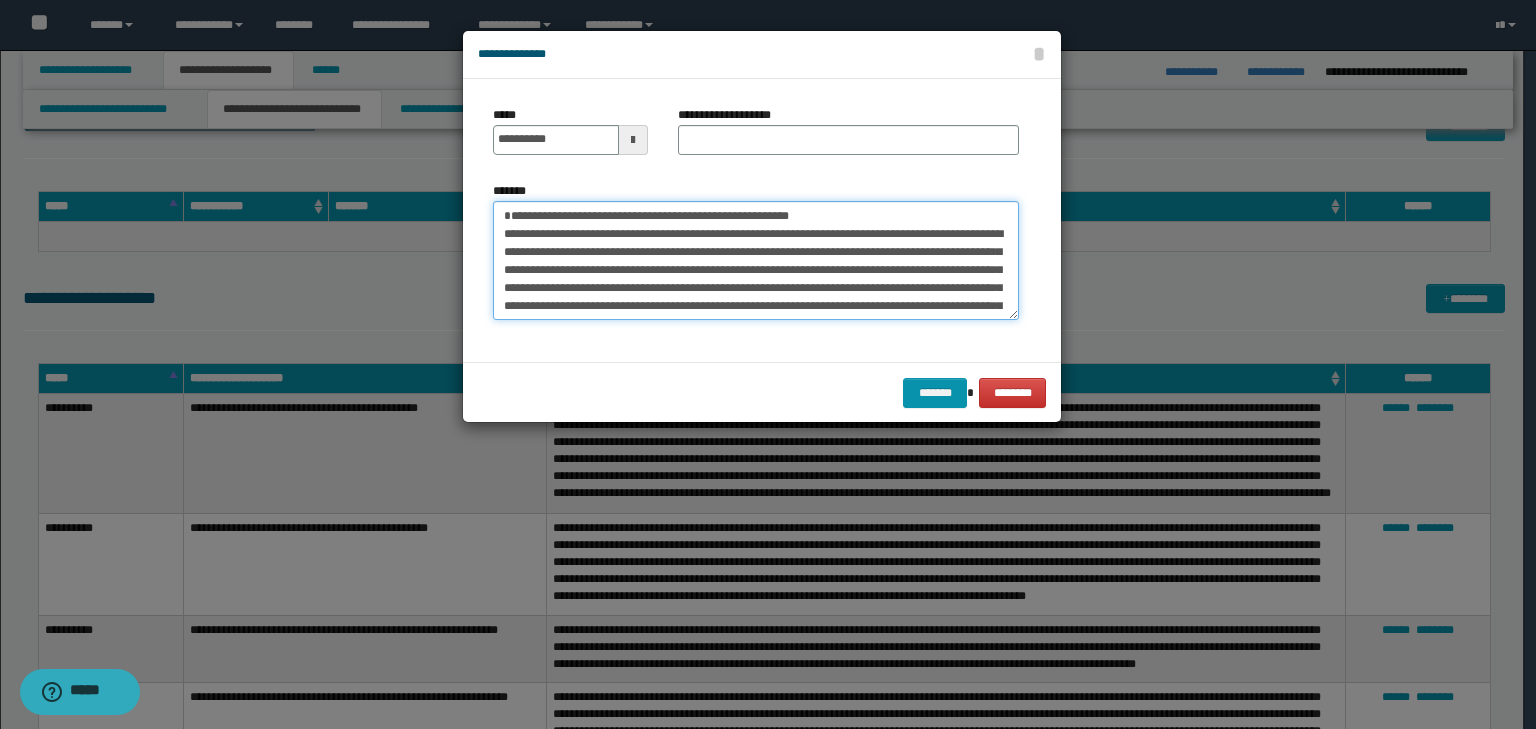 drag, startPoint x: 566, startPoint y: 228, endPoint x: 453, endPoint y: 210, distance: 114.424644 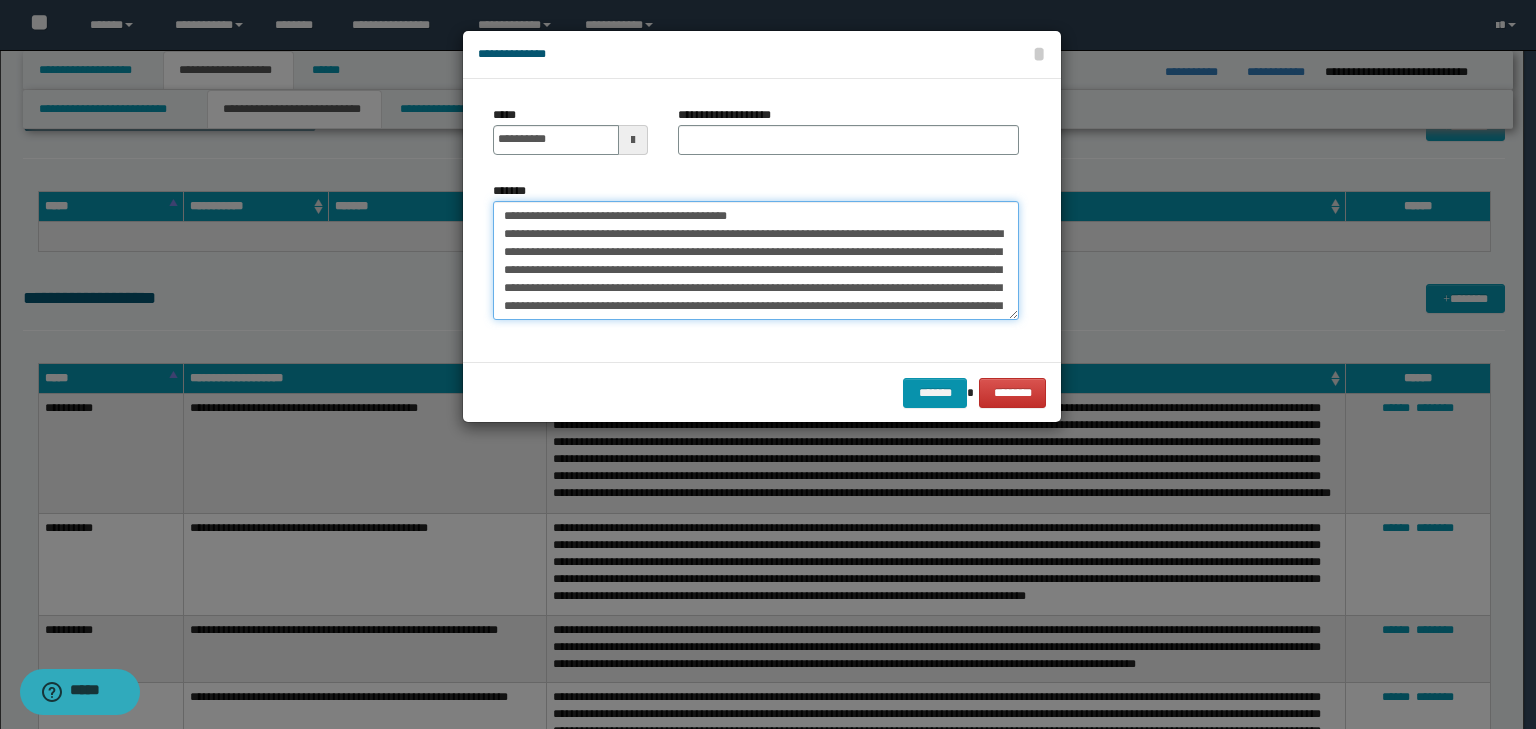 type on "**********" 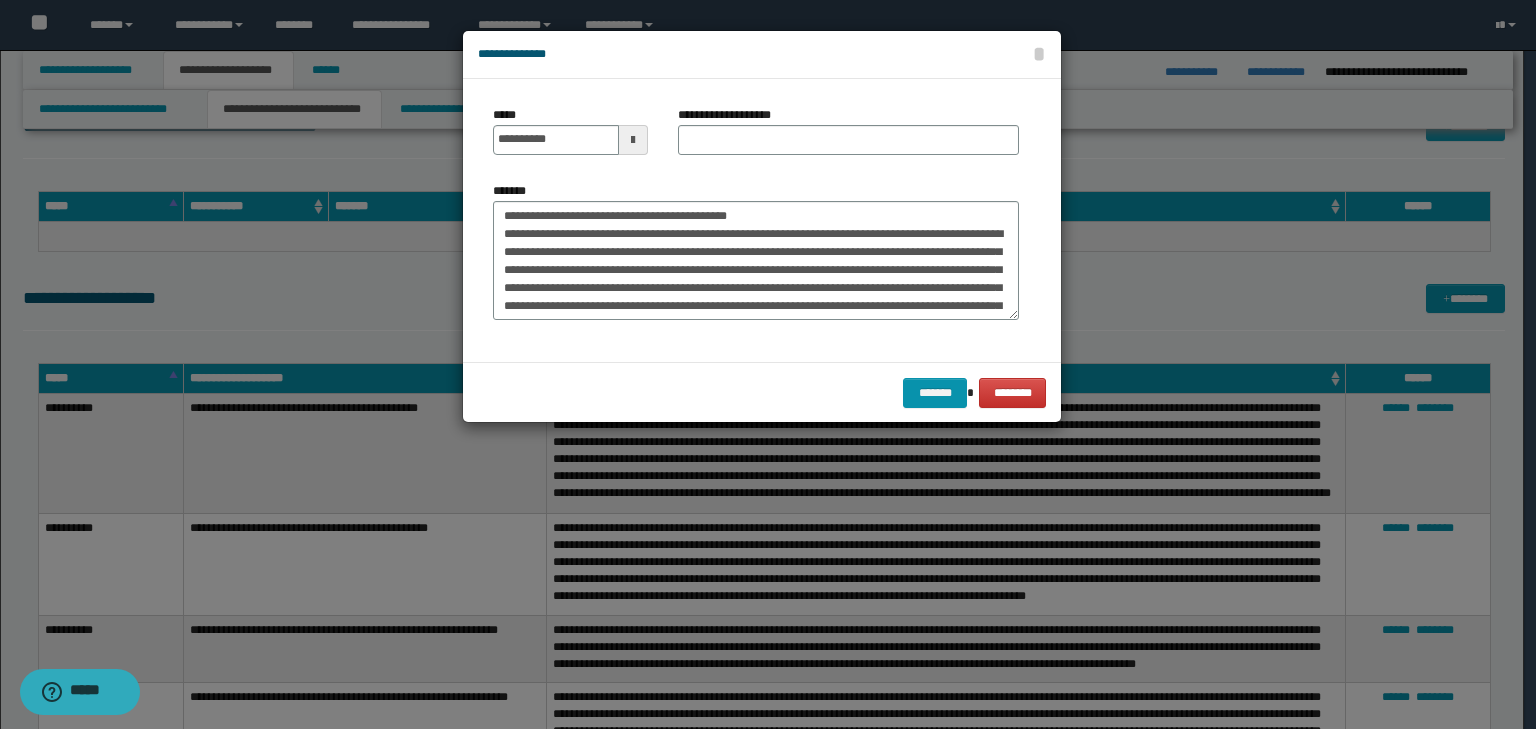 drag, startPoint x: 508, startPoint y: 113, endPoint x: 512, endPoint y: 130, distance: 17.464249 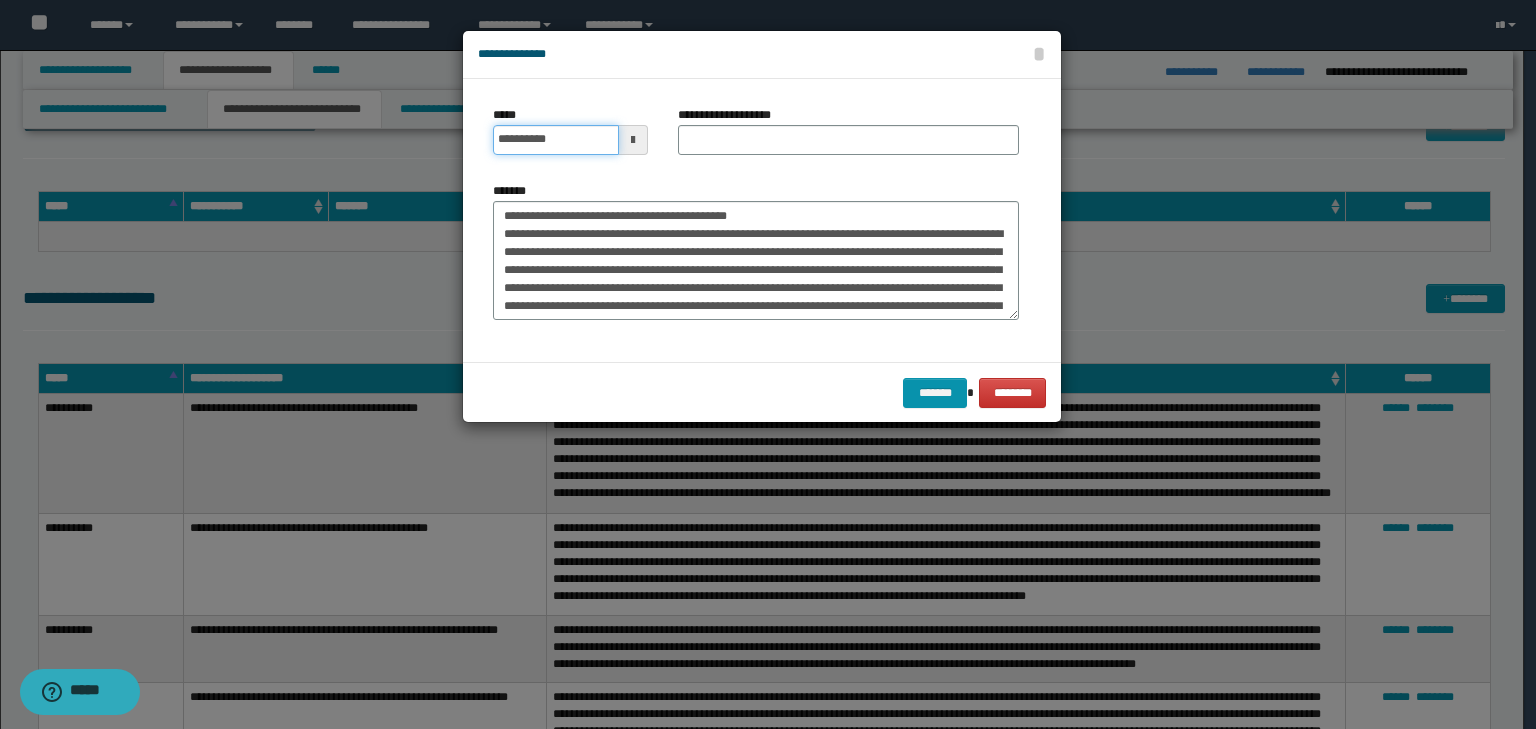 click on "**********" at bounding box center (556, 140) 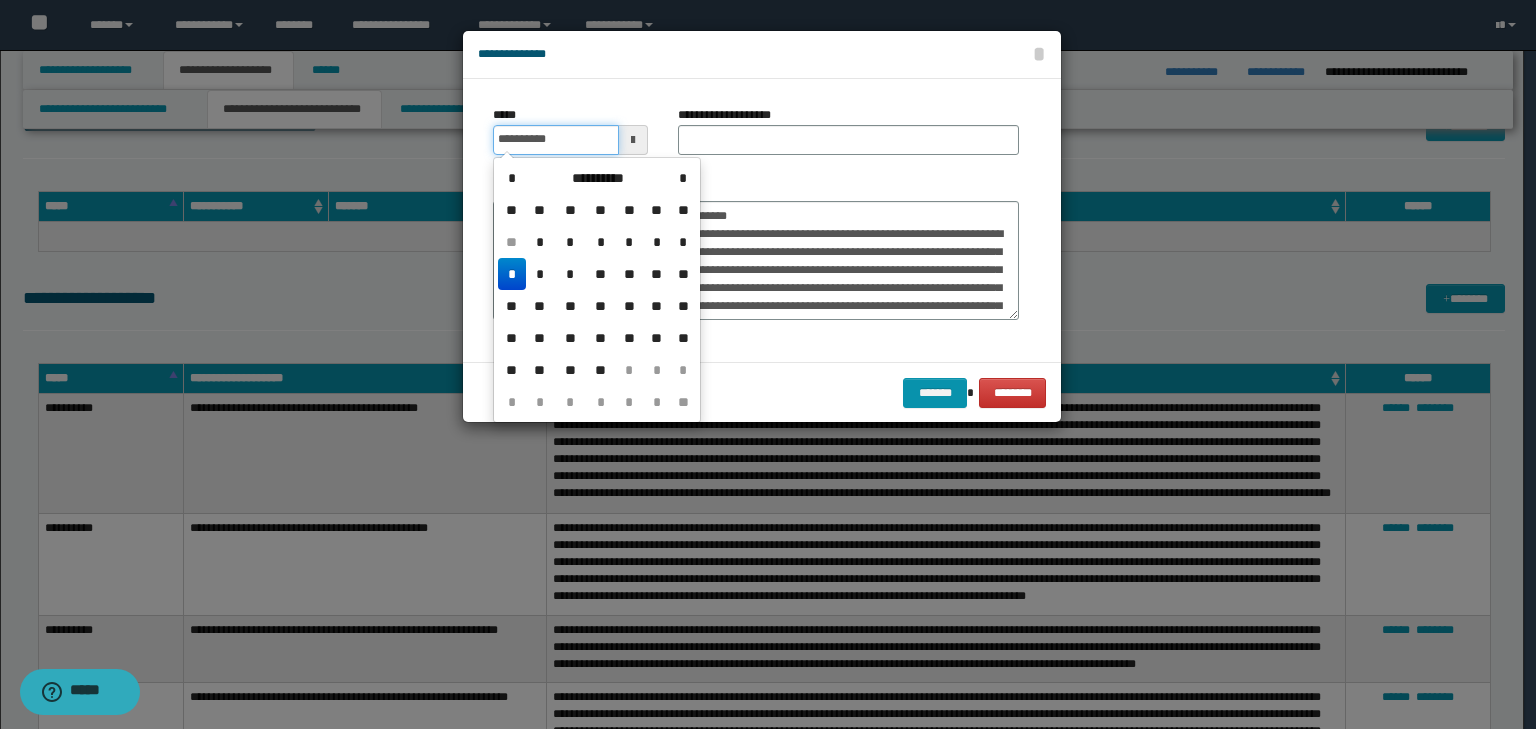 click on "**********" at bounding box center (556, 140) 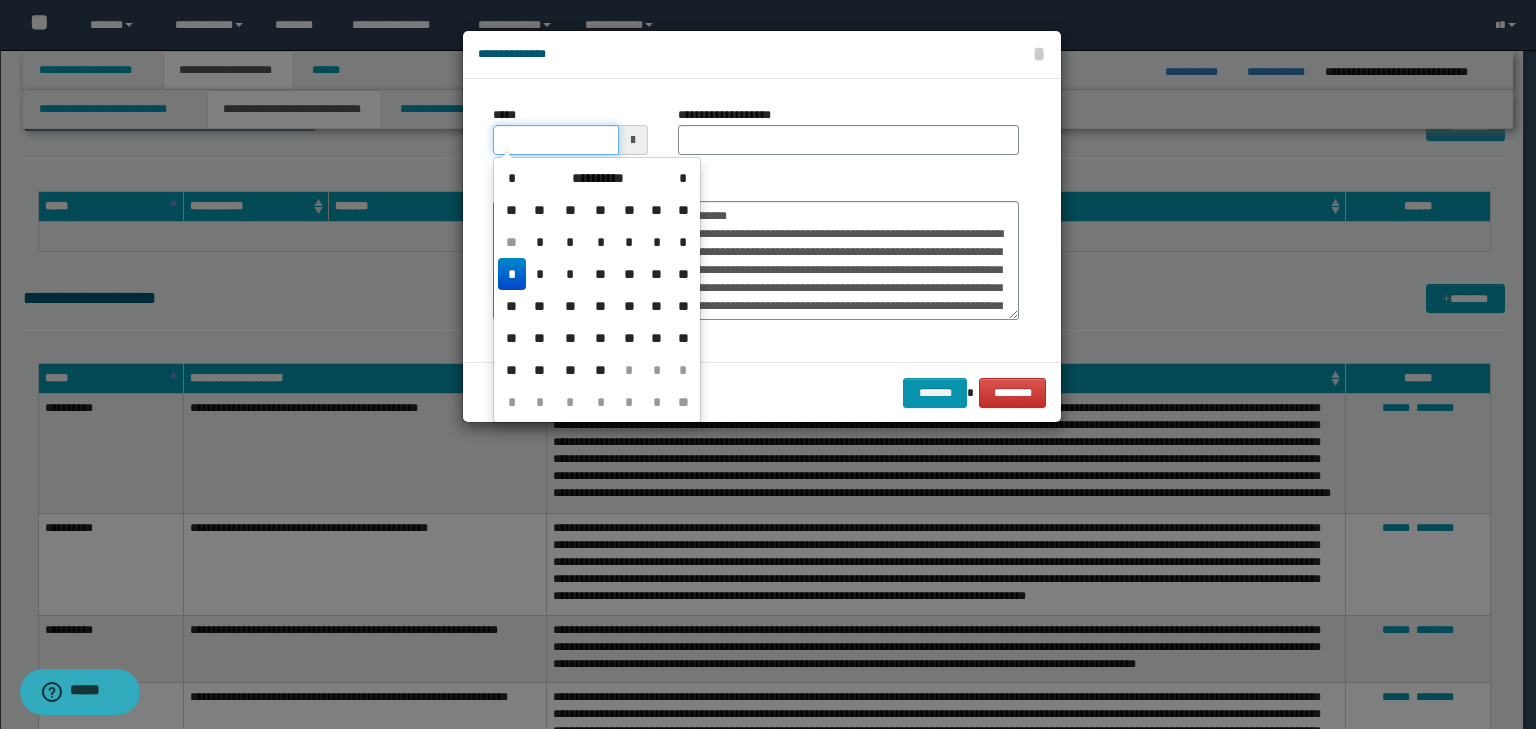 type on "**********" 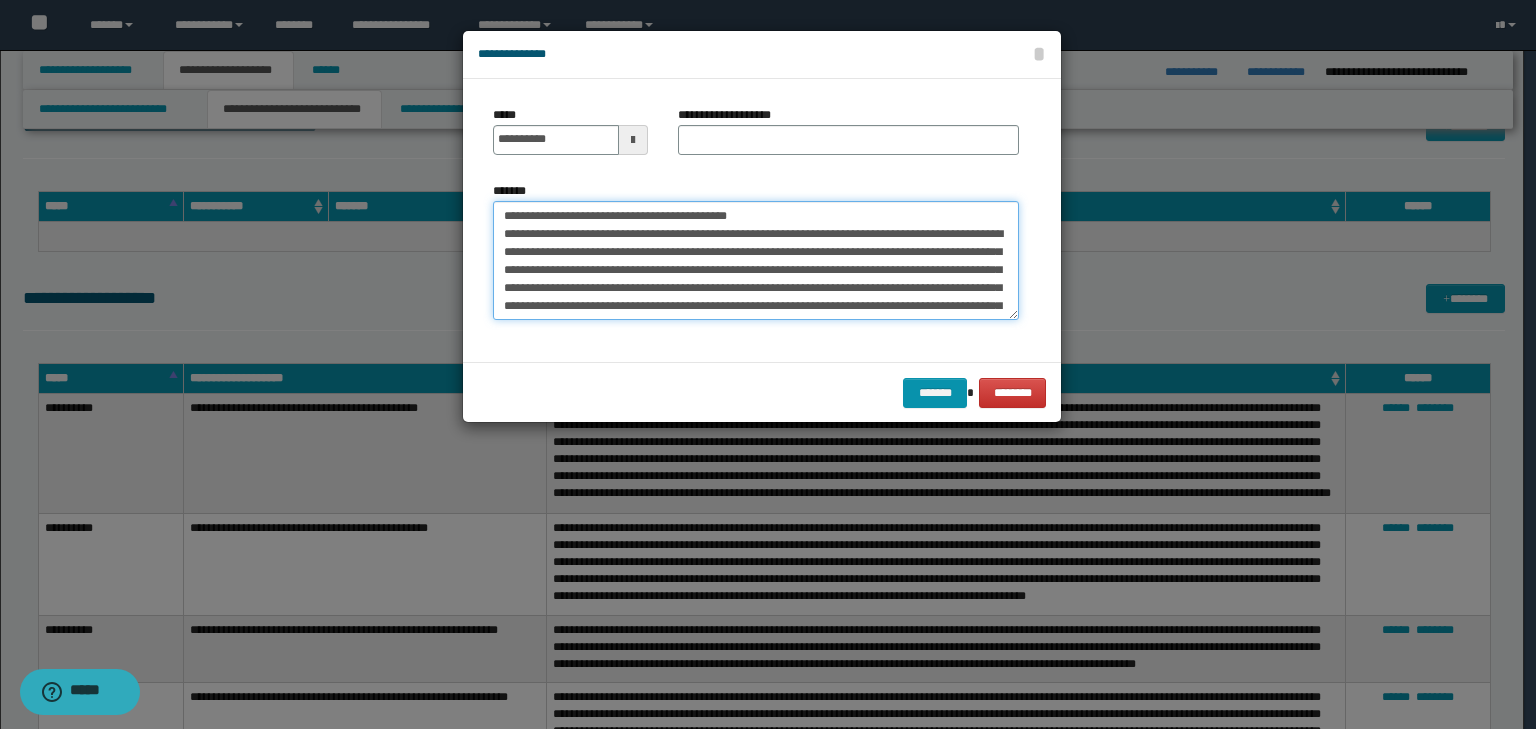 drag, startPoint x: 788, startPoint y: 213, endPoint x: 393, endPoint y: 187, distance: 395.85477 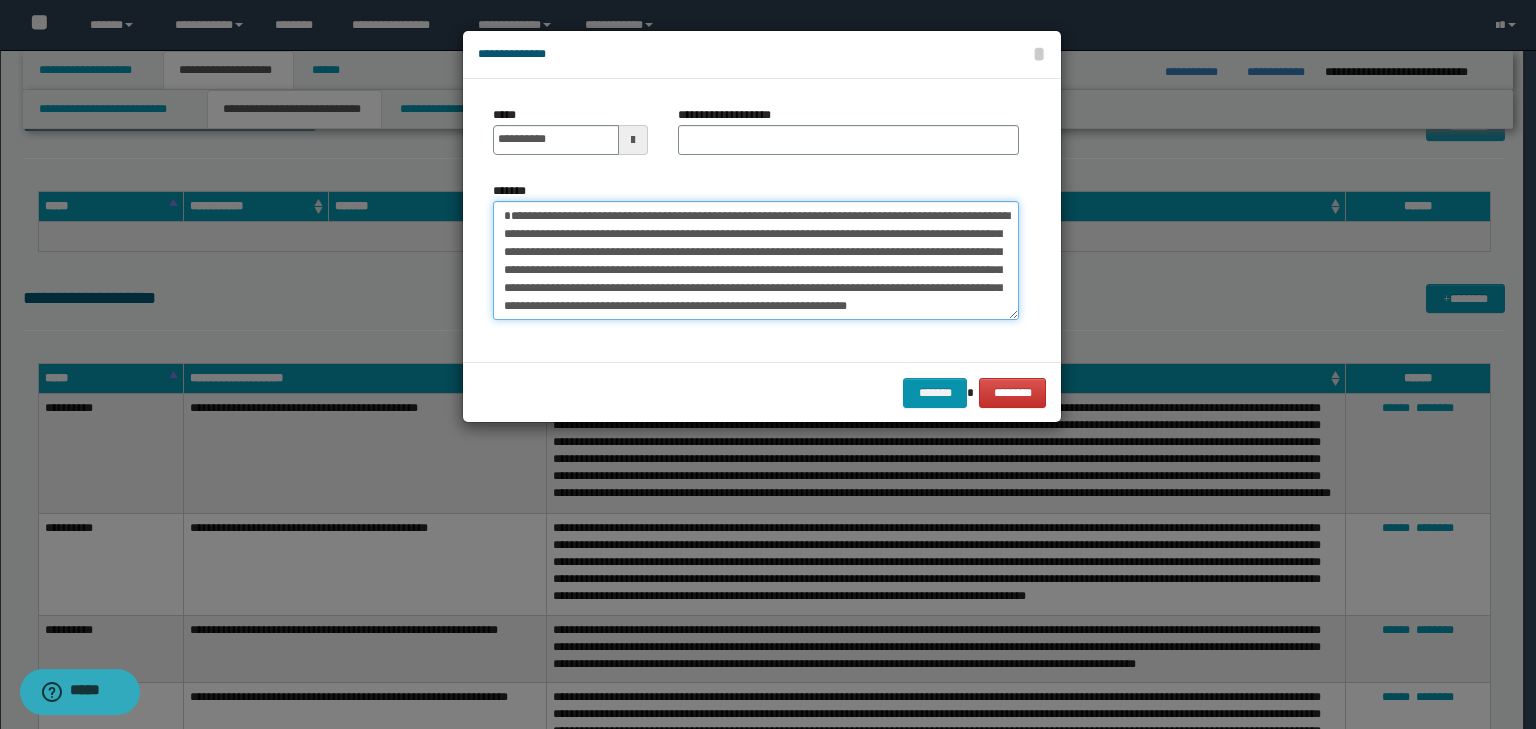 type on "**********" 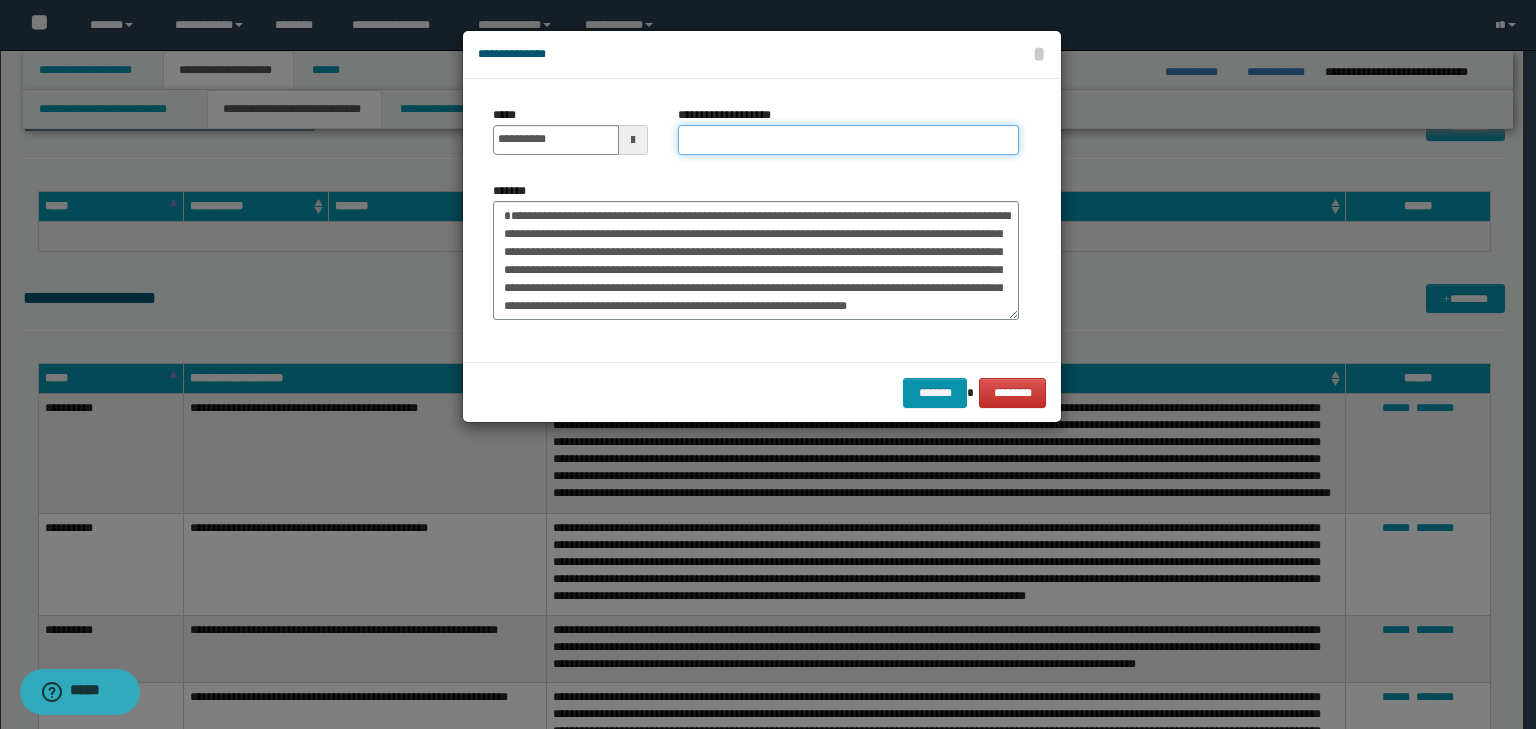 click on "**********" at bounding box center (848, 140) 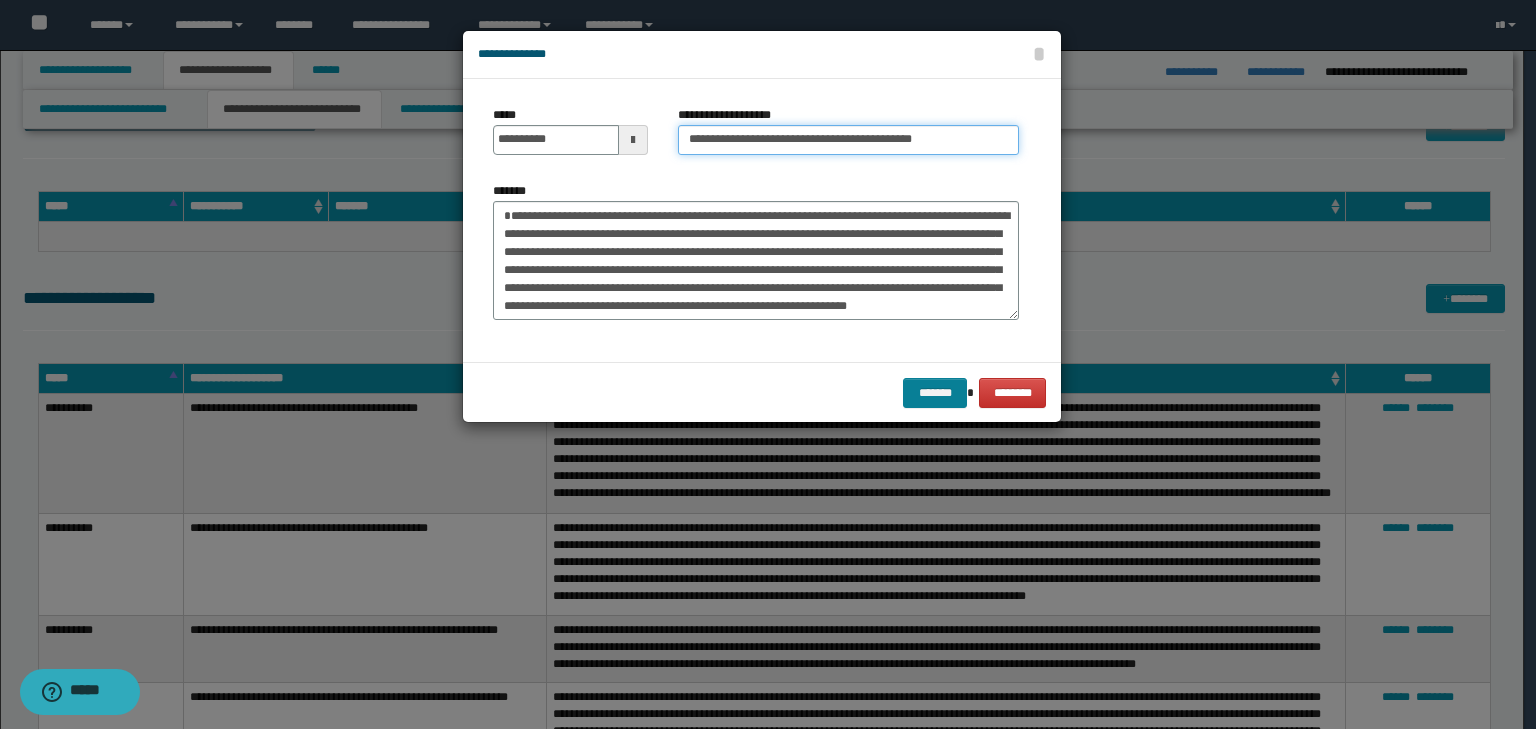 type on "**********" 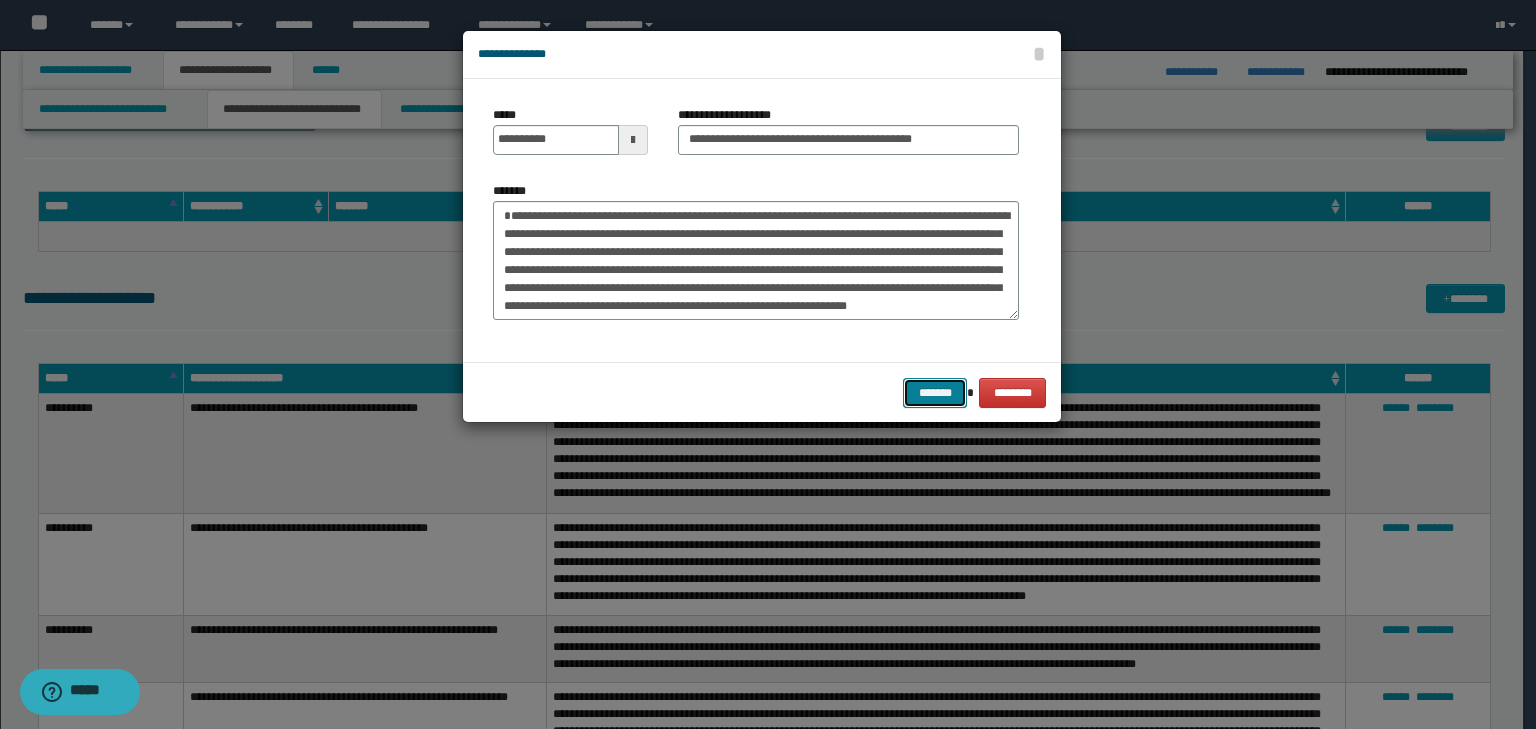 click on "*******" at bounding box center [935, 393] 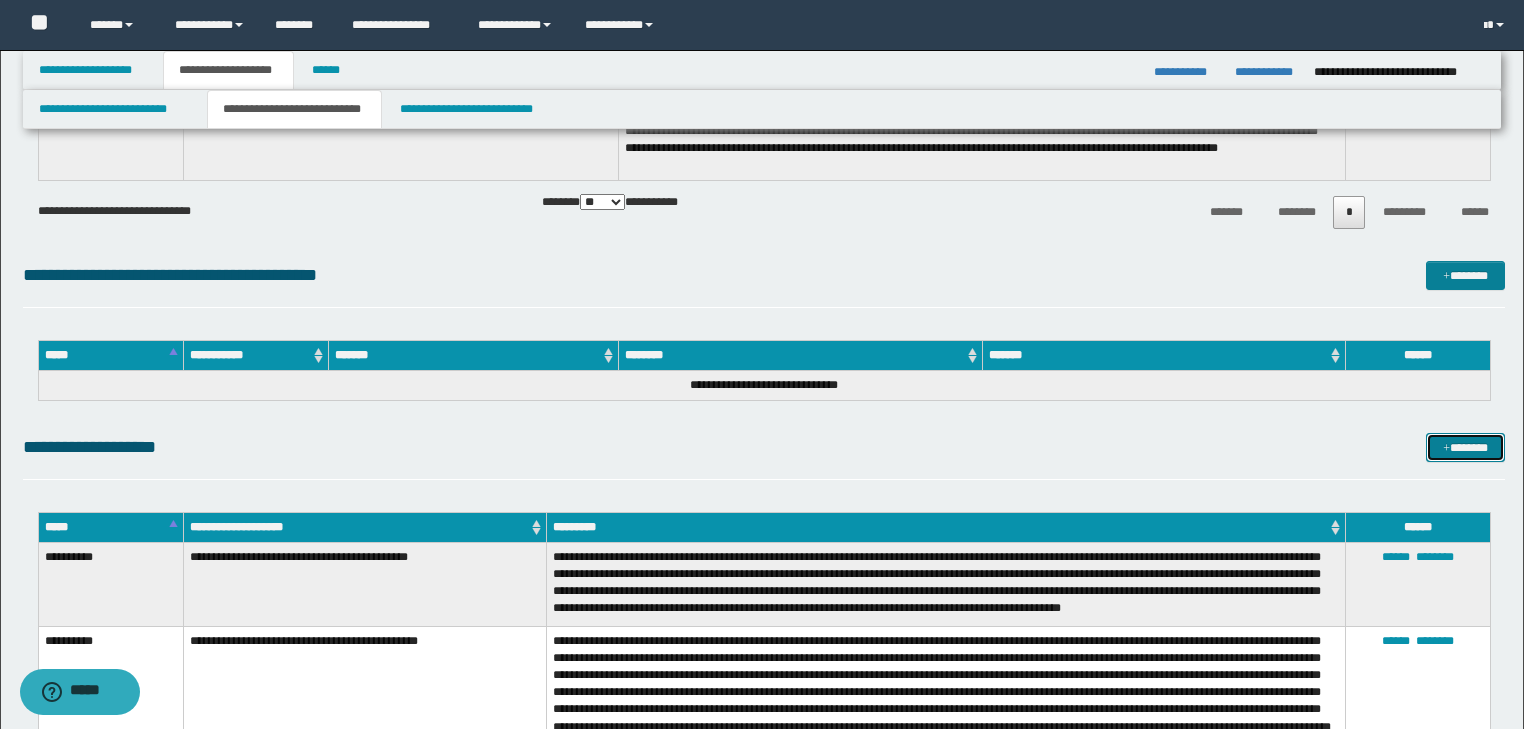 scroll, scrollTop: 2880, scrollLeft: 0, axis: vertical 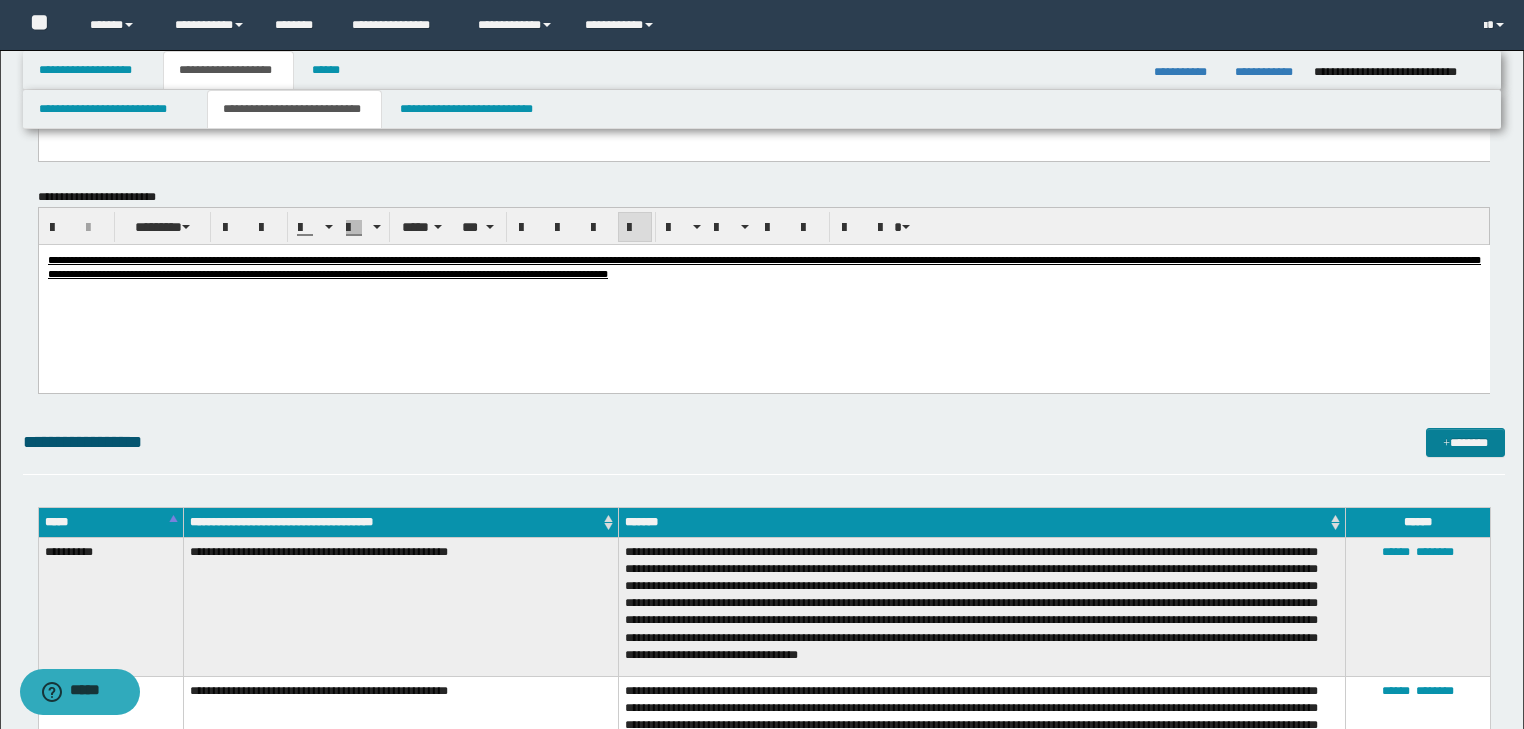 click on "**********" at bounding box center [764, 451] 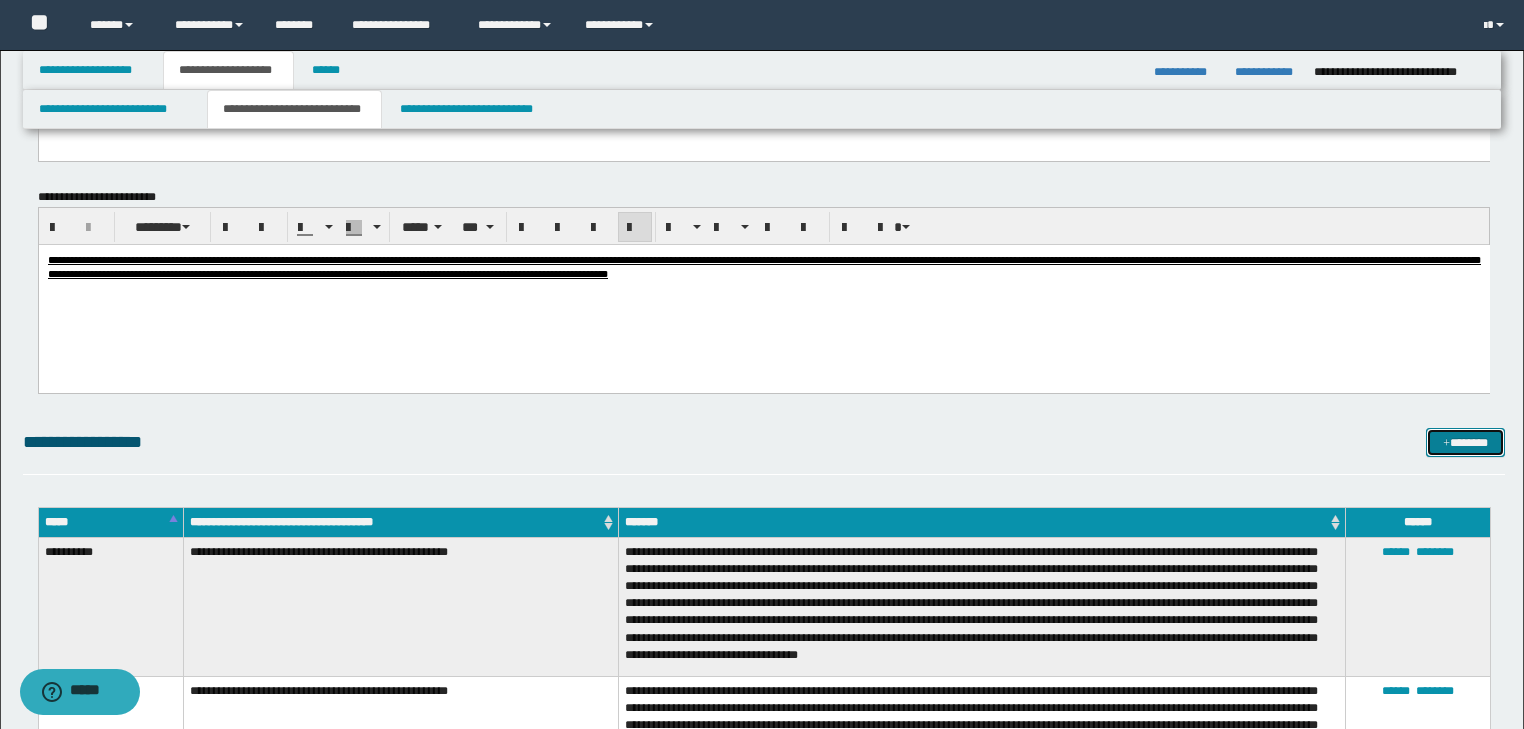 drag, startPoint x: 1454, startPoint y: 448, endPoint x: 1417, endPoint y: 439, distance: 38.078865 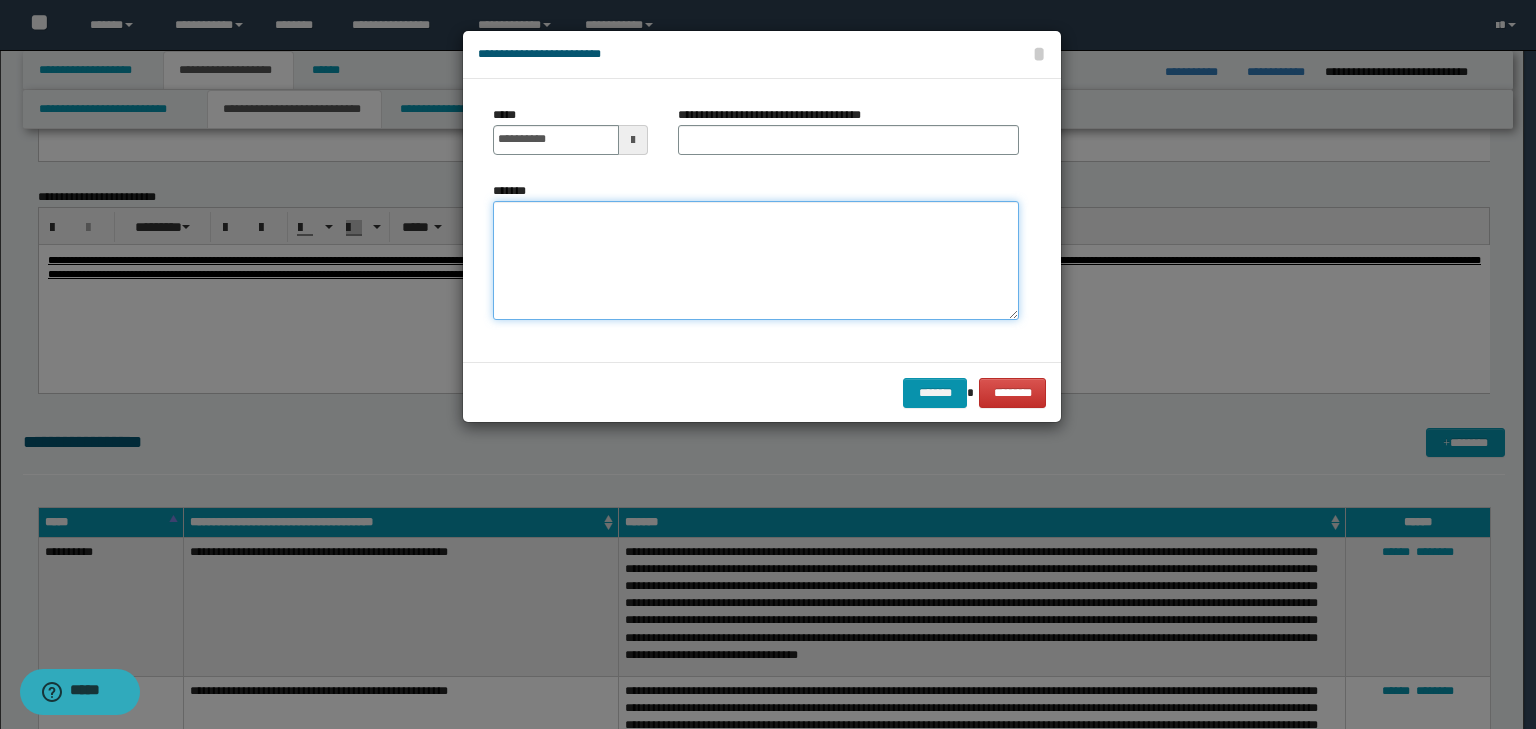 click on "*******" at bounding box center [756, 261] 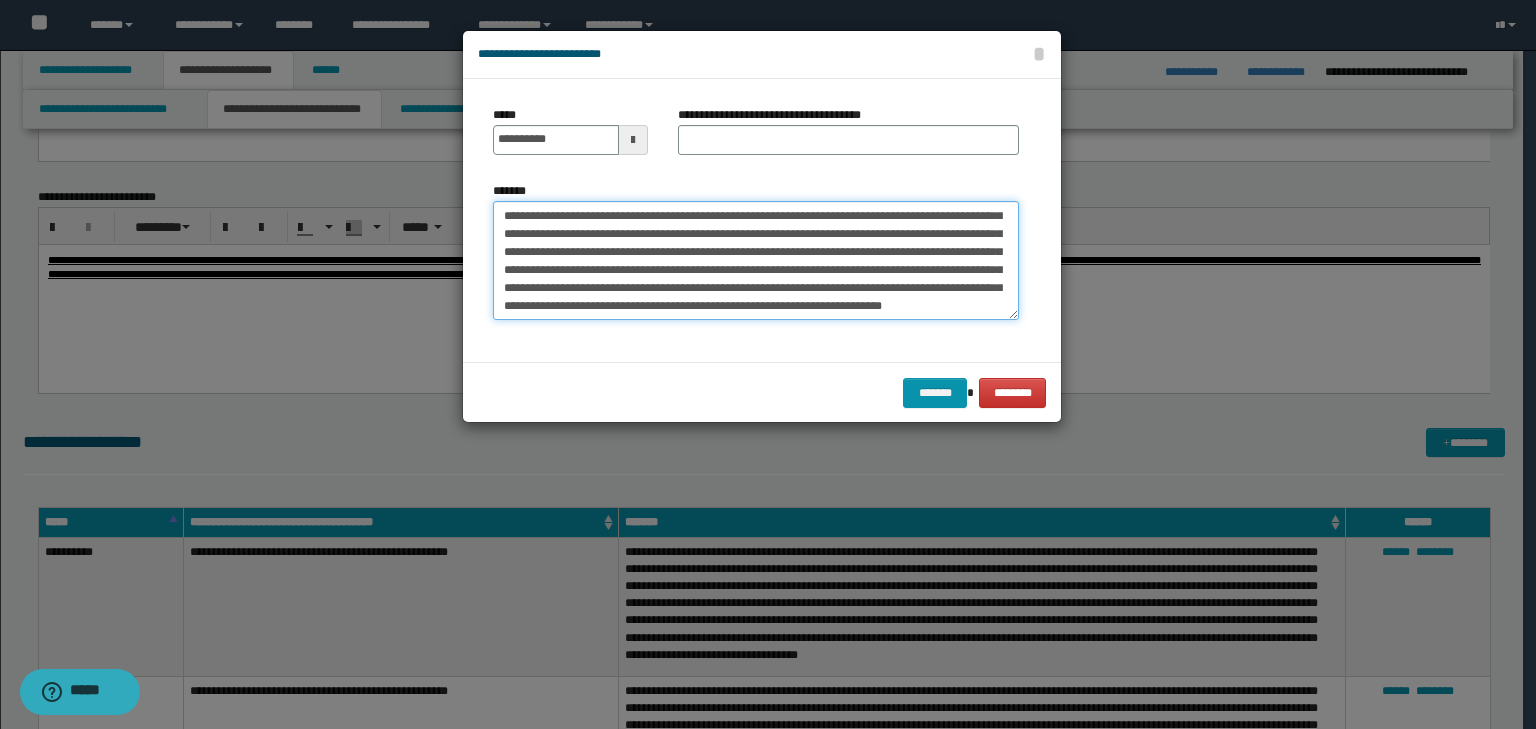 scroll, scrollTop: 0, scrollLeft: 0, axis: both 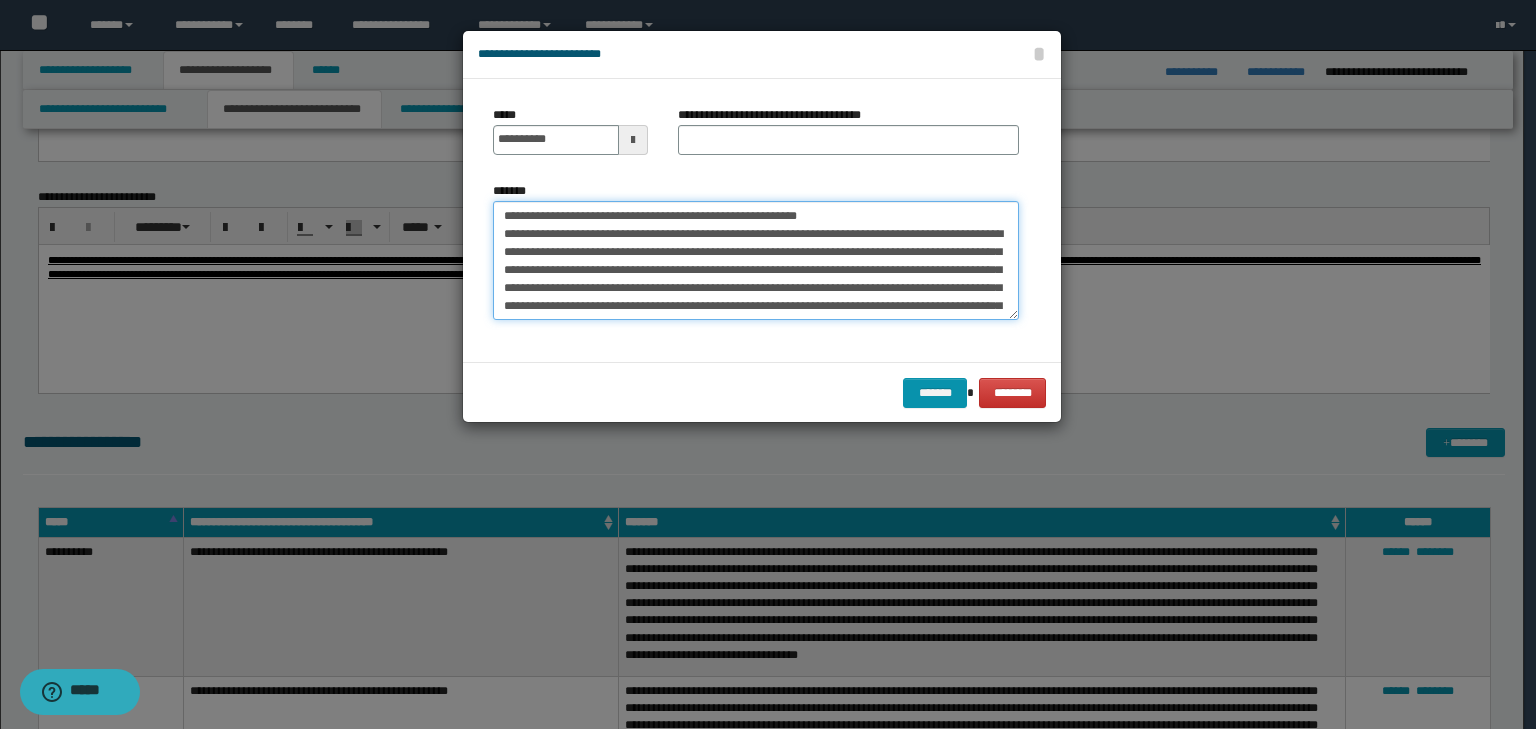 drag, startPoint x: 565, startPoint y: 211, endPoint x: 444, endPoint y: 193, distance: 122.33152 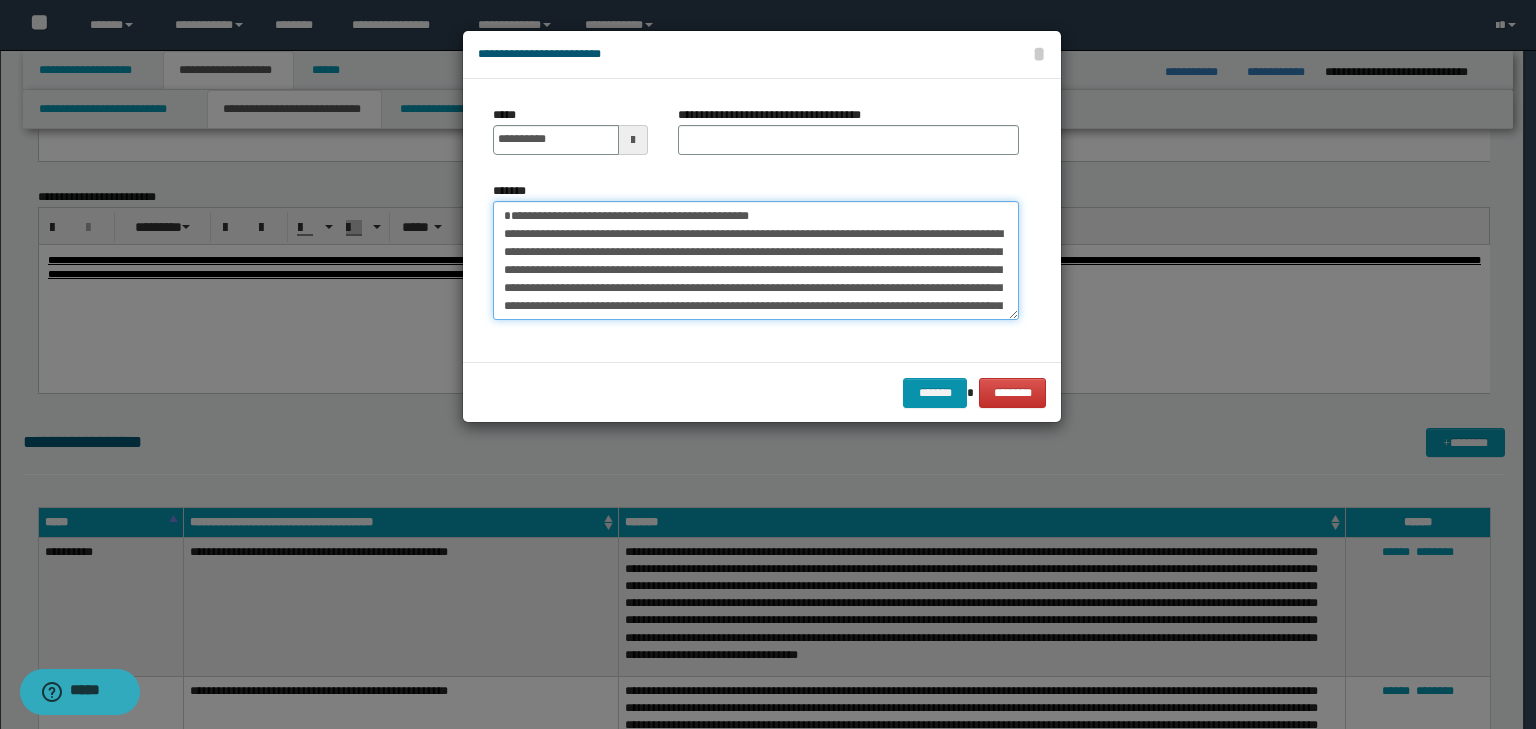 type on "**********" 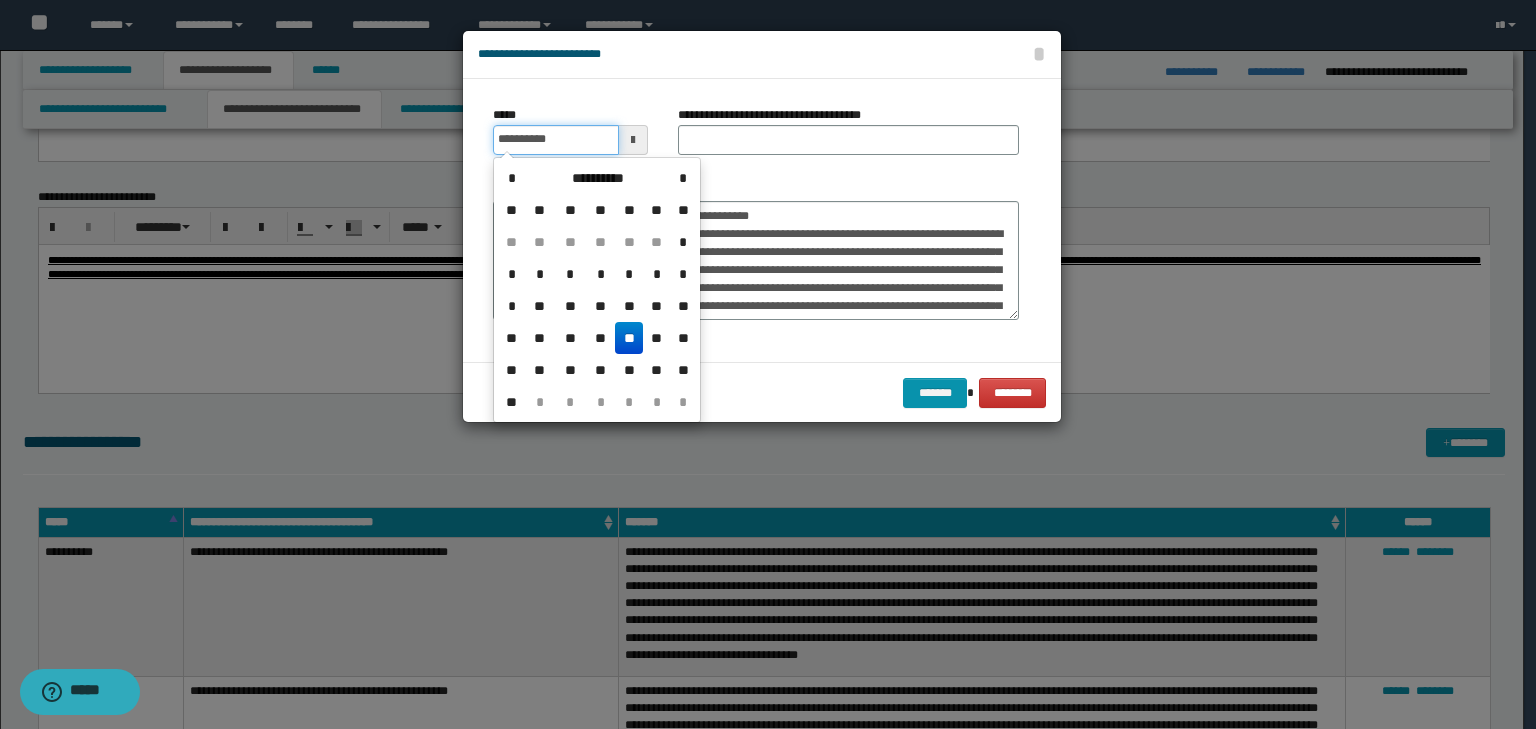 click on "**********" at bounding box center (556, 140) 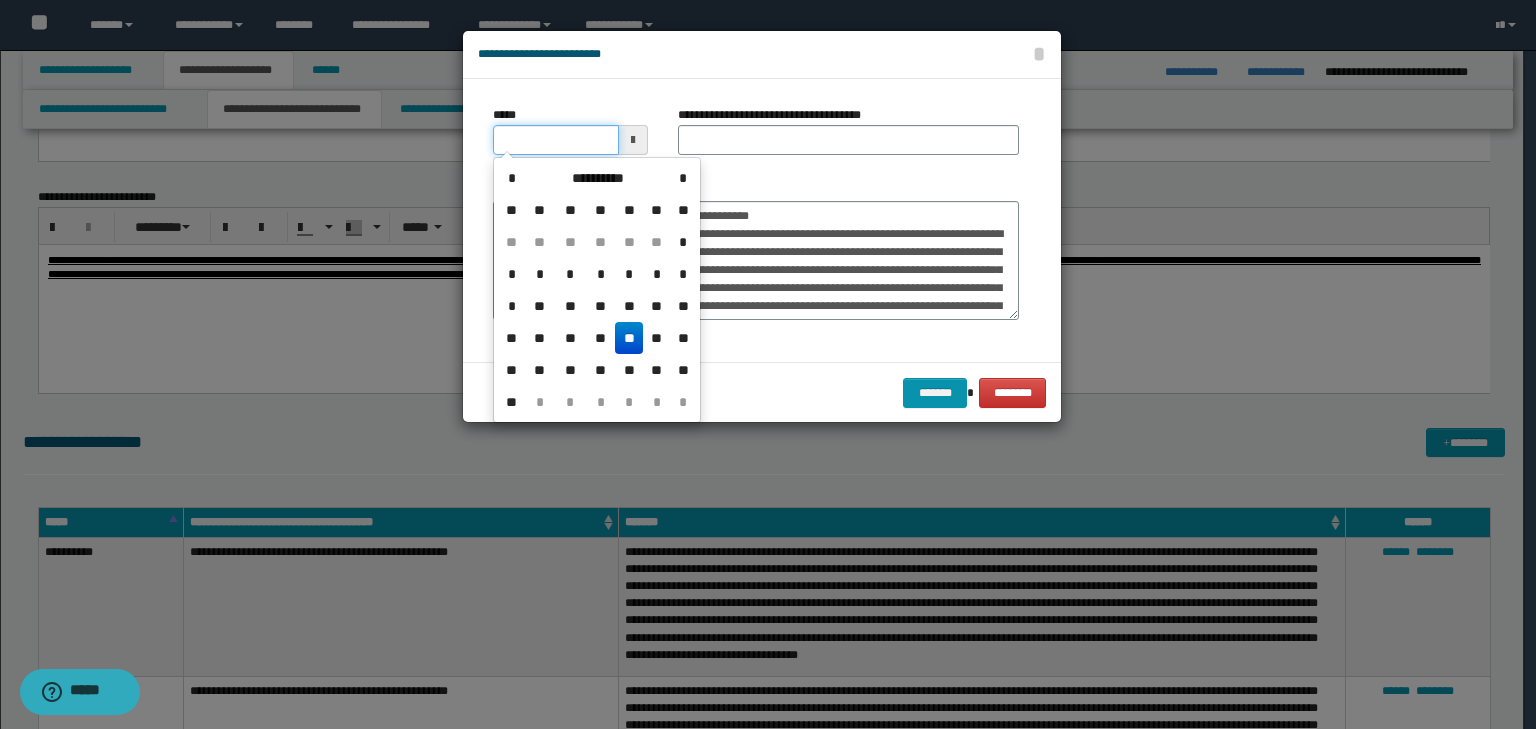 type on "**********" 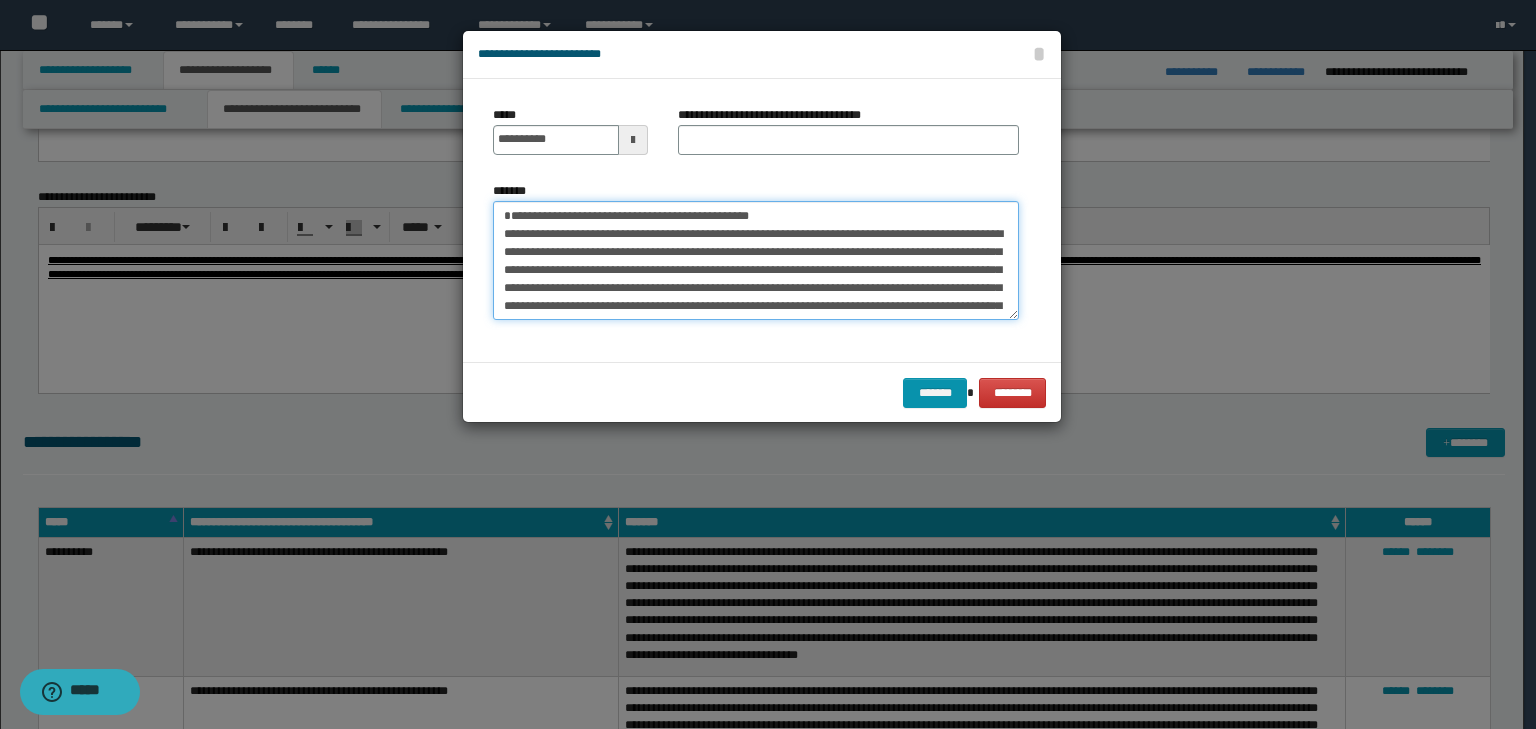 drag, startPoint x: 857, startPoint y: 225, endPoint x: 452, endPoint y: 189, distance: 406.59686 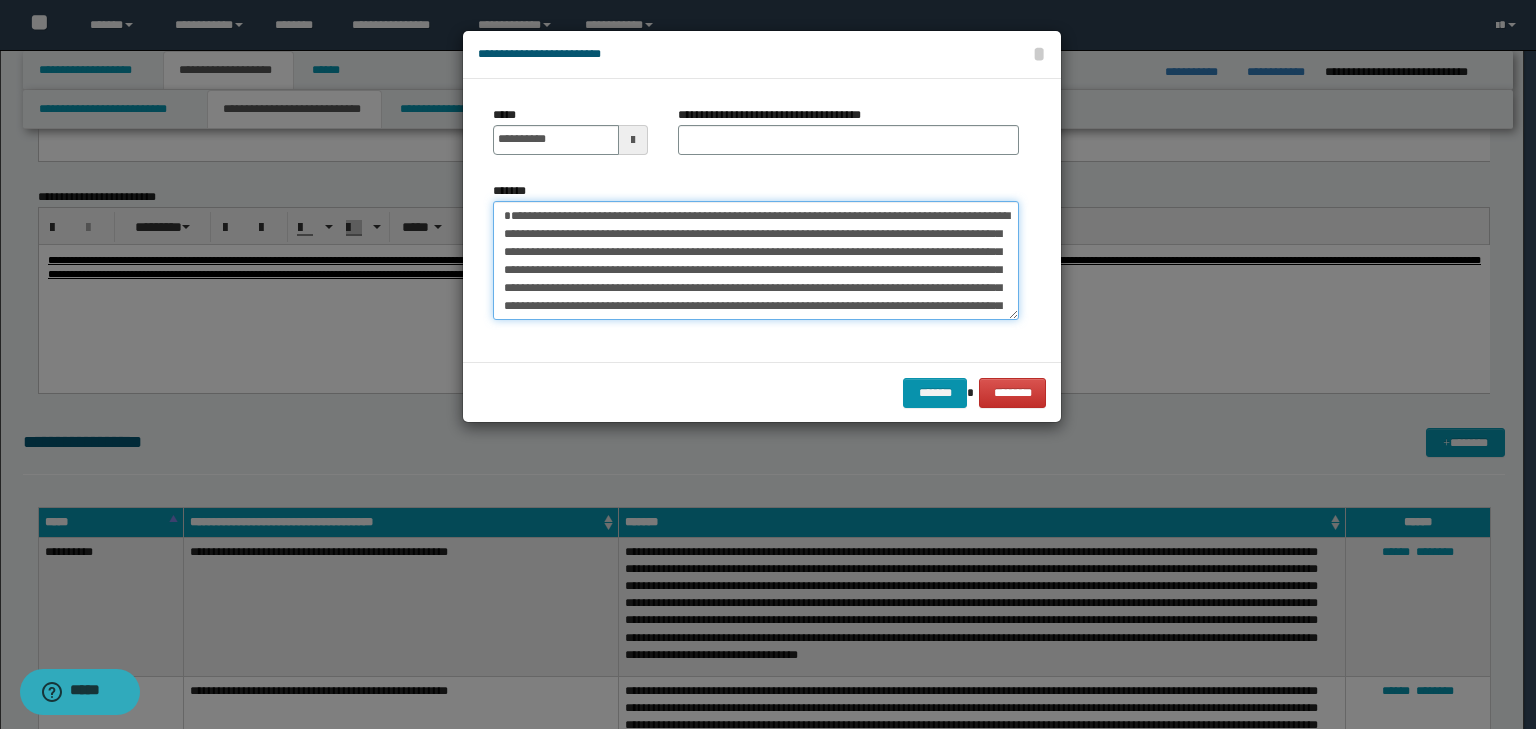 type on "**********" 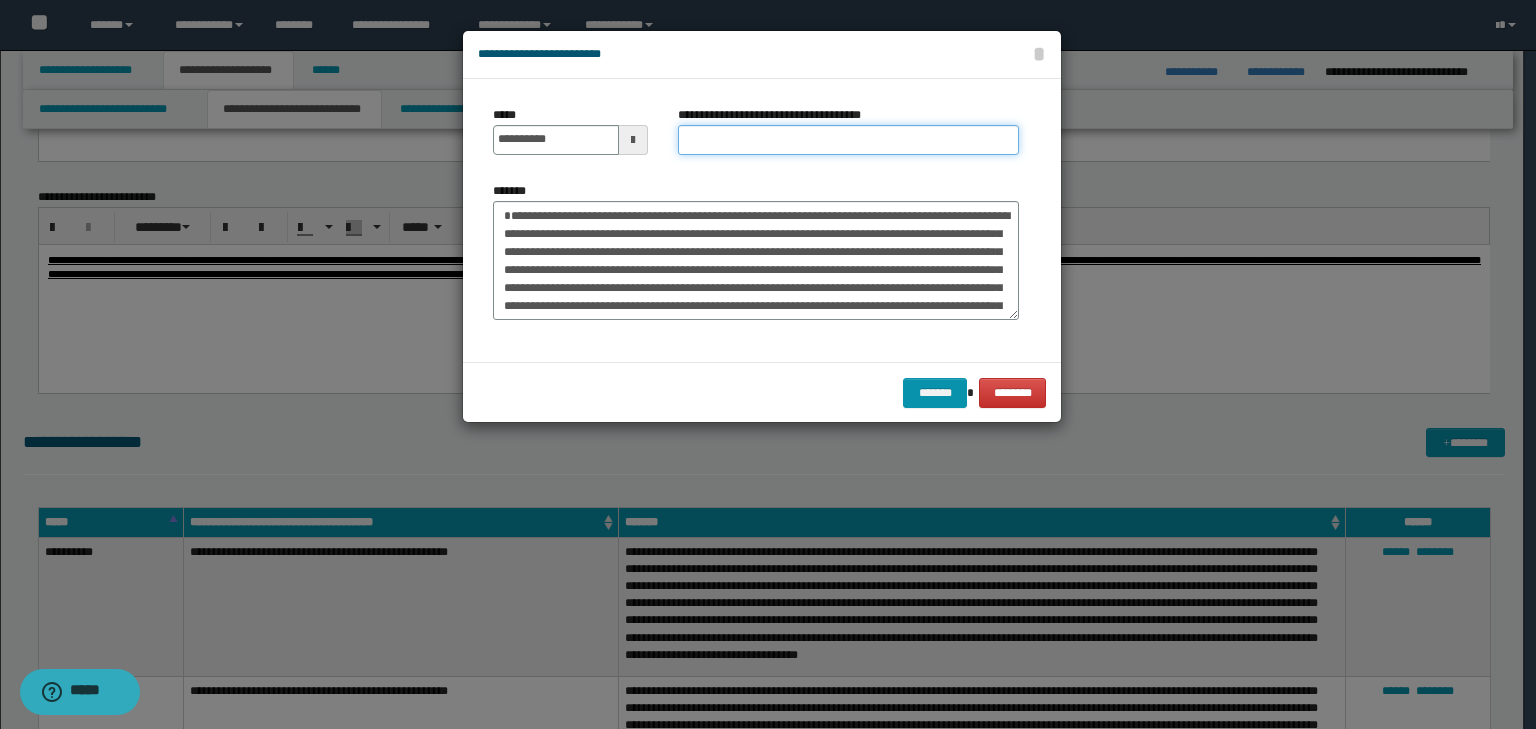 click on "**********" at bounding box center [848, 140] 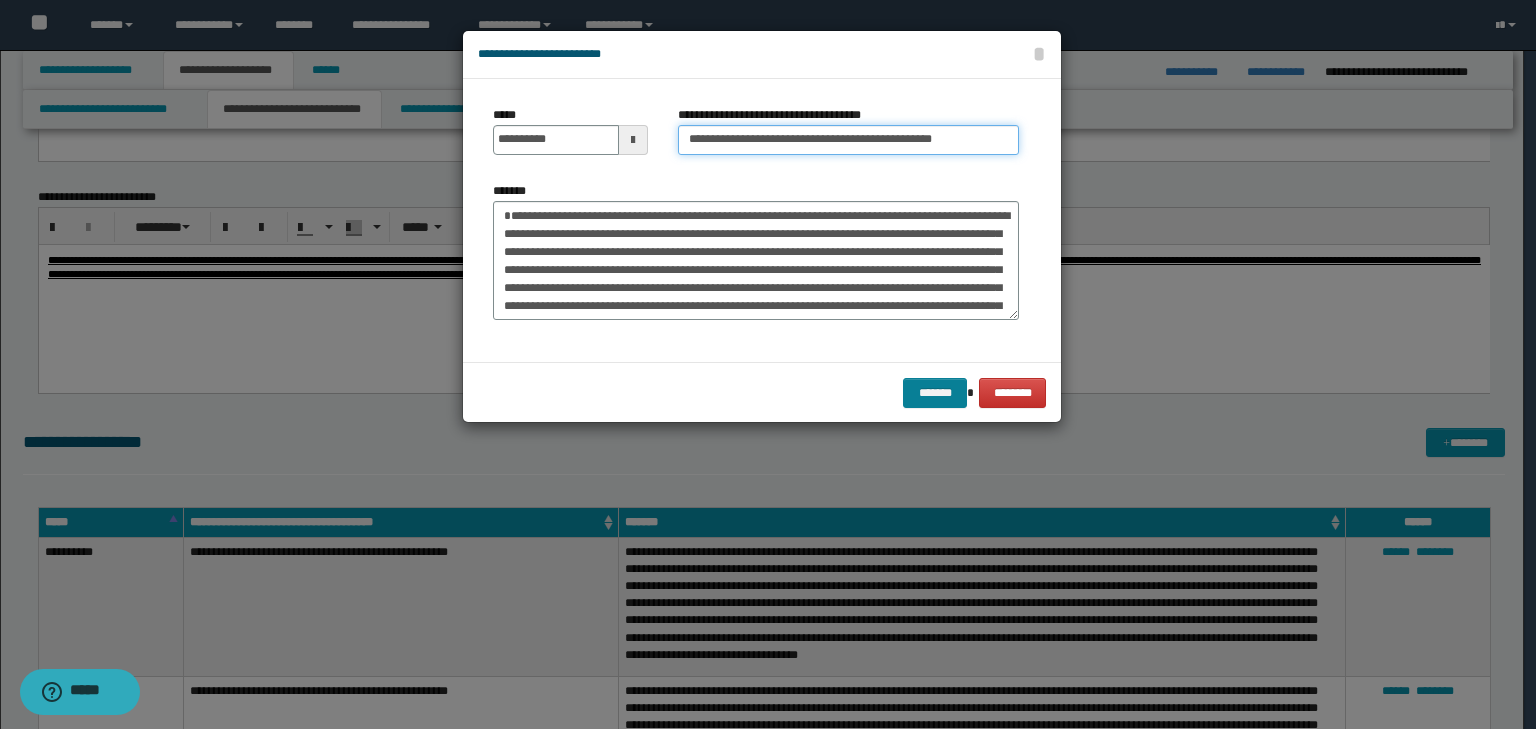 type on "**********" 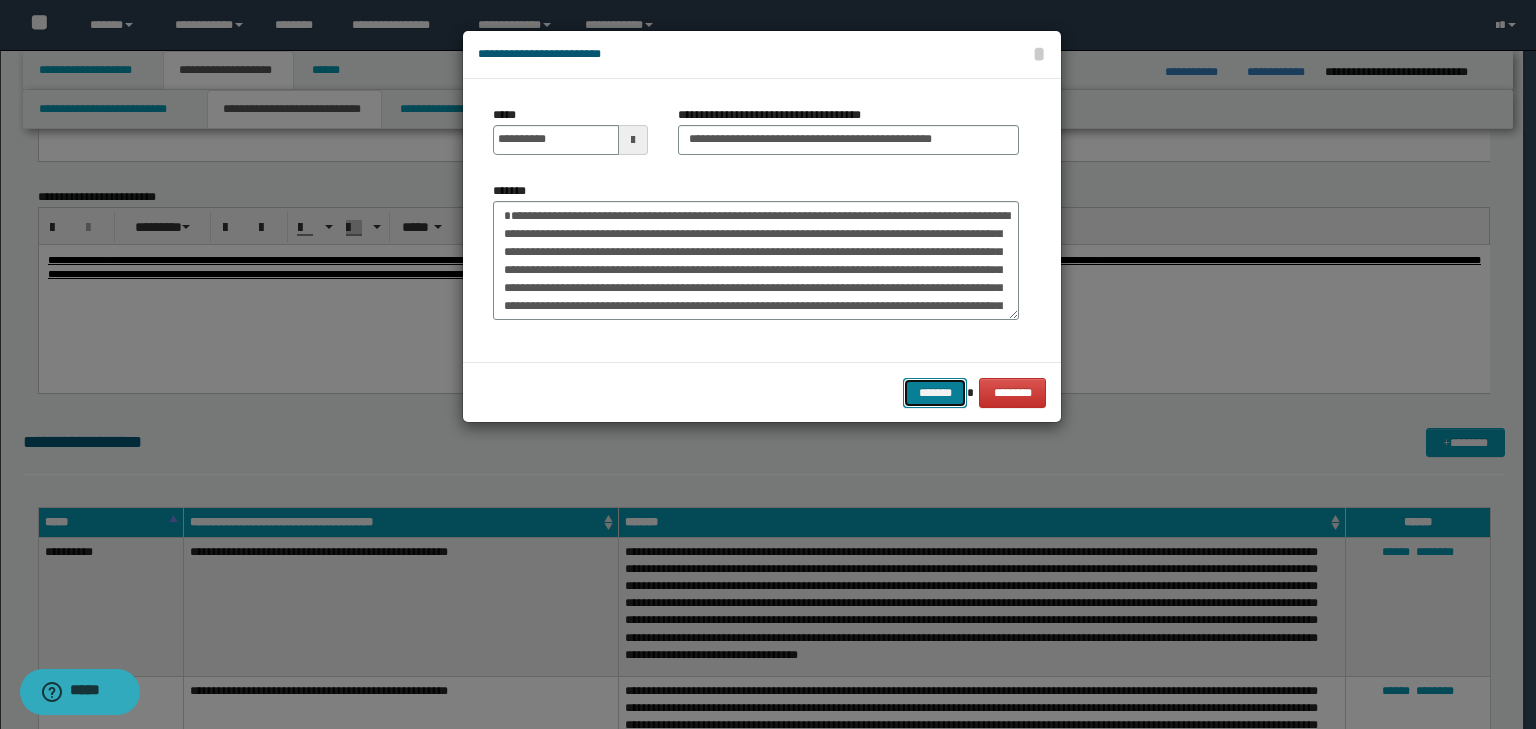 click on "*******" at bounding box center [935, 393] 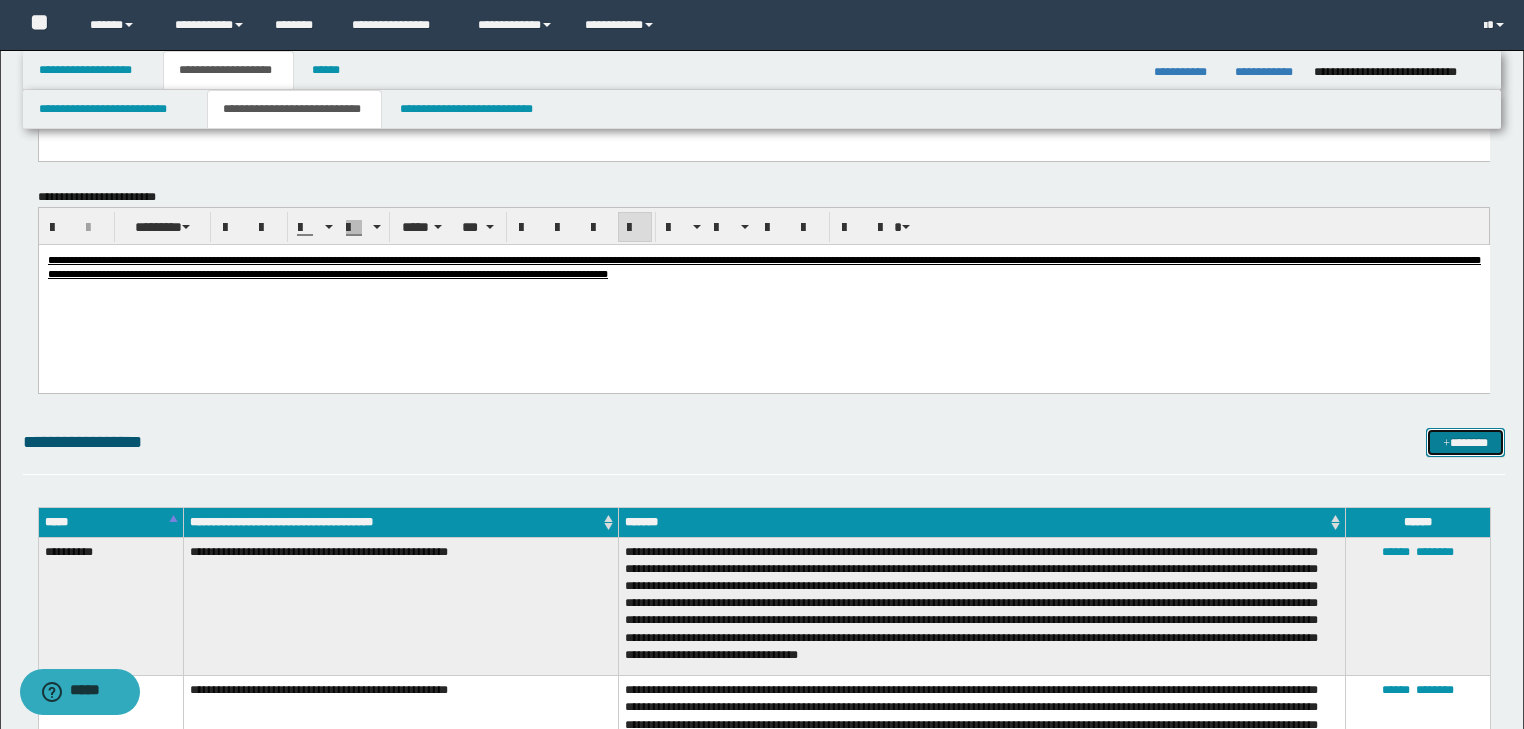 click on "*******" at bounding box center [1465, 443] 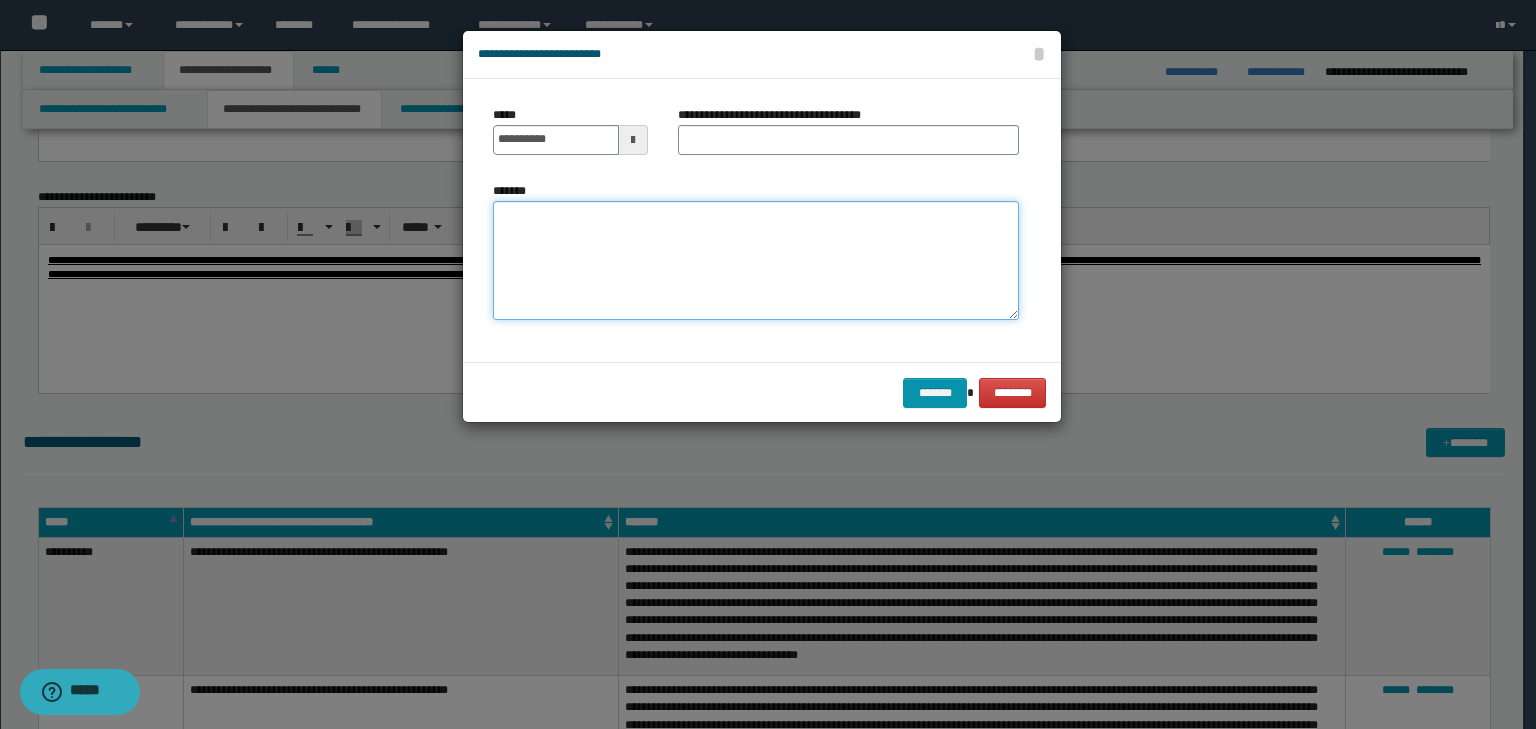 click on "*******" at bounding box center (756, 261) 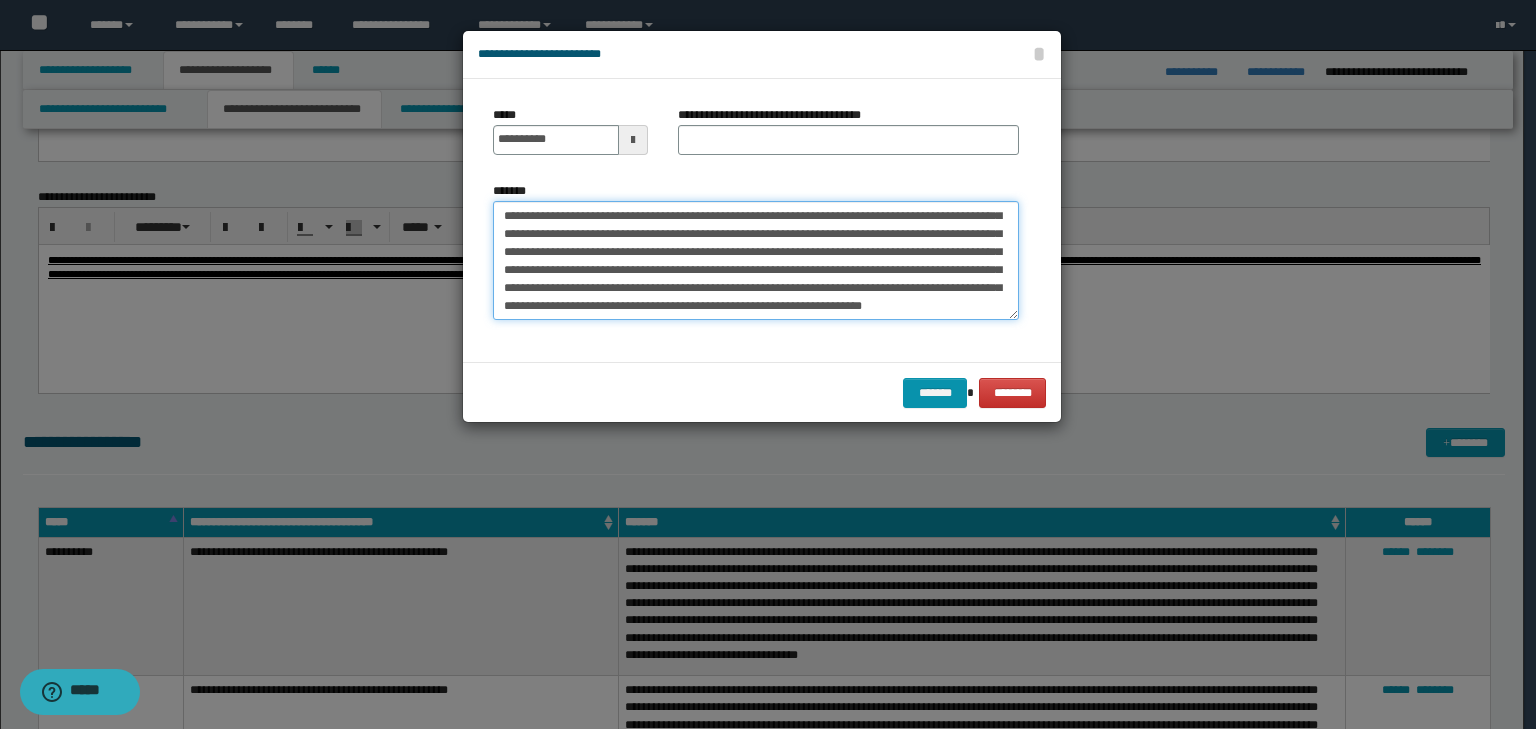 scroll, scrollTop: 0, scrollLeft: 0, axis: both 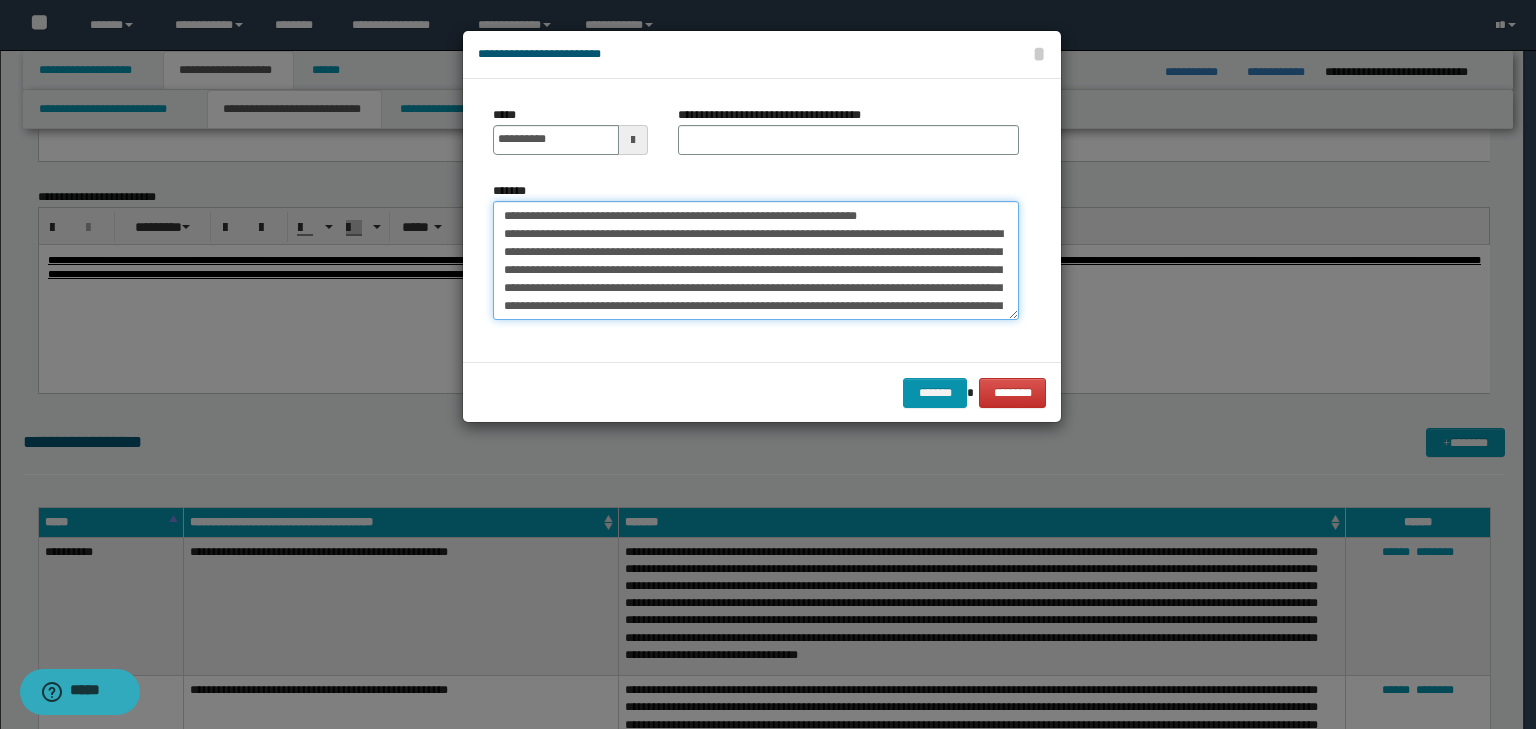 drag, startPoint x: 566, startPoint y: 216, endPoint x: 461, endPoint y: 201, distance: 106.06602 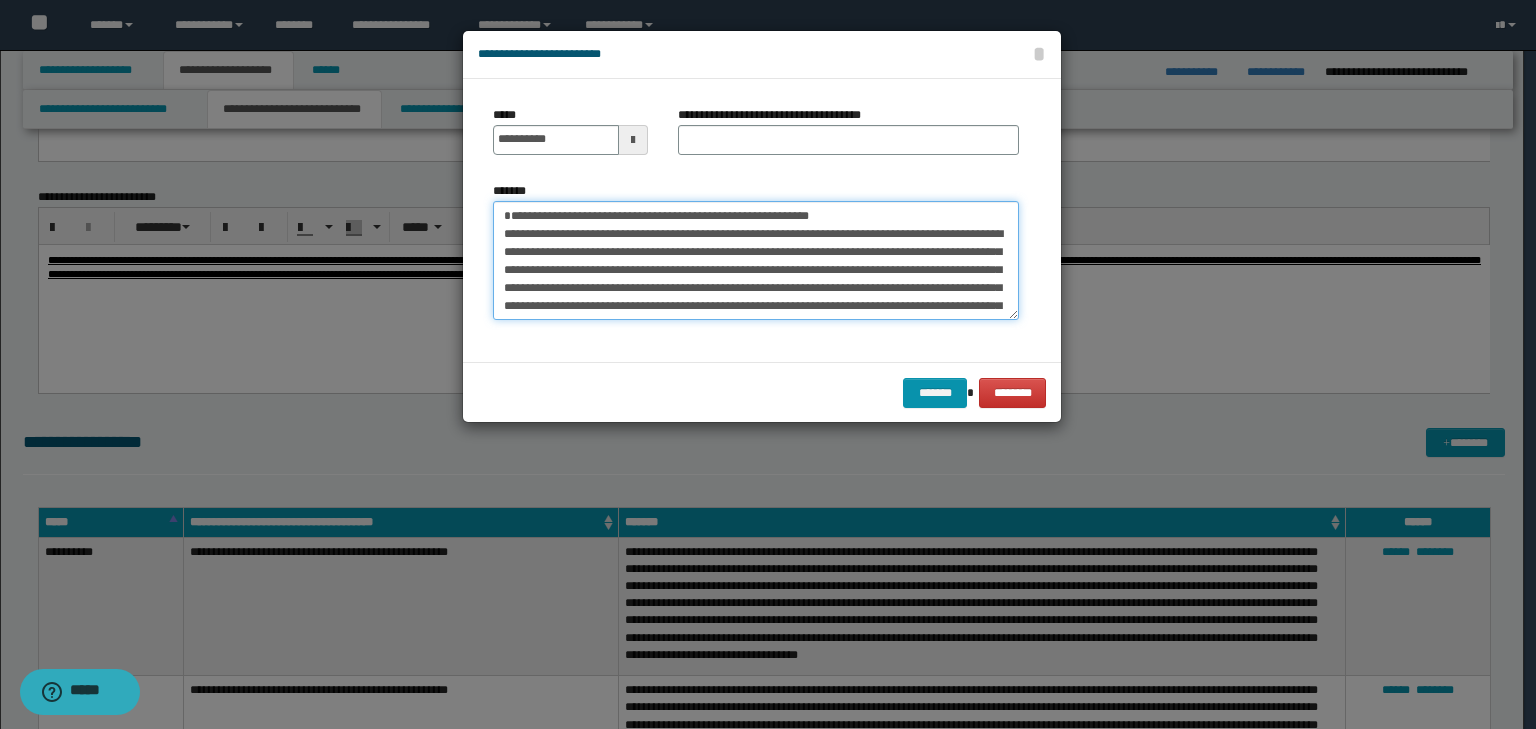 type on "**********" 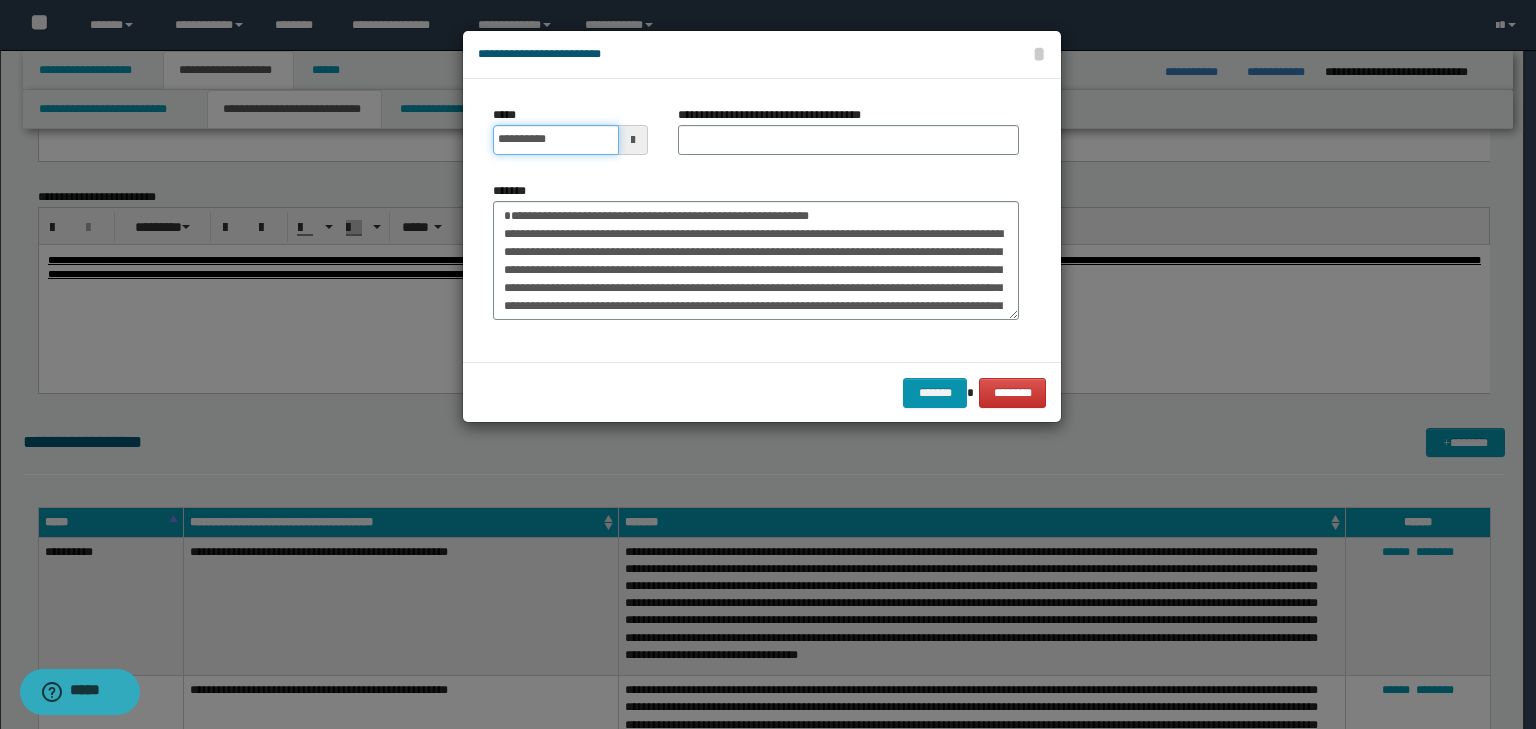 click on "**********" at bounding box center (556, 140) 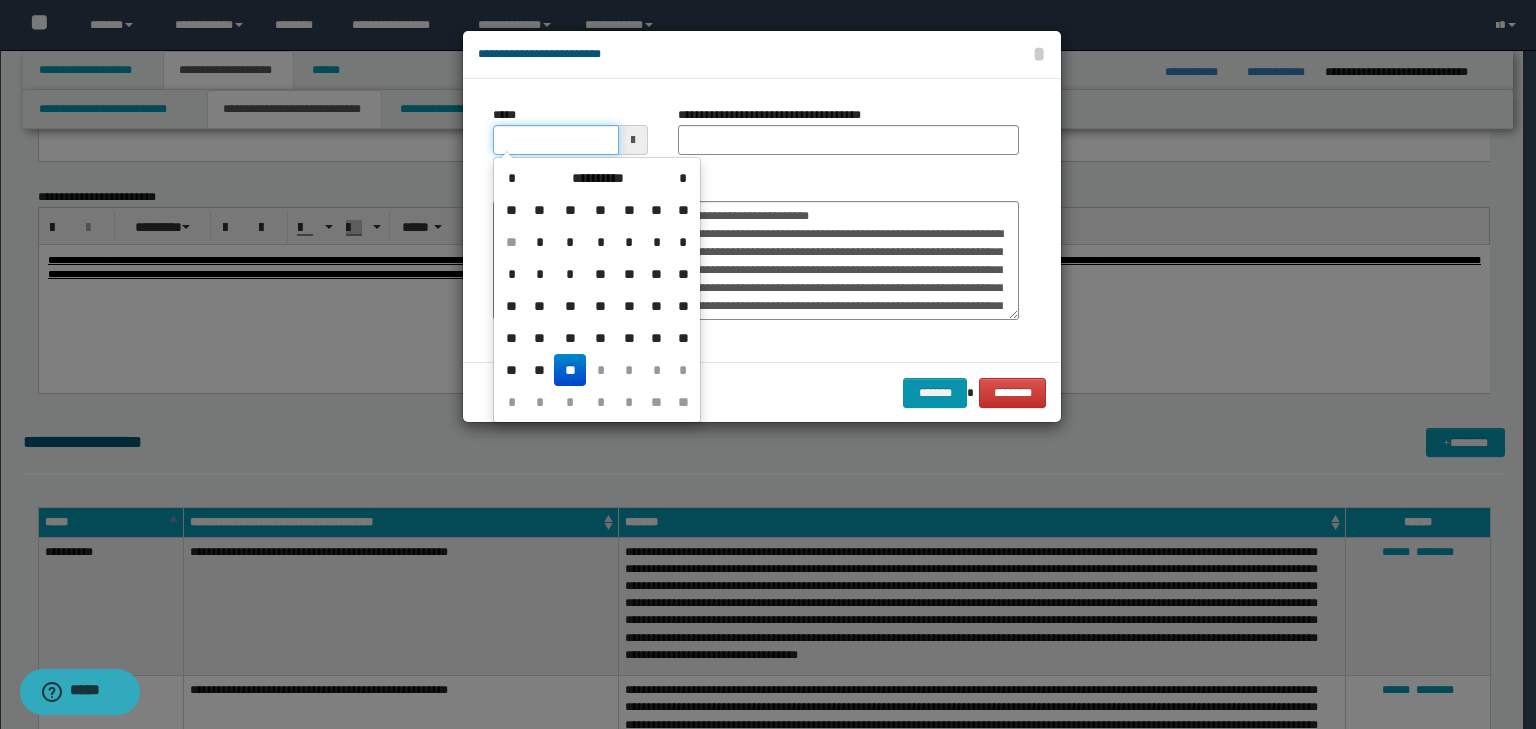type on "**********" 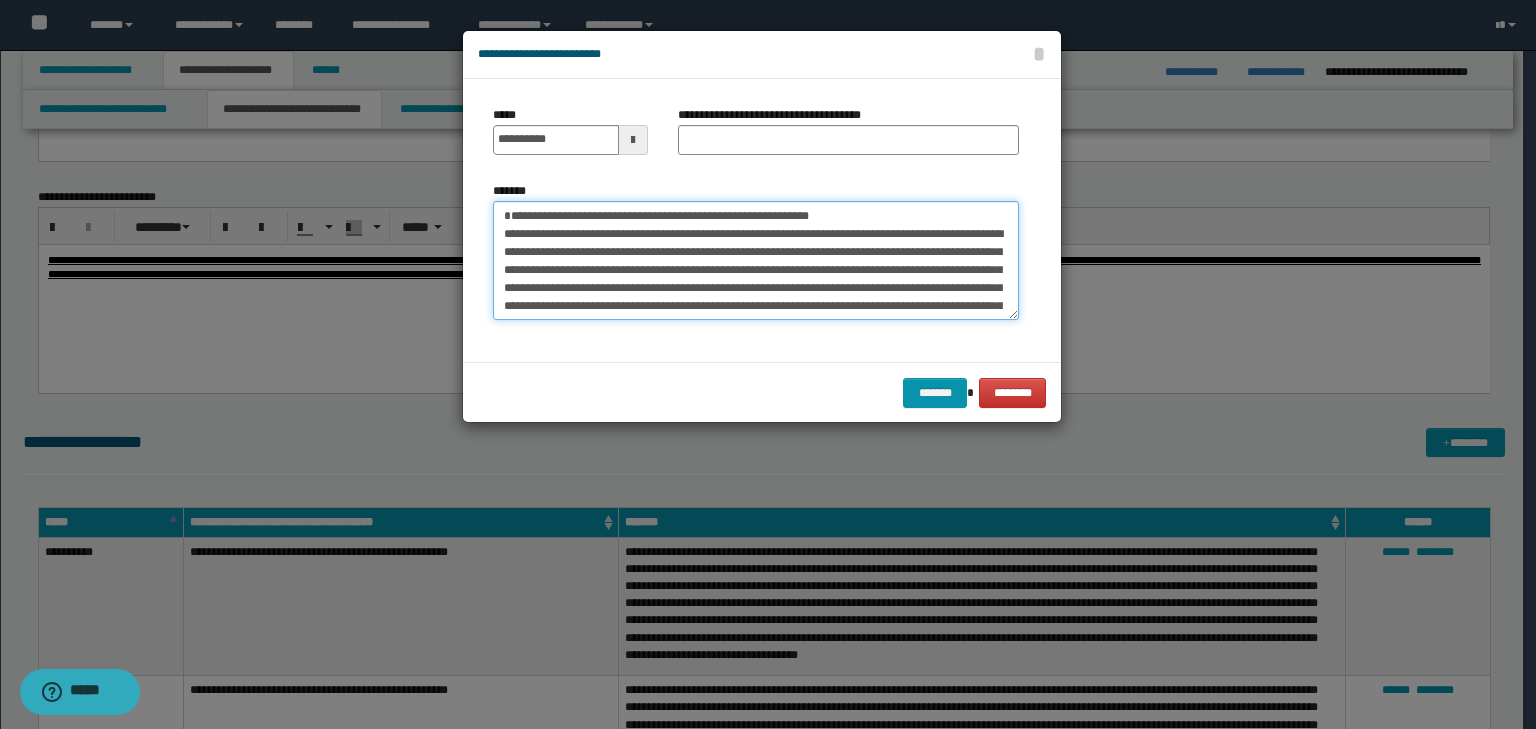 drag, startPoint x: 900, startPoint y: 215, endPoint x: 398, endPoint y: 201, distance: 502.1952 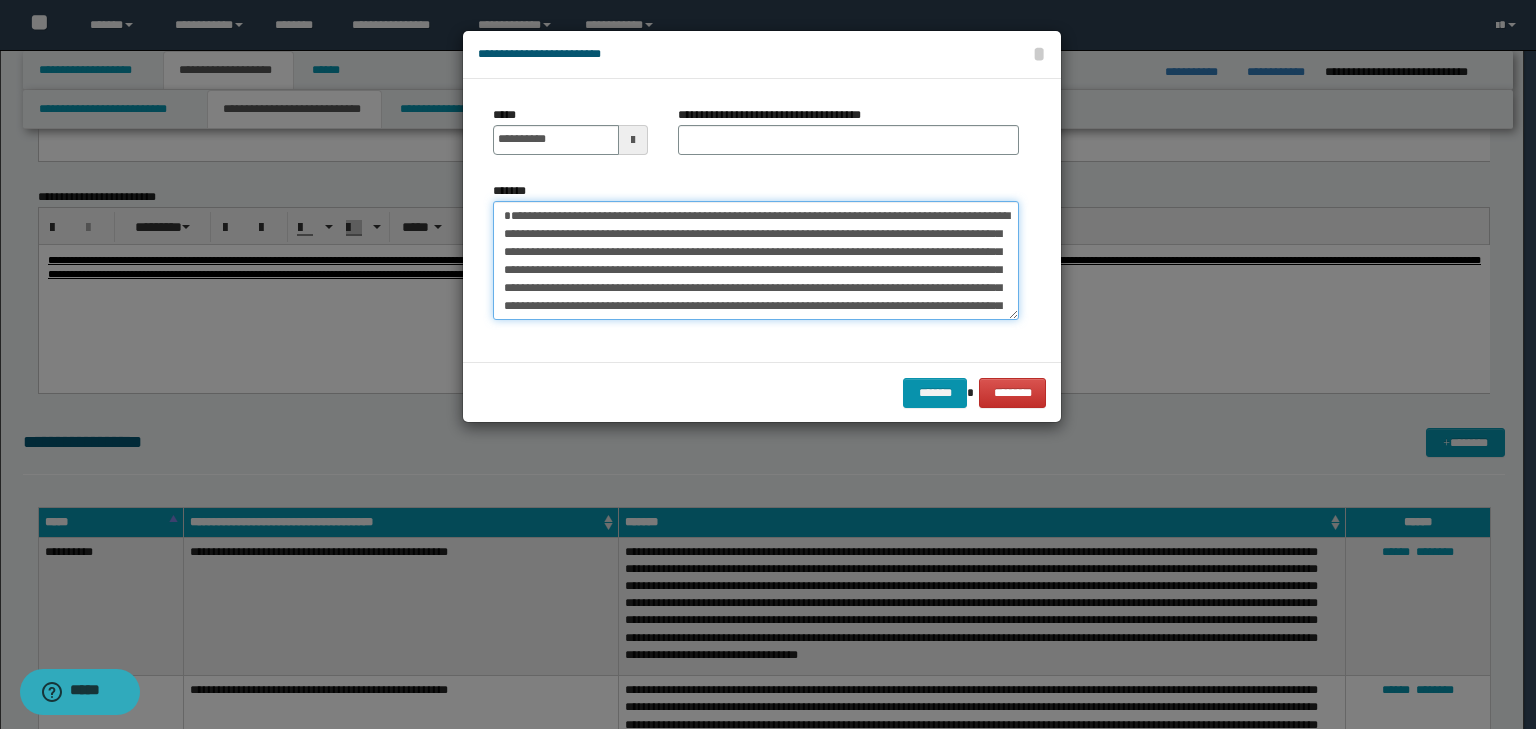 type on "**********" 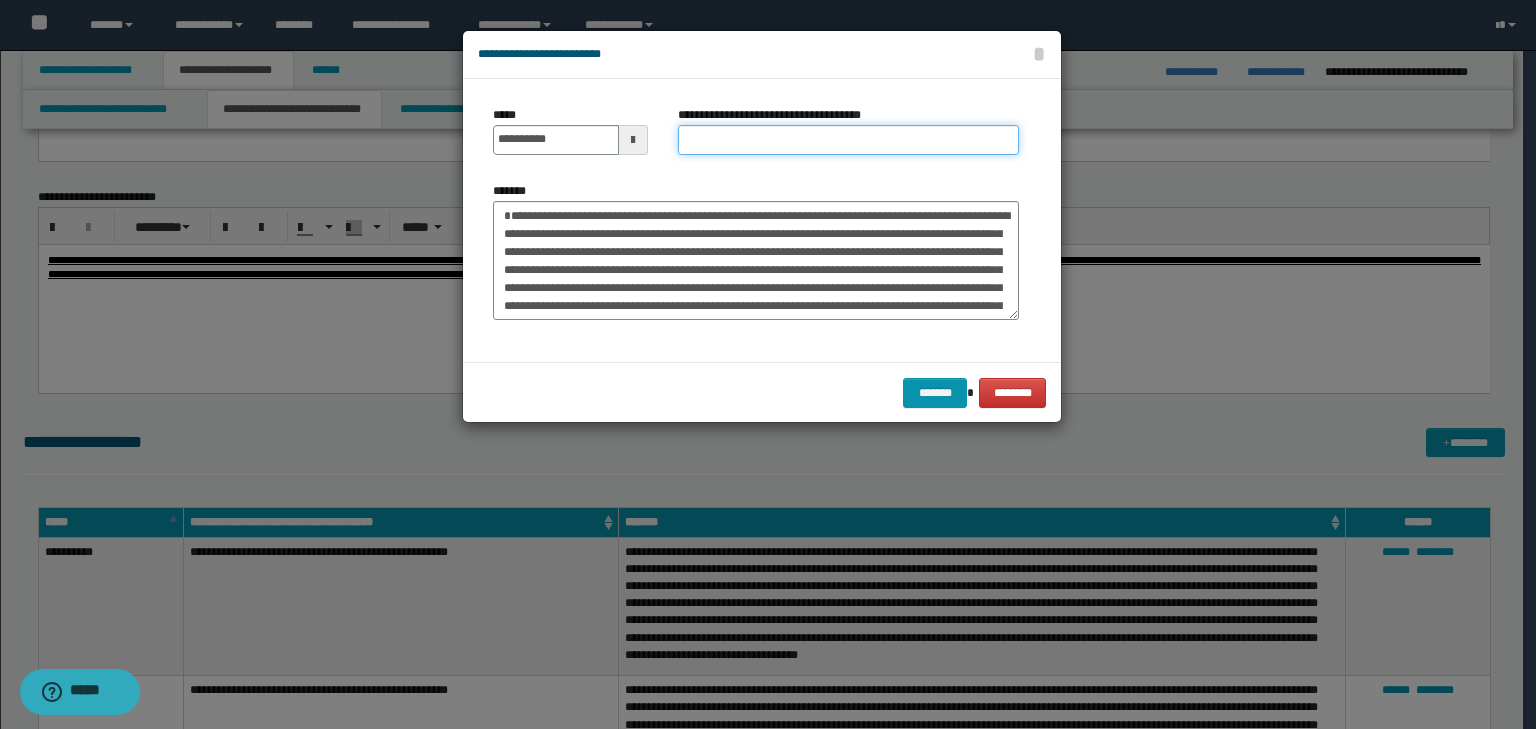 click on "**********" at bounding box center [848, 140] 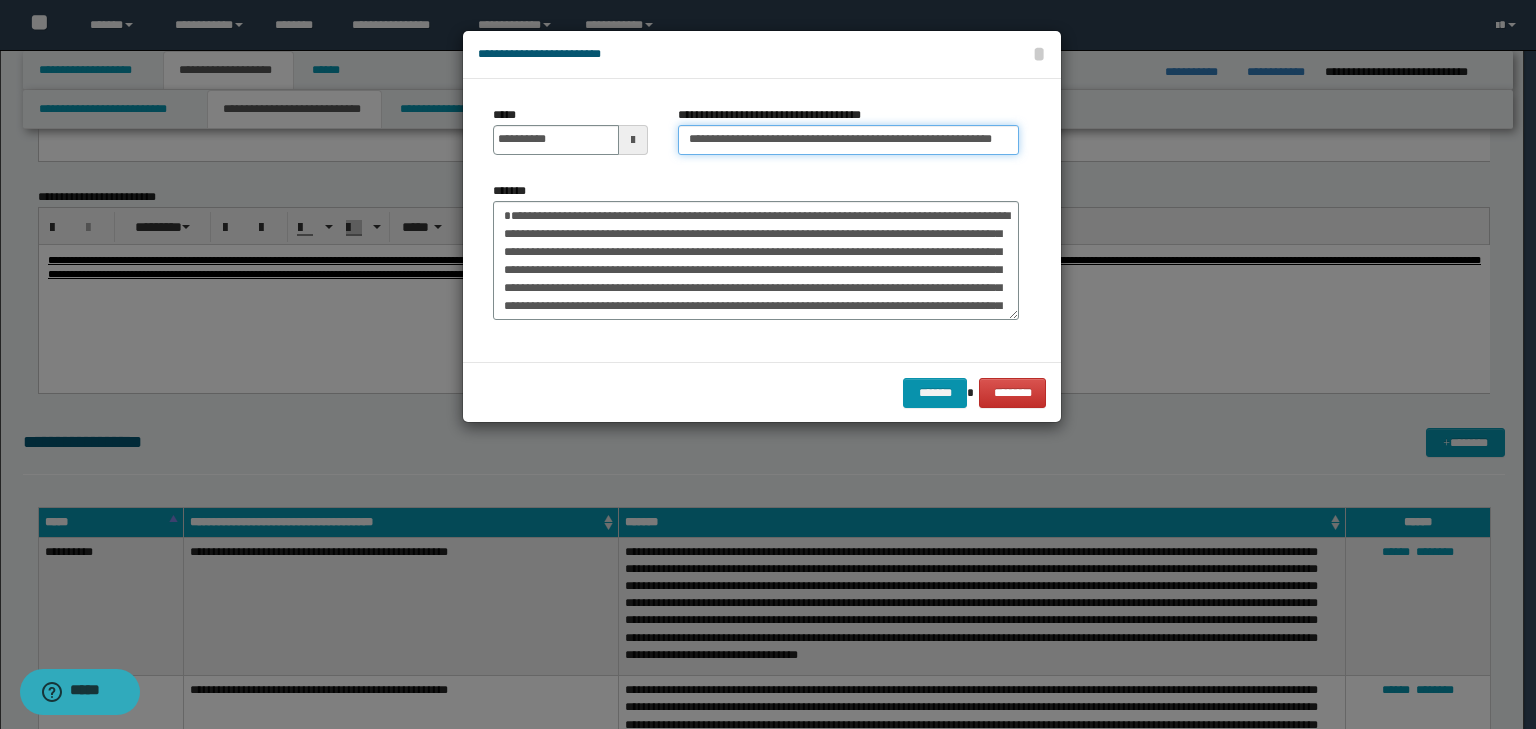 scroll, scrollTop: 0, scrollLeft: 58, axis: horizontal 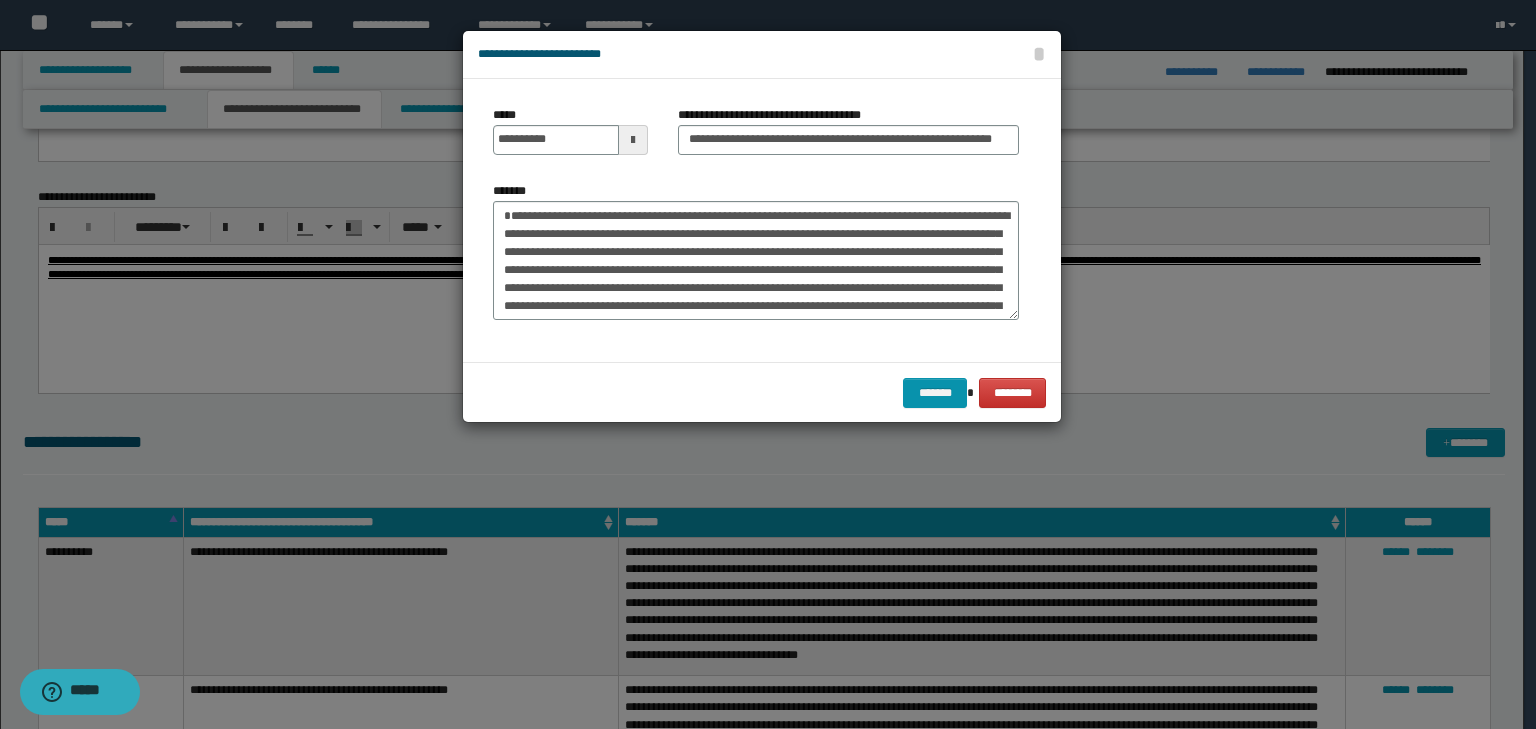 click on "*******
********" at bounding box center (762, 392) 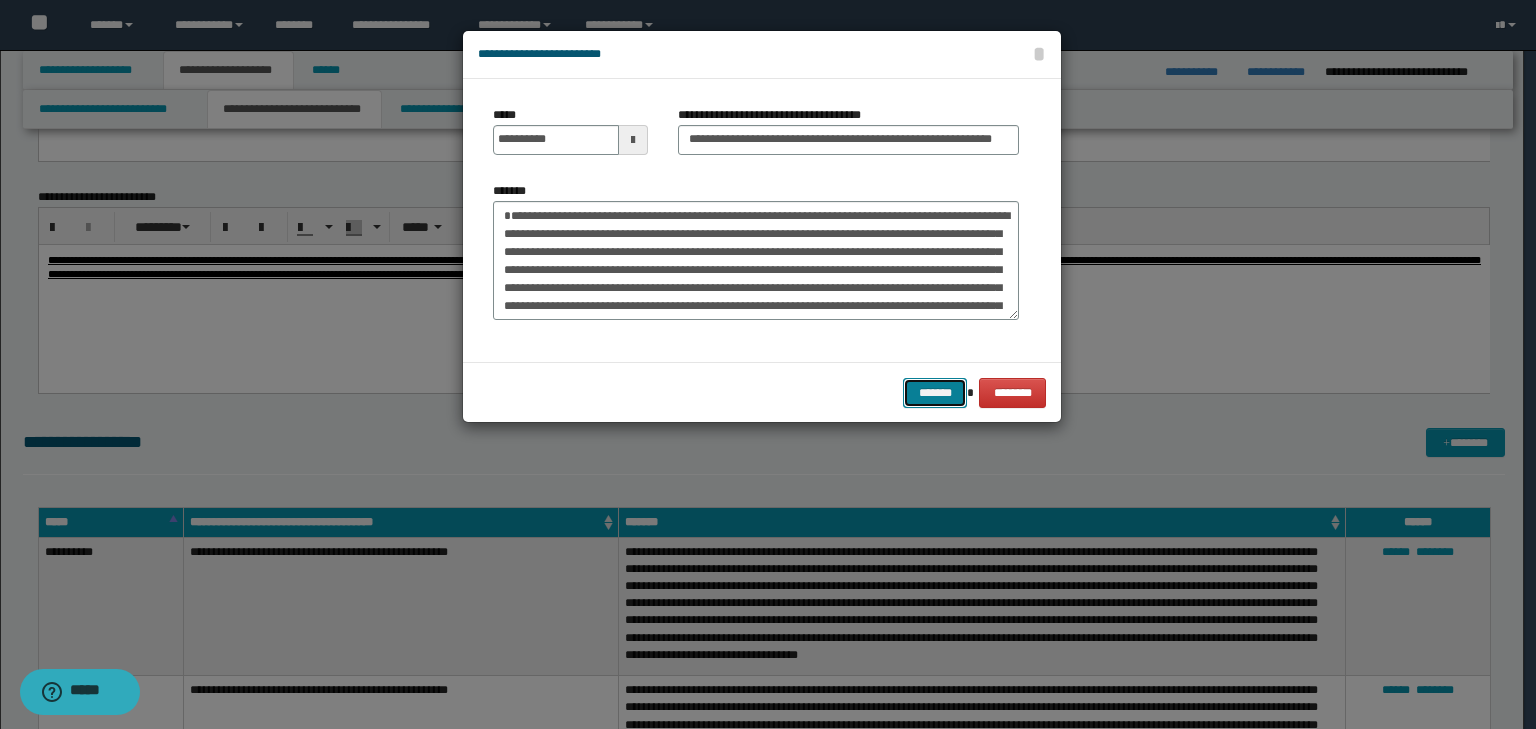 click on "*******" at bounding box center [935, 393] 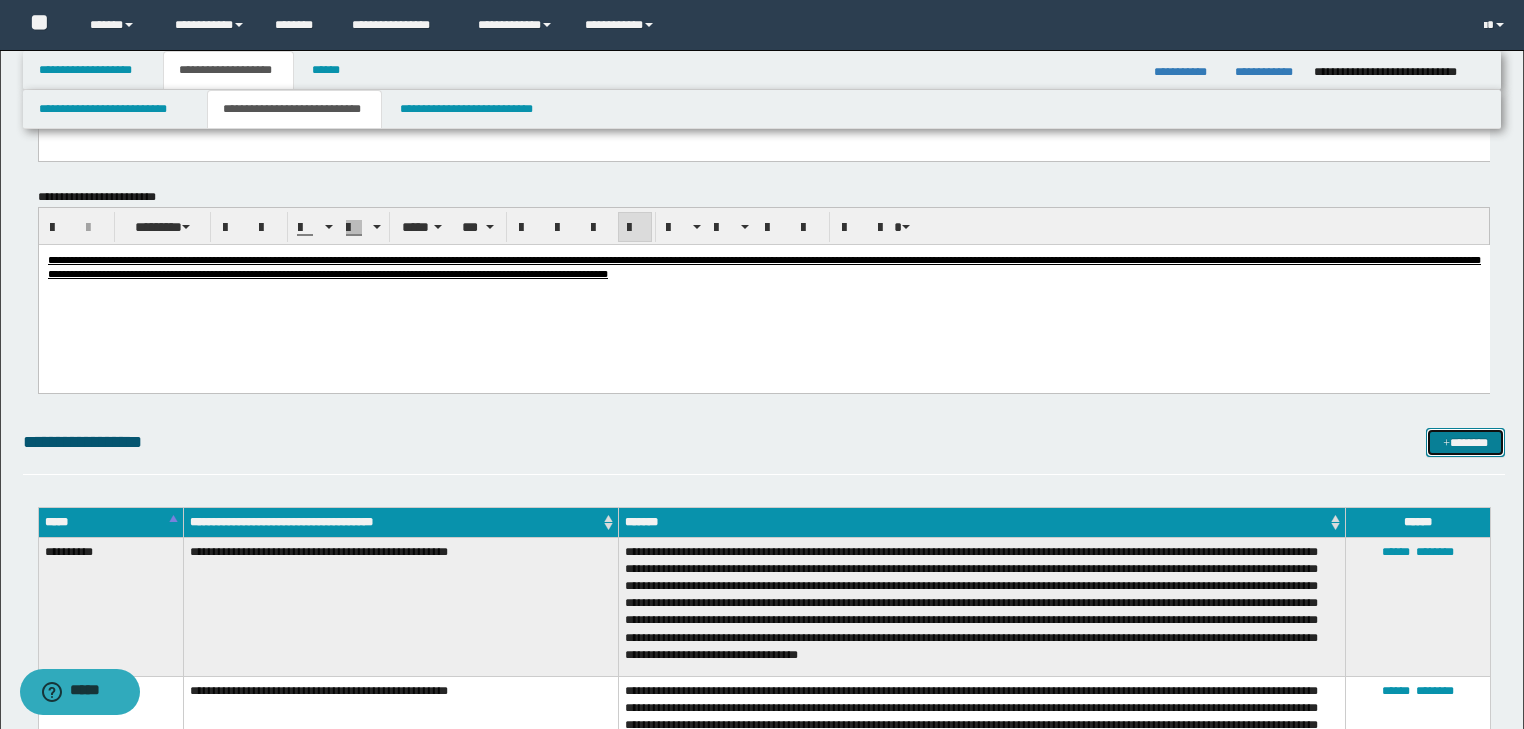 click on "*******" at bounding box center [1465, 443] 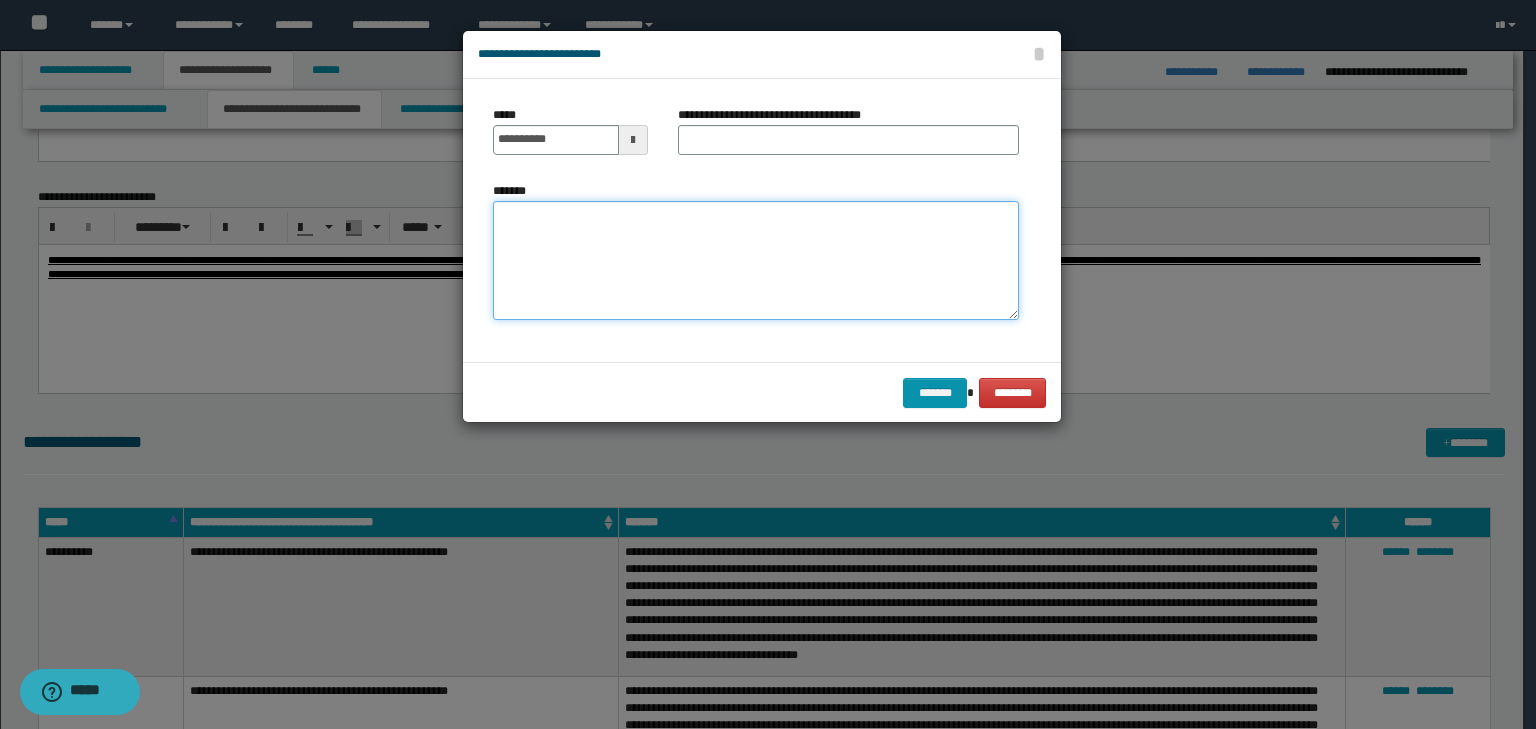 click on "*******" at bounding box center [756, 261] 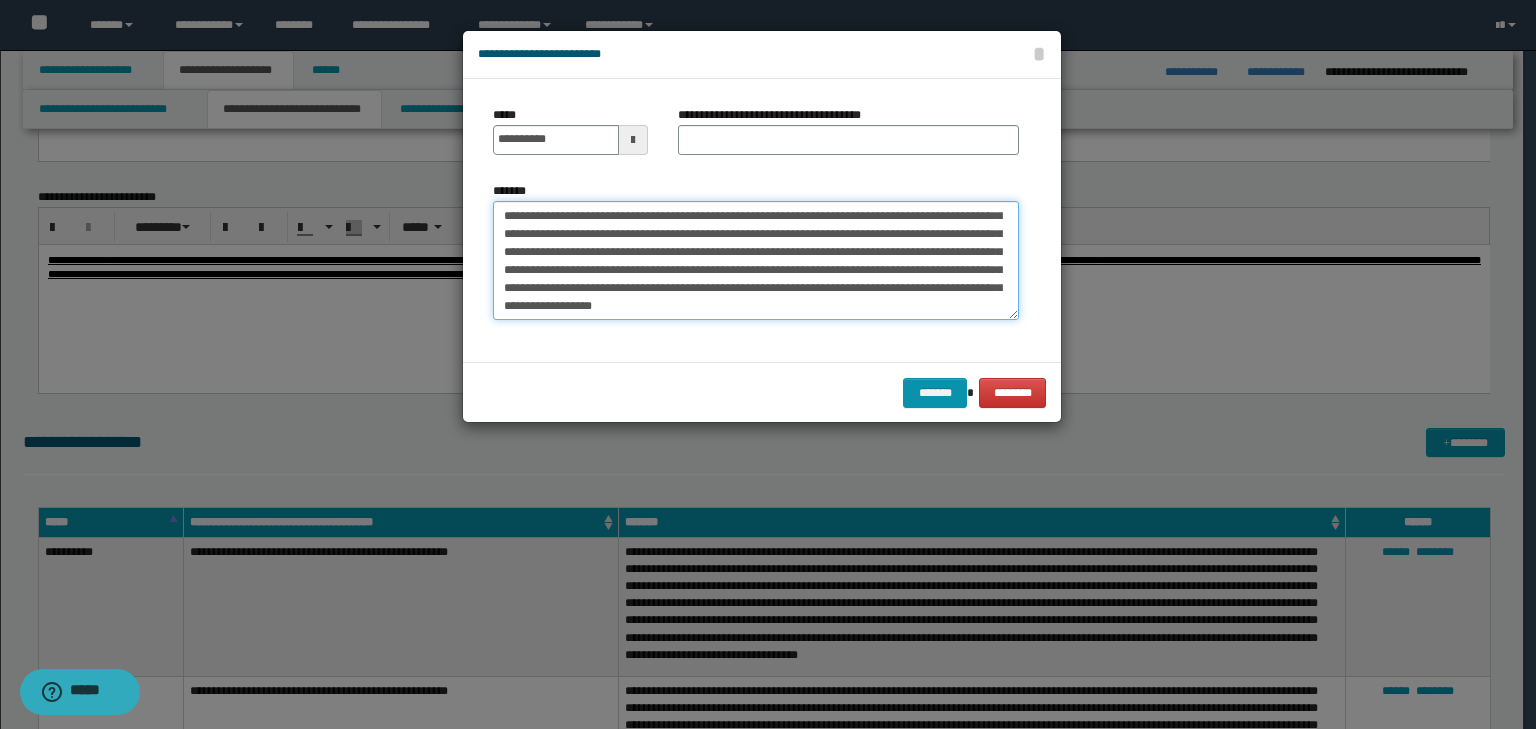 scroll, scrollTop: 0, scrollLeft: 0, axis: both 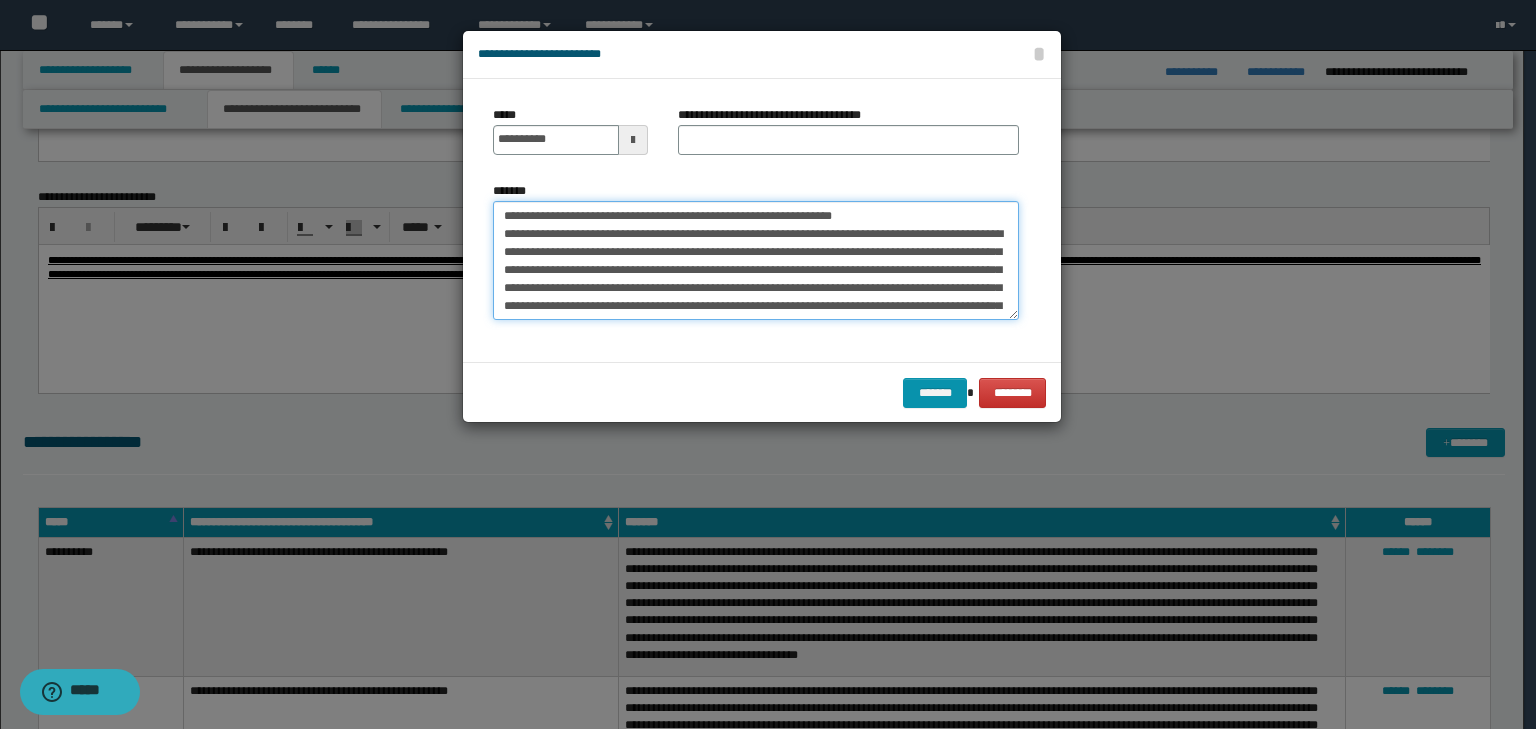 drag, startPoint x: 565, startPoint y: 216, endPoint x: 449, endPoint y: 191, distance: 118.66339 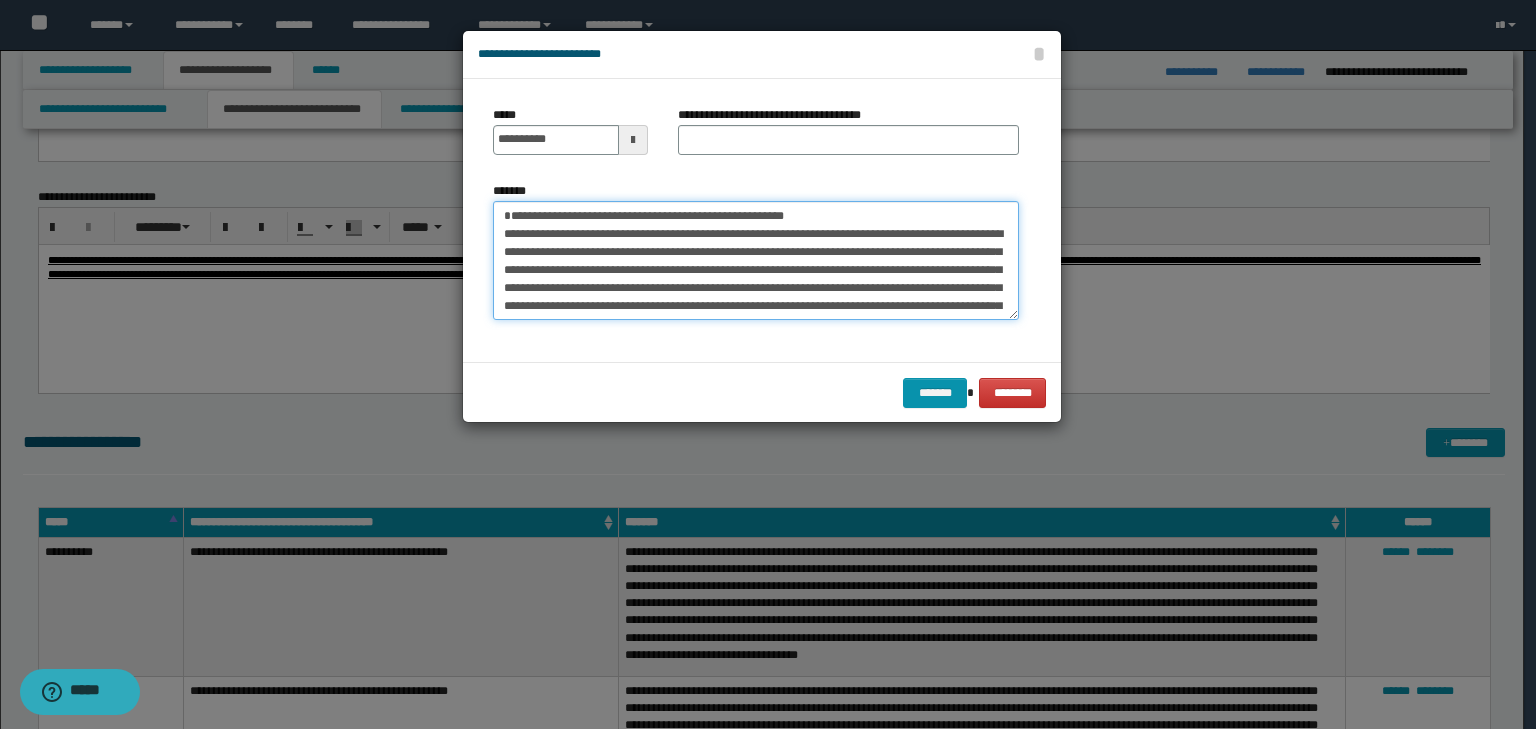 type on "**********" 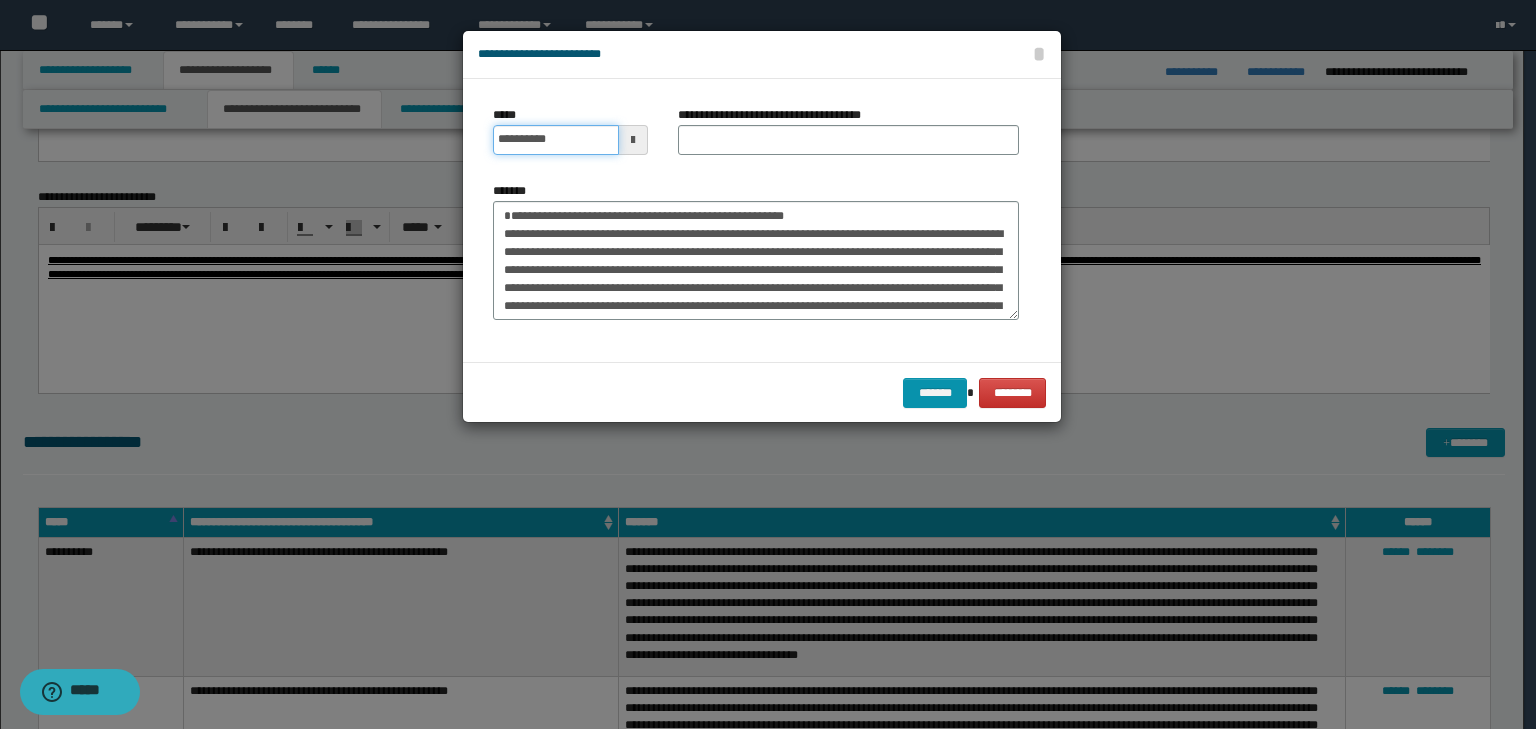 click on "**********" at bounding box center [556, 140] 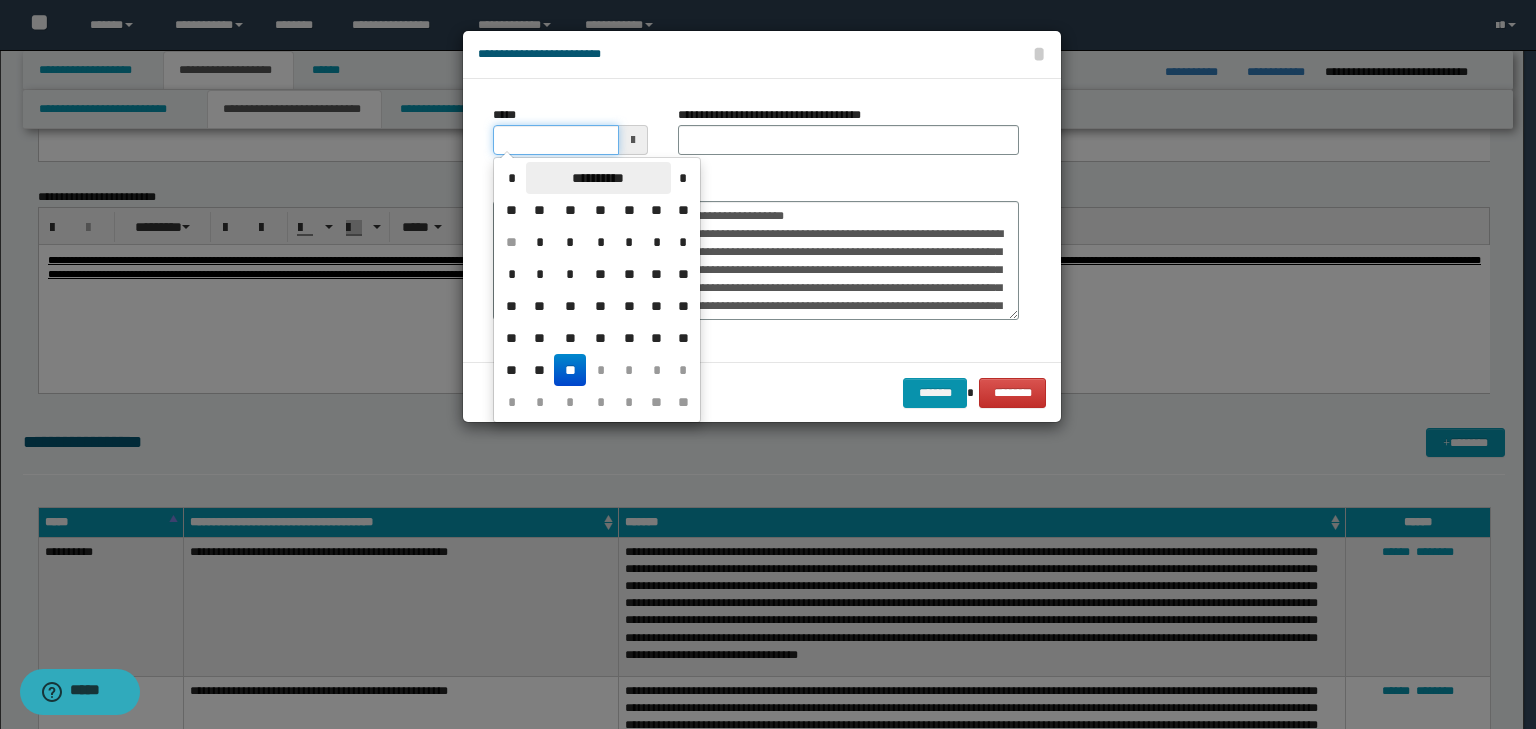 type on "**********" 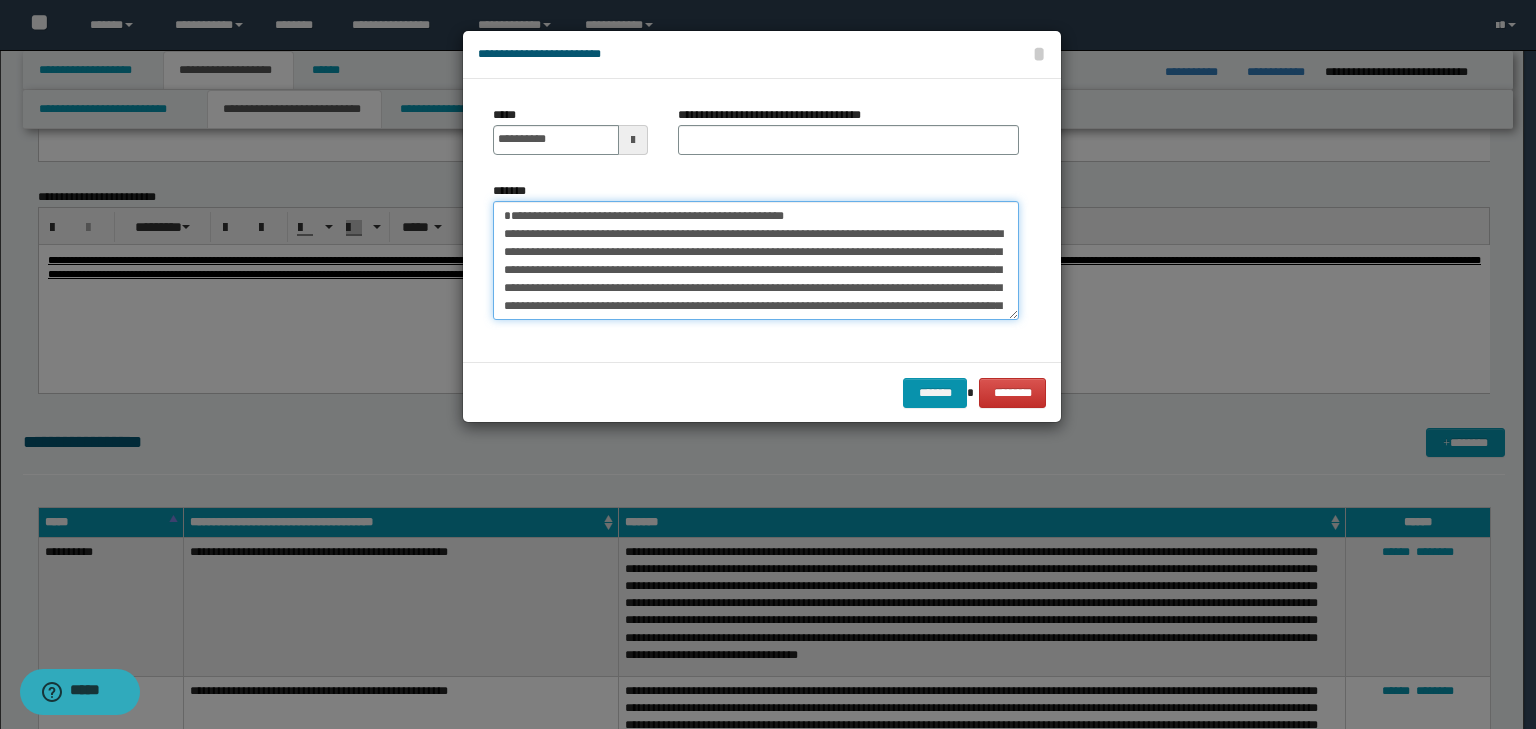 drag, startPoint x: 890, startPoint y: 218, endPoint x: 367, endPoint y: 210, distance: 523.06116 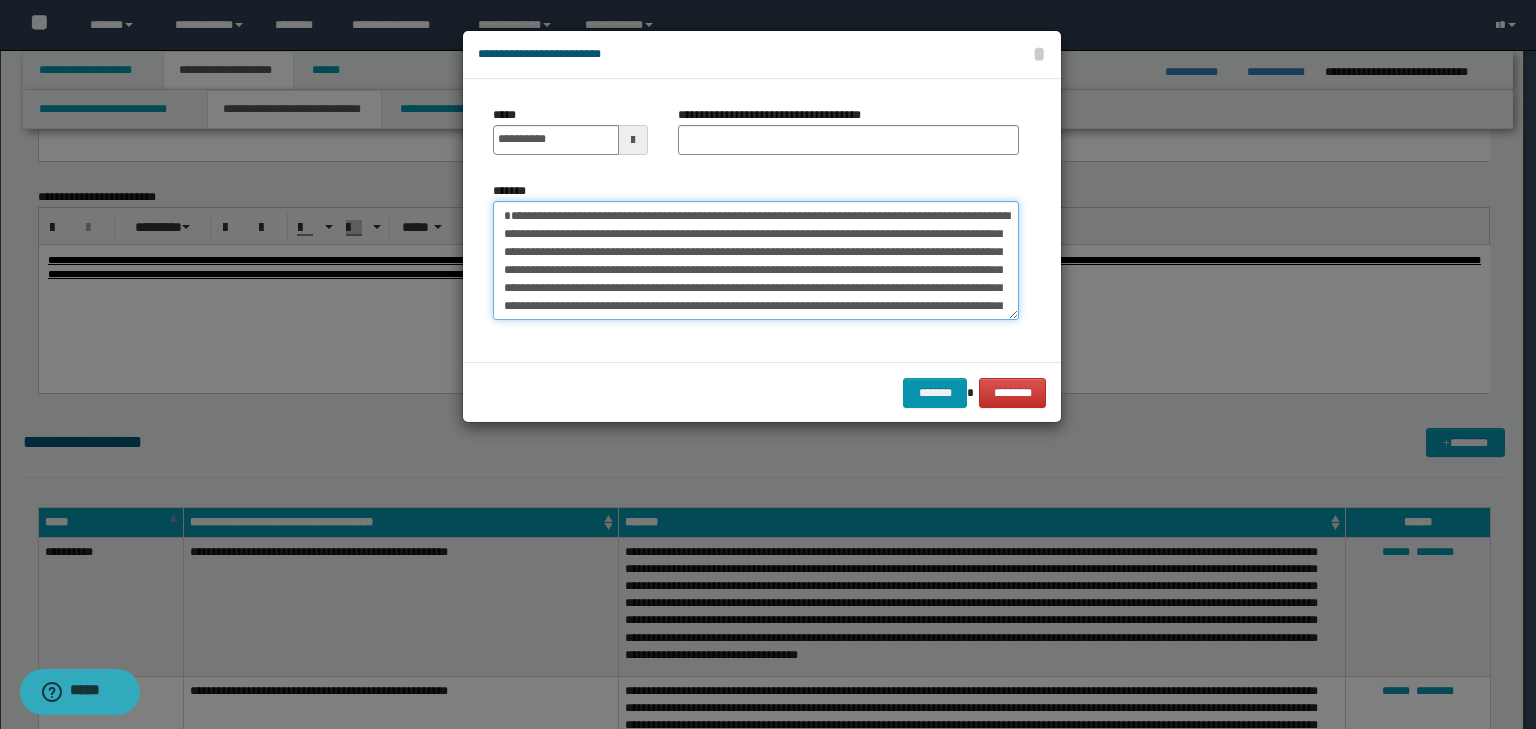 type on "**********" 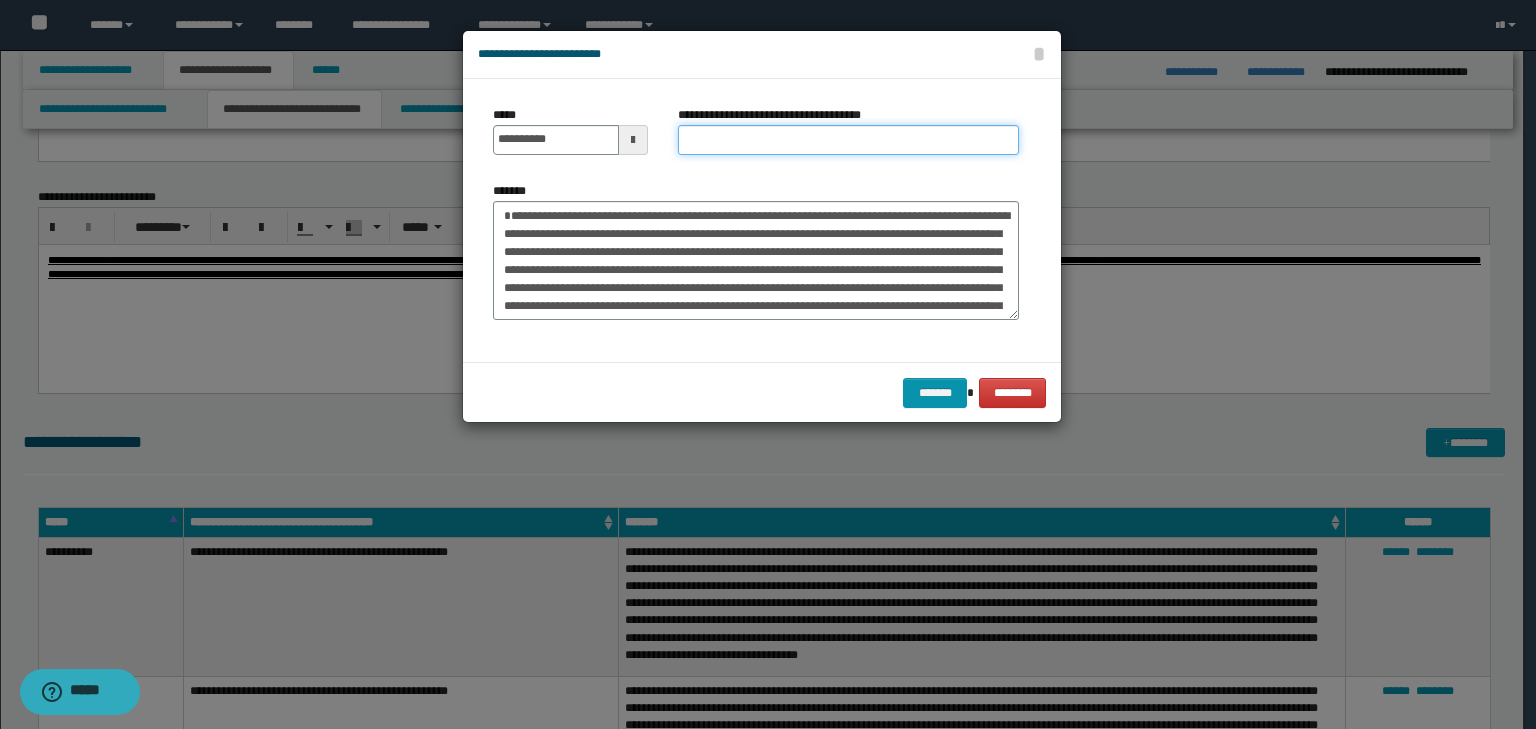 click on "**********" at bounding box center [848, 140] 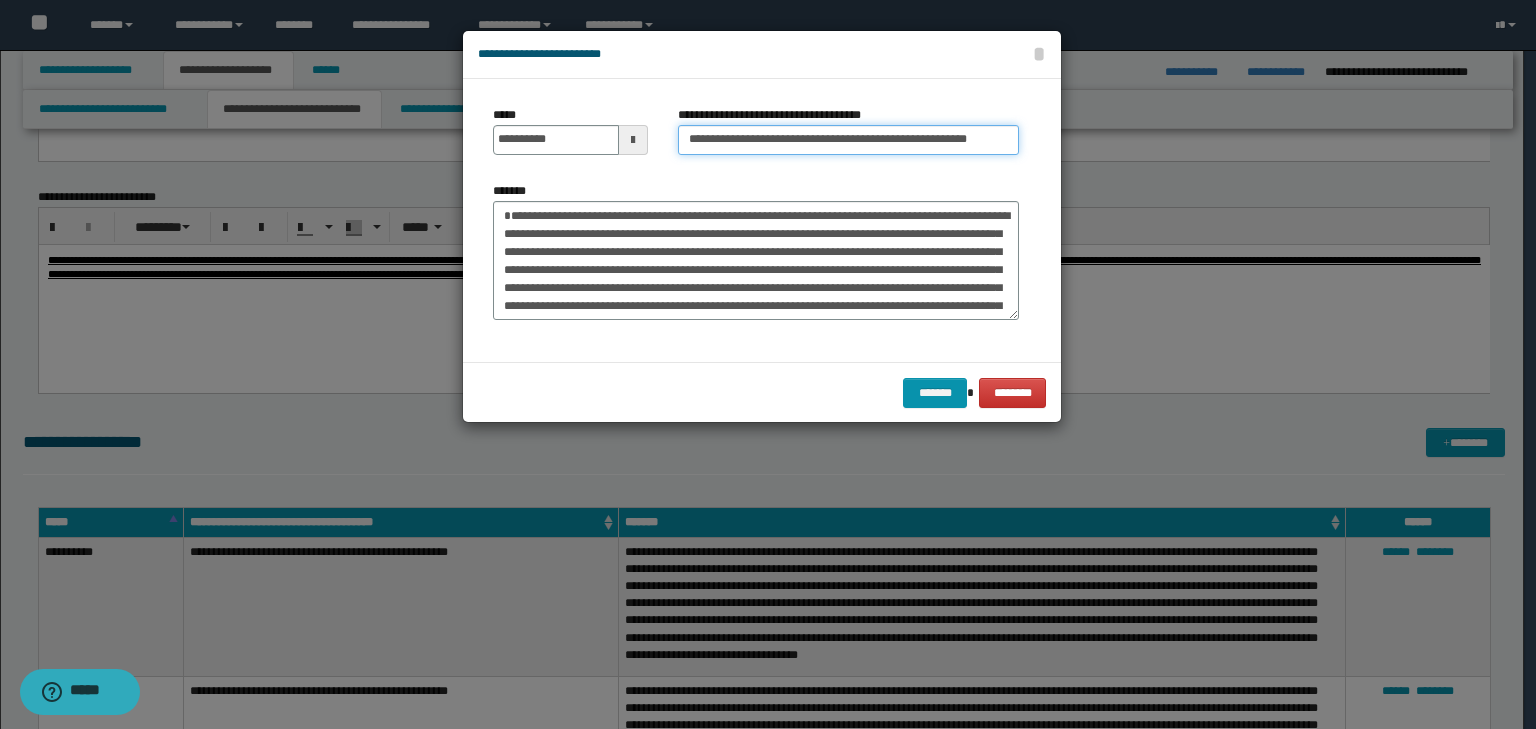 scroll, scrollTop: 0, scrollLeft: 43, axis: horizontal 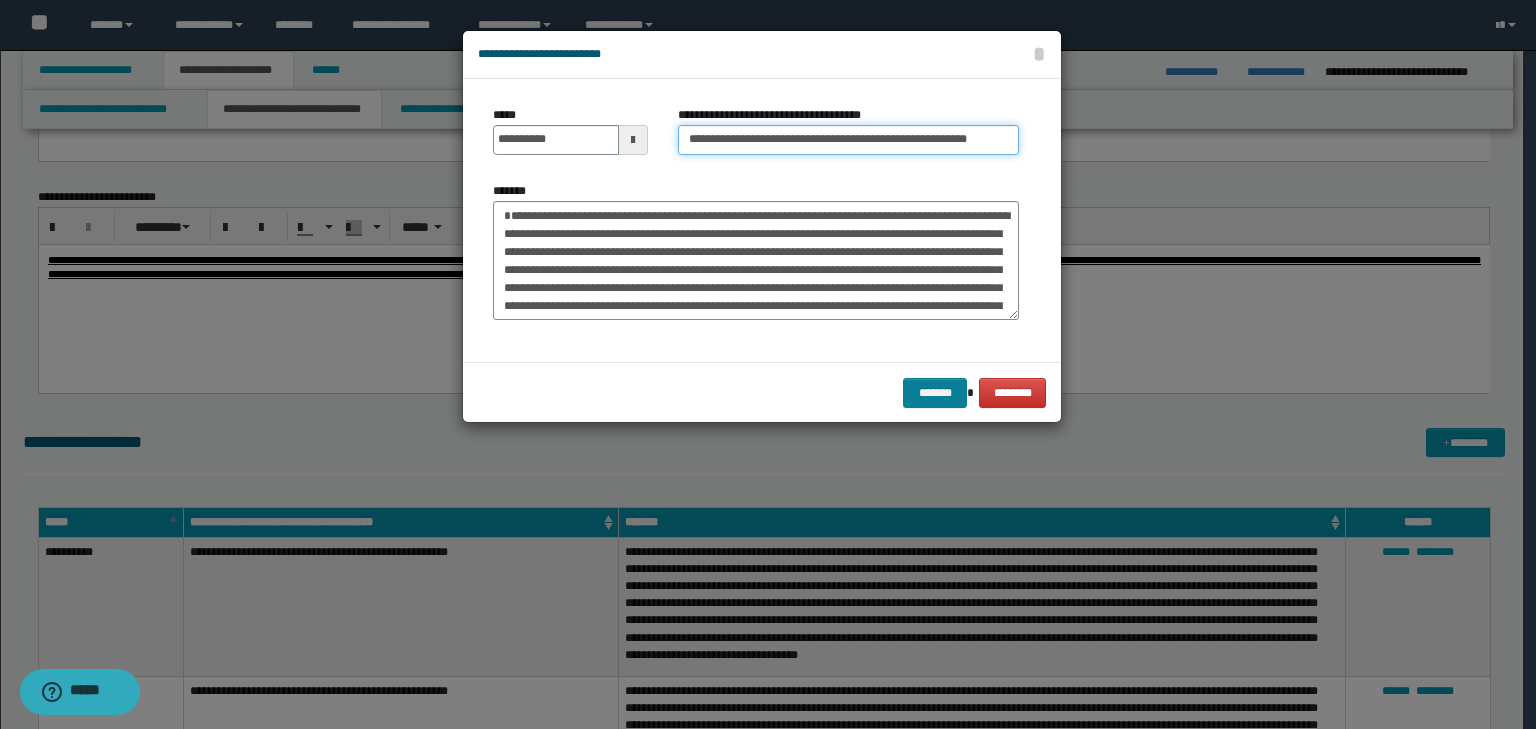 type on "**********" 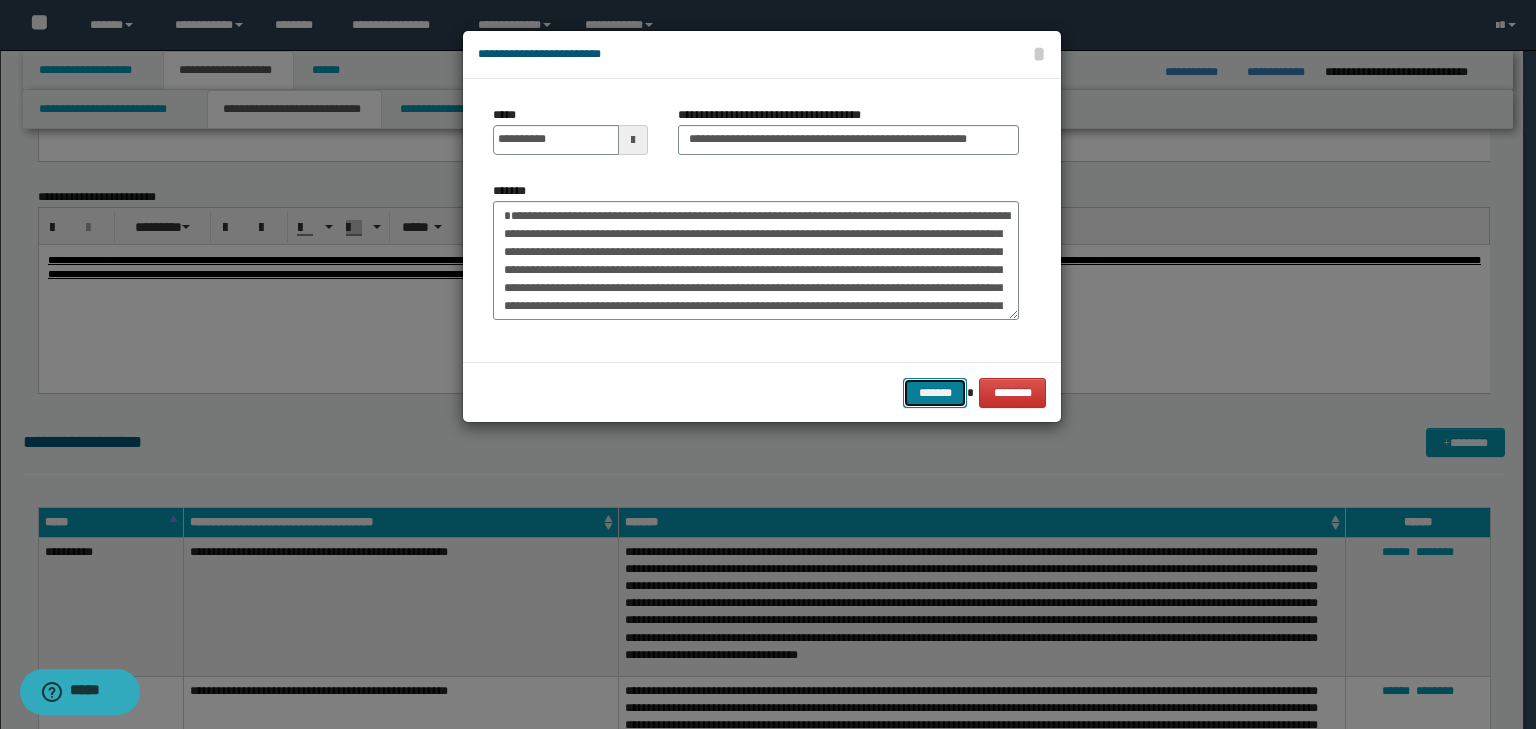 click on "*******" at bounding box center (935, 393) 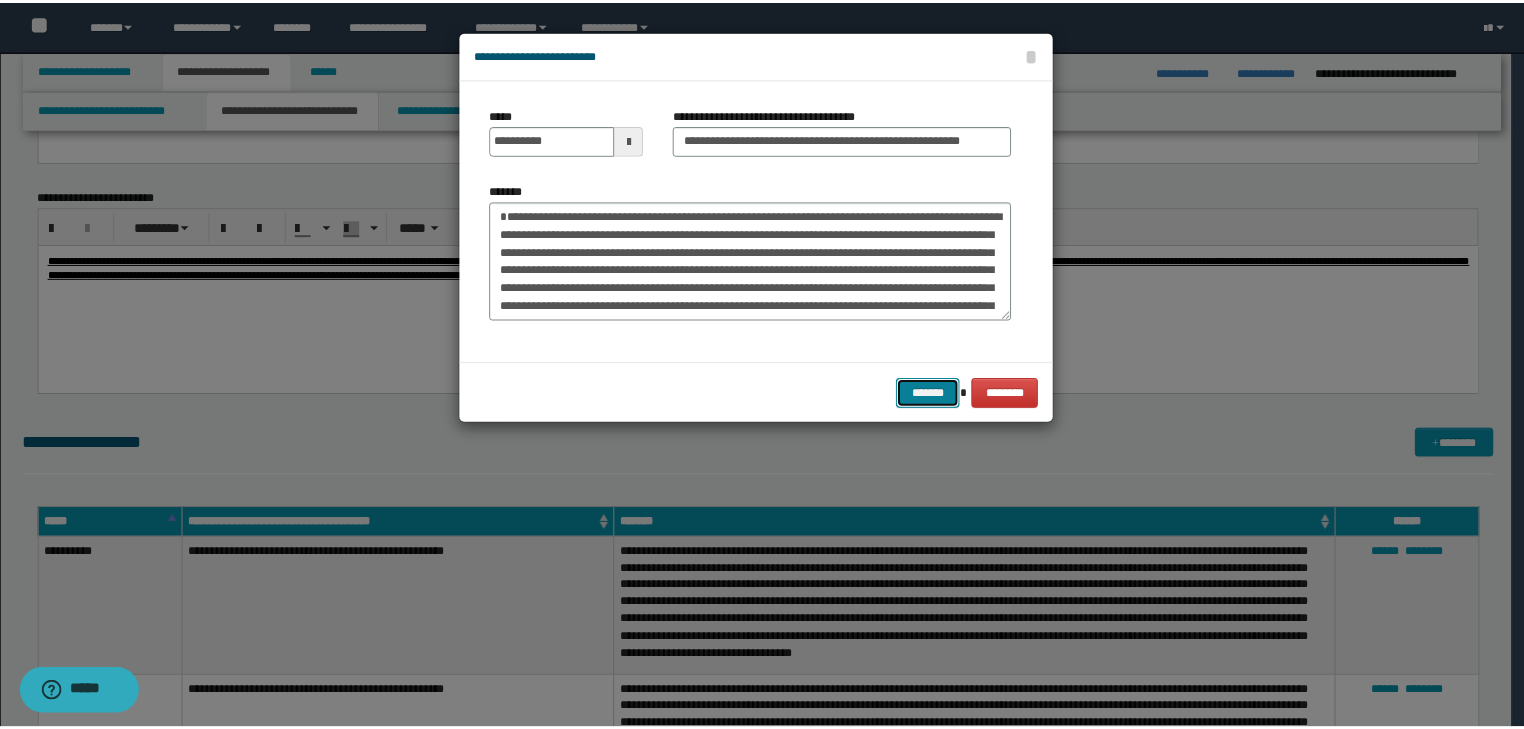 scroll, scrollTop: 0, scrollLeft: 0, axis: both 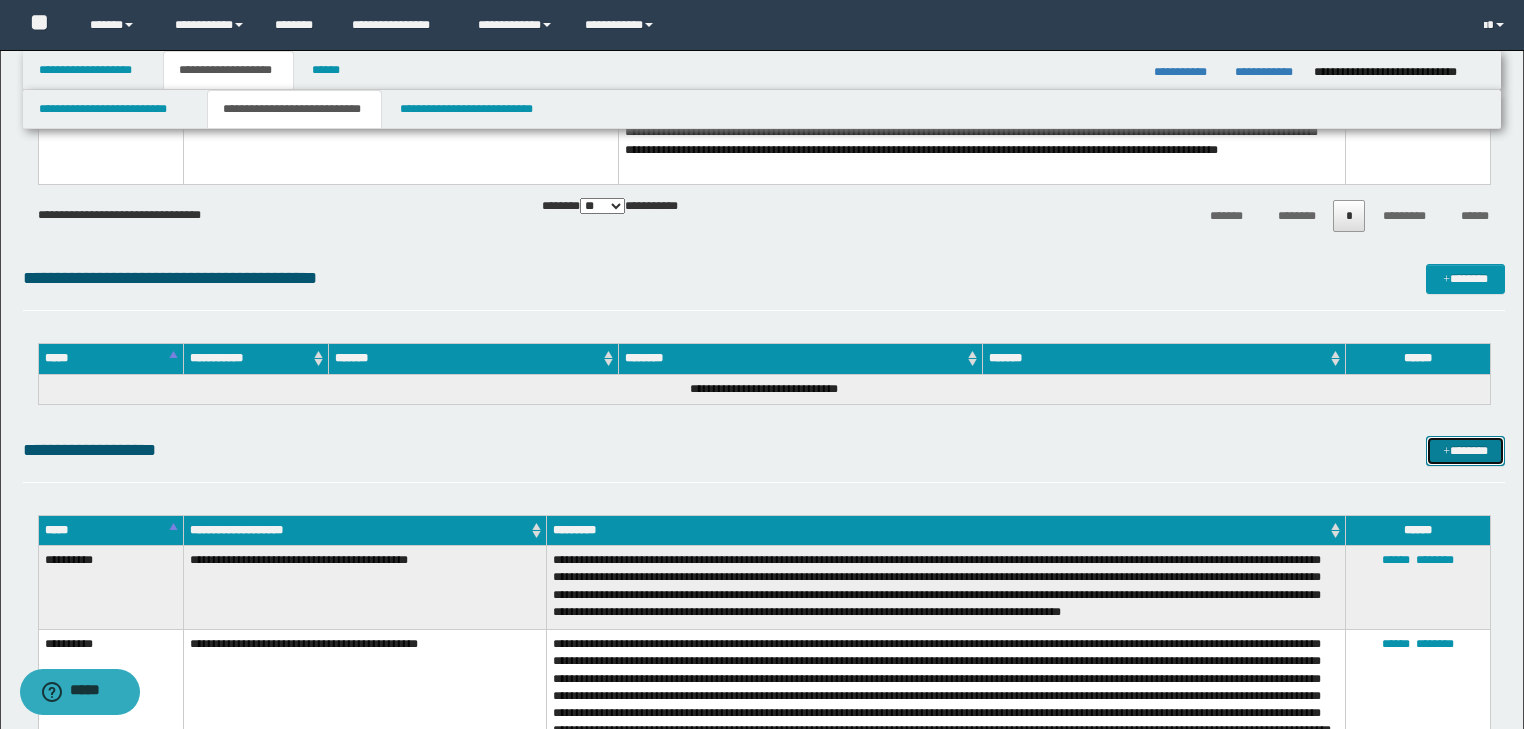 click on "*******" at bounding box center (1465, 451) 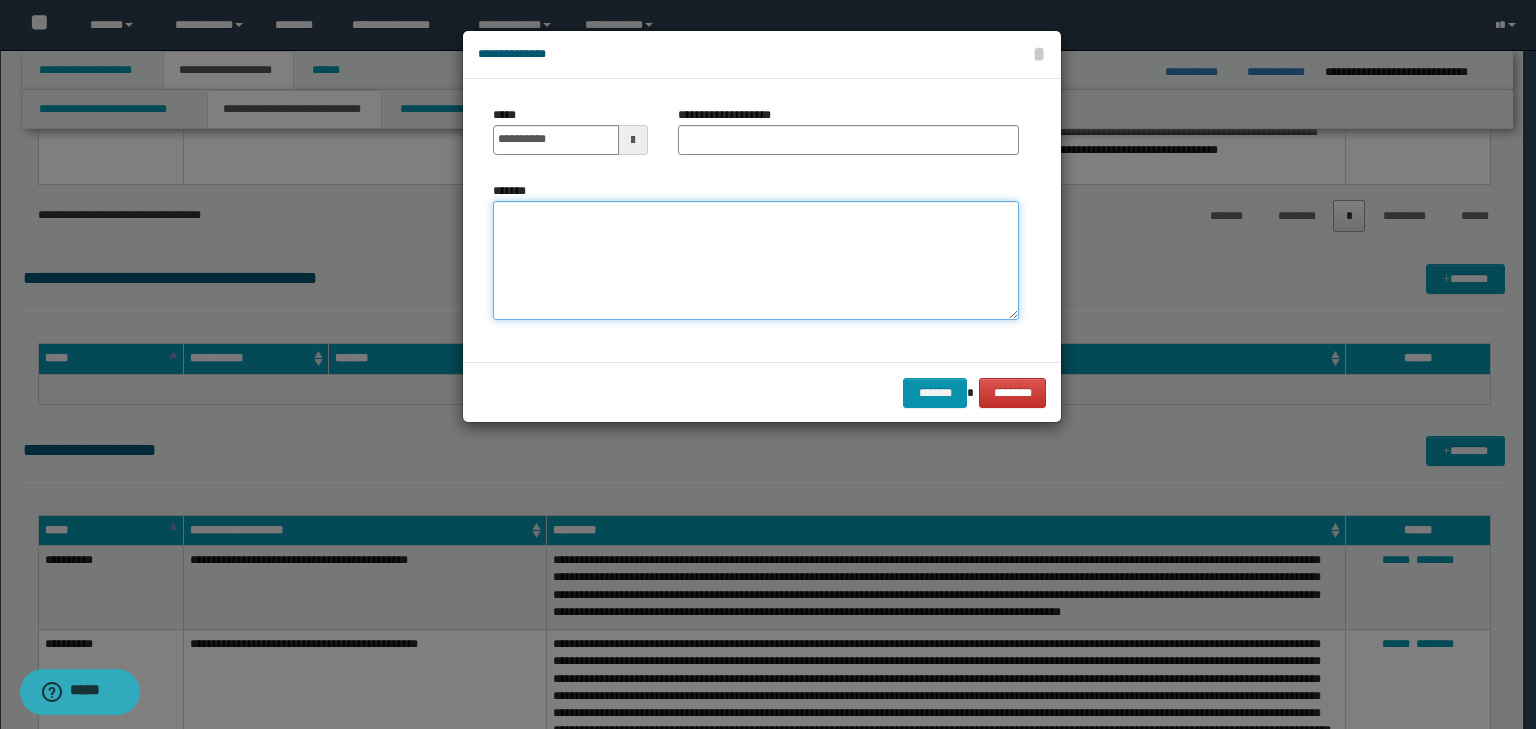 click on "*******" at bounding box center (756, 261) 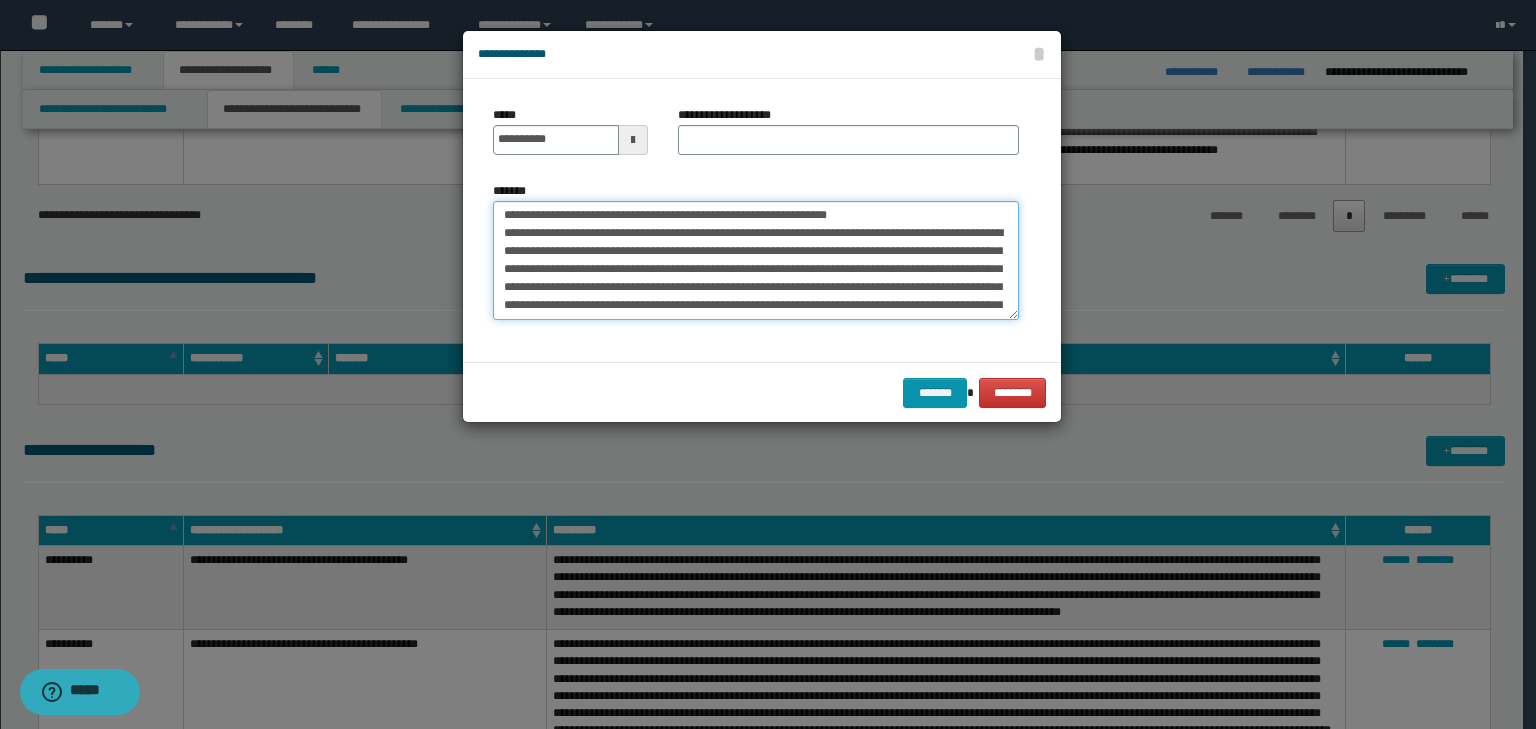 scroll, scrollTop: 0, scrollLeft: 0, axis: both 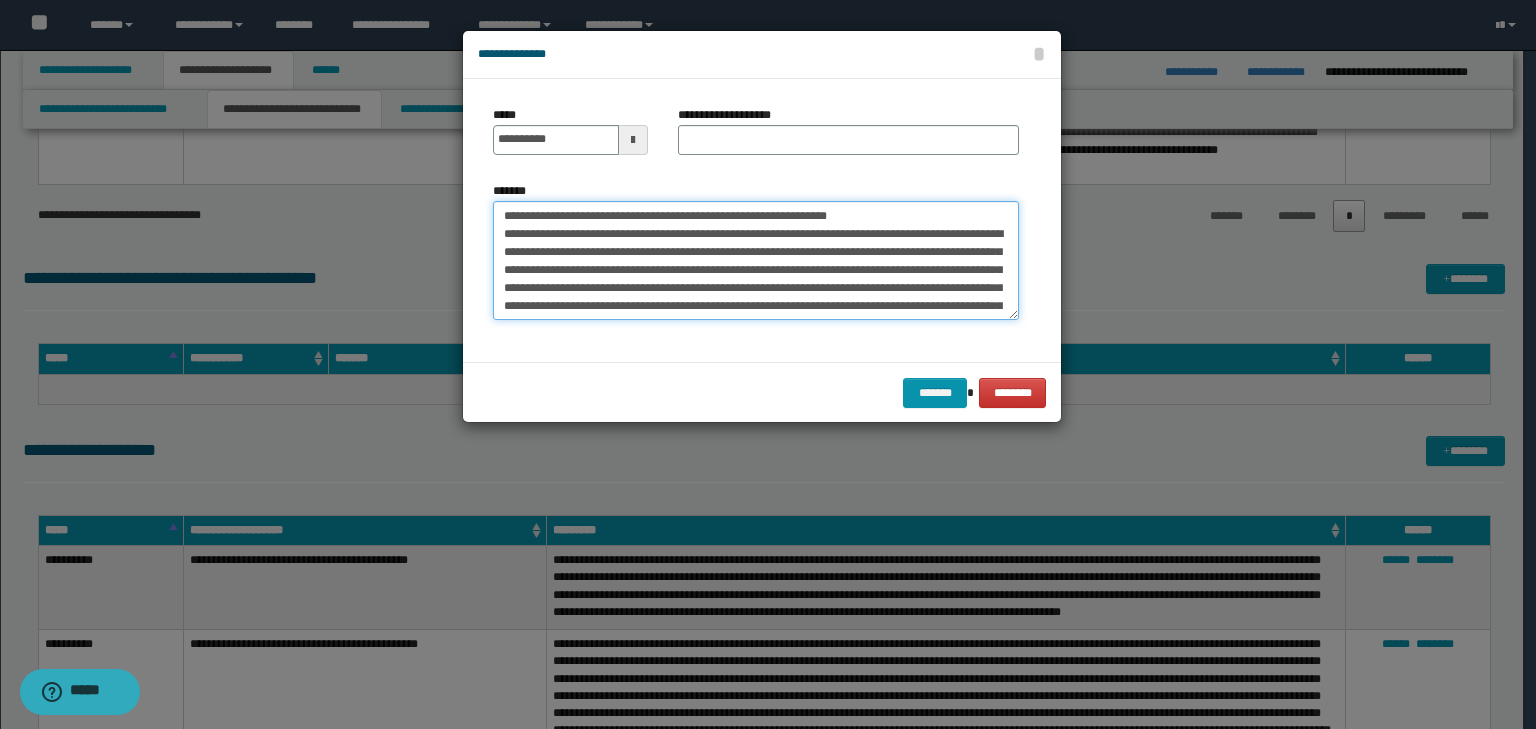 drag, startPoint x: 566, startPoint y: 208, endPoint x: 429, endPoint y: 190, distance: 138.17743 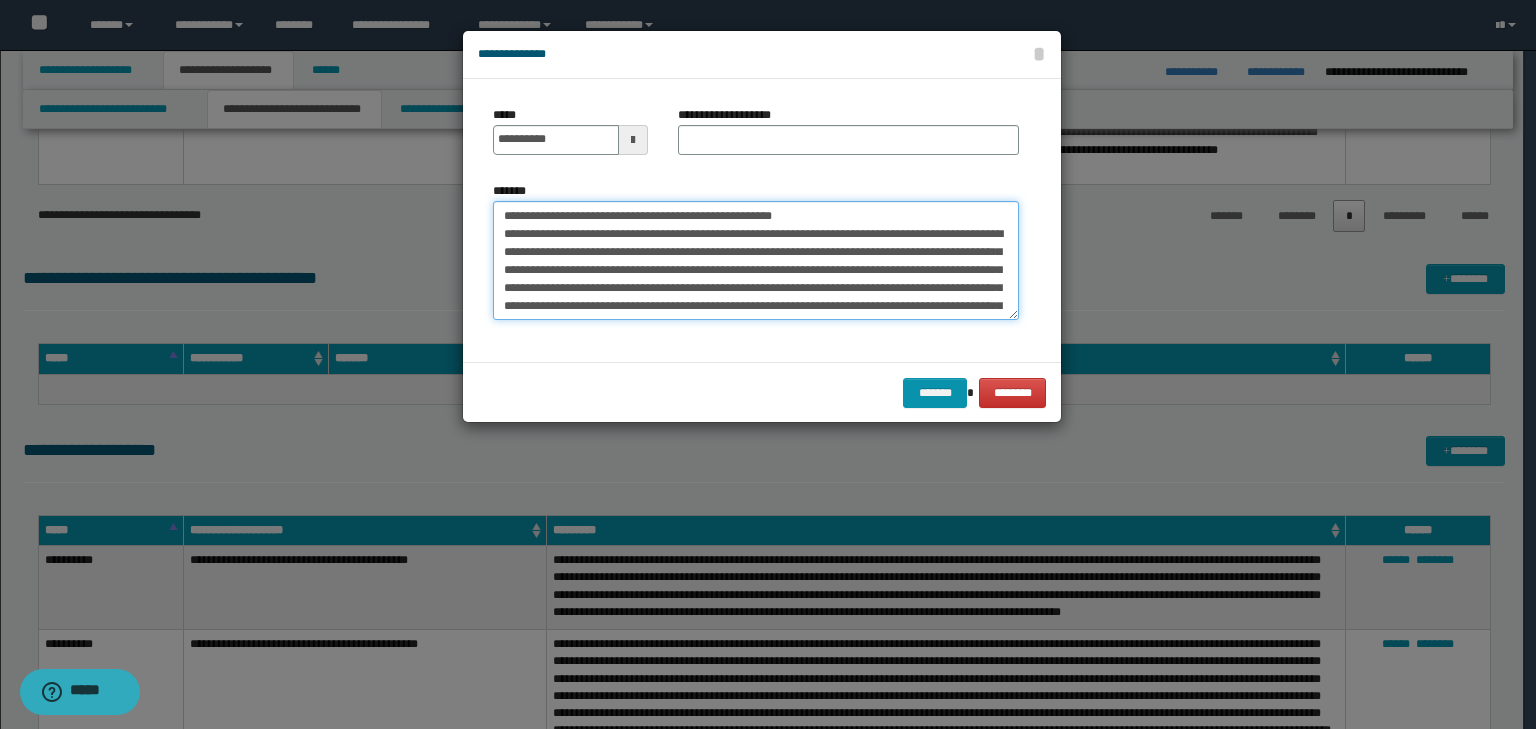 type on "**********" 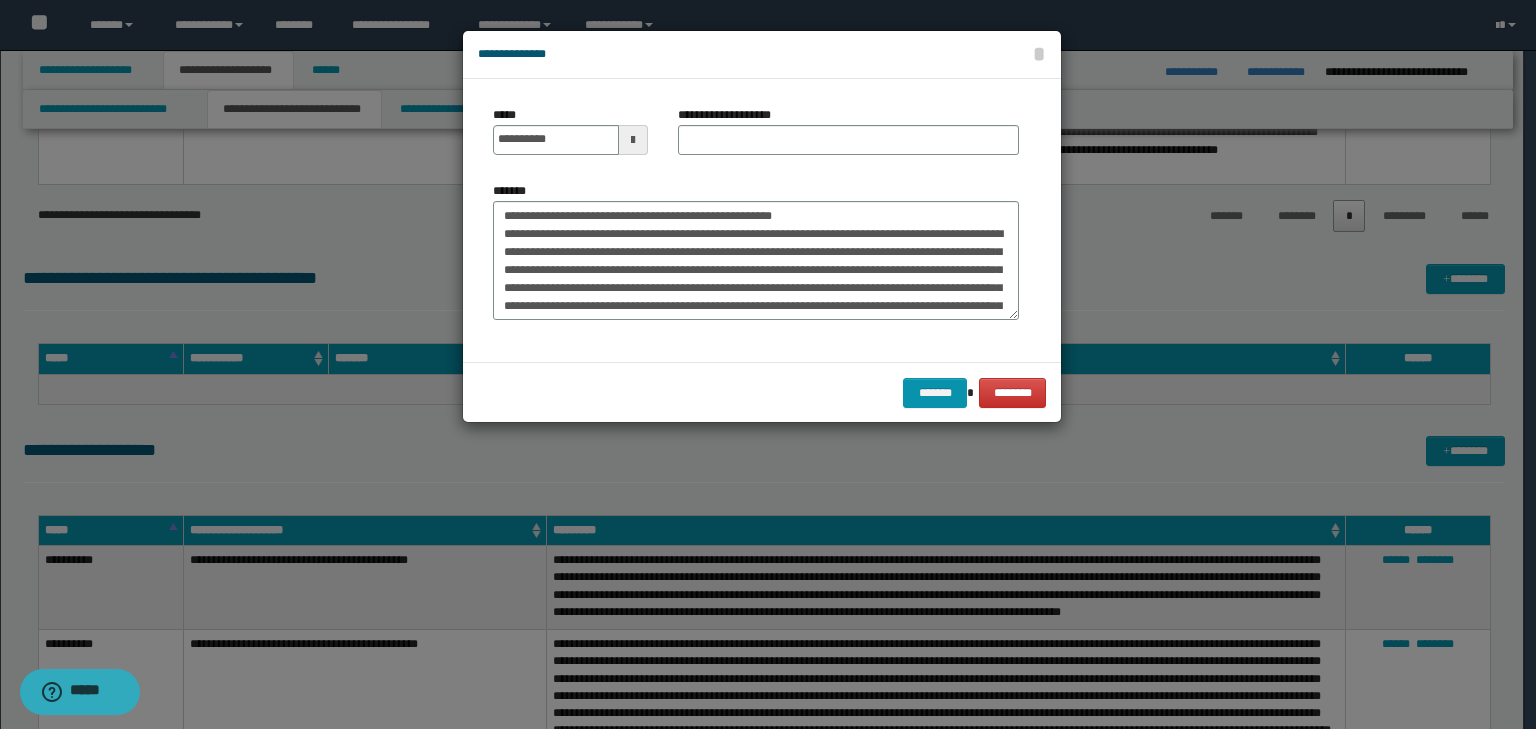 drag, startPoint x: 536, startPoint y: 114, endPoint x: 536, endPoint y: 136, distance: 22 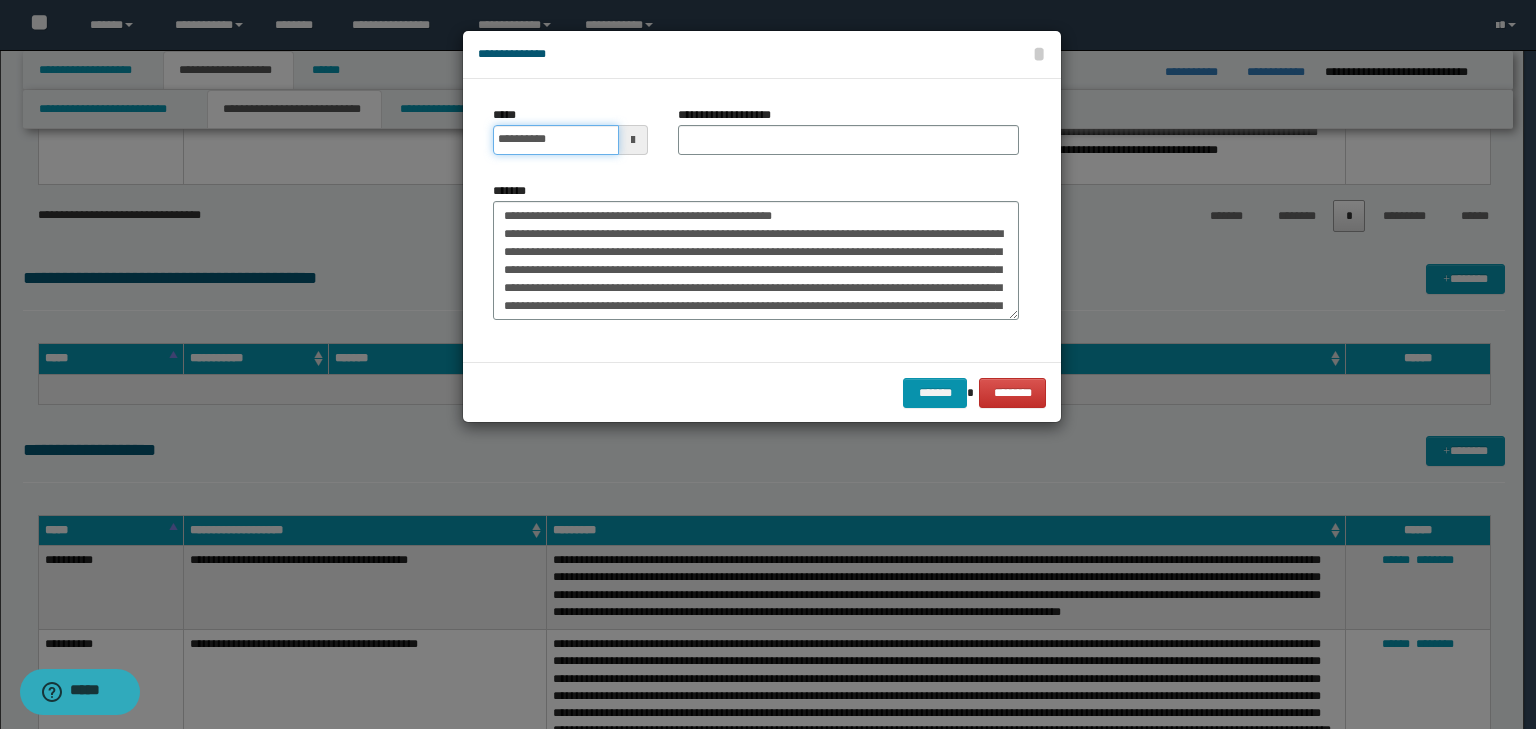 click on "**********" at bounding box center (556, 140) 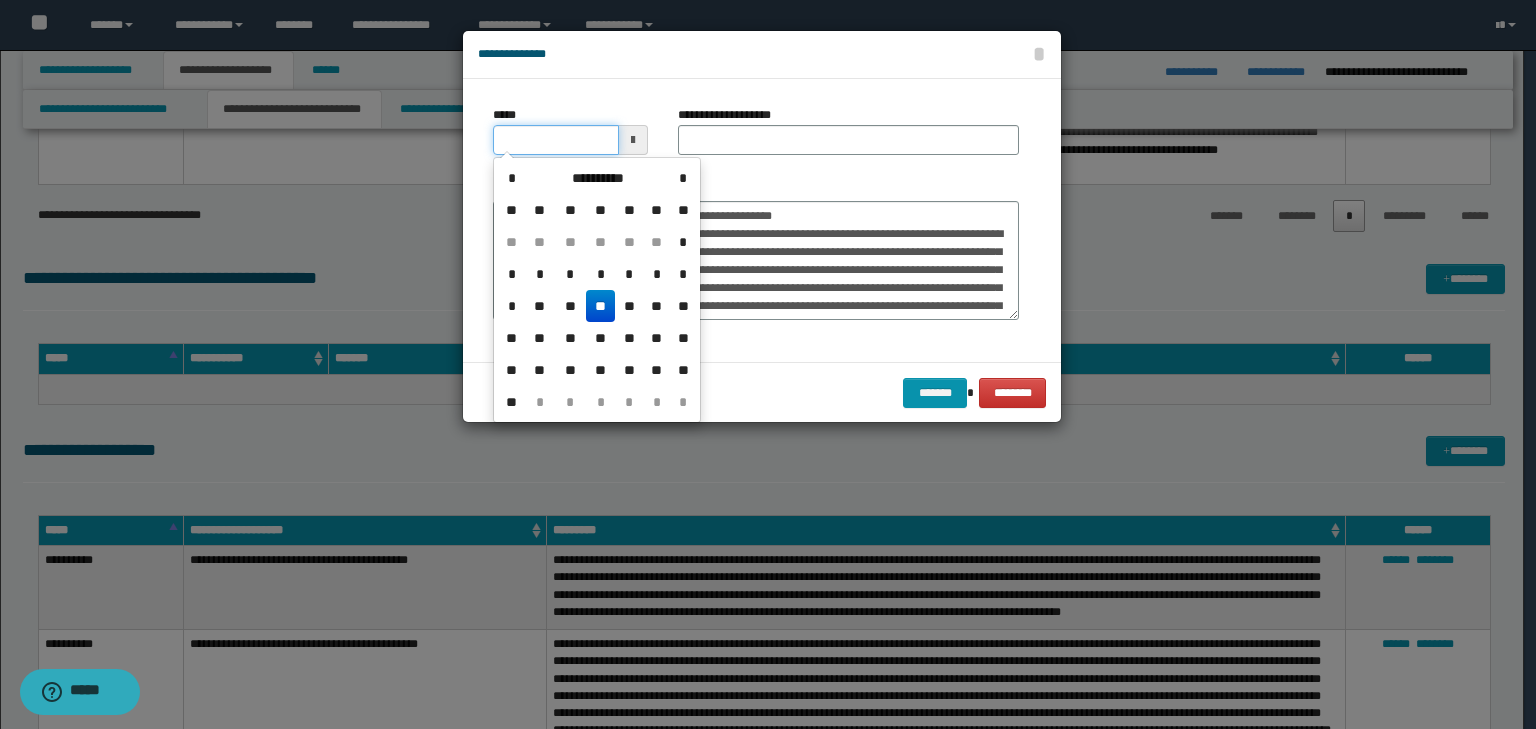 type on "**********" 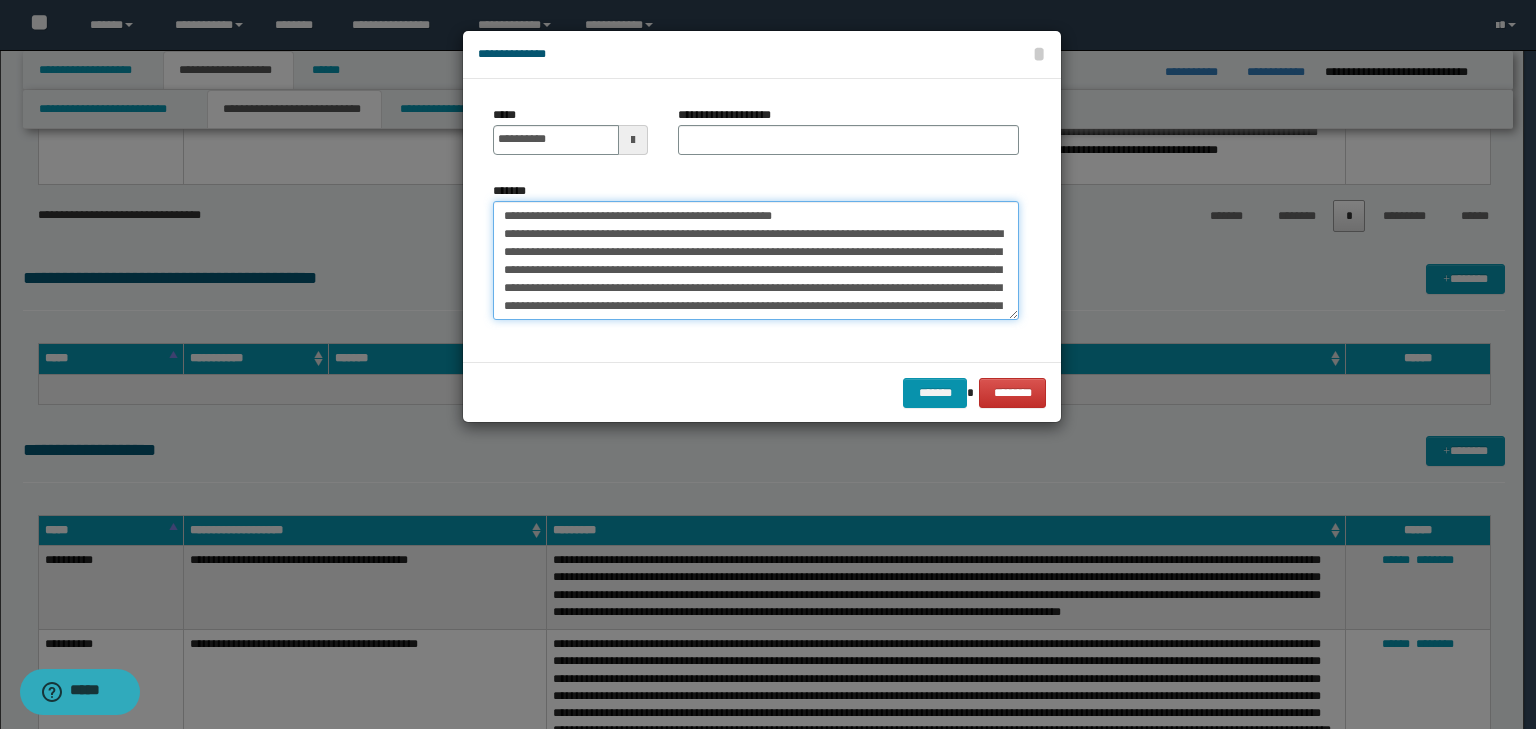 drag, startPoint x: 860, startPoint y: 209, endPoint x: 332, endPoint y: 162, distance: 530.0877 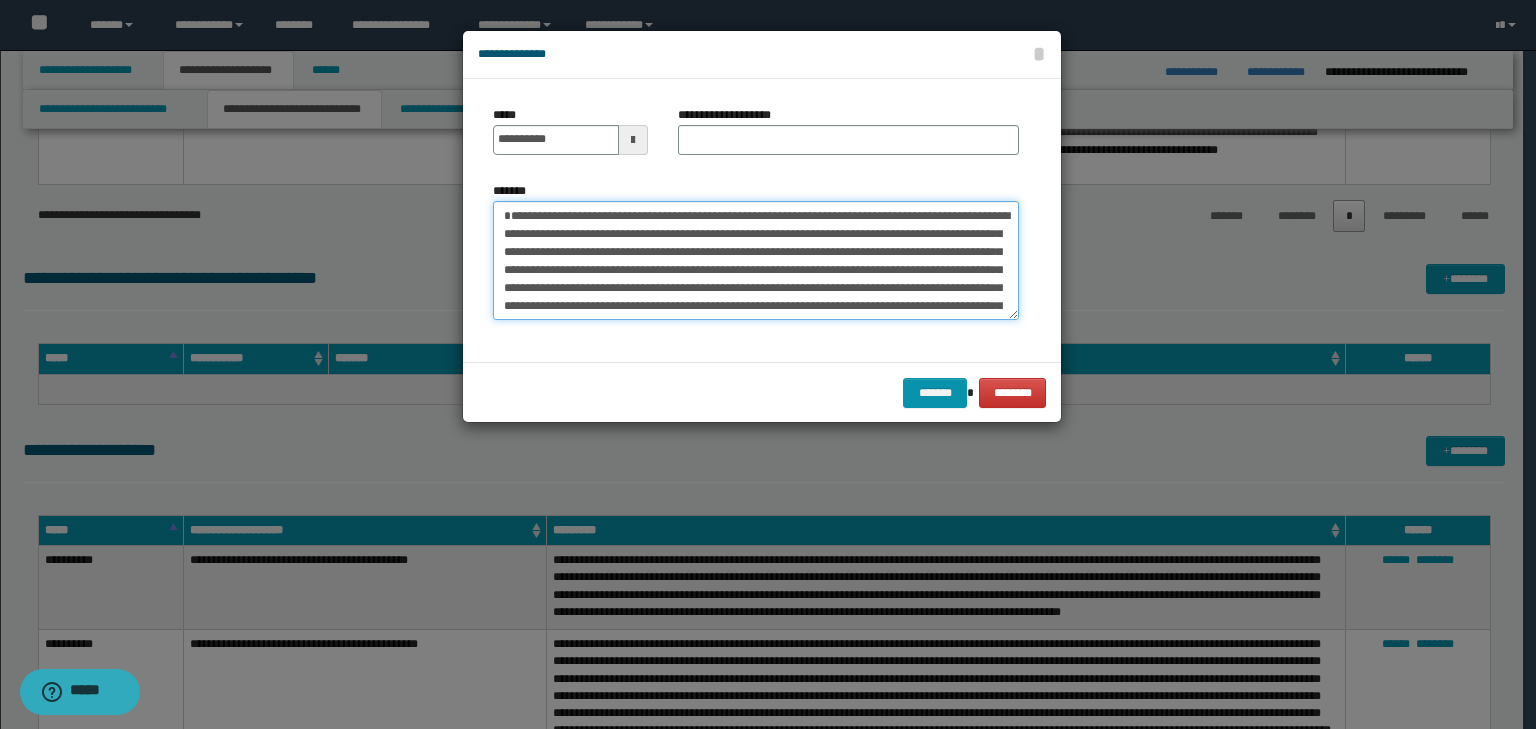 type on "**********" 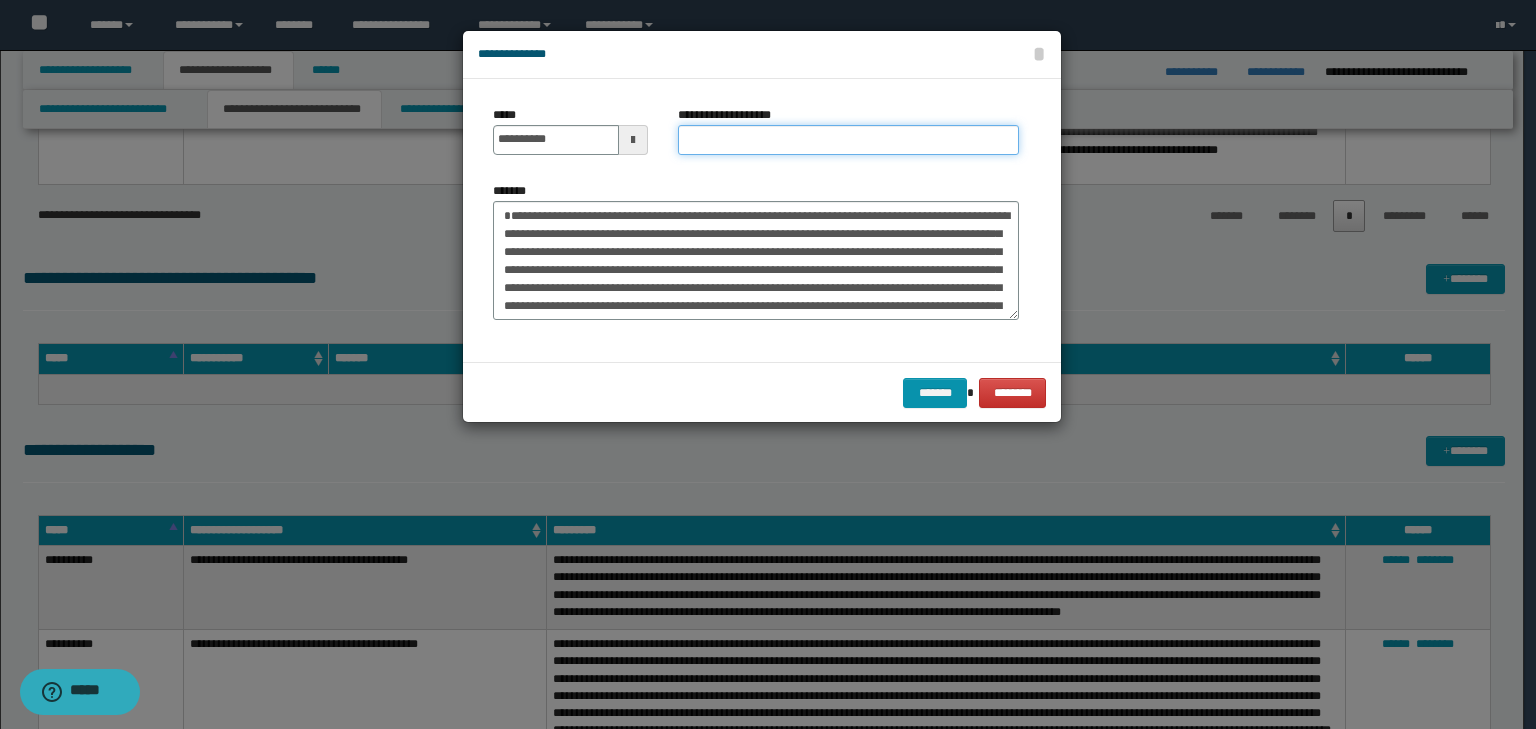 click on "**********" at bounding box center (848, 140) 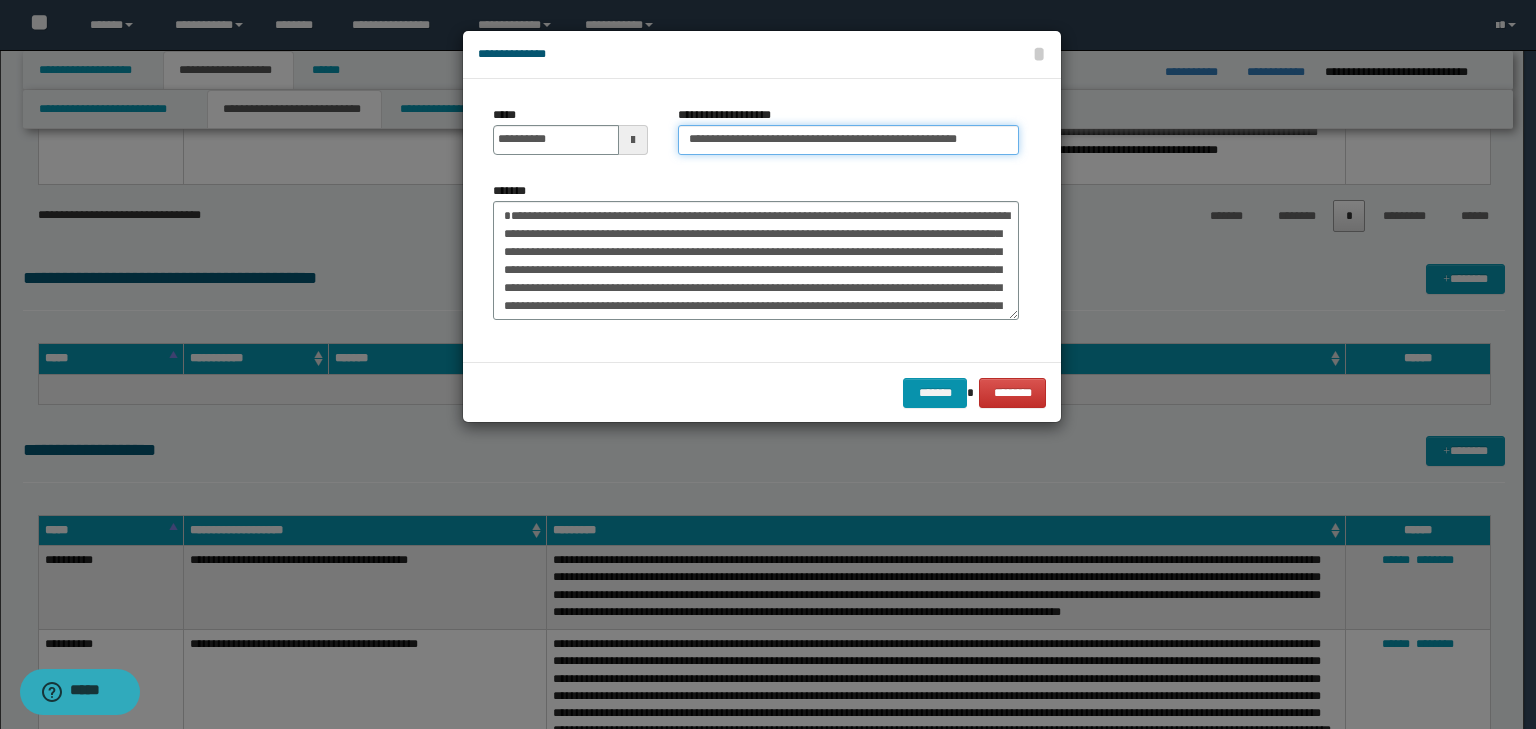 scroll, scrollTop: 0, scrollLeft: 27, axis: horizontal 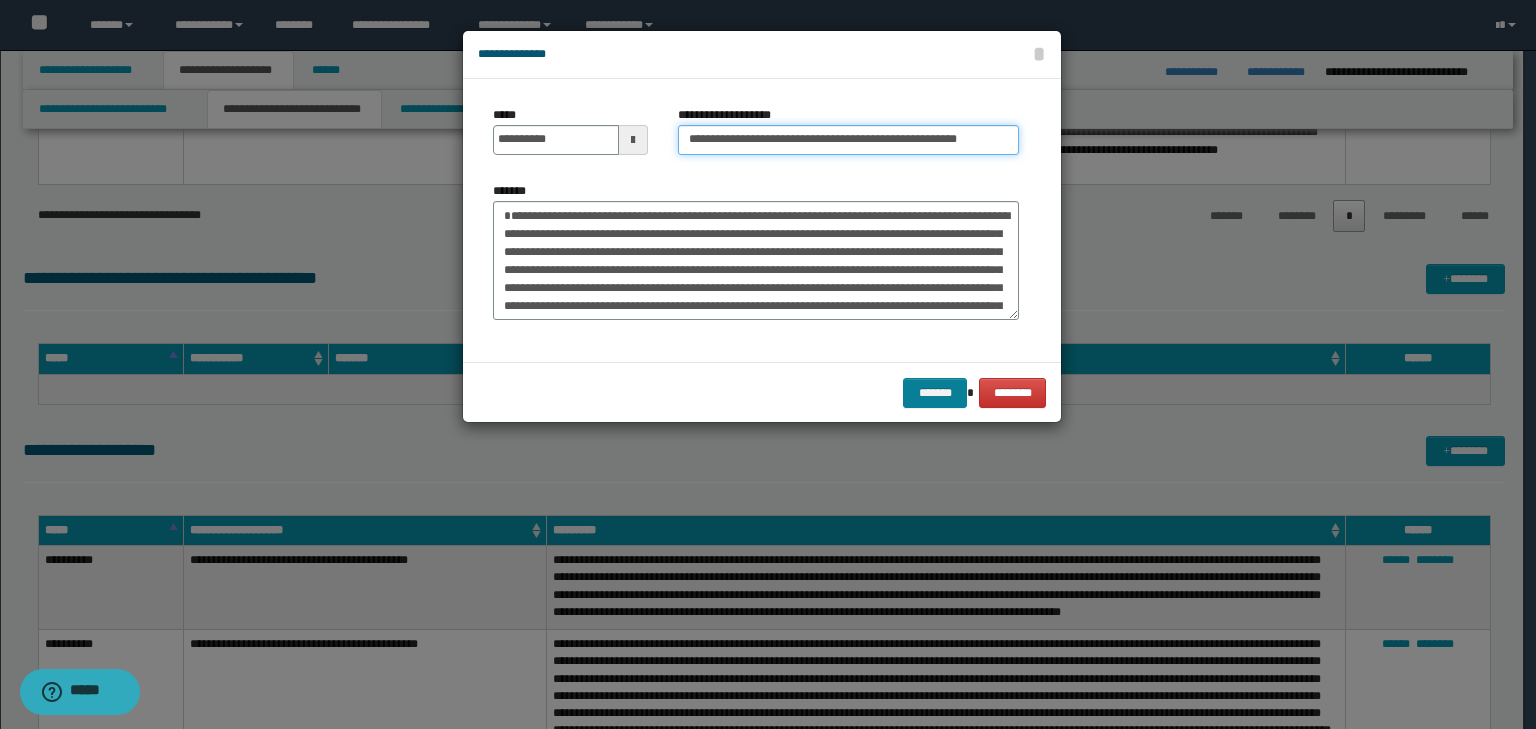 type on "**********" 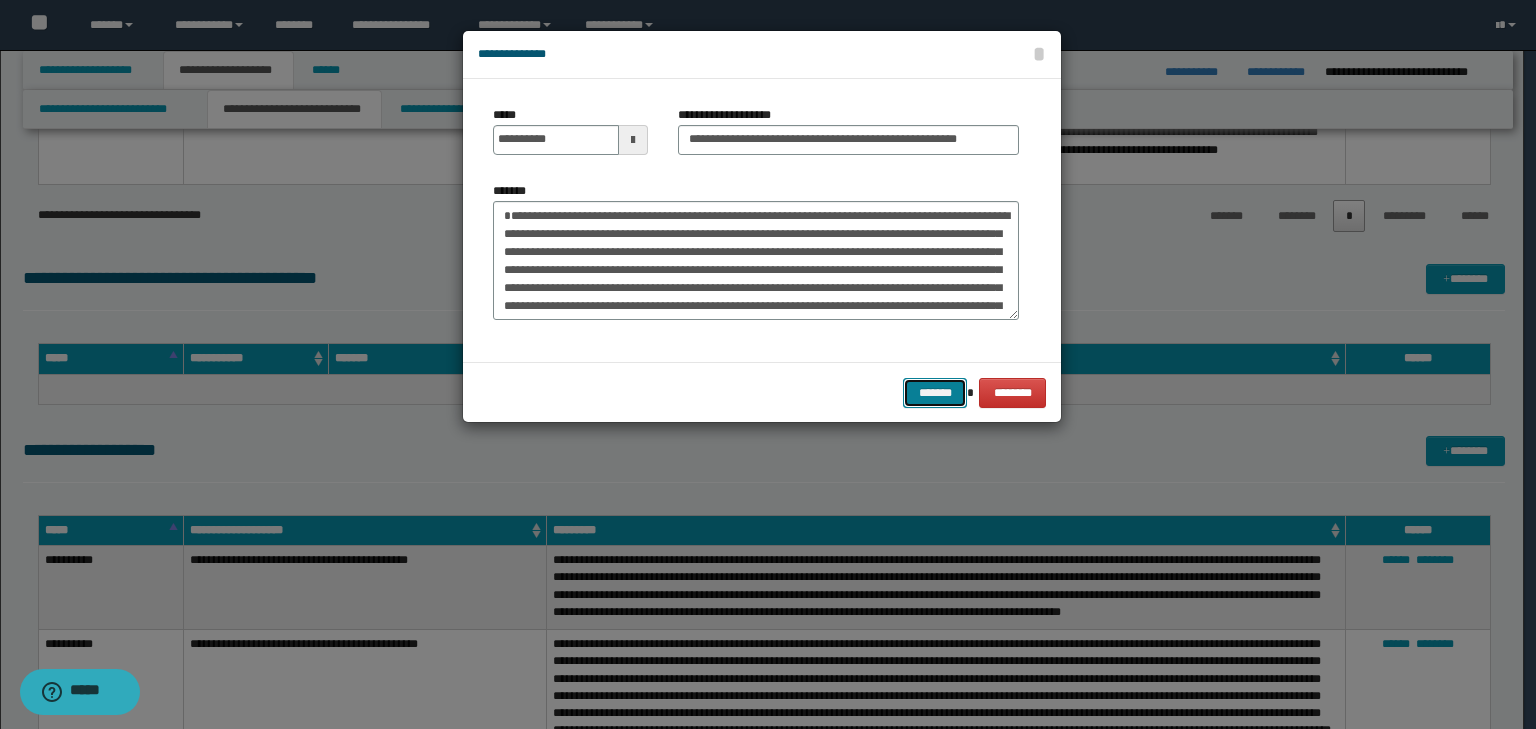 click on "*******" at bounding box center [935, 393] 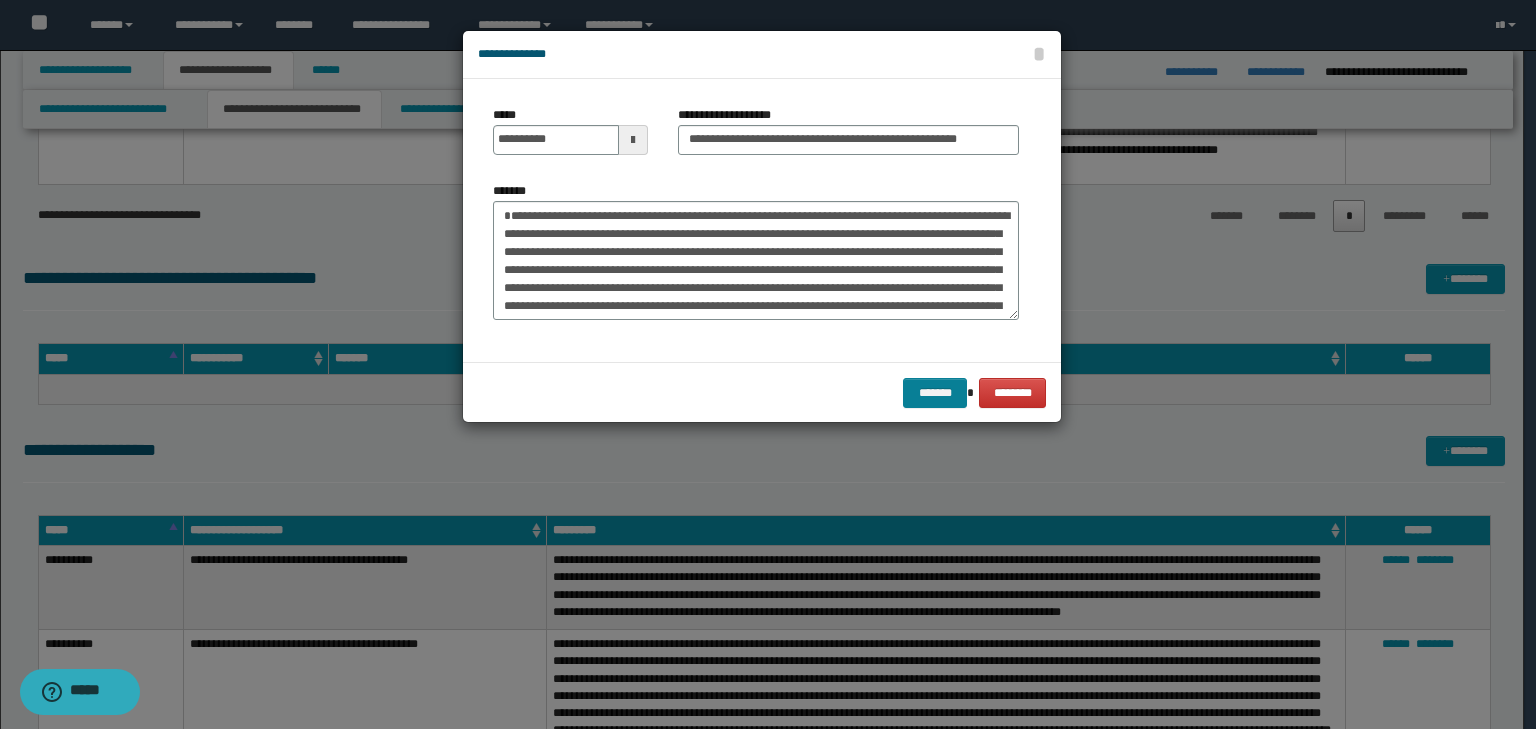 scroll, scrollTop: 0, scrollLeft: 0, axis: both 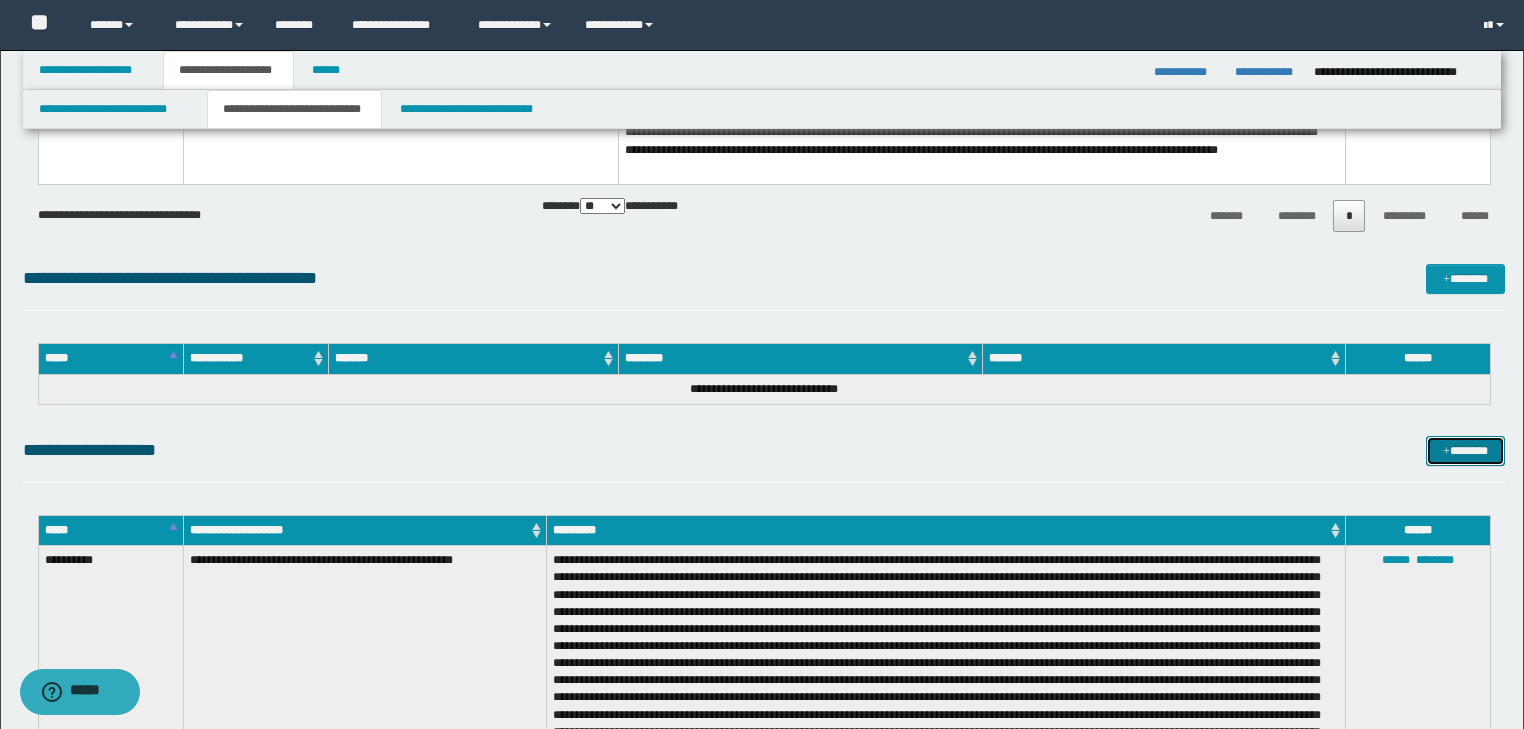click at bounding box center (1446, 452) 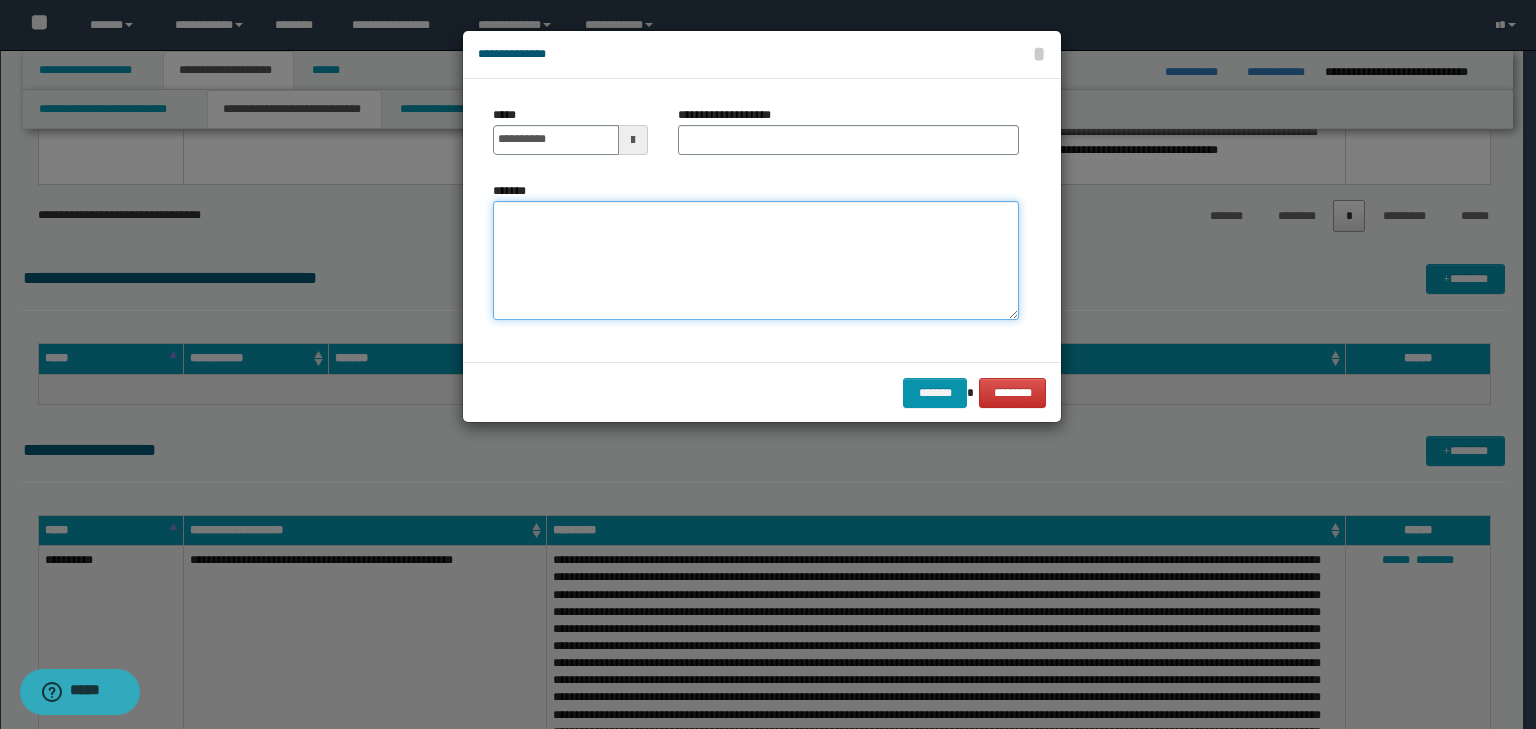 click on "*******" at bounding box center [756, 261] 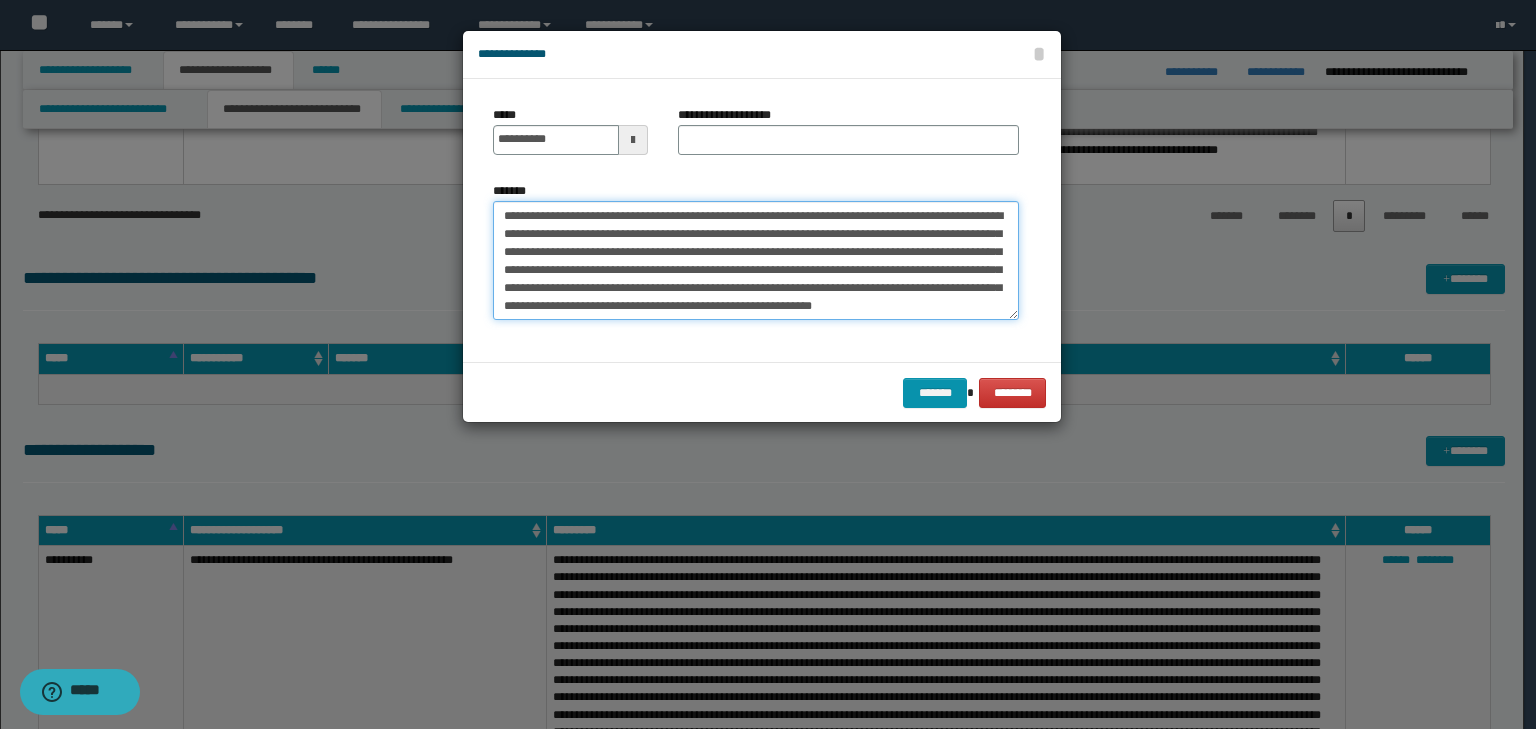 scroll, scrollTop: 0, scrollLeft: 0, axis: both 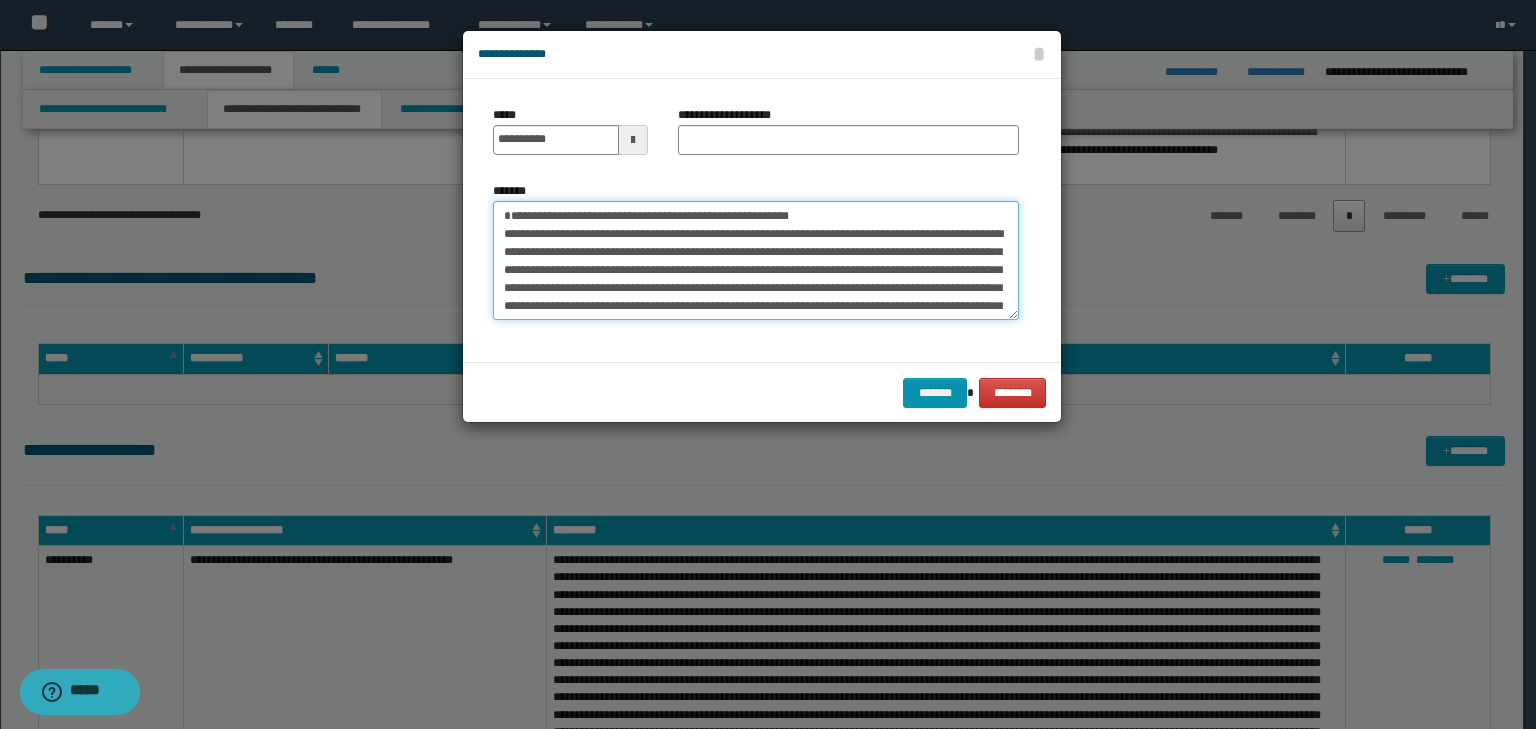 drag, startPoint x: 531, startPoint y: 230, endPoint x: 411, endPoint y: 218, distance: 120.59851 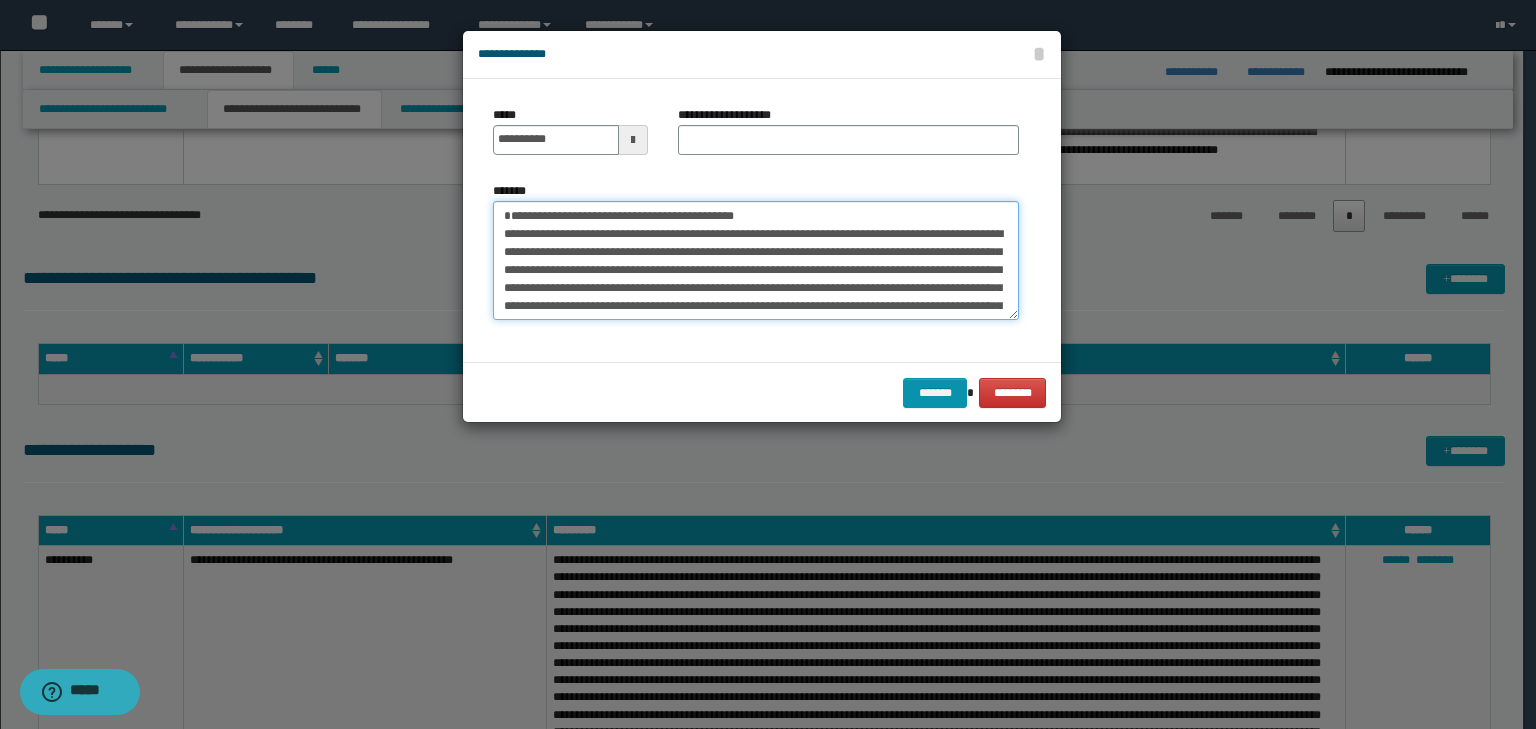 type on "**********" 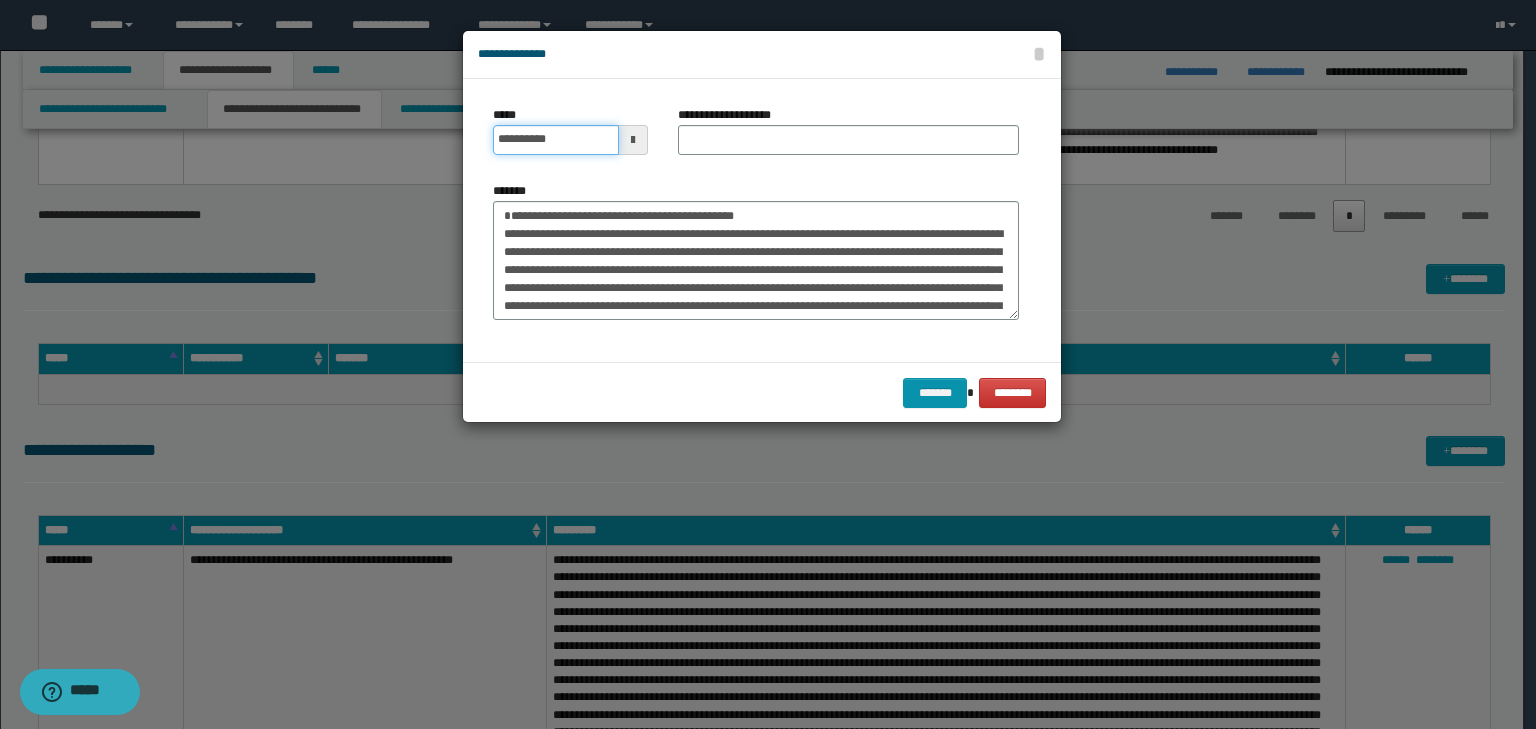 click on "**********" at bounding box center (556, 140) 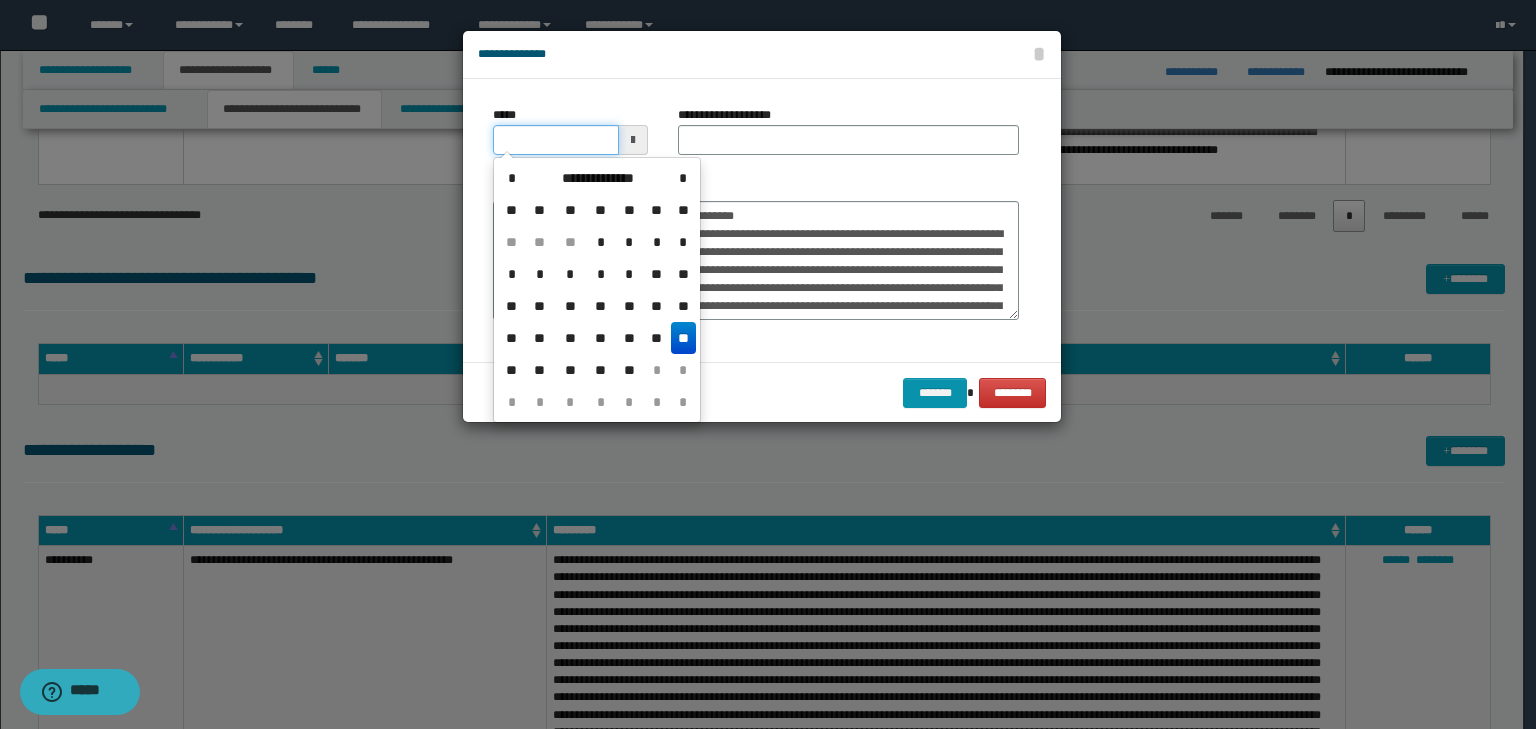 type on "**********" 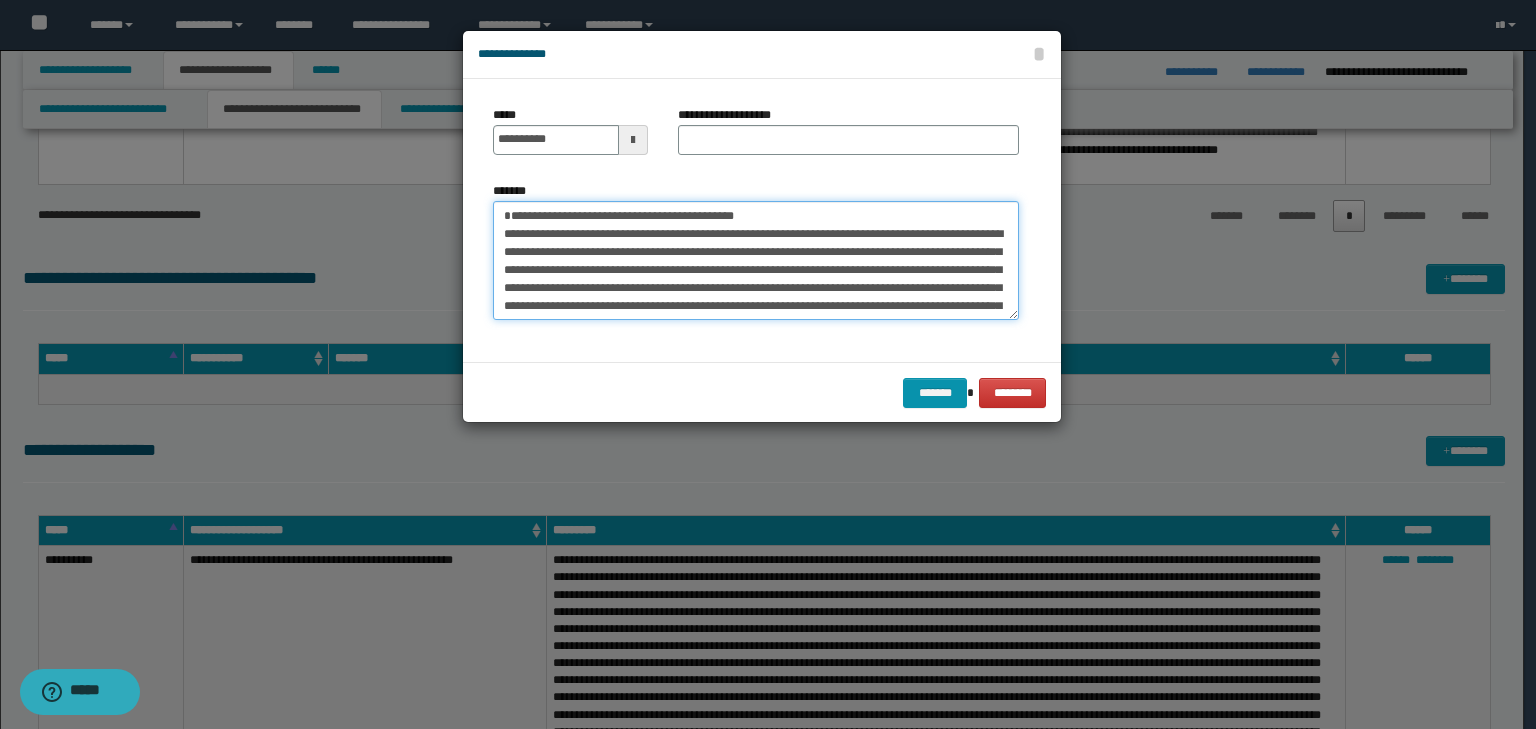 drag, startPoint x: 796, startPoint y: 211, endPoint x: 396, endPoint y: 196, distance: 400.28116 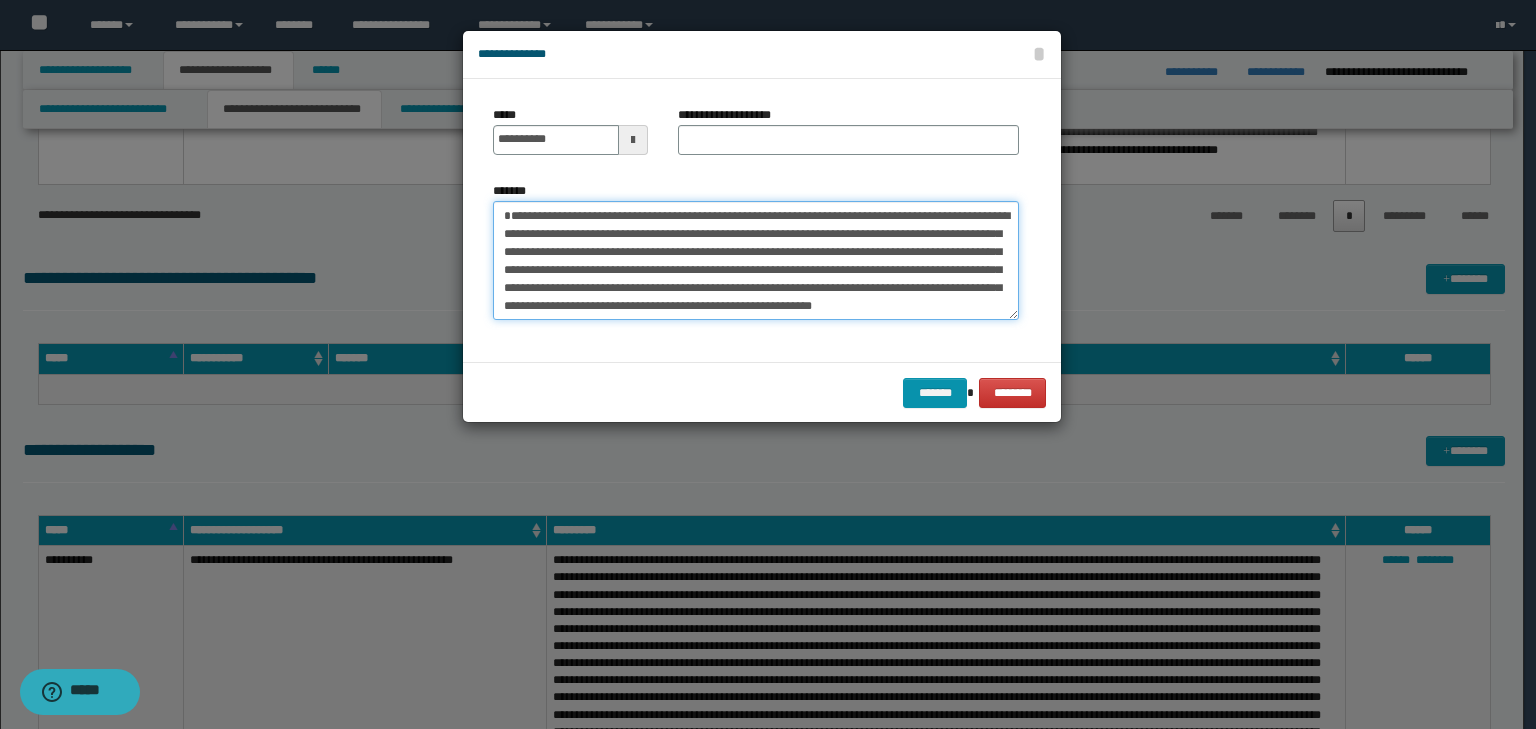 type on "**********" 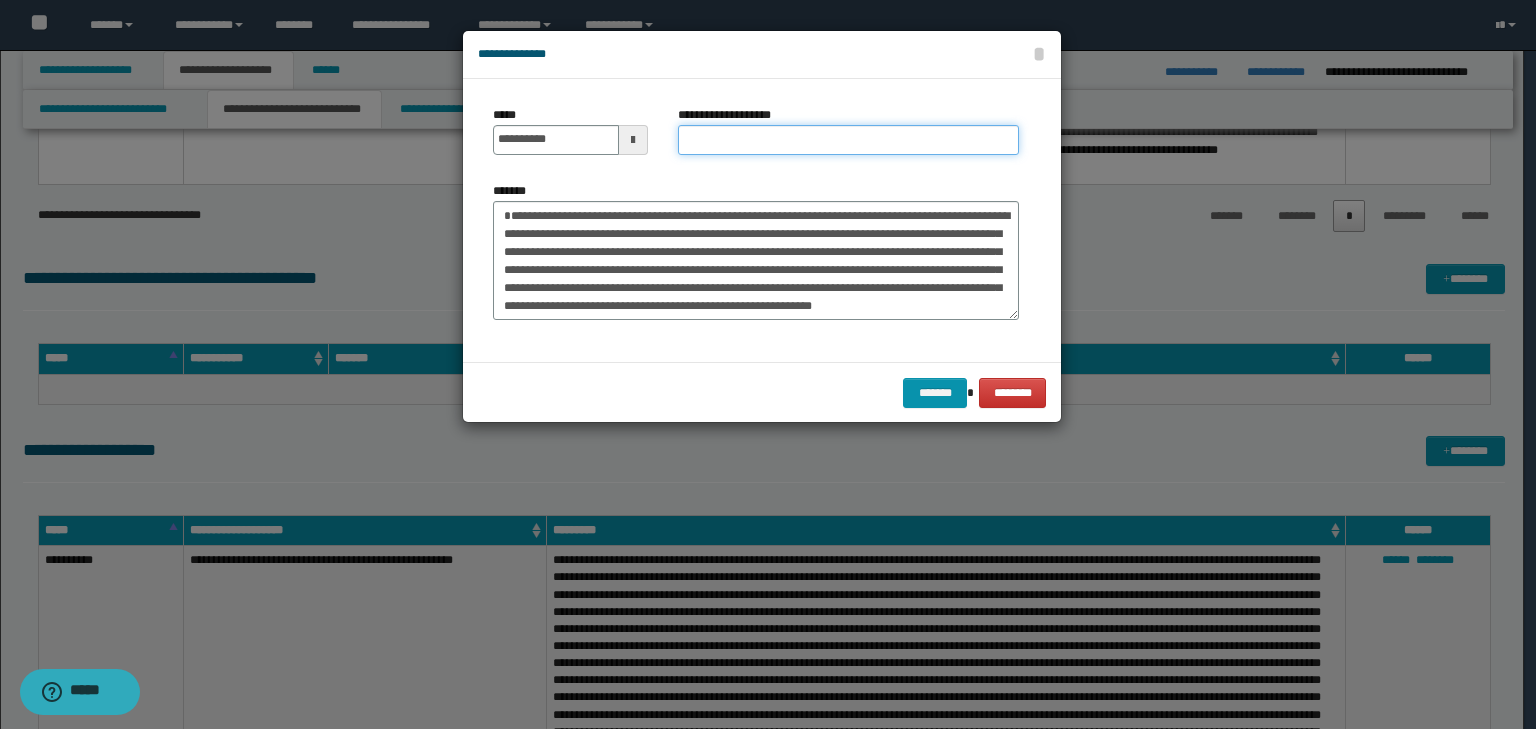 click on "**********" at bounding box center (848, 140) 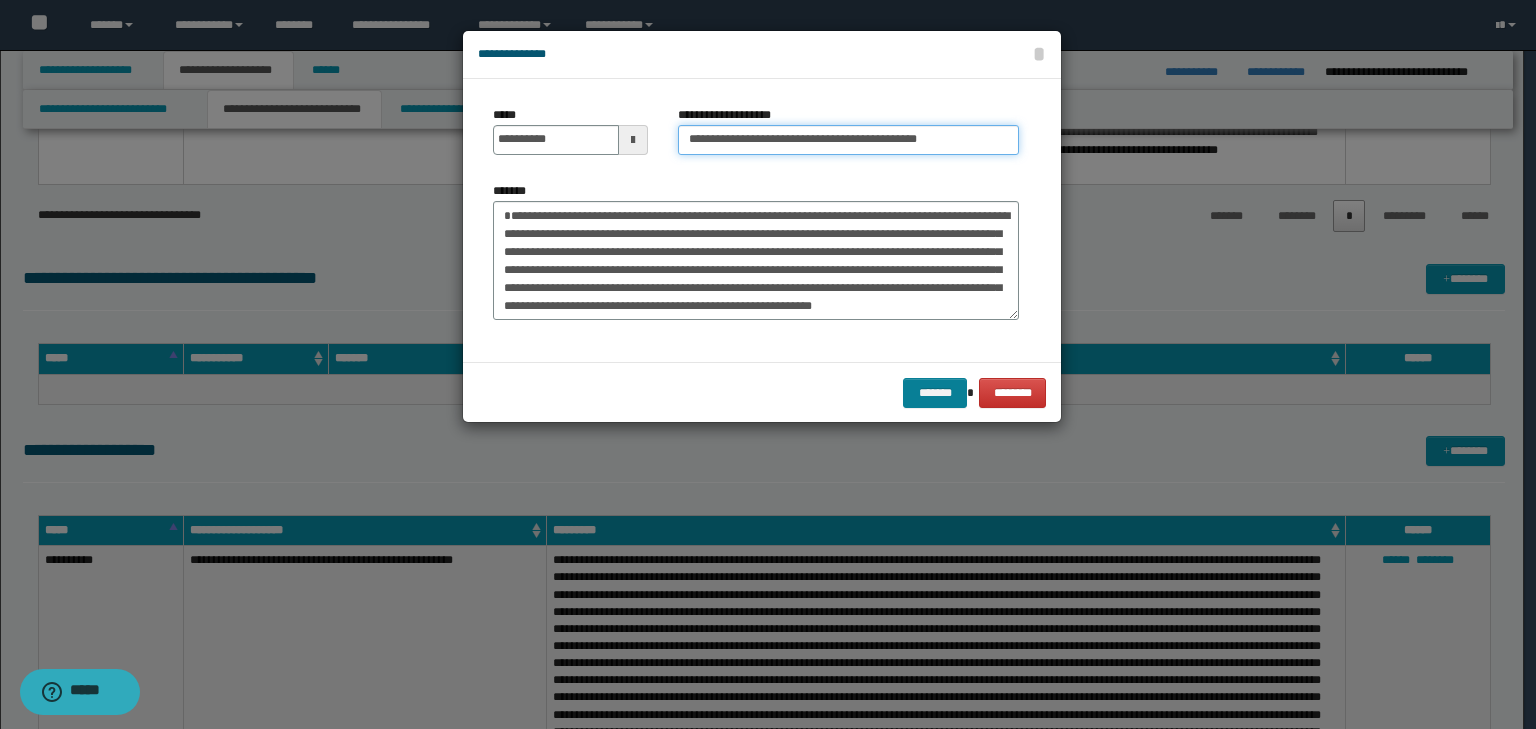 type on "**********" 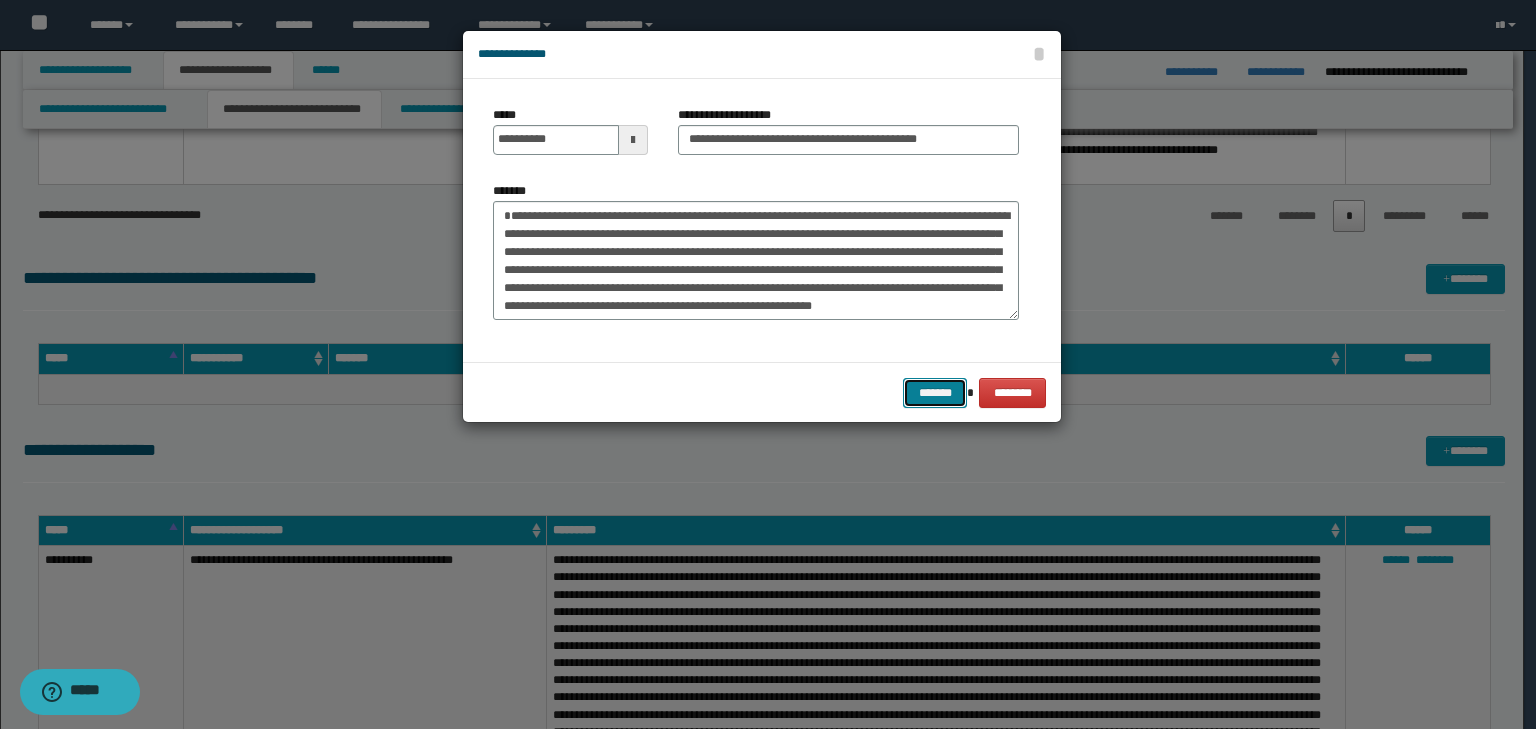 click on "*******" at bounding box center [935, 393] 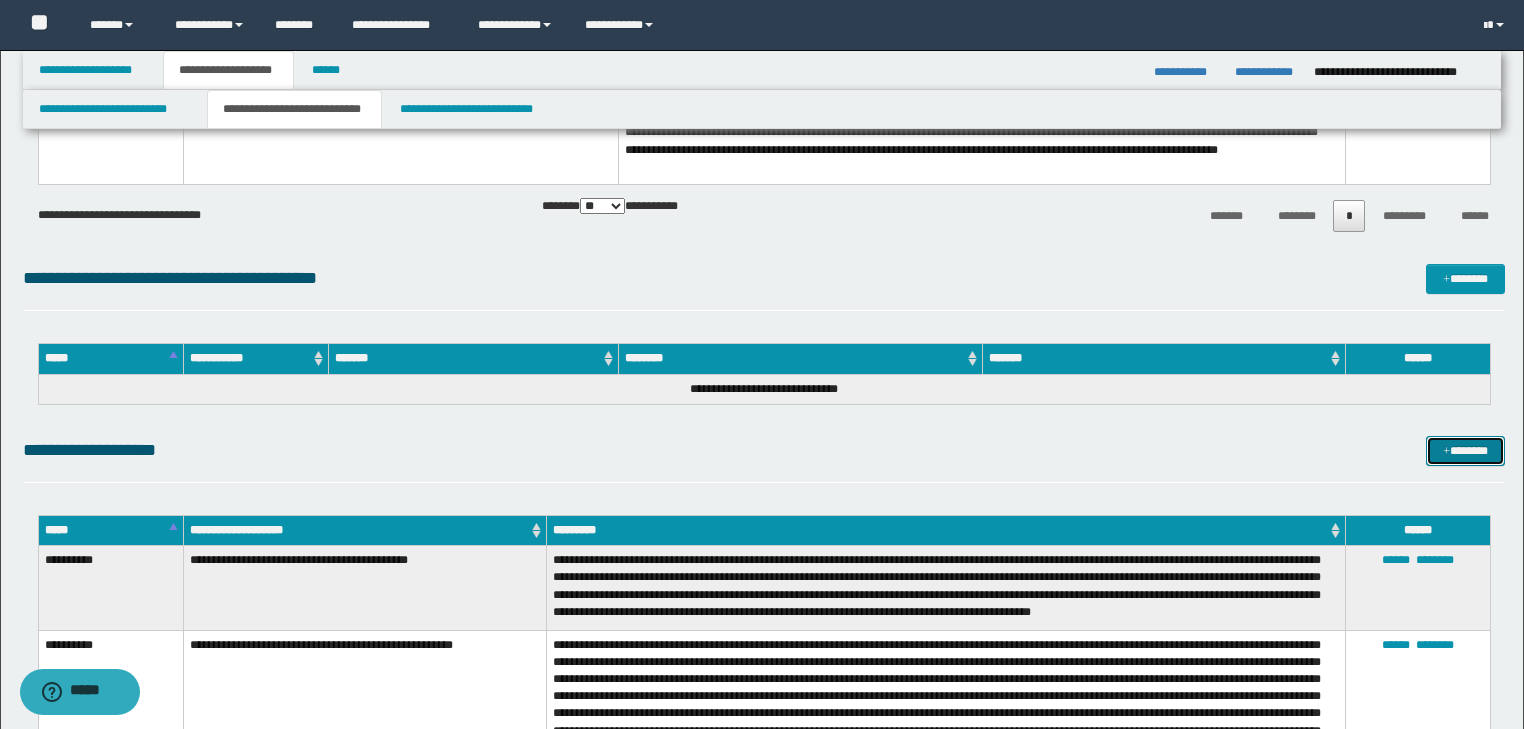 drag, startPoint x: 1460, startPoint y: 447, endPoint x: 1312, endPoint y: 413, distance: 151.8552 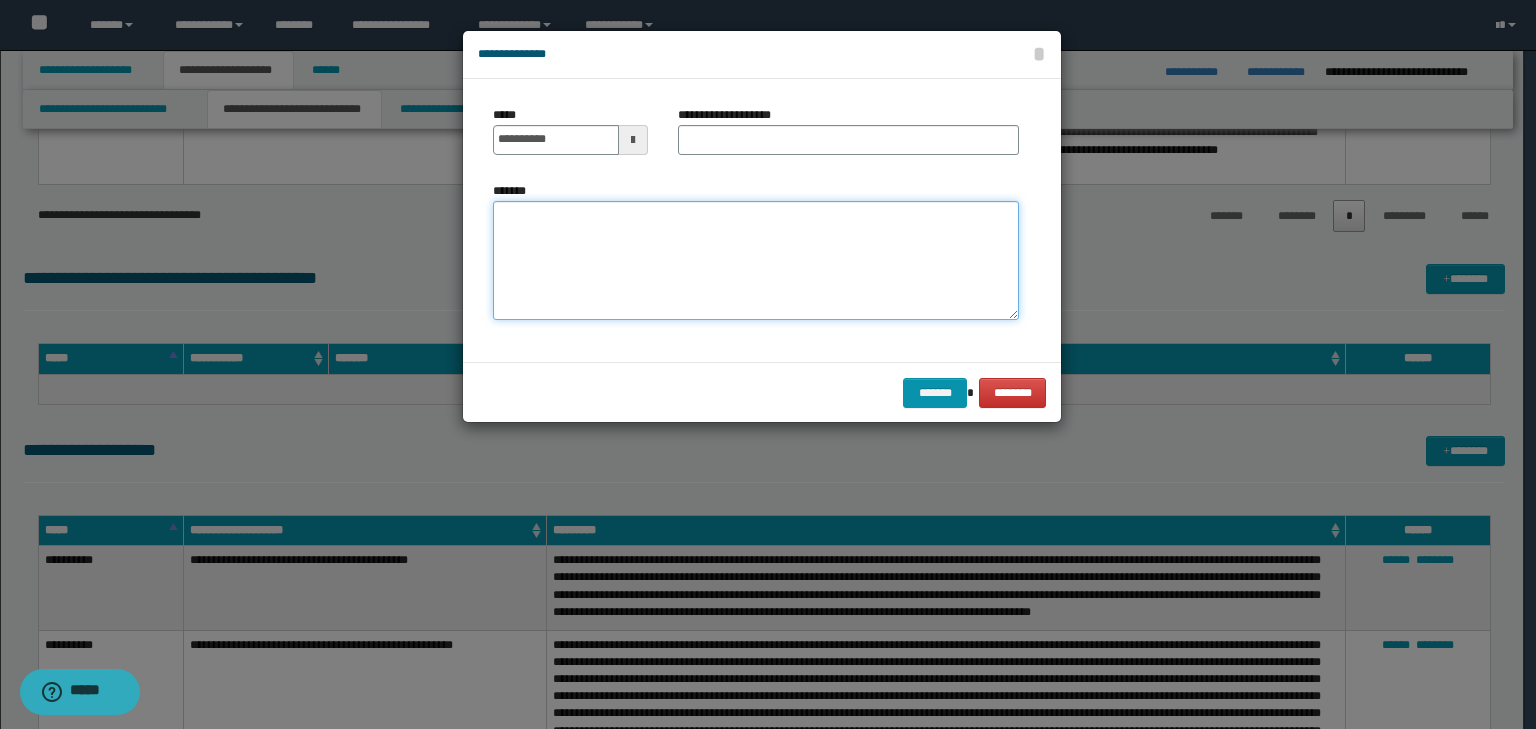 click on "*******" at bounding box center (756, 261) 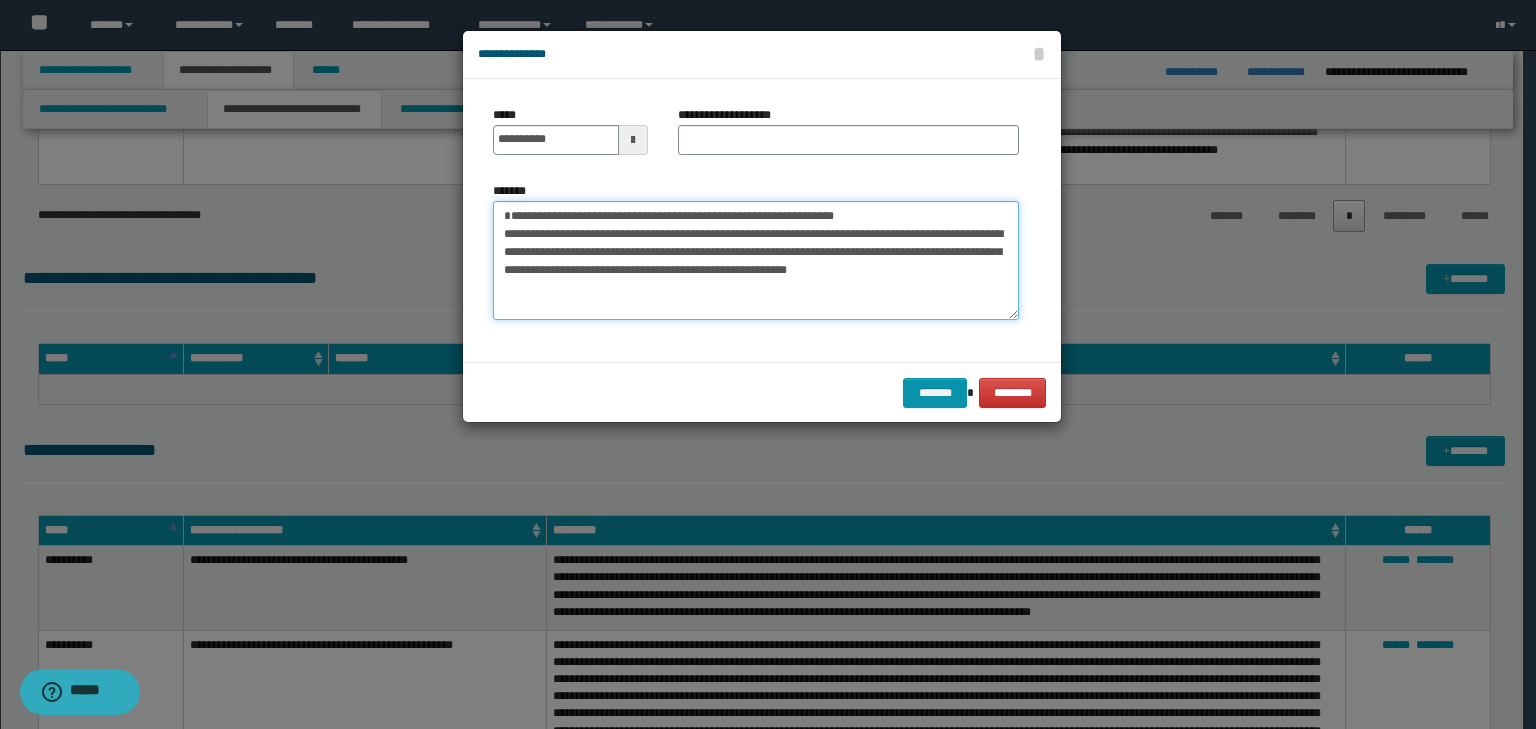 drag, startPoint x: 564, startPoint y: 232, endPoint x: 459, endPoint y: 225, distance: 105.23308 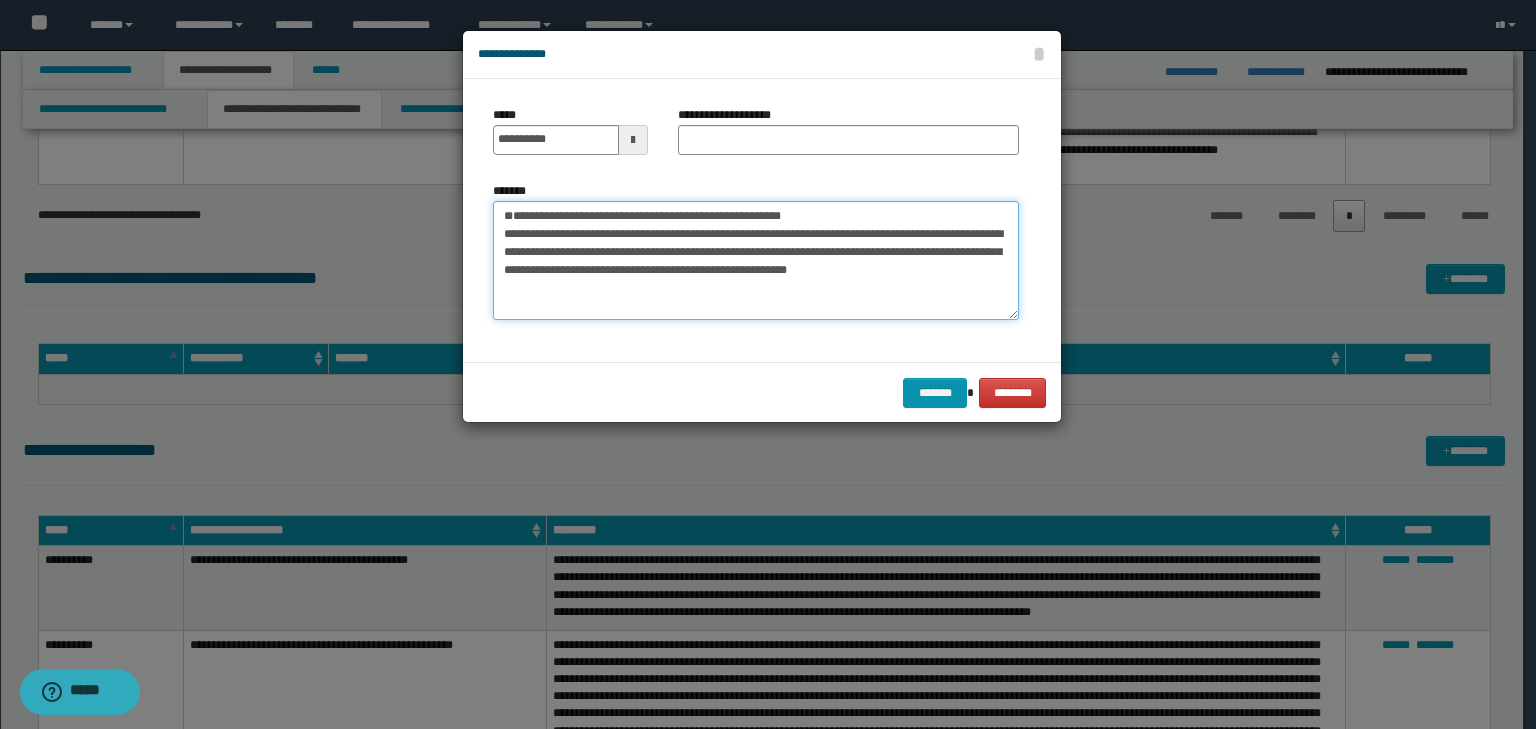 type on "**********" 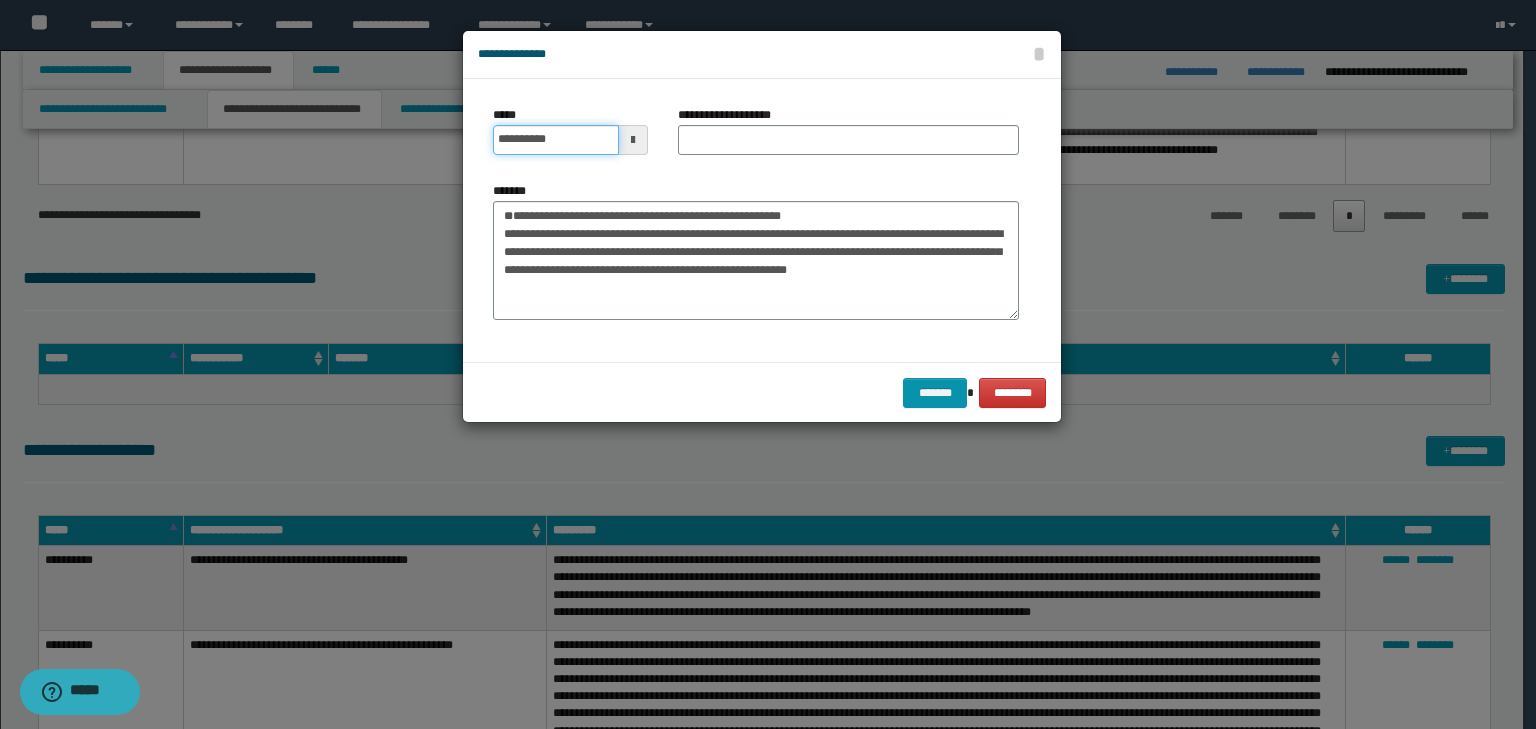 click on "**********" at bounding box center [556, 140] 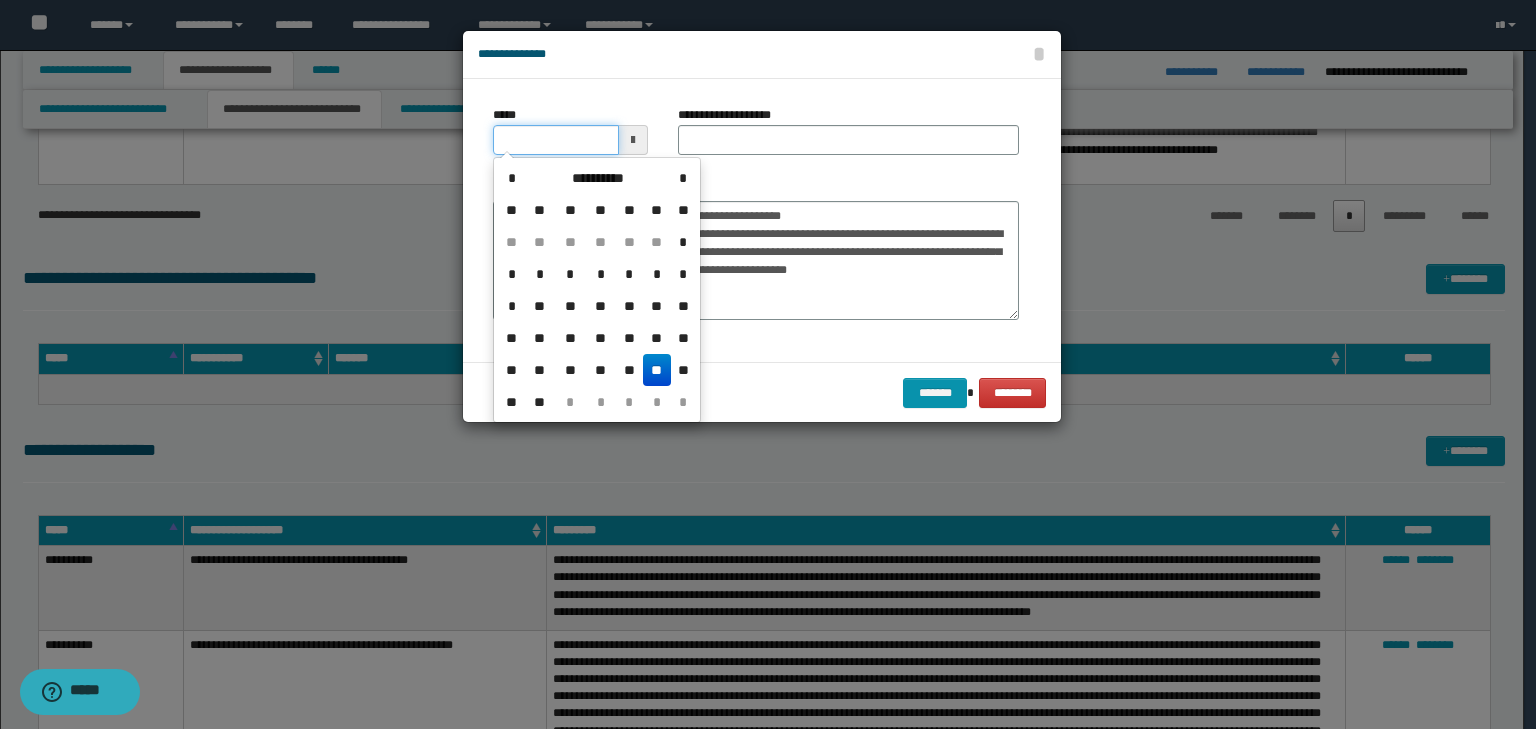 type on "**********" 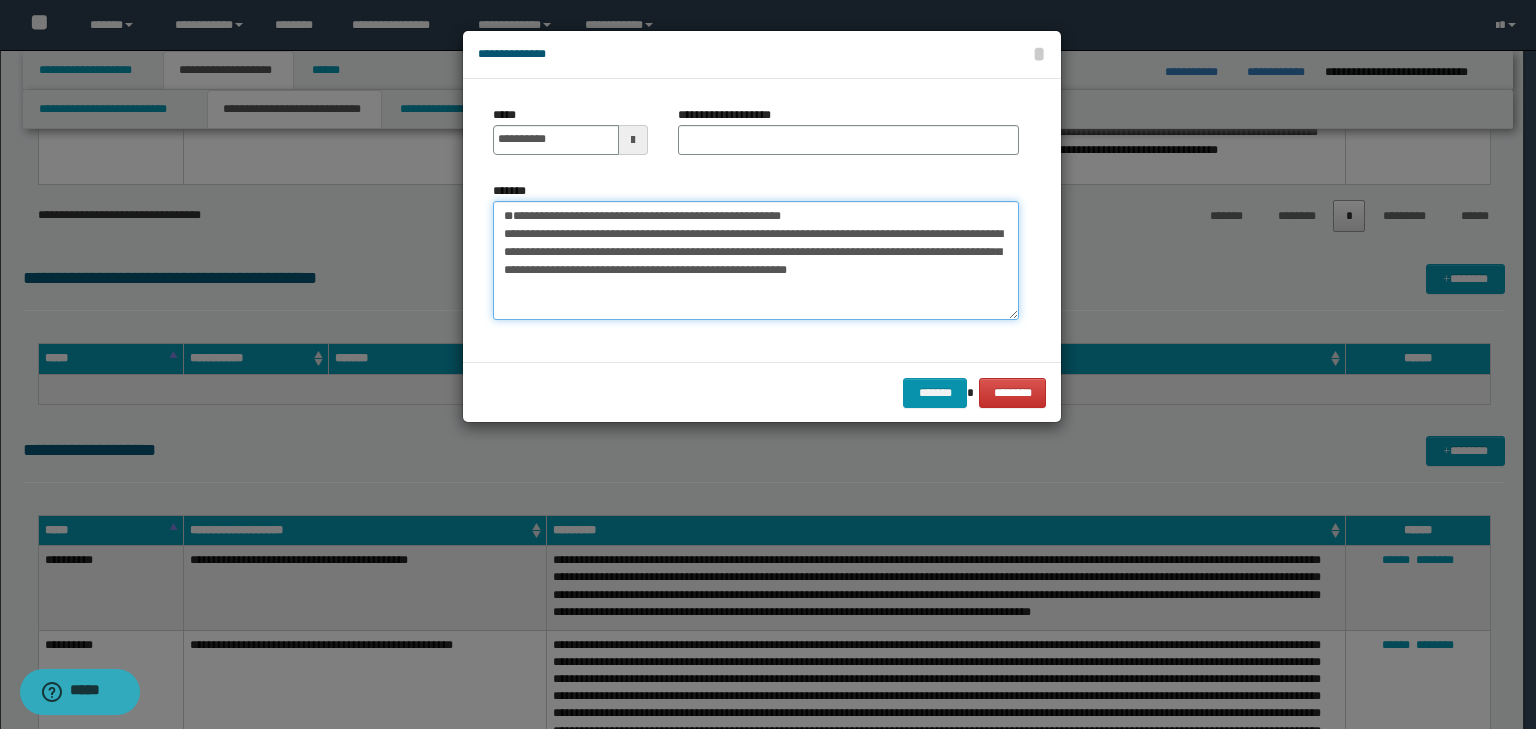 drag, startPoint x: 872, startPoint y: 224, endPoint x: 376, endPoint y: 212, distance: 496.14514 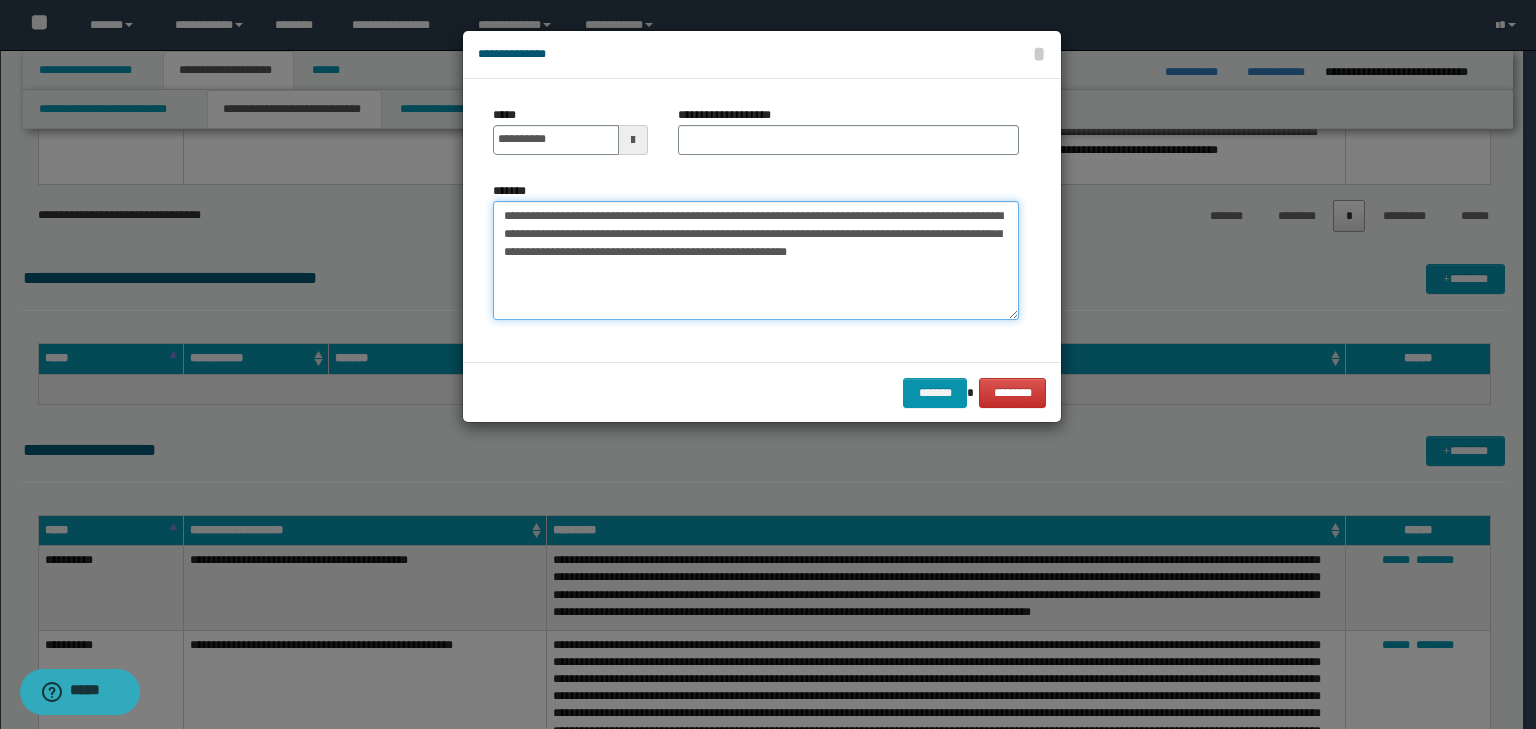 type on "**********" 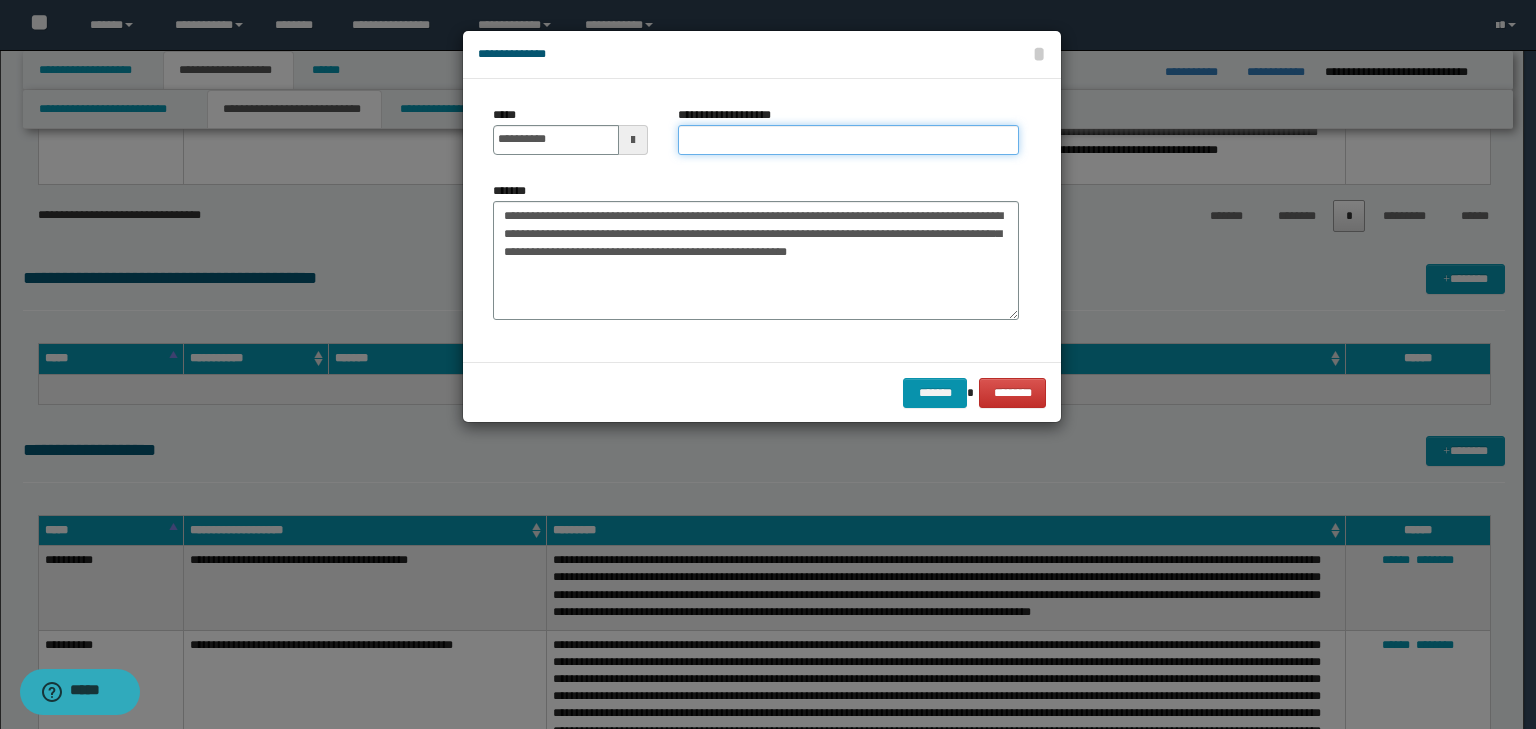 click on "**********" at bounding box center [848, 140] 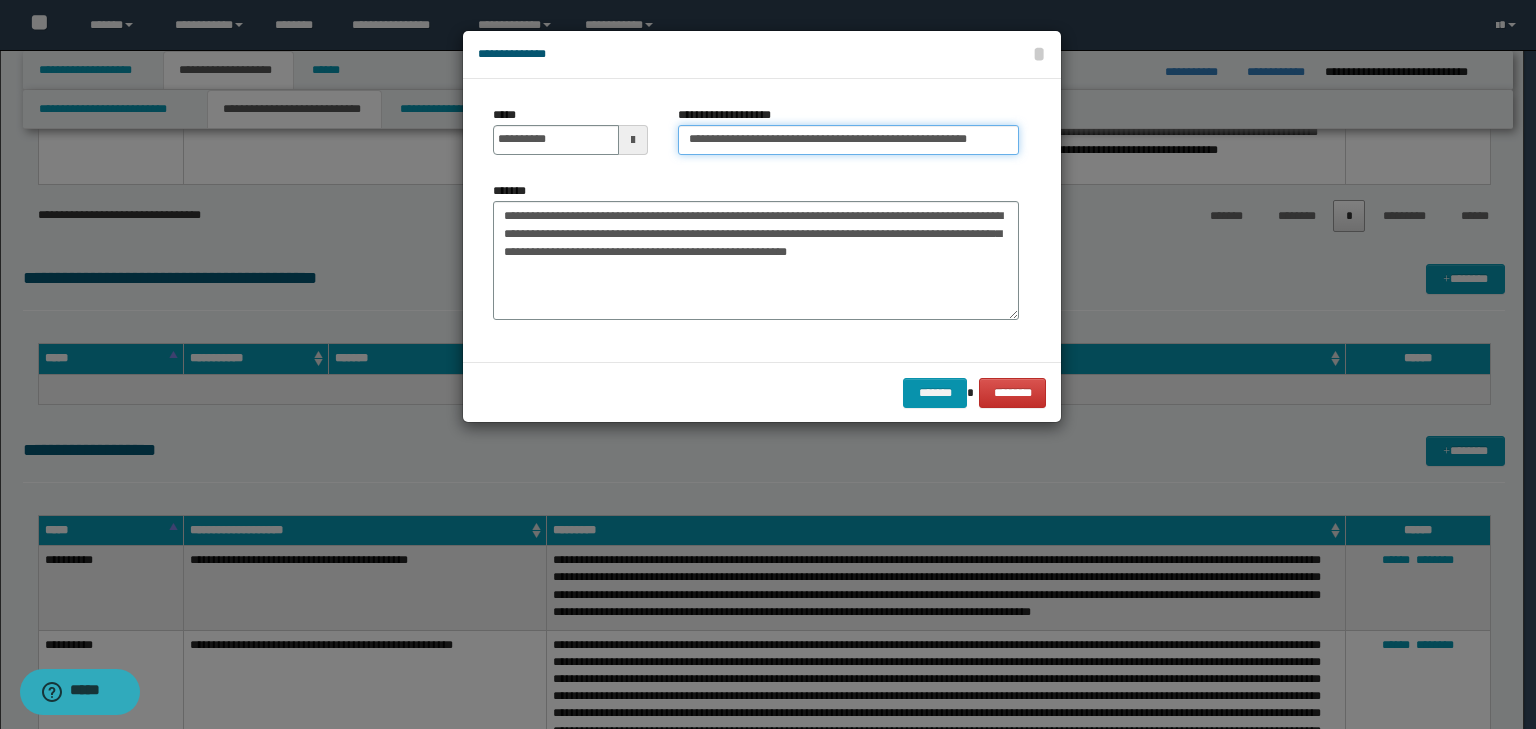 scroll, scrollTop: 0, scrollLeft: 33, axis: horizontal 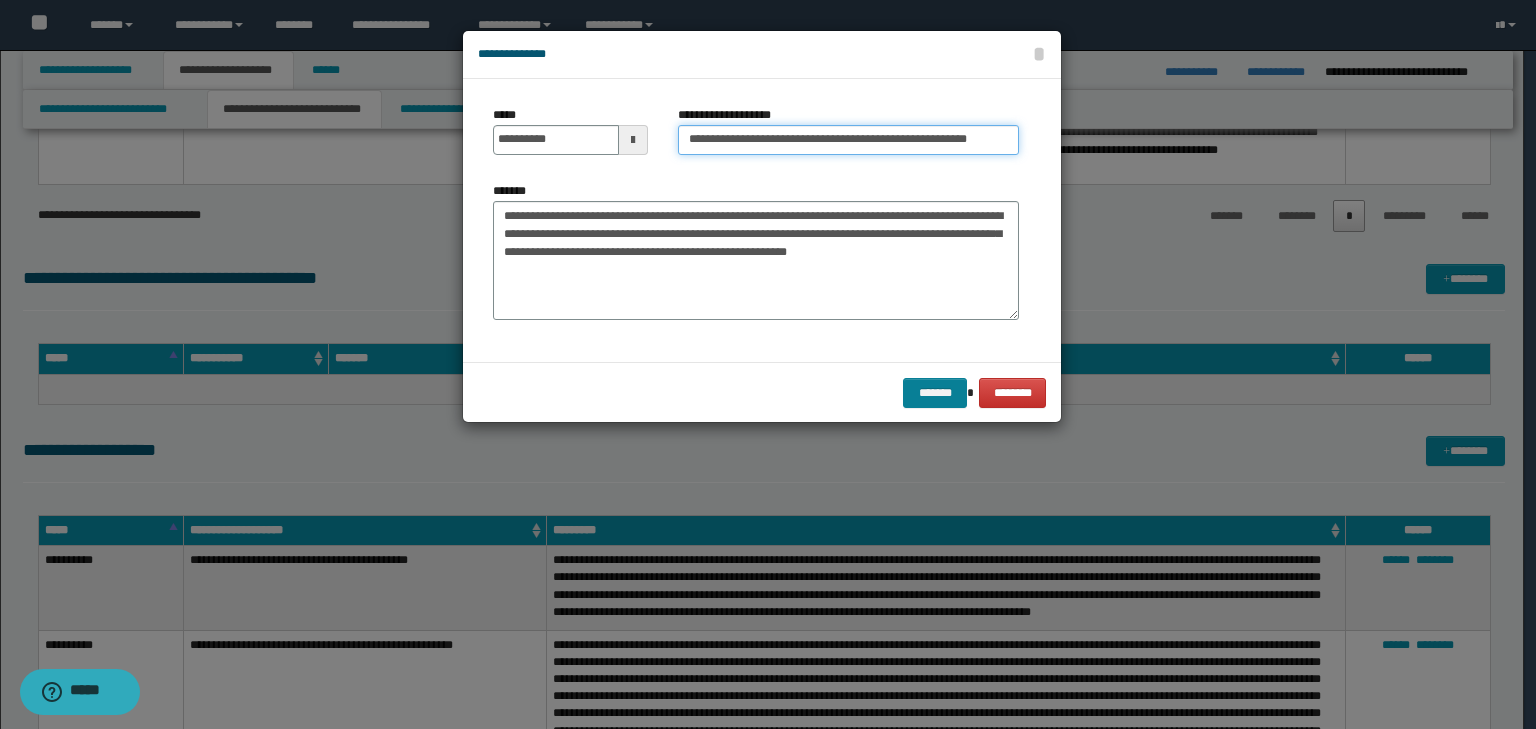 type on "**********" 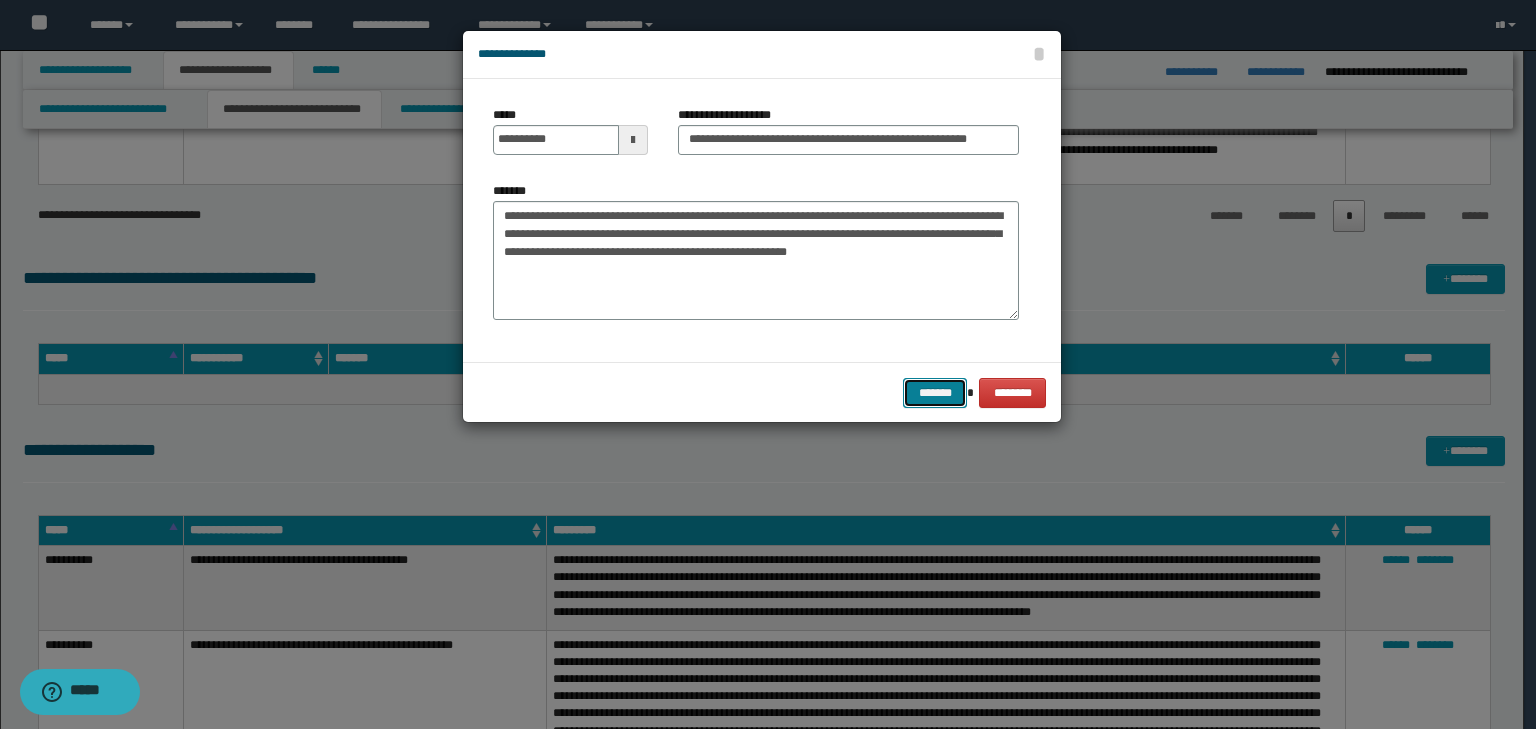 click on "*******" at bounding box center (935, 393) 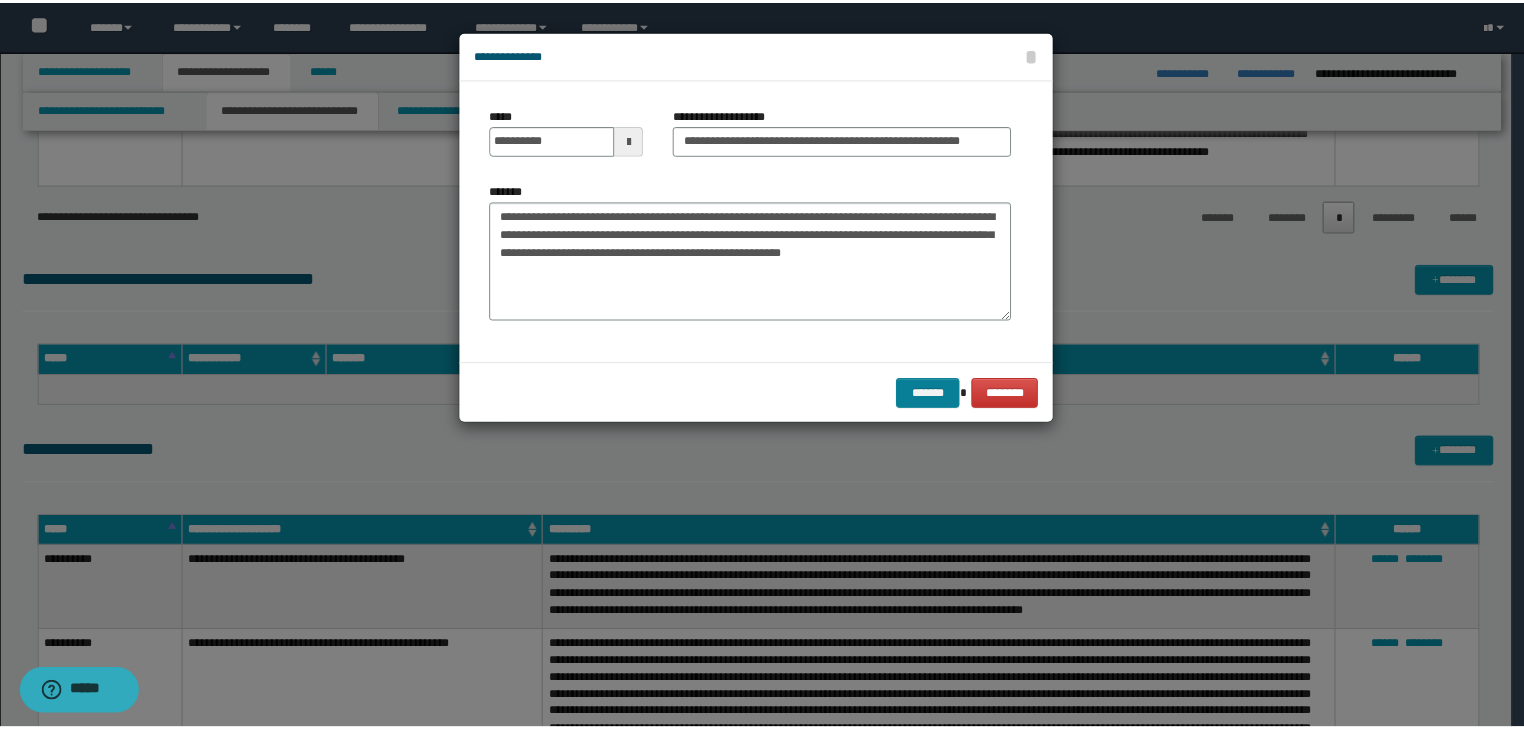 scroll, scrollTop: 0, scrollLeft: 0, axis: both 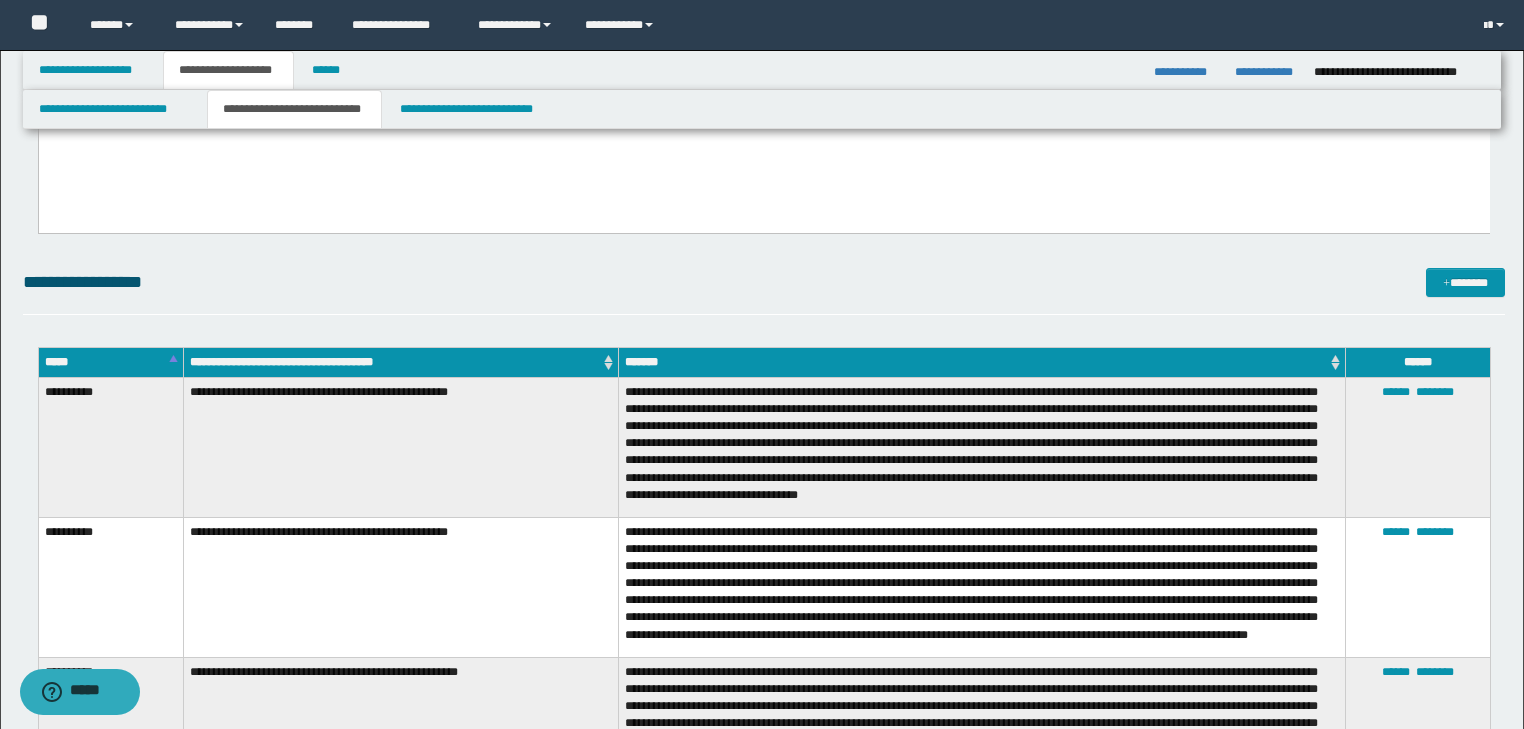 click on "**********" at bounding box center (764, 282) 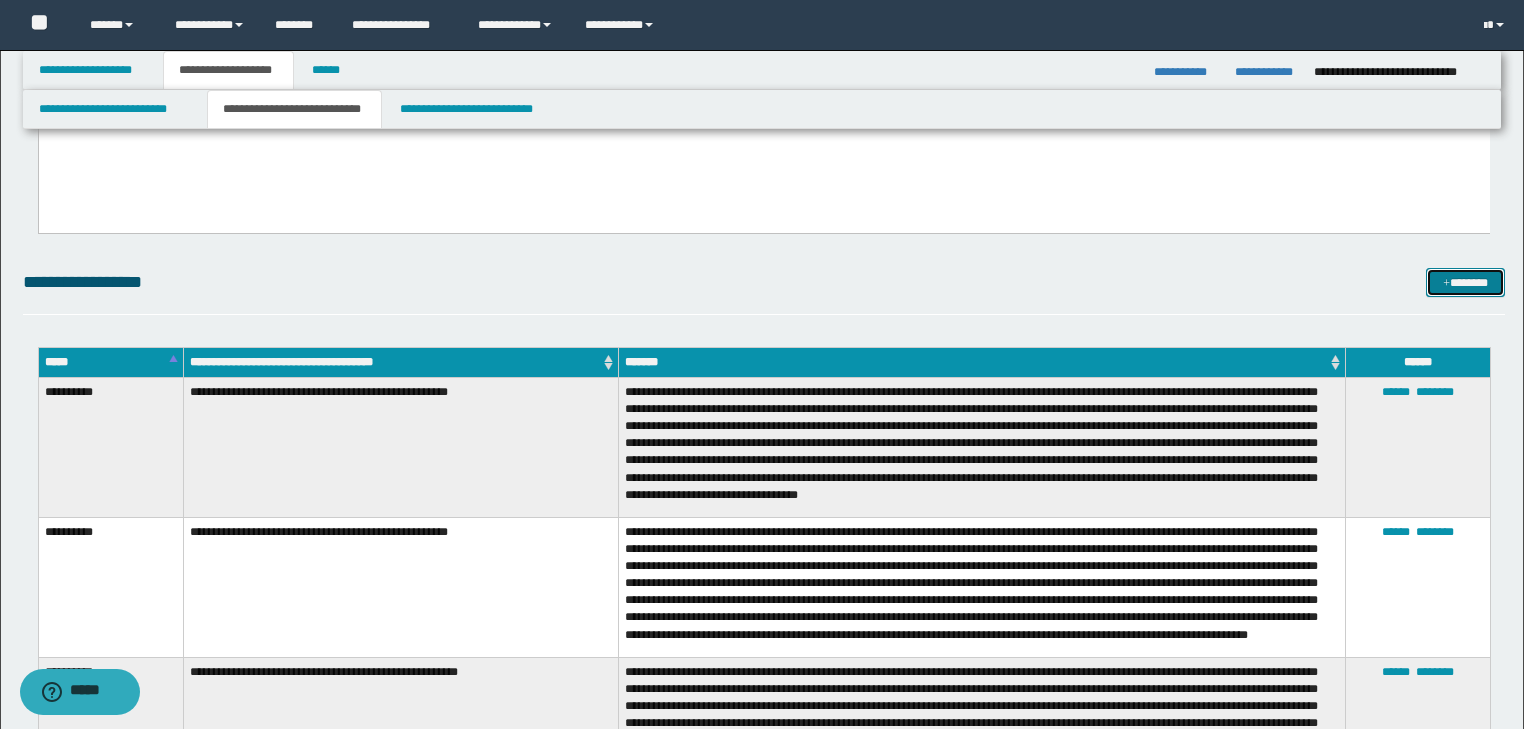 click on "*******" at bounding box center [1465, 283] 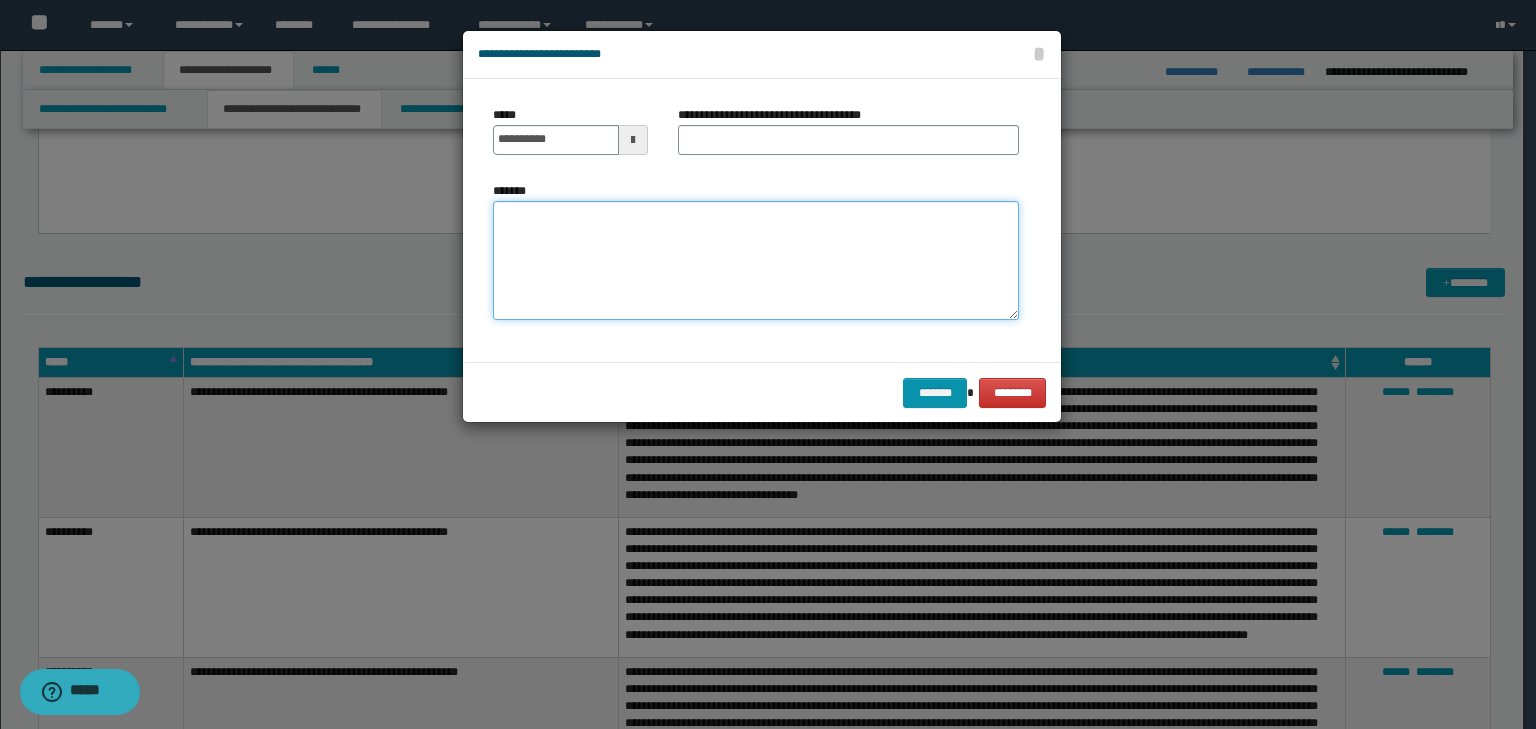 click on "*******" at bounding box center [756, 261] 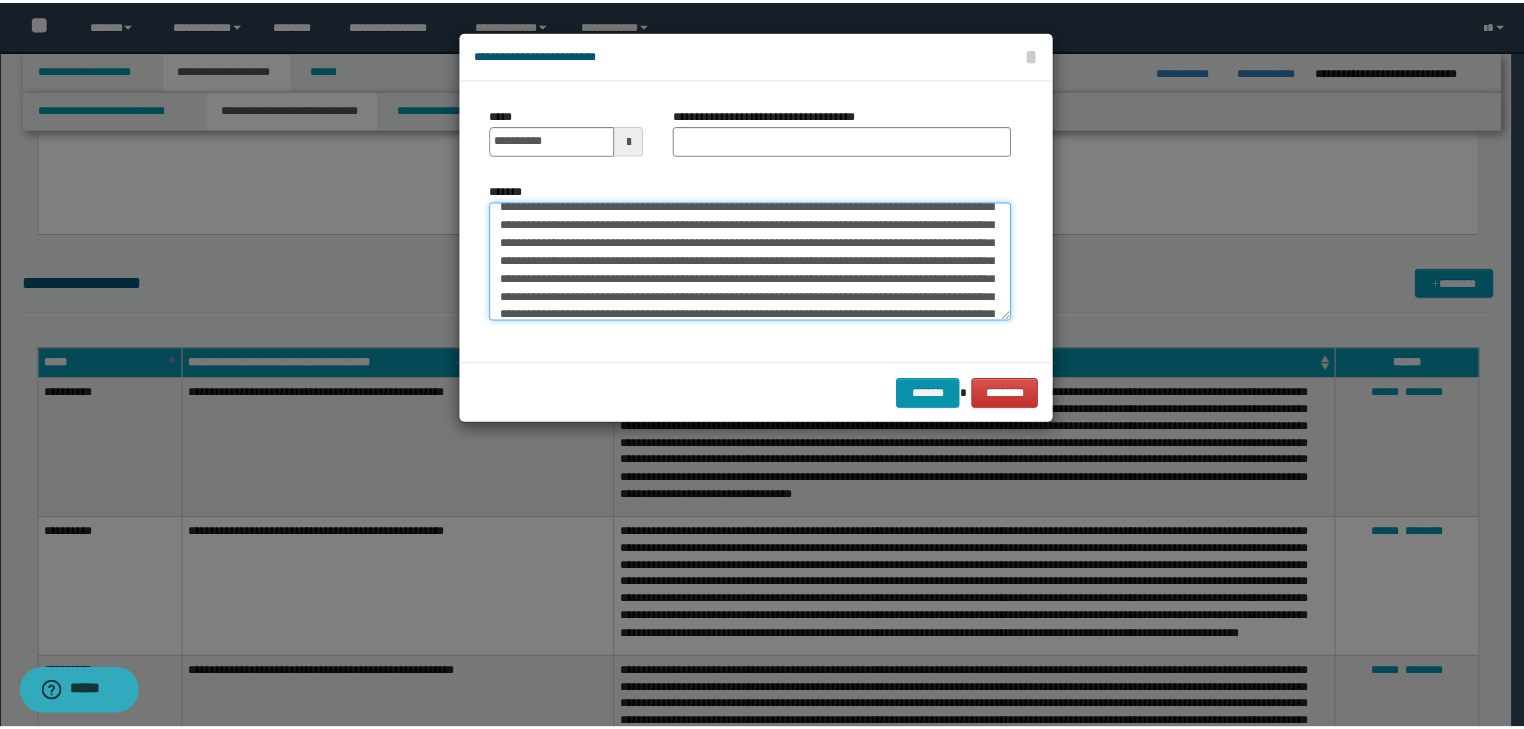 scroll, scrollTop: 0, scrollLeft: 0, axis: both 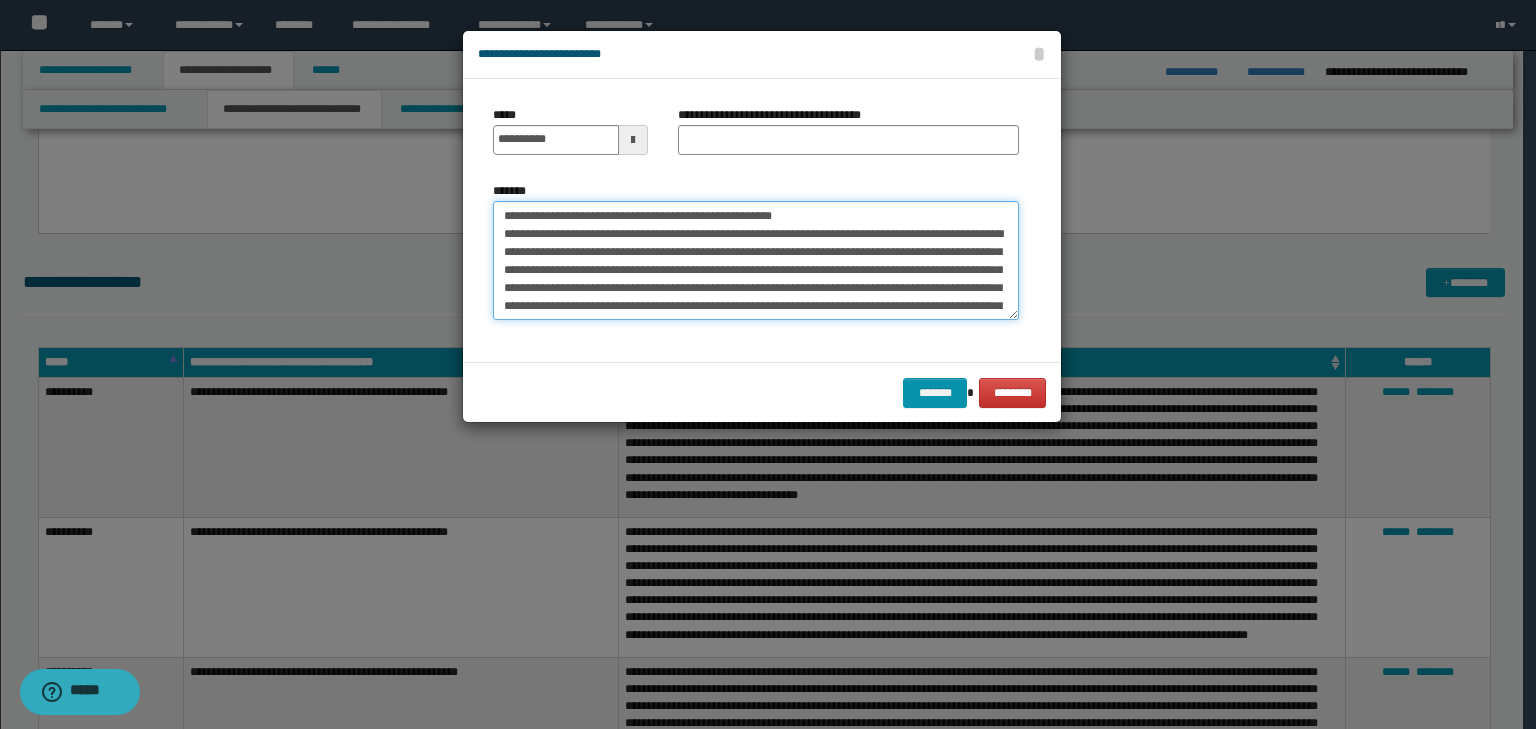 drag, startPoint x: 550, startPoint y: 212, endPoint x: 424, endPoint y: 193, distance: 127.424484 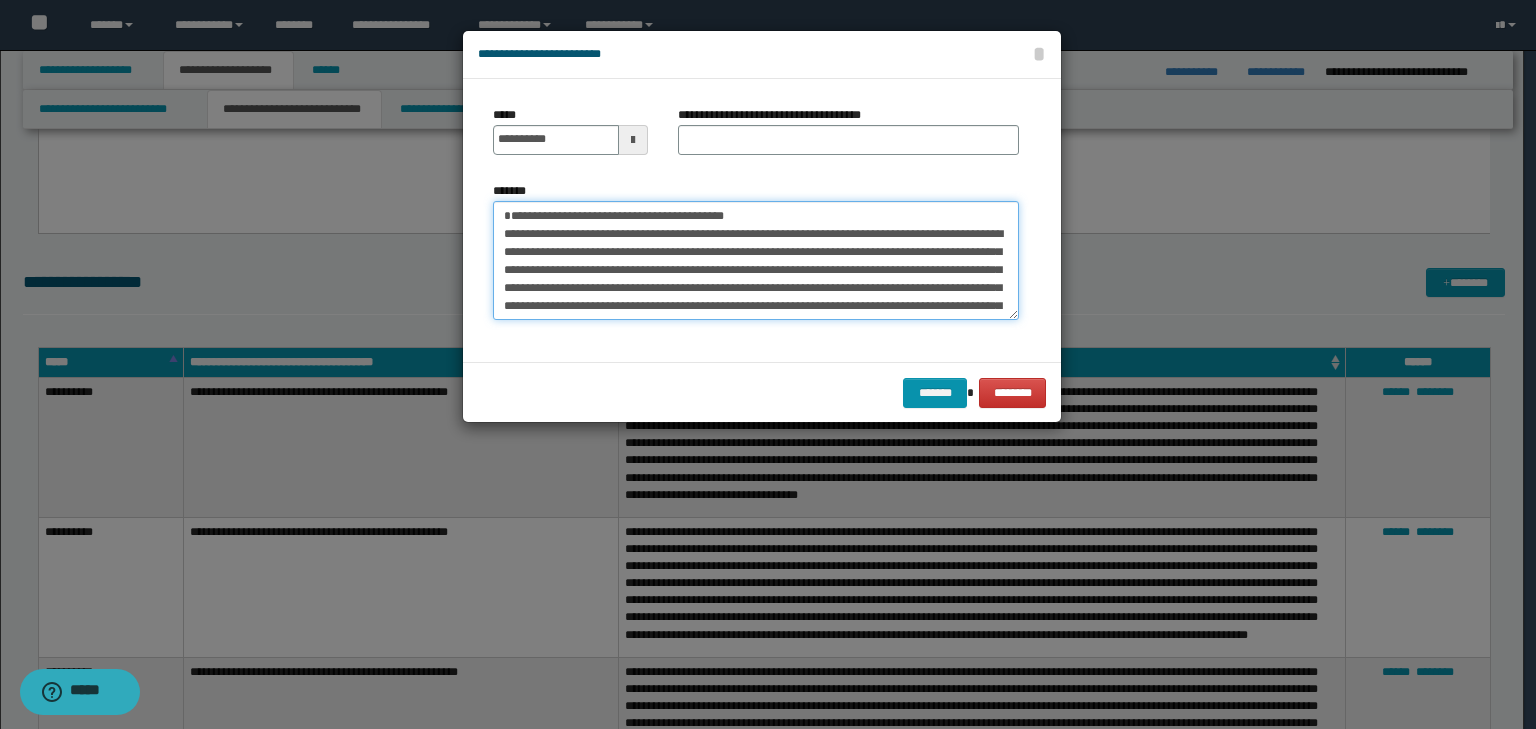 type on "**********" 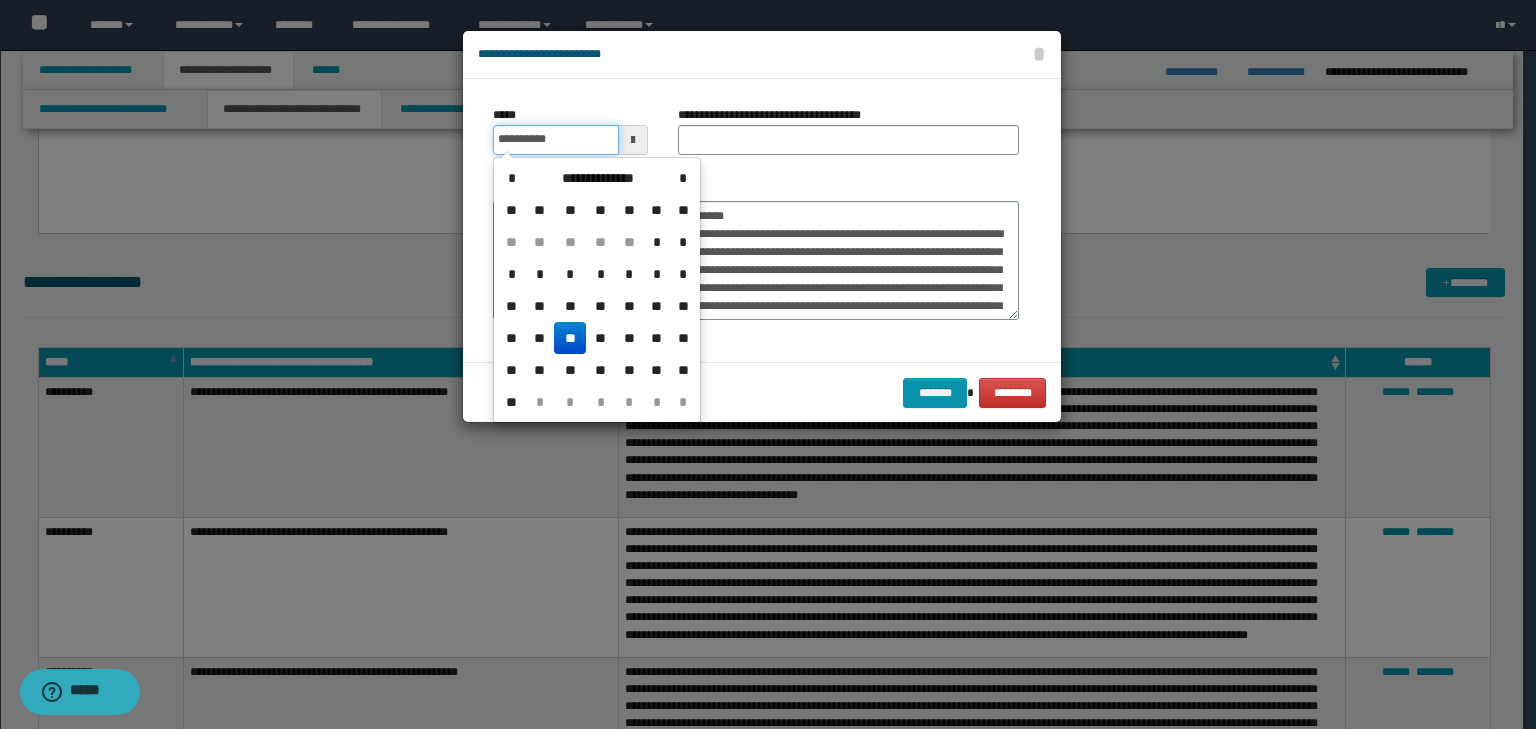 click on "**********" at bounding box center [556, 140] 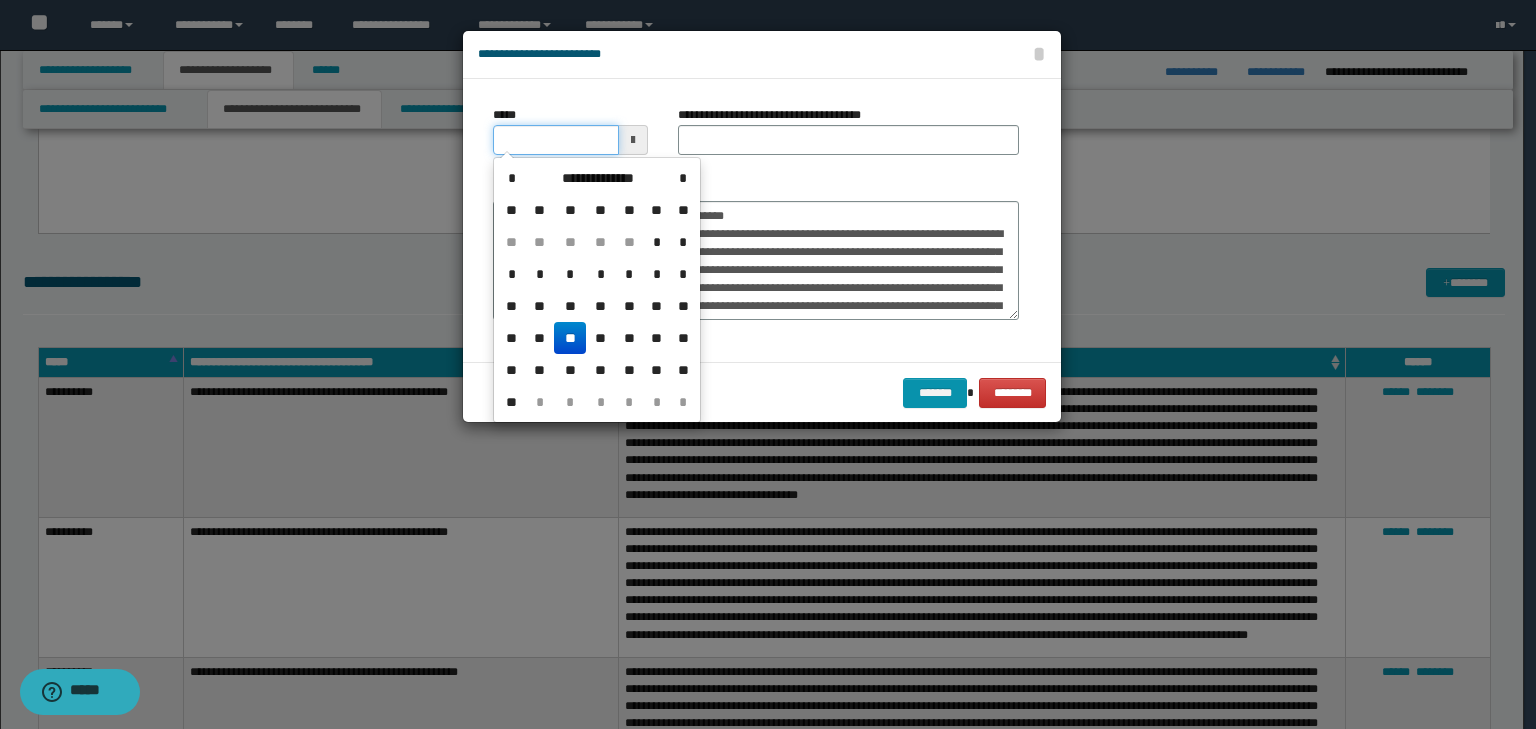 type on "**********" 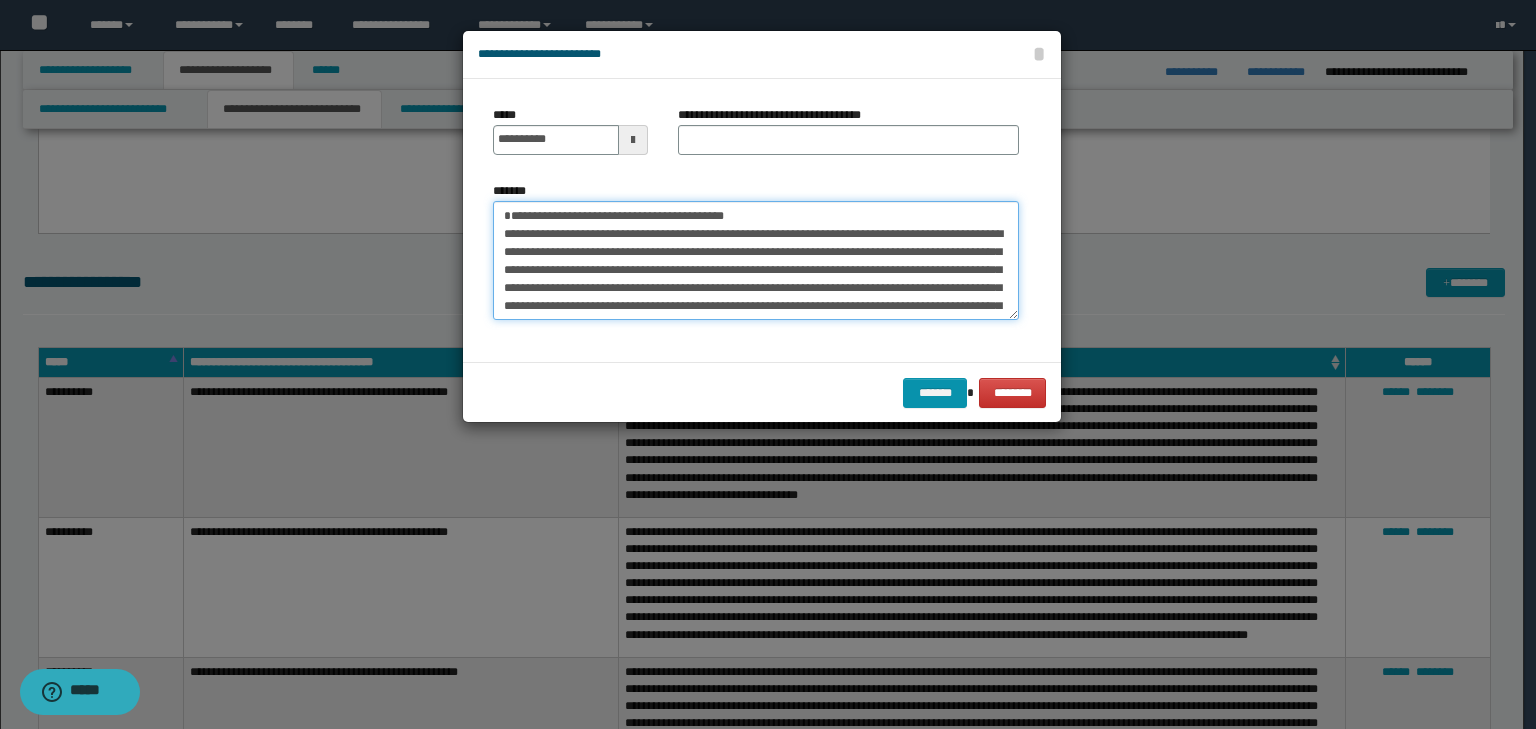 drag, startPoint x: 824, startPoint y: 217, endPoint x: 317, endPoint y: 208, distance: 507.07986 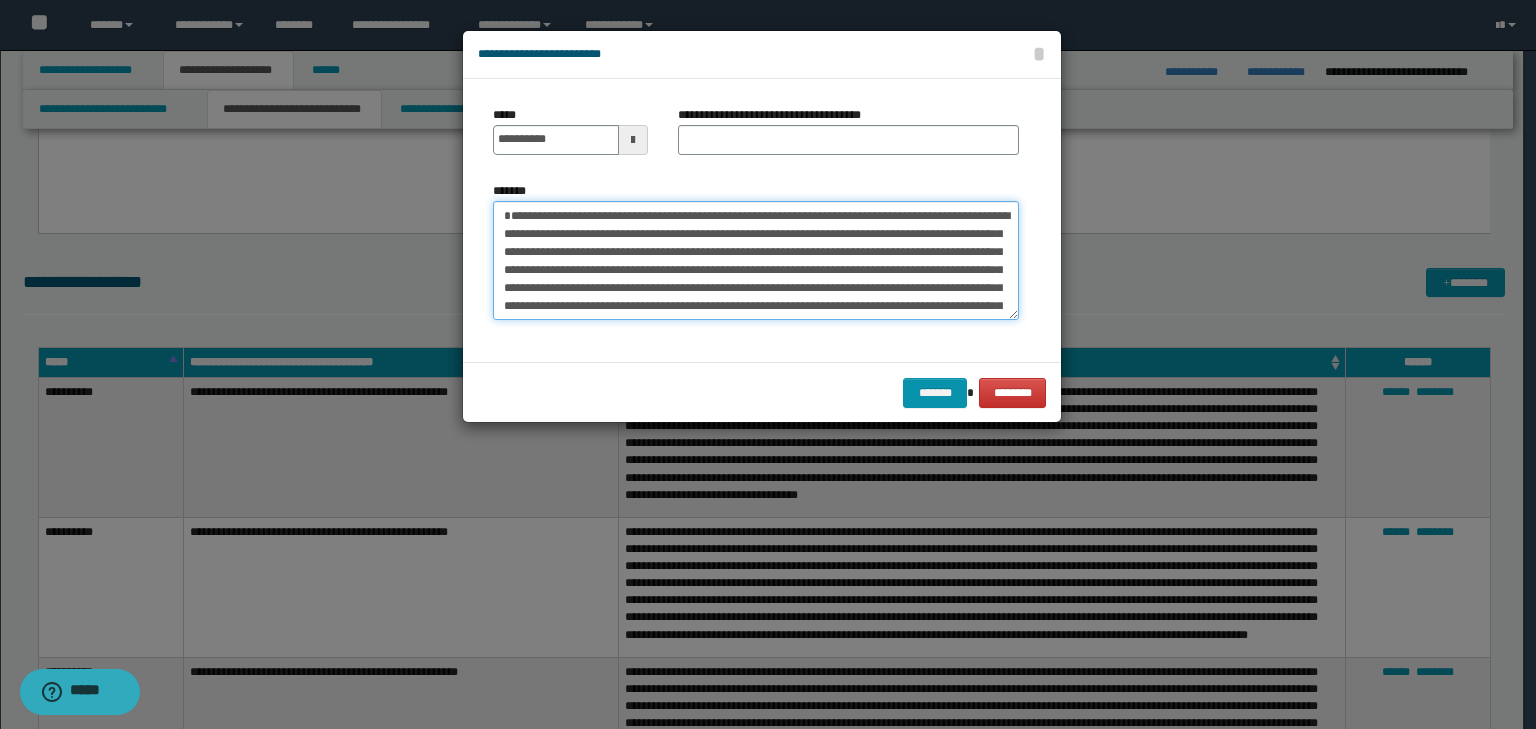 type on "**********" 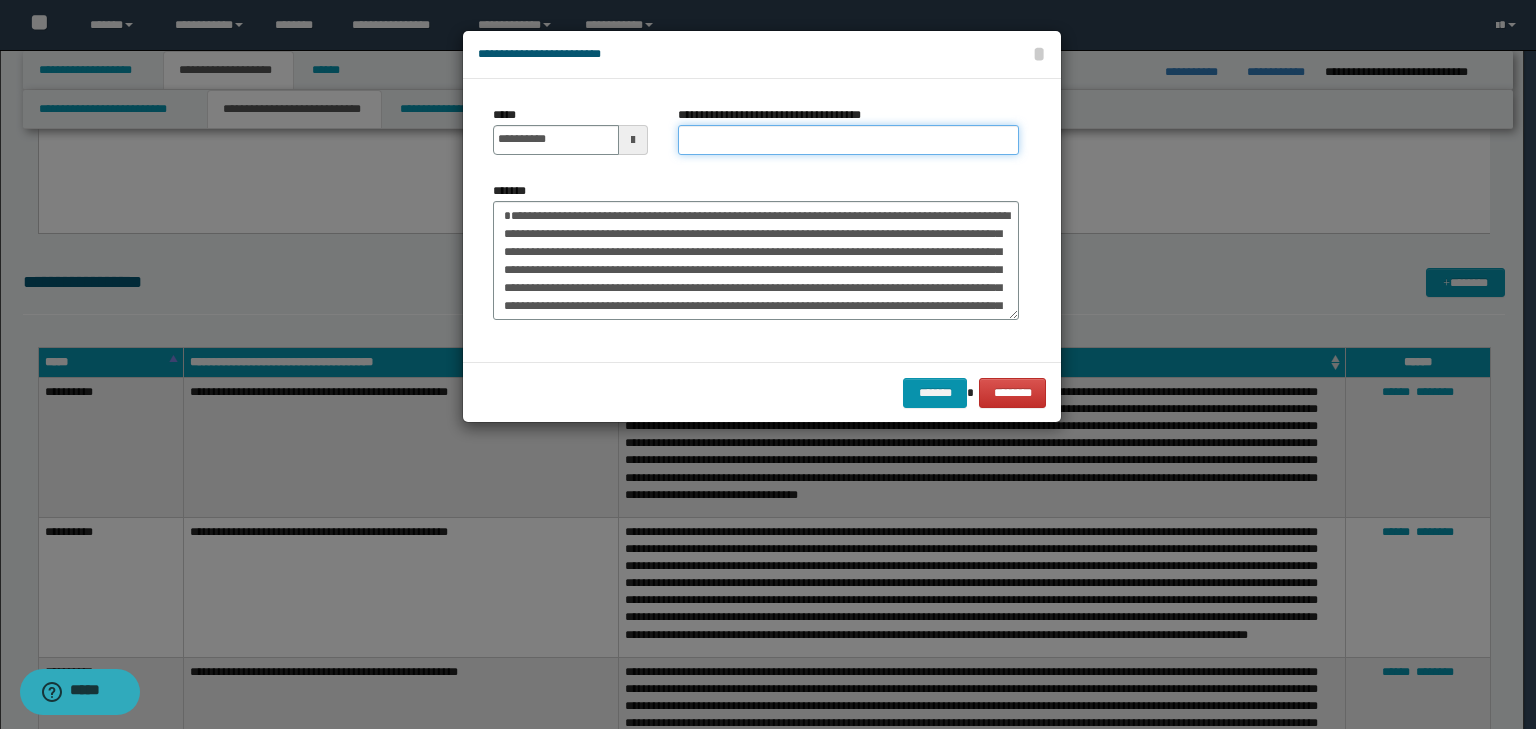 click on "**********" at bounding box center (848, 140) 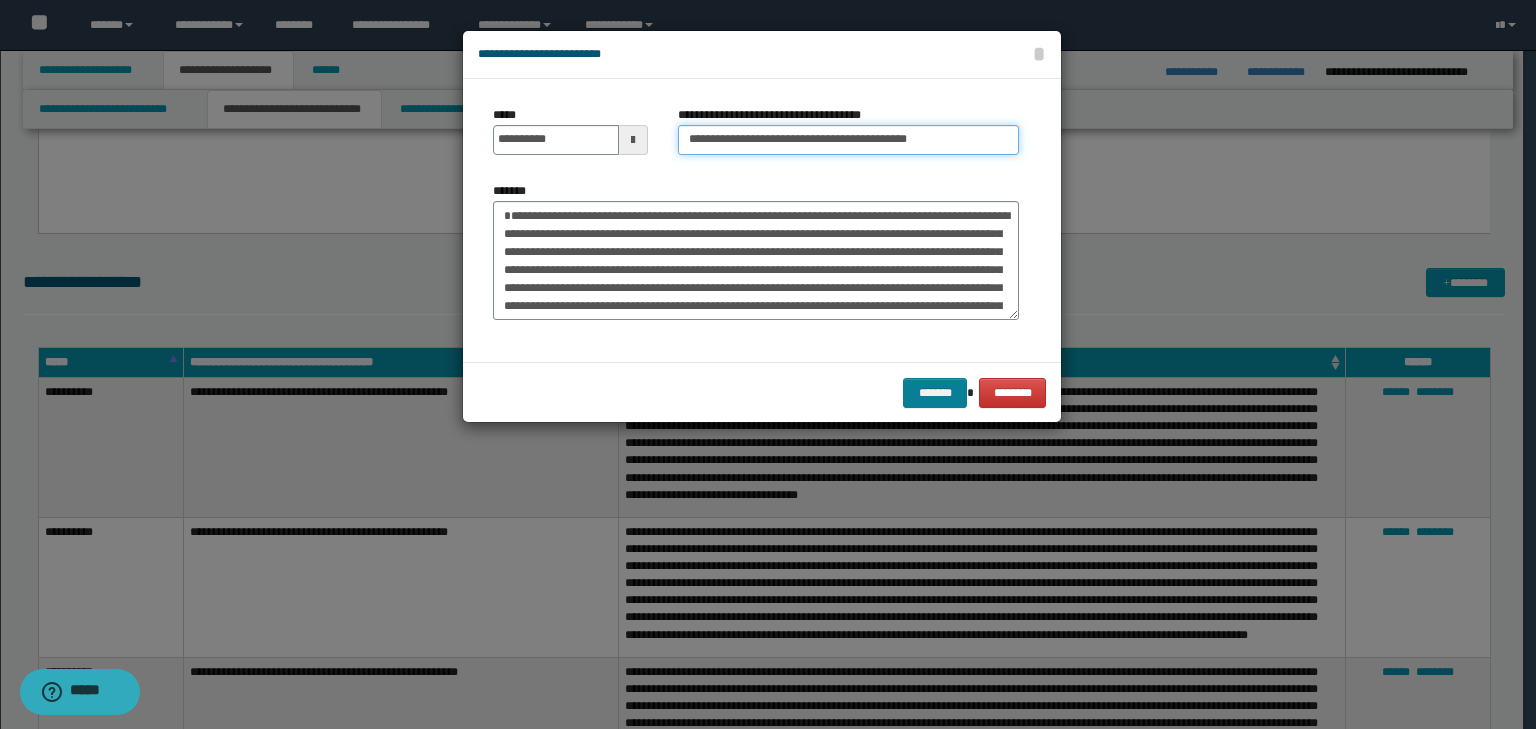 type on "**********" 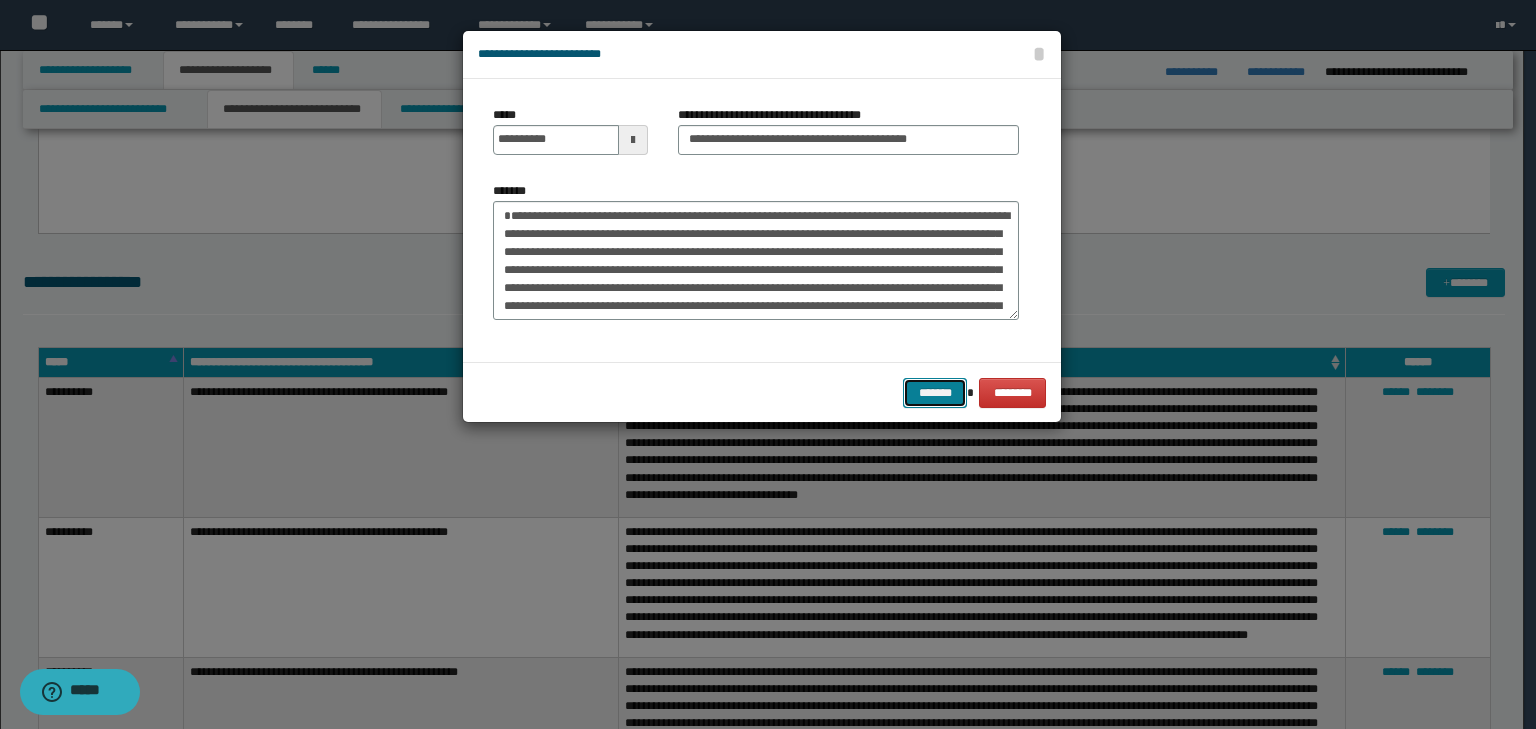 click on "*******" at bounding box center (935, 393) 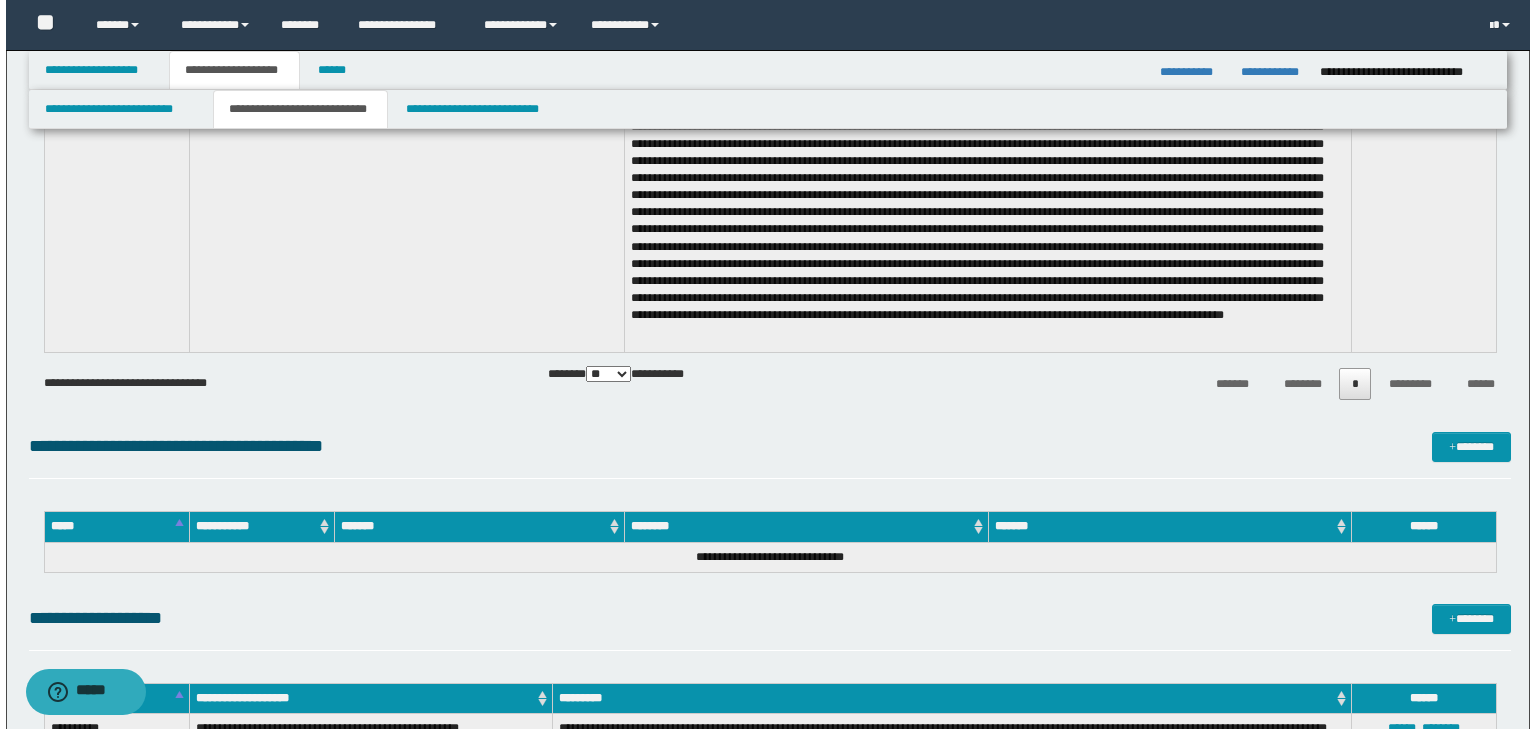 scroll, scrollTop: 4000, scrollLeft: 0, axis: vertical 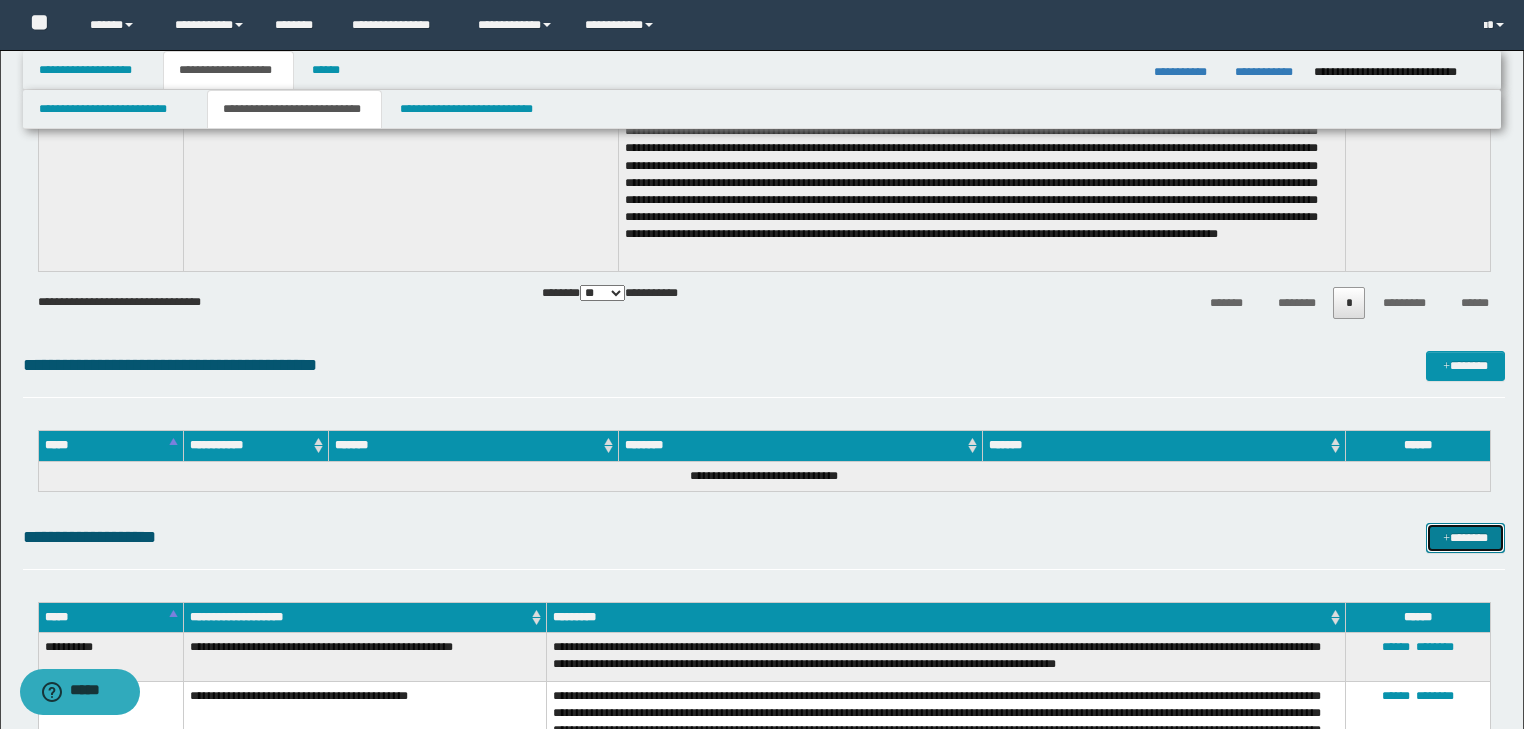 click at bounding box center [1446, 539] 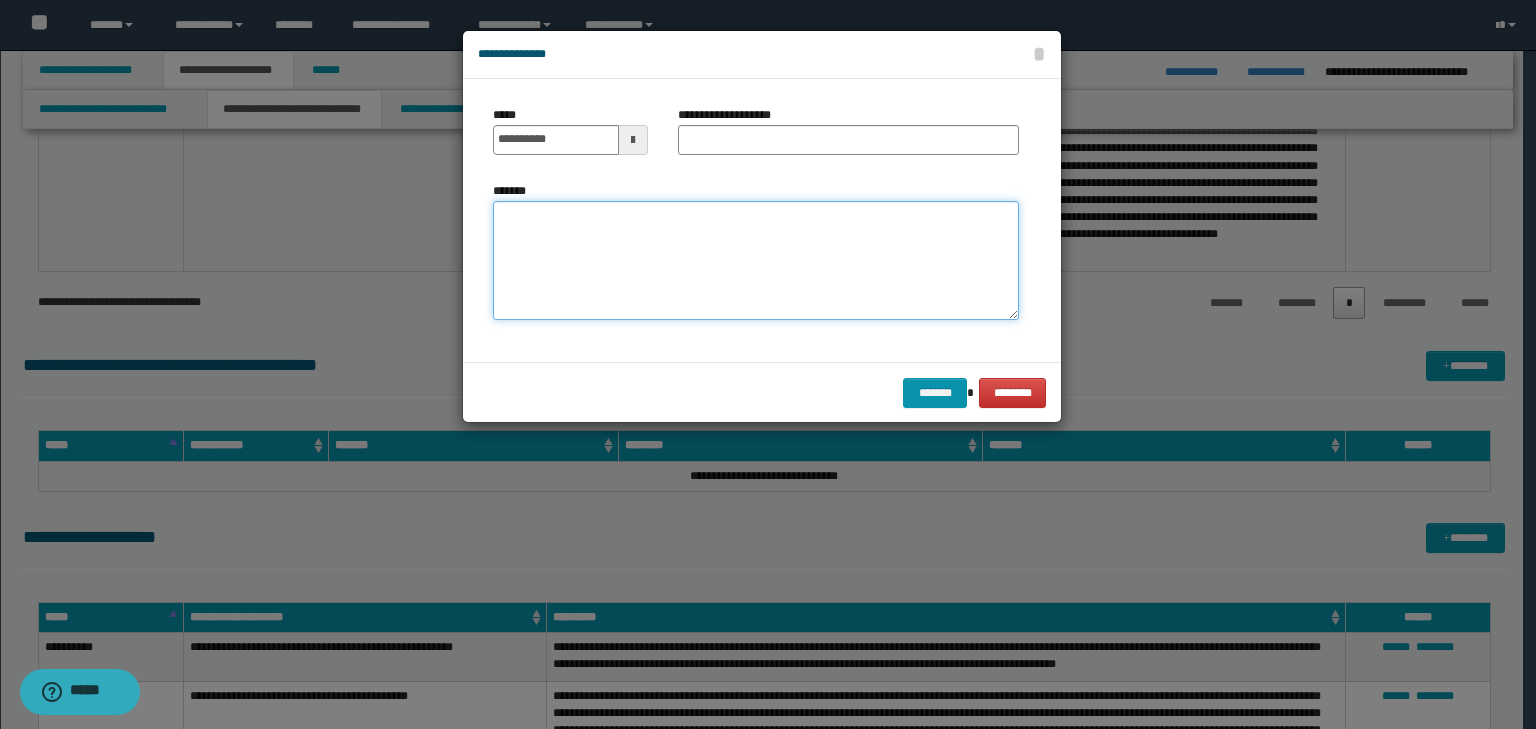 click on "*******" at bounding box center [756, 261] 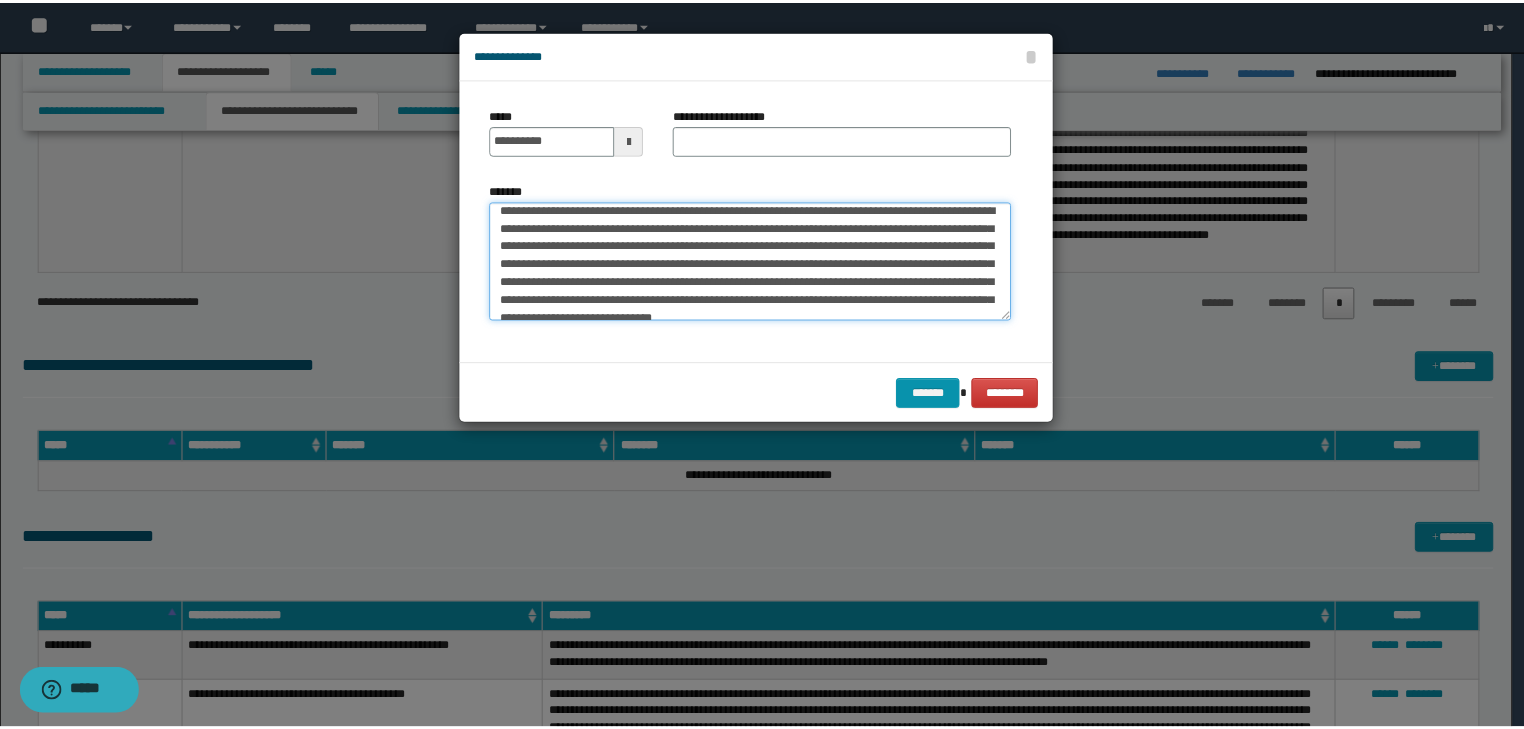 scroll, scrollTop: 0, scrollLeft: 0, axis: both 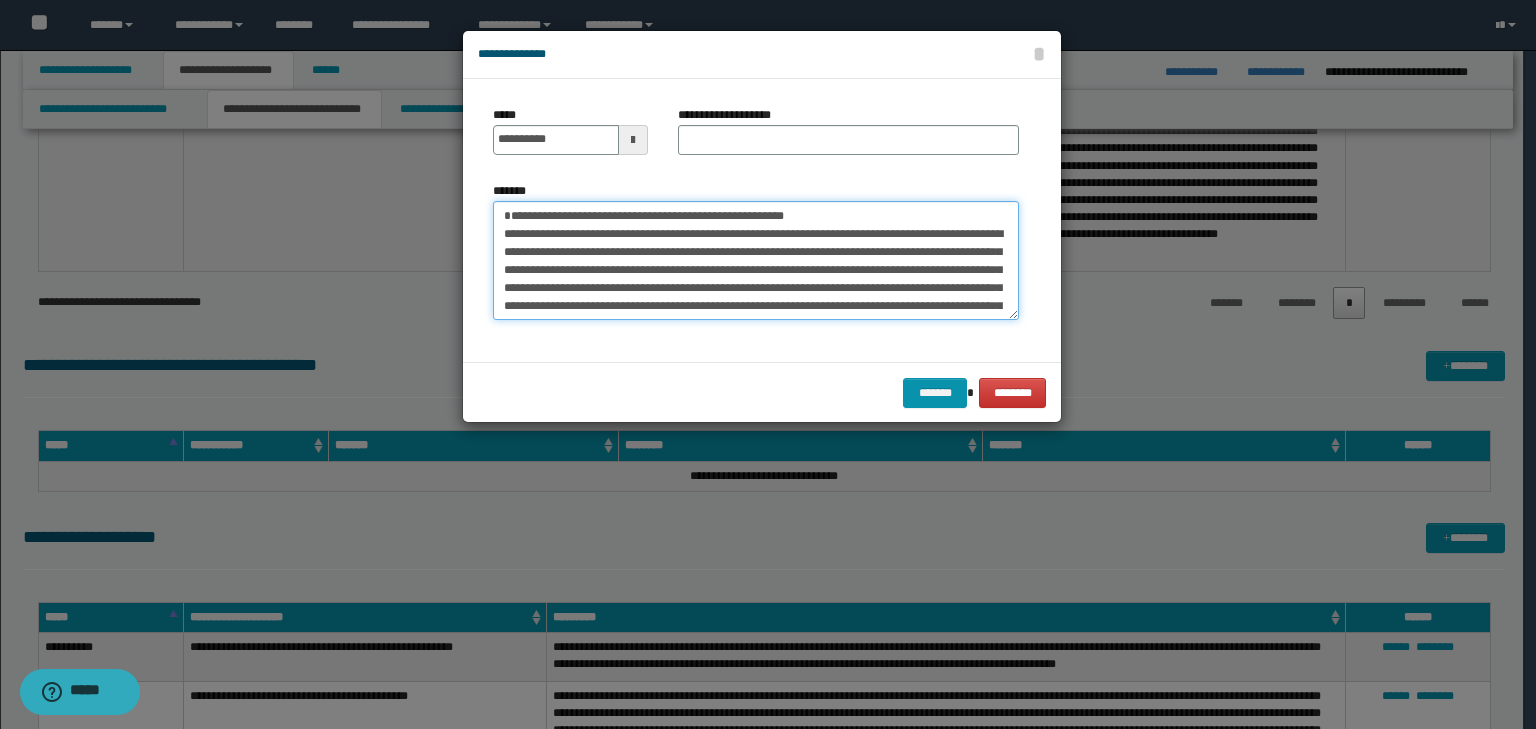 drag, startPoint x: 506, startPoint y: 221, endPoint x: 447, endPoint y: 212, distance: 59.682495 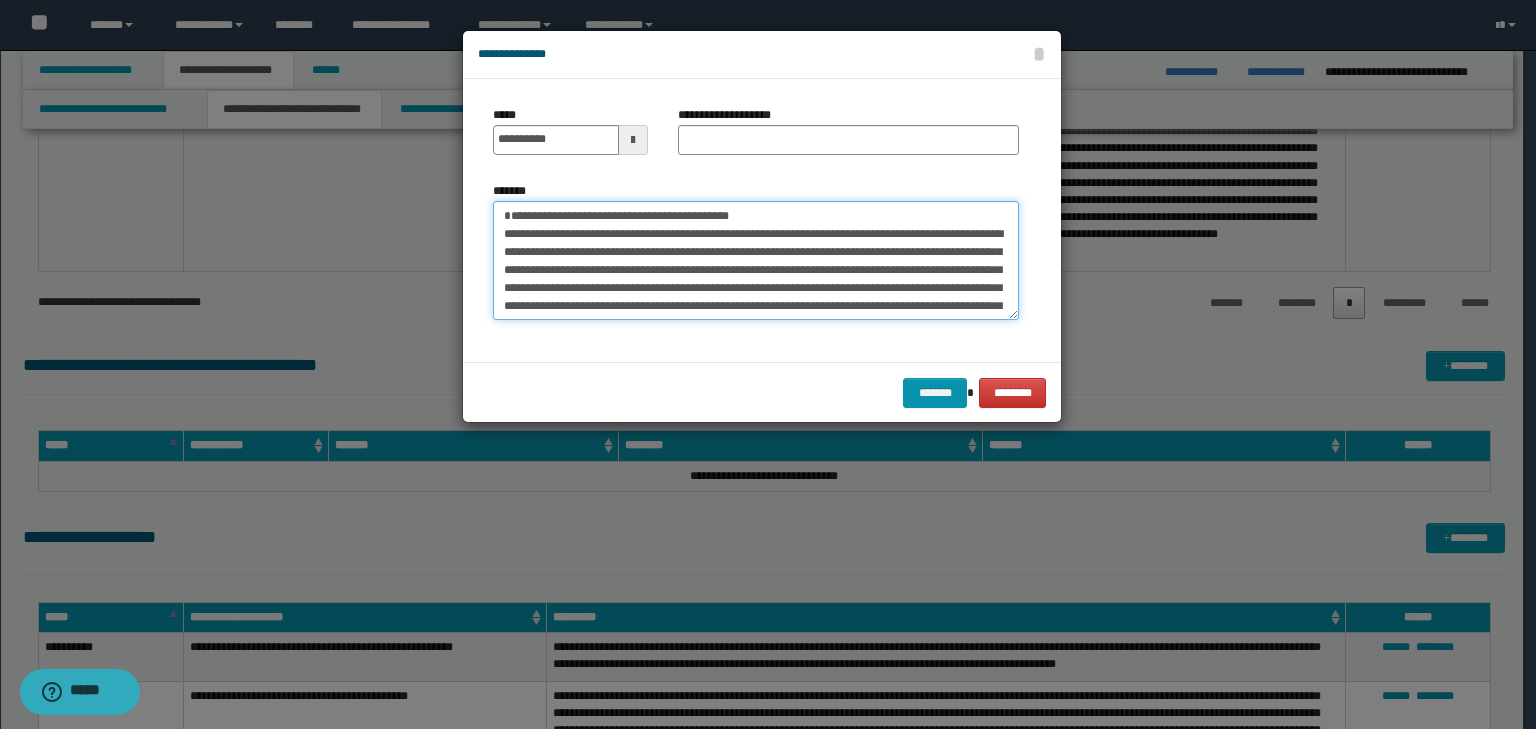 type on "**********" 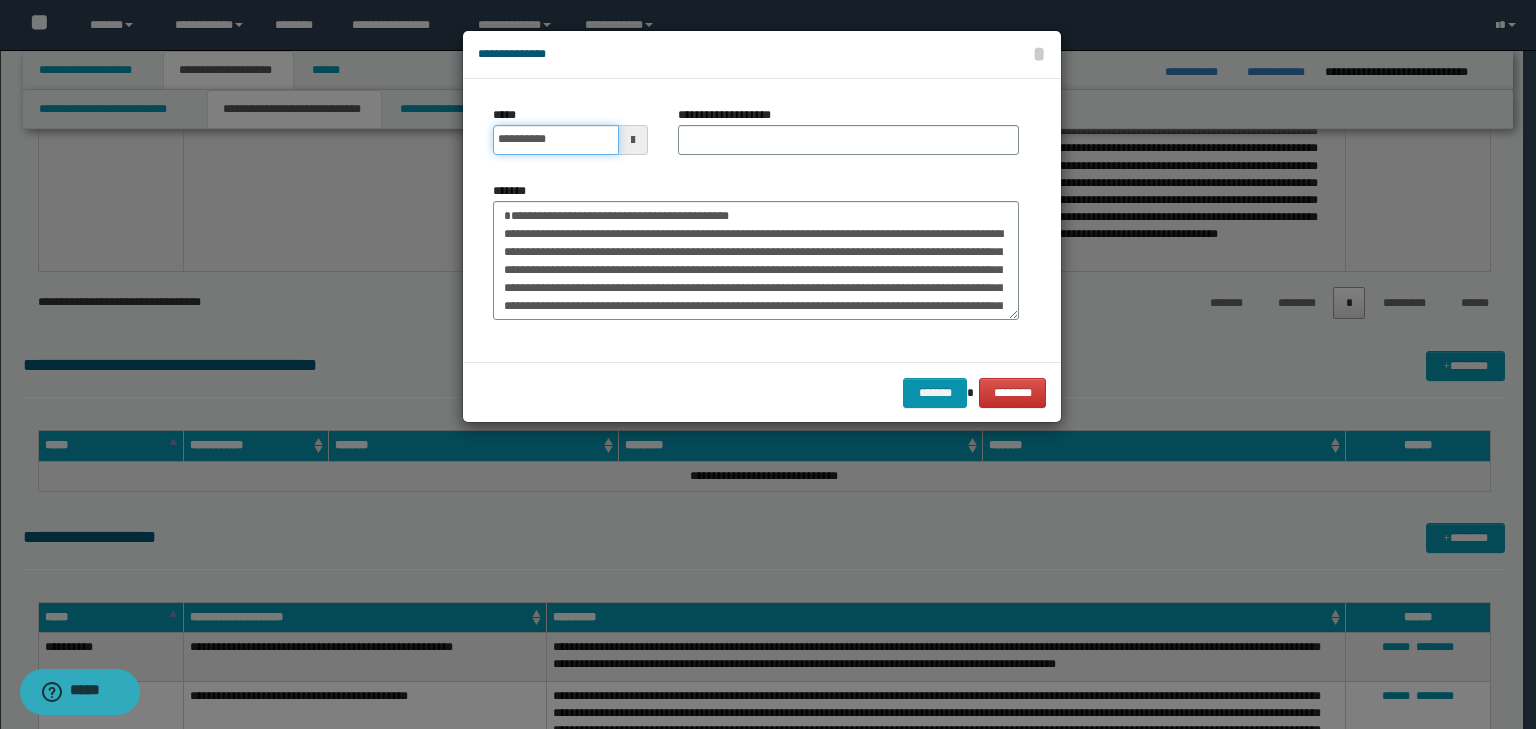 click on "**********" at bounding box center [556, 140] 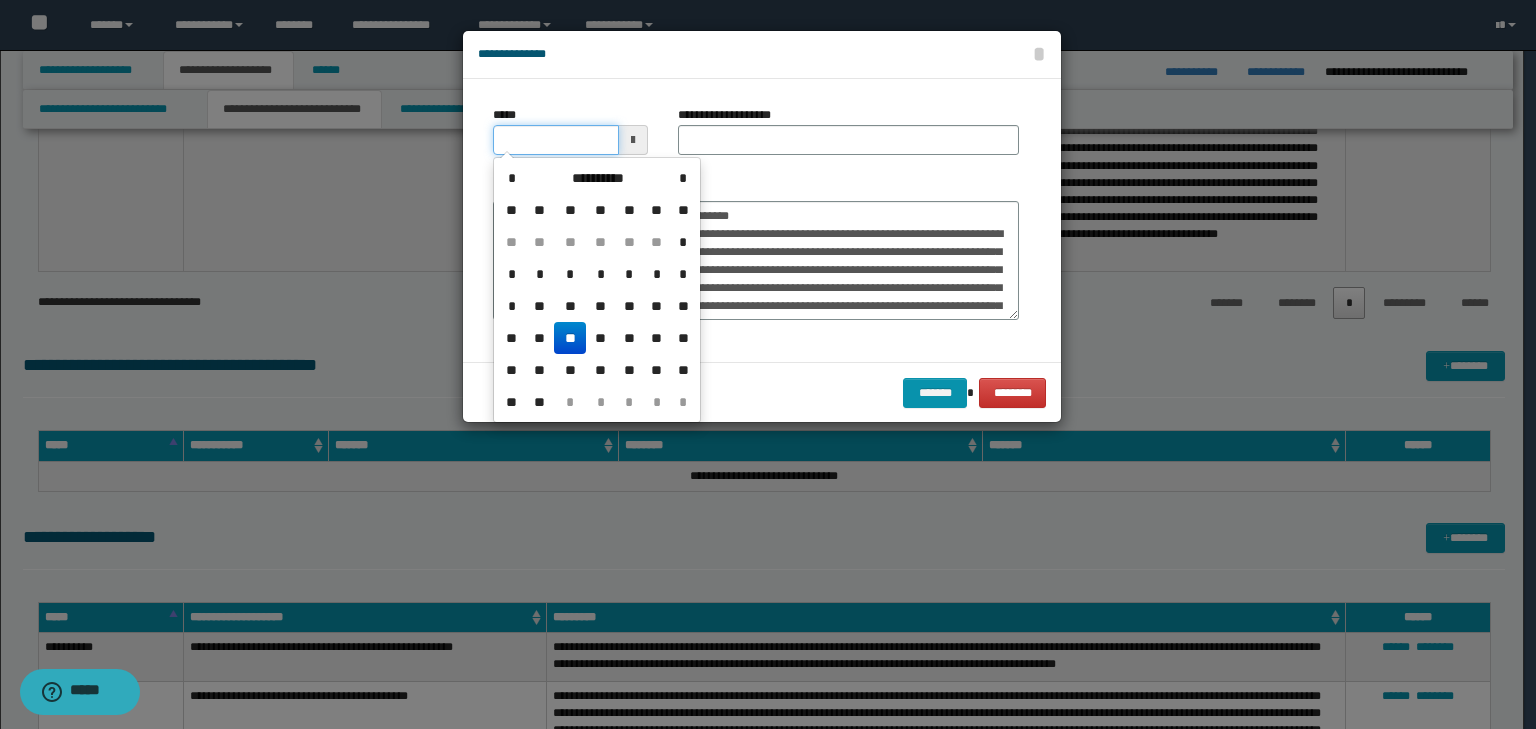 type on "**********" 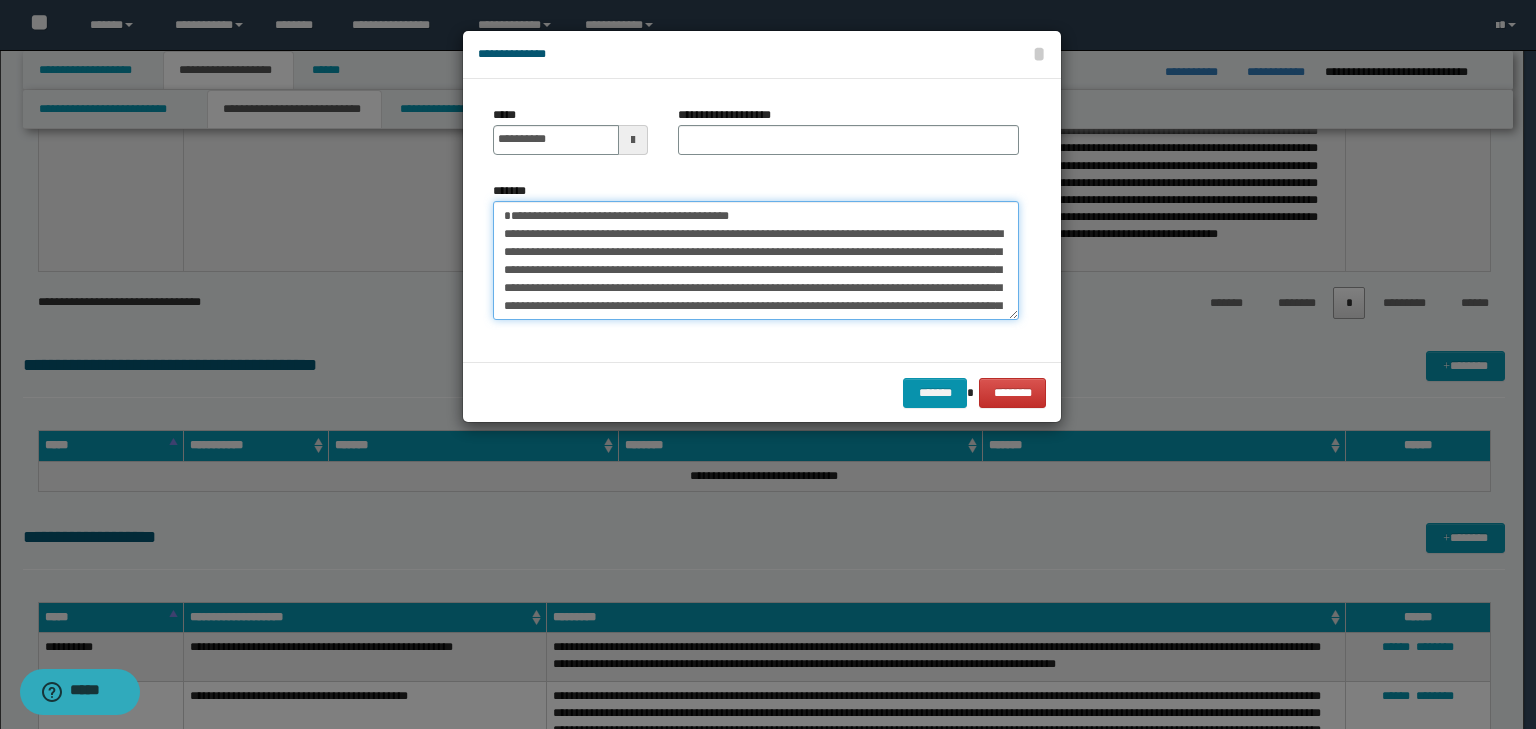 drag, startPoint x: 858, startPoint y: 220, endPoint x: 197, endPoint y: 154, distance: 664.28687 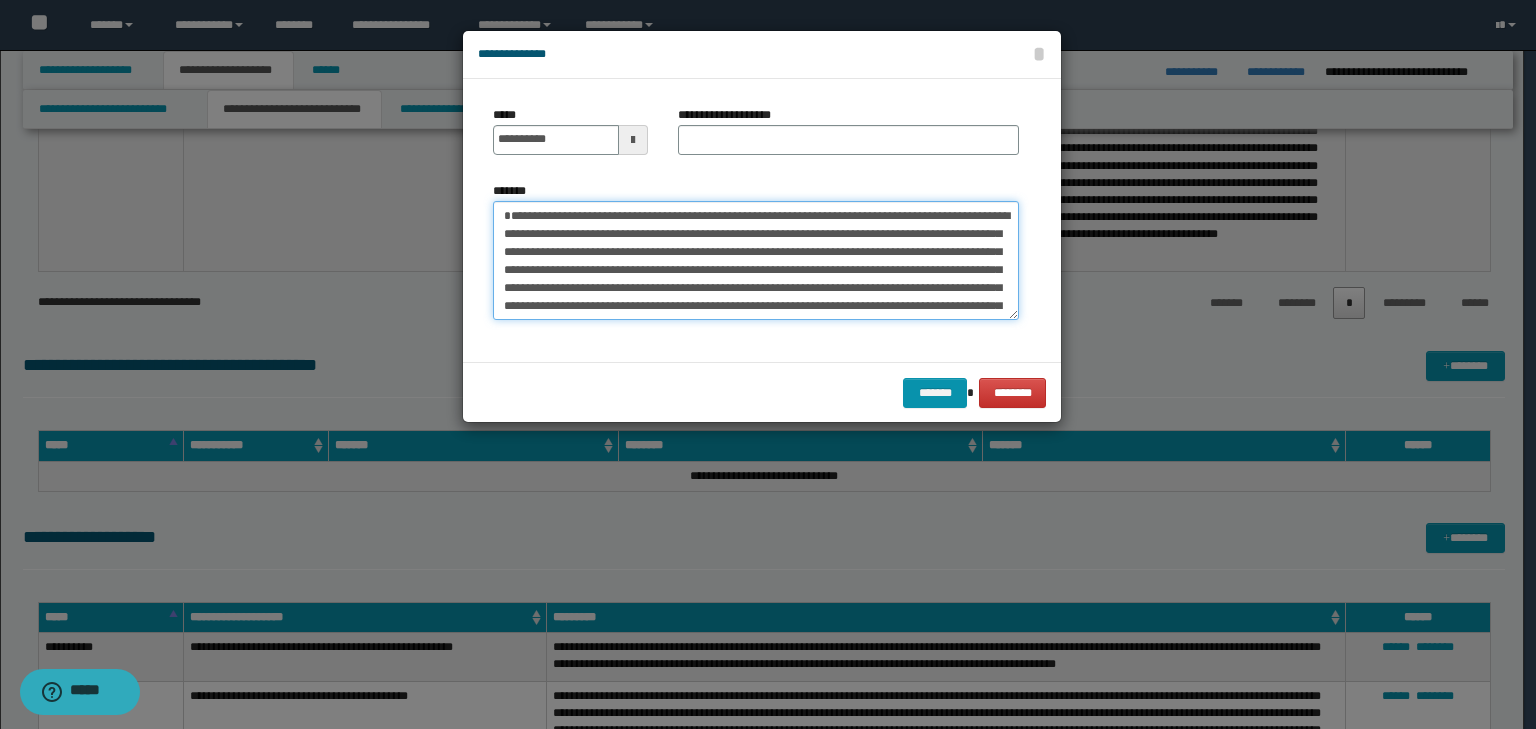 type on "**********" 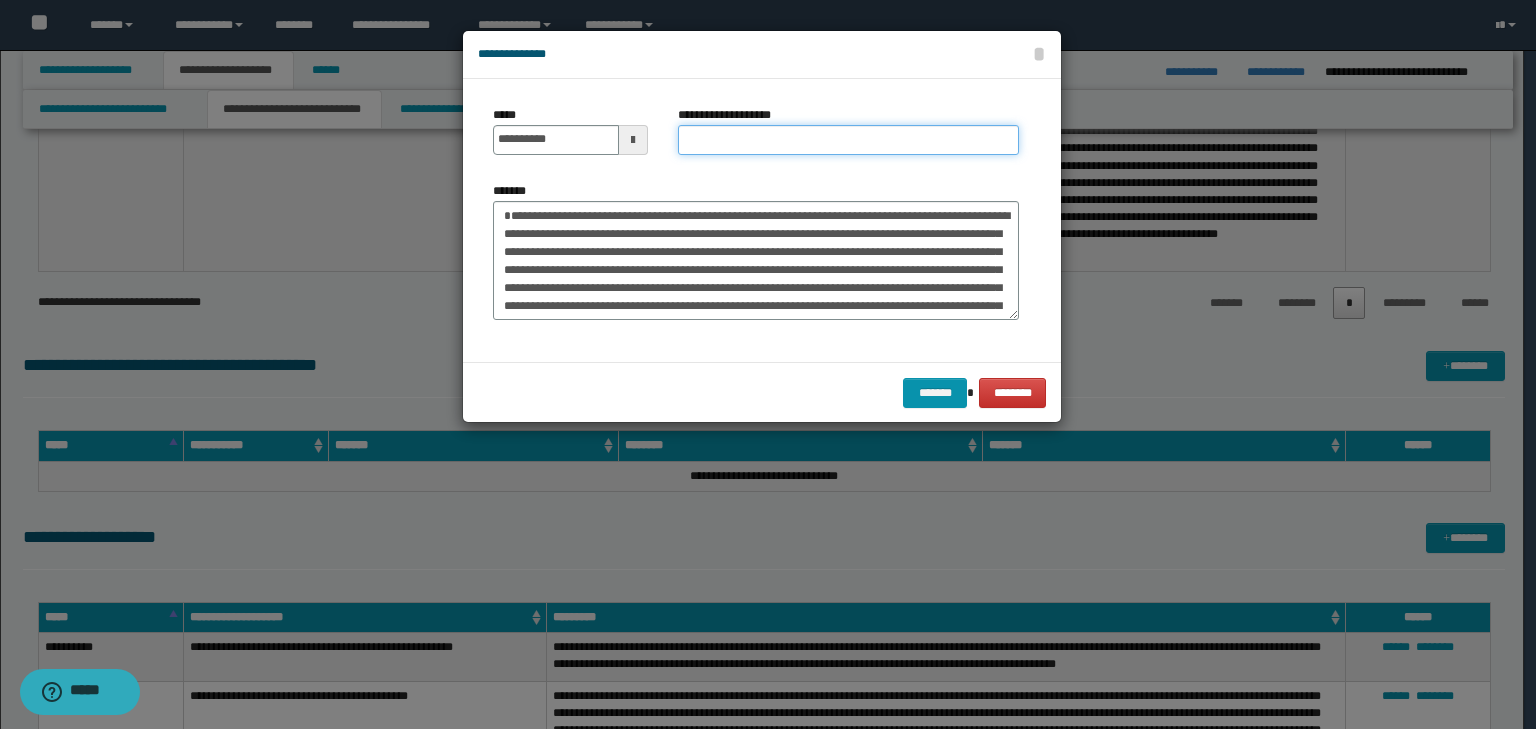 click on "**********" at bounding box center (848, 140) 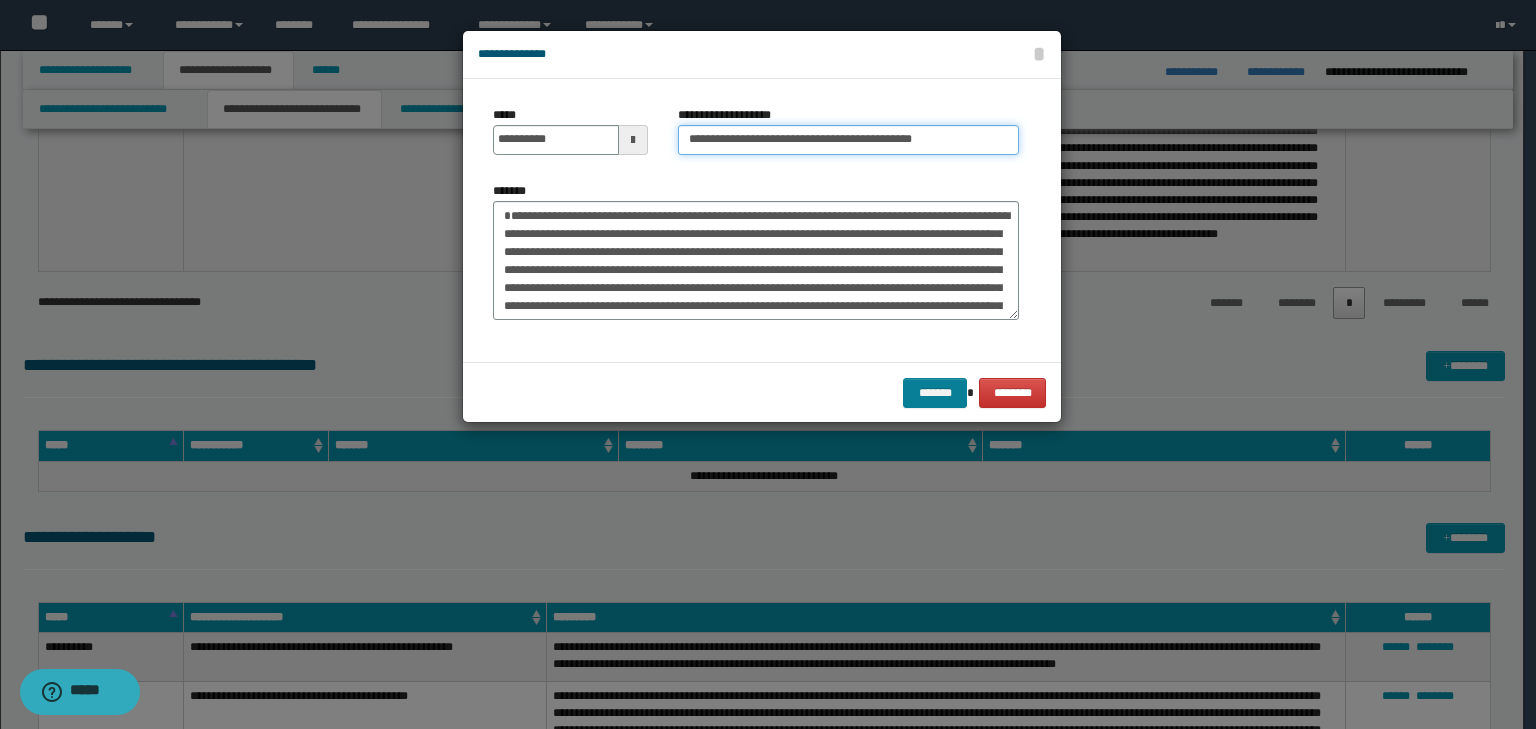 type on "**********" 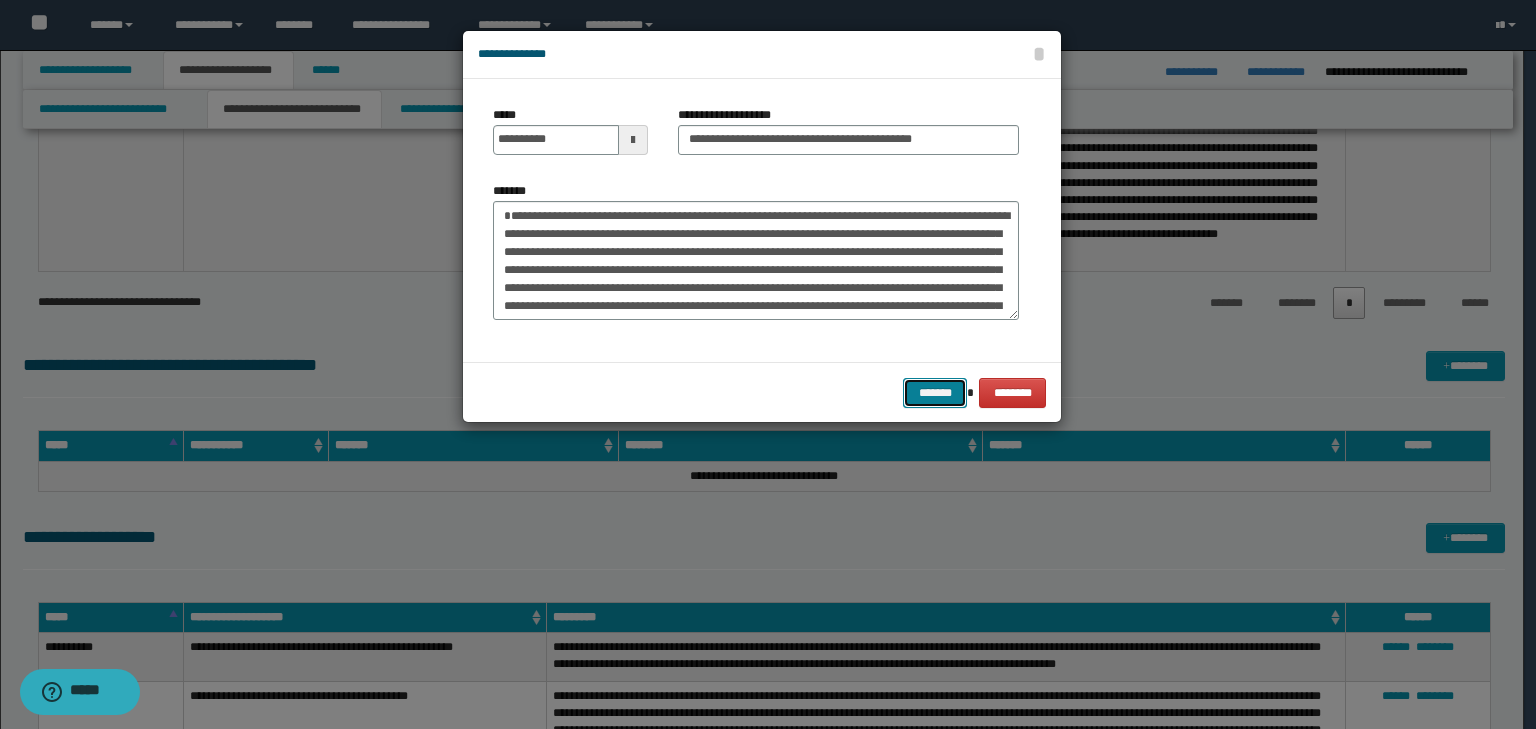 click on "*******" at bounding box center (935, 393) 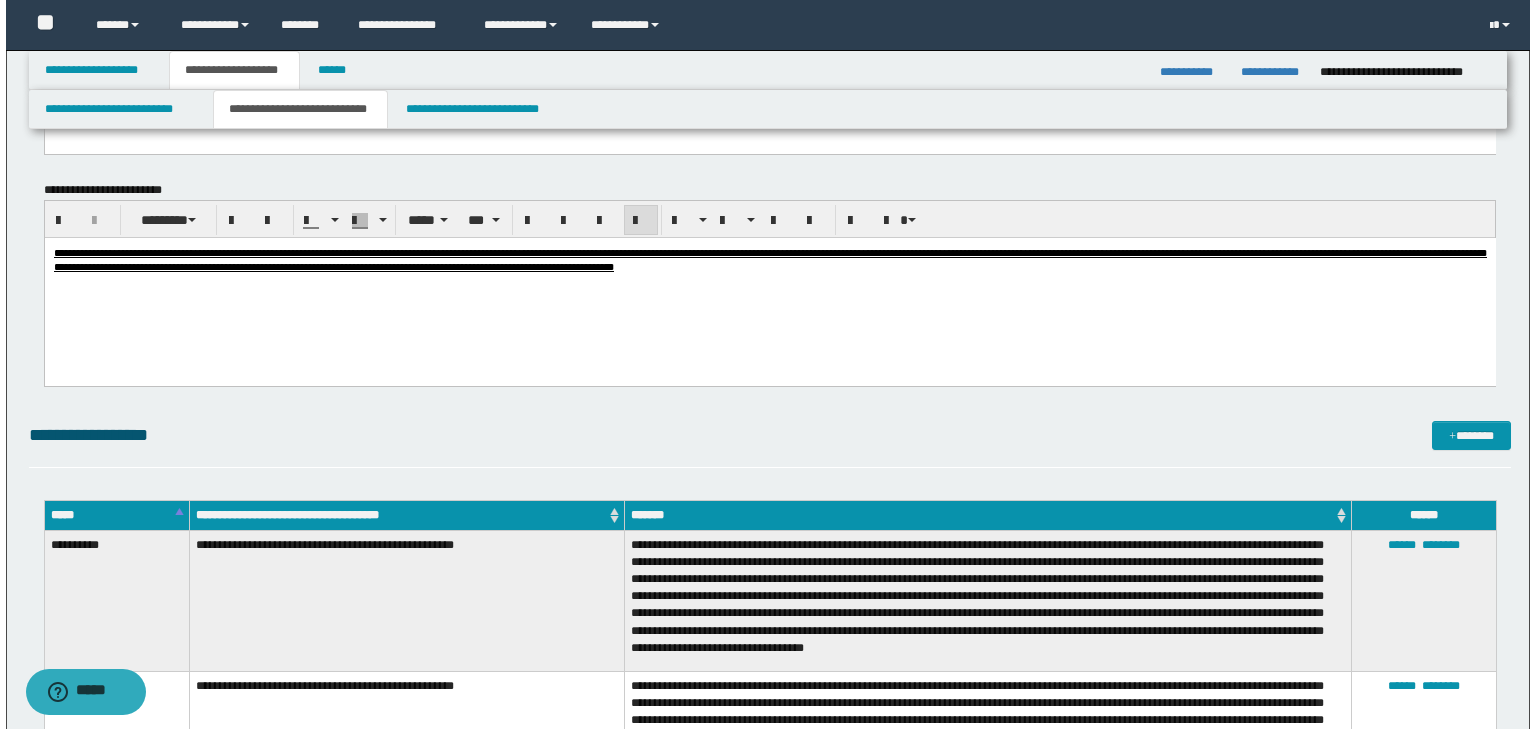 scroll, scrollTop: 1280, scrollLeft: 0, axis: vertical 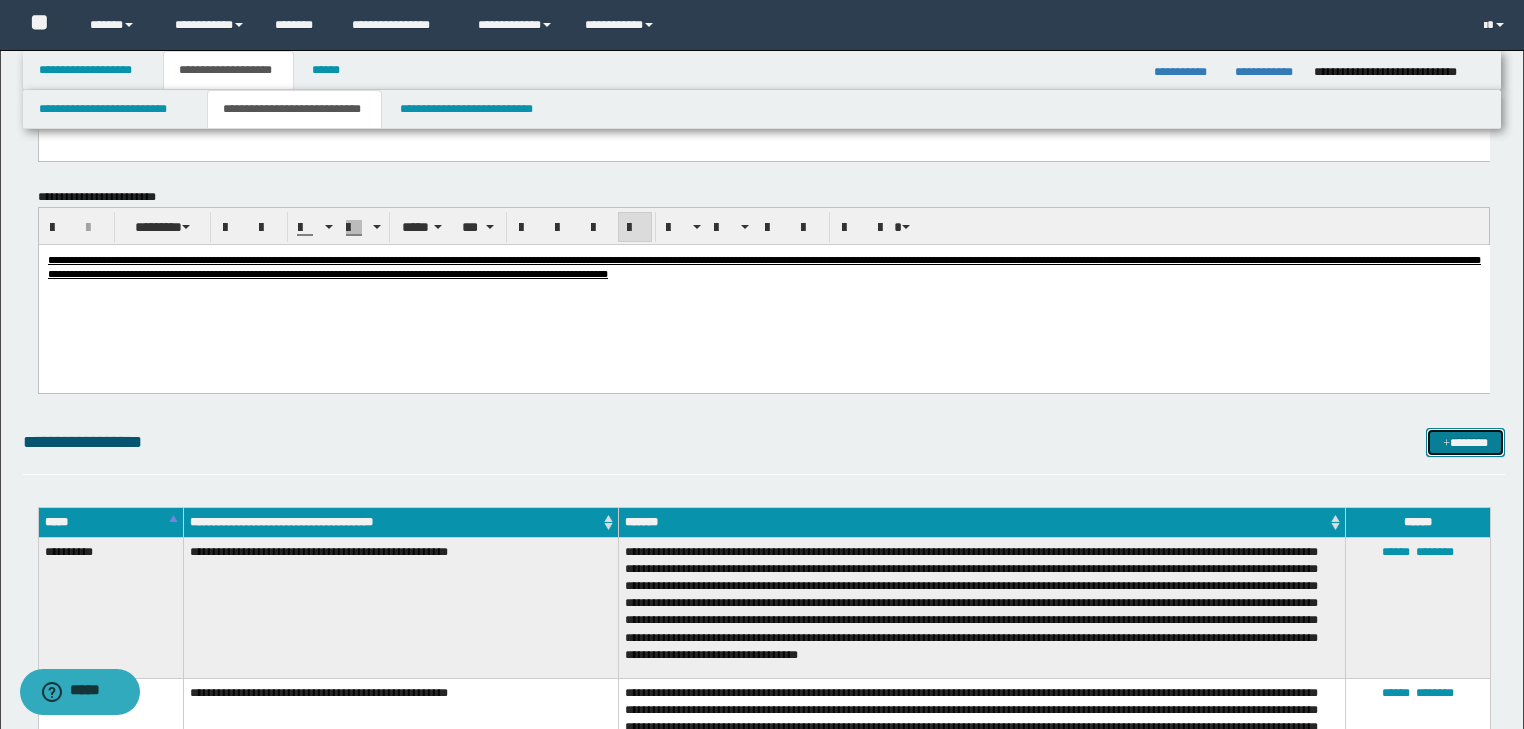 click on "*******" at bounding box center [1465, 443] 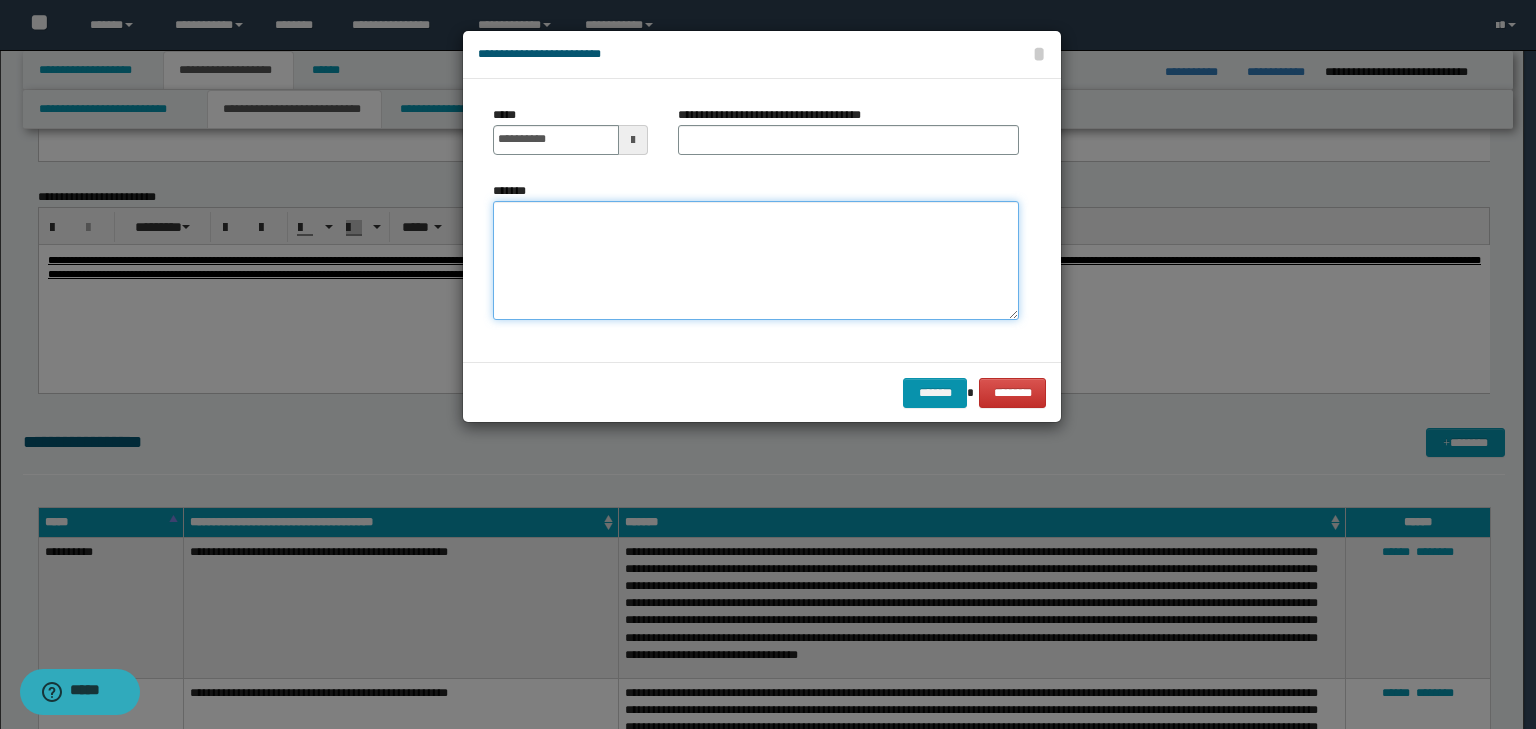 click on "*******" at bounding box center [756, 261] 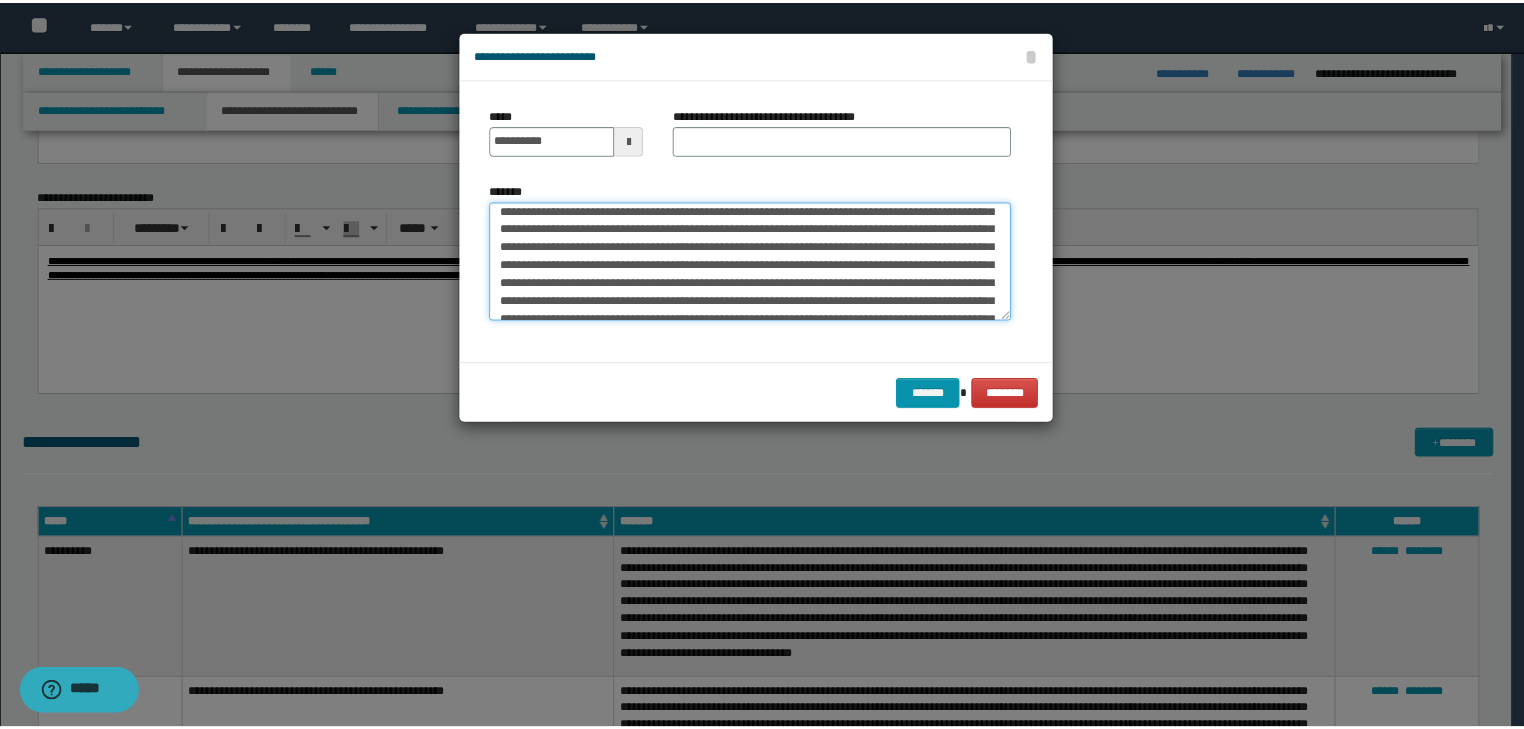 scroll, scrollTop: 0, scrollLeft: 0, axis: both 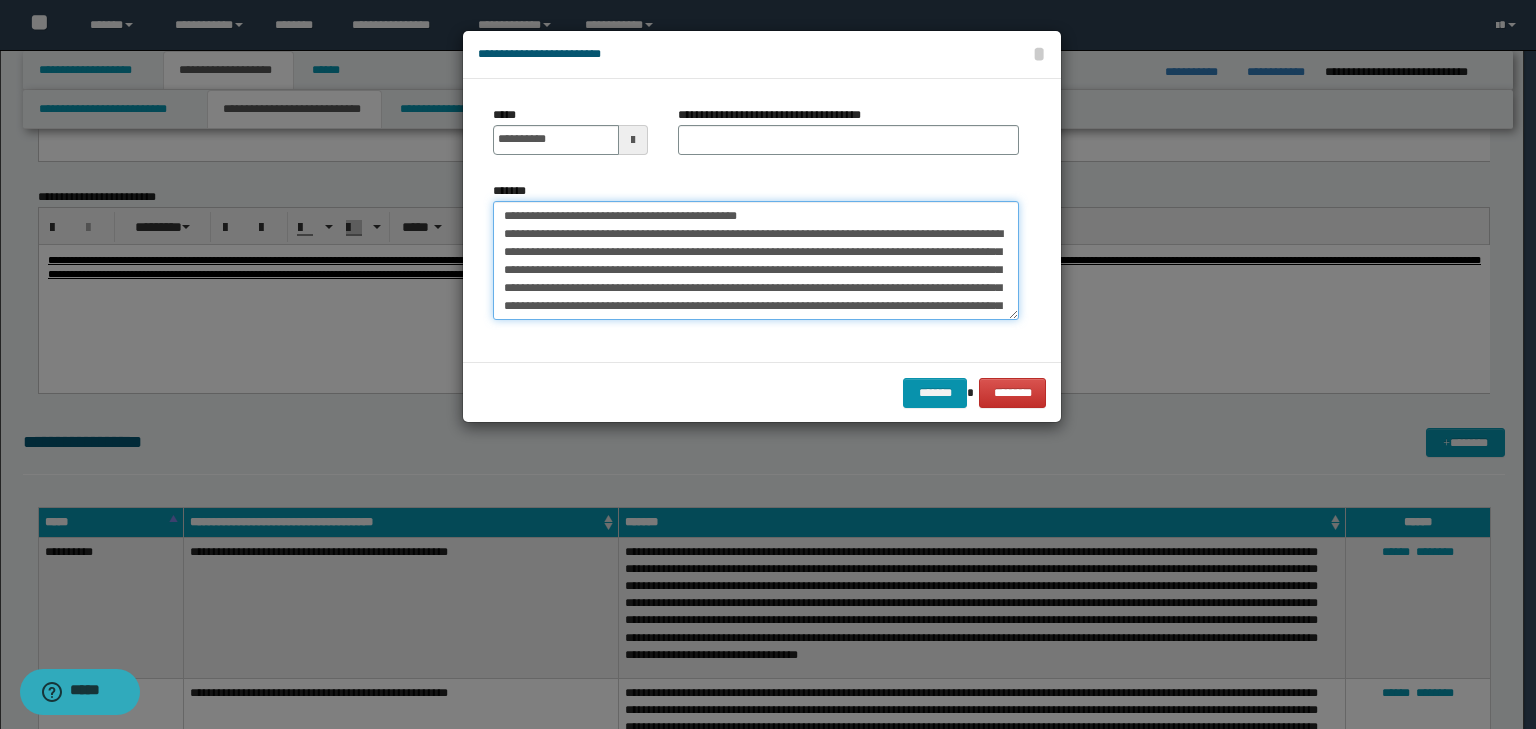 drag, startPoint x: 561, startPoint y: 214, endPoint x: 475, endPoint y: 207, distance: 86.28442 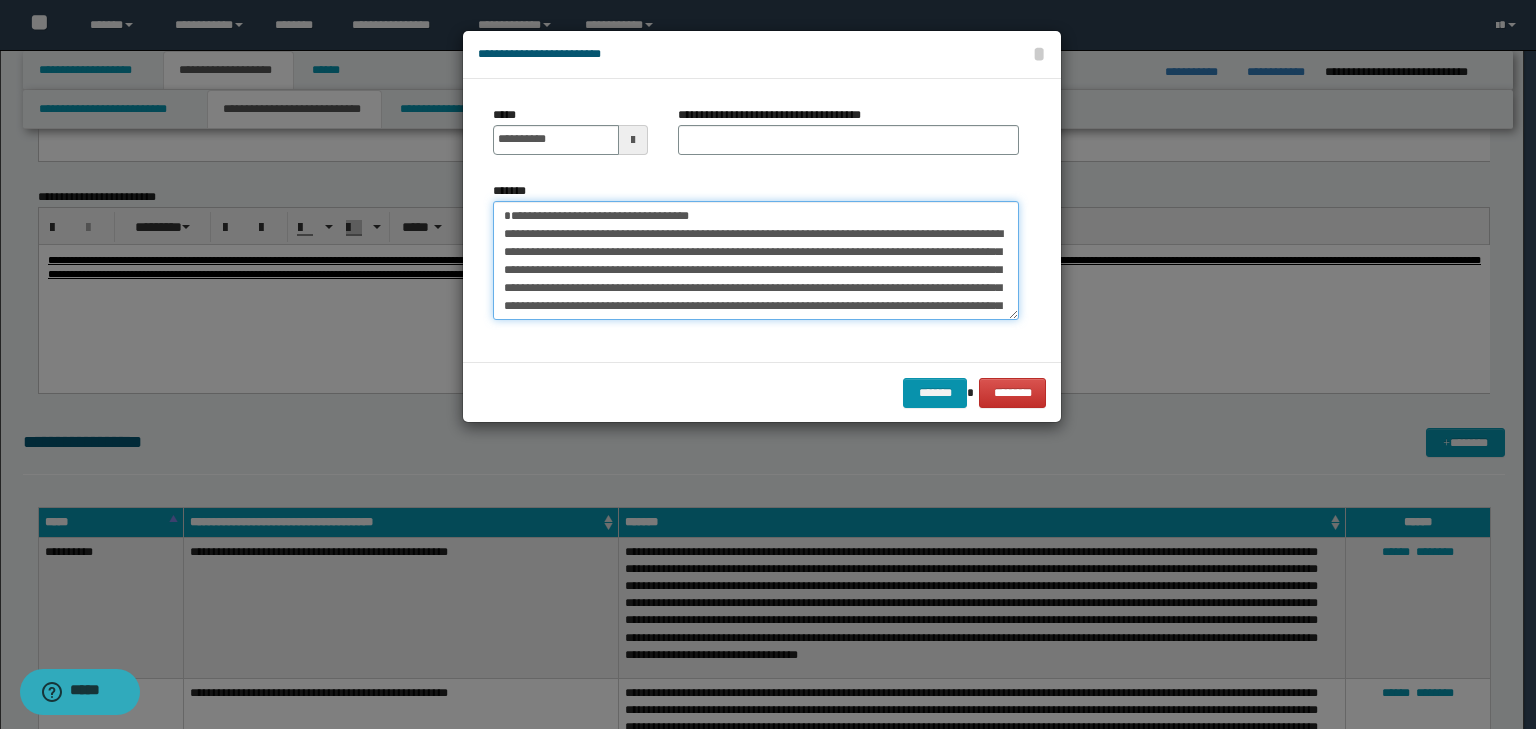 type on "**********" 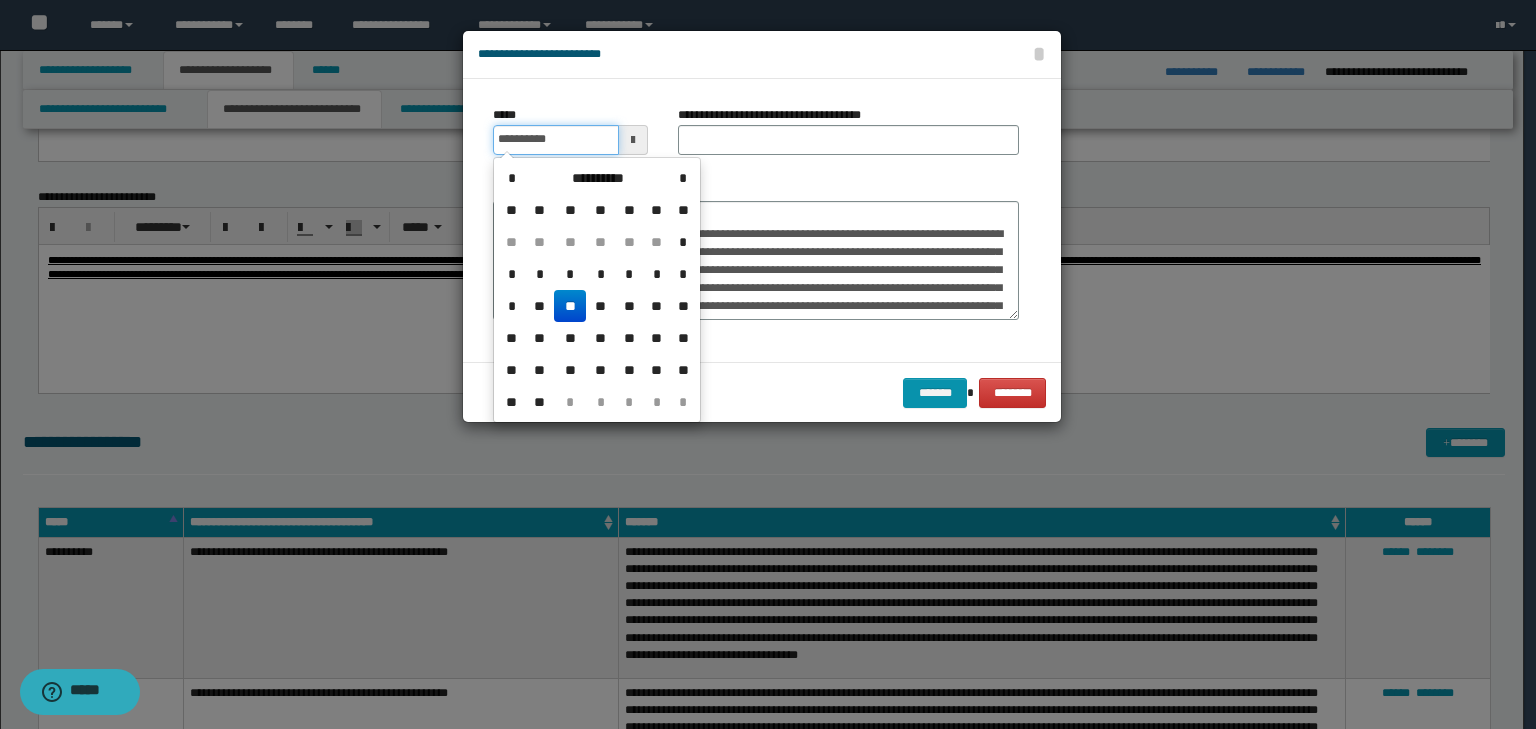 click on "**********" at bounding box center (556, 140) 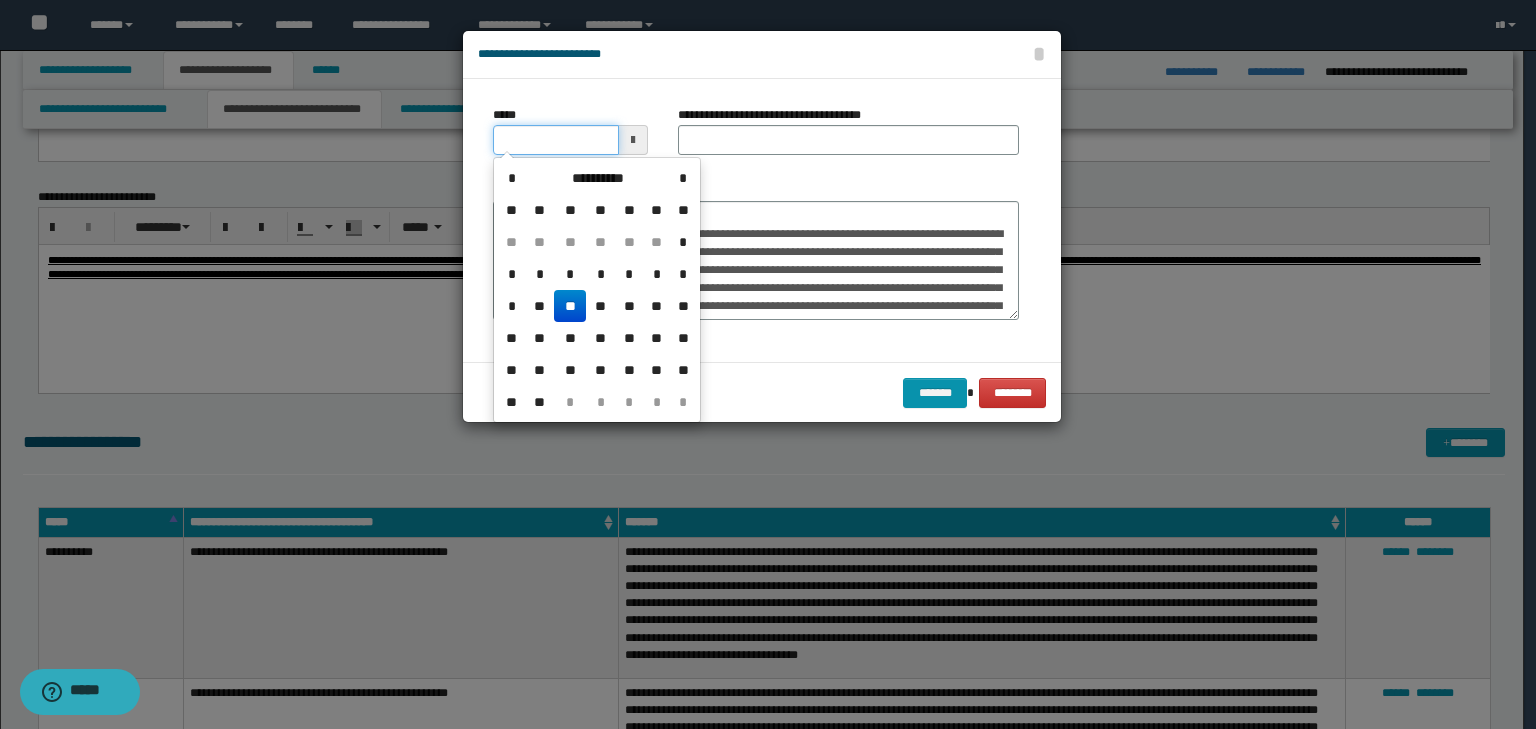 type on "**********" 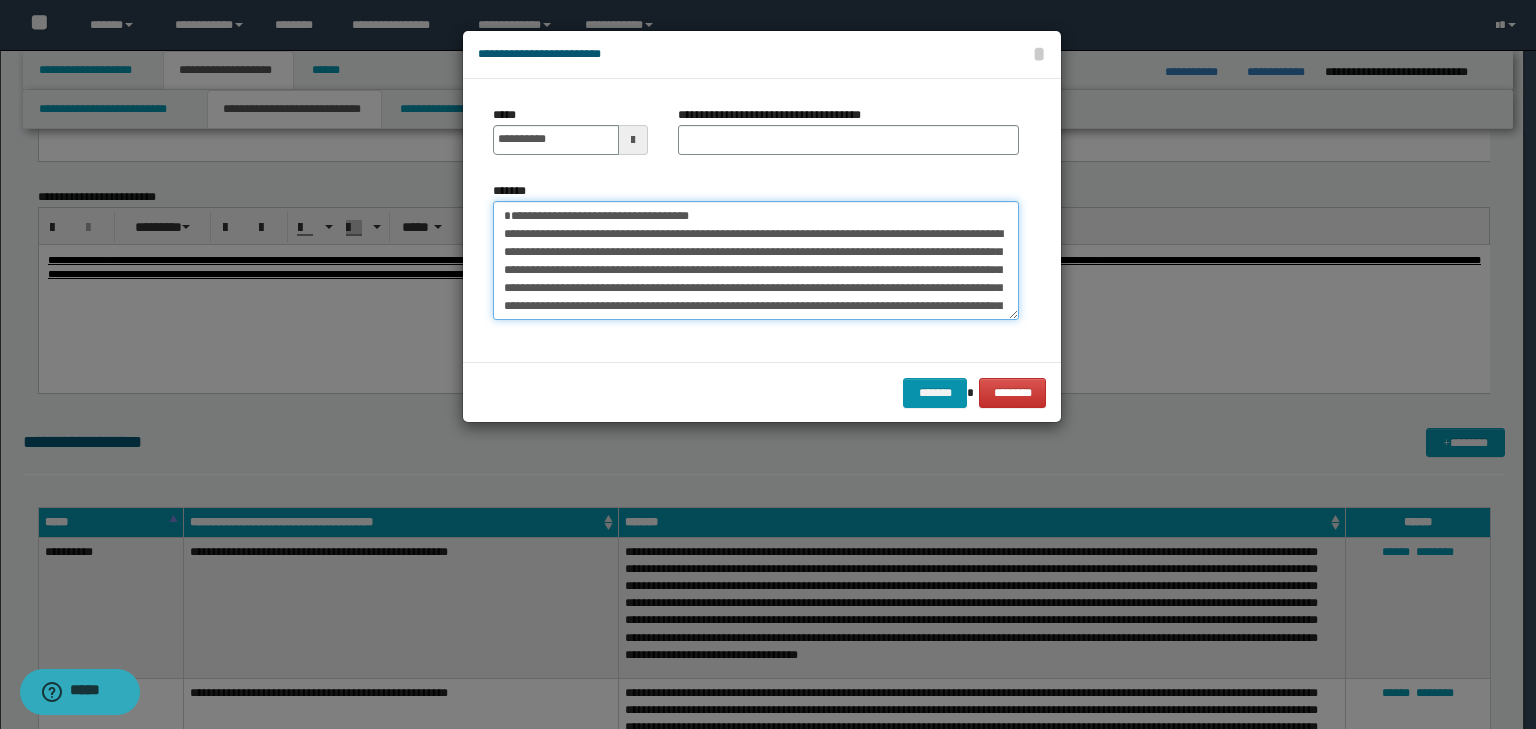 drag, startPoint x: 765, startPoint y: 213, endPoint x: 283, endPoint y: 178, distance: 483.26907 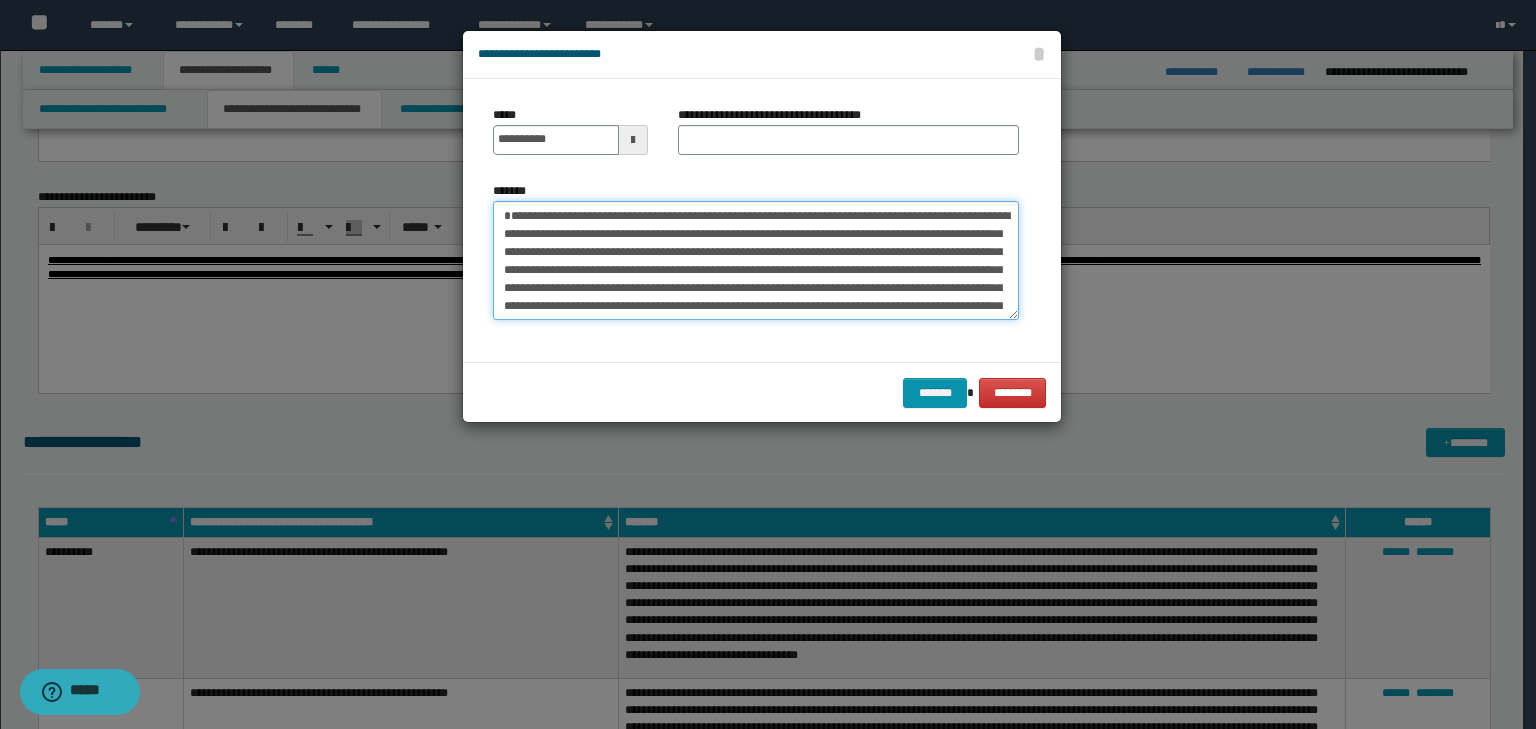 type on "**********" 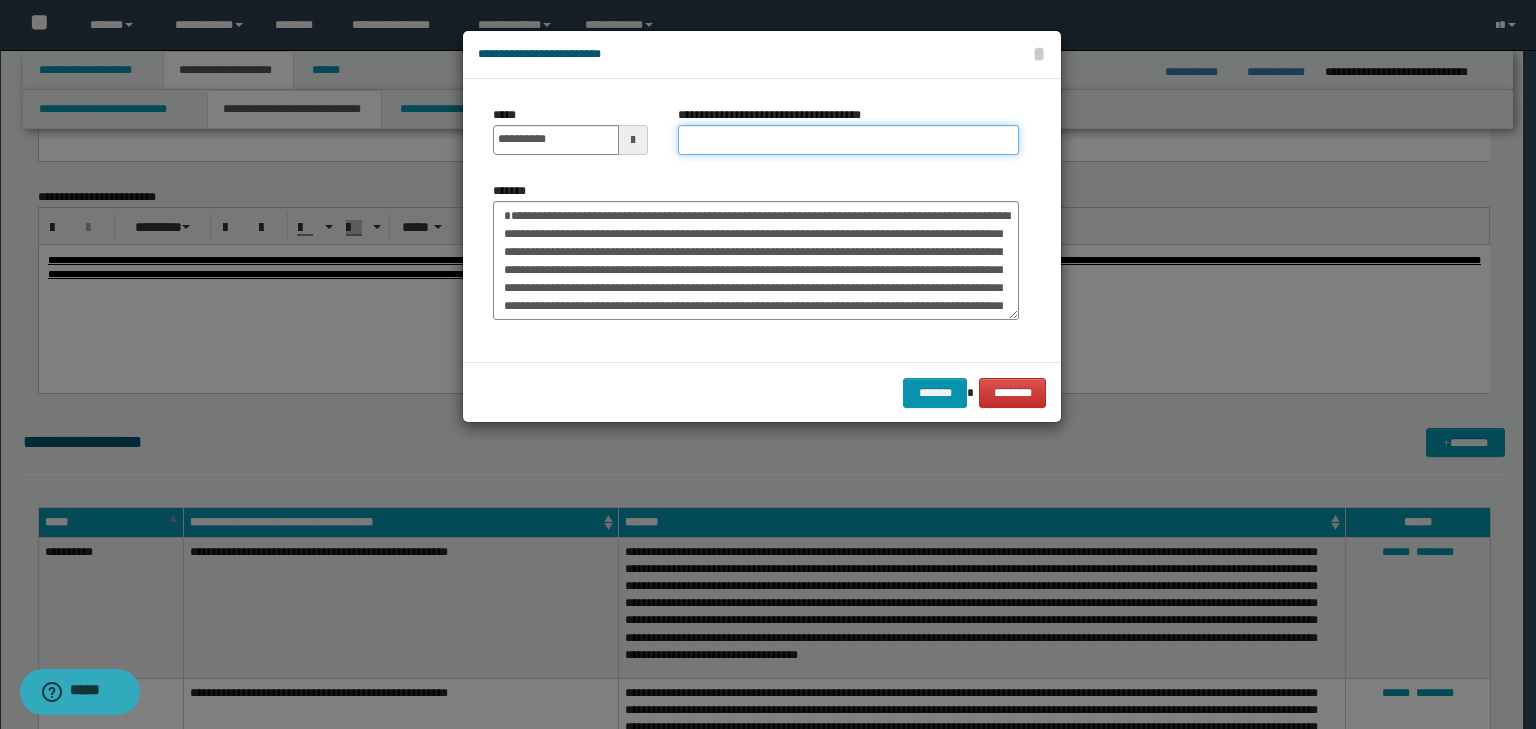 click on "**********" at bounding box center (848, 140) 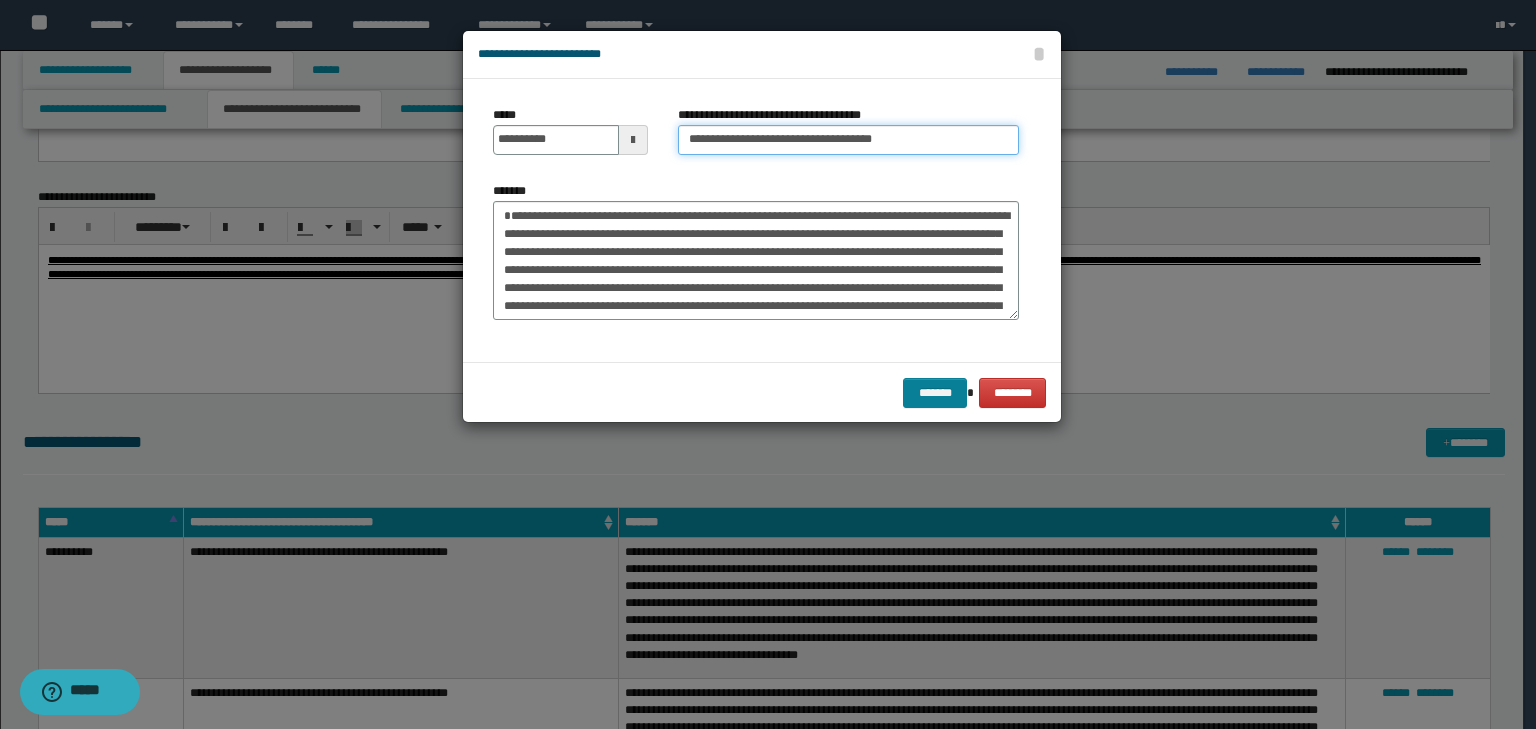 type on "**********" 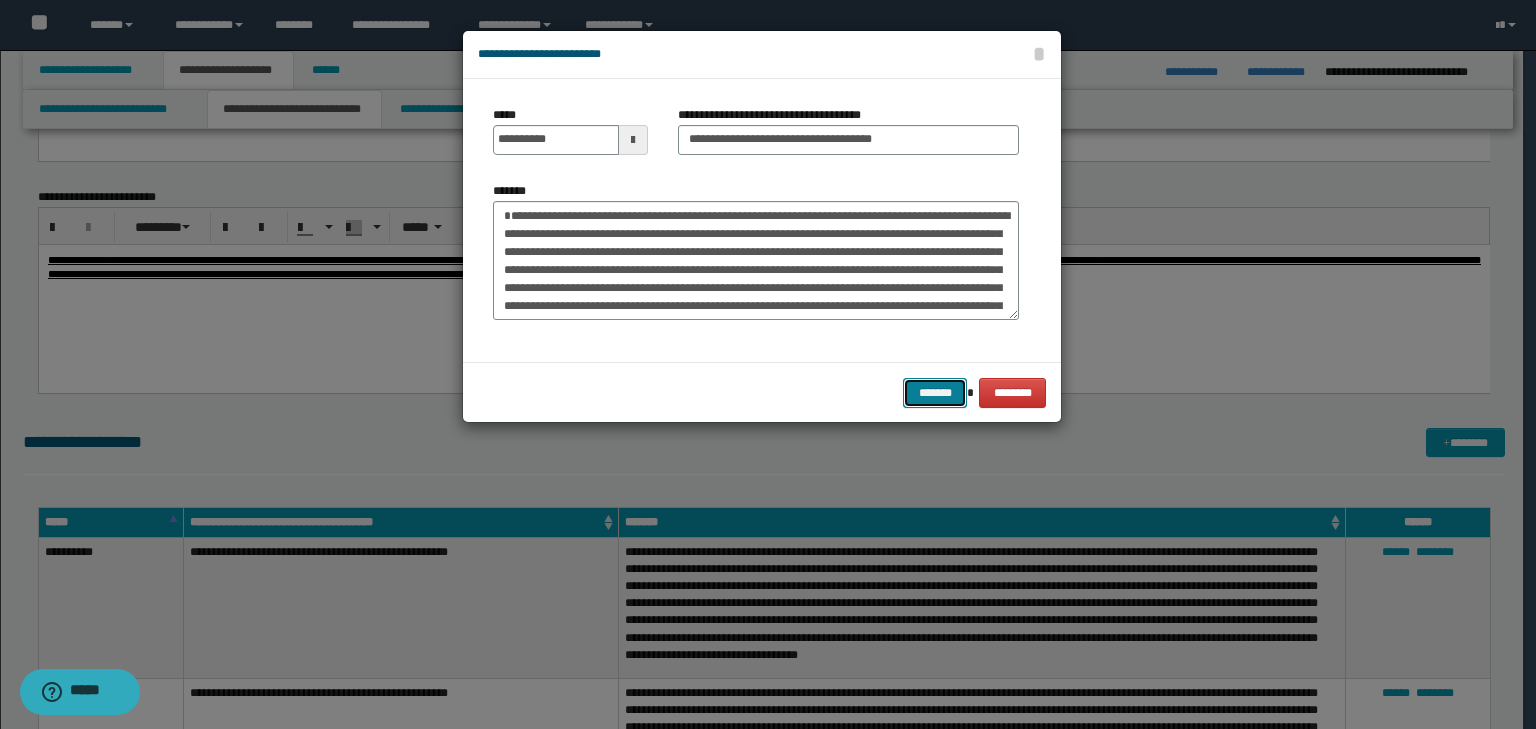 click on "*******" at bounding box center (935, 393) 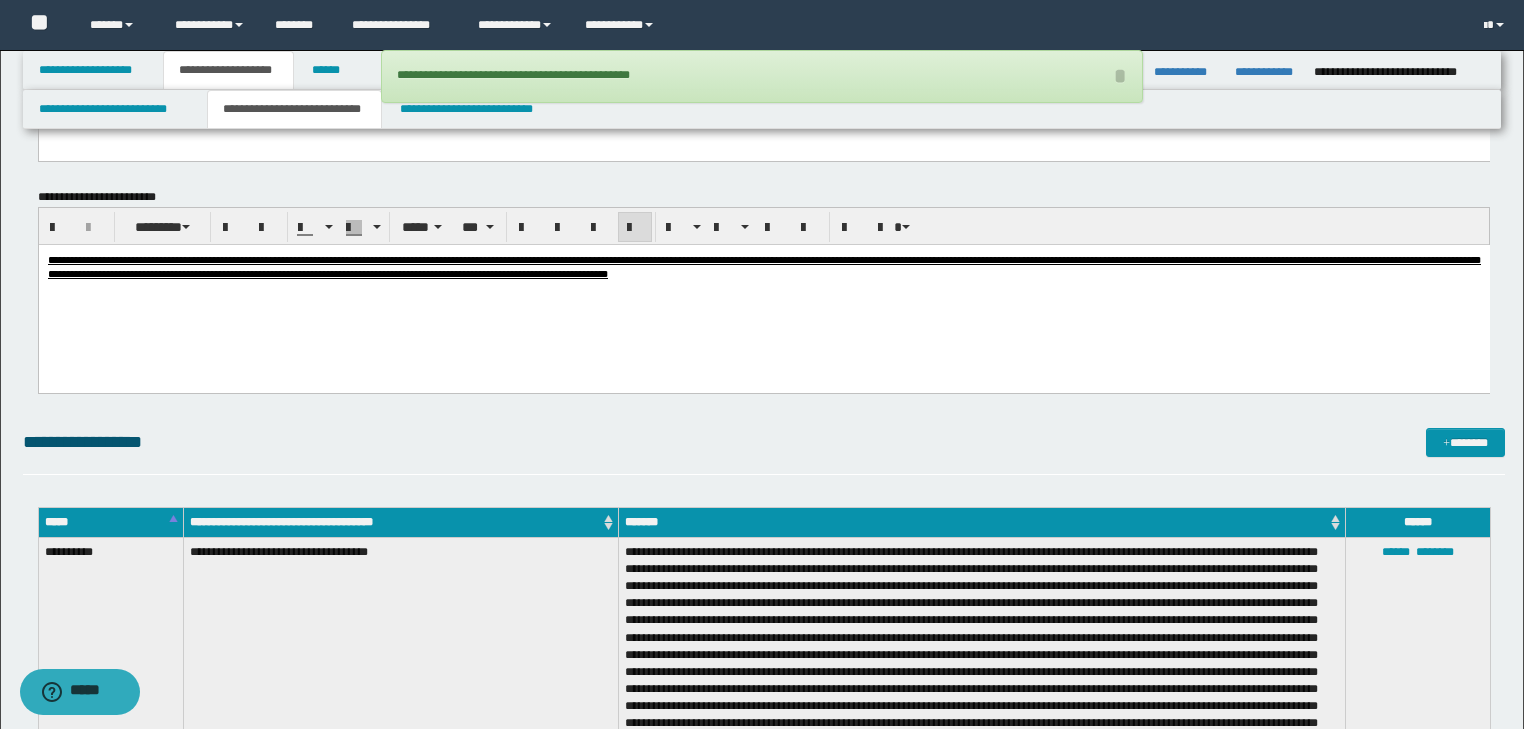 drag, startPoint x: 287, startPoint y: 280, endPoint x: 258, endPoint y: 246, distance: 44.687805 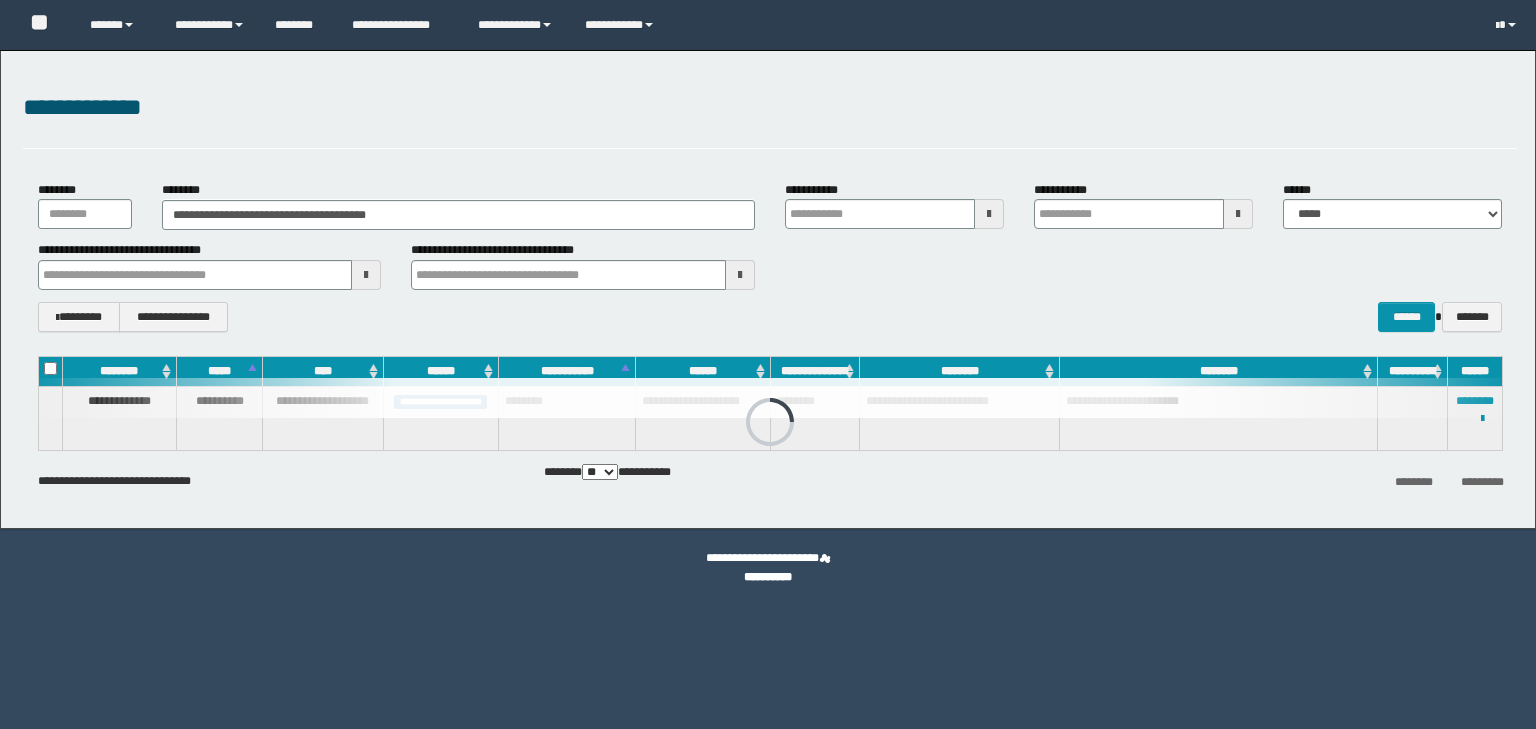 scroll, scrollTop: 0, scrollLeft: 0, axis: both 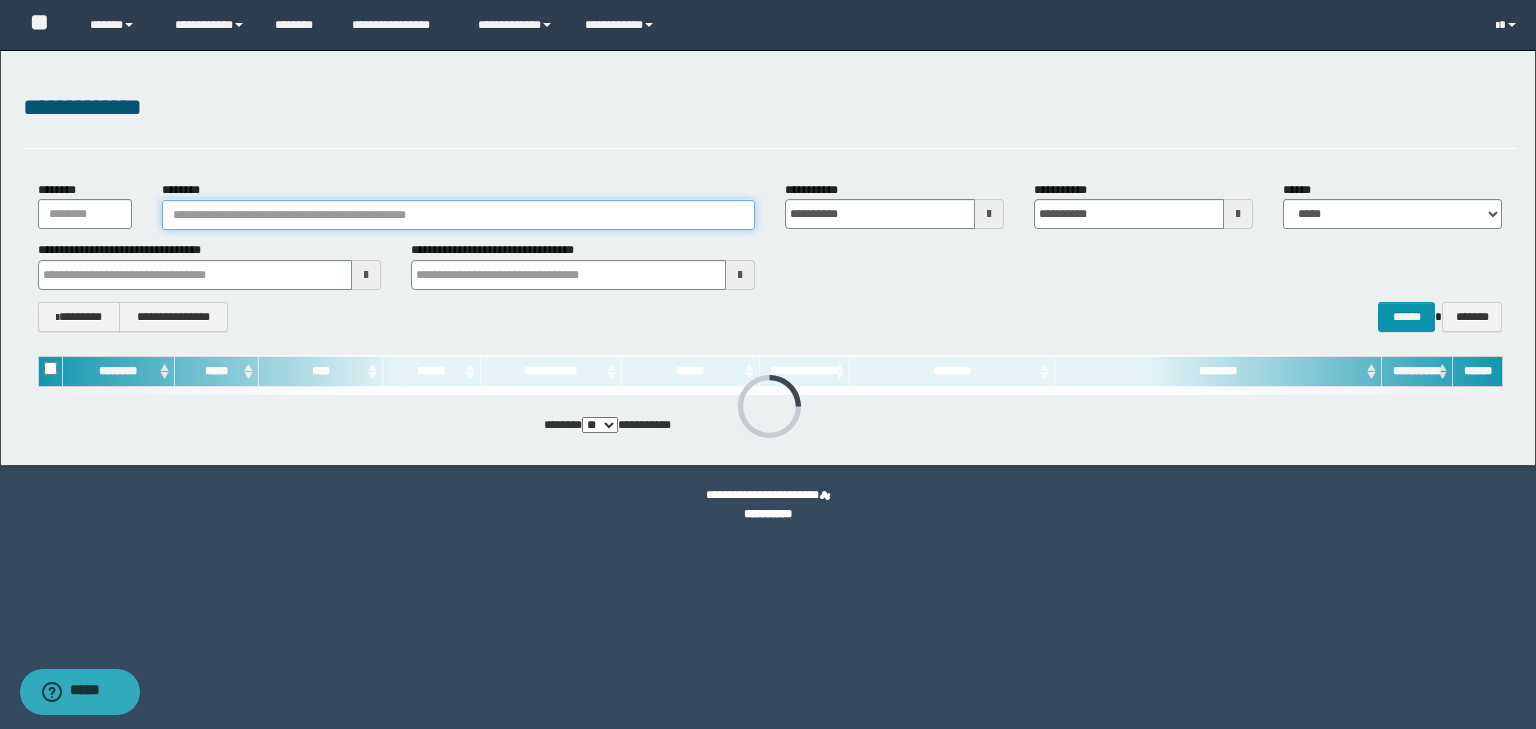 click on "********" at bounding box center [458, 215] 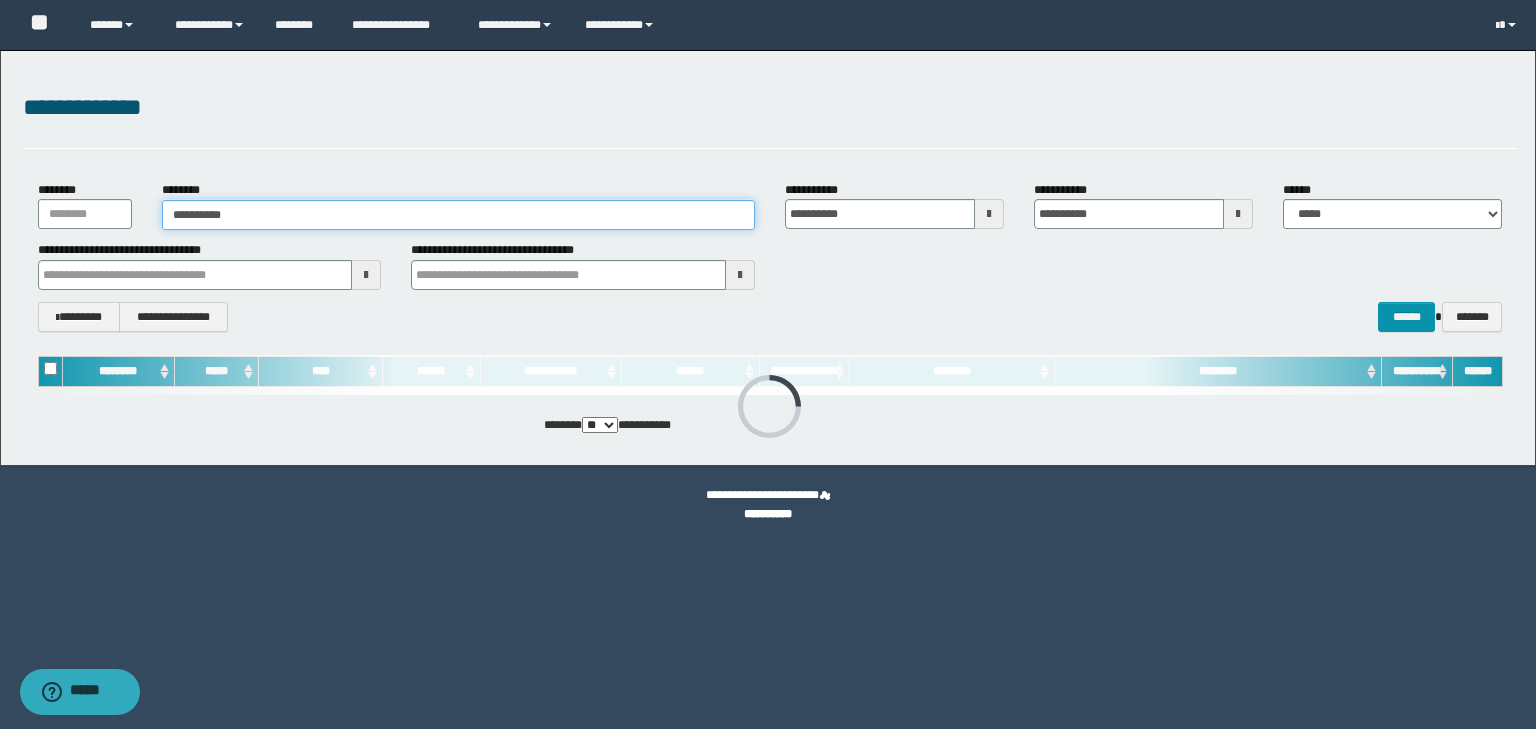 type on "**********" 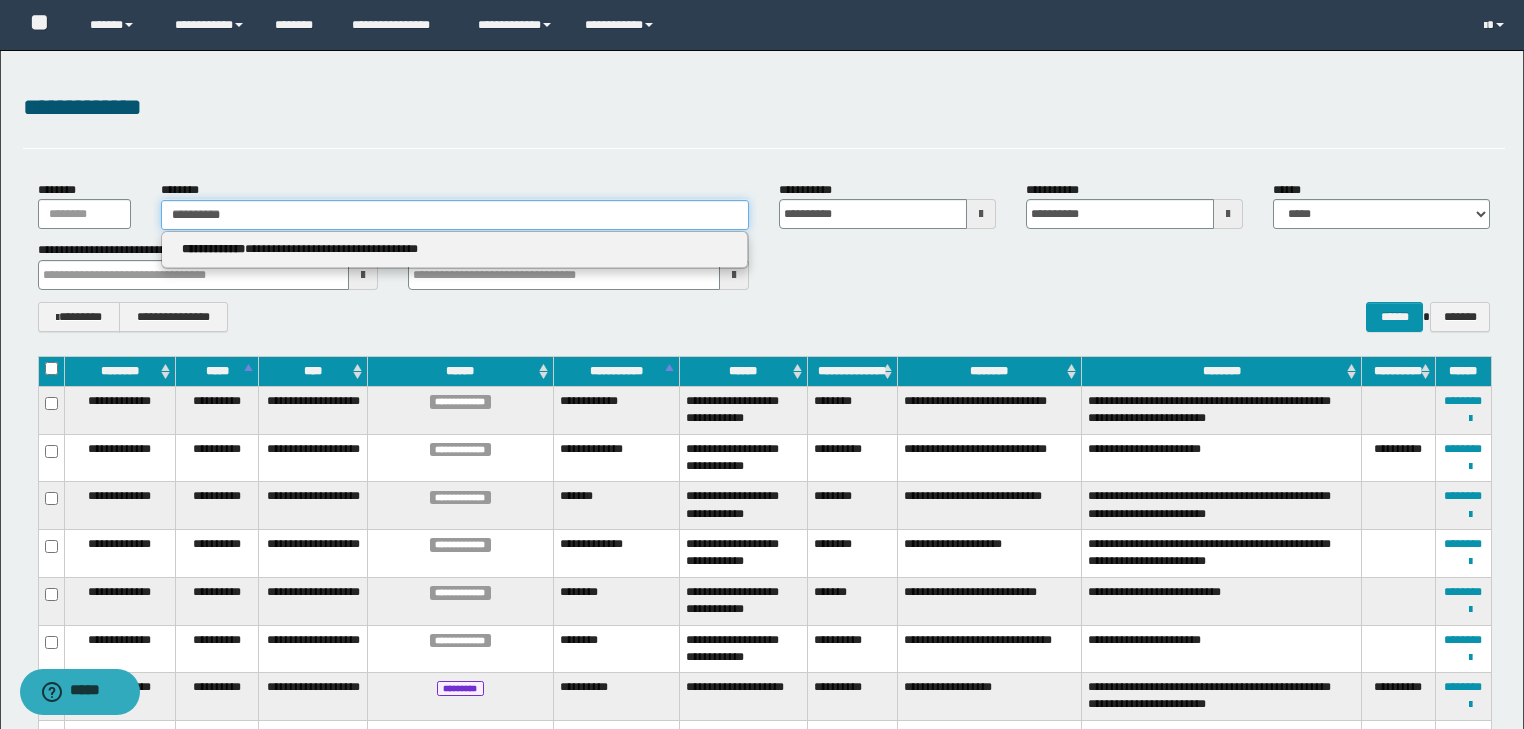 type on "**********" 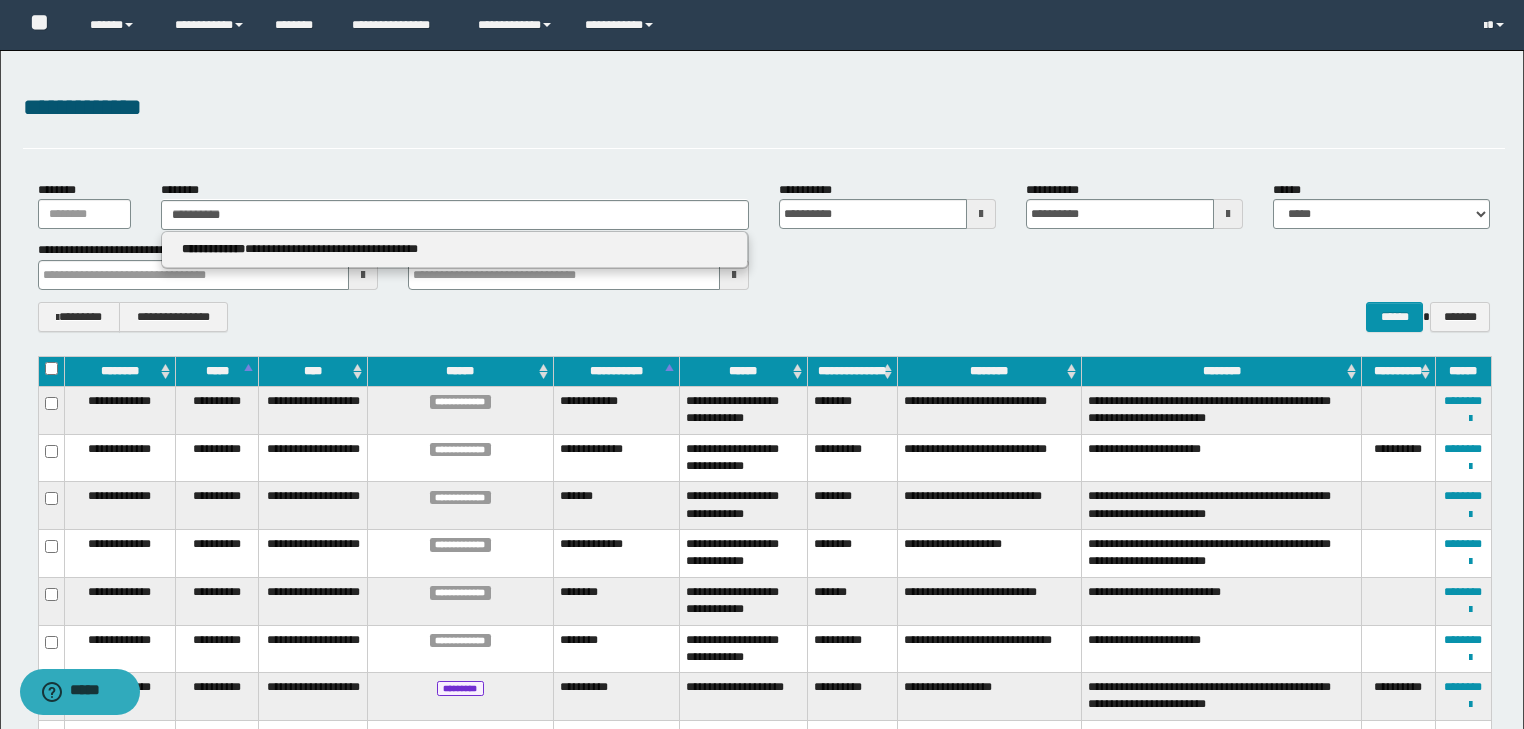click on "**********" at bounding box center [455, 250] 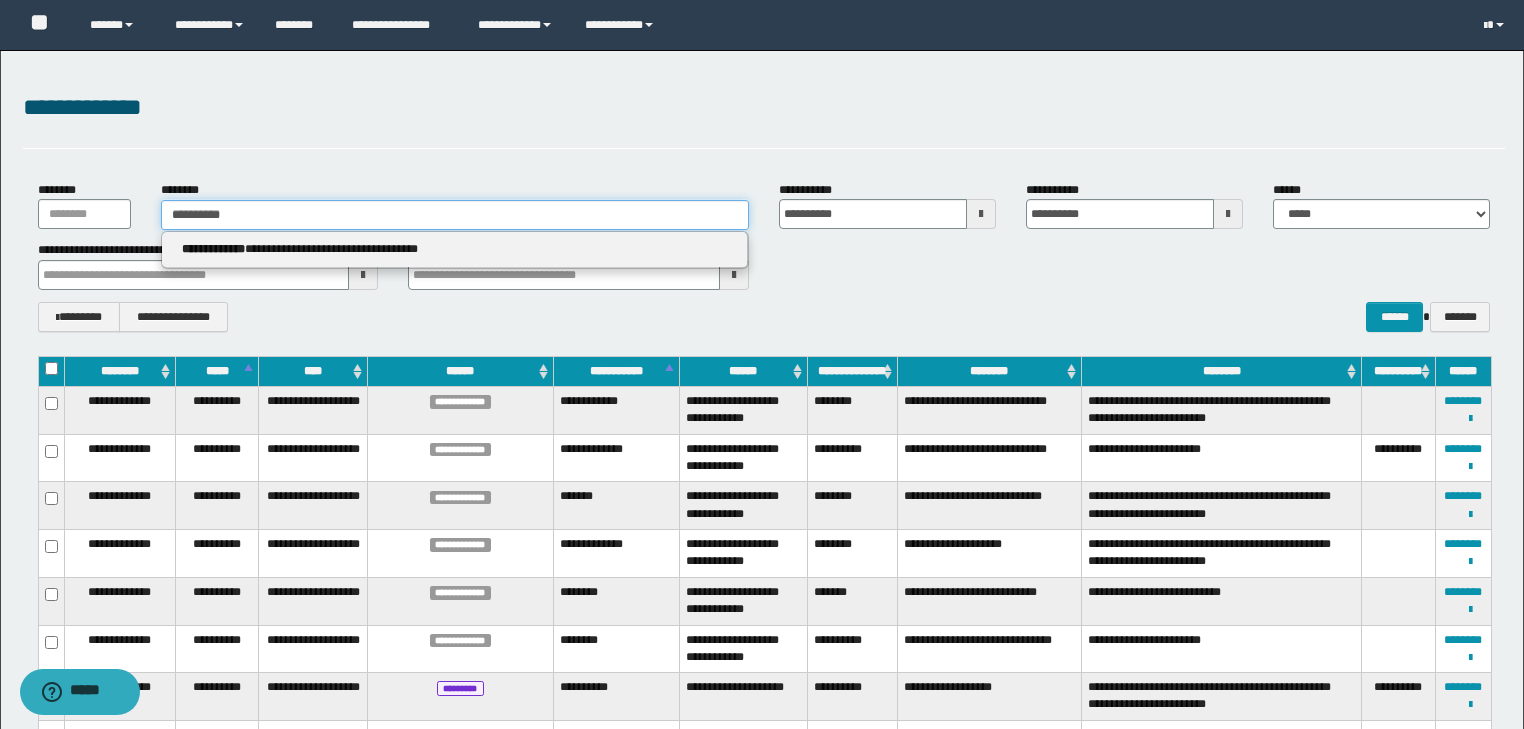 type 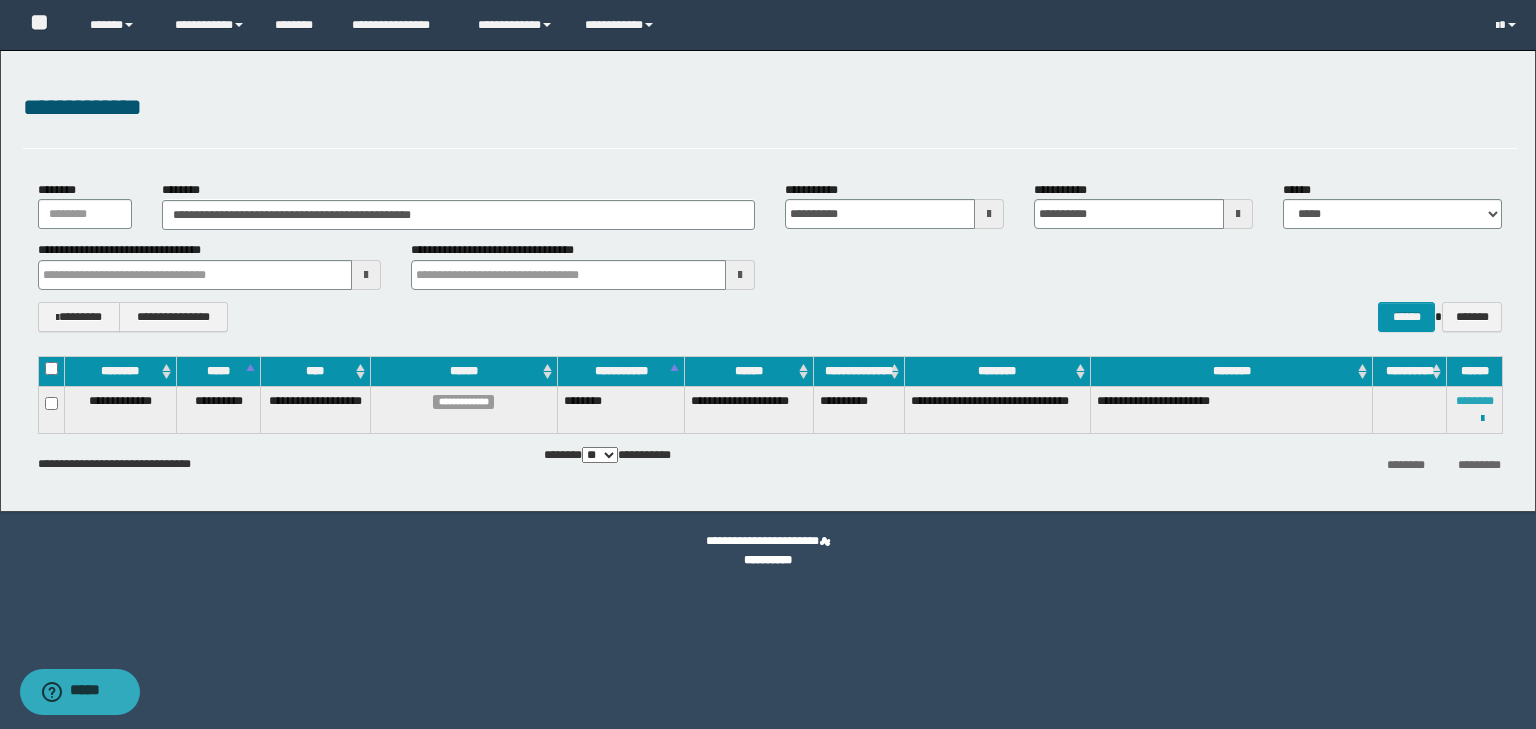 click on "********" at bounding box center [1475, 401] 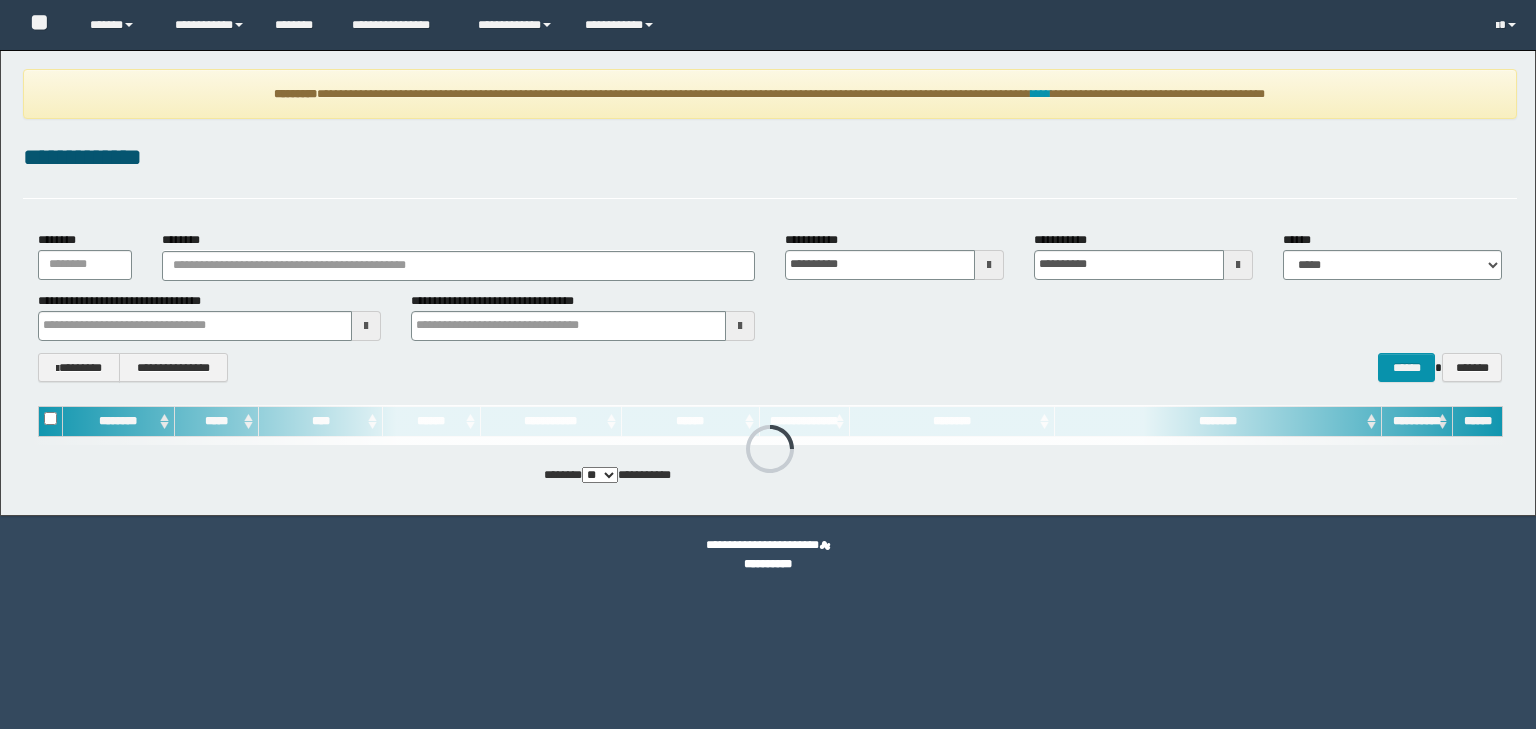 scroll, scrollTop: 0, scrollLeft: 0, axis: both 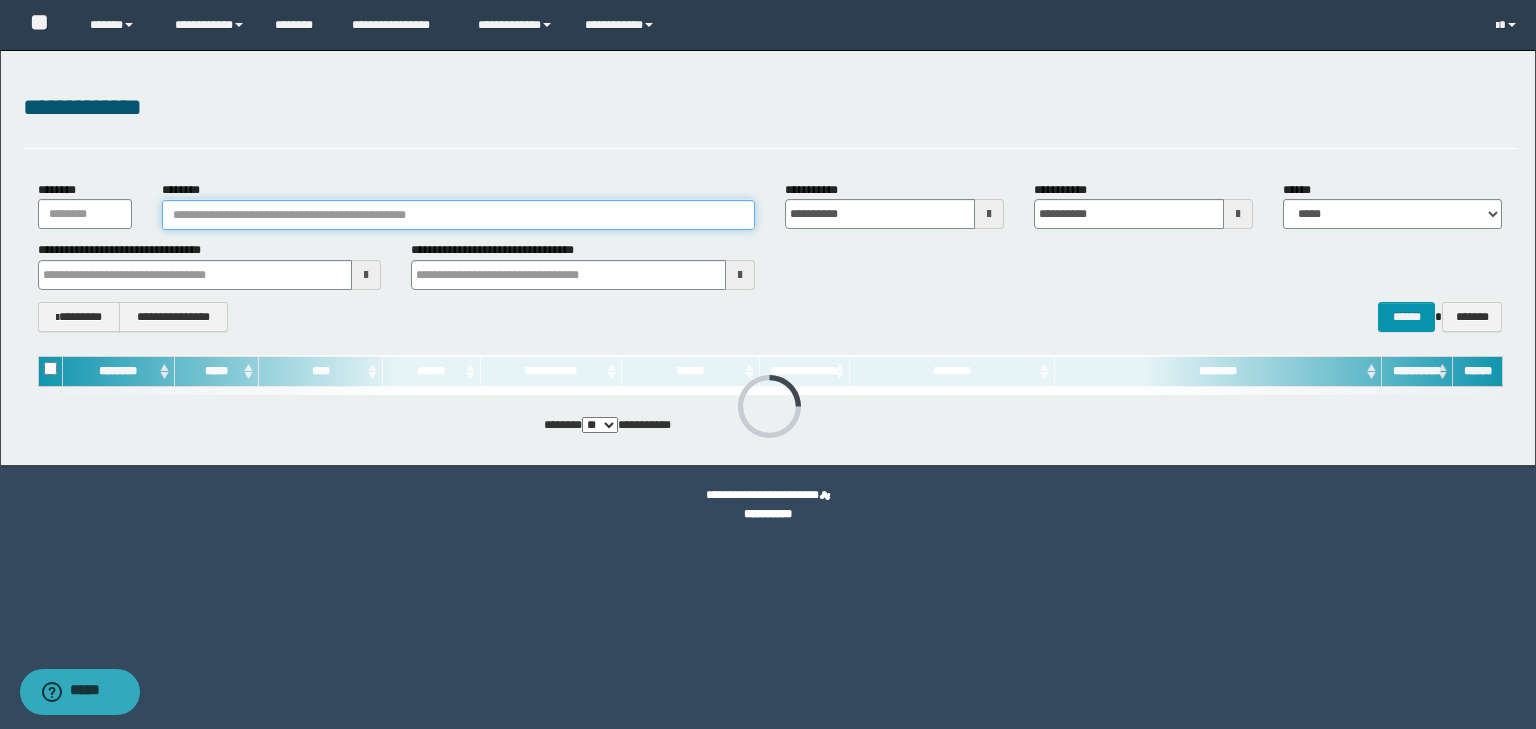 click on "********" at bounding box center (458, 215) 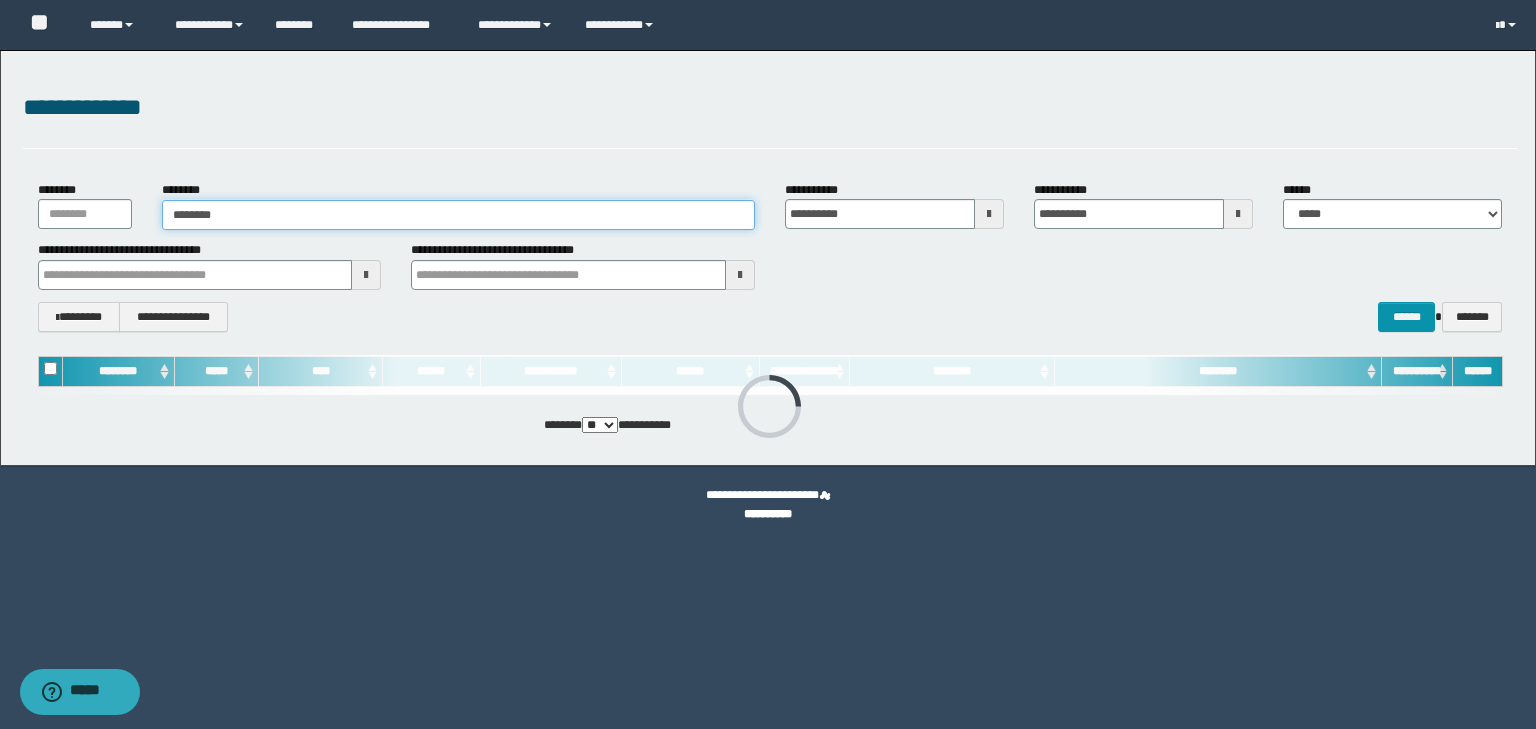 type on "********" 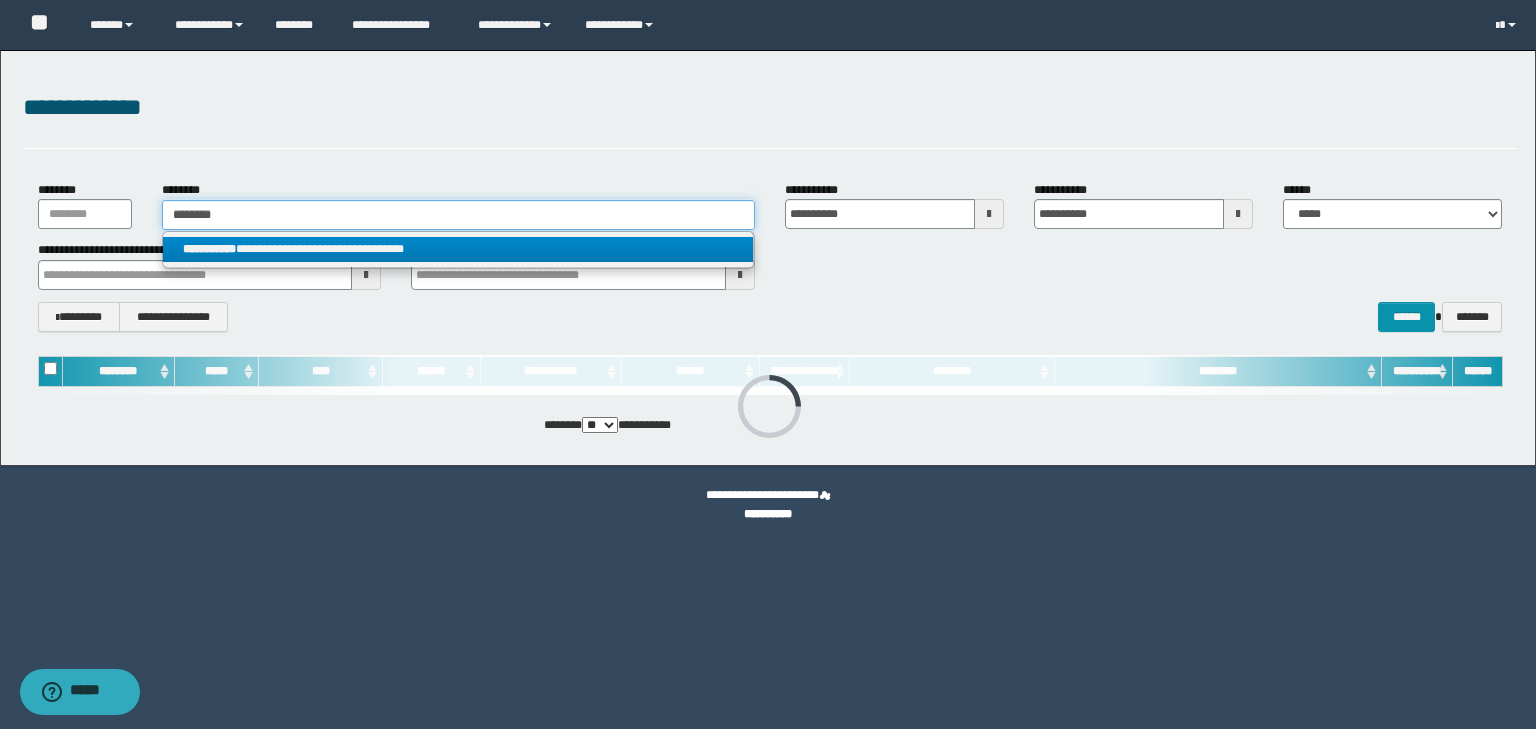 type on "********" 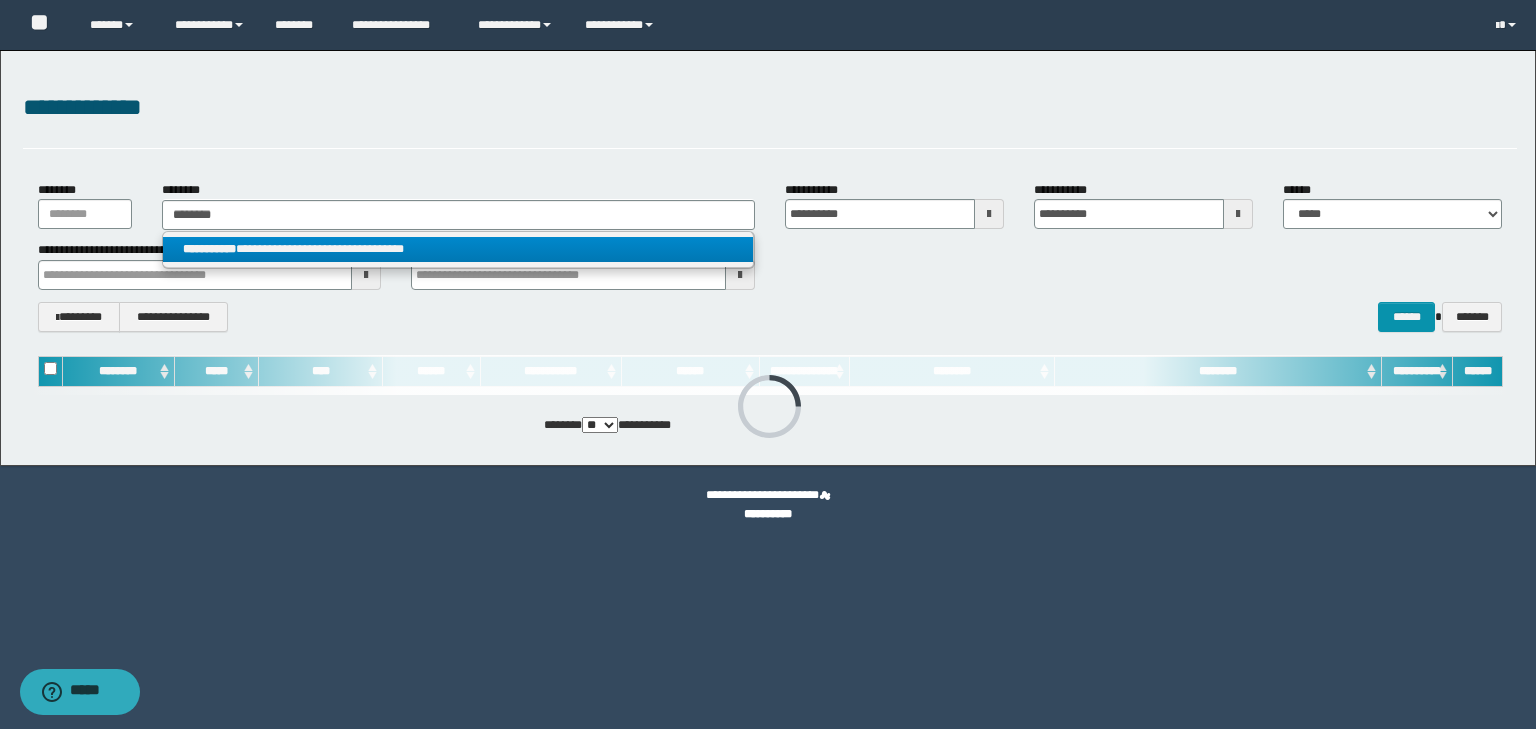 click on "**********" at bounding box center [458, 249] 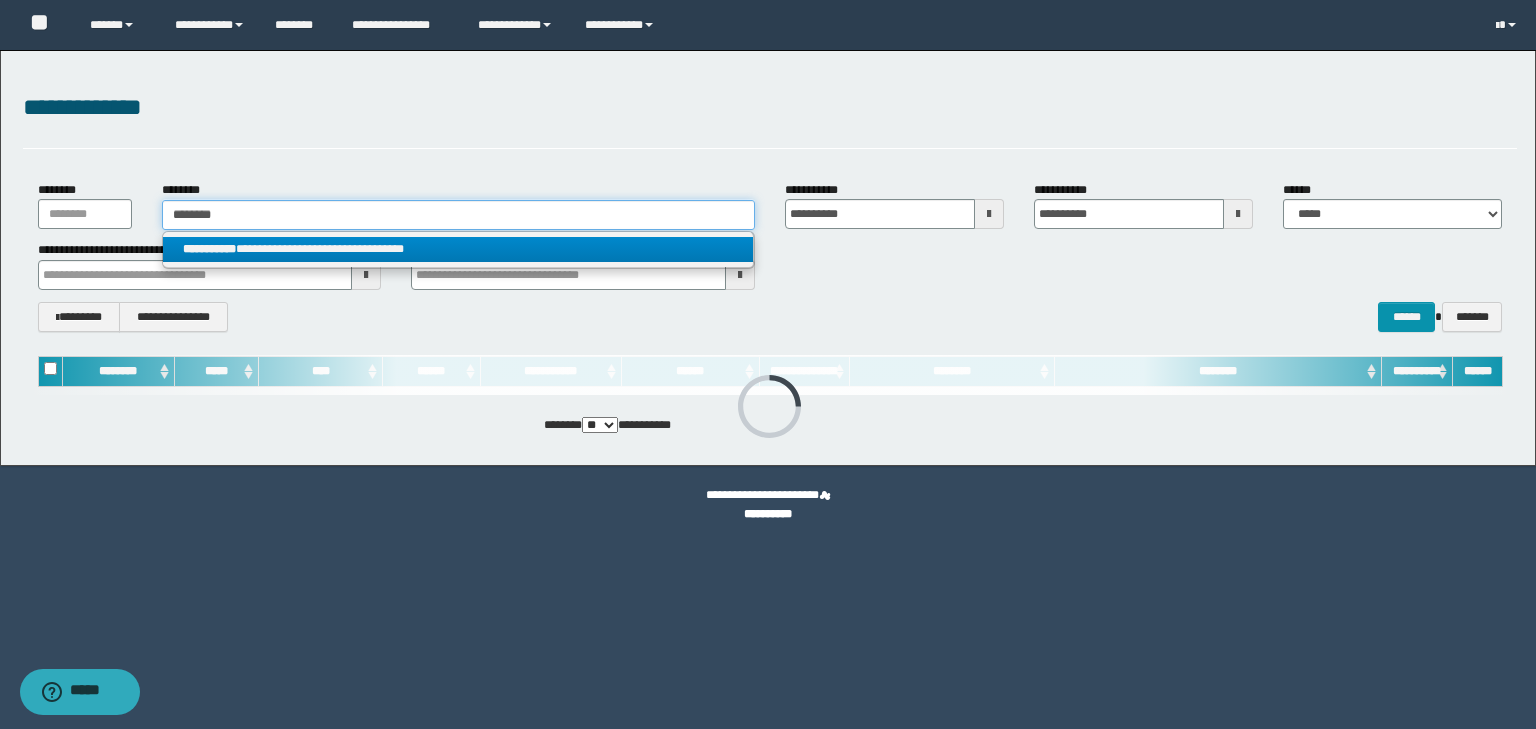 type 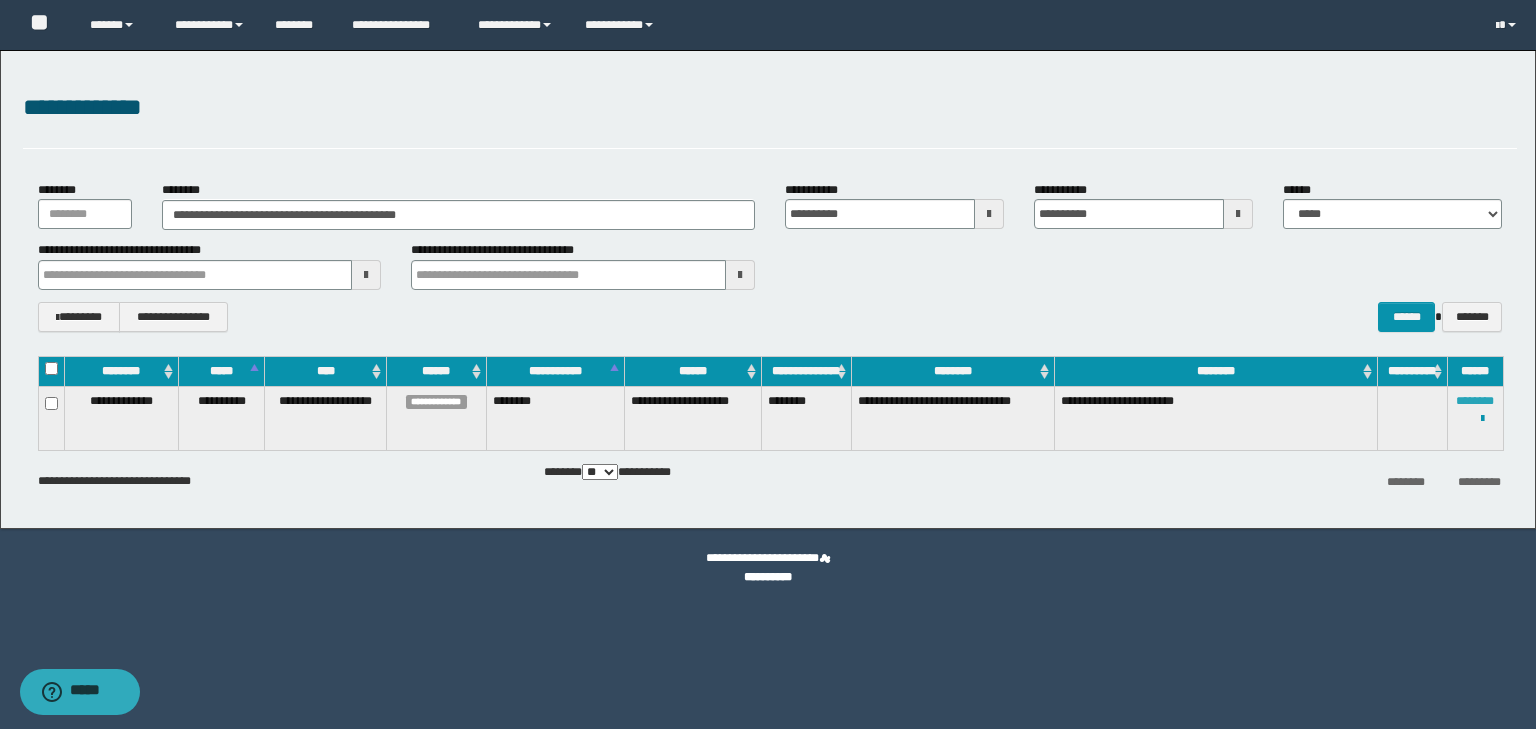 click on "********" at bounding box center (1475, 401) 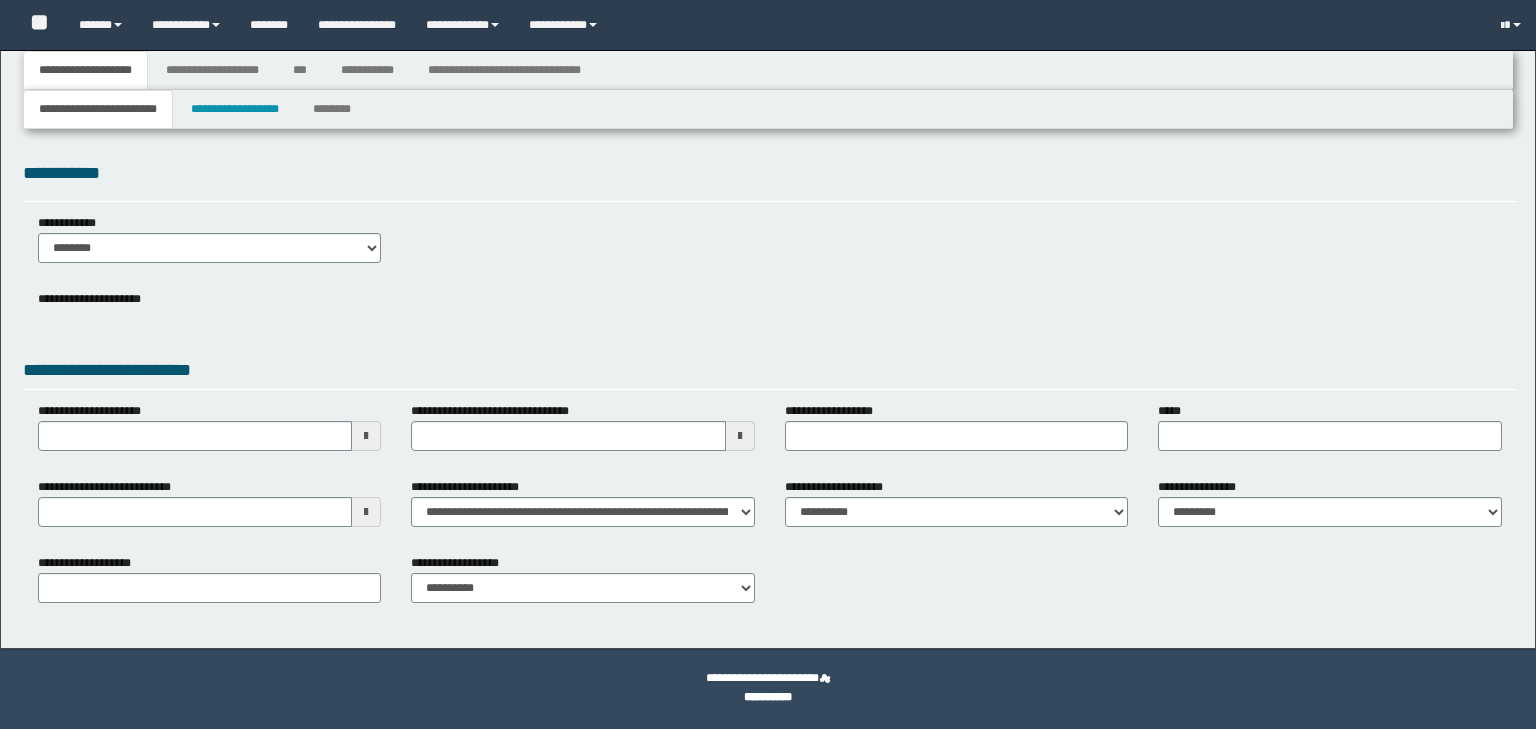 scroll, scrollTop: 0, scrollLeft: 0, axis: both 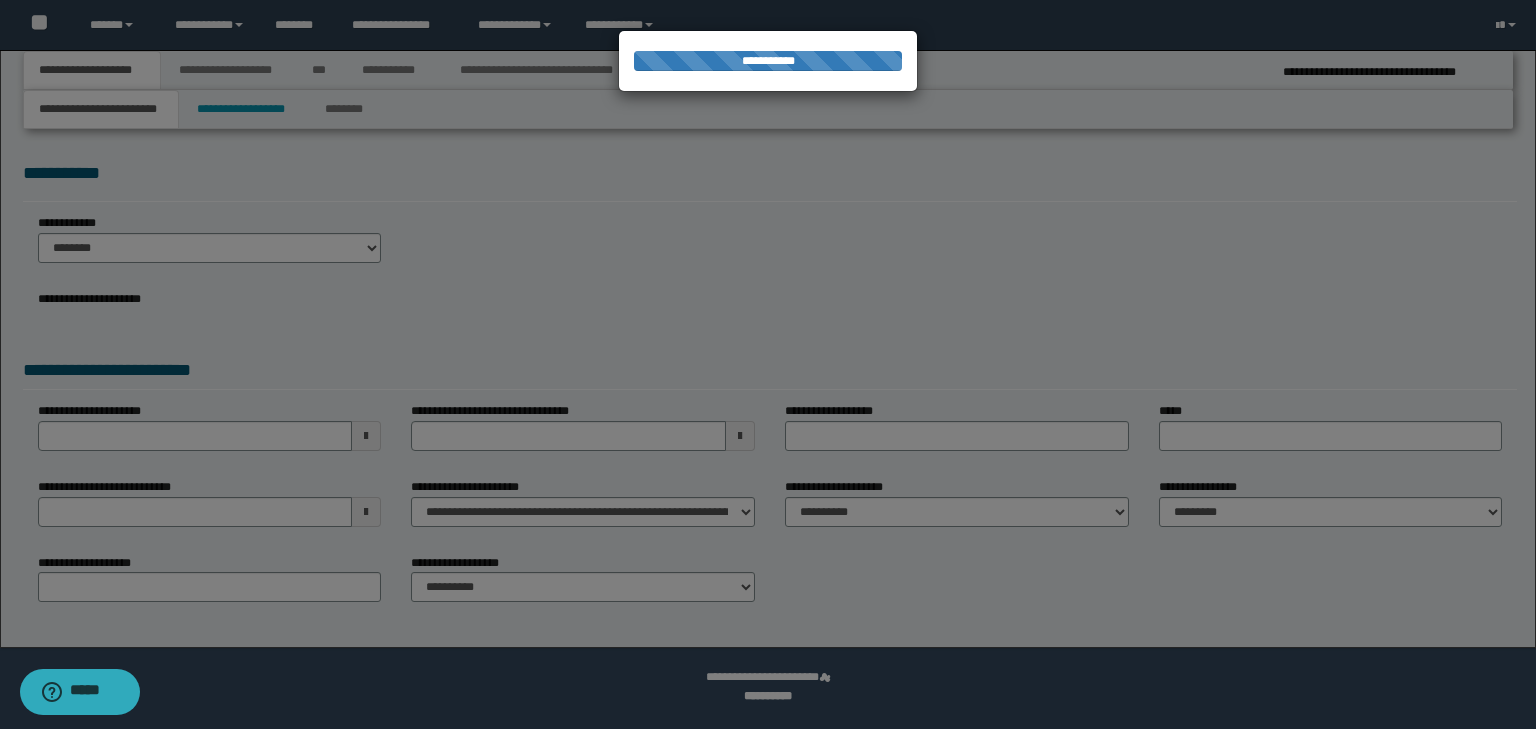 select on "*" 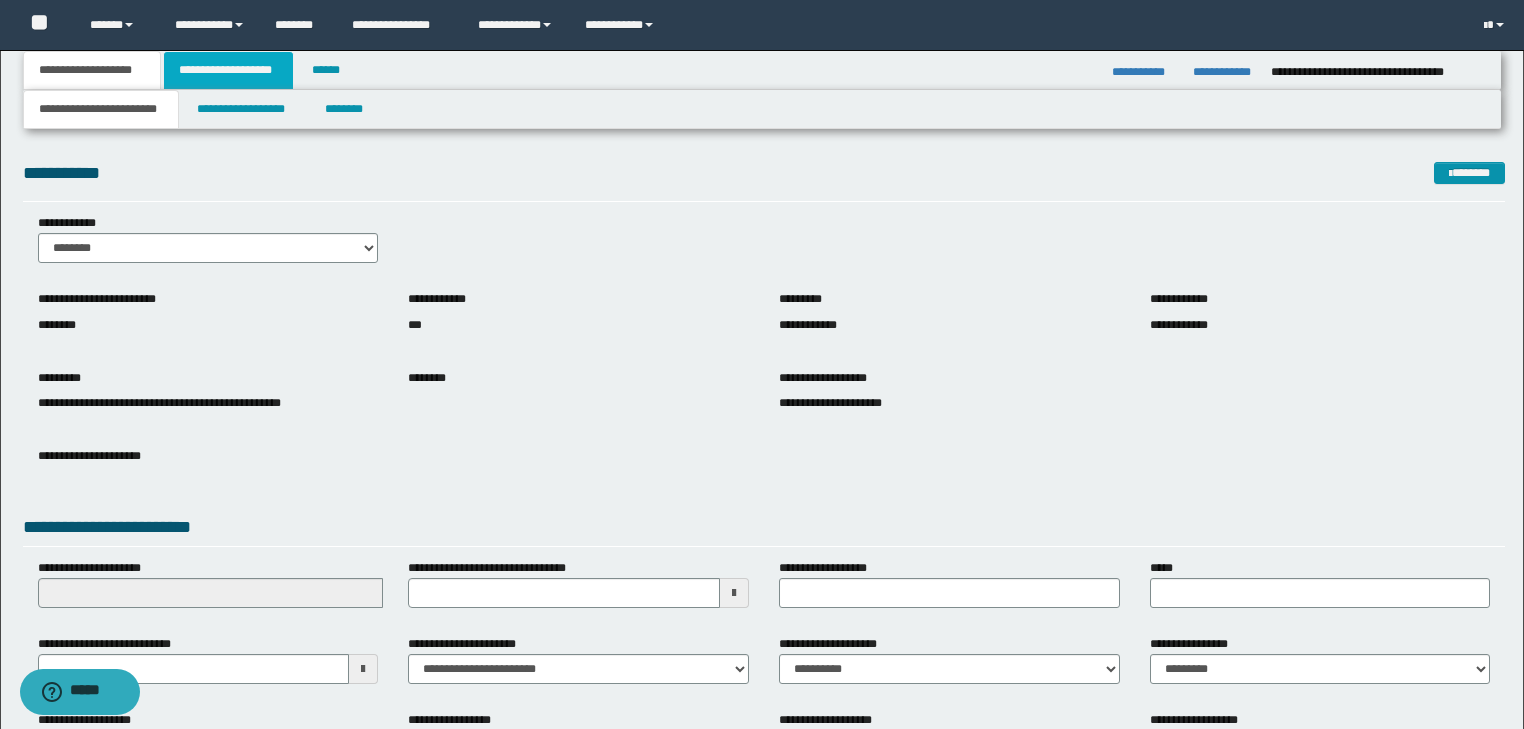click on "**********" at bounding box center [228, 70] 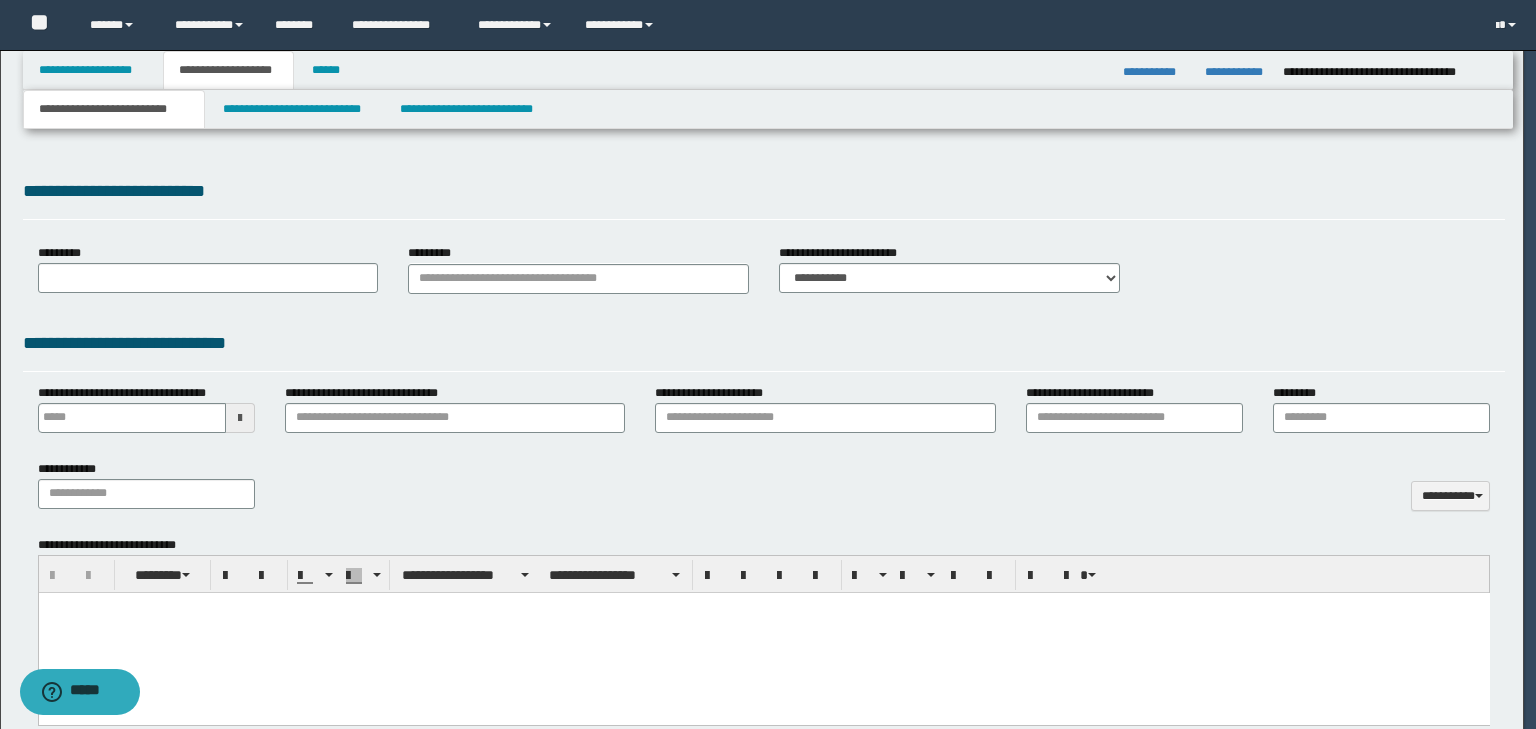 scroll, scrollTop: 0, scrollLeft: 0, axis: both 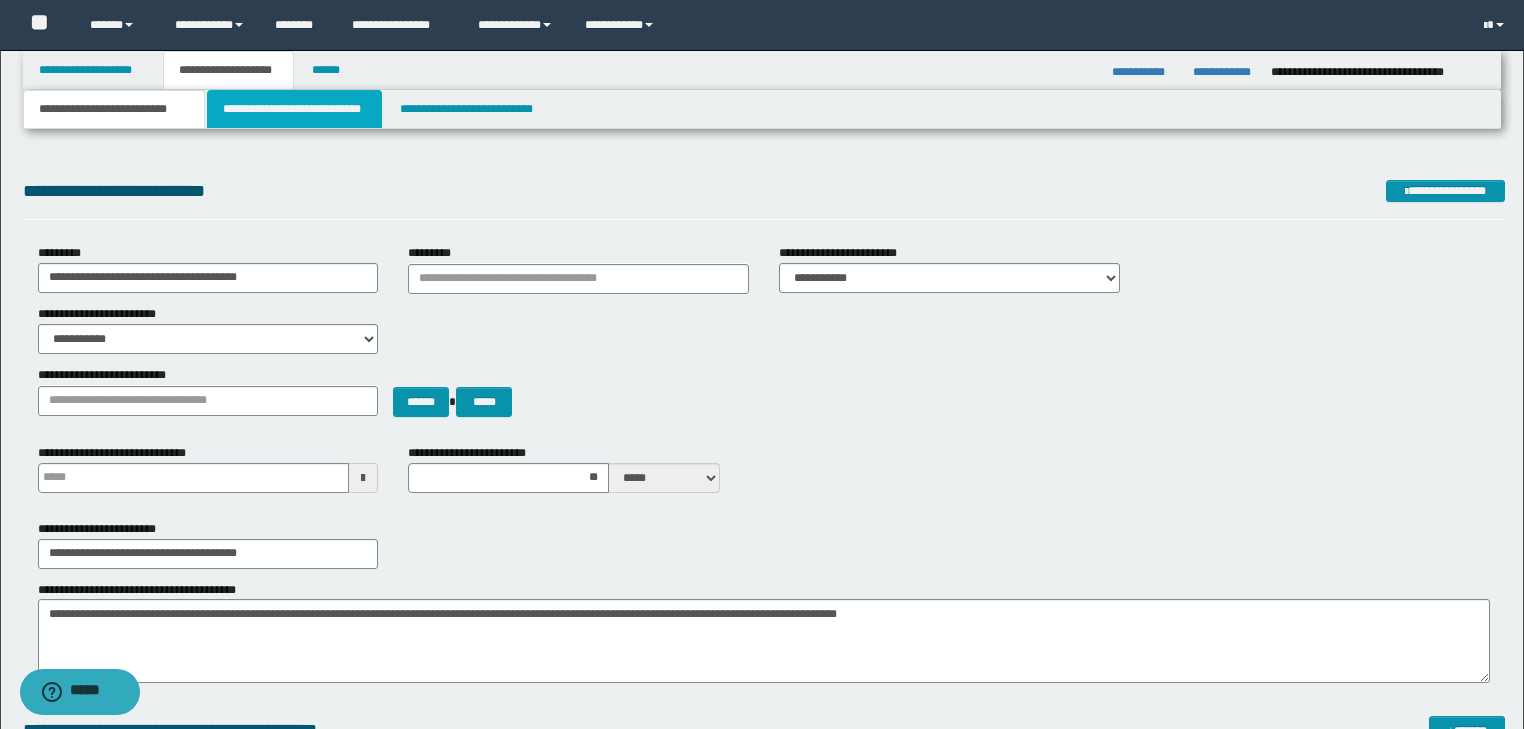 click on "**********" at bounding box center [294, 109] 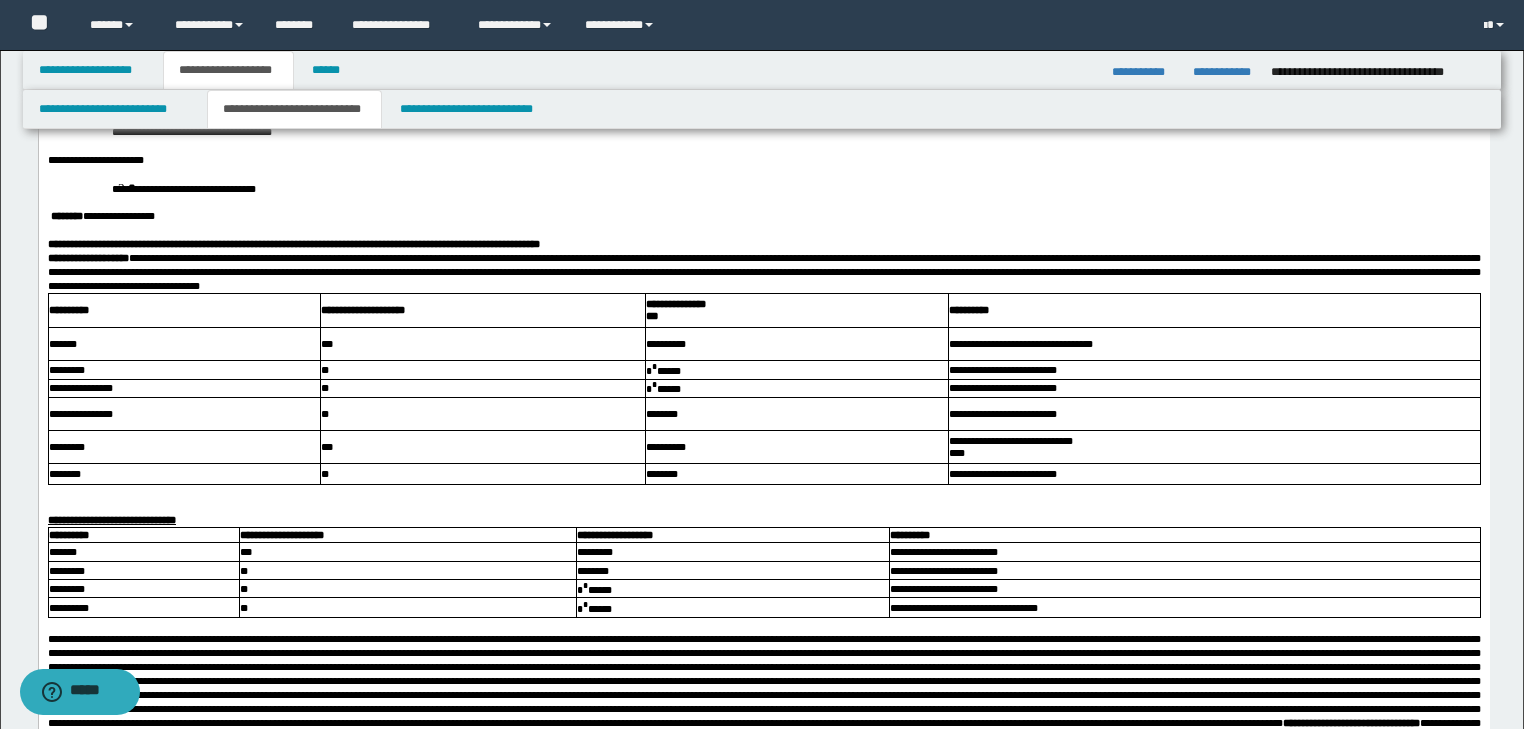 scroll, scrollTop: 560, scrollLeft: 0, axis: vertical 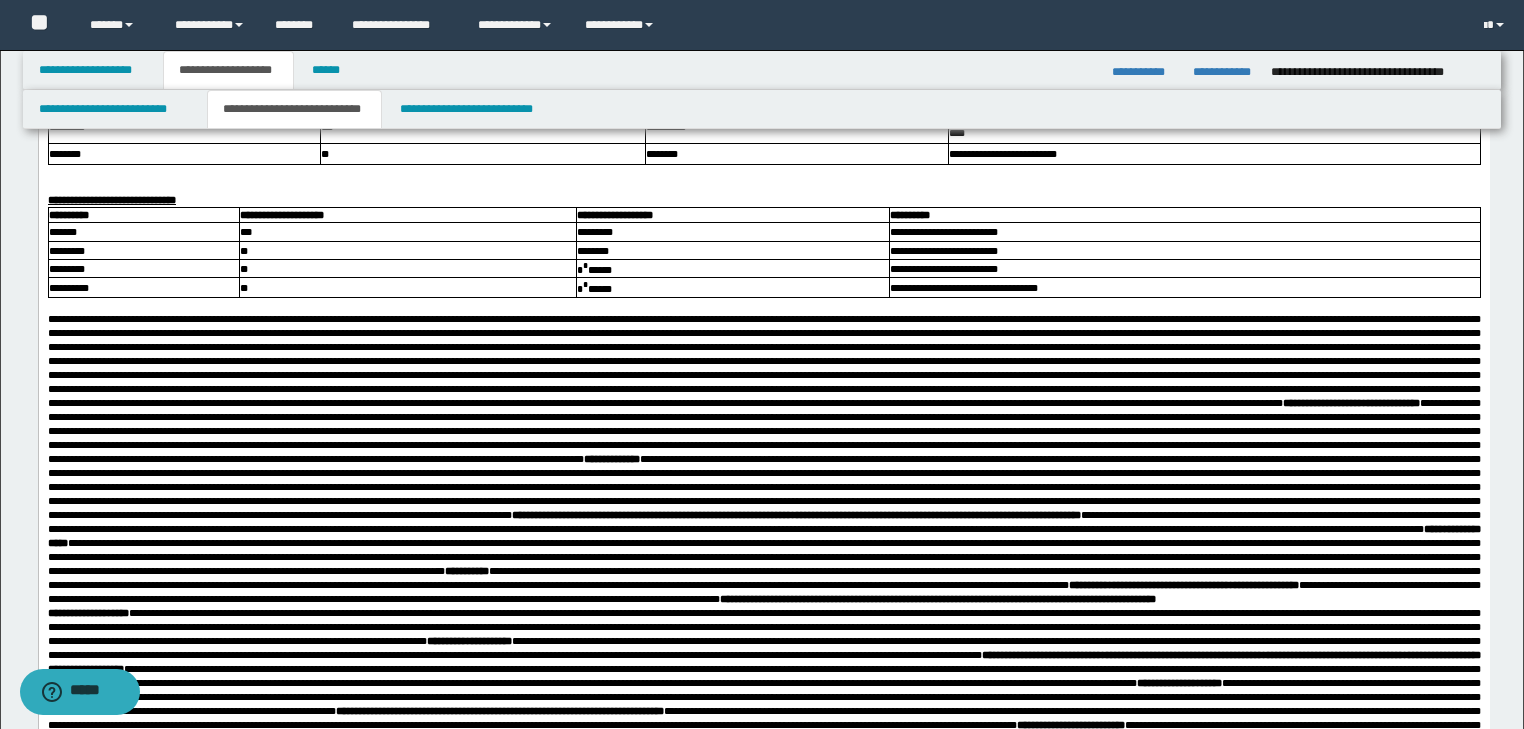click at bounding box center (763, 172) 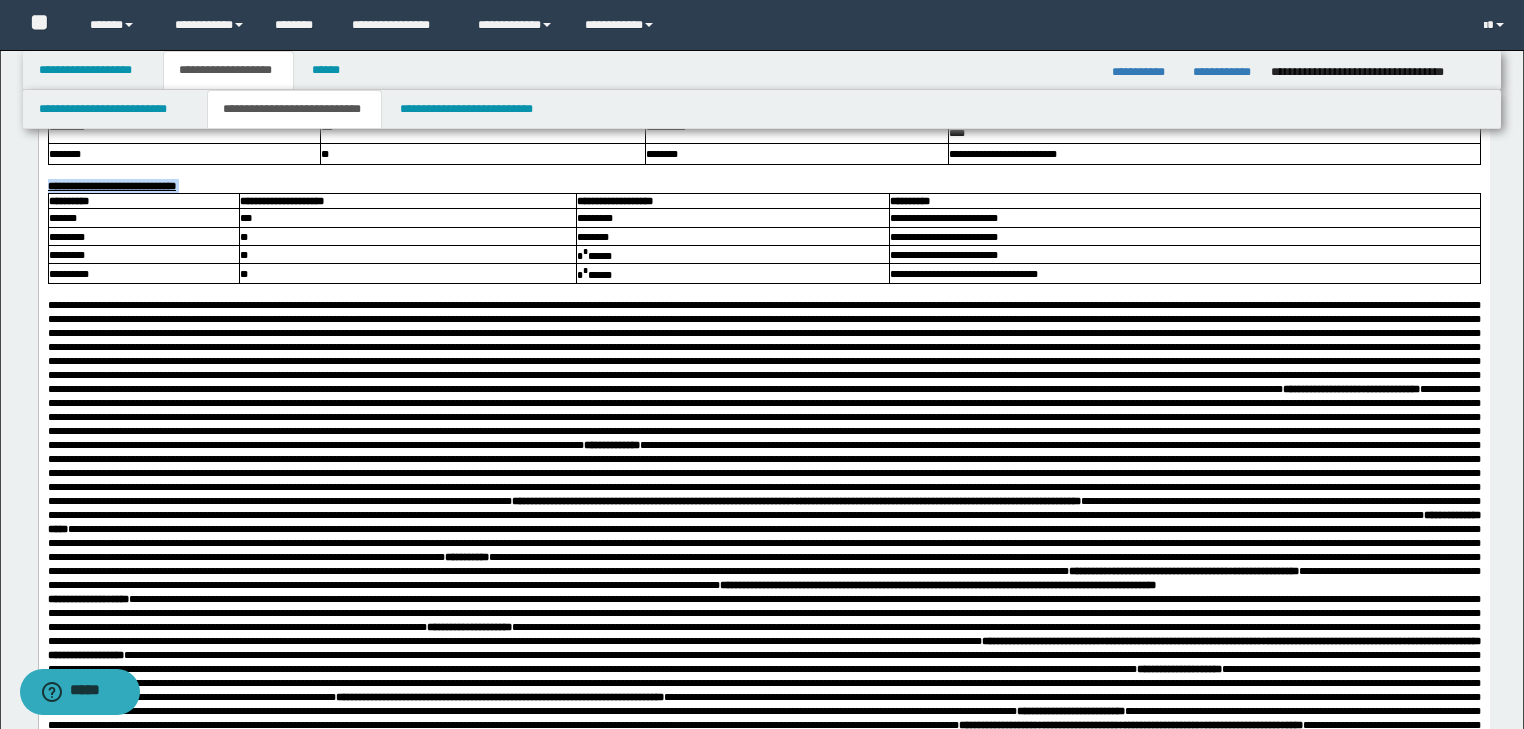 drag, startPoint x: 262, startPoint y: 217, endPoint x: 72, endPoint y: 207, distance: 190.26297 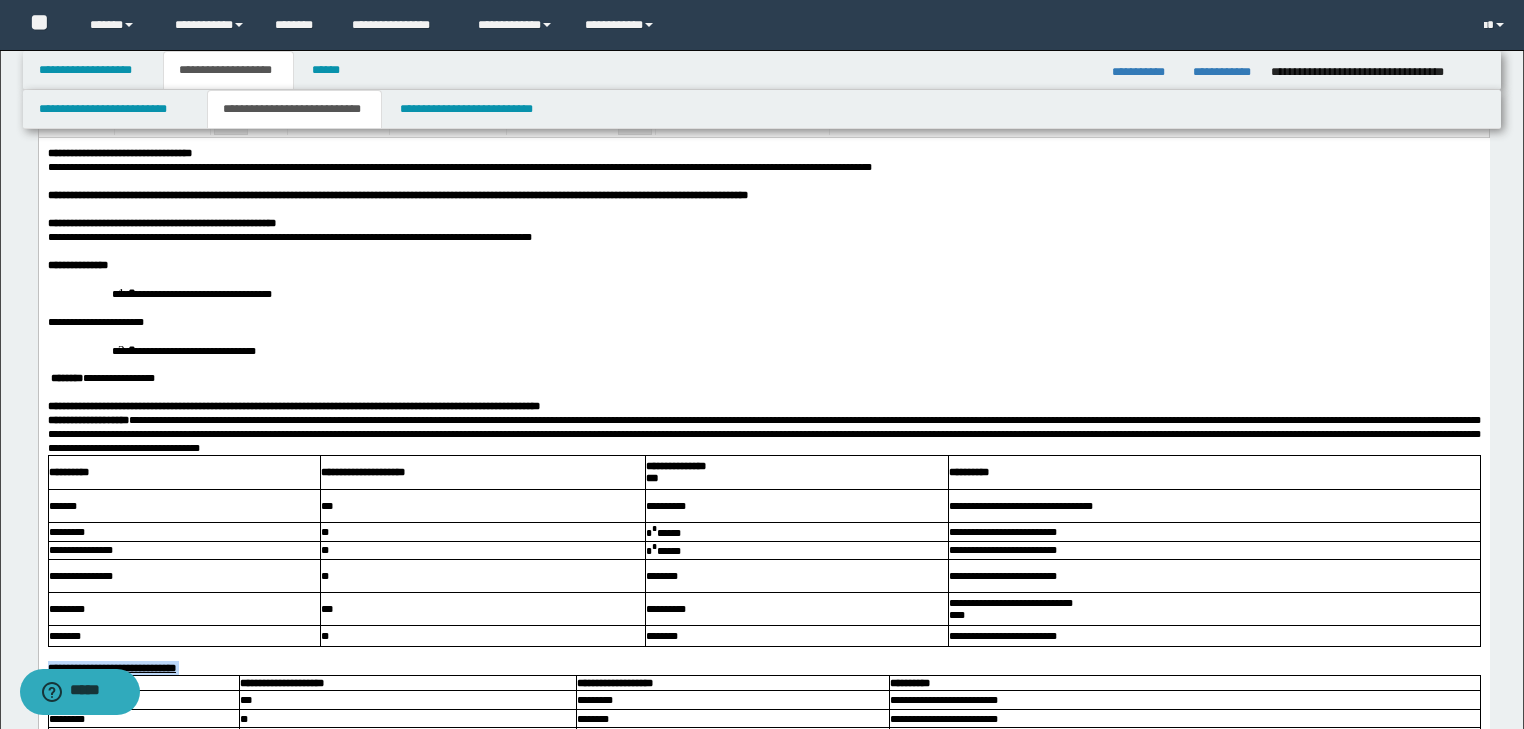 scroll, scrollTop: 0, scrollLeft: 0, axis: both 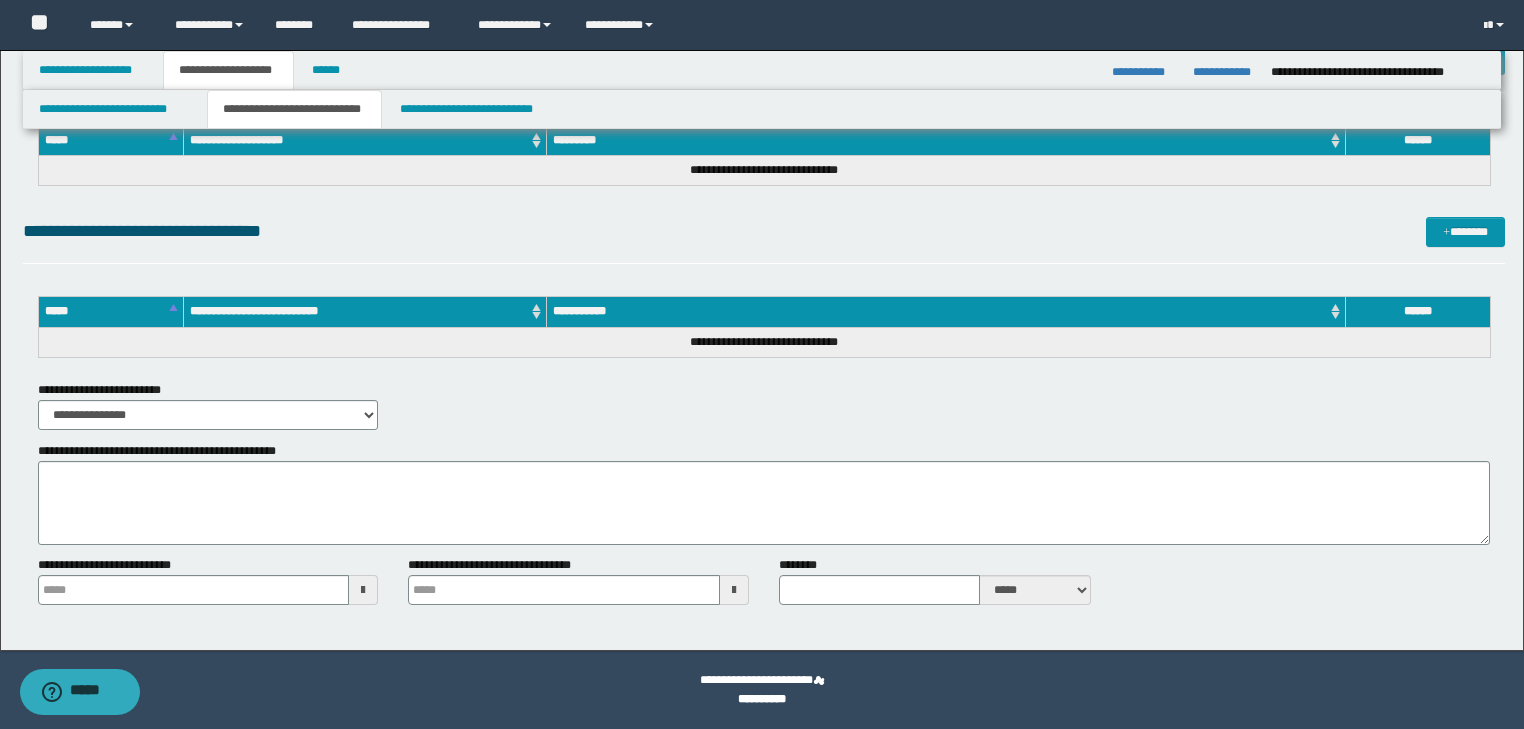 drag, startPoint x: 47, startPoint y: -3601, endPoint x: 451, endPoint y: 755, distance: 4374.6943 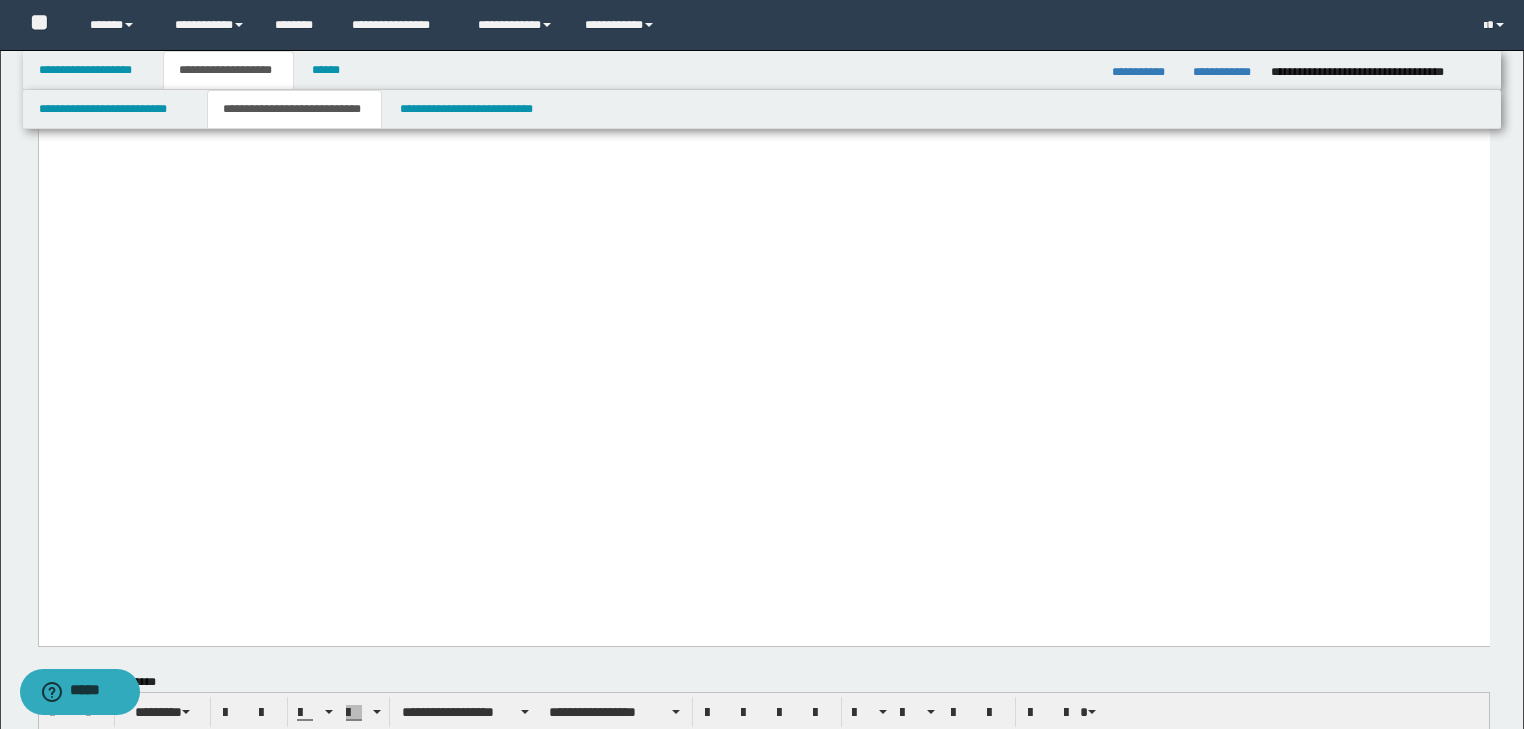 scroll, scrollTop: 2551, scrollLeft: 0, axis: vertical 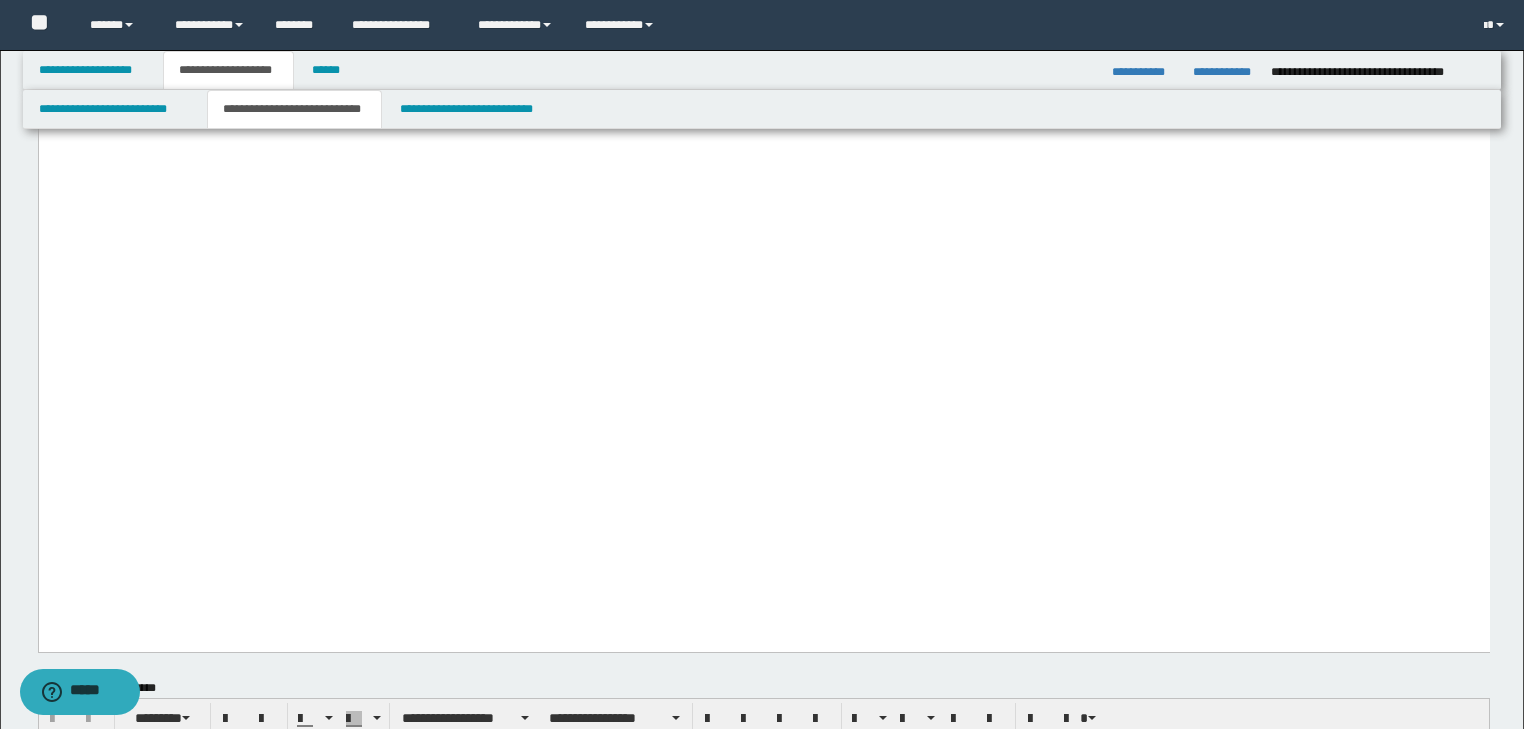 paste 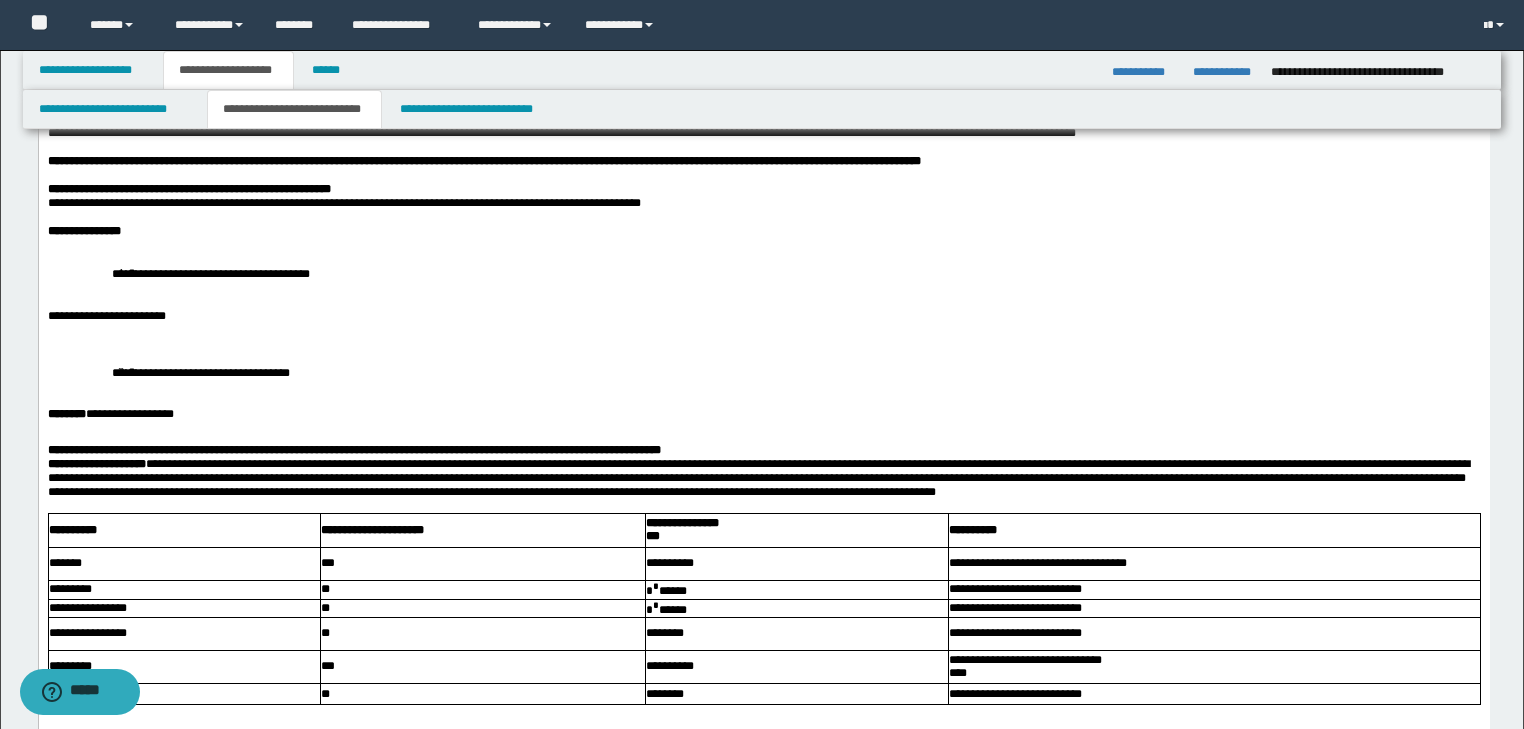 scroll, scrollTop: 0, scrollLeft: 0, axis: both 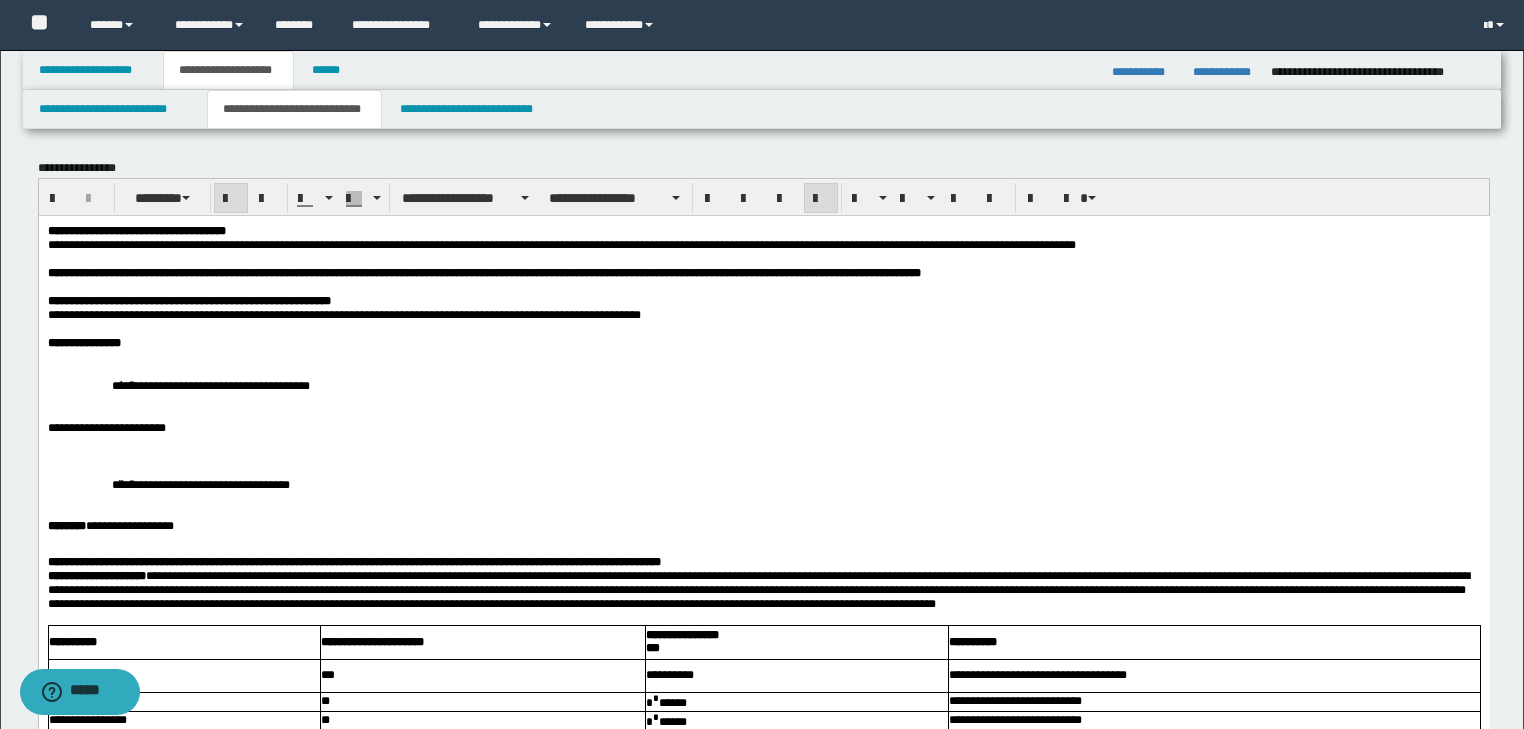 click at bounding box center (763, 356) 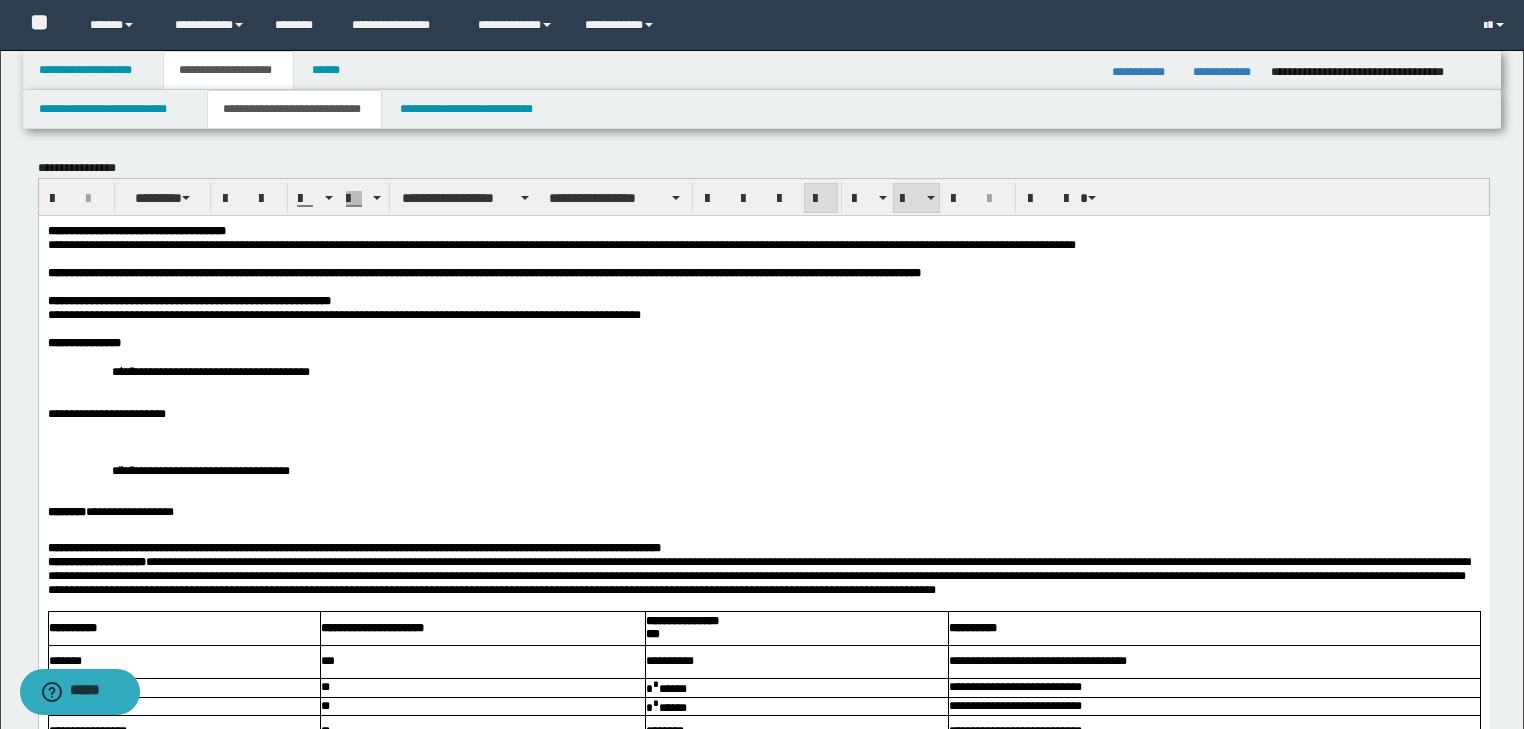 click on "**********" at bounding box center (763, 370) 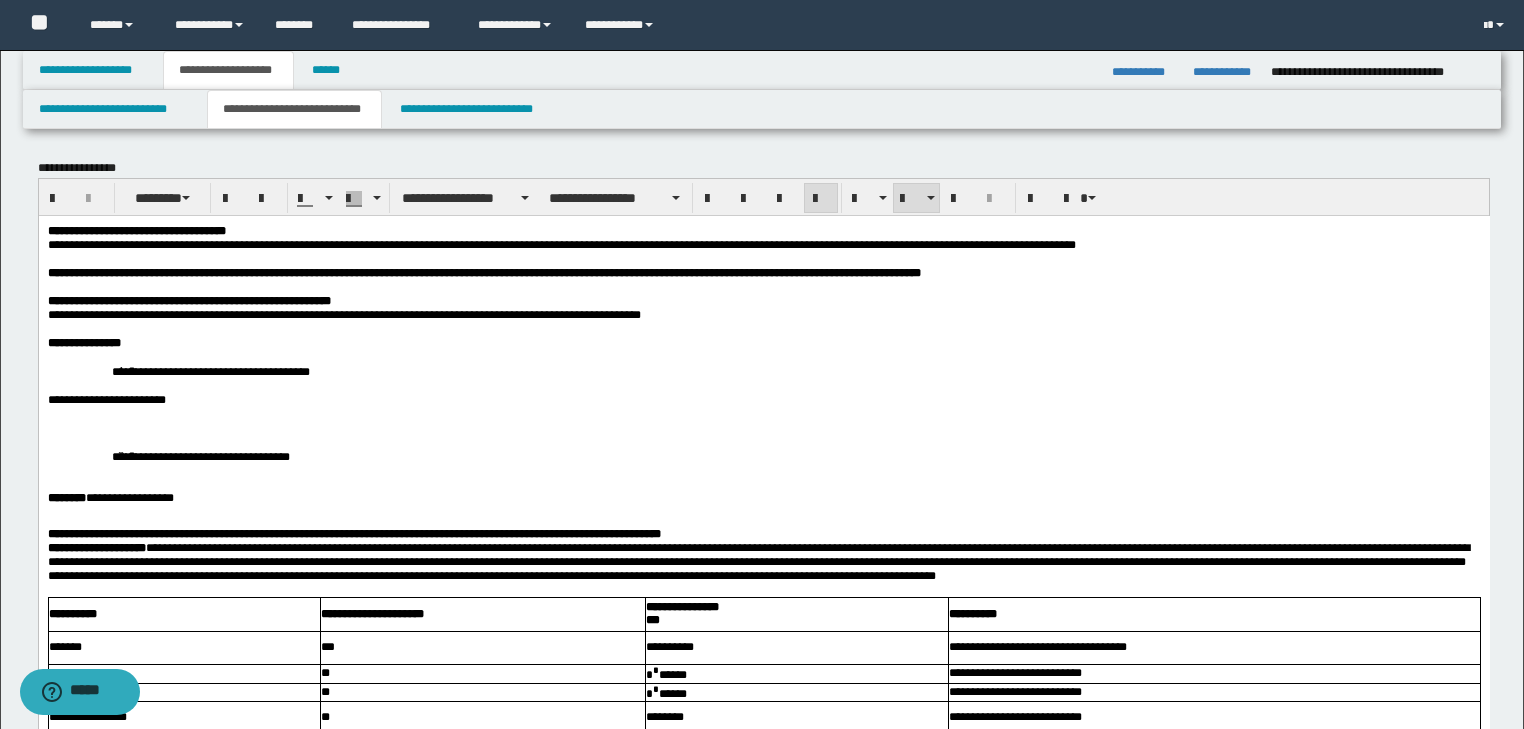 click on "**********" at bounding box center (763, 399) 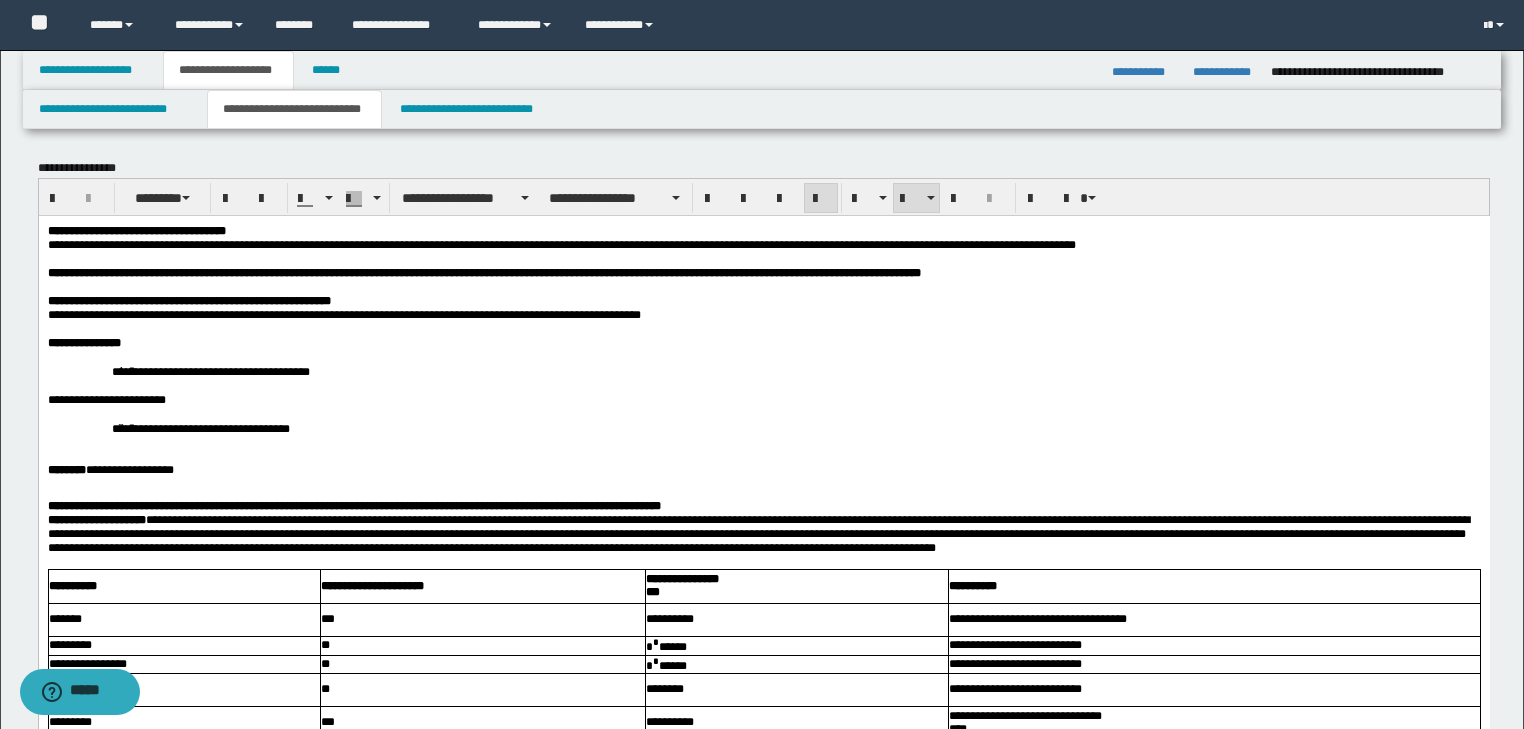 click on "**********" at bounding box center (763, 427) 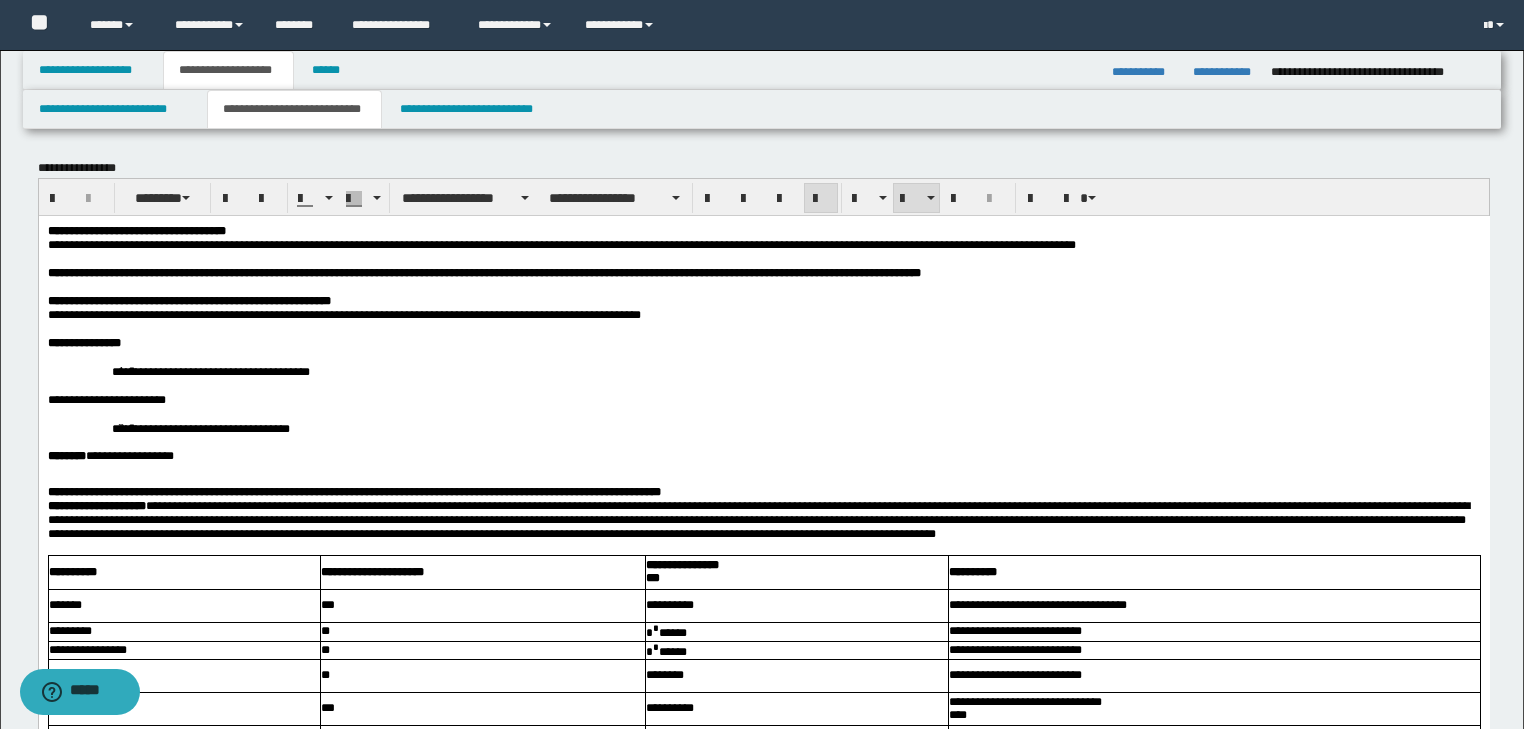 click on "**********" at bounding box center [763, 519] 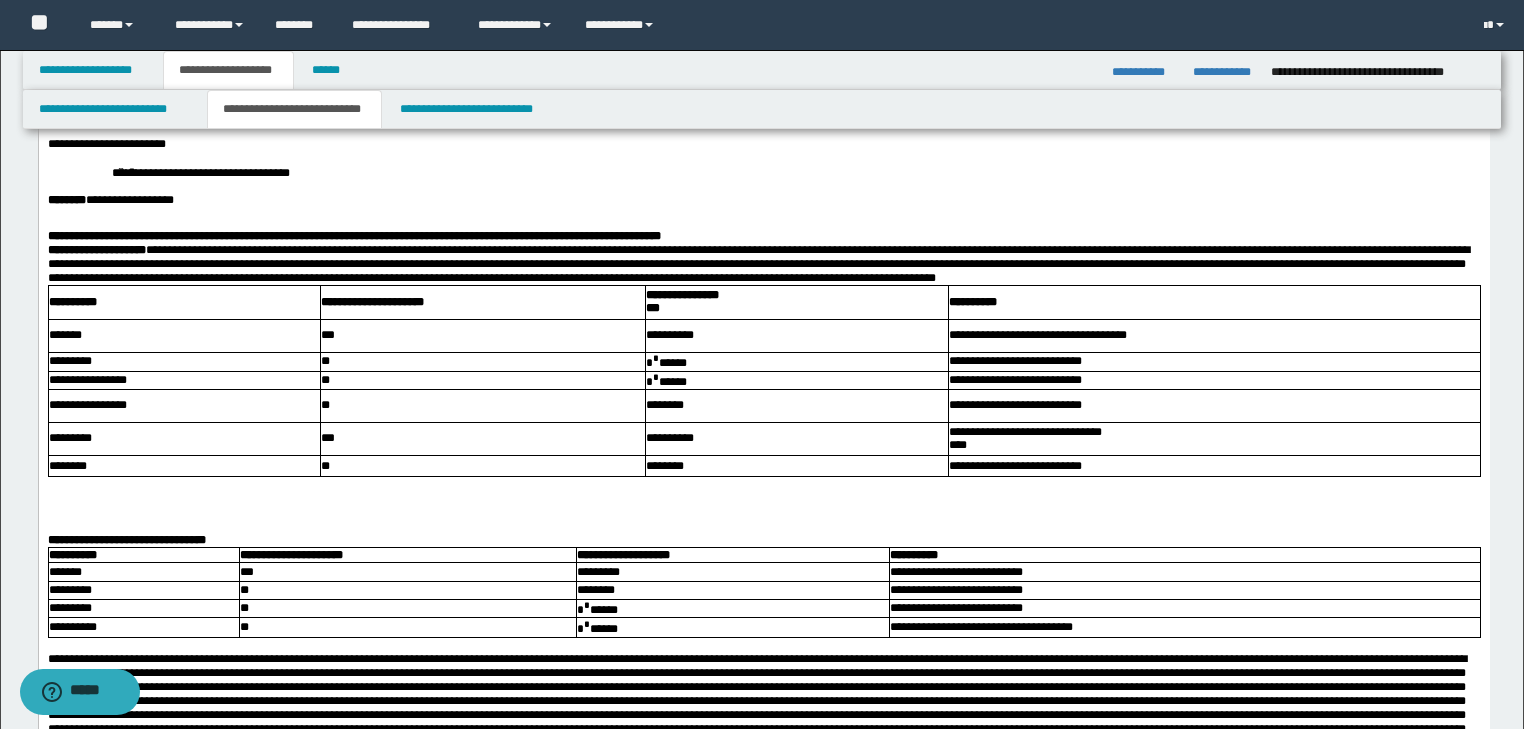 scroll, scrollTop: 400, scrollLeft: 0, axis: vertical 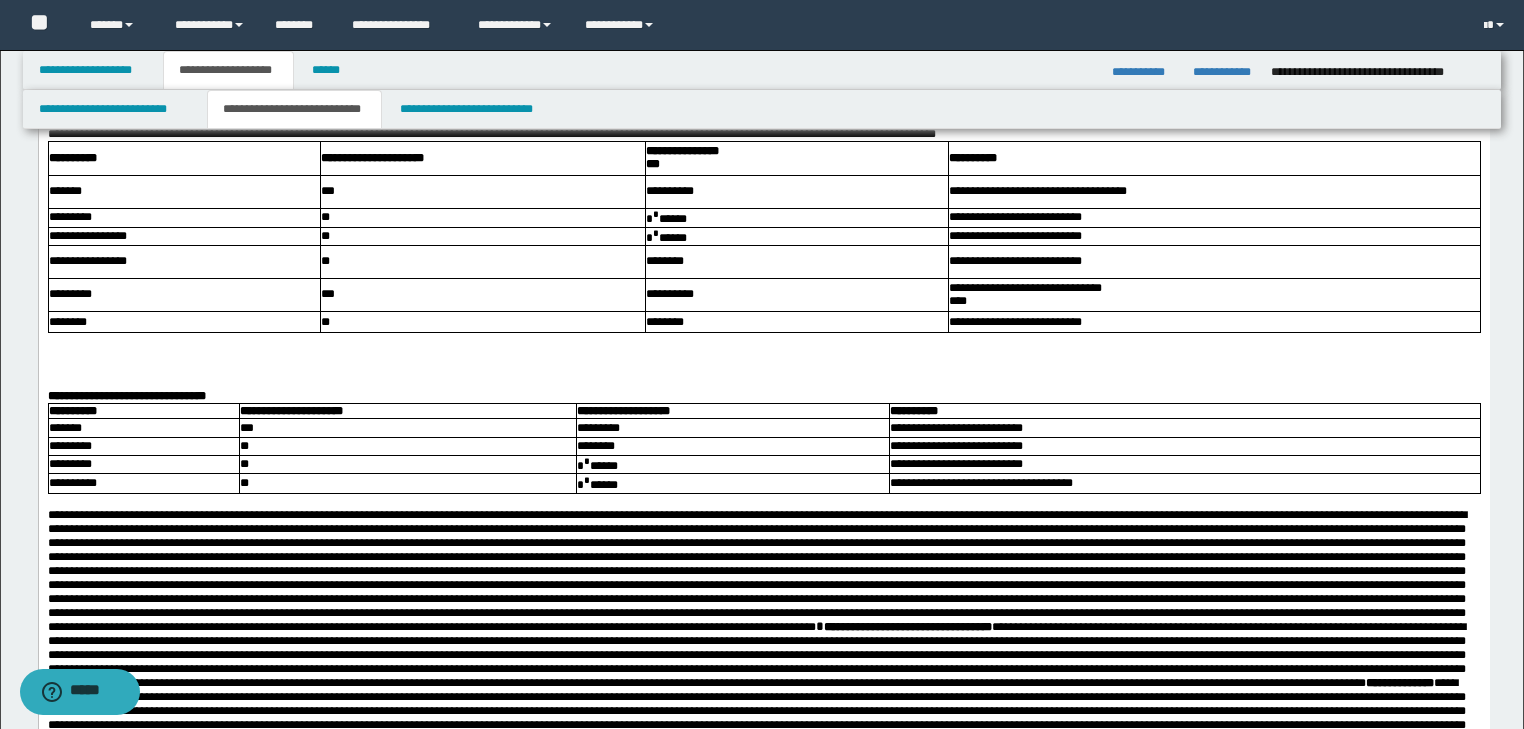 click on "**********" at bounding box center [763, 396] 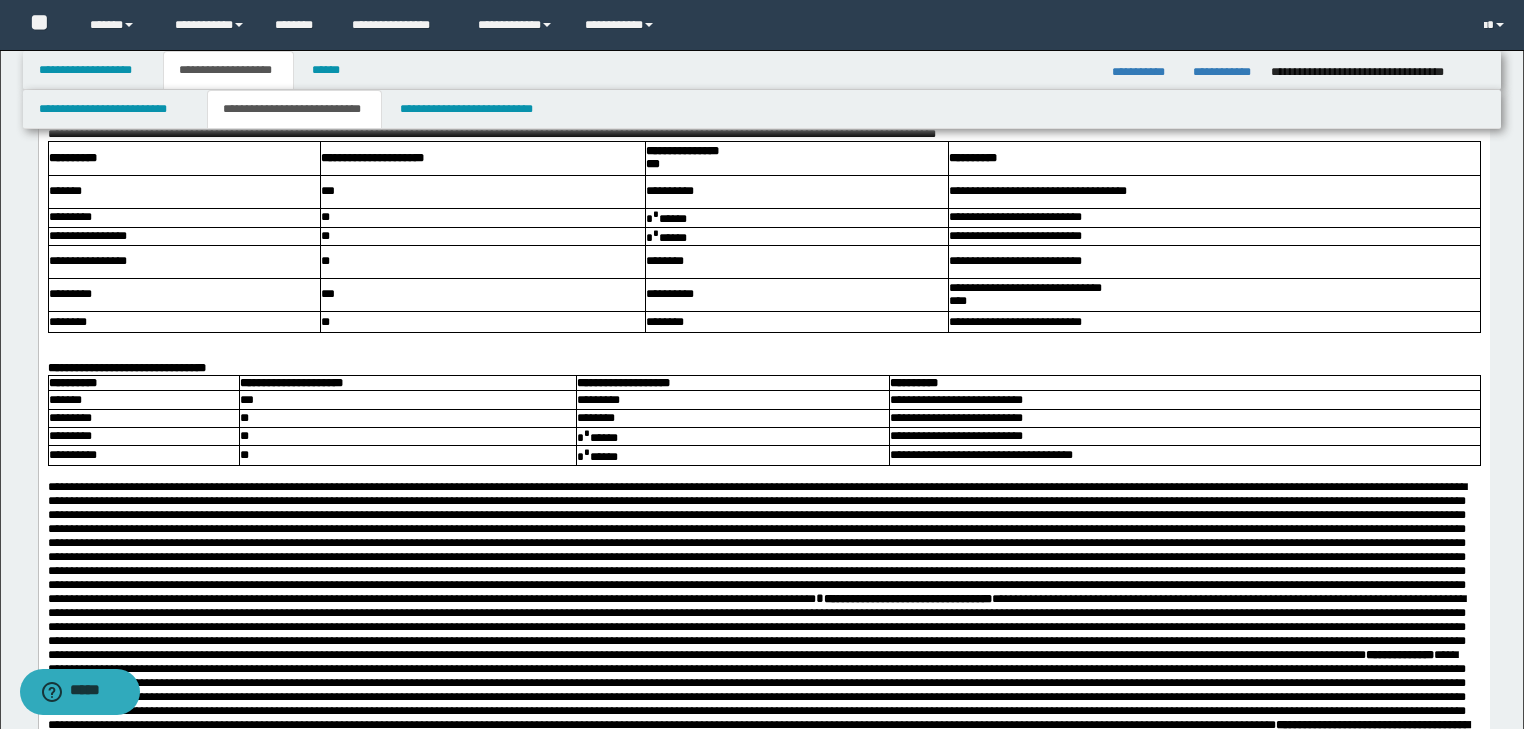 click at bounding box center (763, 354) 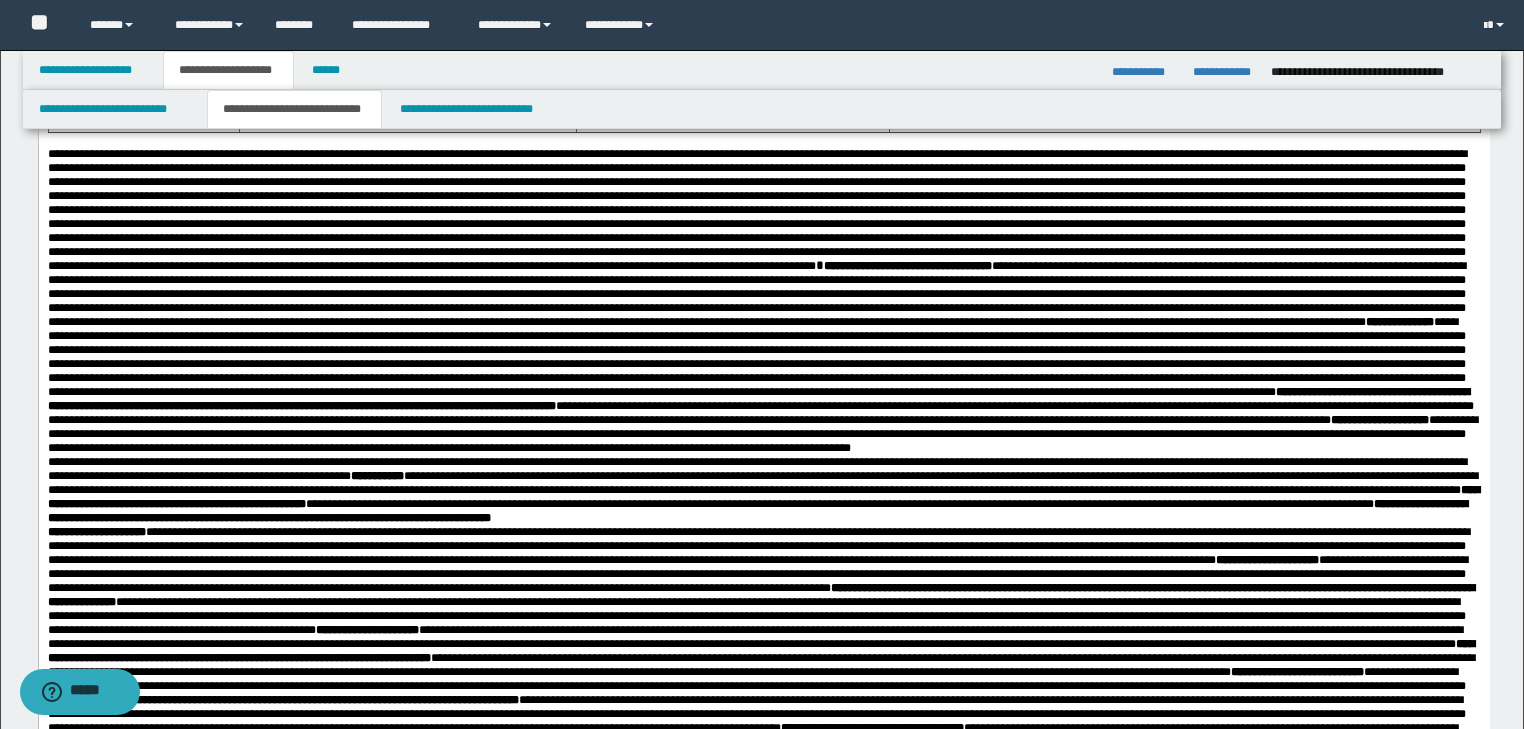 scroll, scrollTop: 720, scrollLeft: 0, axis: vertical 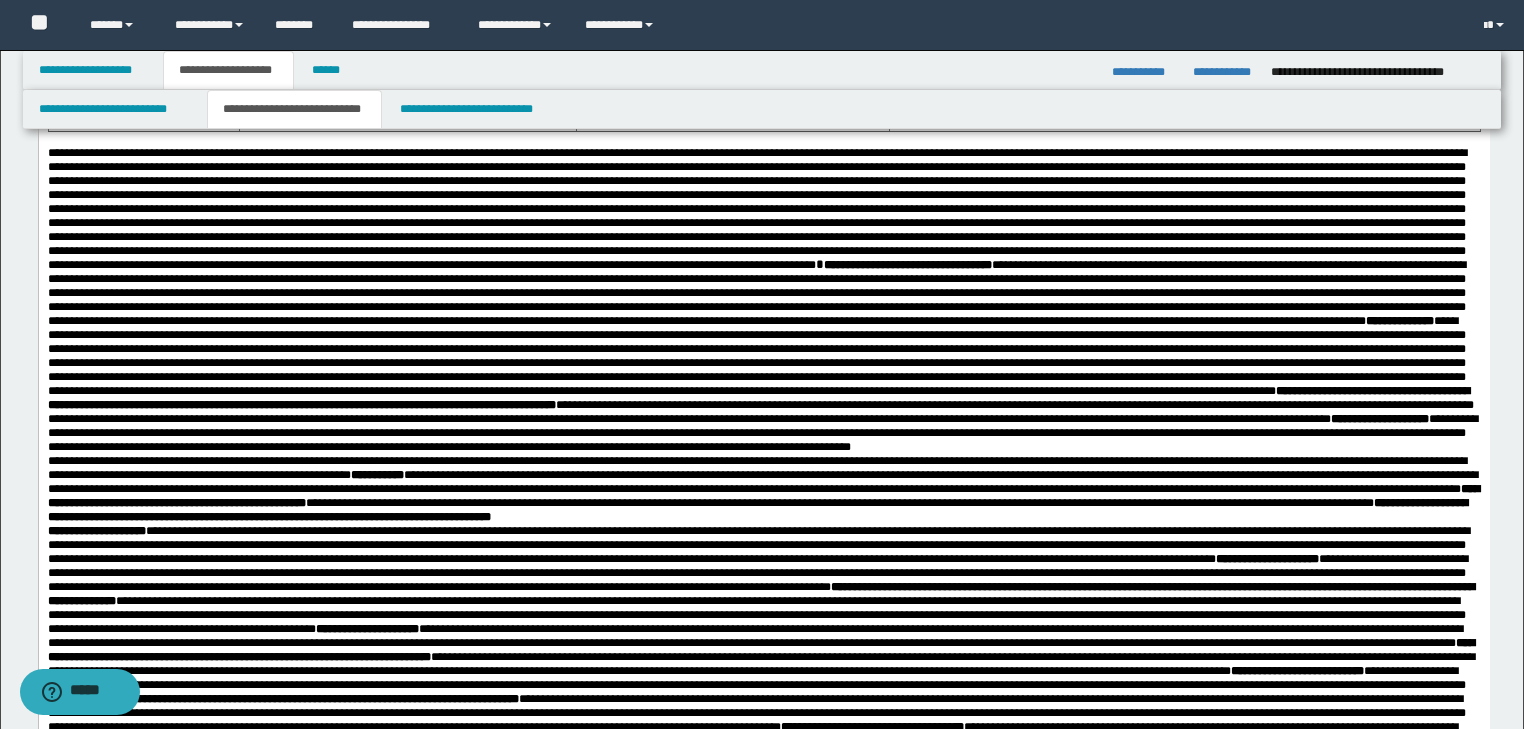 click on "**********" at bounding box center [763, 498] 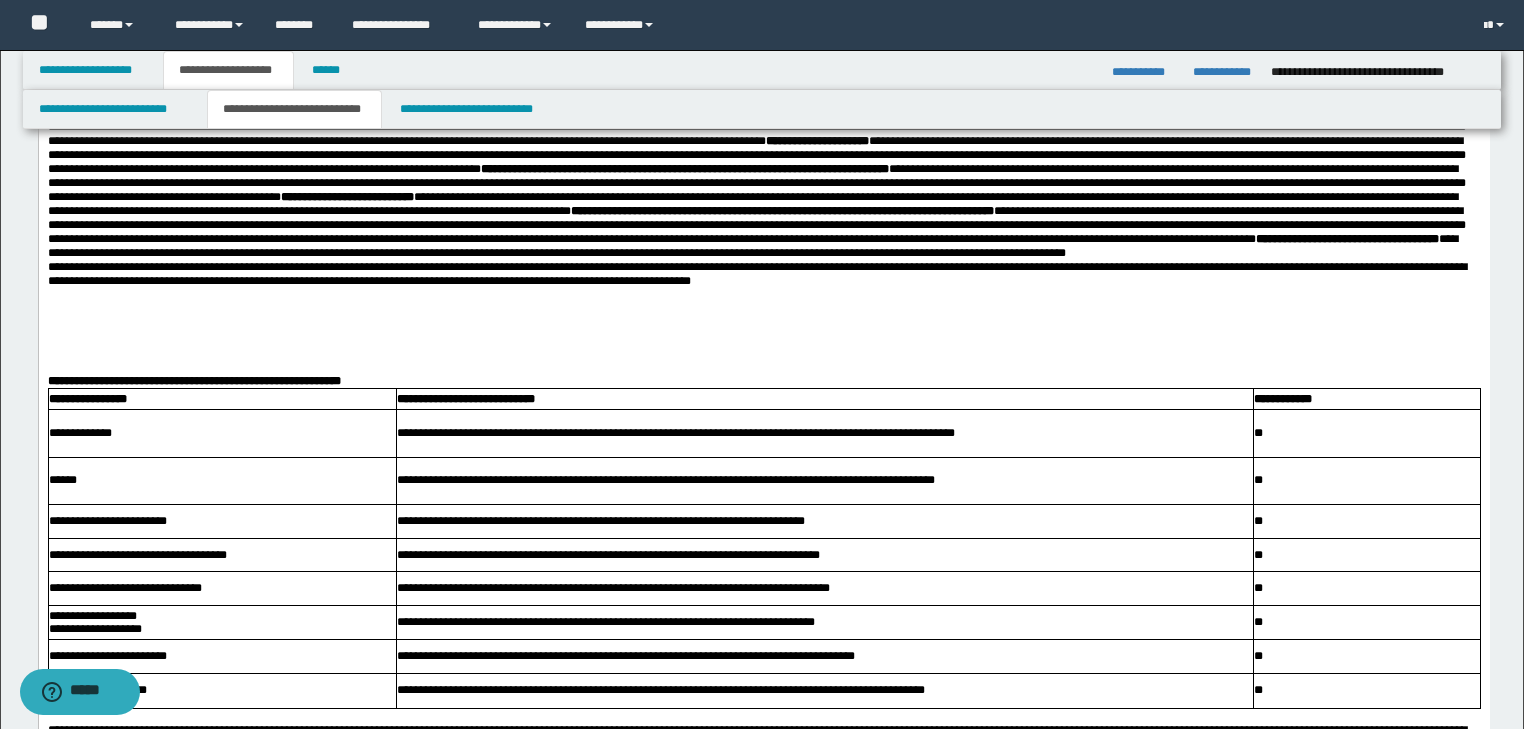 scroll, scrollTop: 1040, scrollLeft: 0, axis: vertical 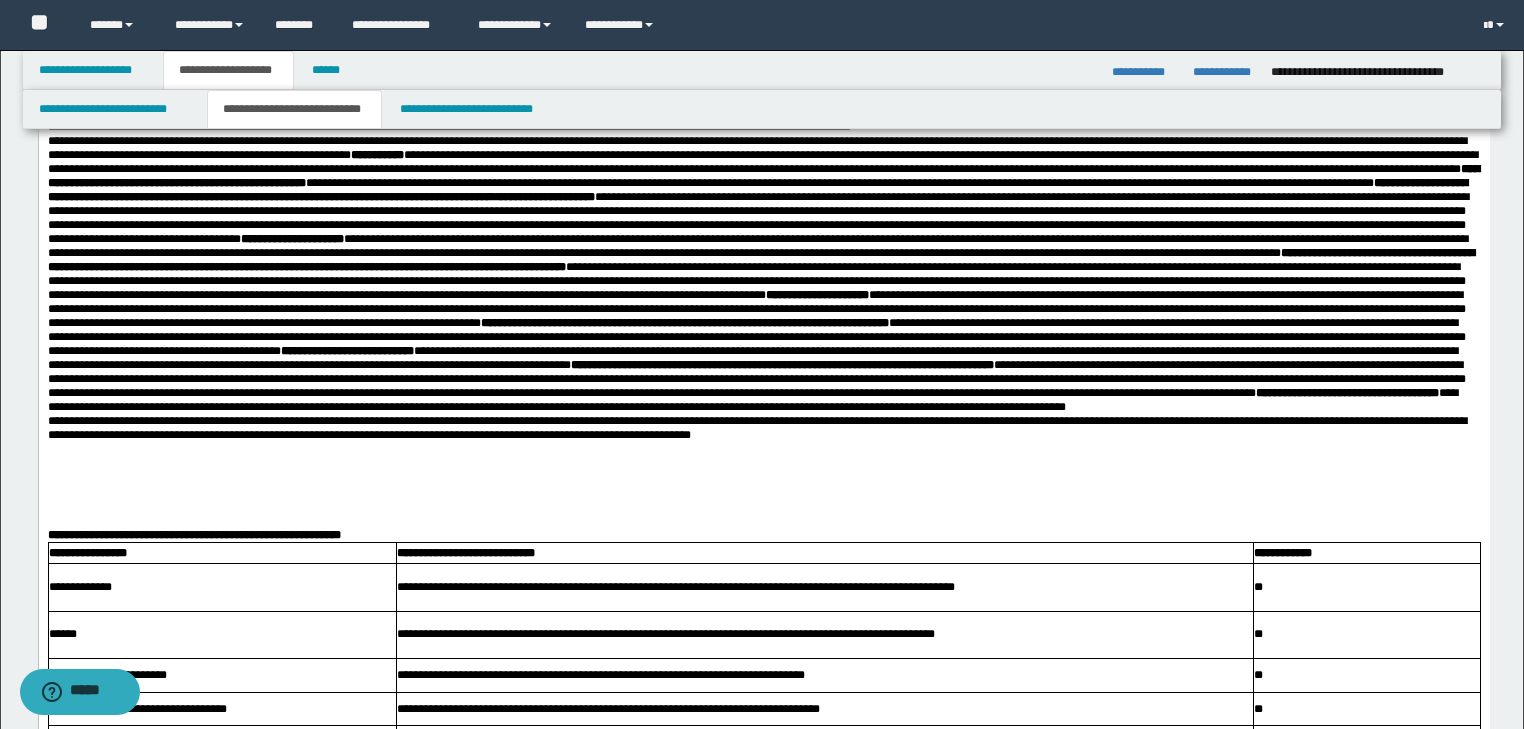click on "**********" at bounding box center (763, 170) 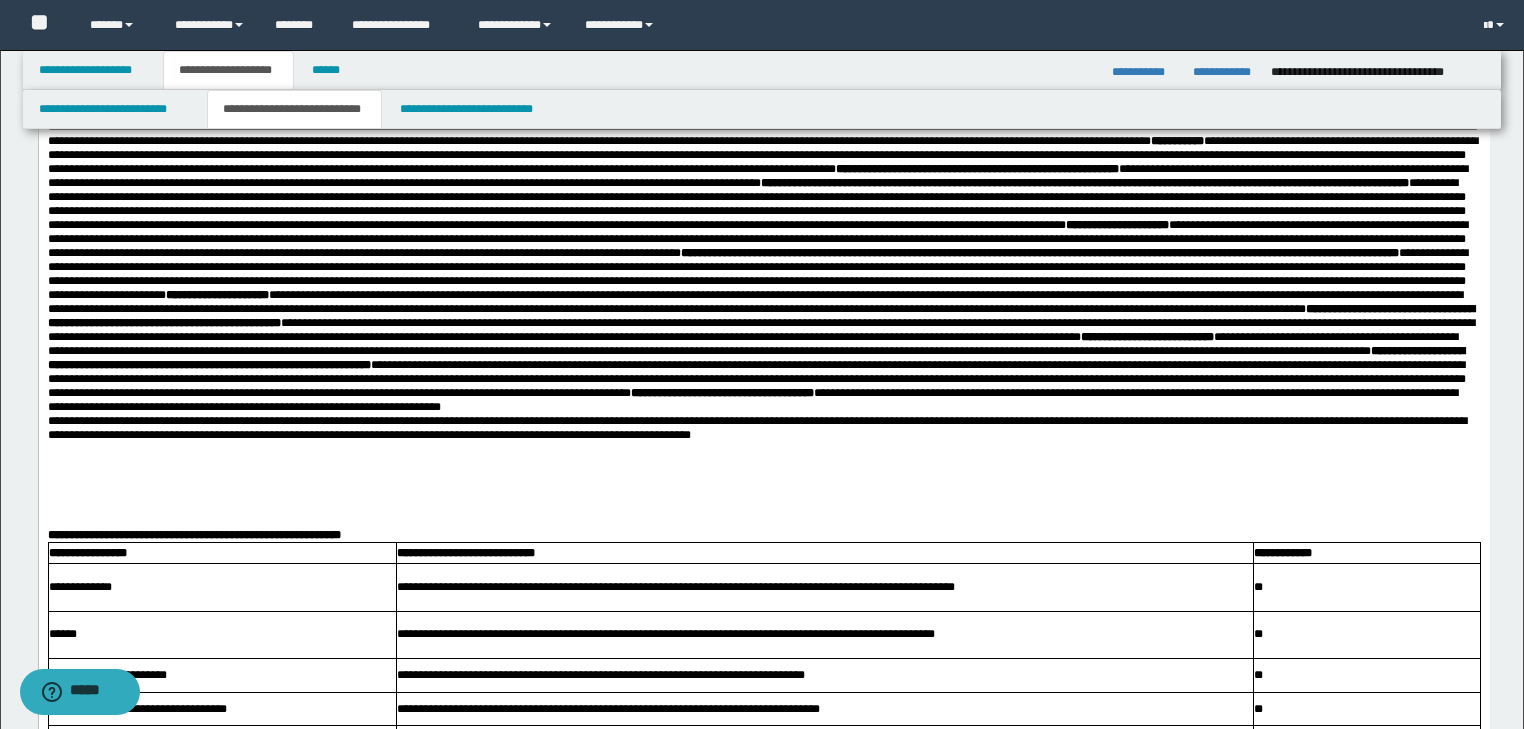 click on "**********" at bounding box center (763, 170) 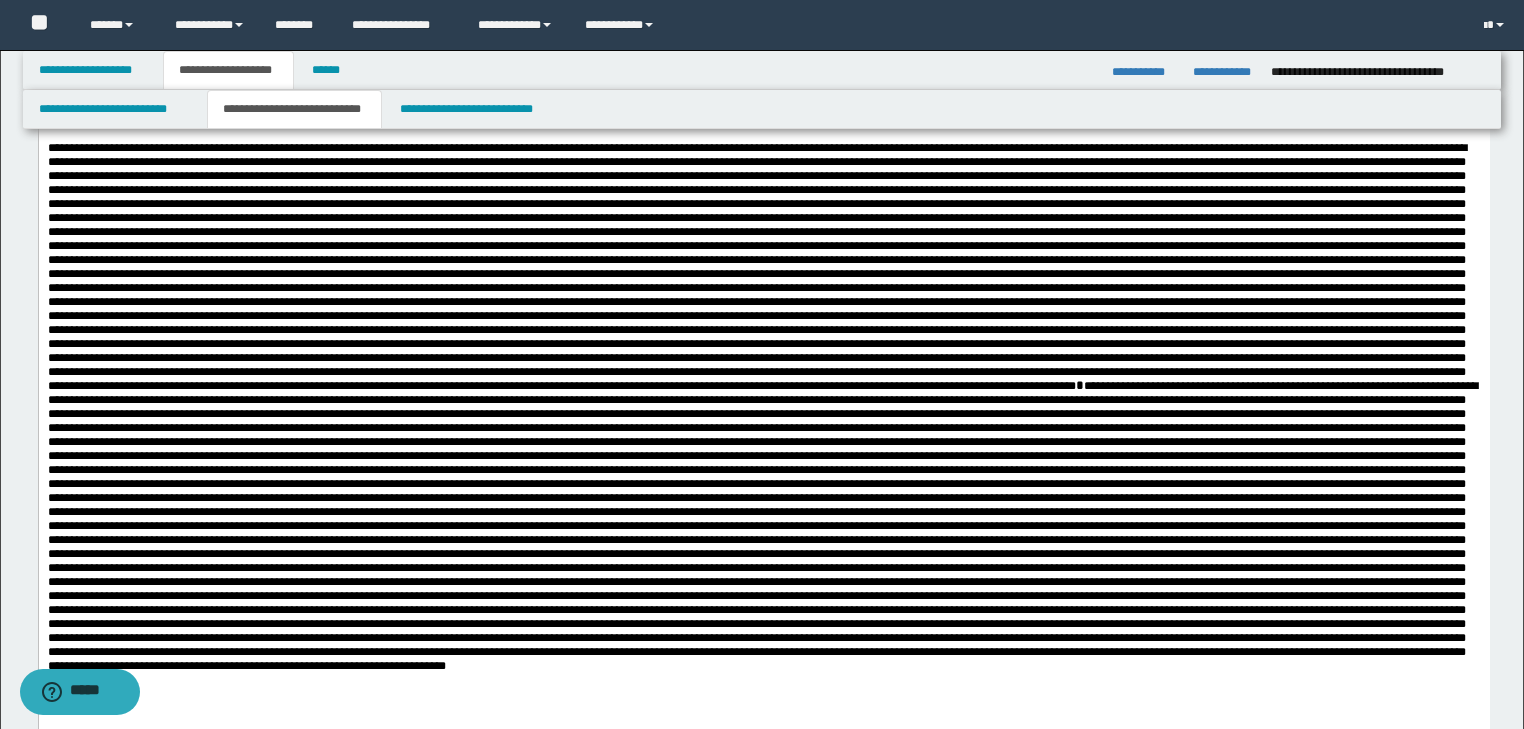 scroll, scrollTop: 1840, scrollLeft: 0, axis: vertical 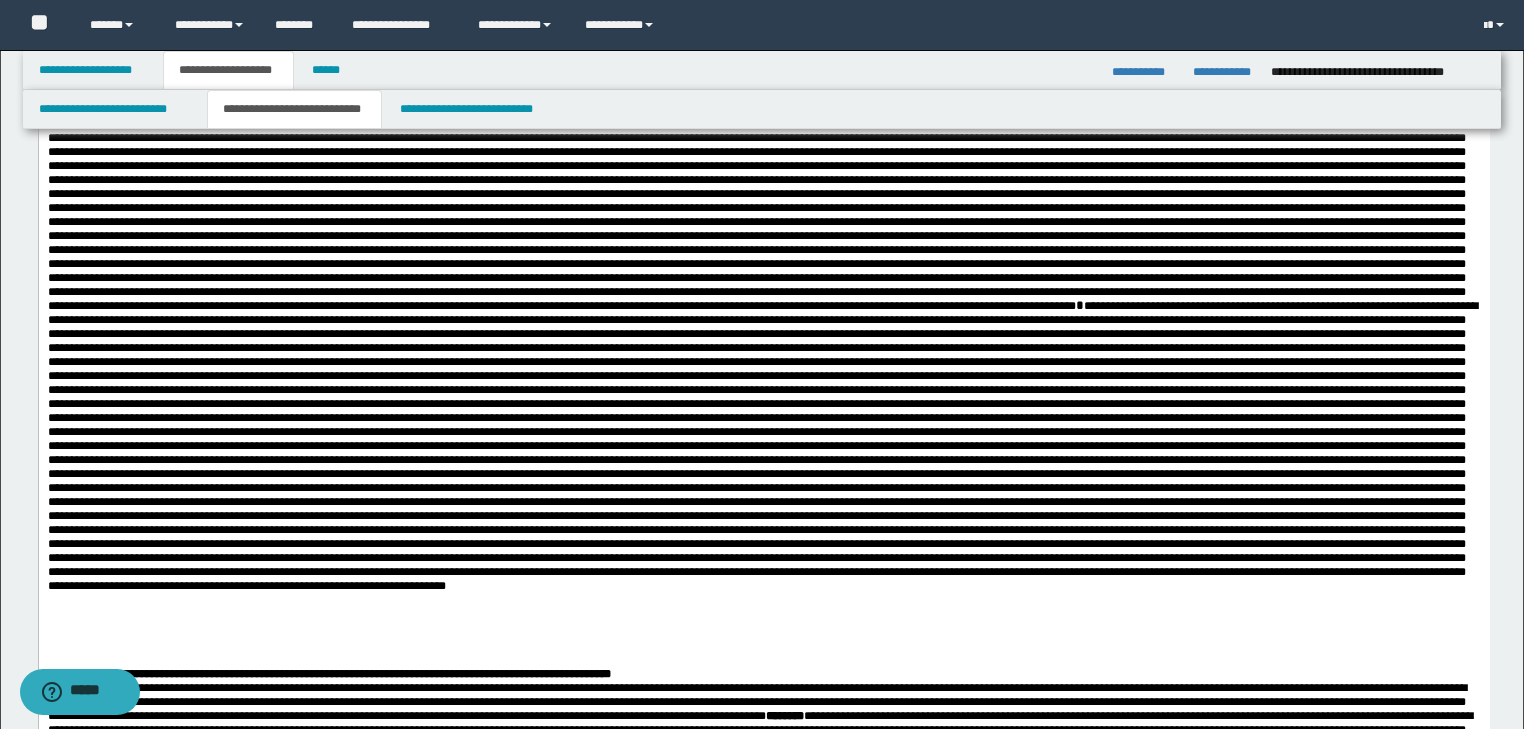 click at bounding box center [763, 357] 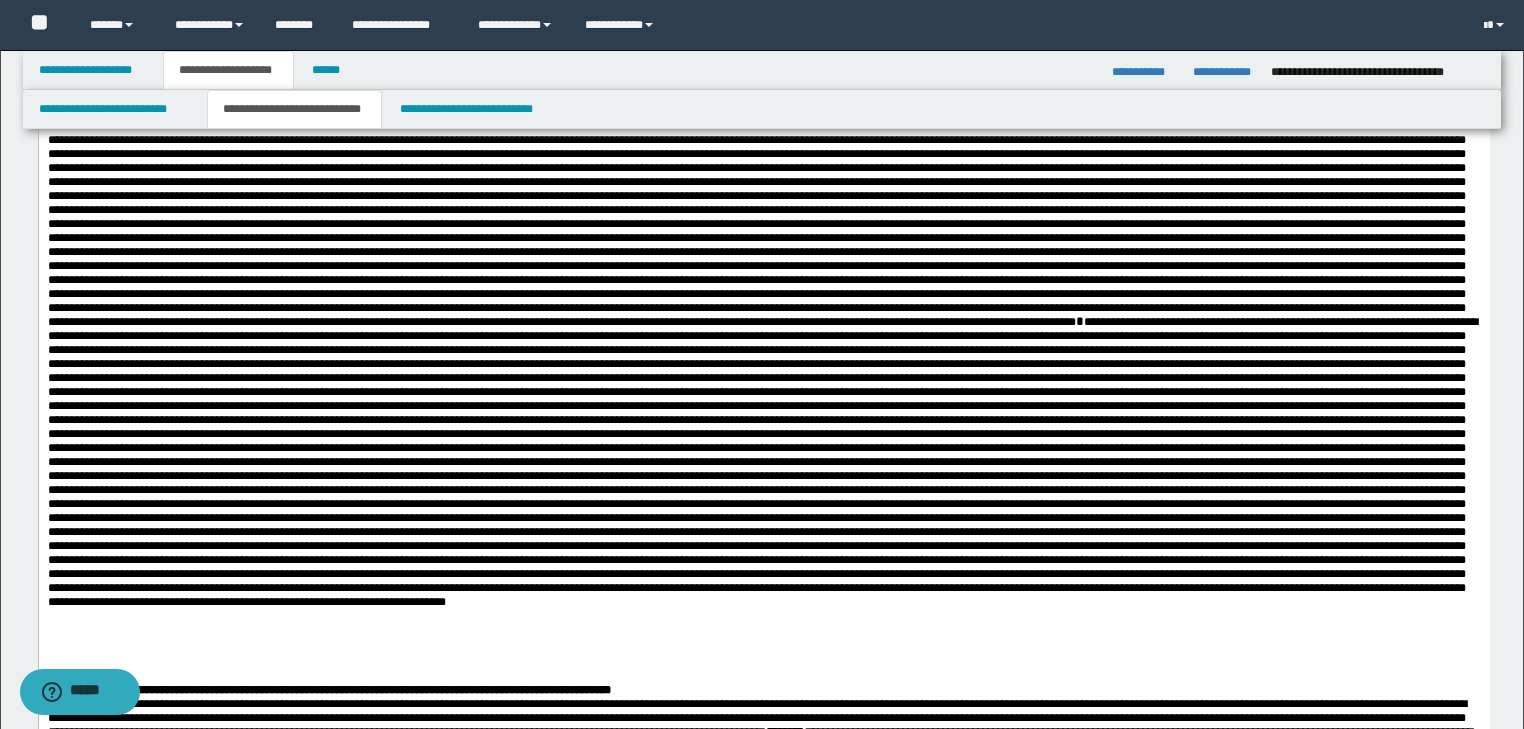 click at bounding box center [763, 373] 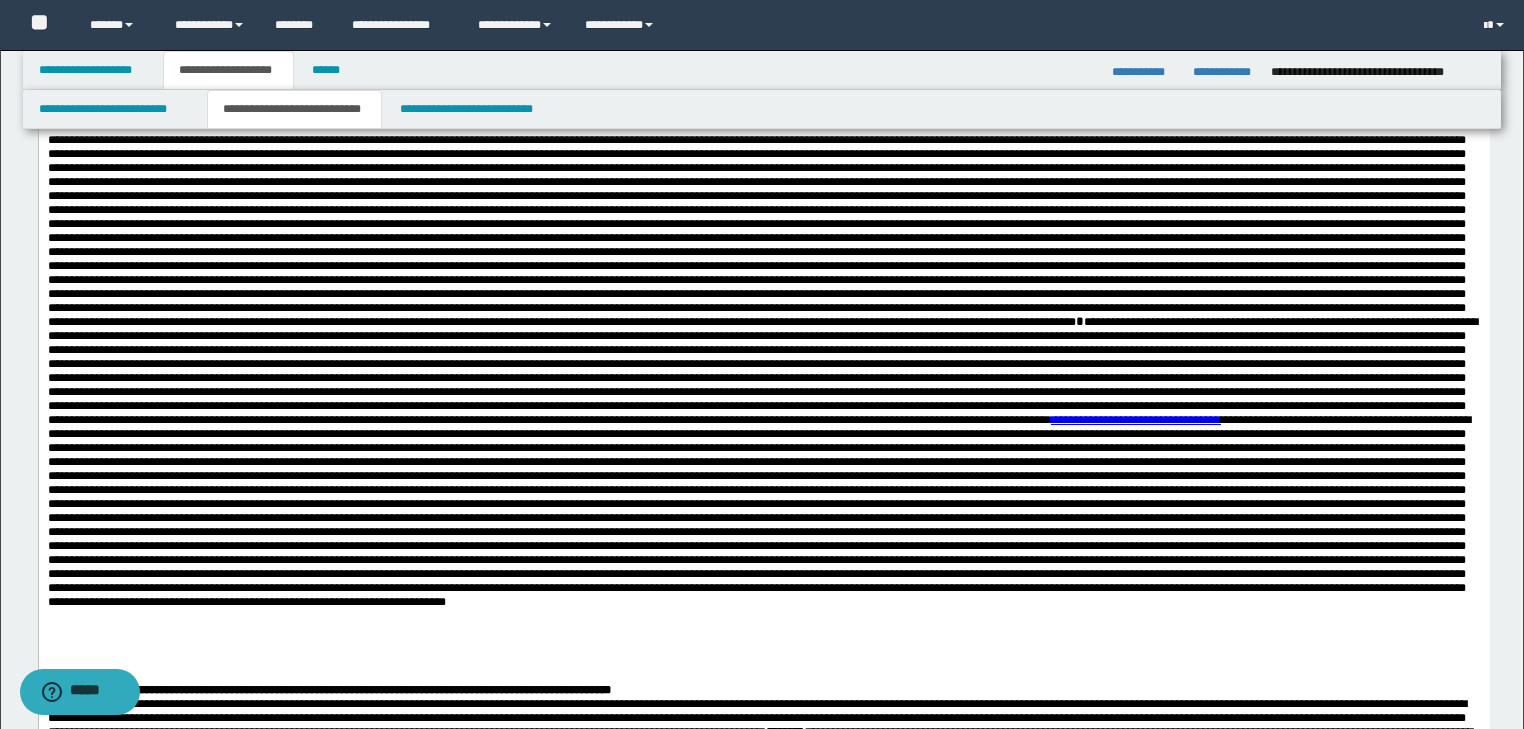 click on "**********" at bounding box center (763, 373) 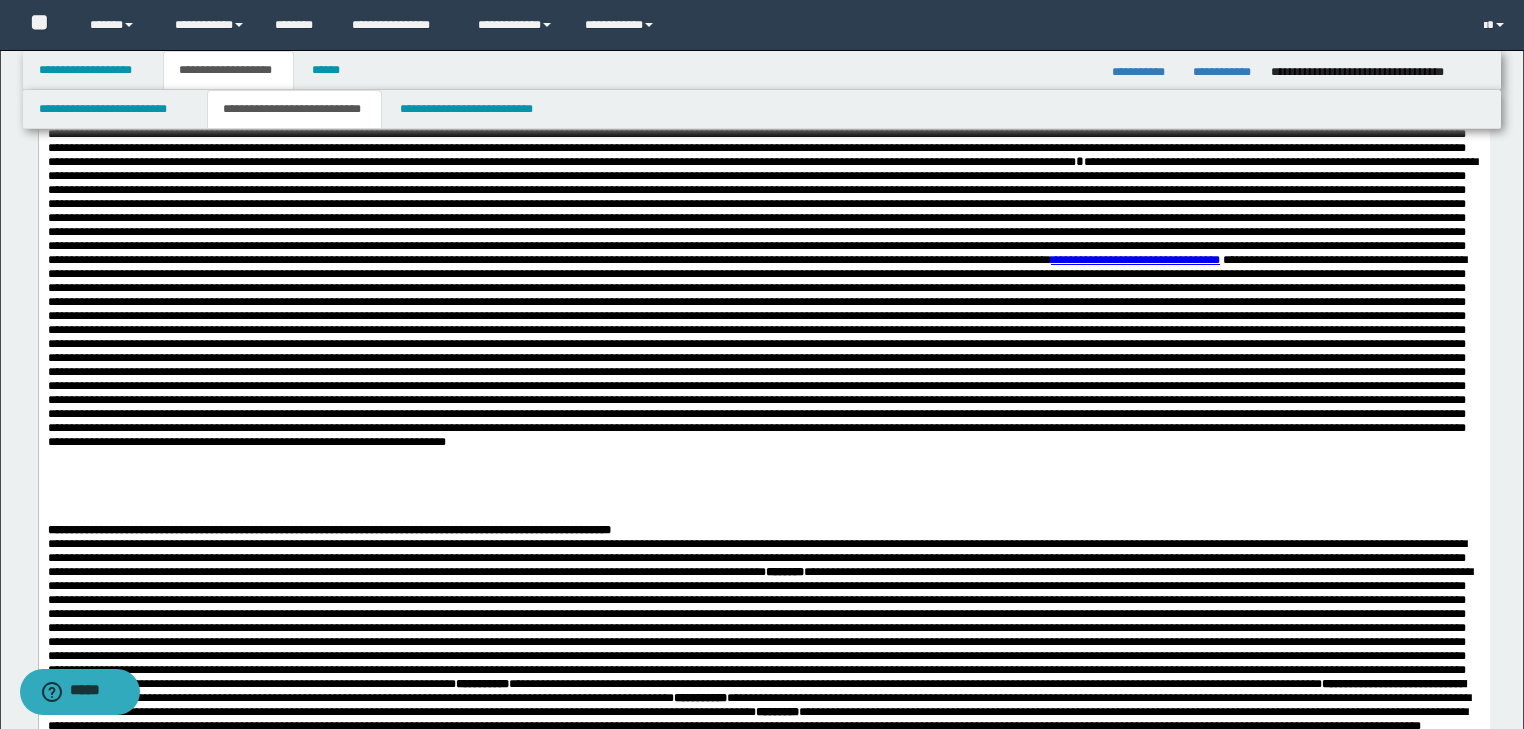 scroll, scrollTop: 2320, scrollLeft: 0, axis: vertical 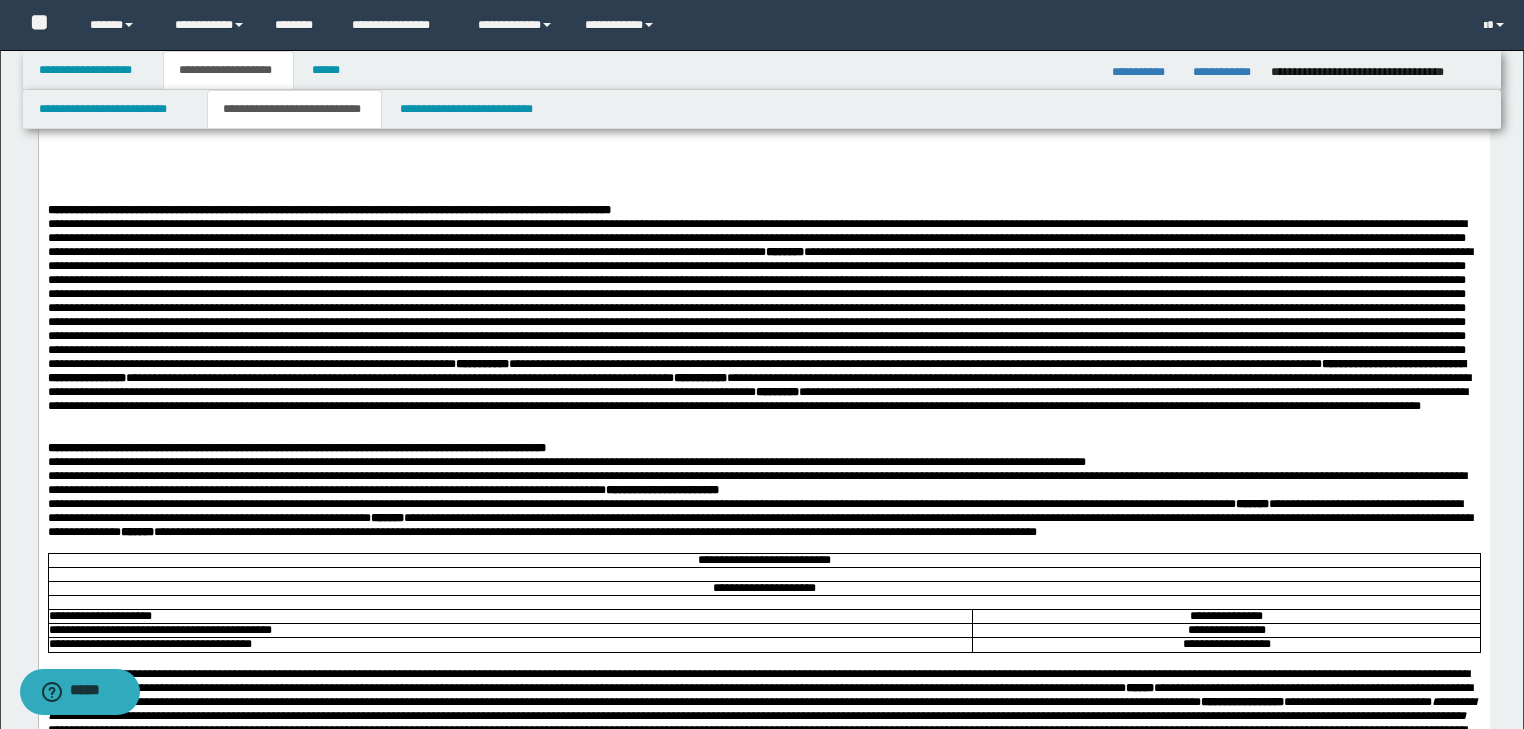click on "**********" at bounding box center [763, 315] 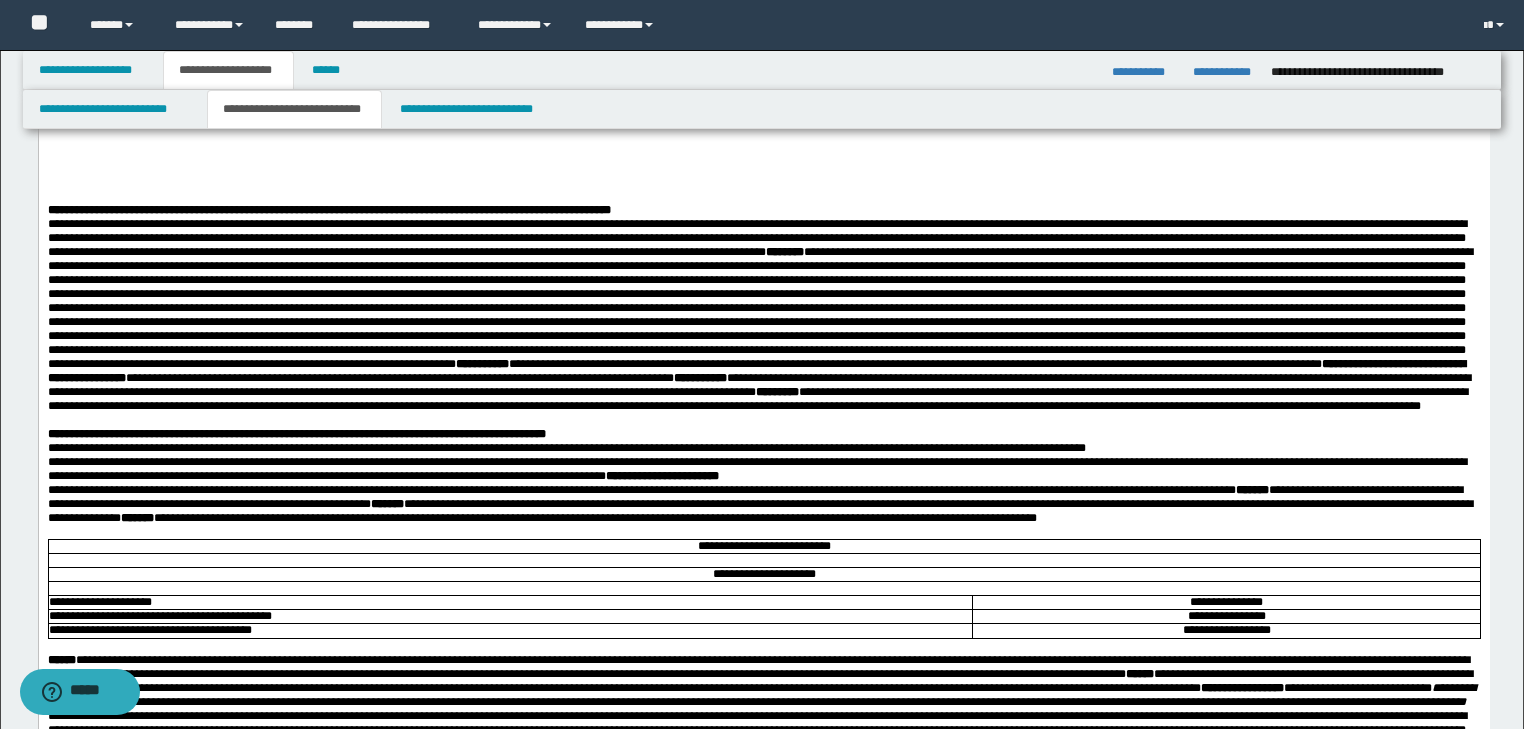 click on "**********" at bounding box center [763, 469] 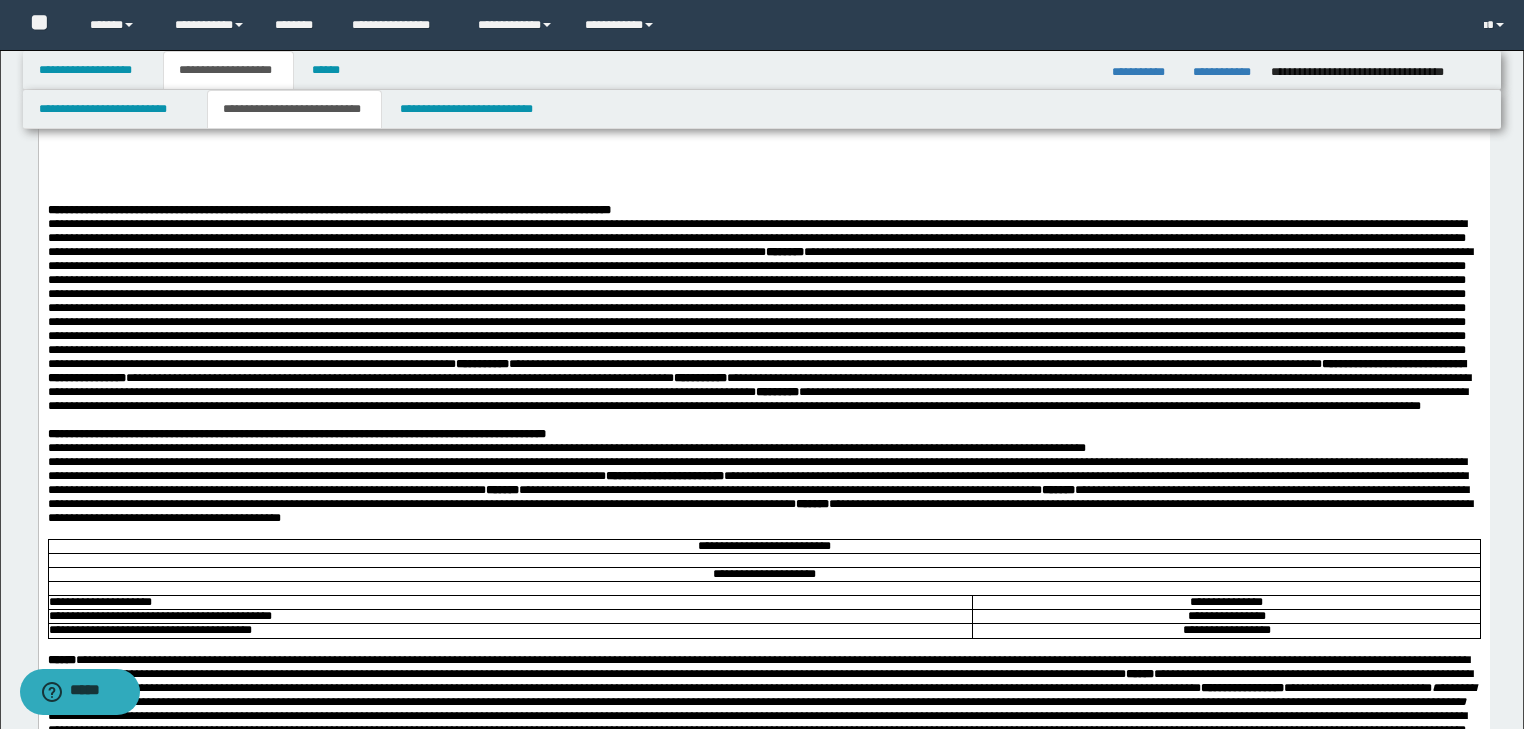 click on "**********" at bounding box center [763, 490] 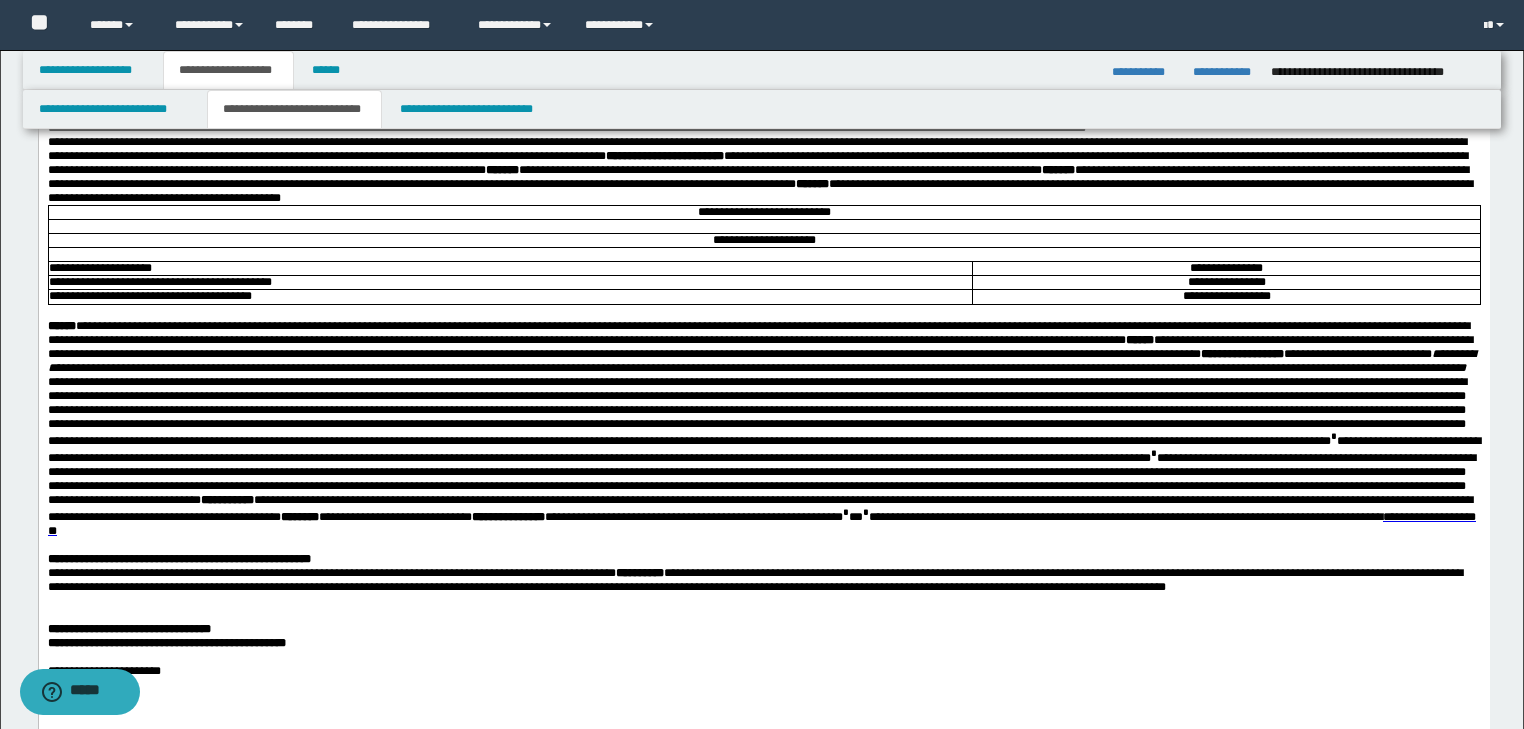 scroll, scrollTop: 2880, scrollLeft: 0, axis: vertical 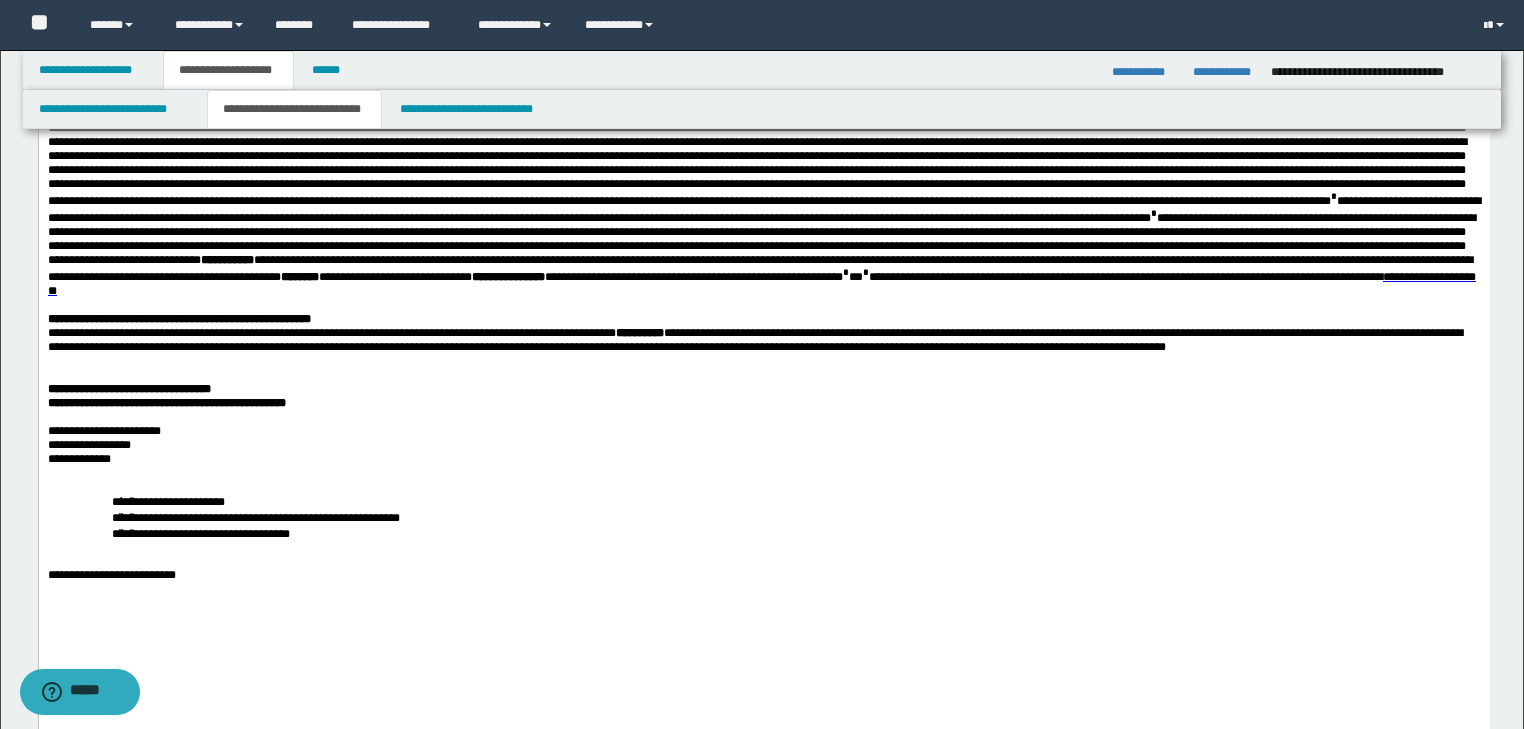 click on "**********" at bounding box center [754, 340] 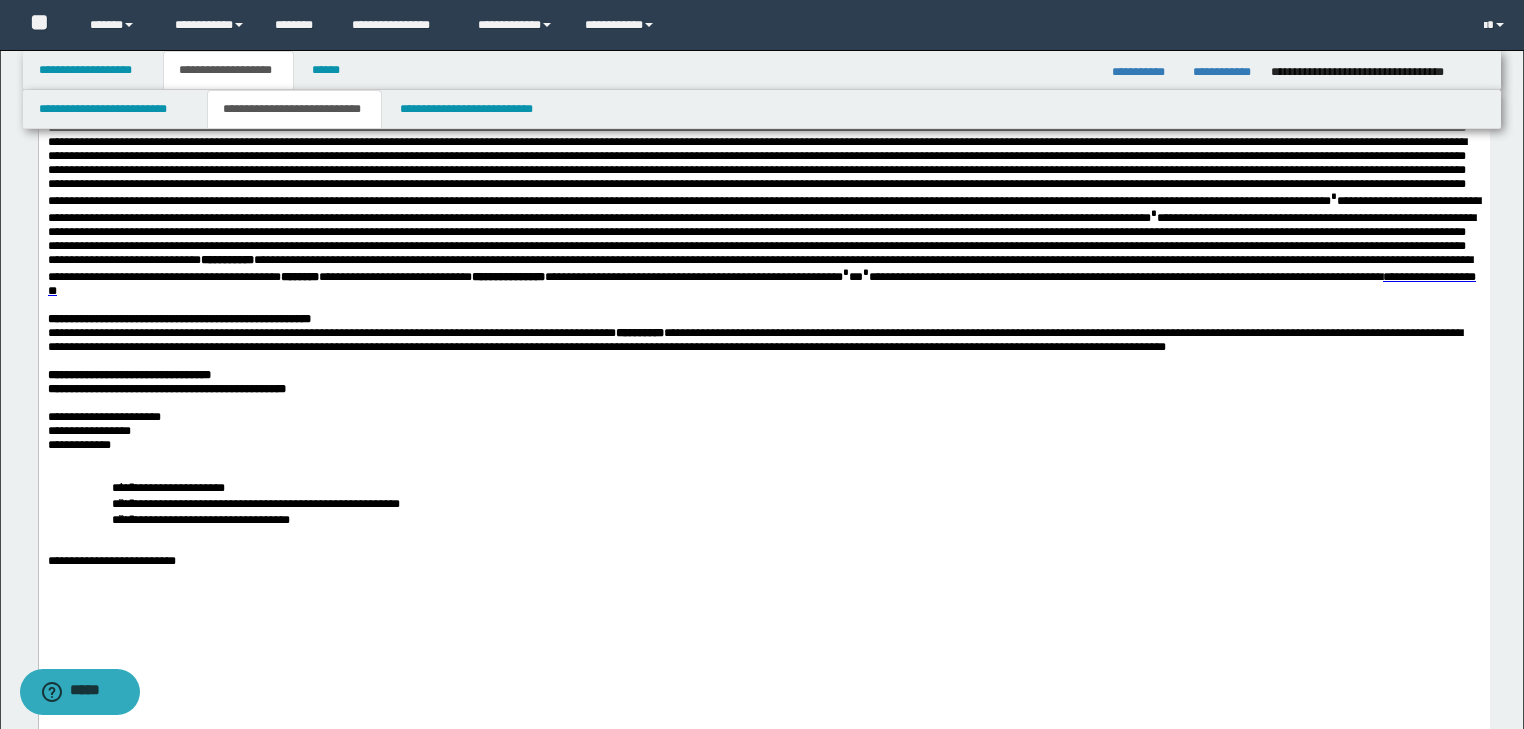 click on "**********" at bounding box center (763, 431) 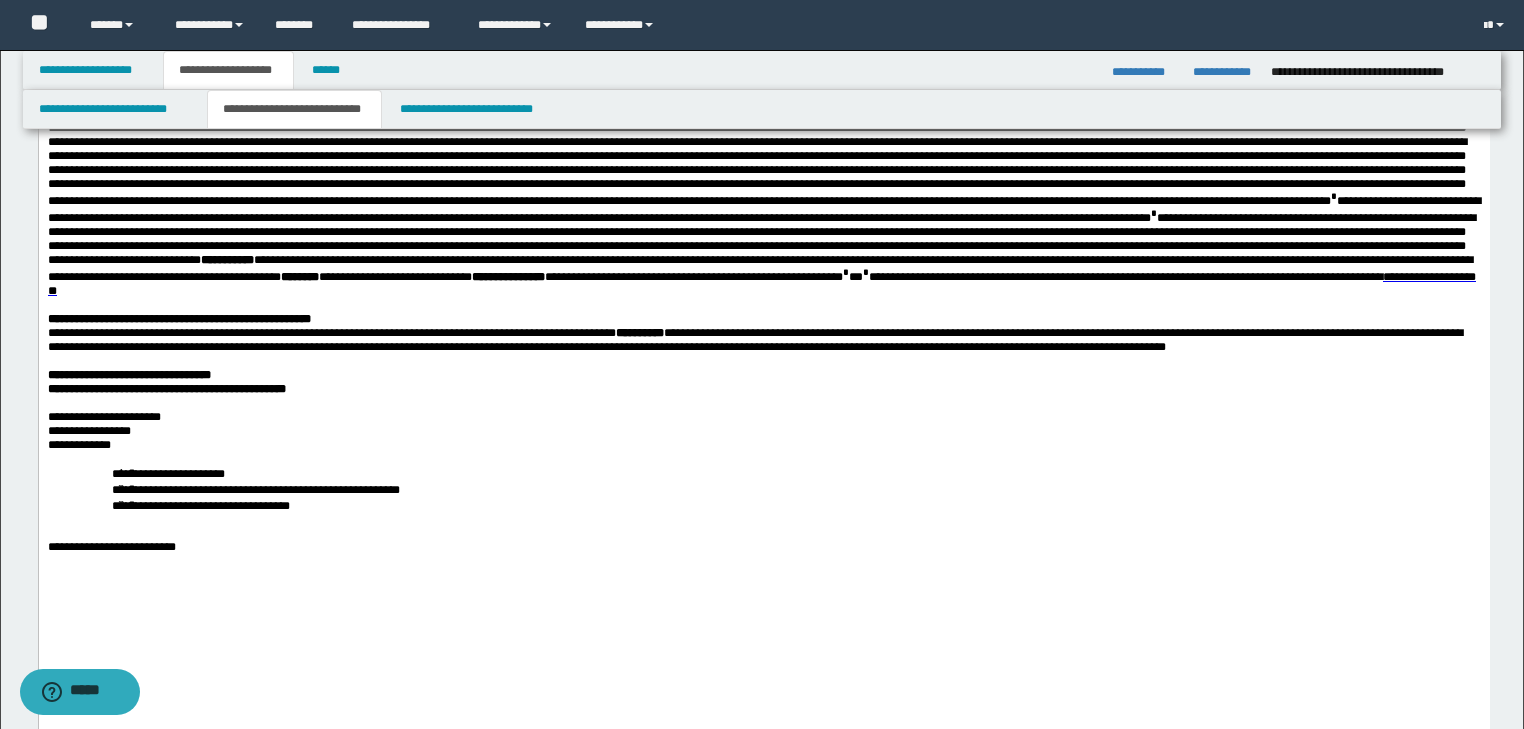 click on "**********" at bounding box center (763, 489) 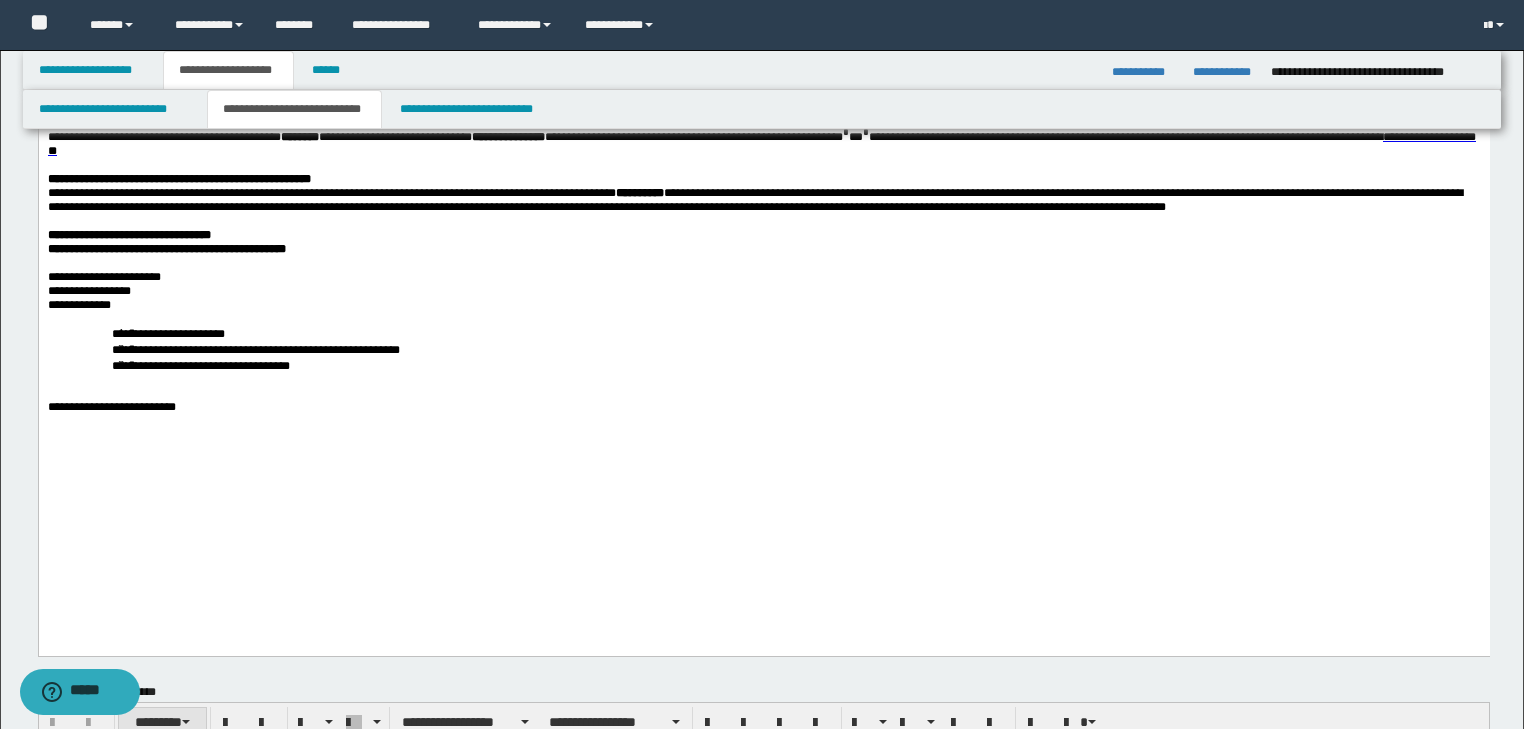 scroll, scrollTop: 3120, scrollLeft: 0, axis: vertical 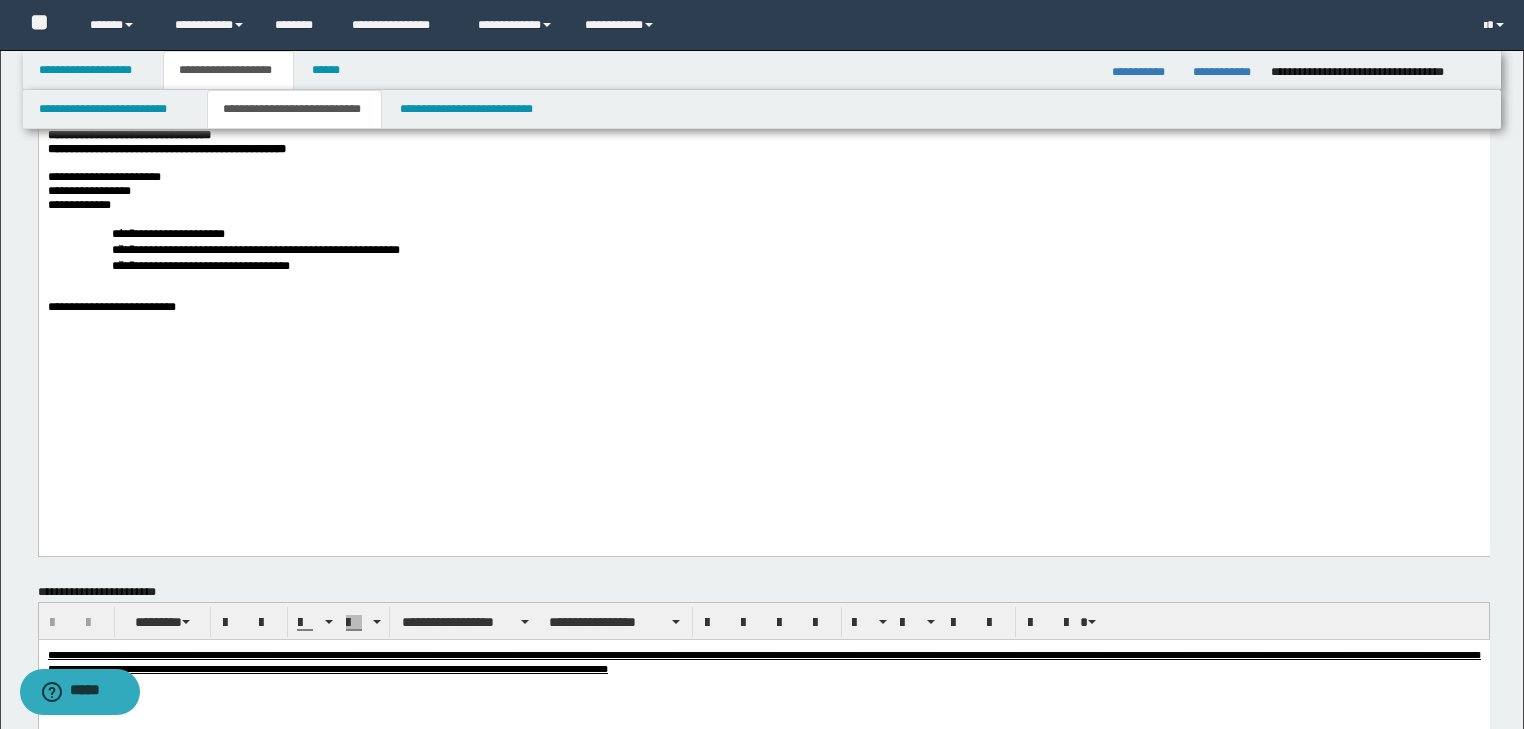 click at bounding box center (763, 293) 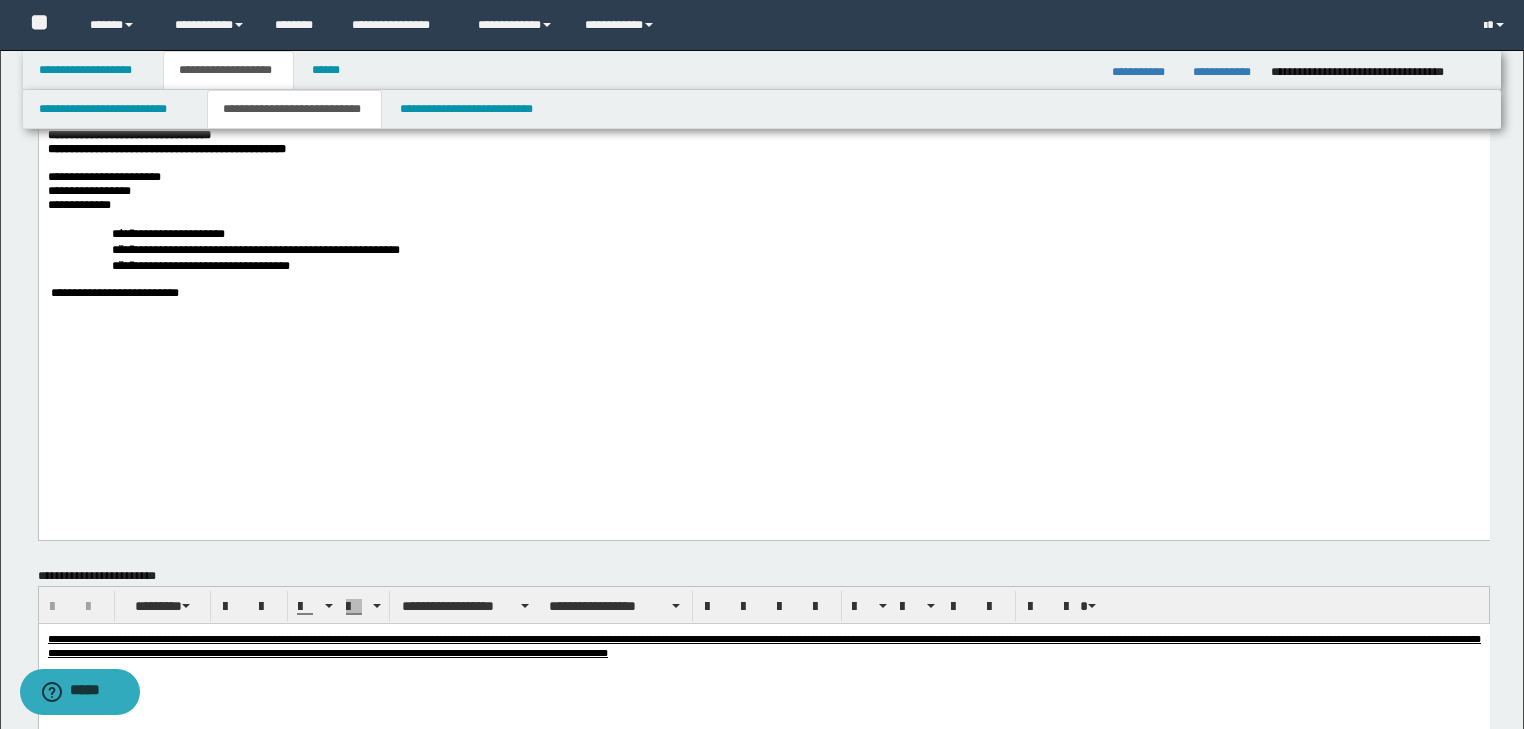 drag, startPoint x: 240, startPoint y: 417, endPoint x: 235, endPoint y: 432, distance: 15.811388 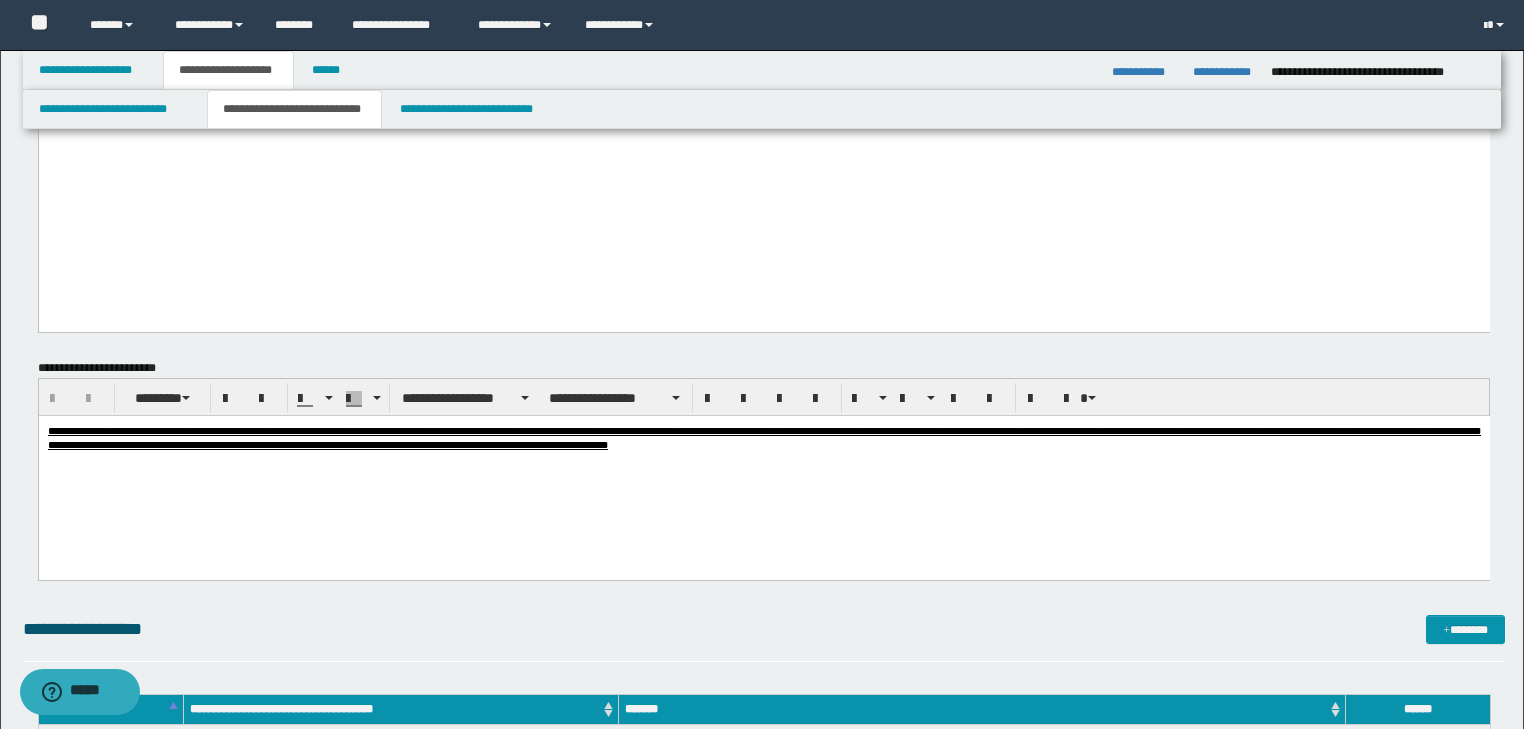 scroll, scrollTop: 3648, scrollLeft: 0, axis: vertical 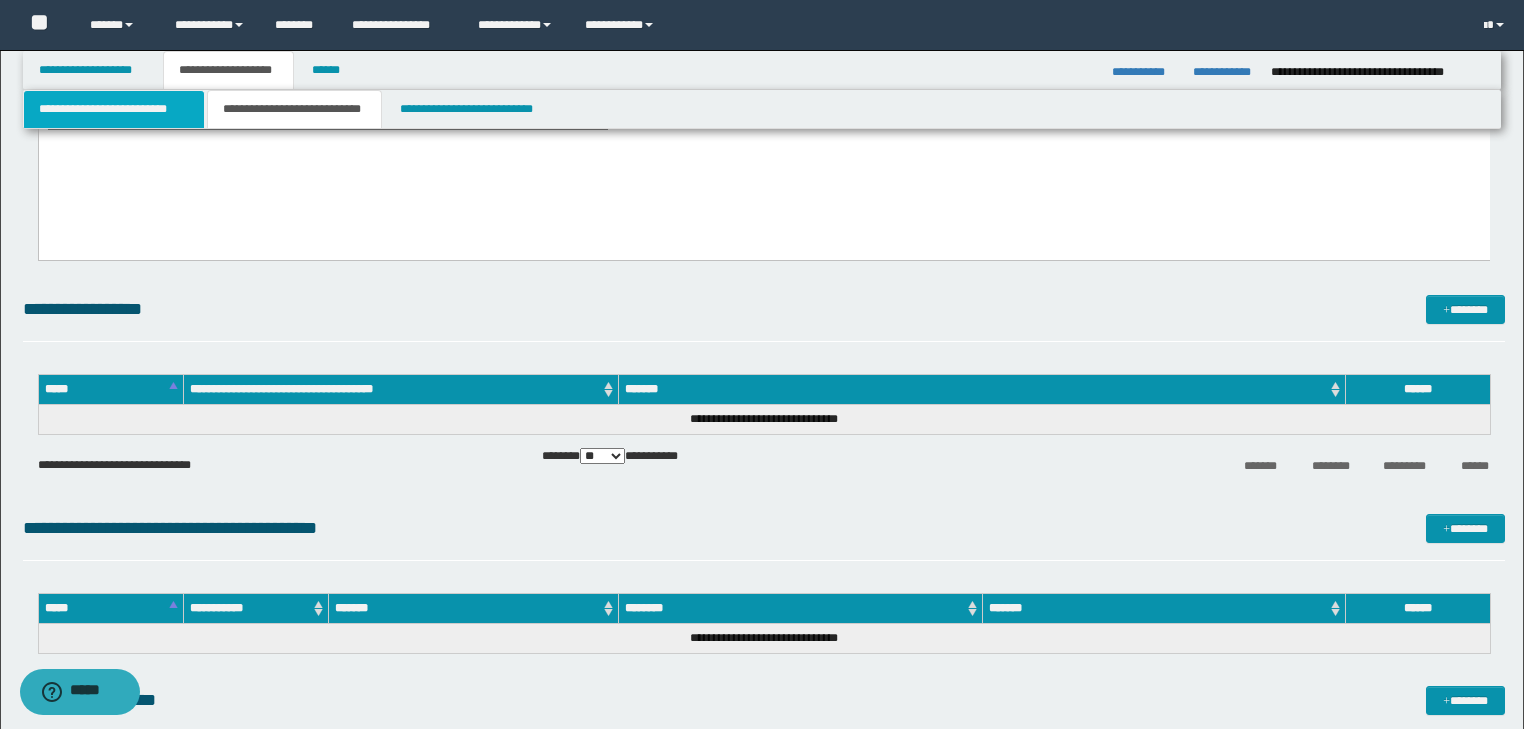 click on "**********" at bounding box center (114, 109) 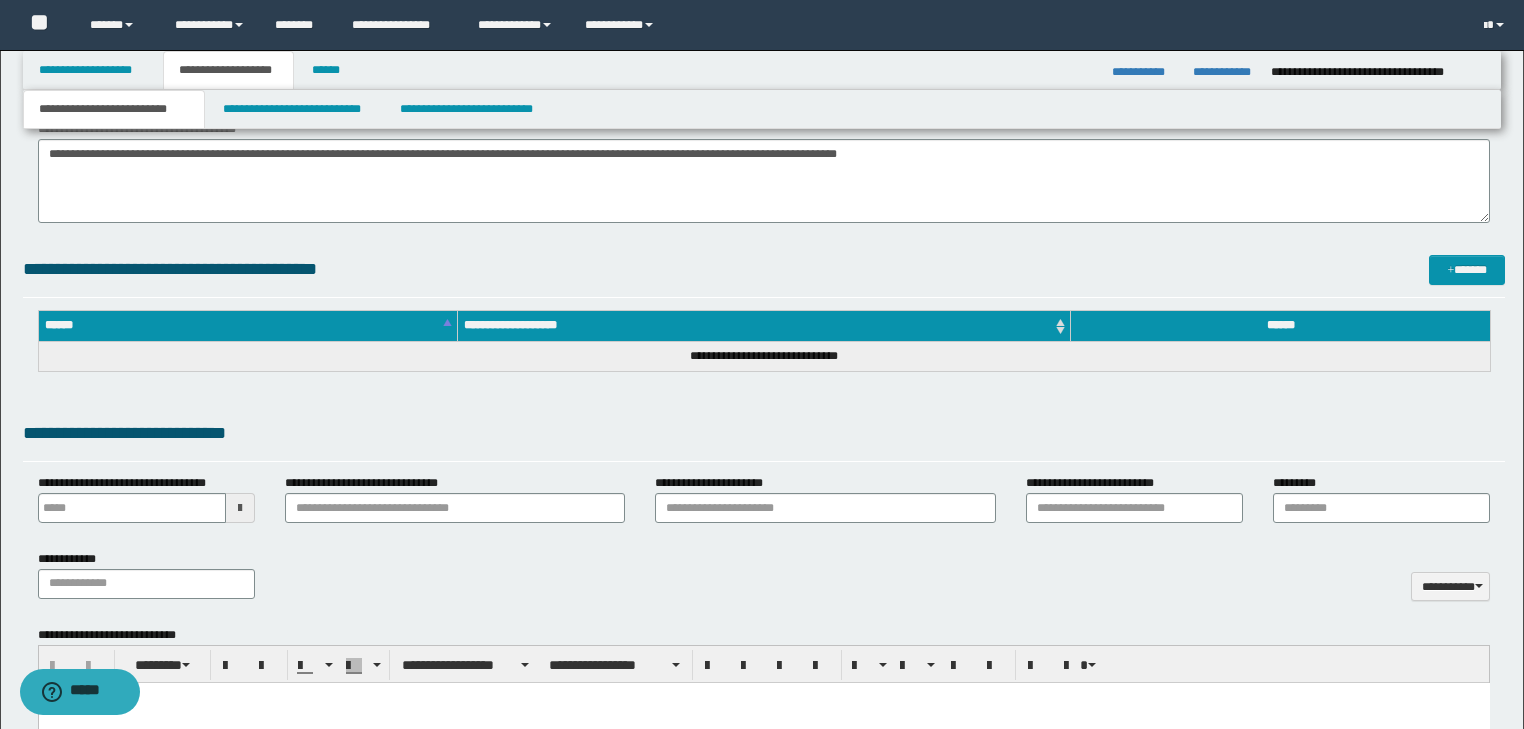 scroll, scrollTop: 841, scrollLeft: 0, axis: vertical 